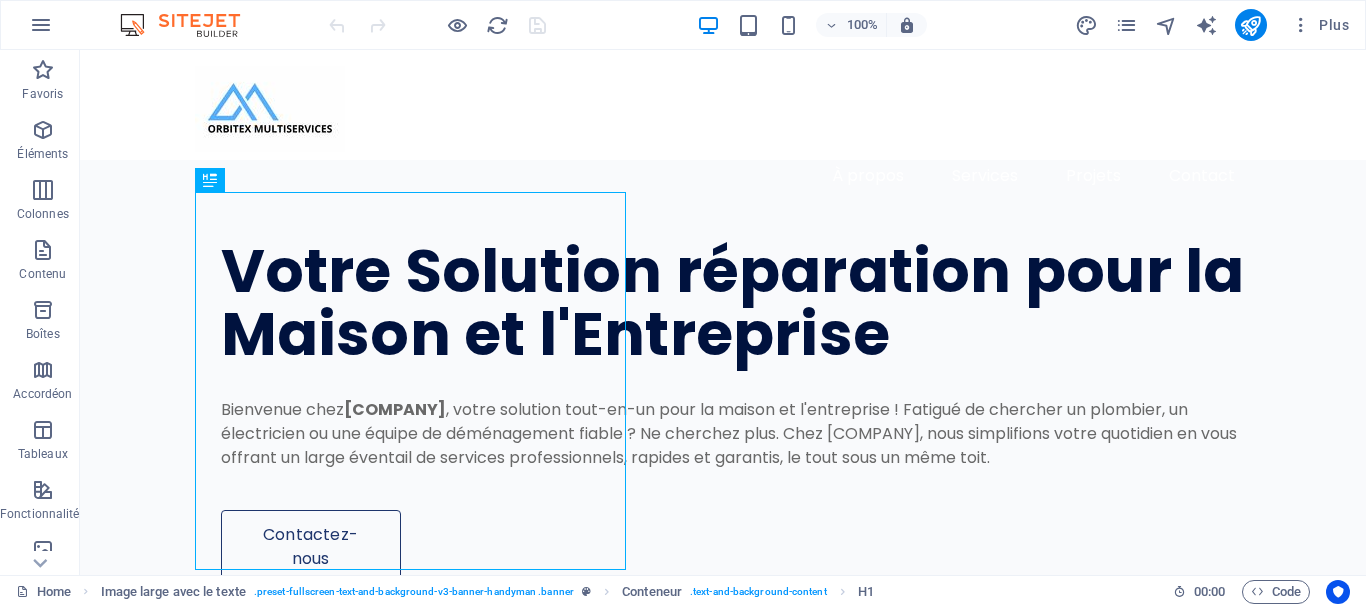 scroll, scrollTop: 0, scrollLeft: 0, axis: both 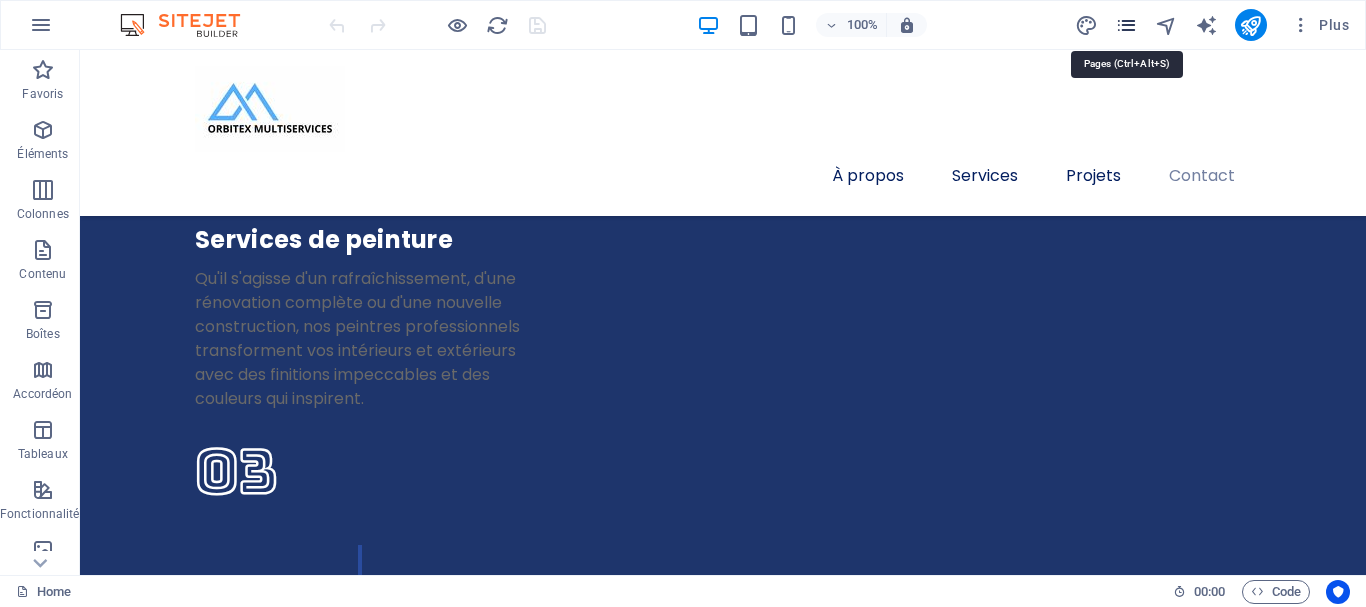 click at bounding box center (1126, 25) 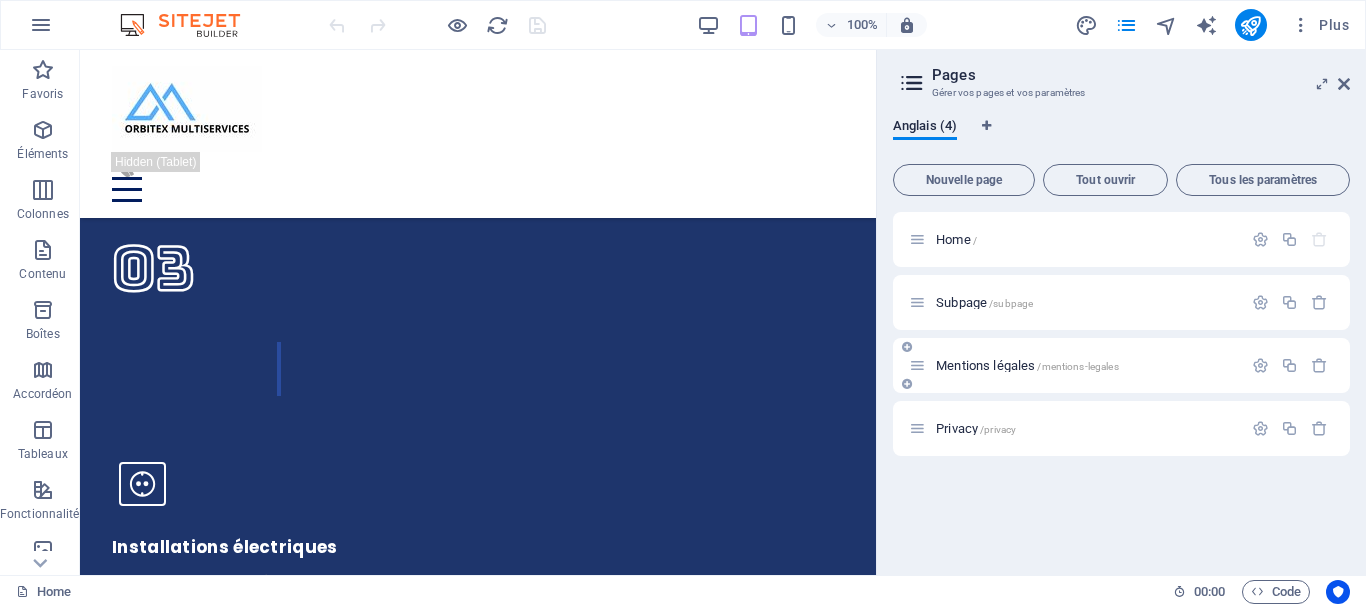 click on "/mentions-legales" at bounding box center (1077, 366) 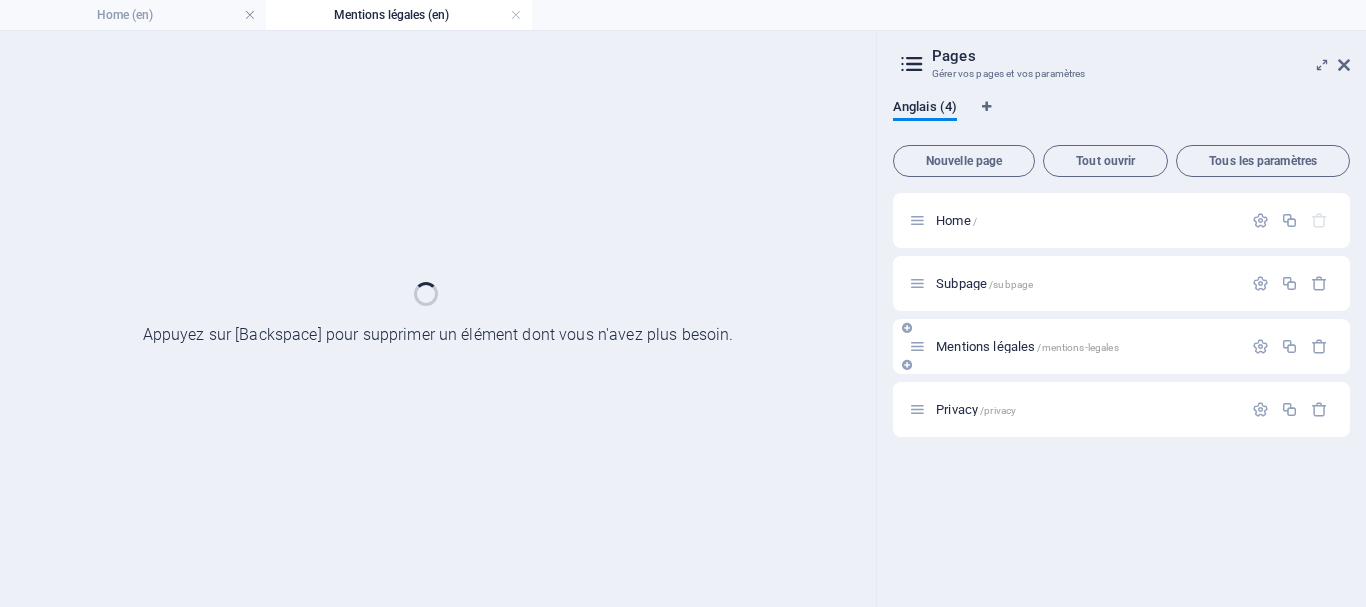 scroll, scrollTop: 0, scrollLeft: 0, axis: both 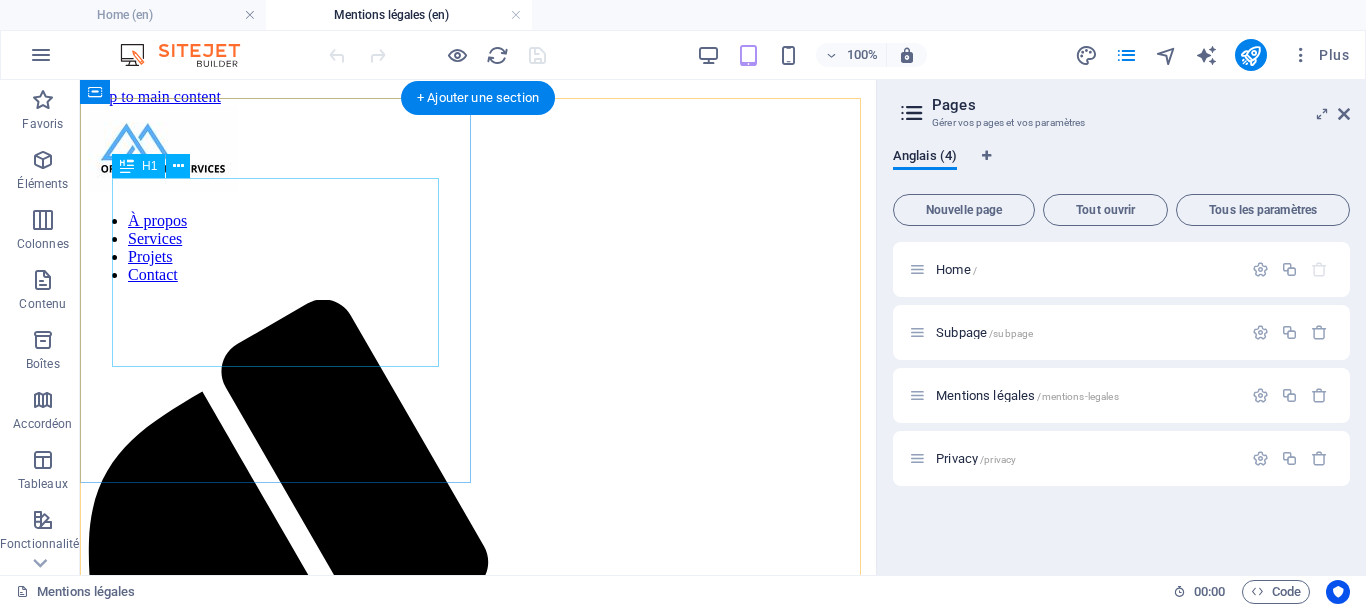 click on "The Best Repair Service" at bounding box center (478, 1356) 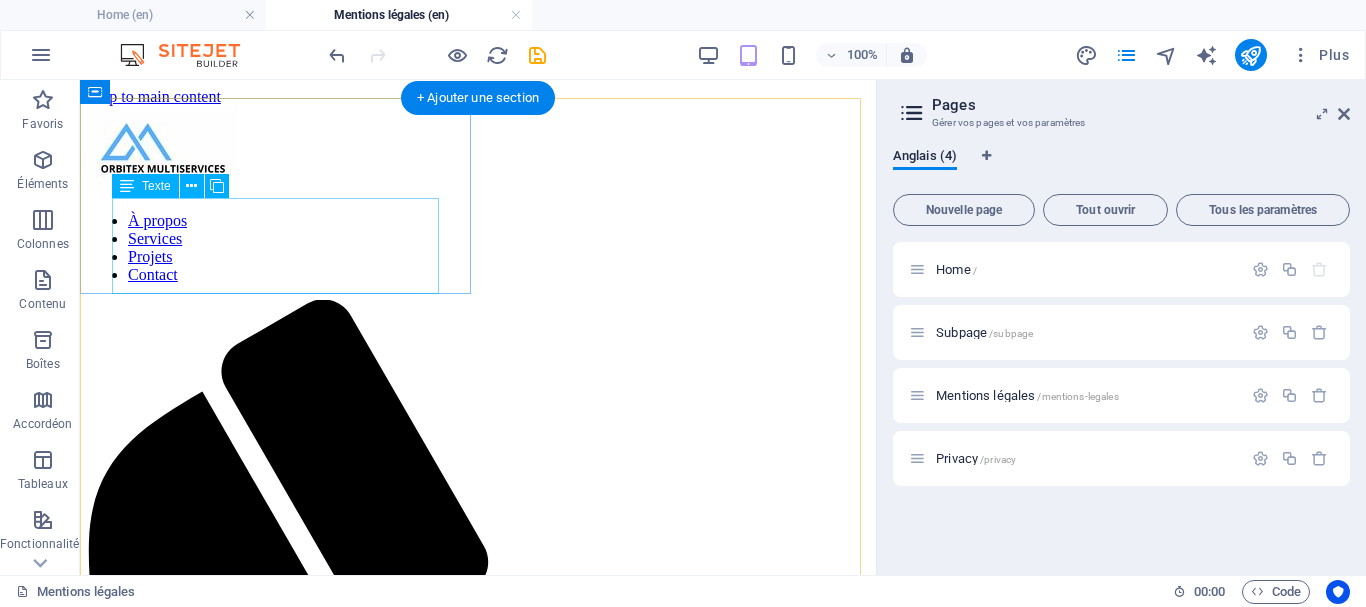 click on "It is a long established fact that a reader will be distracted by the readable content of a page when looking at its layout." at bounding box center (478, 1370) 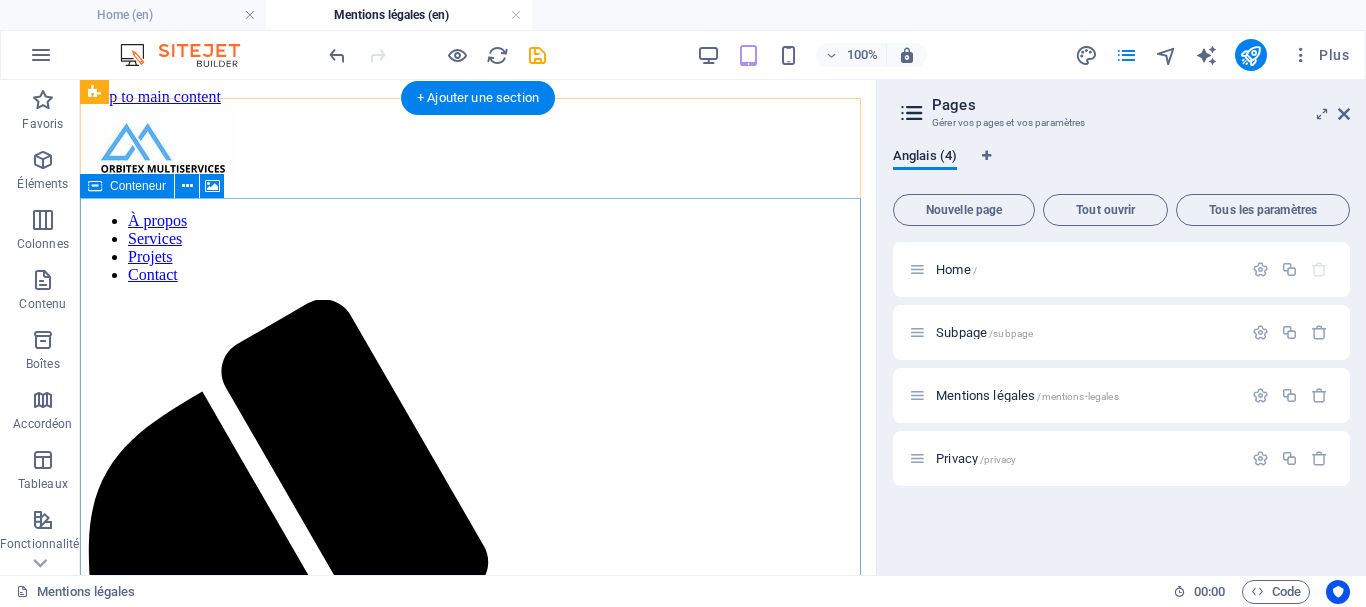 click on "Déposer le contenu ici ou  Ajouter les éléments  Coller le presse-papiers" at bounding box center [528, 2147] 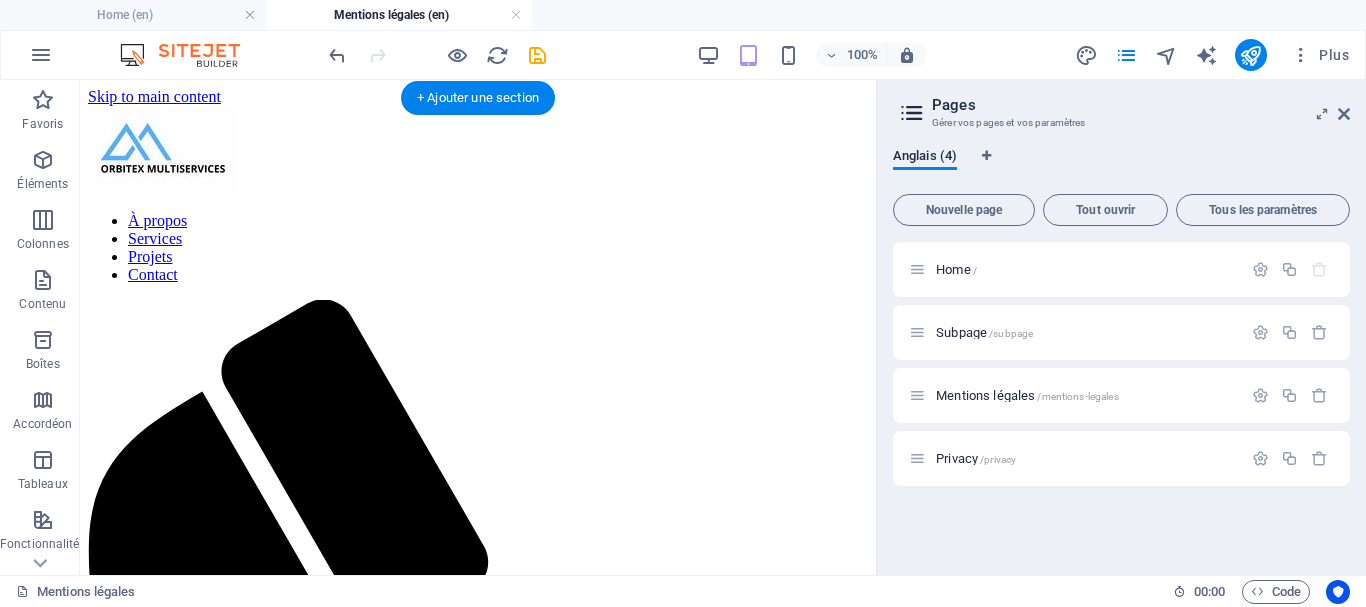 click at bounding box center [478, 1336] 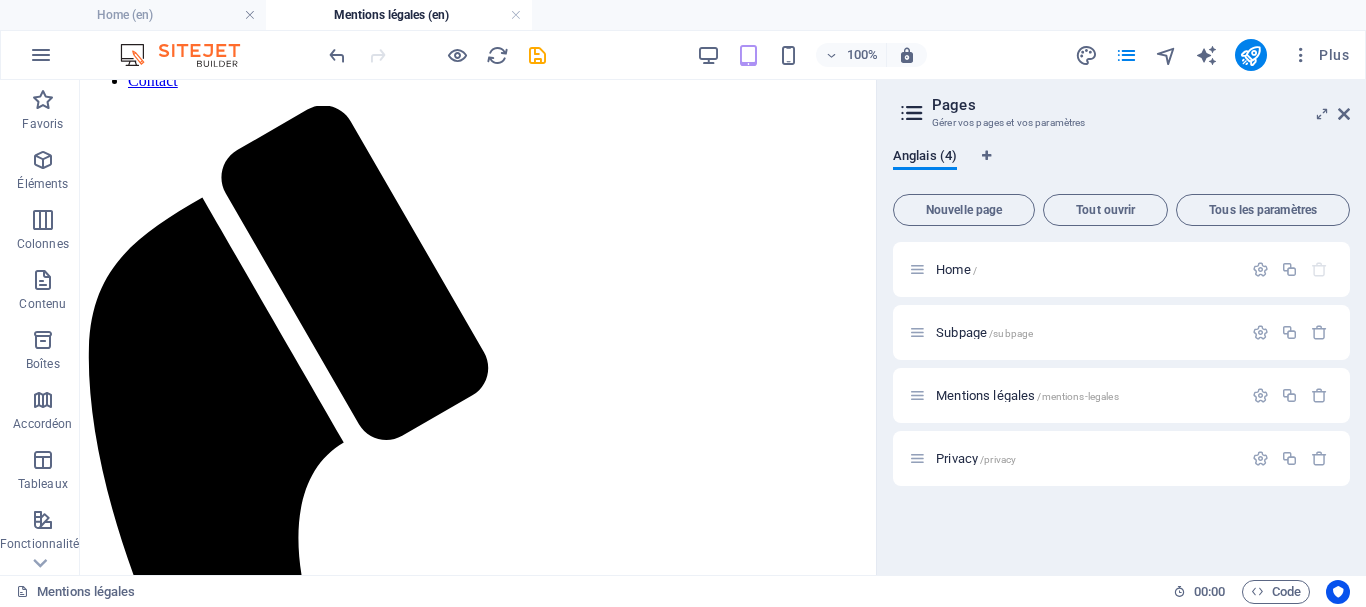 scroll, scrollTop: 168, scrollLeft: 0, axis: vertical 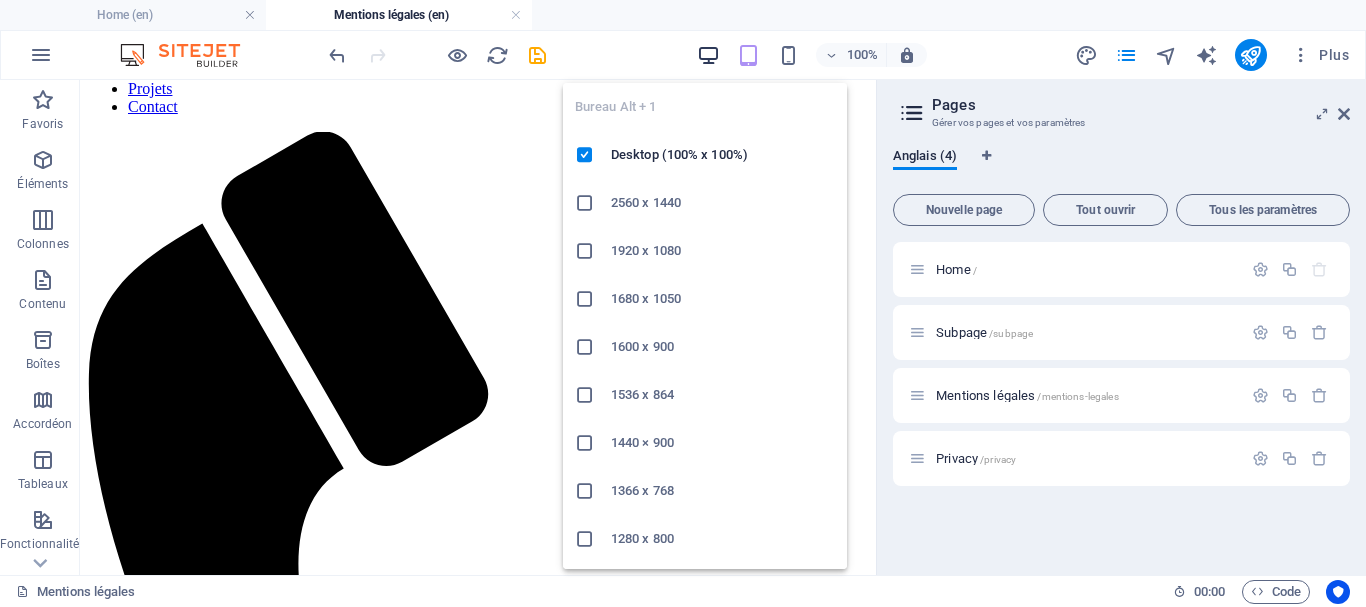 click at bounding box center [708, 55] 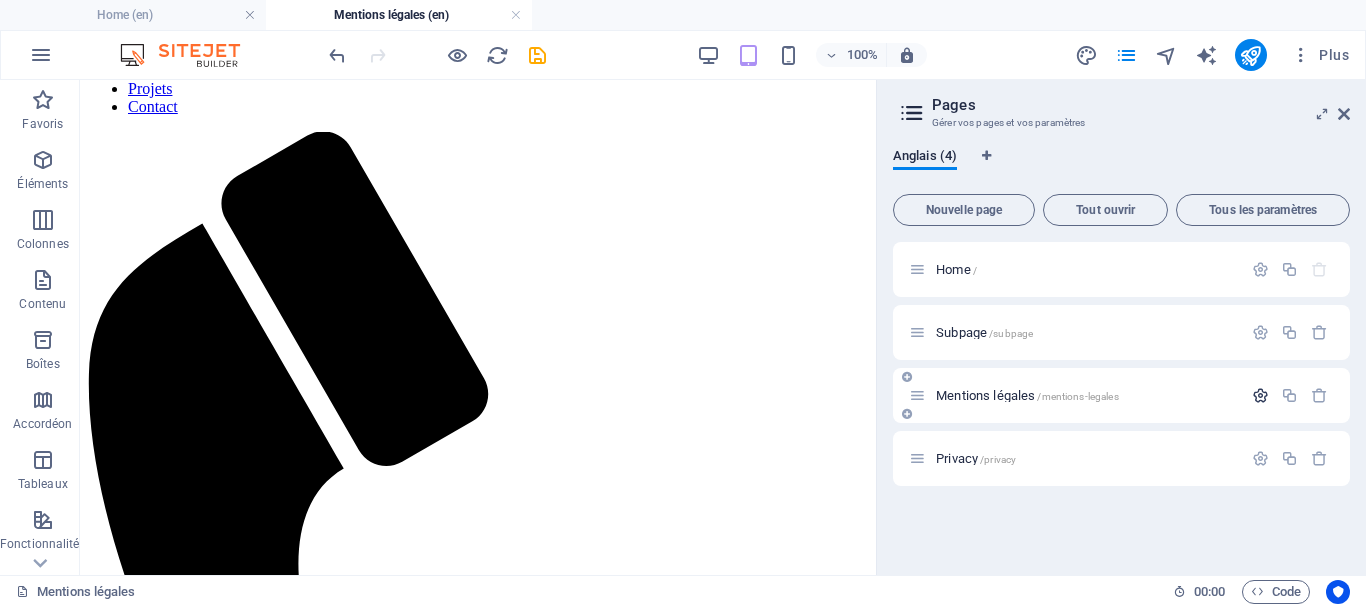 click at bounding box center [1260, 395] 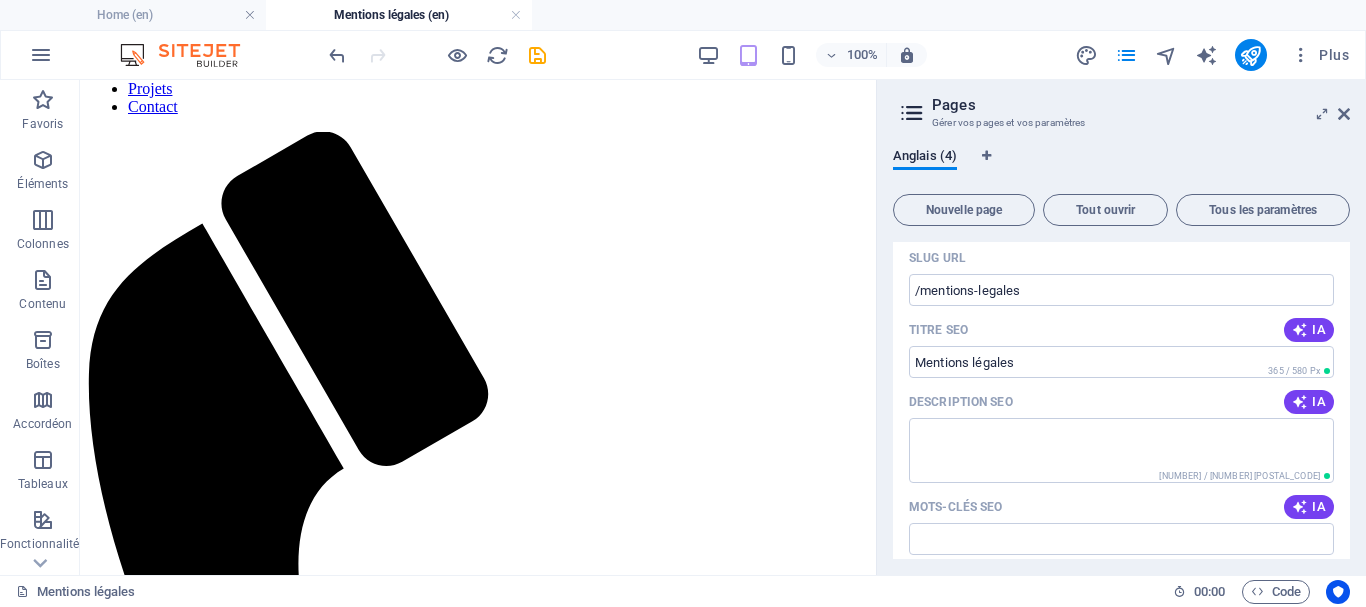 scroll, scrollTop: 275, scrollLeft: 0, axis: vertical 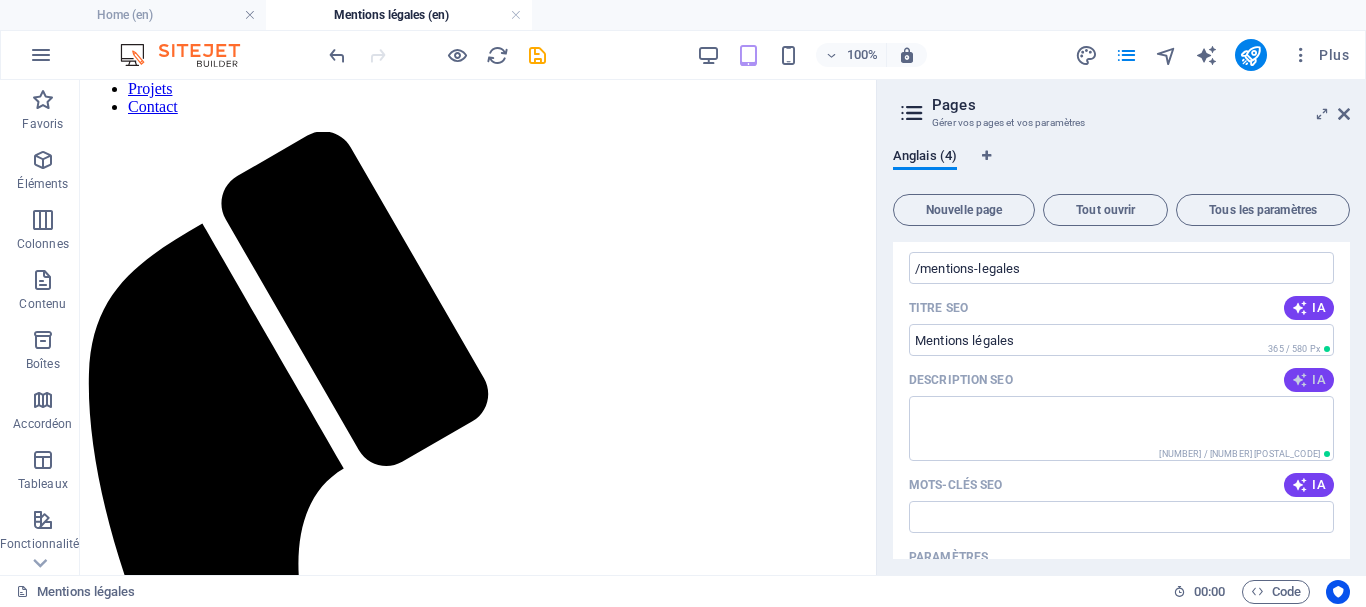 click at bounding box center (1300, 380) 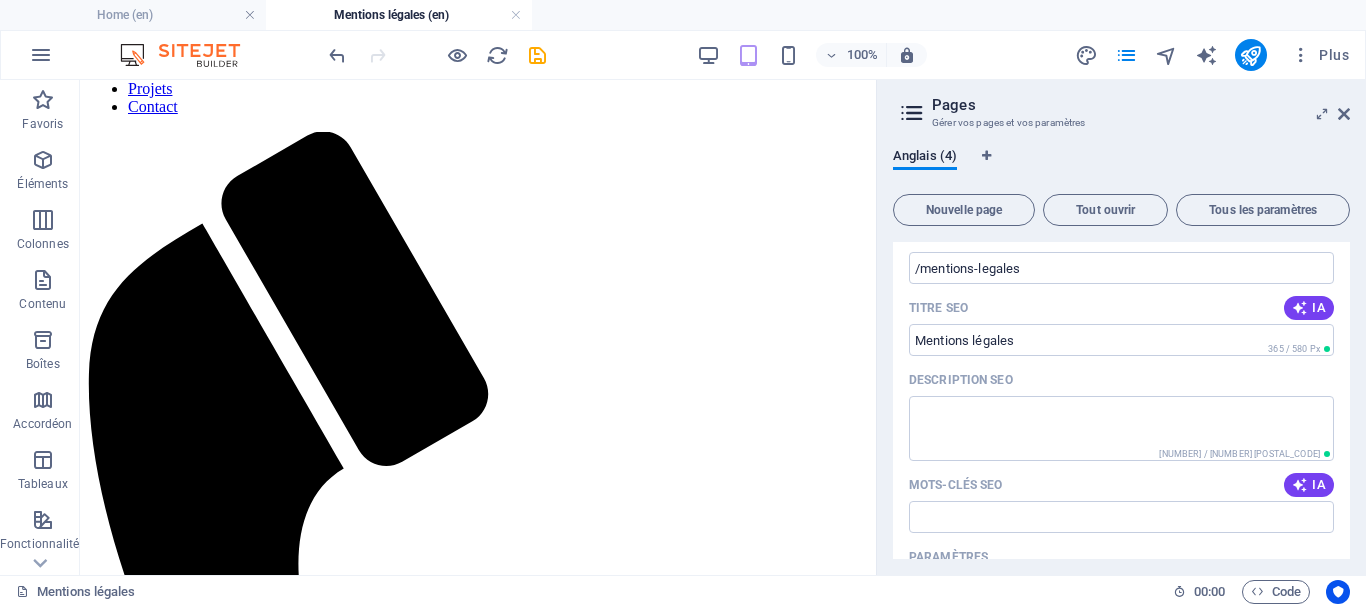 type on "Experience top-notch repair services with [COMPANY]. We prioritize quality and customer satisfaction in [CITY]!" 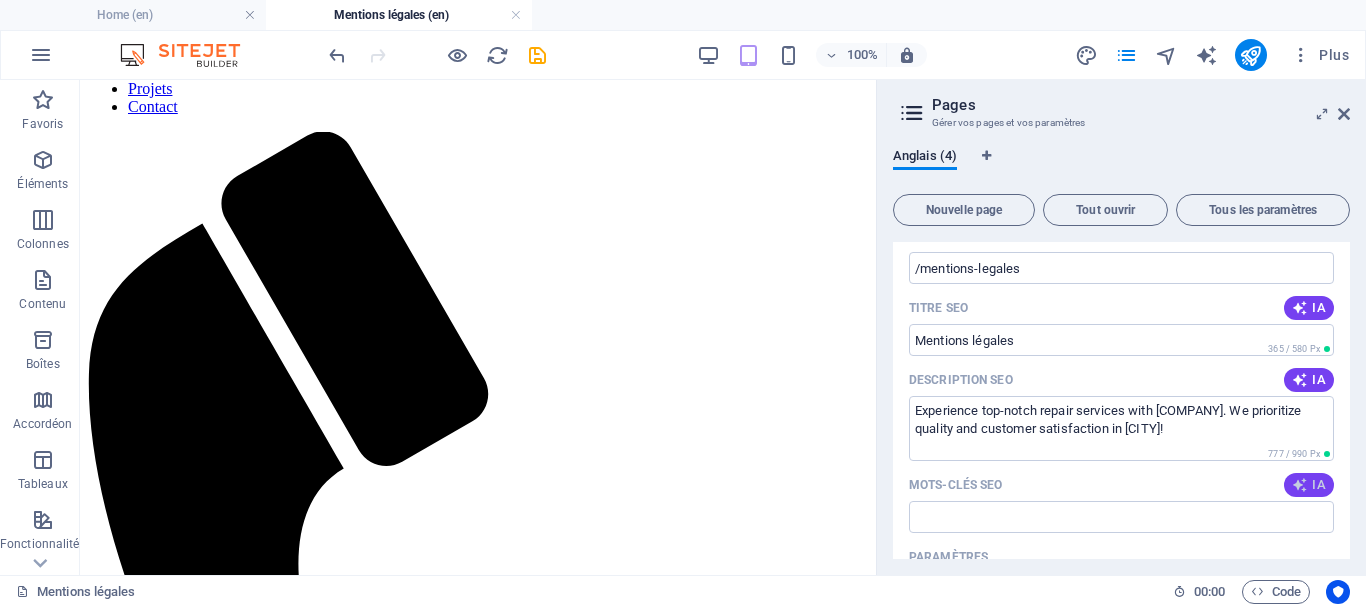 click at bounding box center [1300, 485] 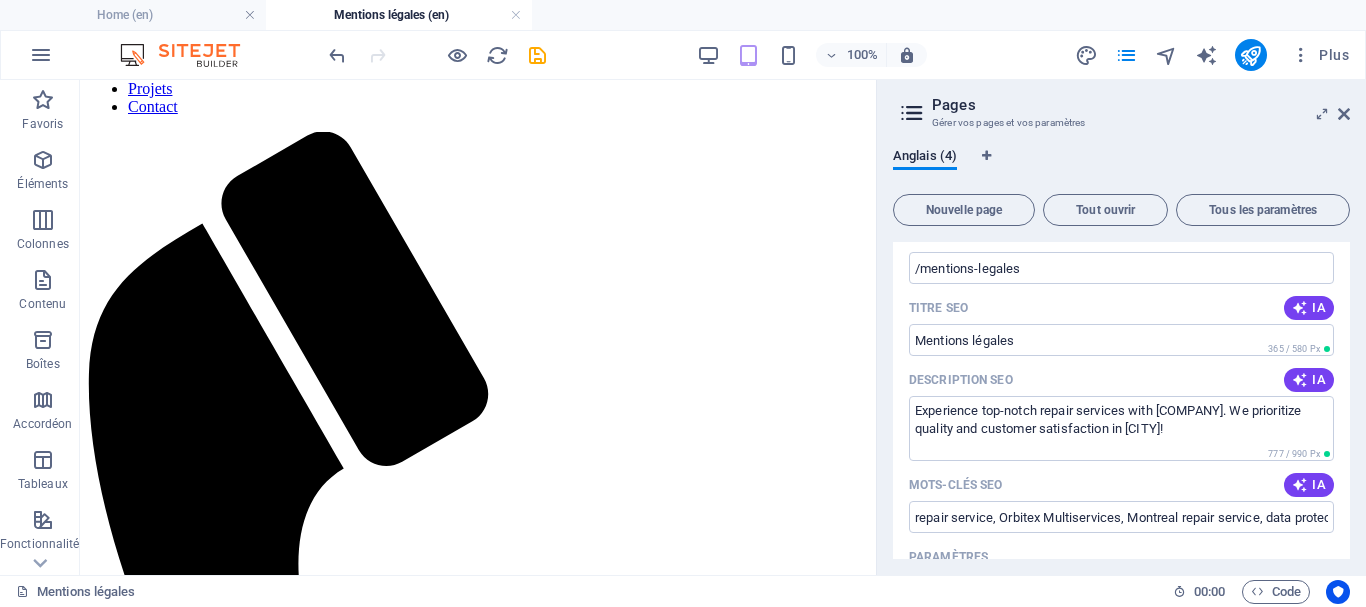 type on "repair service, Orbitex Multiservices, Montreal repair service, data protection, legal mentions, intellectual property rights" 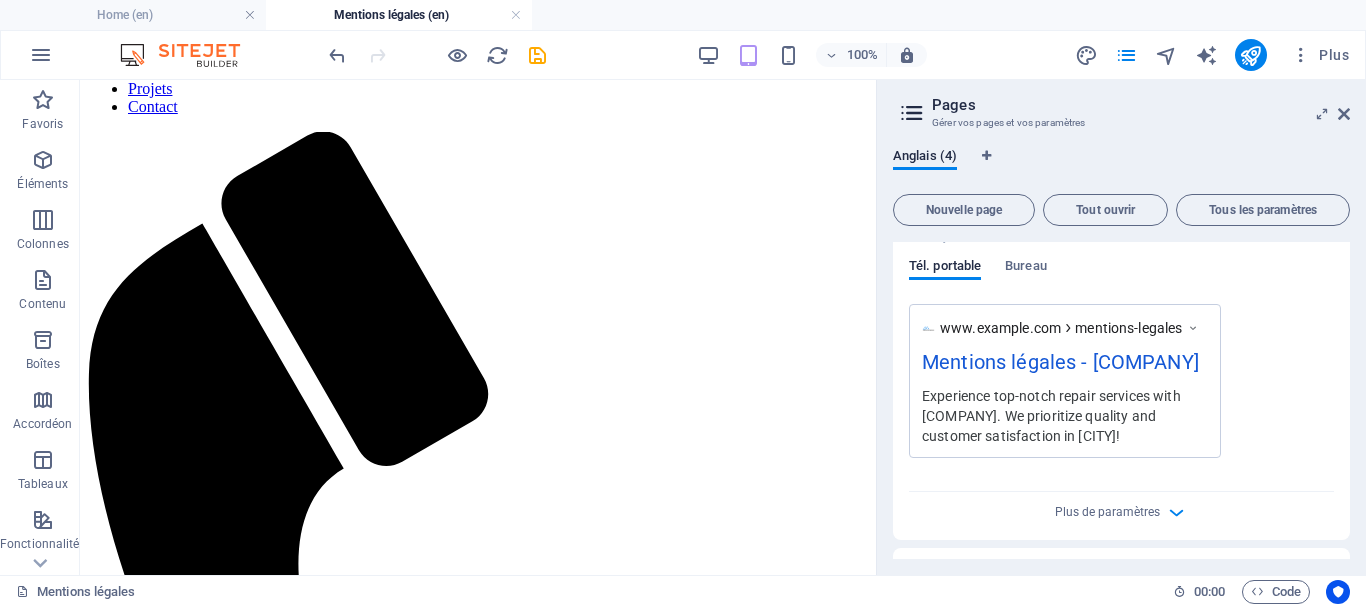 scroll, scrollTop: 748, scrollLeft: 0, axis: vertical 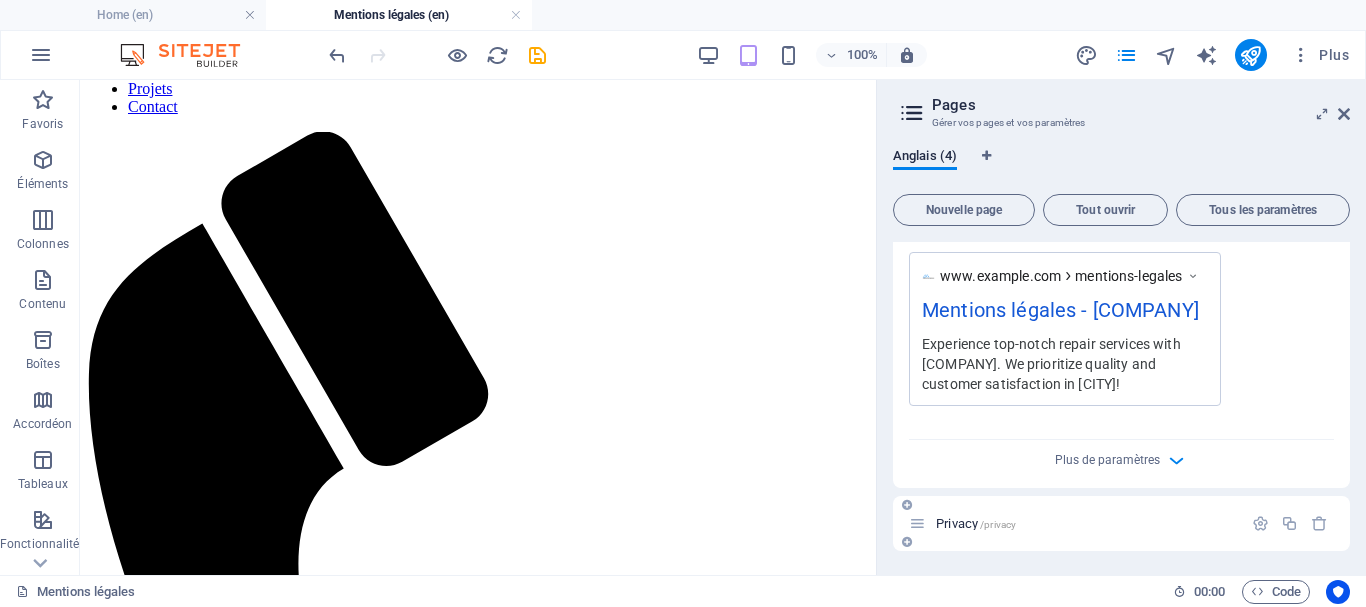 click on "Privacy /privacy" at bounding box center (976, 523) 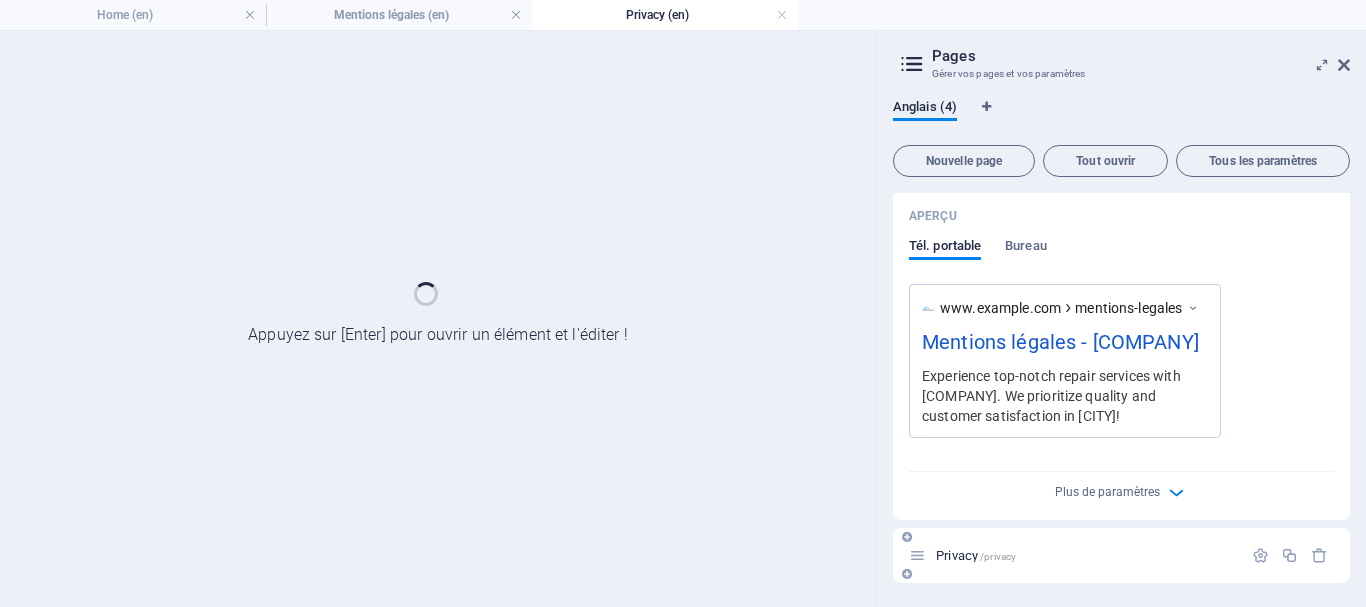 scroll, scrollTop: 667, scrollLeft: 0, axis: vertical 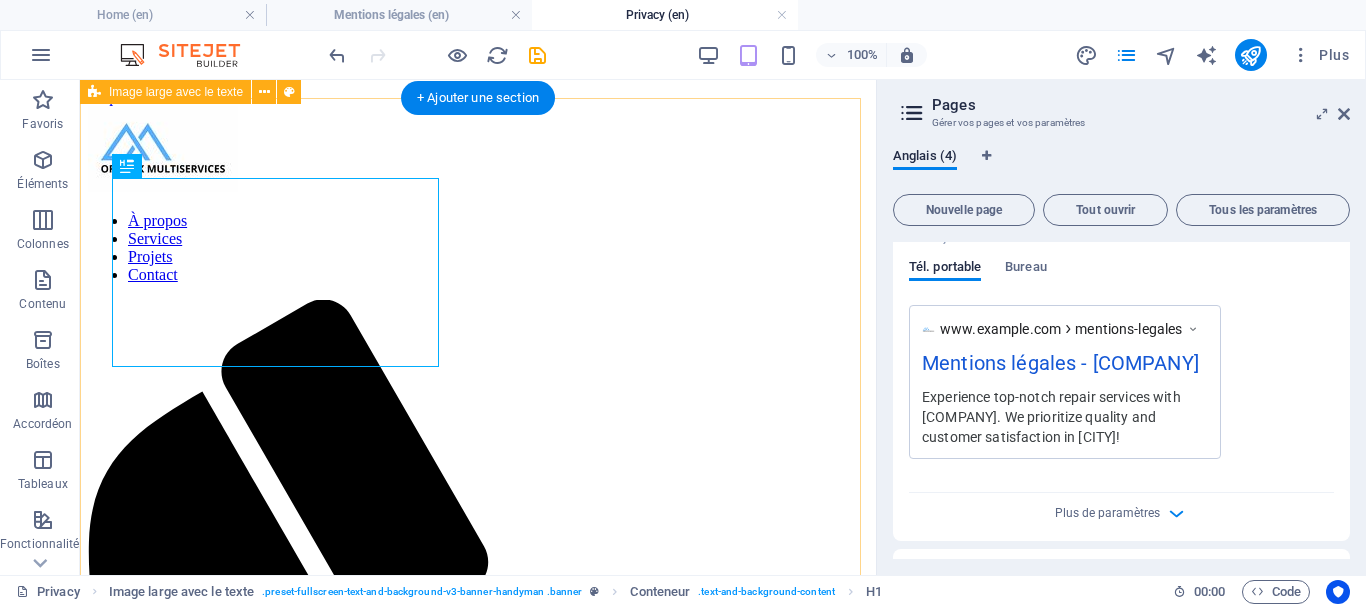 click on "The Best Repair Service It is a long established fact that a reader will be distracted by the readable content of a page when looking at its layout. Déposer le contenu ici ou  Ajouter les éléments  Coller le presse-papiers Déposer le contenu ici ou  Ajouter les éléments  Coller le presse-papiers" at bounding box center [478, 2242] 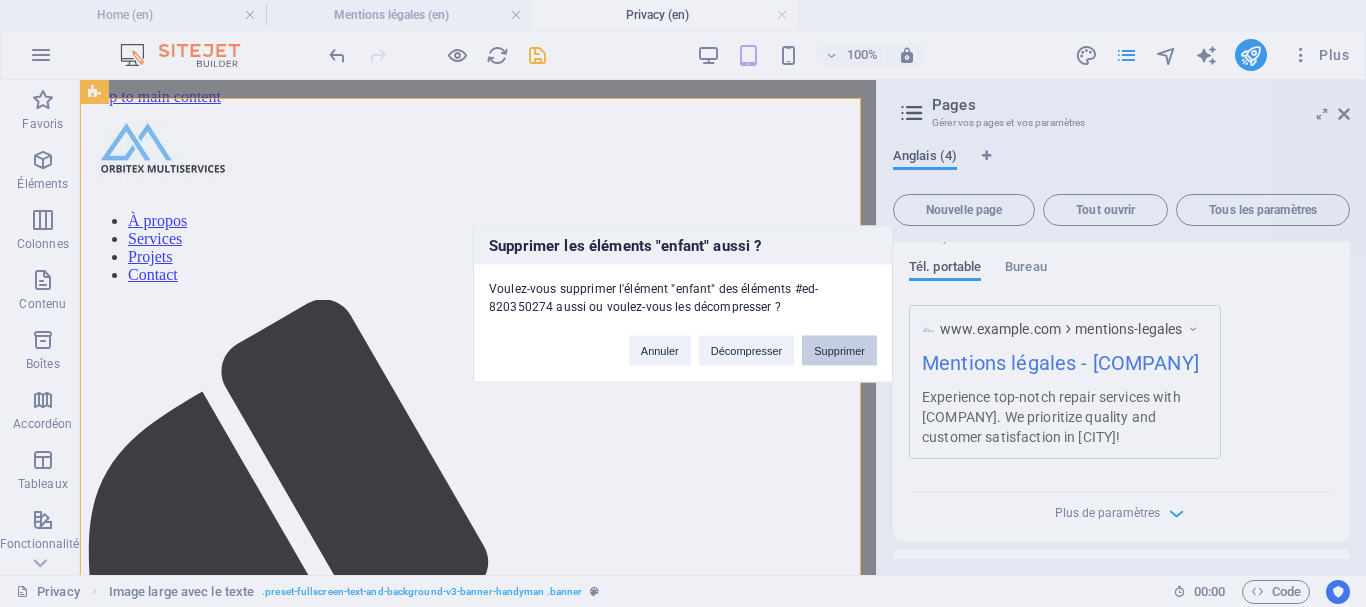 click on "Supprimer" at bounding box center (839, 350) 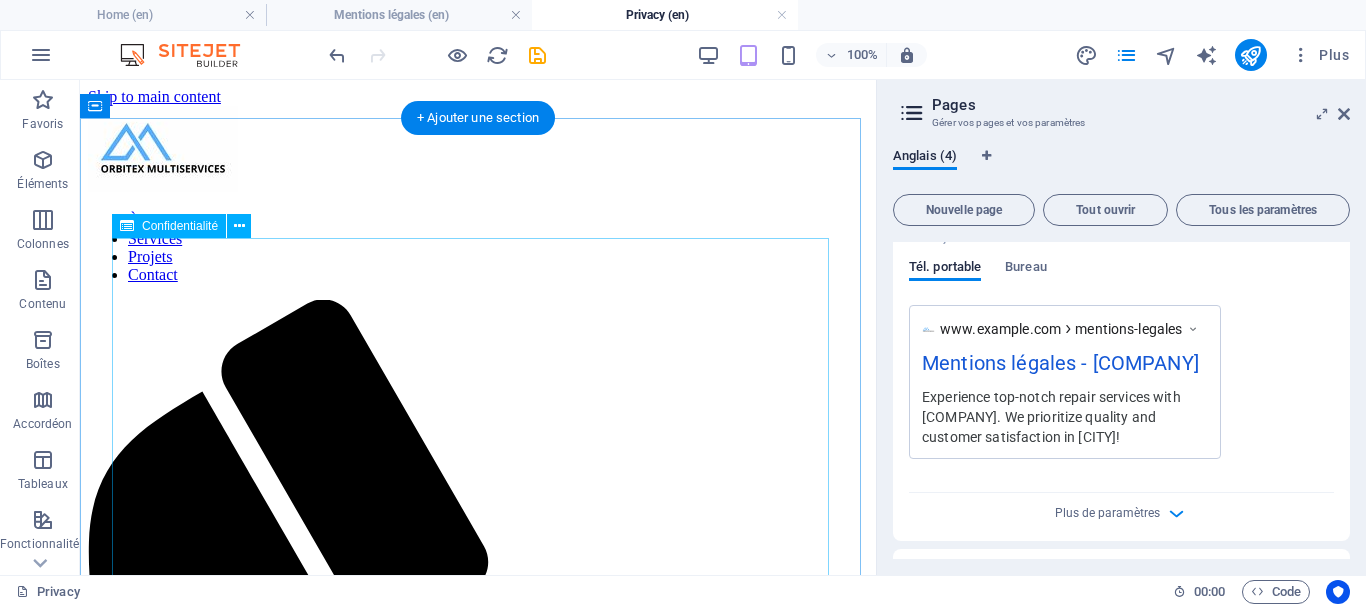 click on "Privacy Policy
An overview of data protection
General
The following gives a simple overview of what kind of personal information we collect, why we collect them and how we handle your data when you are visiting or using our website. Personal information is any data with which you could be personally identified. Detailed information on the subject of data protection can be found in our privacy policy found below.
Data collection on our website
Who is responsible for the data collection on this website?
The data collected on this website are processed by the website operator. The operator's contact details can be found in the website's required legal notice.
How do we collect your data?
Some data are collected when you provide them to us. This could, for example, be data you enter in a contact form.
What do we use your data for?
Part of the data is collected to ensure the proper functioning of the website. Other data can be used to analyze how visitors use the site." at bounding box center (478, 3683) 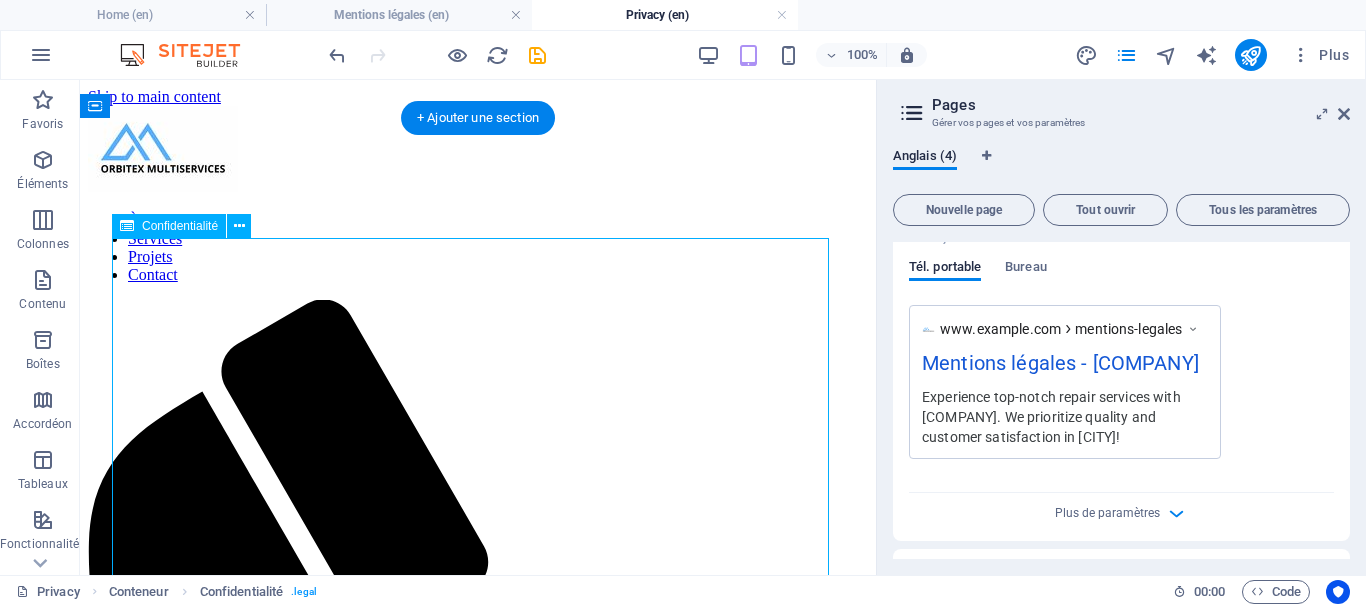 click on "Privacy Policy
An overview of data protection
General
The following gives a simple overview of what kind of personal information we collect, why we collect them and how we handle your data when you are visiting or using our website. Personal information is any data with which you could be personally identified. Detailed information on the subject of data protection can be found in our privacy policy found below.
Data collection on our website
Who is responsible for the data collection on this website?
The data collected on this website are processed by the website operator. The operator's contact details can be found in the website's required legal notice.
How do we collect your data?
Some data are collected when you provide them to us. This could, for example, be data you enter in a contact form.
What do we use your data for?
Part of the data is collected to ensure the proper functioning of the website. Other data can be used to analyze how visitors use the site." at bounding box center [478, 3683] 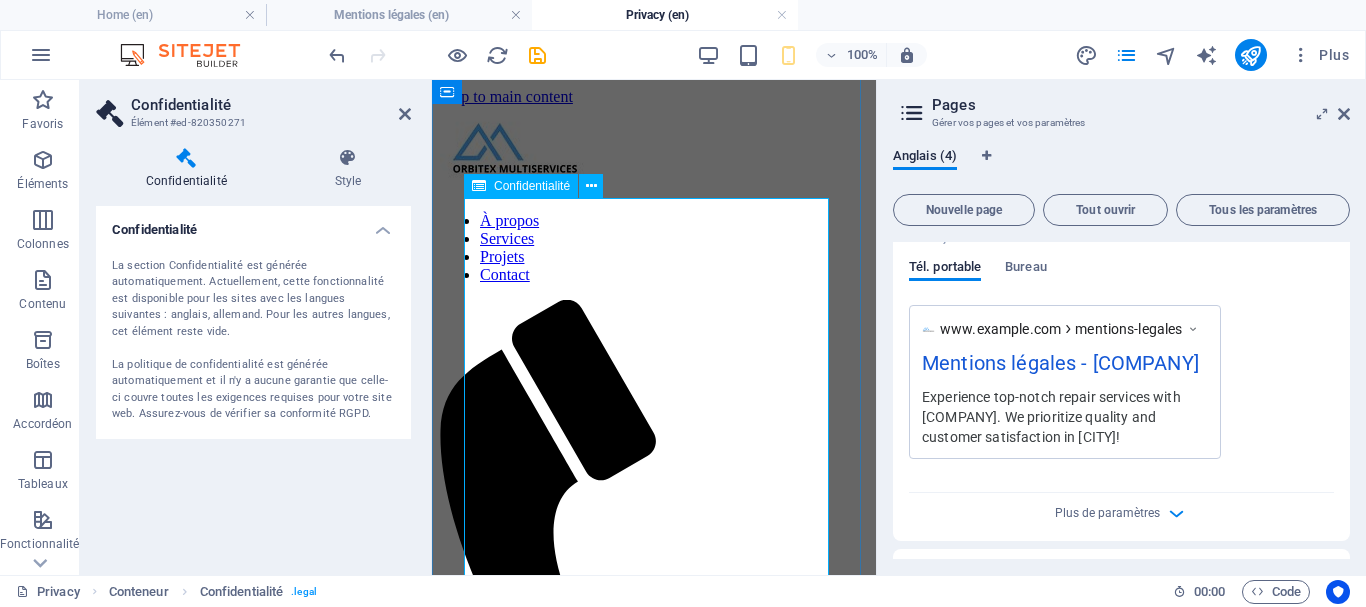 click on "Privacy Policy
An overview of data protection
General
The following gives a simple overview of what kind of personal information we collect, why we collect them and how we handle your data when you are visiting or using our website. Personal information is any data with which you could be personally identified. Detailed information on the subject of data protection can be found in our privacy policy found below.
Data collection on our website
Who is responsible for the data collection on this website?
The data collected on this website are processed by the website operator. The operator's contact details can be found in the website's required legal notice.
How do we collect your data?
Some data are collected when you provide them to us. This could, for example, be data you enter in a contact form.
What do we use your data for?
Part of the data is collected to ensure the proper functioning of the website. Other data can be used to analyze how visitors use the site." at bounding box center (654, 4092) 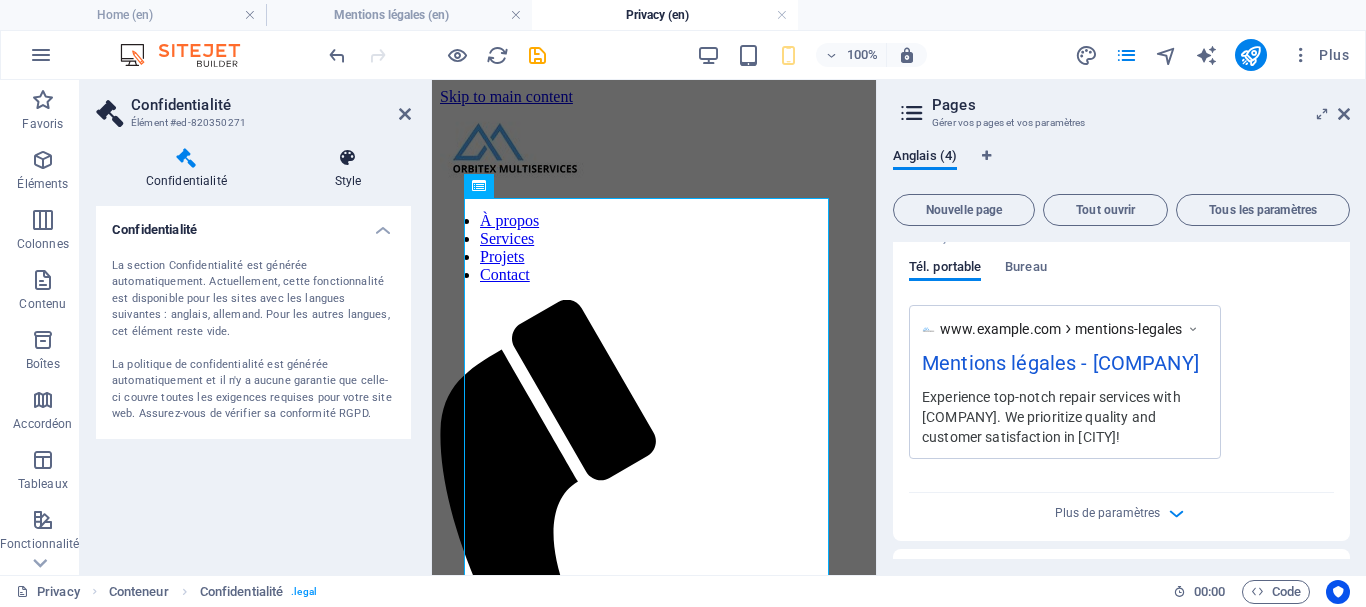 click at bounding box center (348, 158) 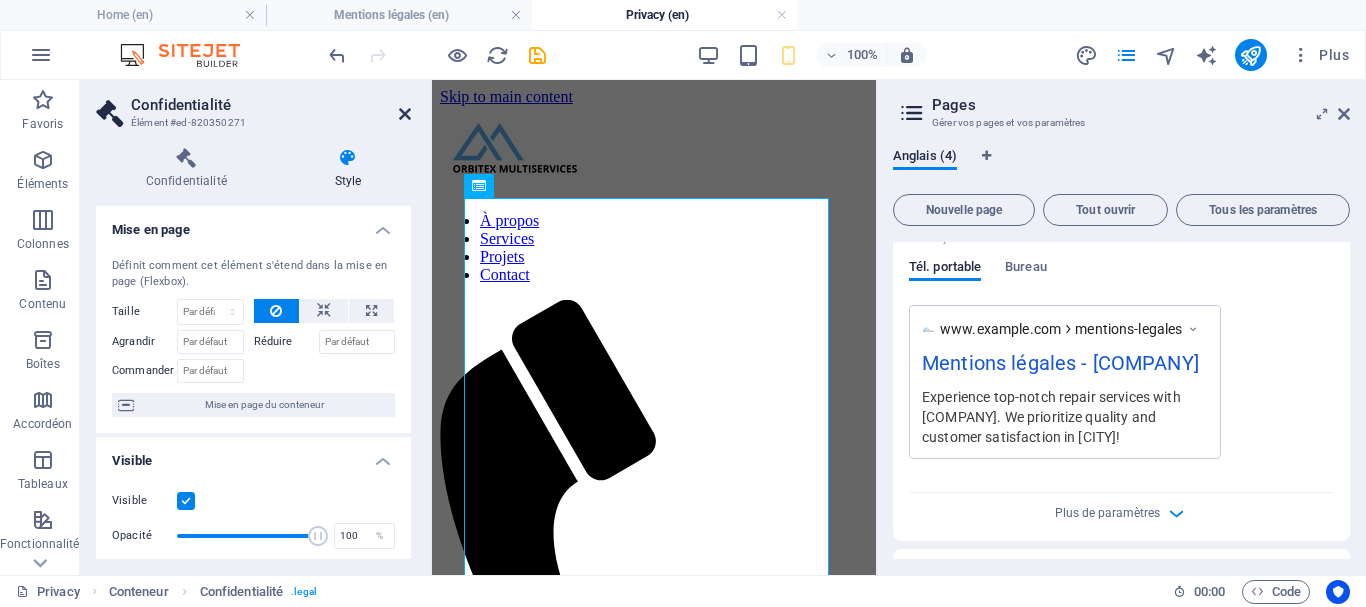 click at bounding box center (405, 114) 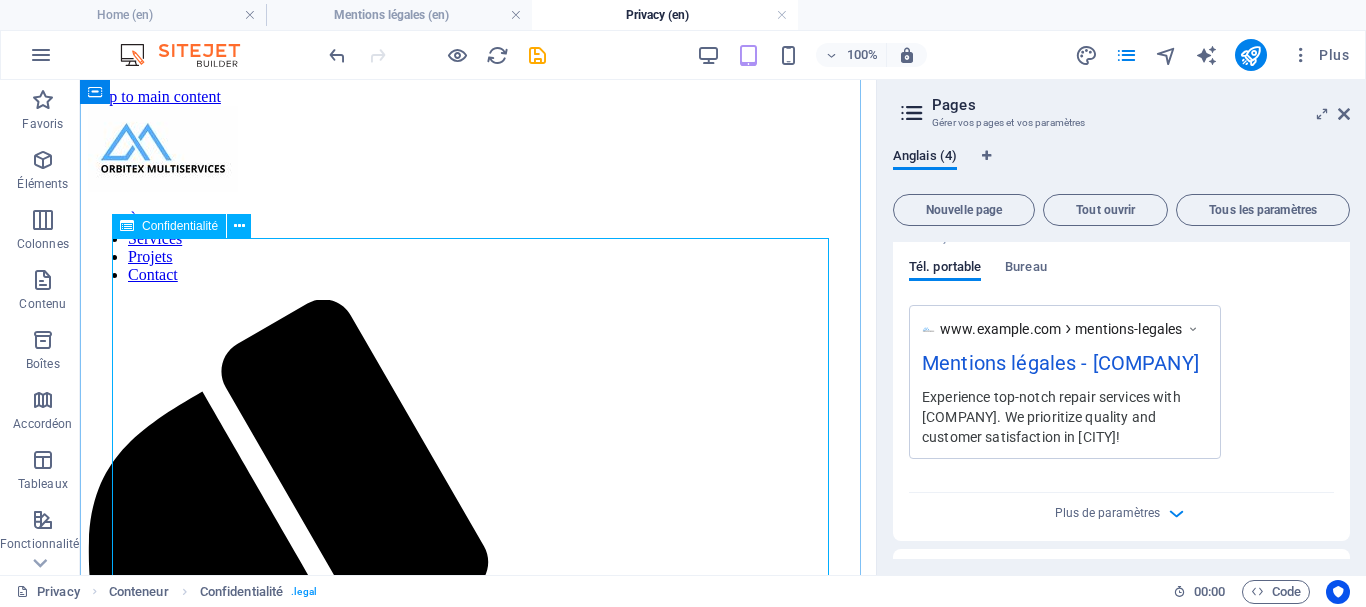 click on "Privacy Policy
An overview of data protection
General
The following gives a simple overview of what kind of personal information we collect, why we collect them and how we handle your data when you are visiting or using our website. Personal information is any data with which you could be personally identified. Detailed information on the subject of data protection can be found in our privacy policy found below.
Data collection on our website
Who is responsible for the data collection on this website?
The data collected on this website are processed by the website operator. The operator's contact details can be found in the website's required legal notice.
How do we collect your data?
Some data are collected when you provide them to us. This could, for example, be data you enter in a contact form.
What do we use your data for?
Part of the data is collected to ensure the proper functioning of the website. Other data can be used to analyze how visitors use the site." at bounding box center [478, 3683] 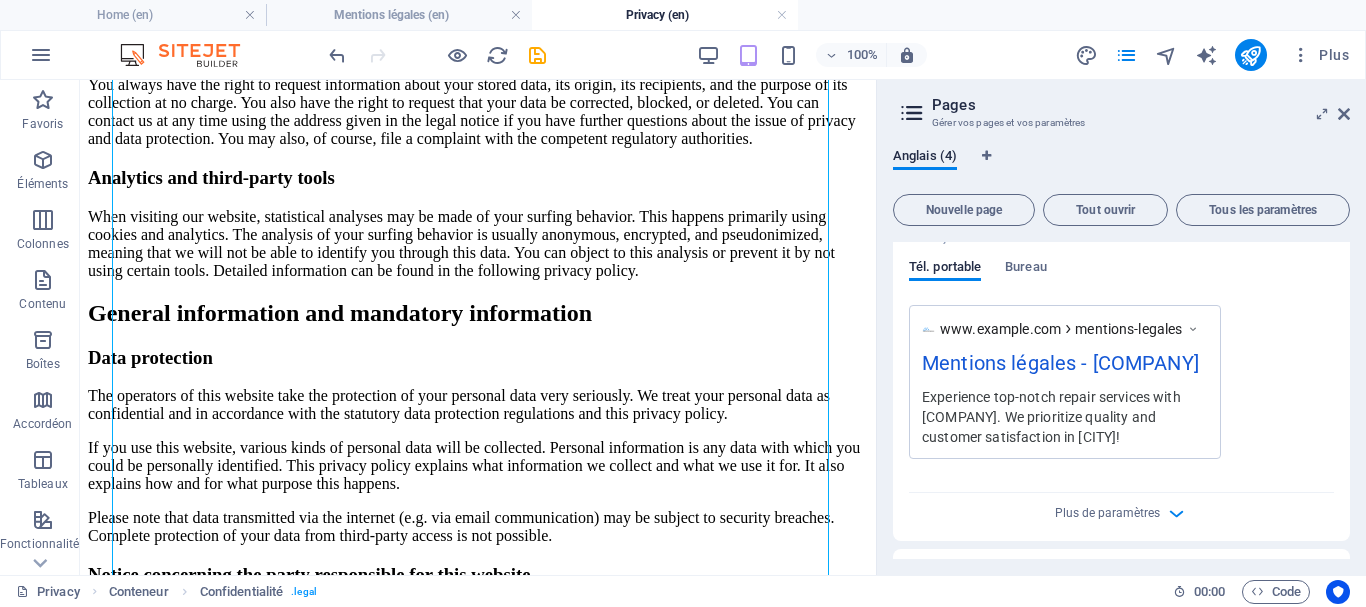 scroll, scrollTop: 2033, scrollLeft: 0, axis: vertical 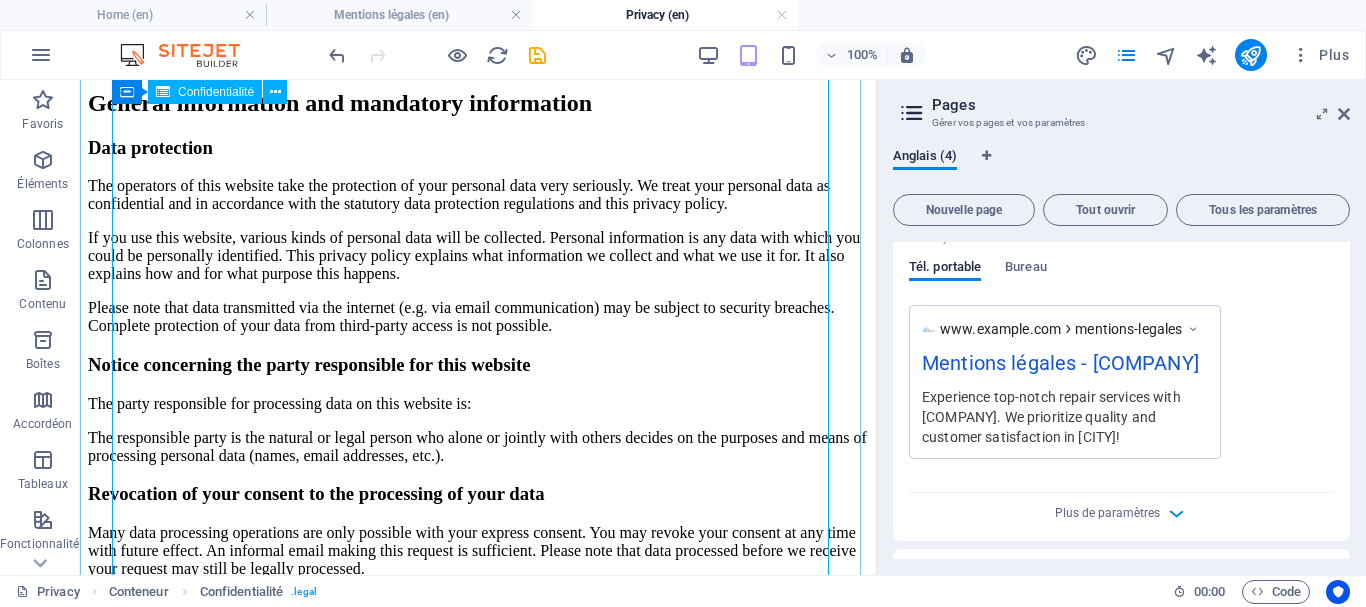 click on "Privacy Policy
An overview of data protection
General
The following gives a simple overview of what kind of personal information we collect, why we collect them and how we handle your data when you are visiting or using our website. Personal information is any data with which you could be personally identified. Detailed information on the subject of data protection can be found in our privacy policy found below.
Data collection on our website
Who is responsible for the data collection on this website?
The data collected on this website are processed by the website operator. The operator's contact details can be found in the website's required legal notice.
How do we collect your data?
Some data are collected when you provide them to us. This could, for example, be data you enter in a contact form.
What do we use your data for?
Part of the data is collected to ensure the proper functioning of the website. Other data can be used to analyze how visitors use the site." at bounding box center [478, 1650] 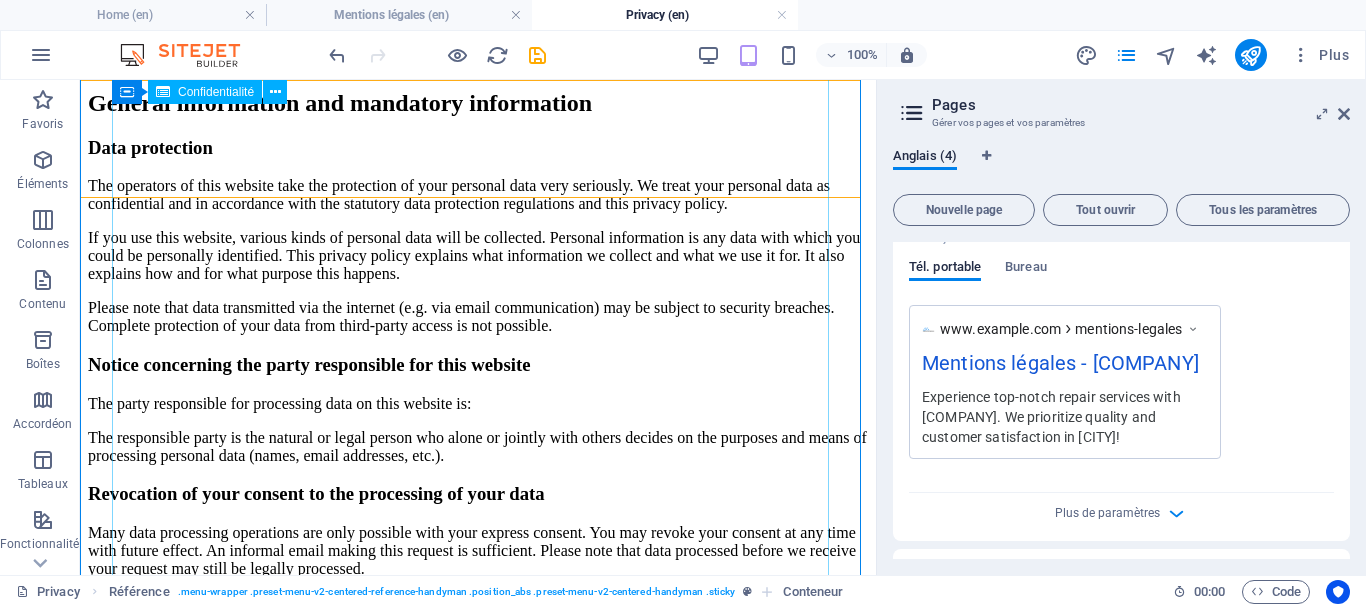 click on "Privacy Policy
An overview of data protection
General
The following gives a simple overview of what kind of personal information we collect, why we collect them and how we handle your data when you are visiting or using our website. Personal information is any data with which you could be personally identified. Detailed information on the subject of data protection can be found in our privacy policy found below.
Data collection on our website
Who is responsible for the data collection on this website?
The data collected on this website are processed by the website operator. The operator's contact details can be found in the website's required legal notice.
How do we collect your data?
Some data are collected when you provide them to us. This could, for example, be data you enter in a contact form.
What do we use your data for?
Part of the data is collected to ensure the proper functioning of the website. Other data can be used to analyze how visitors use the site." at bounding box center (478, 1650) 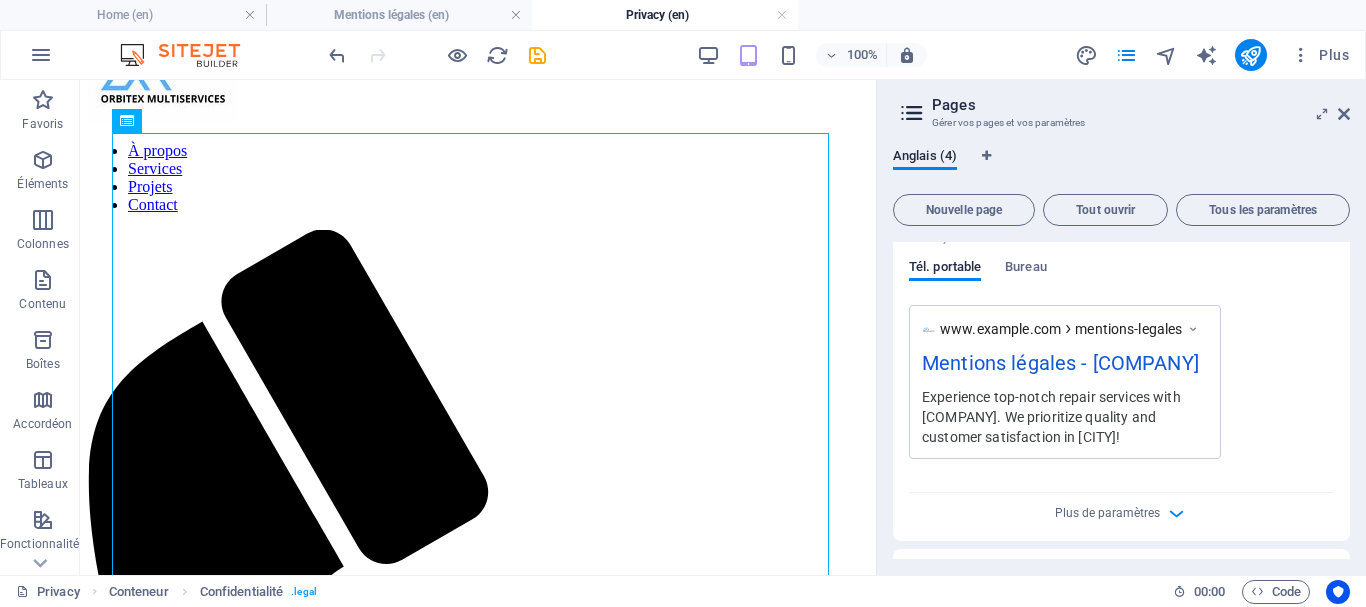 scroll, scrollTop: 0, scrollLeft: 0, axis: both 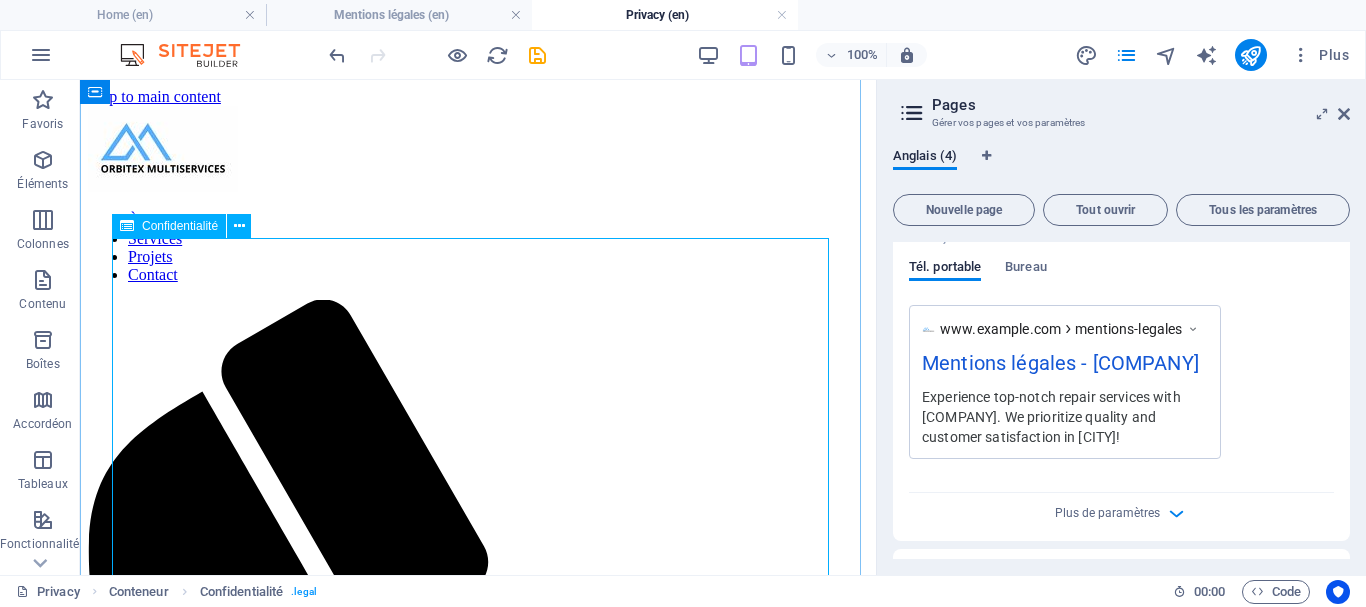 click at bounding box center [127, 226] 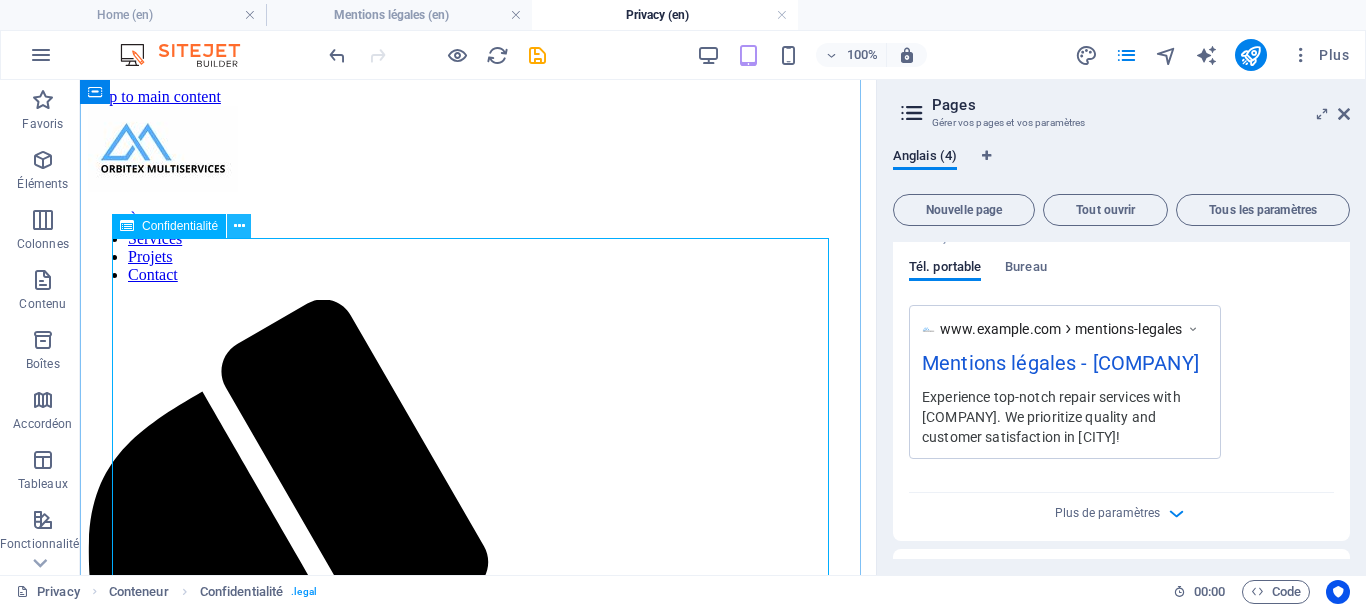 click at bounding box center (239, 226) 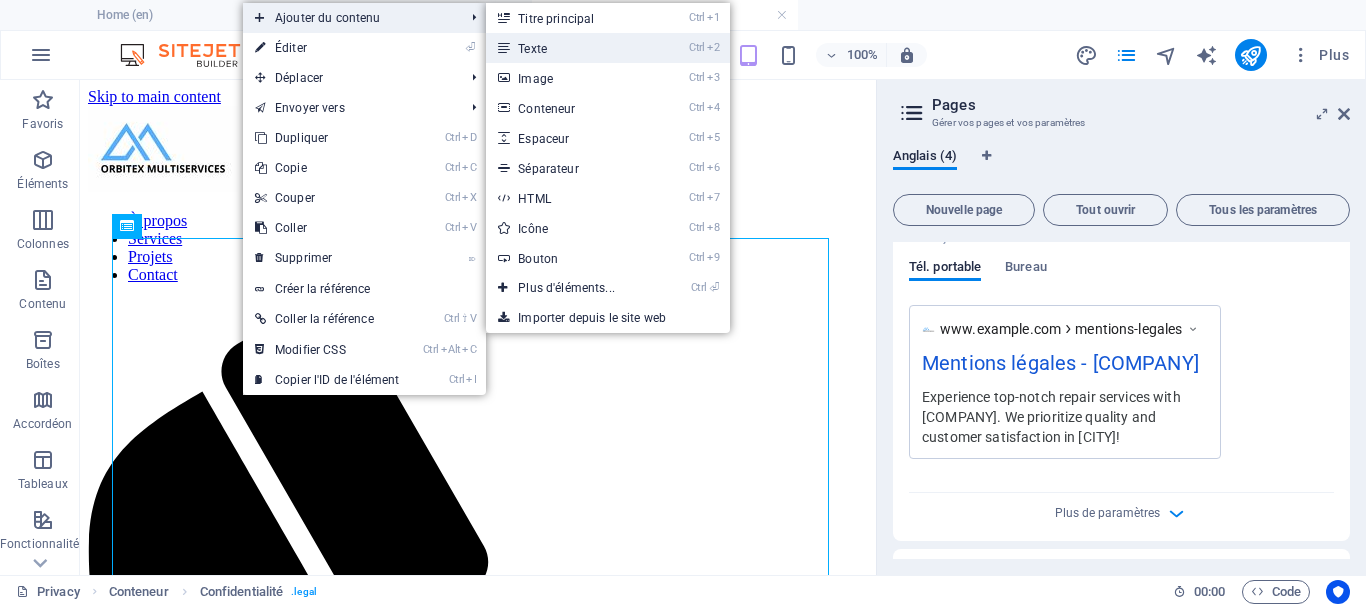 click on "Ctrl 2  Texte" at bounding box center (570, 48) 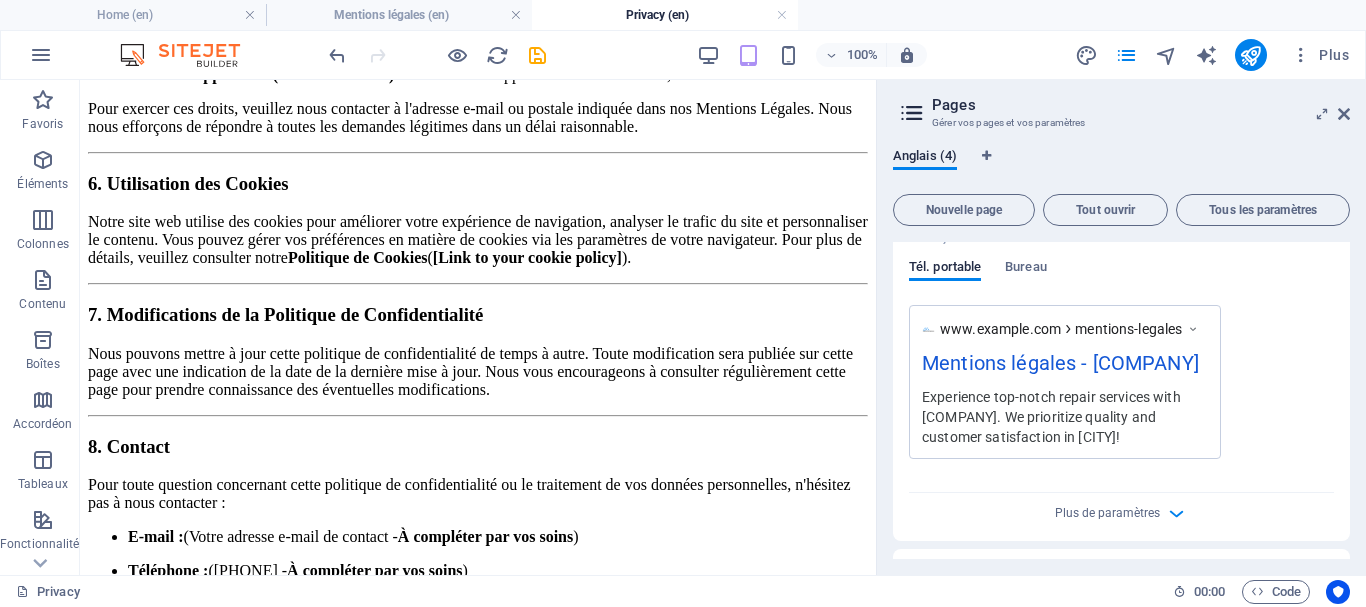 scroll, scrollTop: 7625, scrollLeft: 0, axis: vertical 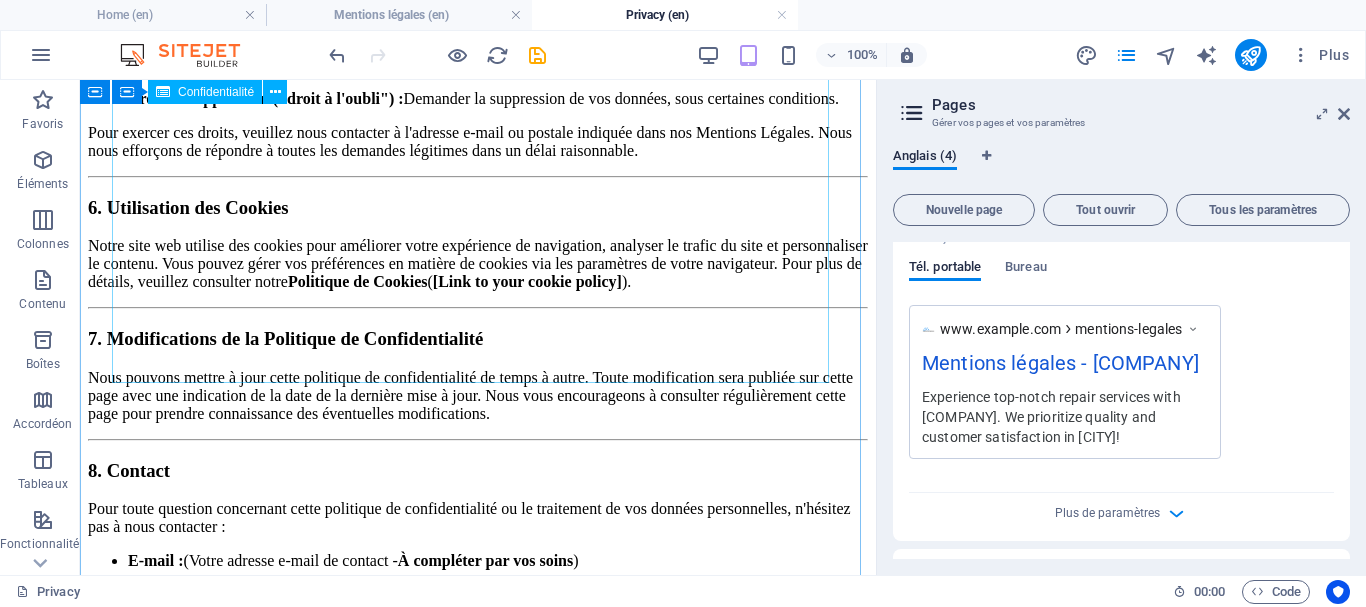 click on "Privacy Policy
An overview of data protection
General
The following gives a simple overview of what kind of personal information we collect, why we collect them and how we handle your data when you are visiting or using our website. Personal information is any data with which you could be personally identified. Detailed information on the subject of data protection can be found in our privacy policy found below.
Data collection on our website
Who is responsible for the data collection on this website?
The data collected on this website are processed by the website operator. The operator's contact details can be found in the website's required legal notice.
How do we collect your data?
Some data are collected when you provide them to us. This could, for example, be data you enter in a contact form.
What do we use your data for?
Part of the data is collected to ensure the proper functioning of the website. Other data can be used to analyze how visitors use the site." at bounding box center (478, -3942) 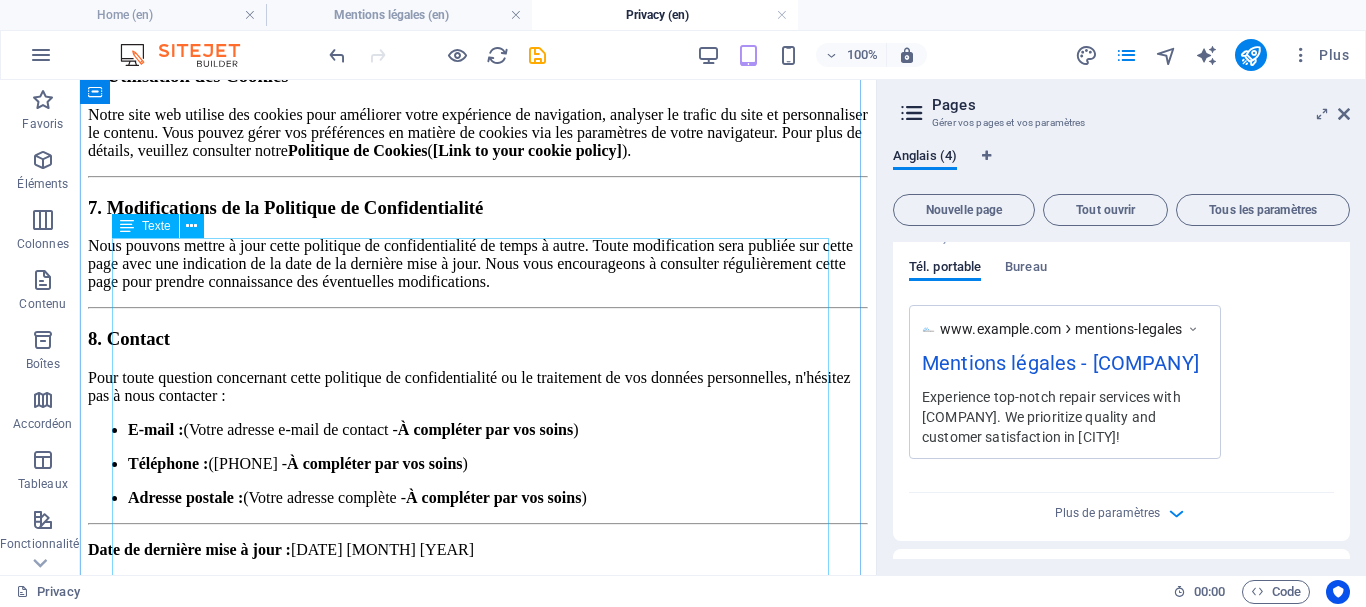 scroll, scrollTop: 0, scrollLeft: 0, axis: both 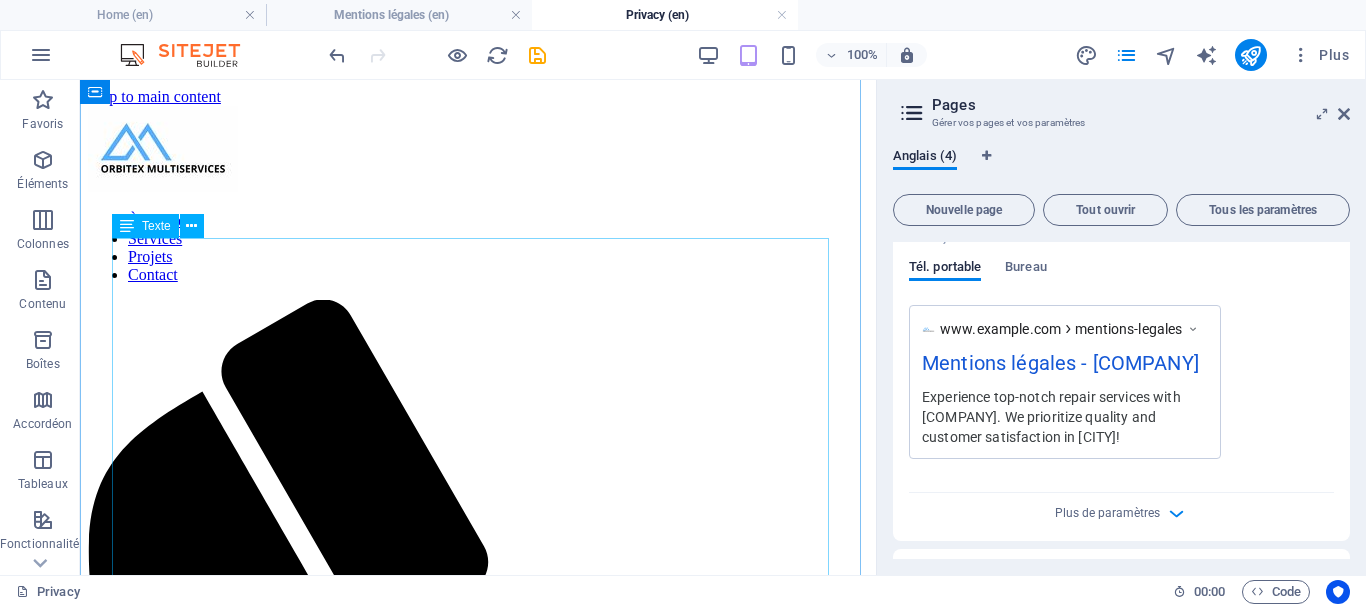 click on "Politique de Confidentialité d'Orbitex Multiservices Chez Orbitex Multiservices, nous nous engageons à protéger votre vie privée et vos données personnelles. La présente politique de confidentialité décrit comment nous recueillons, utilisons, protégeons et, dans certains cas, partageons les informations que vous nous fournissez lorsque vous utilisez notre site web (www.orbitexmultiservices.ma) et nos services. 1. Collecte des Informations Personnelles Nous pouvons collecter des informations personnelles vous concernant de différentes manières, notamment lorsque vous : Visitez notre site web :  Nous collectons automatiquement certaines informations techniques (adresse IP, type de navigateur, système d'exploitation, pages consultées, durée de la visite) via des cookies et des technologies similaires. Nous contactez via les formulaires : Postulez à une offre d'emploi : Utilisez nos services : 2. Utilisation des Informations Collectées Les informations collectées nous permettent de :  ( ). ) ) )" at bounding box center (478, 2369) 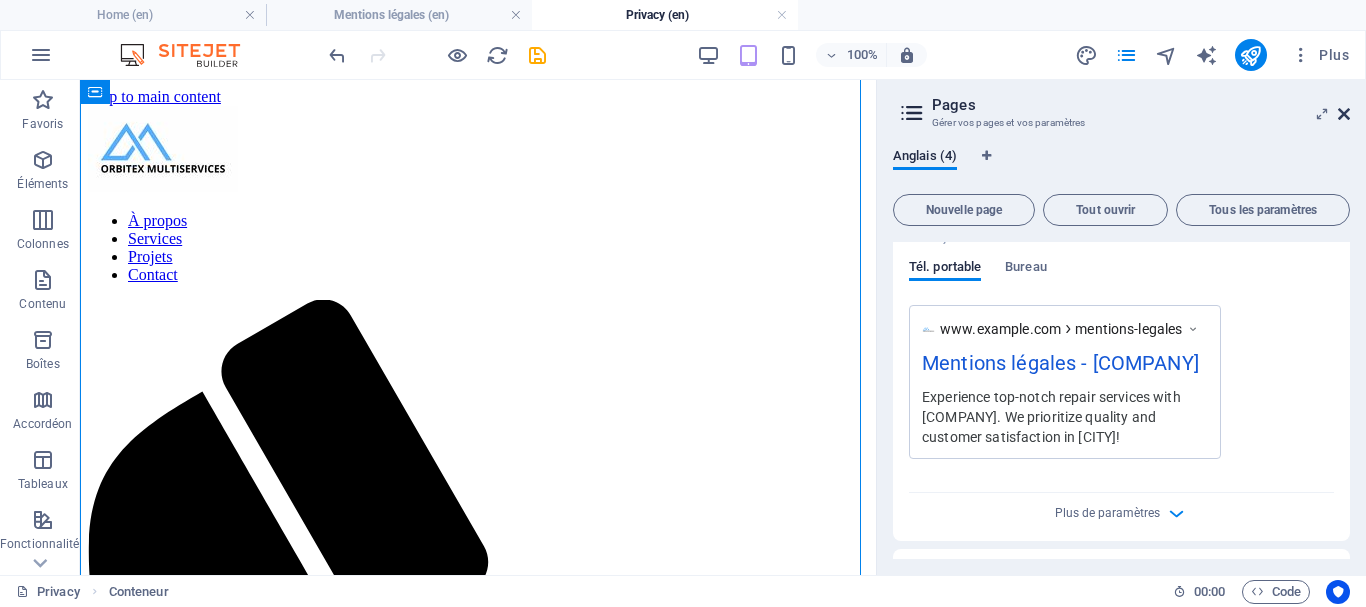 click at bounding box center [1344, 114] 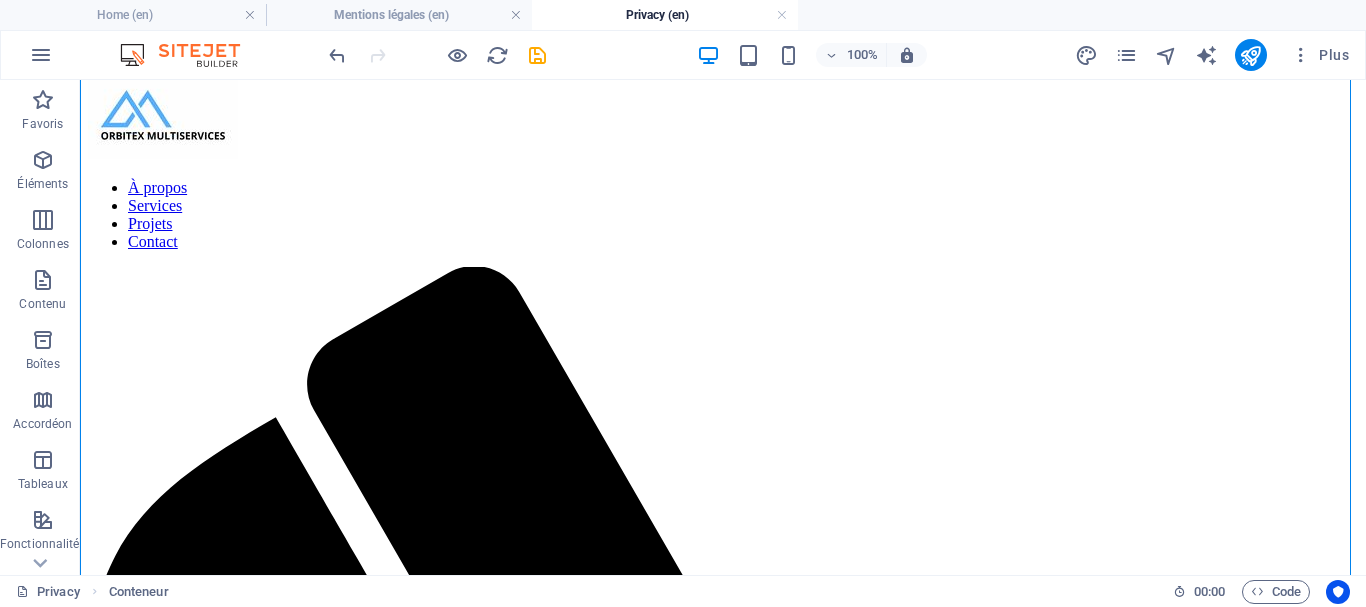 scroll, scrollTop: 23, scrollLeft: 0, axis: vertical 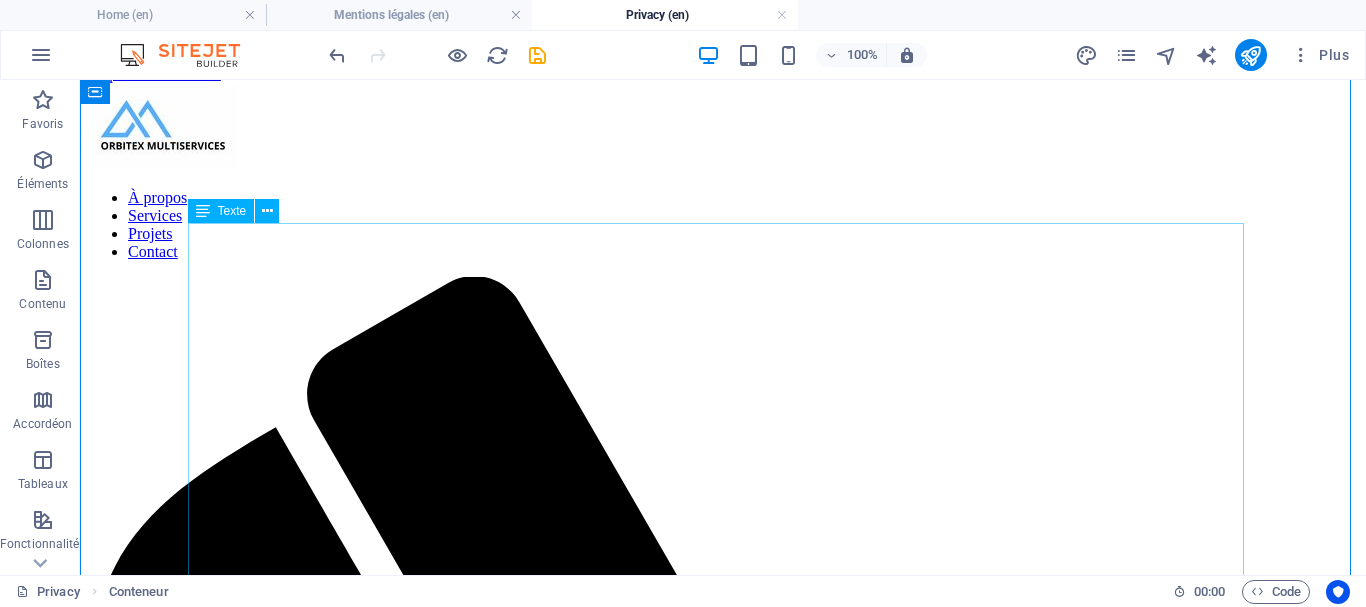 click on "Politique de Confidentialité d'Orbitex Multiservices Chez Orbitex Multiservices, nous nous engageons à protéger votre vie privée et vos données personnelles. La présente politique de confidentialité décrit comment nous recueillons, utilisons, protégeons et, dans certains cas, partageons les informations que vous nous fournissez lorsque vous utilisez notre site web (www.orbitexmultiservices.ma) et nos services. 1. Collecte des Informations Personnelles Nous pouvons collecter des informations personnelles vous concernant de différentes manières, notamment lorsque vous : Visitez notre site web :  Nous collectons automatiquement certaines informations techniques (adresse IP, type de navigateur, système d'exploitation, pages consultées, durée de la visite) via des cookies et des technologies similaires. Nous contactez via les formulaires : Postulez à une offre d'emploi : Utilisez nos services : 2. Utilisation des Informations Collectées Les informations collectées nous permettent de :  ( ). ) ) )" at bounding box center (723, 2826) 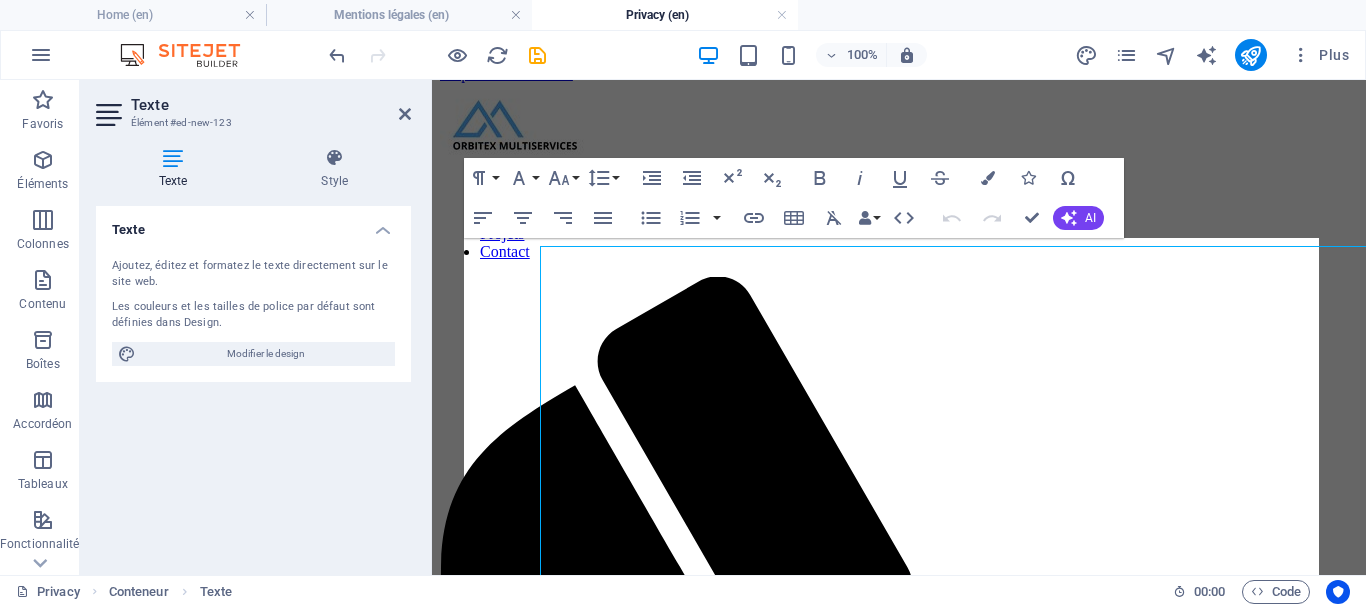 scroll, scrollTop: 0, scrollLeft: 0, axis: both 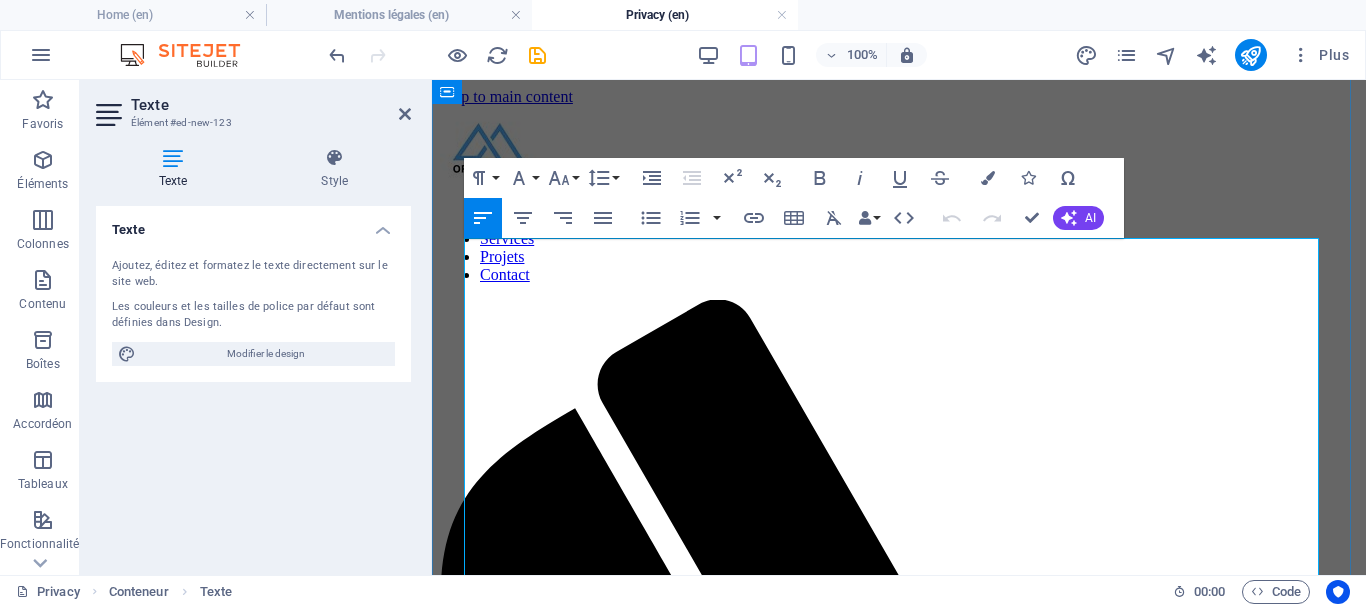 click on "Visitez notre site web :  Nous collectons automatiquement certaines informations techniques (adresse IP, type de navigateur, système d'exploitation, pages consultées, durée de la visite) via des cookies et des technologies similaires." at bounding box center (919, 1700) 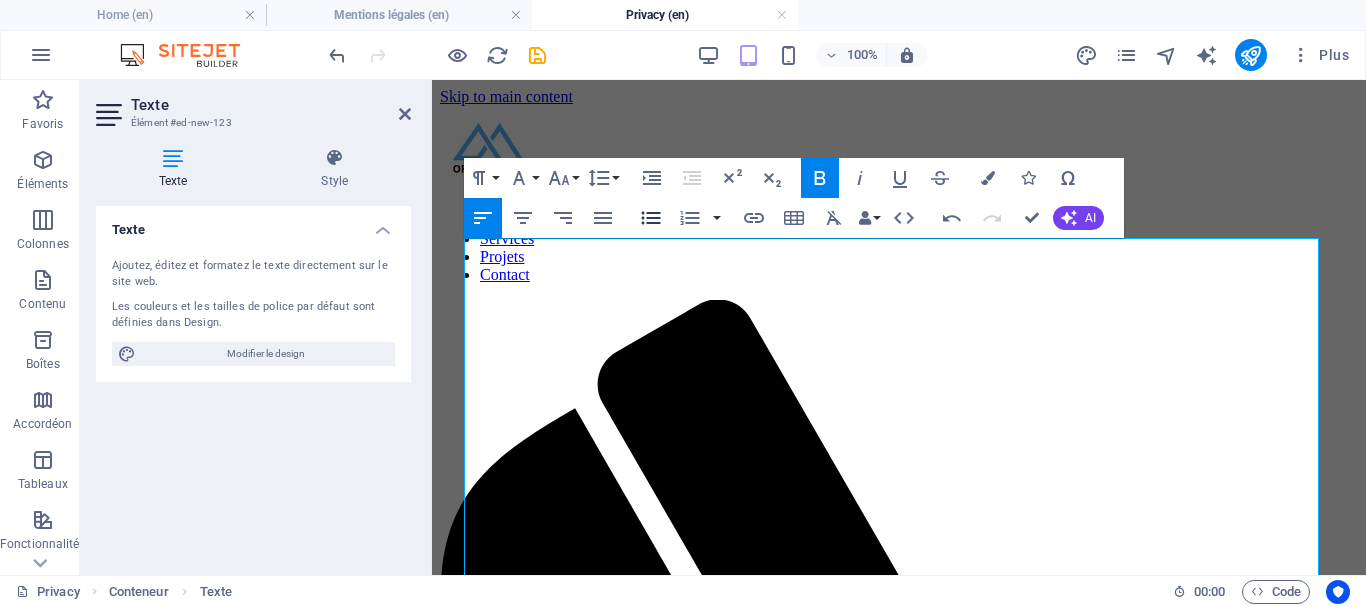 click 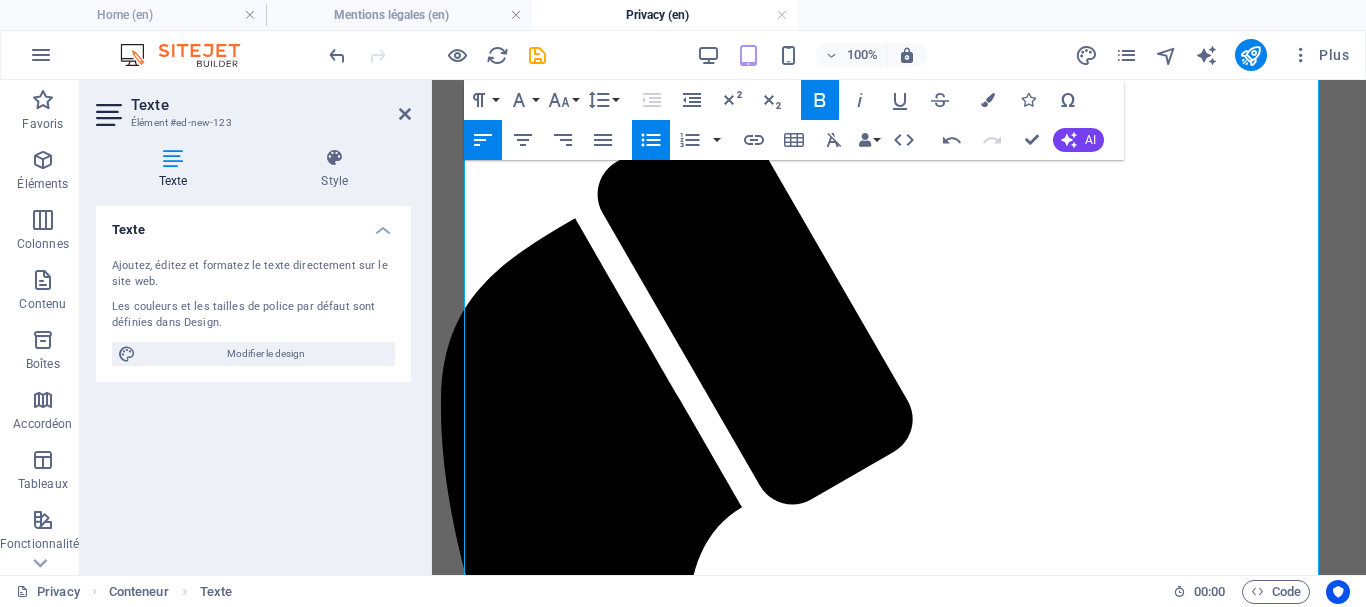scroll, scrollTop: 227, scrollLeft: 0, axis: vertical 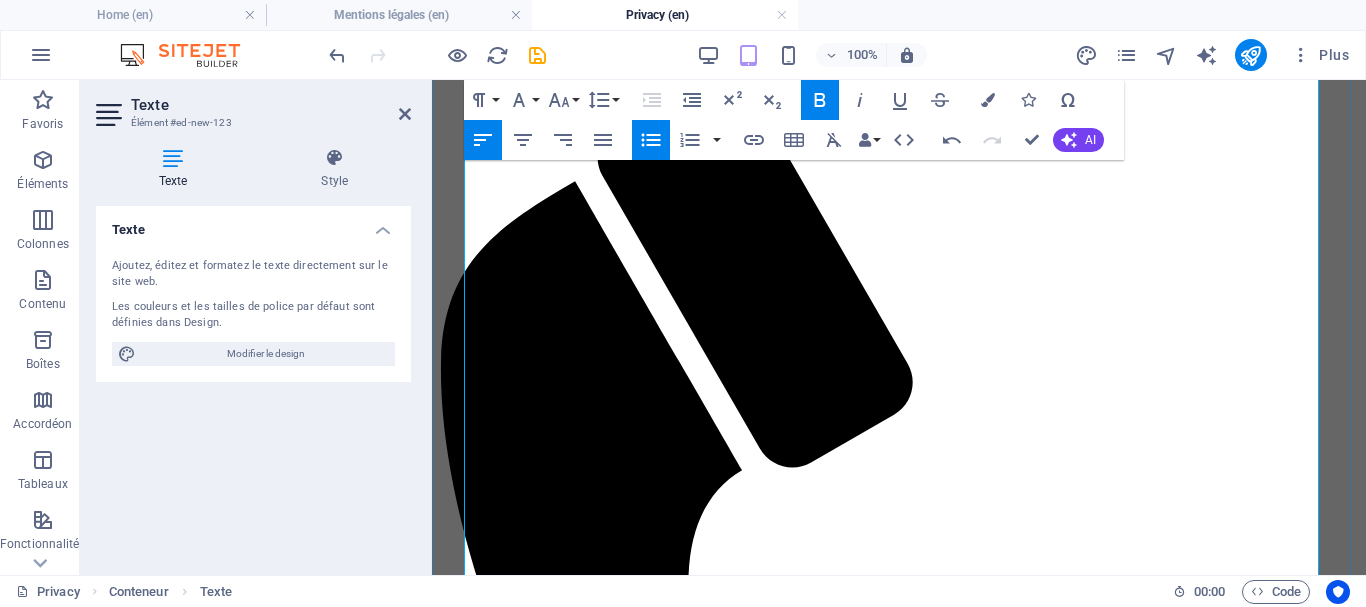 click on "Visitez notre site web :  Nous collectons automatiquement certaines informations techniques (adresse IP, type de navigateur, système d'exploitation, pages consultées, durée de la visite) via des cookies et des technologies similaires. Nous contactez via les formulaires :  Lorsque vous remplissez un formulaire de demande de devis, de contact ou de candidature, nous recueillons des informations telles que votre [FIRST] [LAST], [EMAIL], [PHONE], [ADDRESS], type de service demandé et toute autre information que vous choisissez de nous fournir dans votre message. Postulez à une offre d'emploi :  Nous collectons les informations figurant sur votre CV, votre lettre de motivation (parcours professionnel, formation, compétences, etc.) et toutes données pertinentes pour l'évaluation de votre candidature. Utilisez nos services :" at bounding box center [899, 1594] 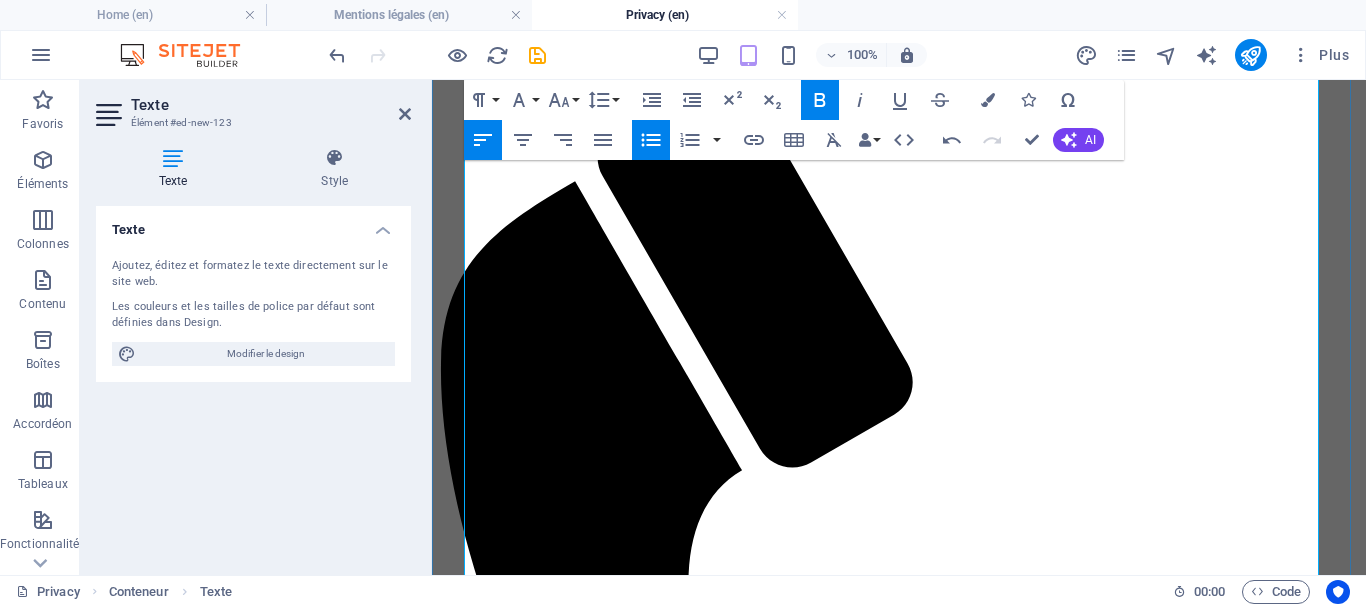 click on "Visitez notre site web :  Nous collectons automatiquement certaines informations techniques (adresse IP, type de navigateur, système d'exploitation, pages consultées, durée de la visite) via des cookies et des technologies similaires. Nous contactez via les formulaires :  Lorsque vous remplissez un formulaire de demande de devis, de contact ou de candidature, nous recueillons des informations telles que votre [FIRST] [LAST], [EMAIL], [PHONE], [ADDRESS], type de service demandé et toute autre information que vous choisissez de nous fournir dans votre message. Postulez à une offre d'emploi :  Nous collectons les informations figurant sur votre CV, votre lettre de motivation (parcours professionnel, formation, compétences, etc.) et toutes données pertinentes pour l'évaluation de votre candidature. Utilisez nos services :" at bounding box center [899, 1586] 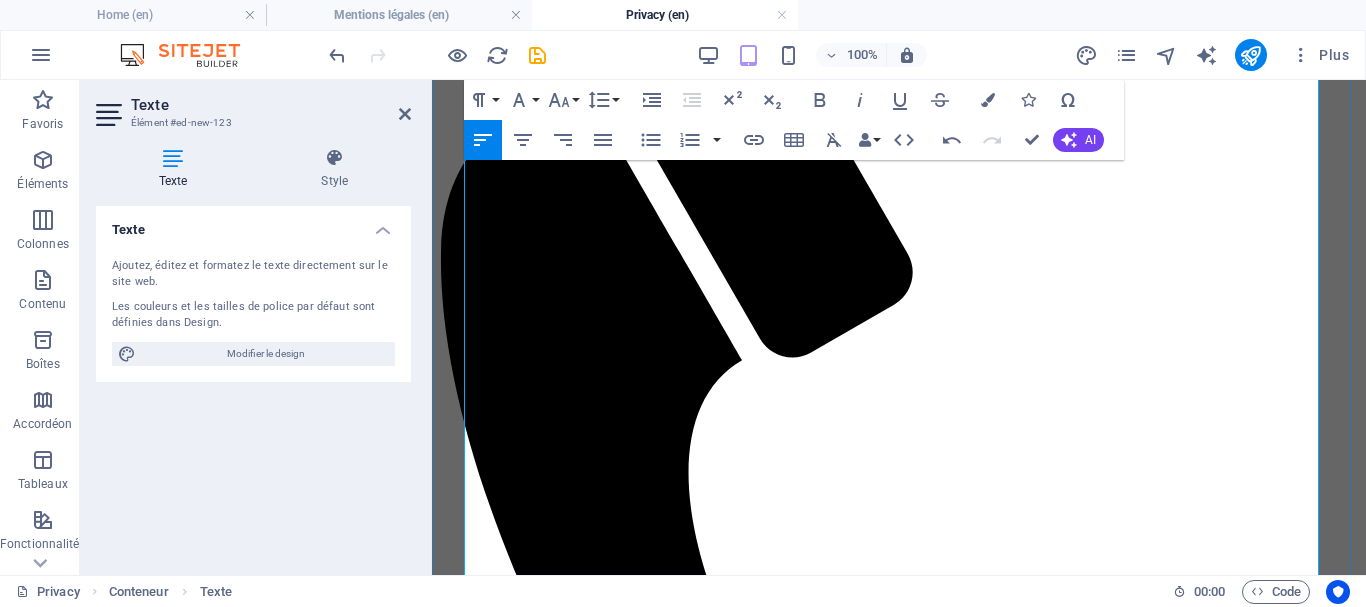 scroll, scrollTop: 386, scrollLeft: 0, axis: vertical 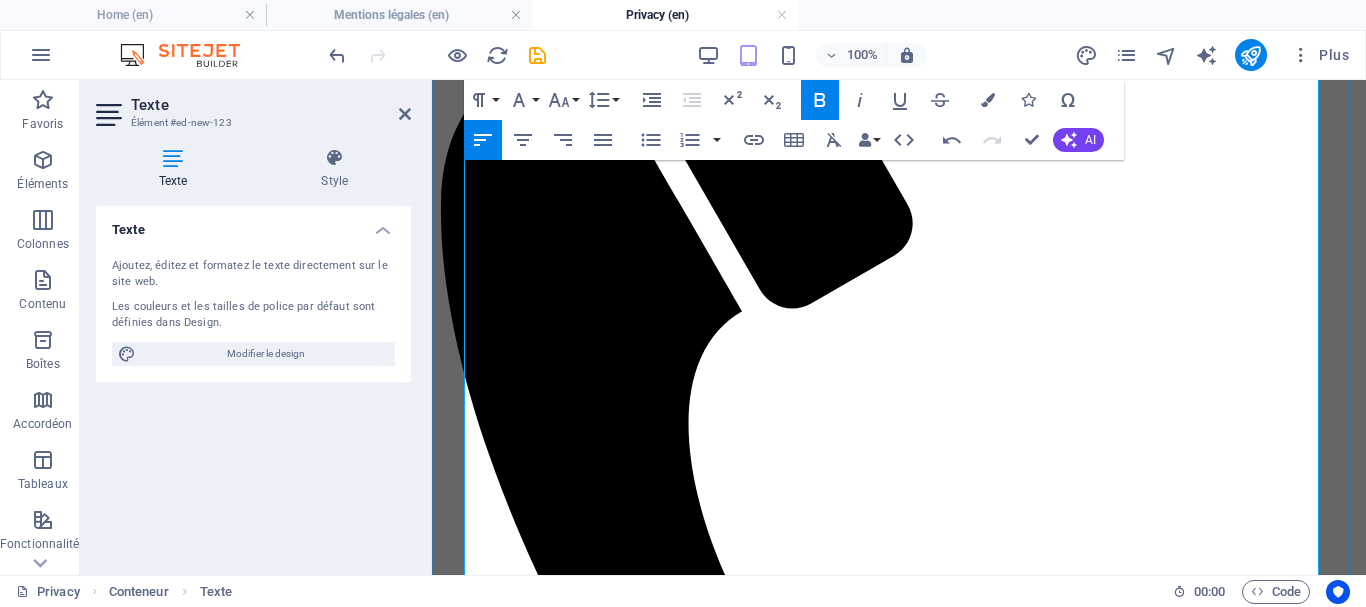 click on "Fournir et gérer nos services :" at bounding box center (542, 1645) 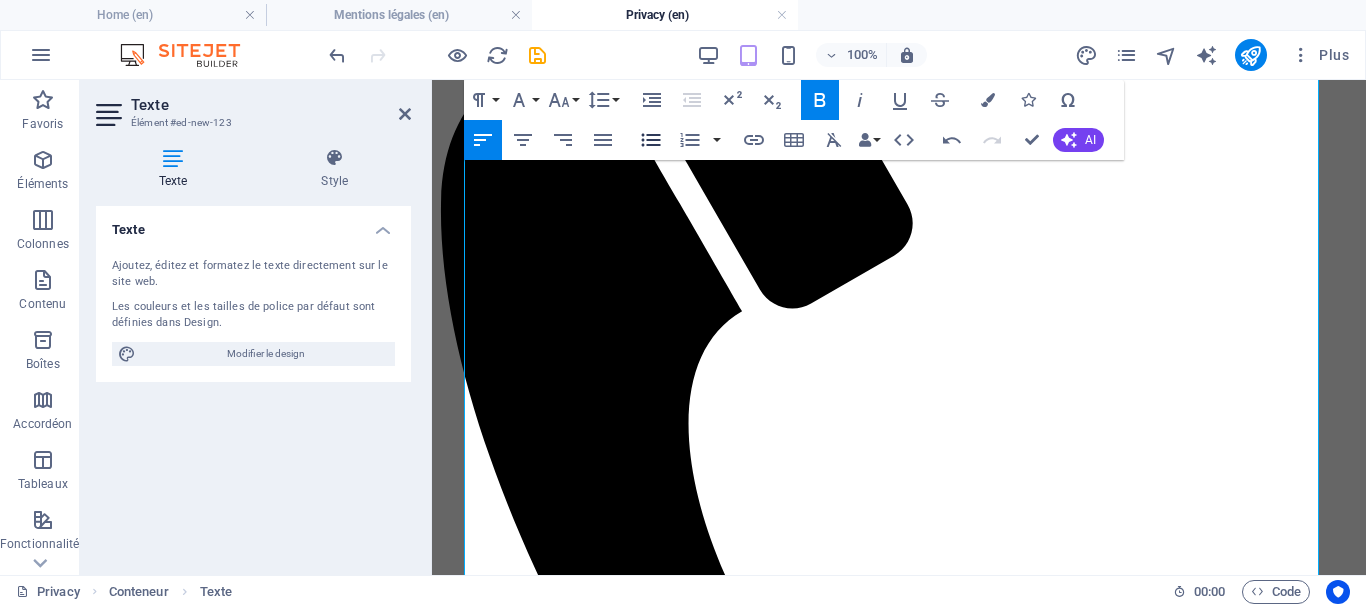 click 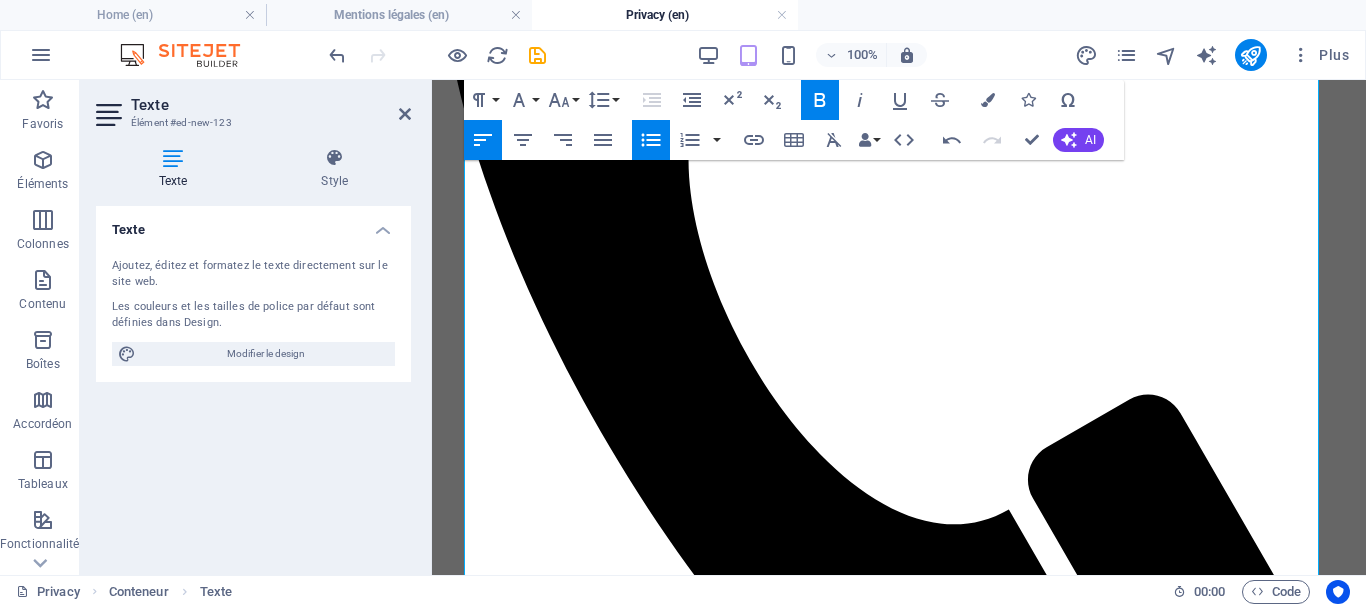 scroll, scrollTop: 656, scrollLeft: 0, axis: vertical 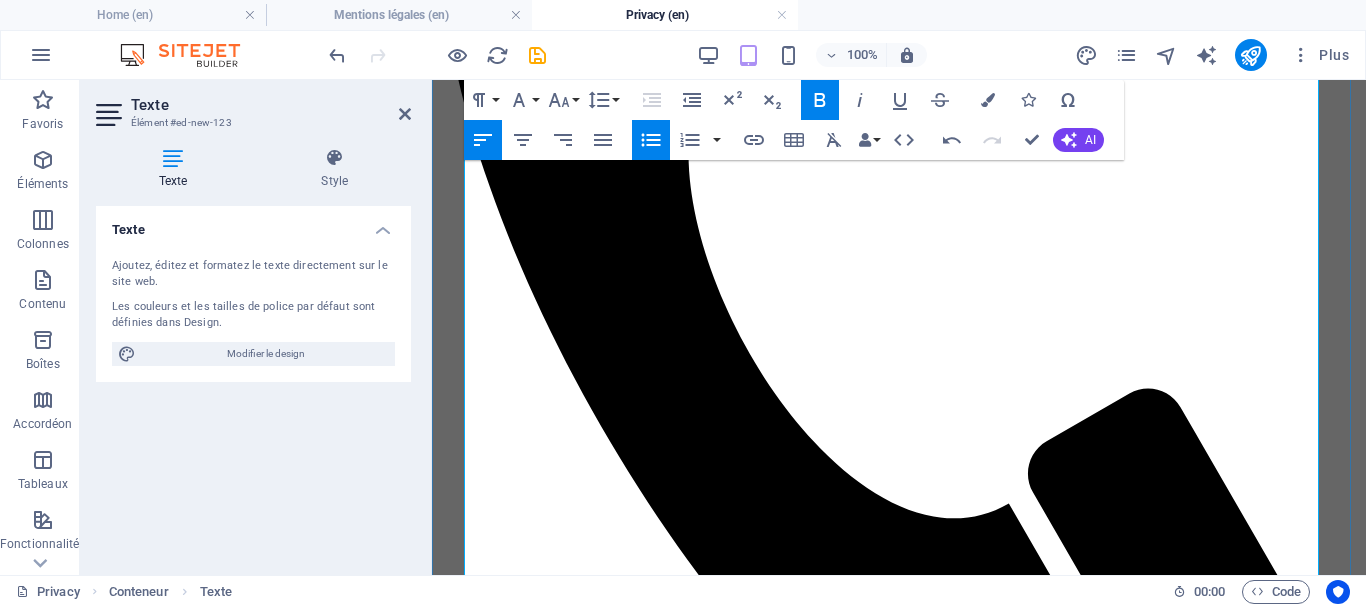 click on "Communiquer avec vous :" at bounding box center [569, 1427] 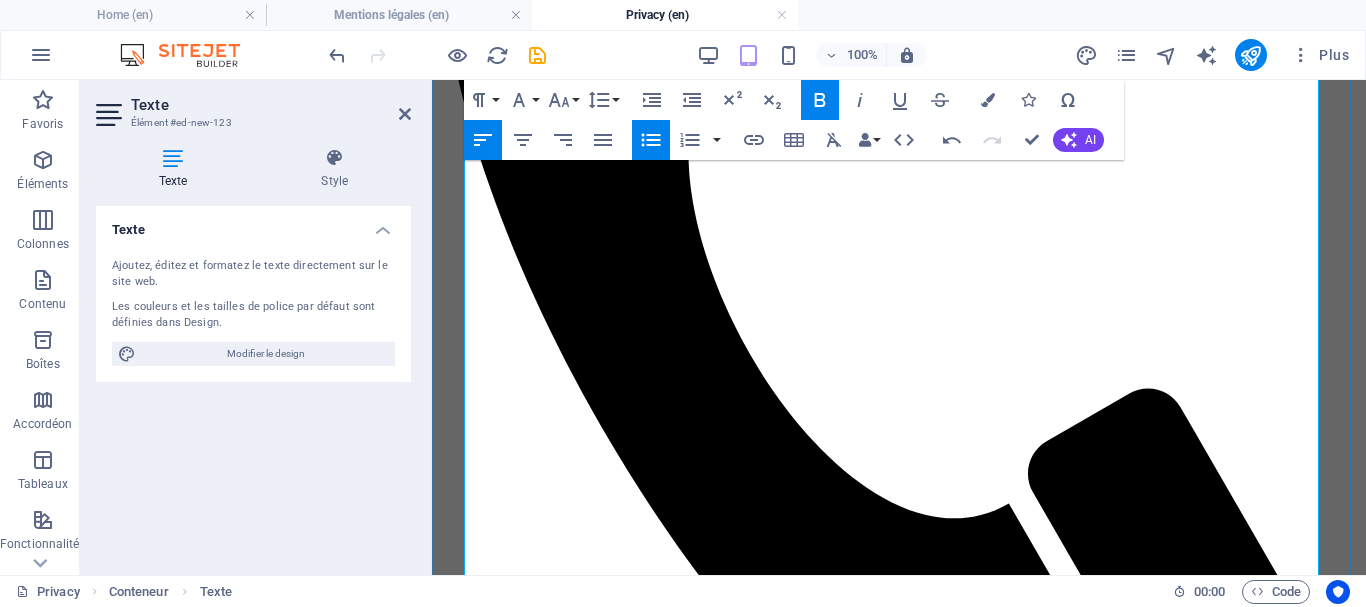 click on "Gérer les candidatures :" at bounding box center [562, 1463] 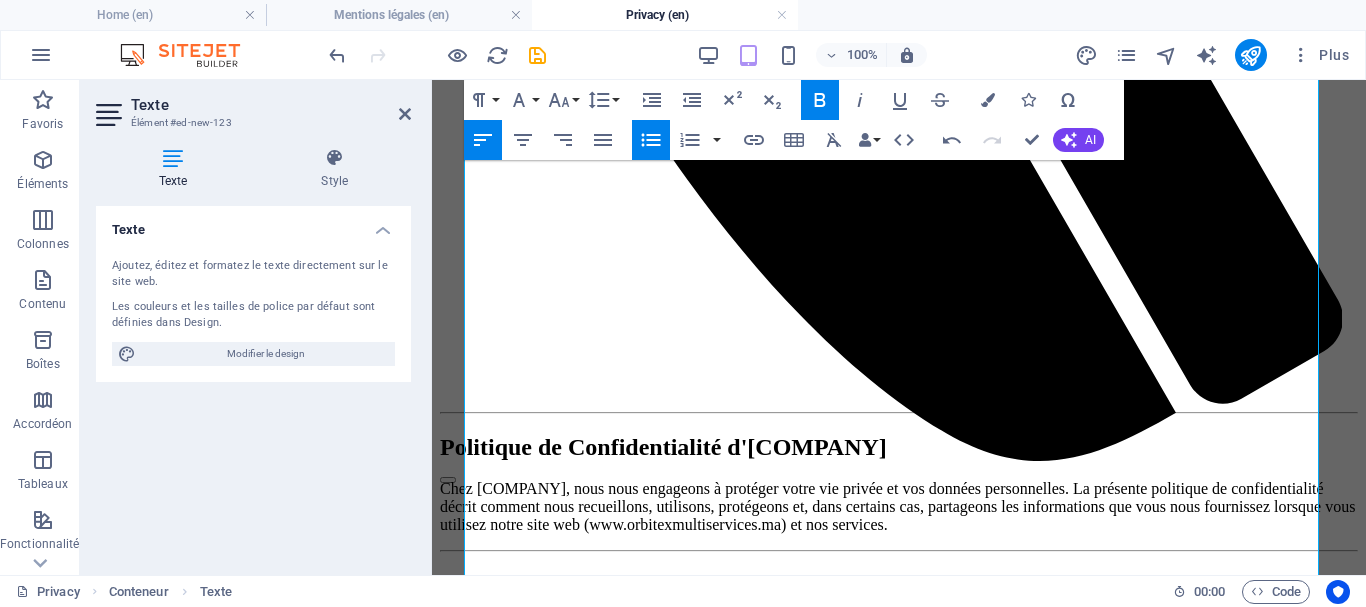 scroll, scrollTop: 1041, scrollLeft: 0, axis: vertical 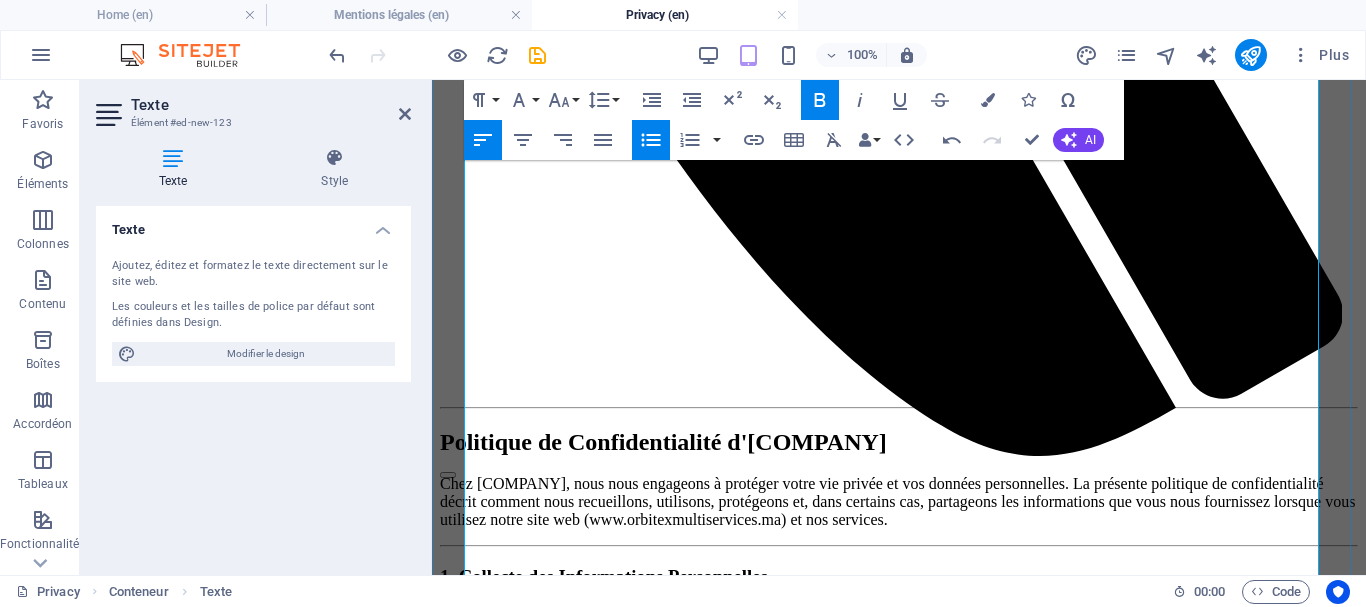 click on "Nos équipes internes :  Les techniciens et le personnel administratif d'[COMPANY] qui ont besoin d'accéder à ces informations pour la réalisation de leurs missions. Nos prestataires de services tiers :  Des partenaires qui nous aident à exploiter notre site web, à mener nos activités ou à vous servir (ex : hébergeur web, outils d'analyse de trafic, fournisseurs de services de paiement si applicable). Ces partenaires sont tenus par des engagements de confidentialité. Les autorités légales :  Si la loi l'exige, dans le cadre d'une procédure judiciaire ou pour protéger nos droits, notre propriété ou notre sécurité, ou ceux de nos utilisateurs." at bounding box center (899, 1387) 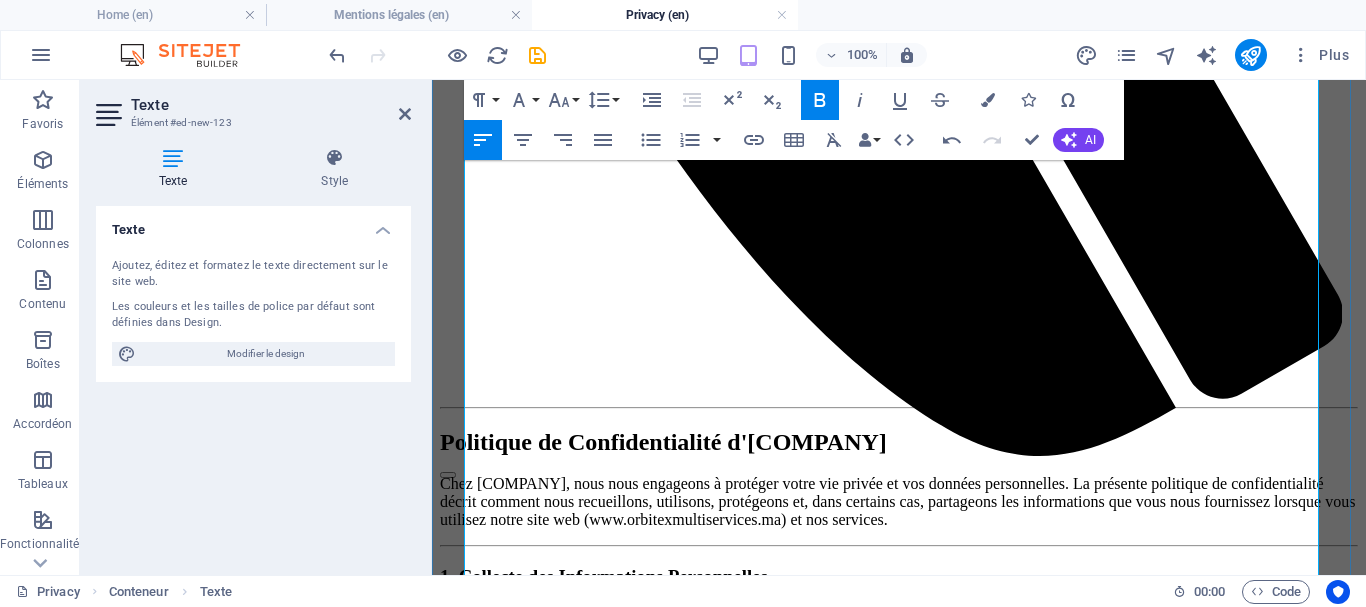 click on "Nos équipes internes :" at bounding box center [515, 1350] 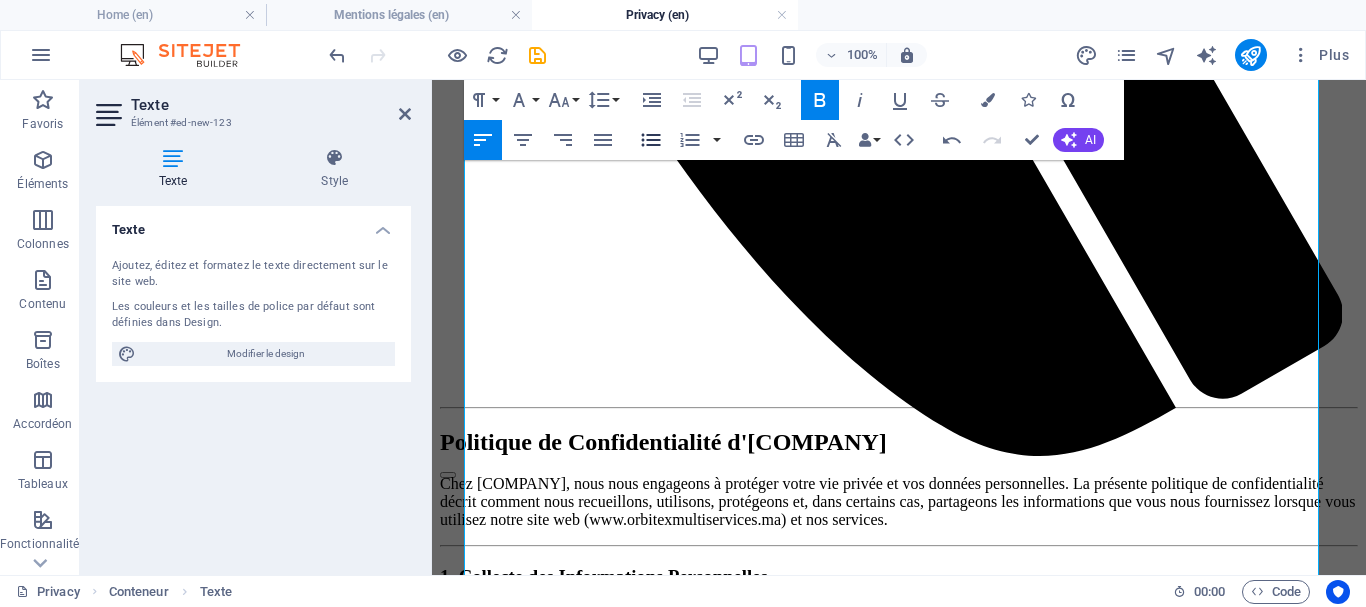 click 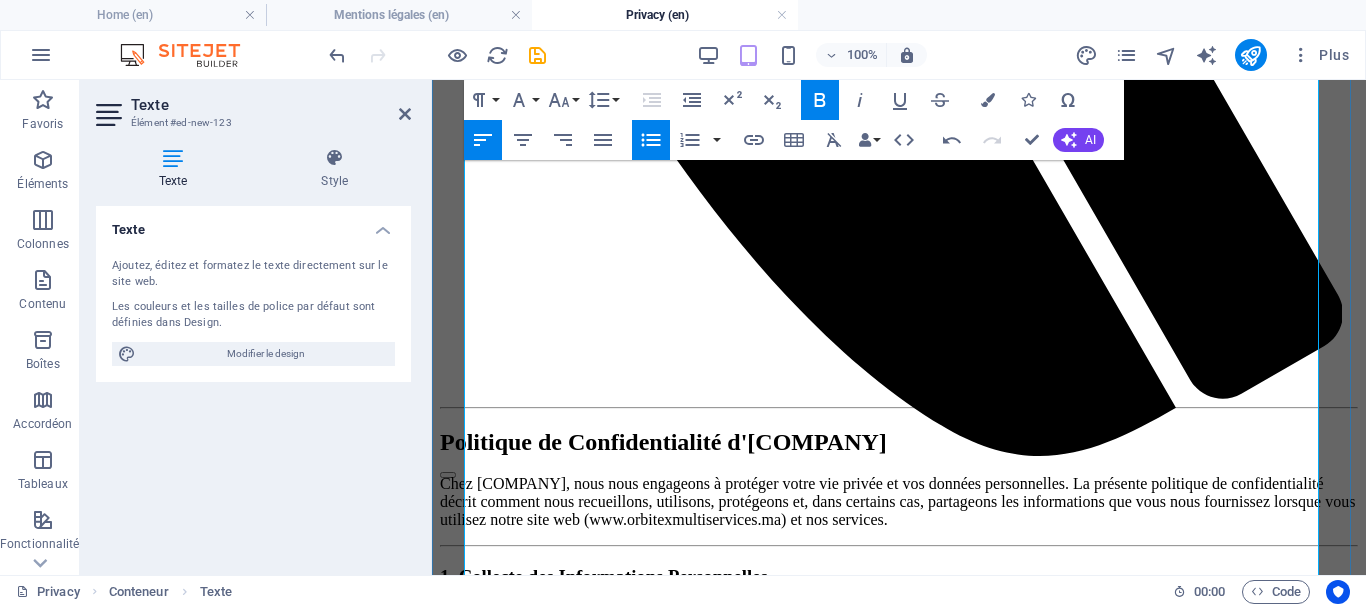 click on "Nos équipes internes :  Les techniciens et le personnel administratif d'[COMPANY] qui ont besoin d'accéder à ces informations pour la réalisation de leurs missions. Nos prestataires de services tiers :  Des partenaires qui nous aident à exploiter notre site web, à mener nos activités ou à vous servir (ex : hébergeur web, outils d'analyse de trafic, fournisseurs de services de paiement si applicable). Ces partenaires sont tenus par des engagements de confidentialité. Les autorités légales :  Si la loi l'exige, dans le cadre d'une procédure judiciaire ou pour protéger nos droits, notre propriété ou notre sécurité, ou ceux de nos utilisateurs." at bounding box center [899, 1421] 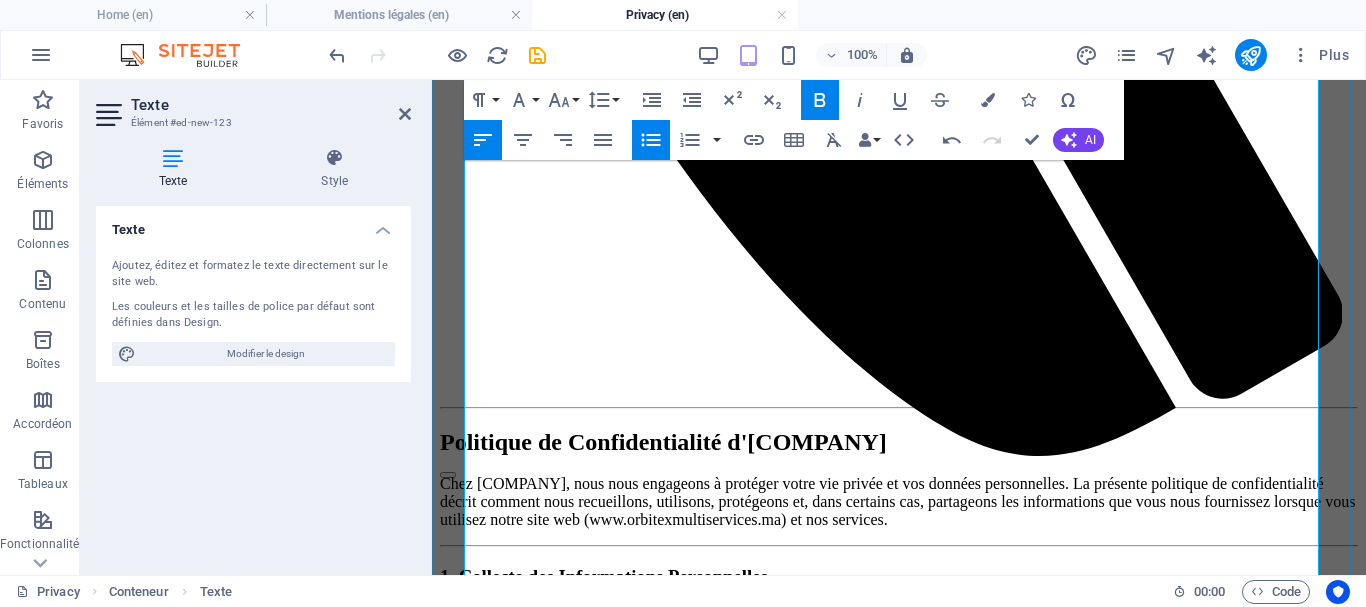 click on "Les autorités légales :" at bounding box center [553, 1456] 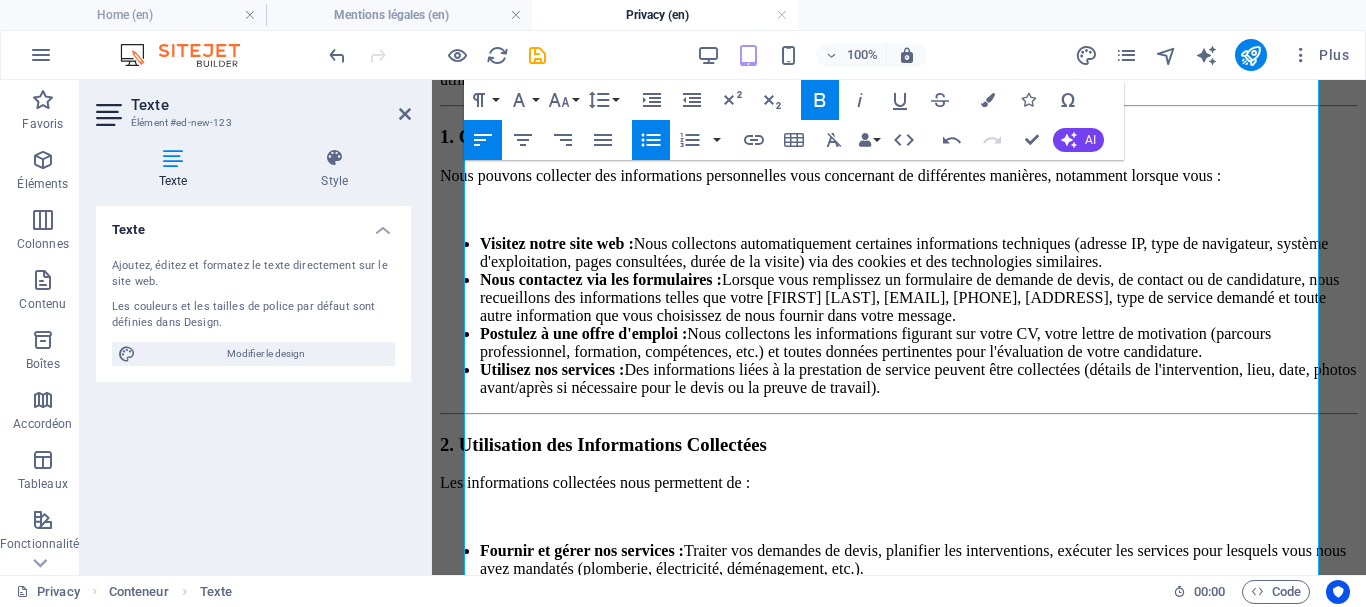 scroll, scrollTop: 1488, scrollLeft: 0, axis: vertical 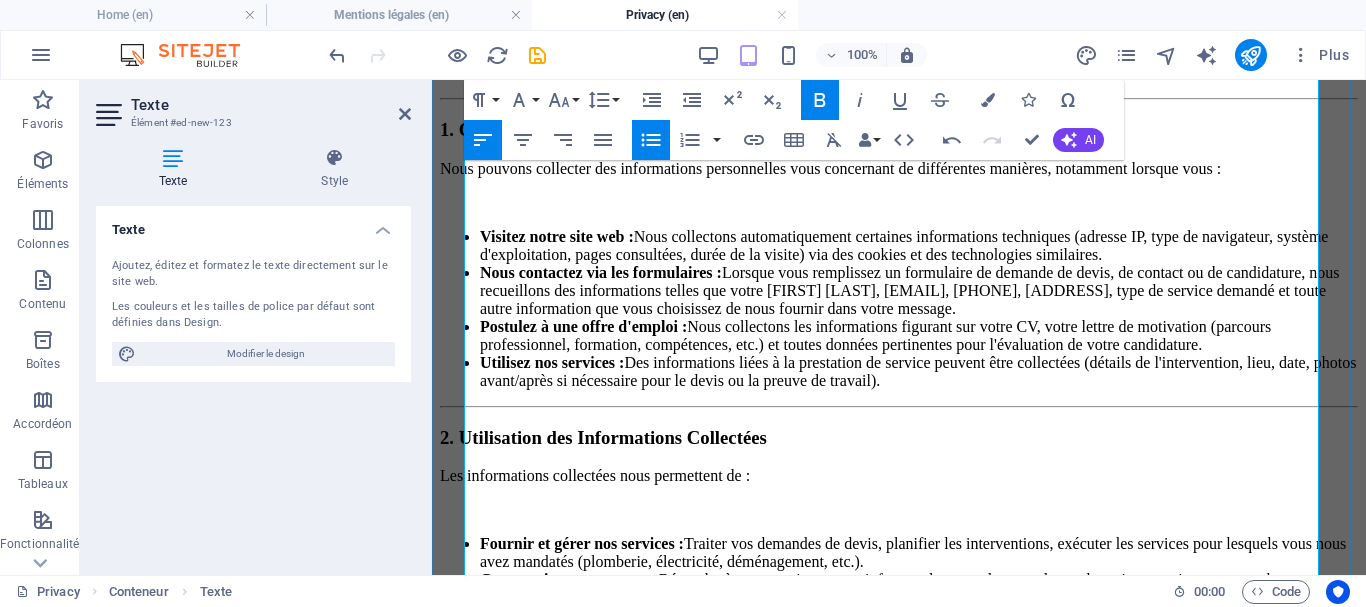click on "Droit d'accès :" at bounding box center (529, 1290) 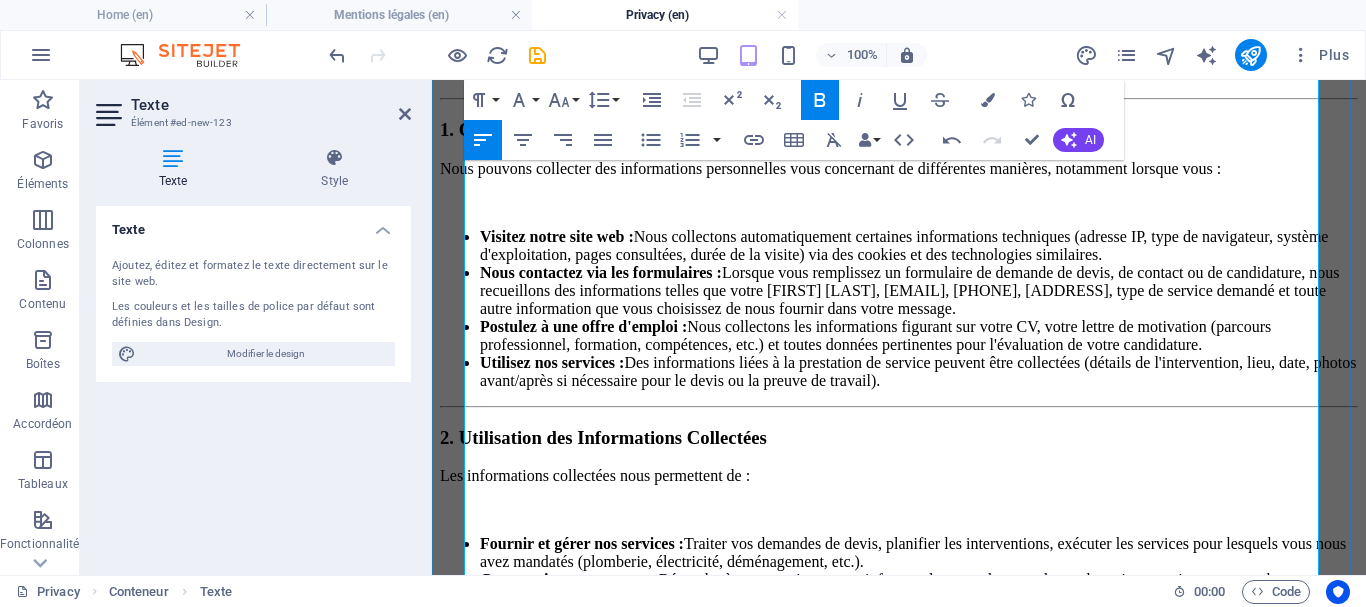 click on "Droit d'accès :" at bounding box center (489, 1324) 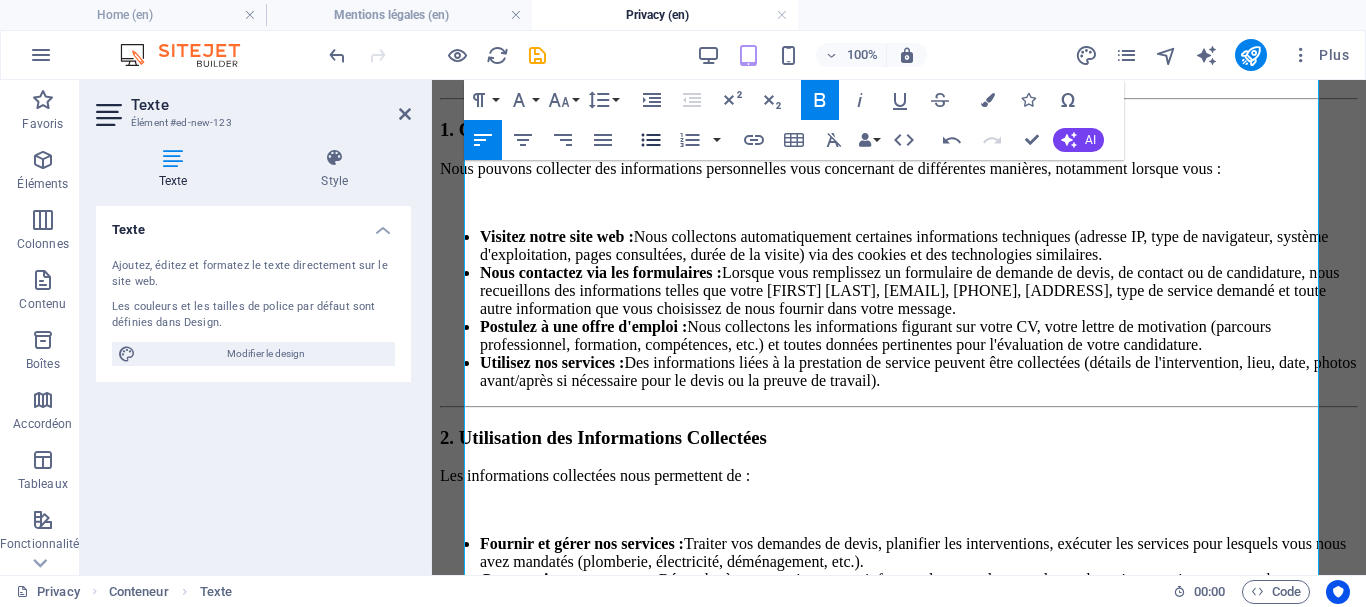 click 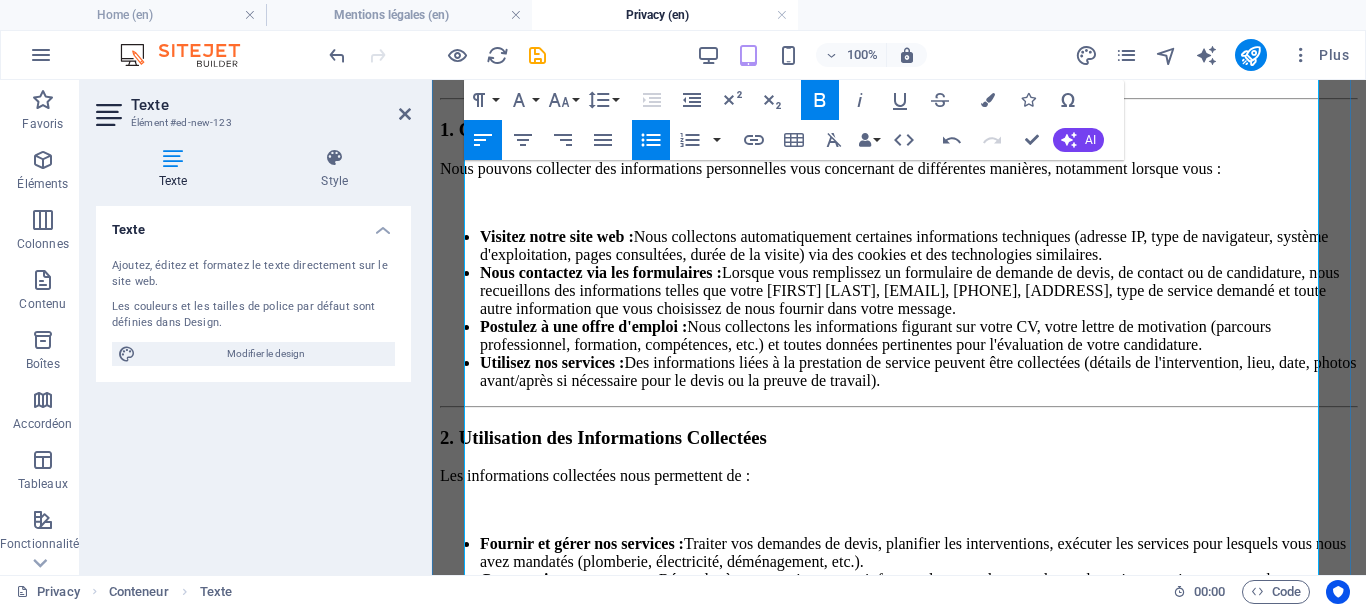 click on "Droit de rectification :" at bounding box center [556, 1412] 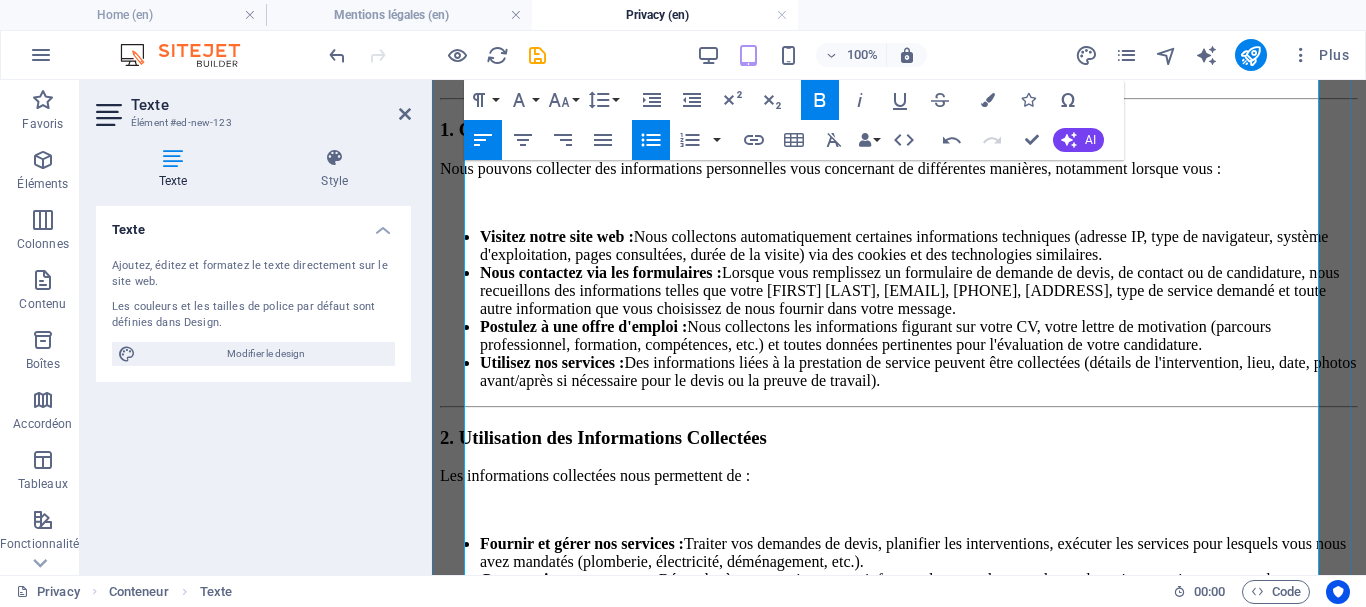 click on "Droit d'opposition :" at bounding box center (547, 1430) 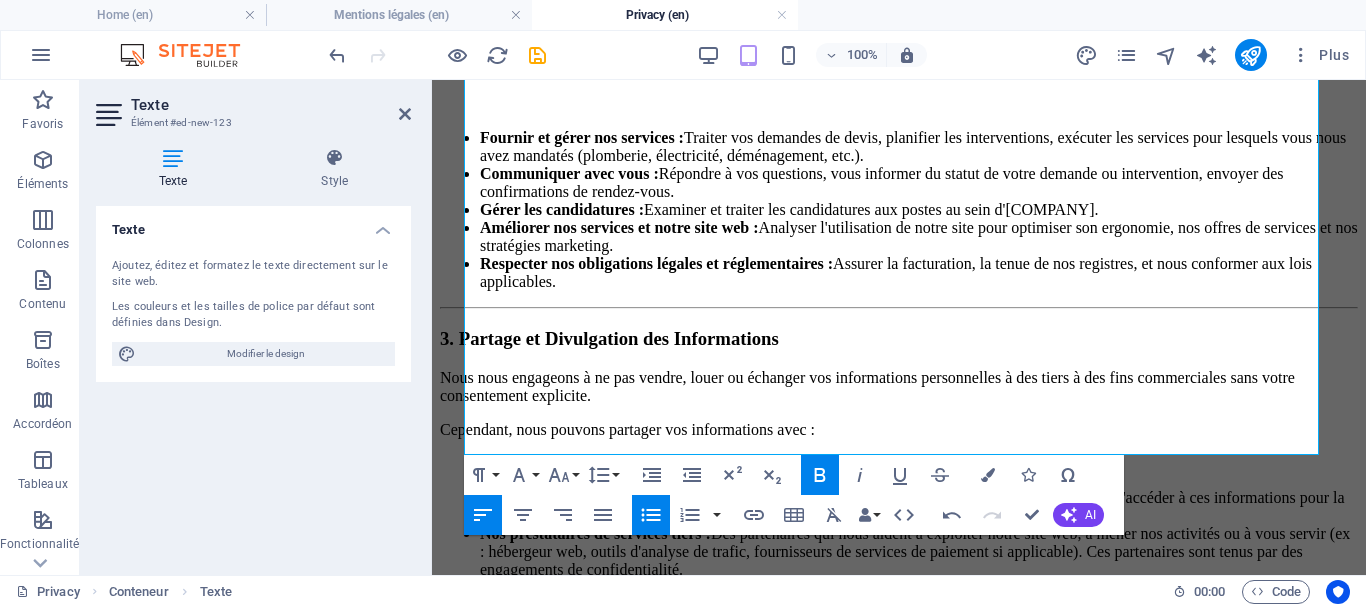 scroll, scrollTop: 2026, scrollLeft: 0, axis: vertical 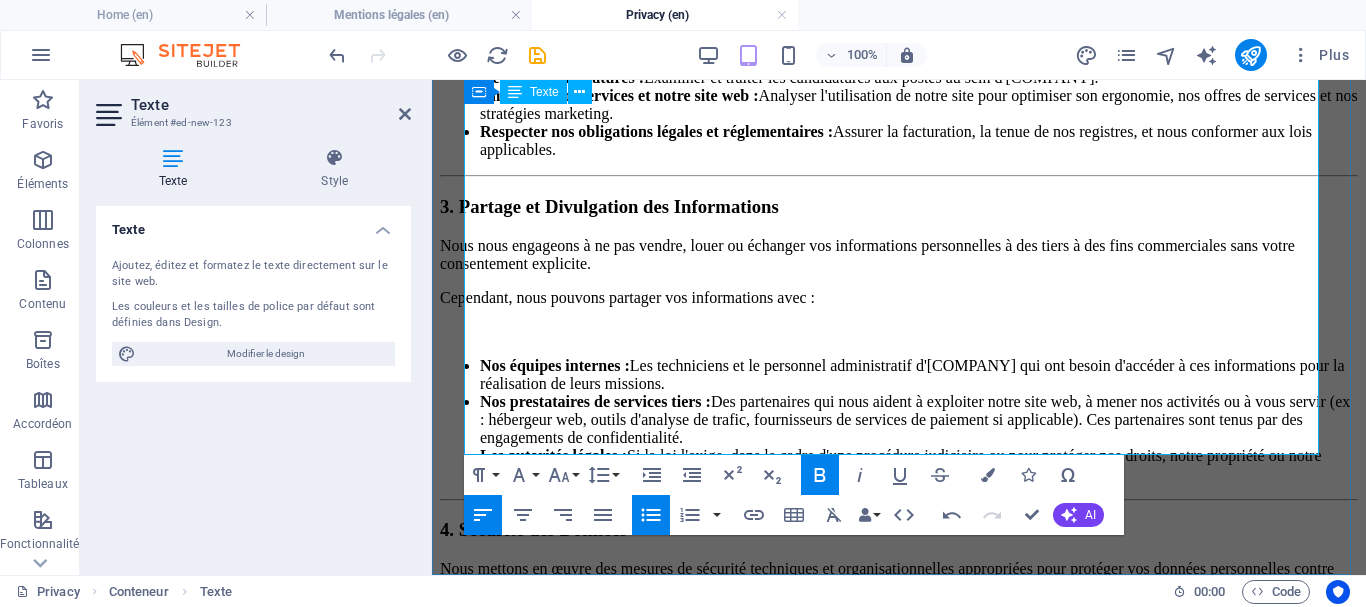 click on "E-mail :" at bounding box center (508, 1338) 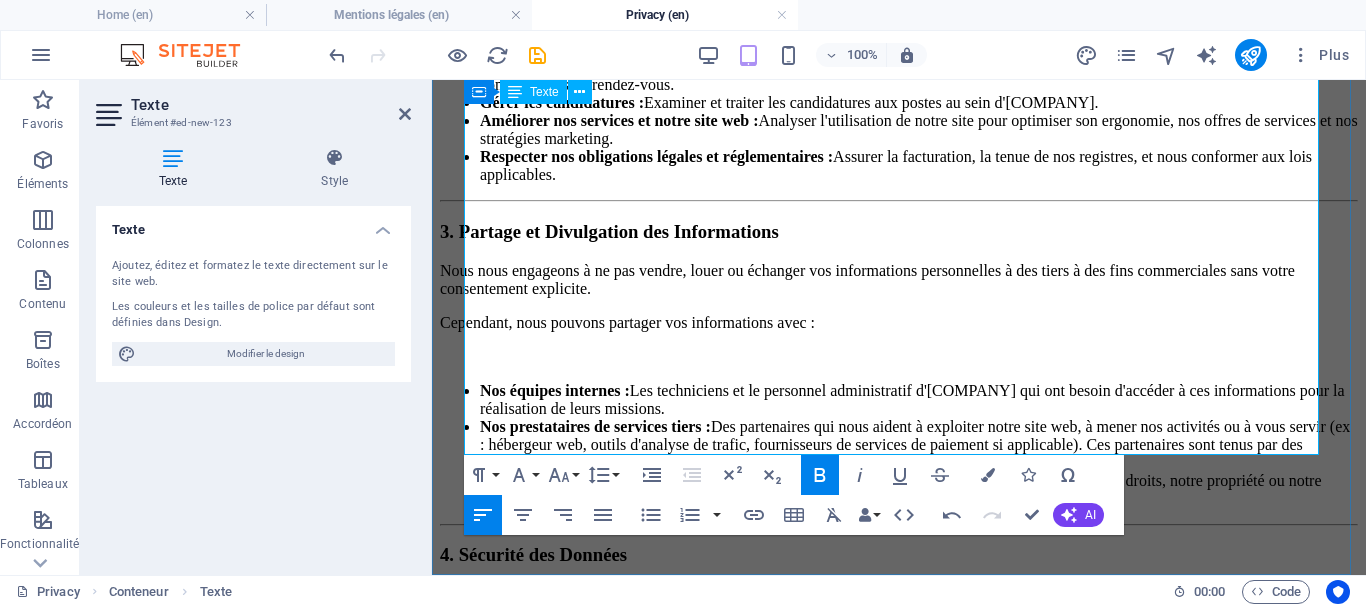 scroll, scrollTop: 2025, scrollLeft: 0, axis: vertical 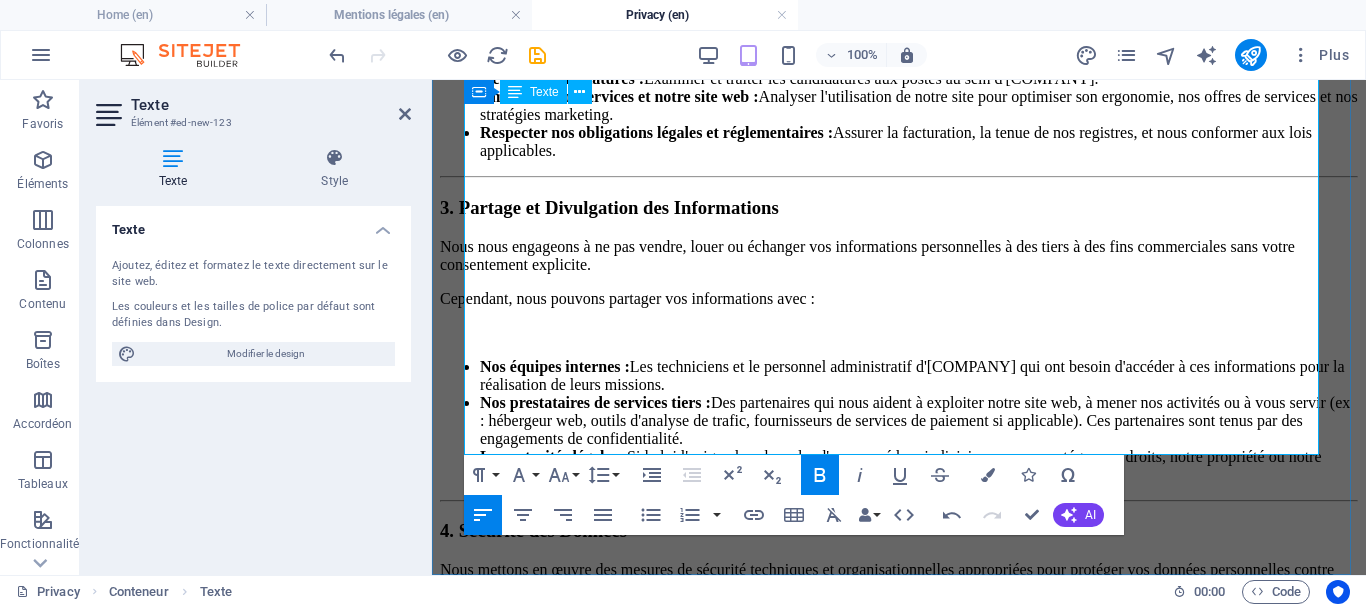 click on "E-mail :" at bounding box center [468, 1373] 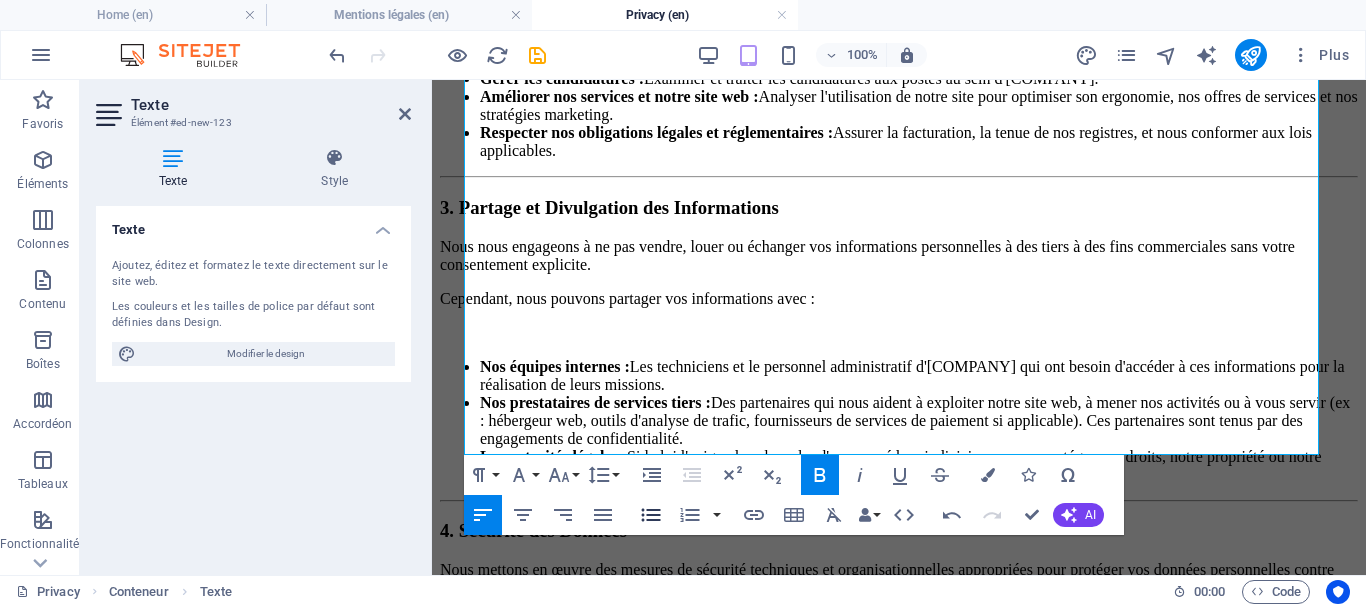 click 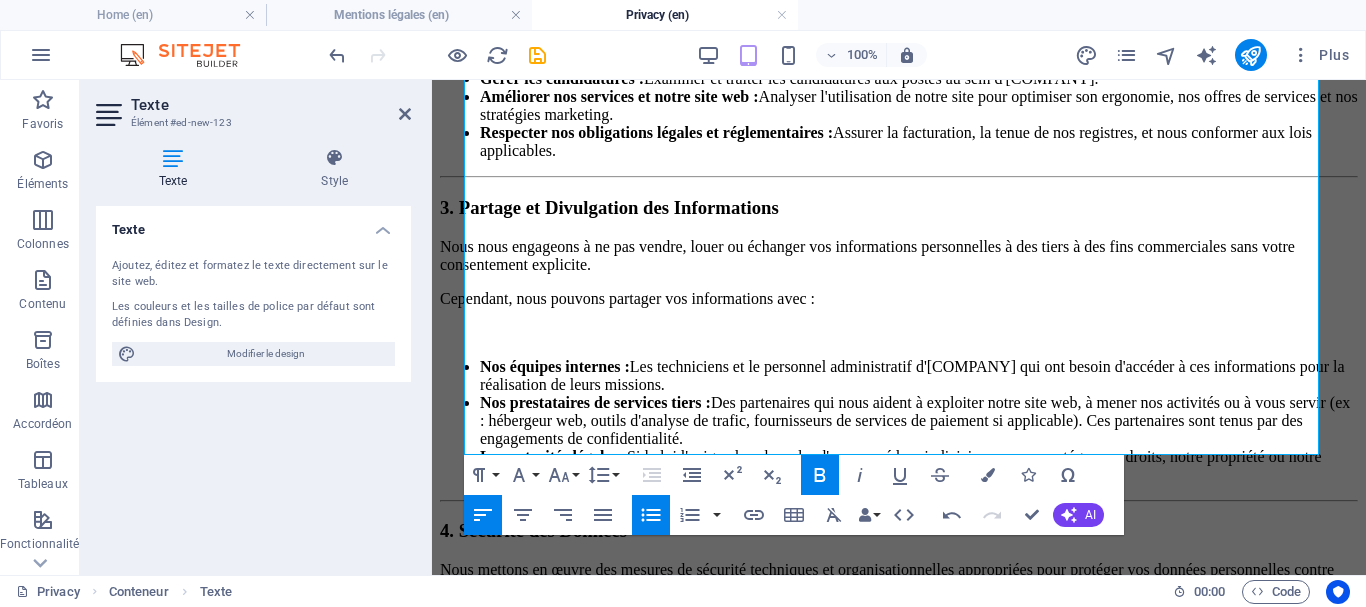 scroll, scrollTop: 2026, scrollLeft: 0, axis: vertical 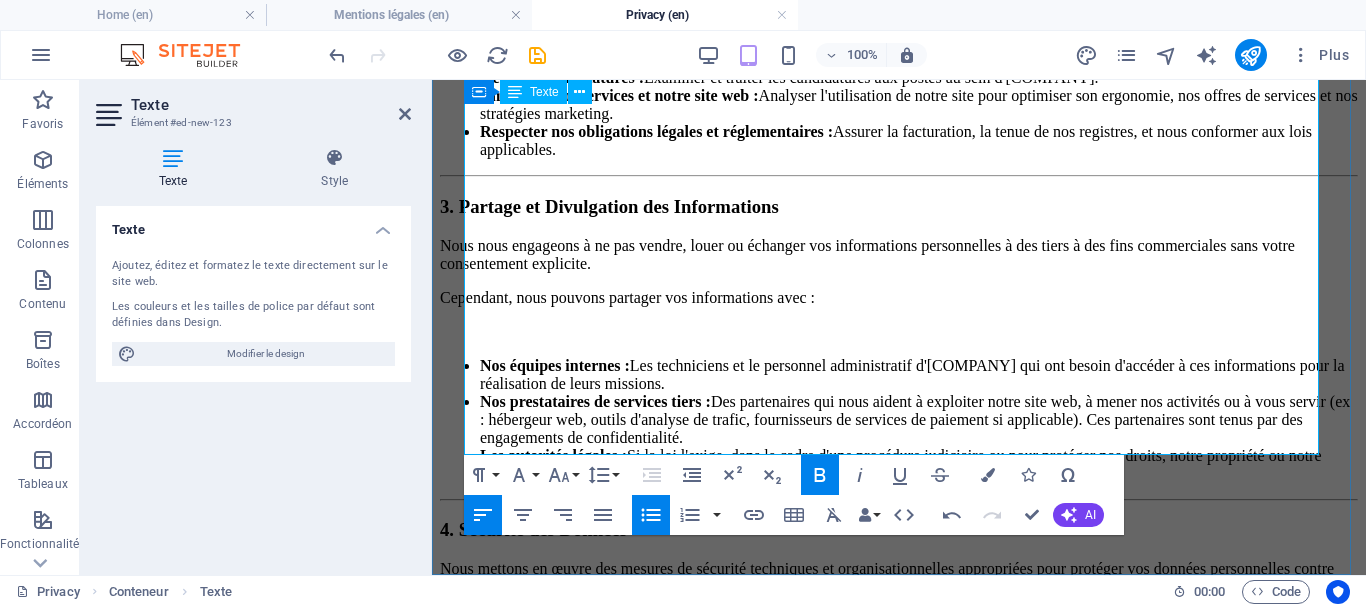 click on "Téléphone :" at bounding box center [520, 1406] 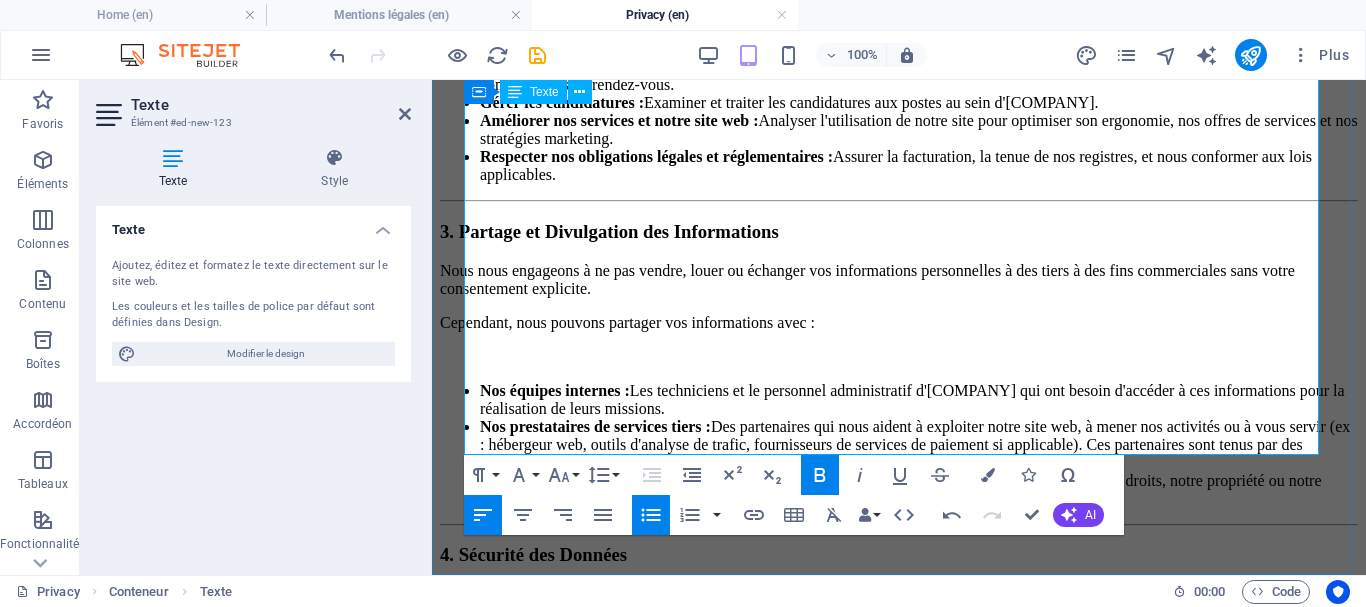 scroll, scrollTop: 2002, scrollLeft: 0, axis: vertical 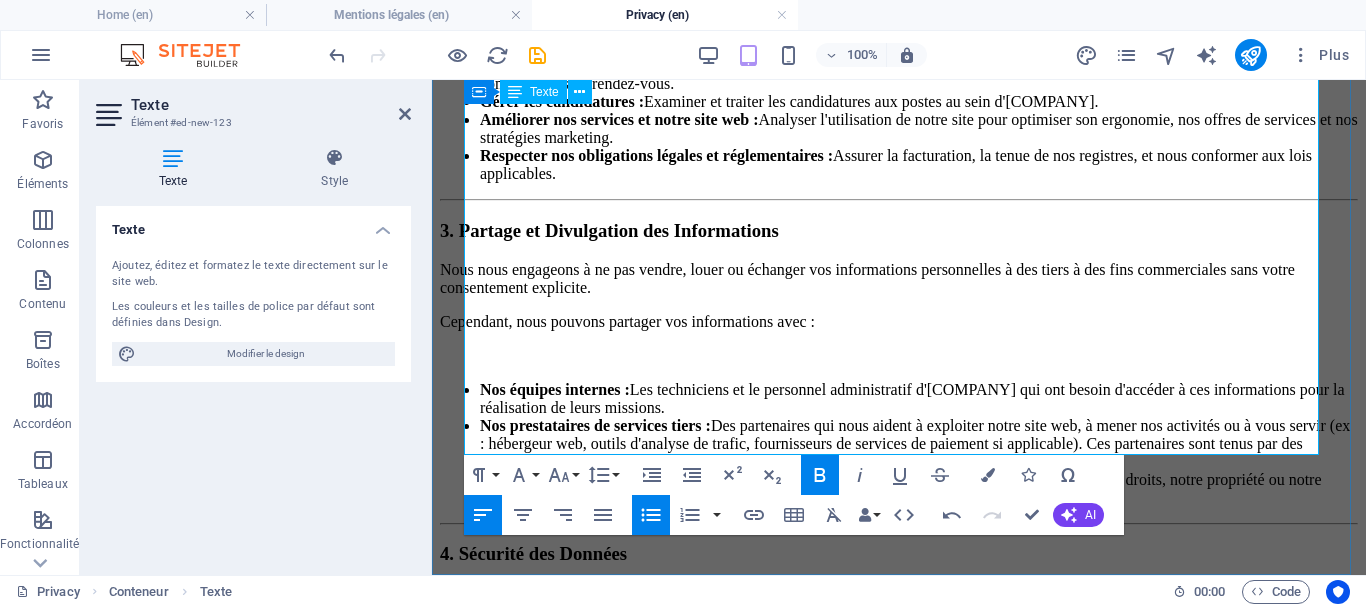 click on "Adresse postale :" at bounding box center [537, 1448] 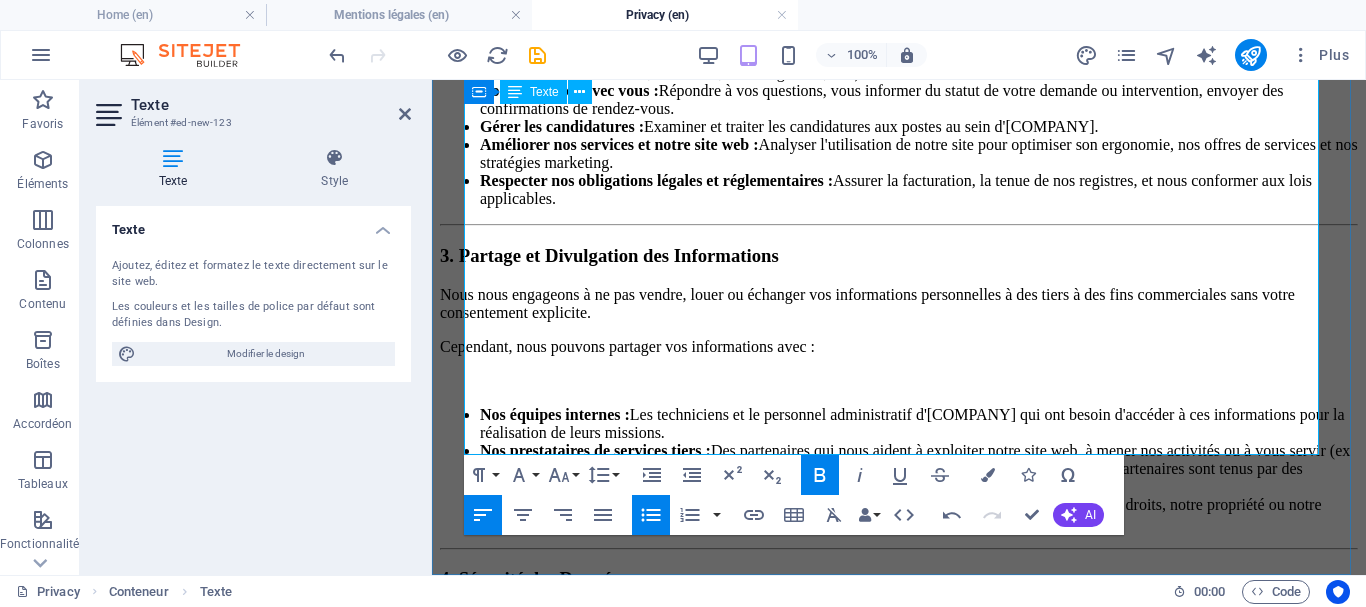 scroll, scrollTop: 1978, scrollLeft: 0, axis: vertical 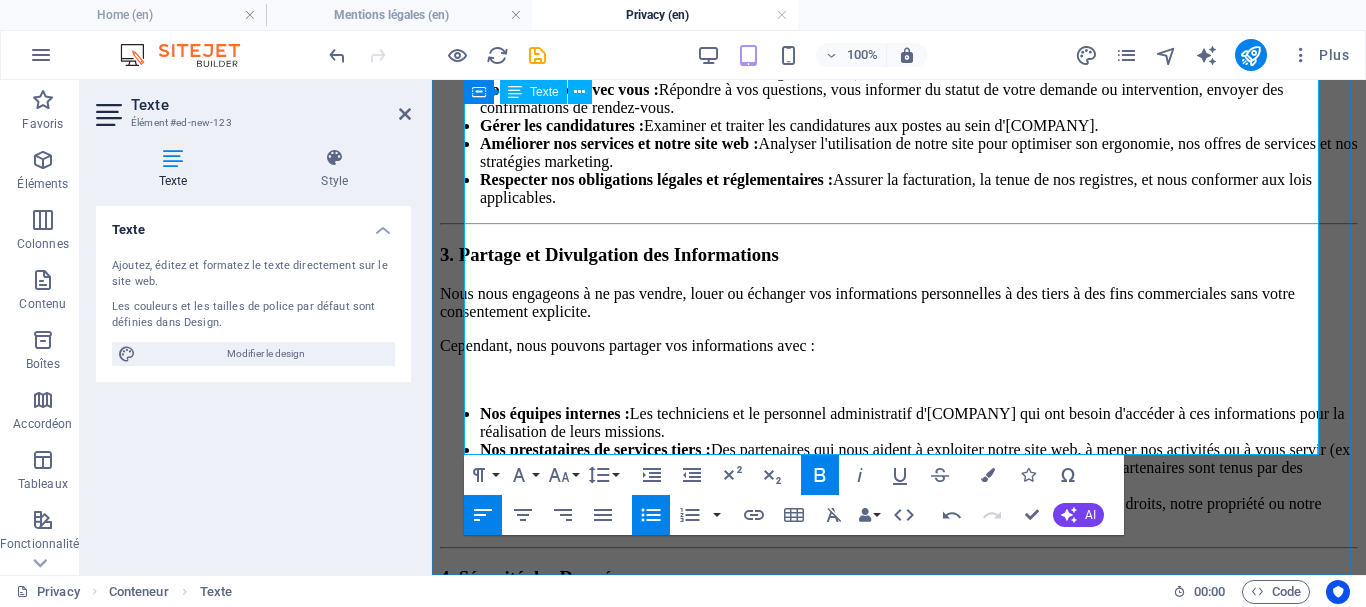 click on "Date de dernière mise à jour :  [DATE] [MONTH] [YEAR]" at bounding box center [899, 1509] 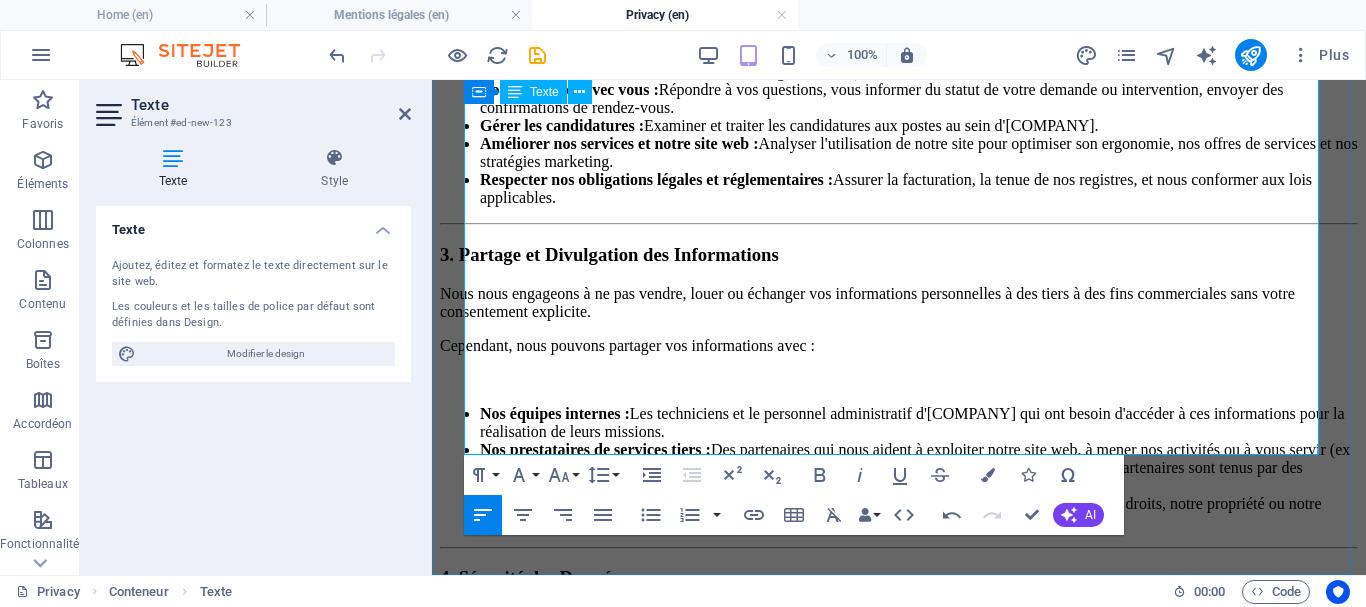 type 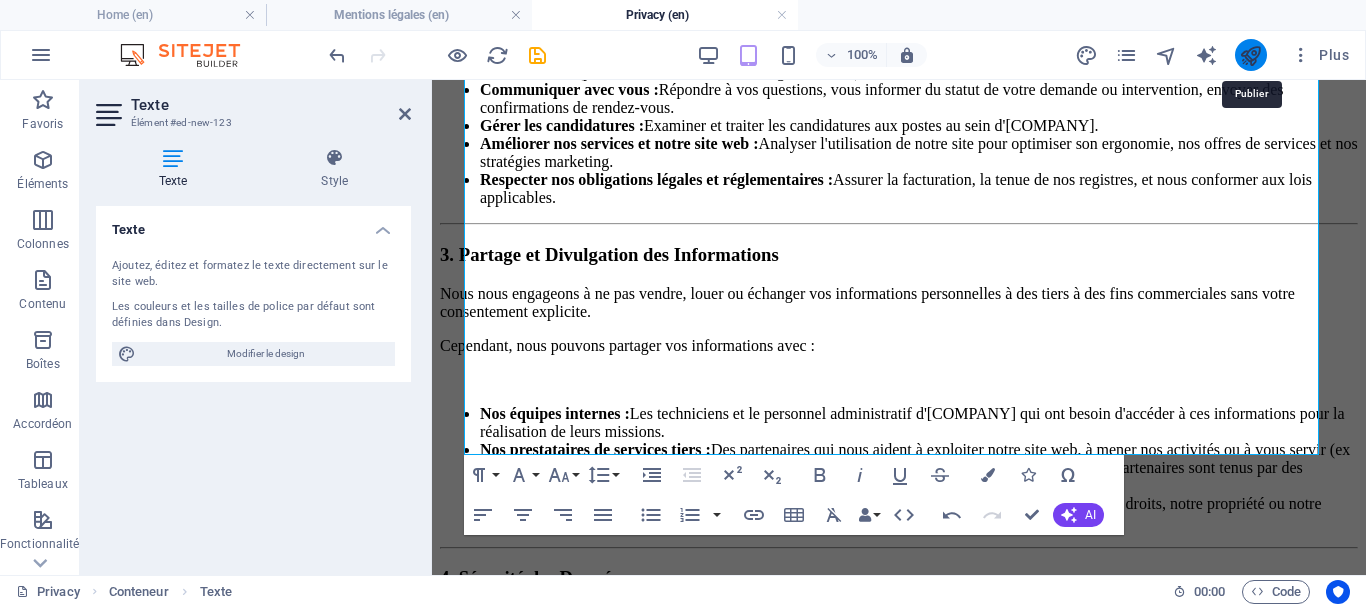 click at bounding box center [1250, 55] 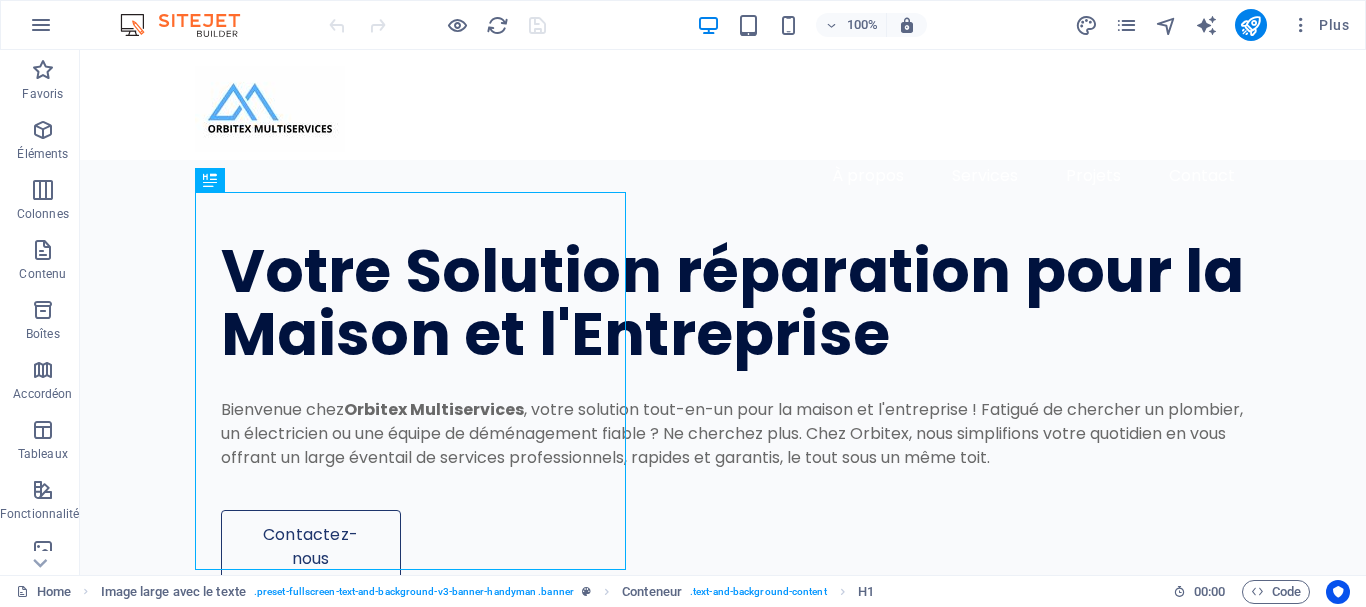 scroll, scrollTop: 0, scrollLeft: 0, axis: both 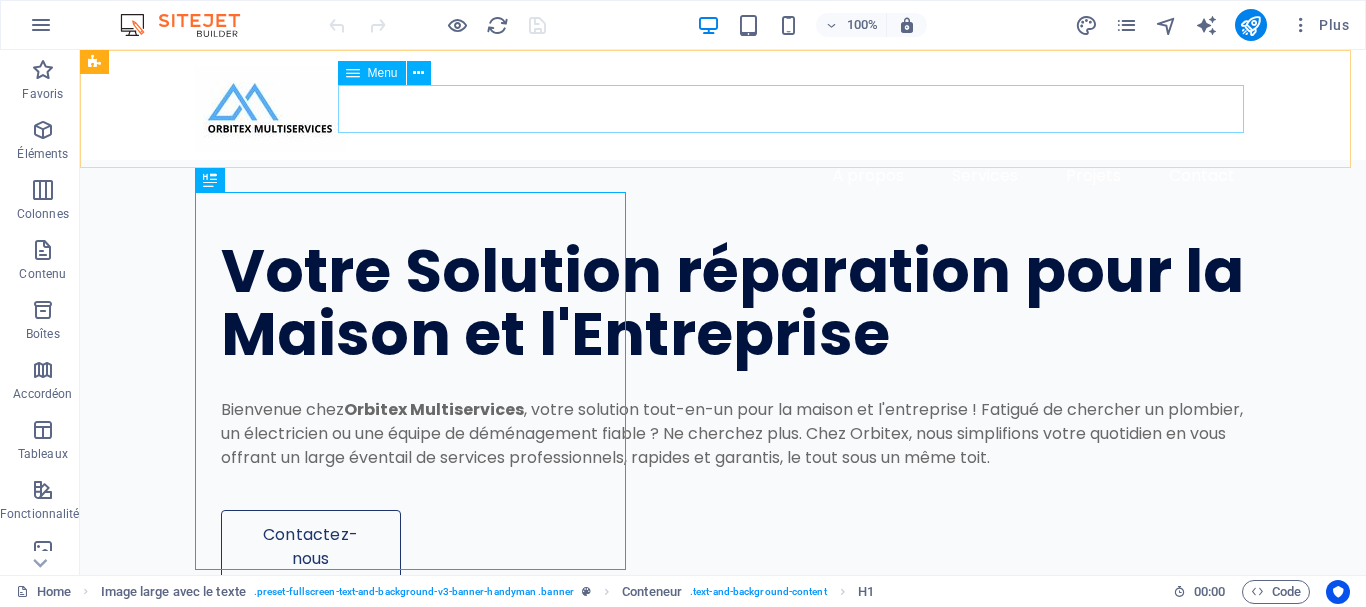 click on "Menu" at bounding box center (372, 73) 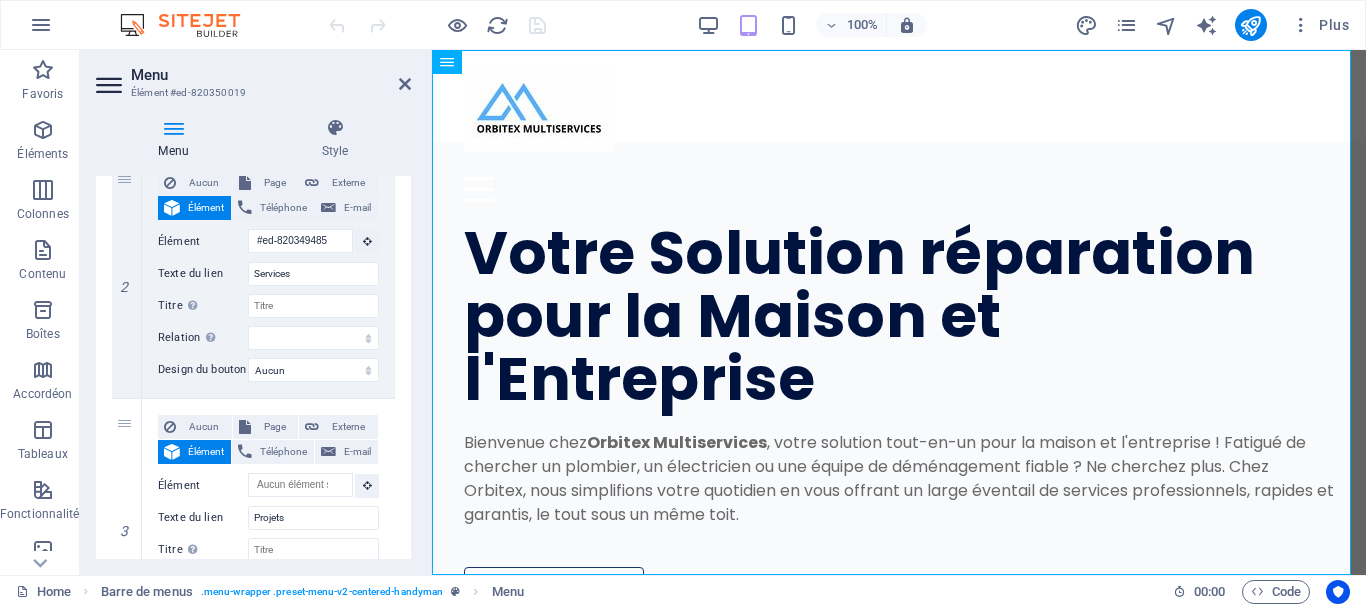 scroll, scrollTop: 0, scrollLeft: 0, axis: both 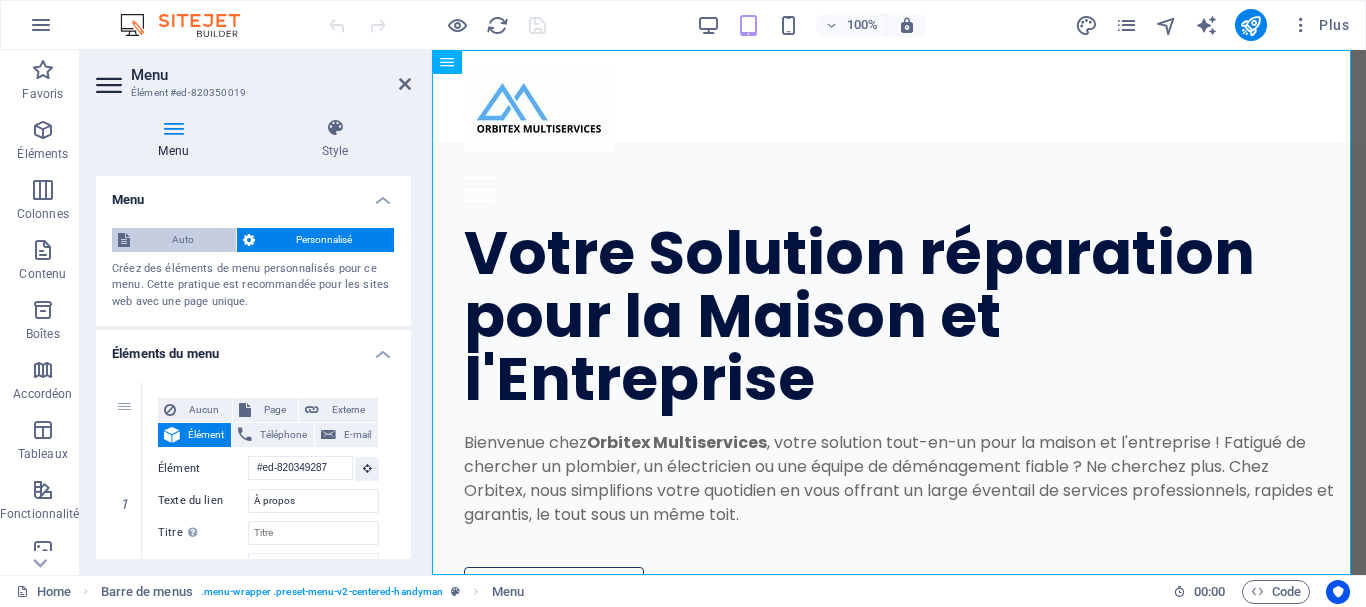 type 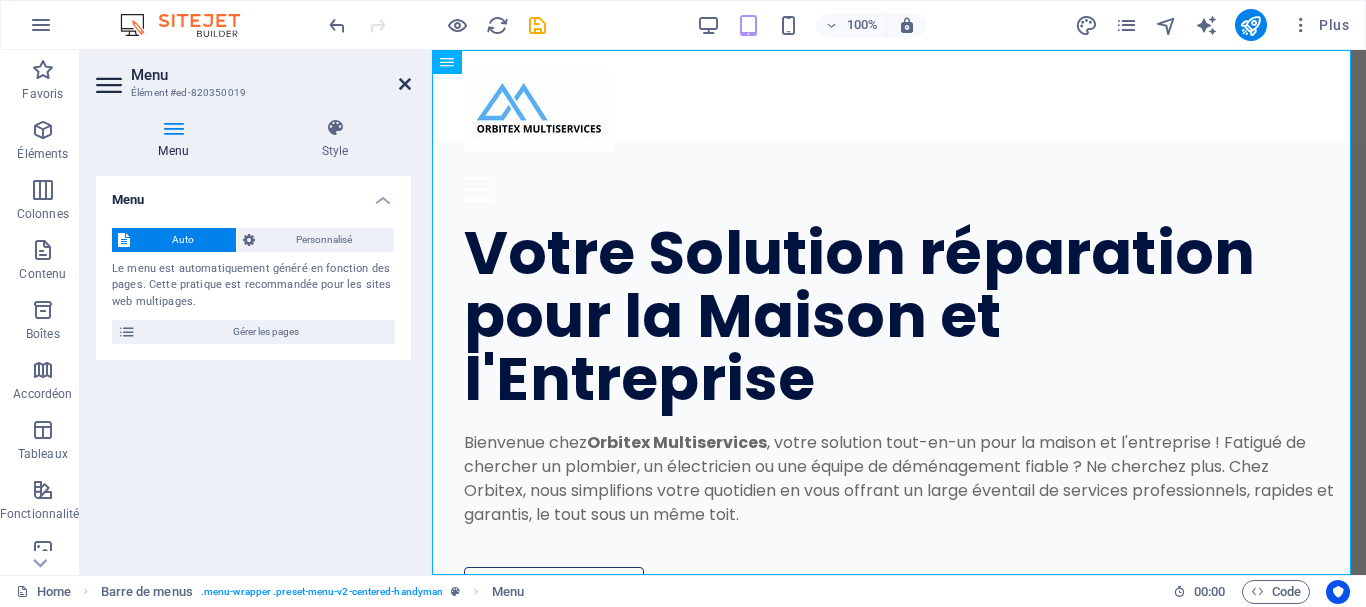 click at bounding box center [405, 84] 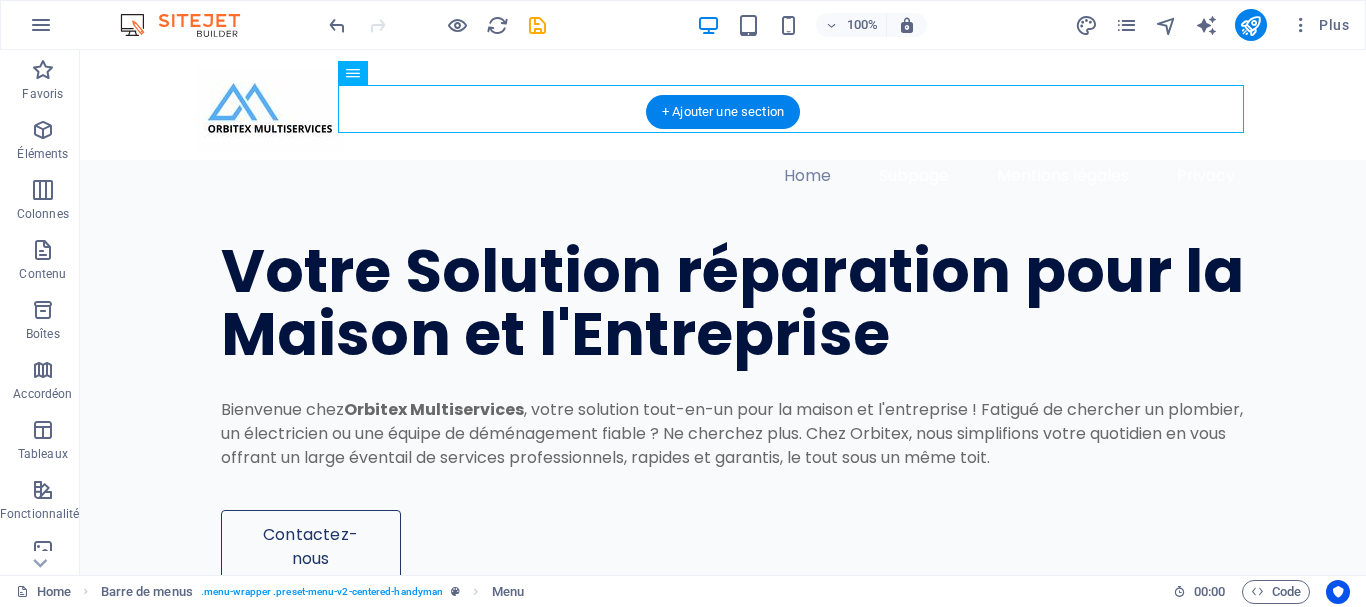 click at bounding box center (723, 976) 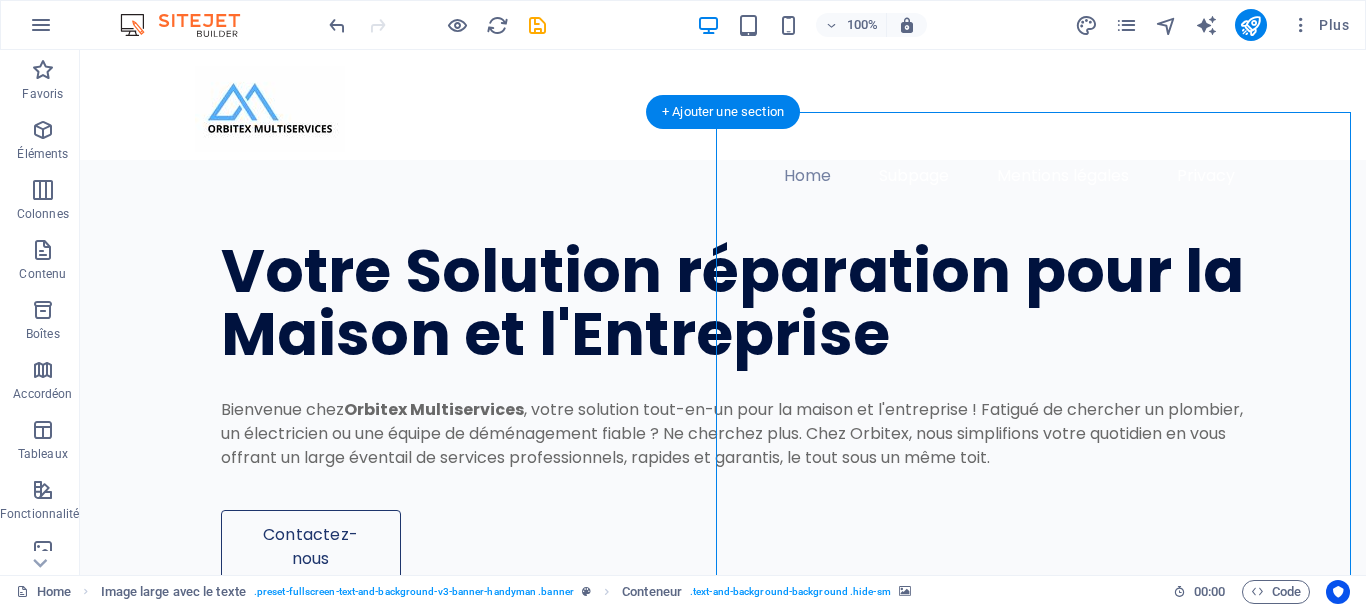 click at bounding box center (723, 976) 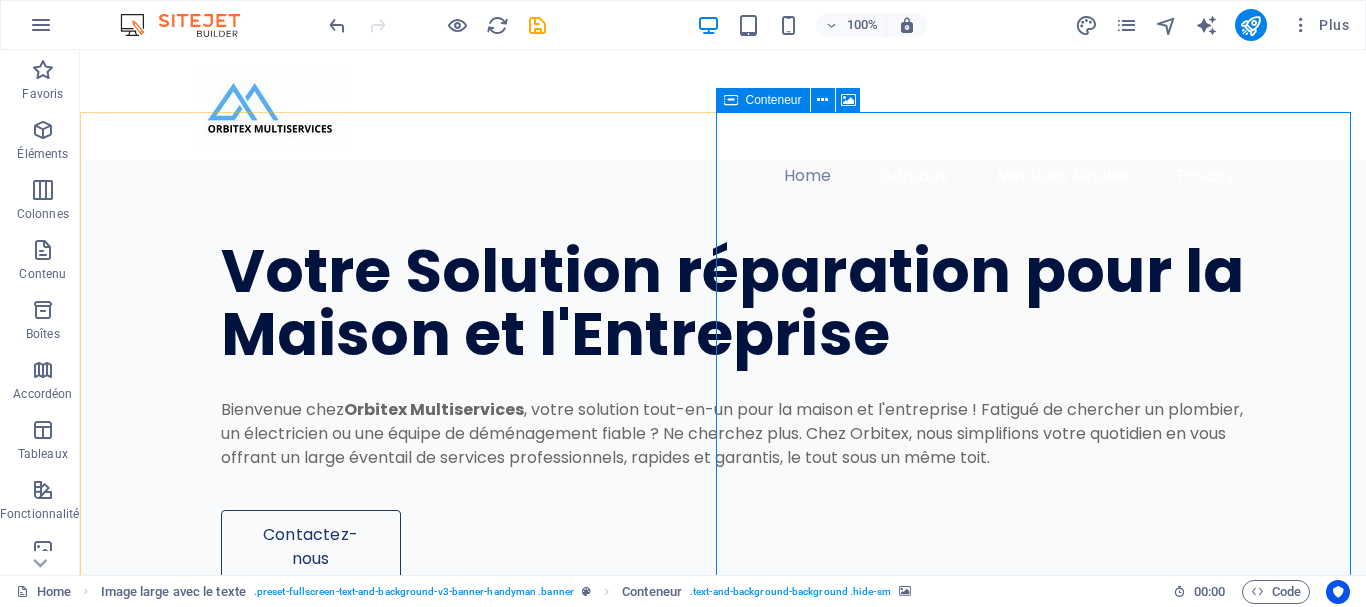 click at bounding box center [731, 100] 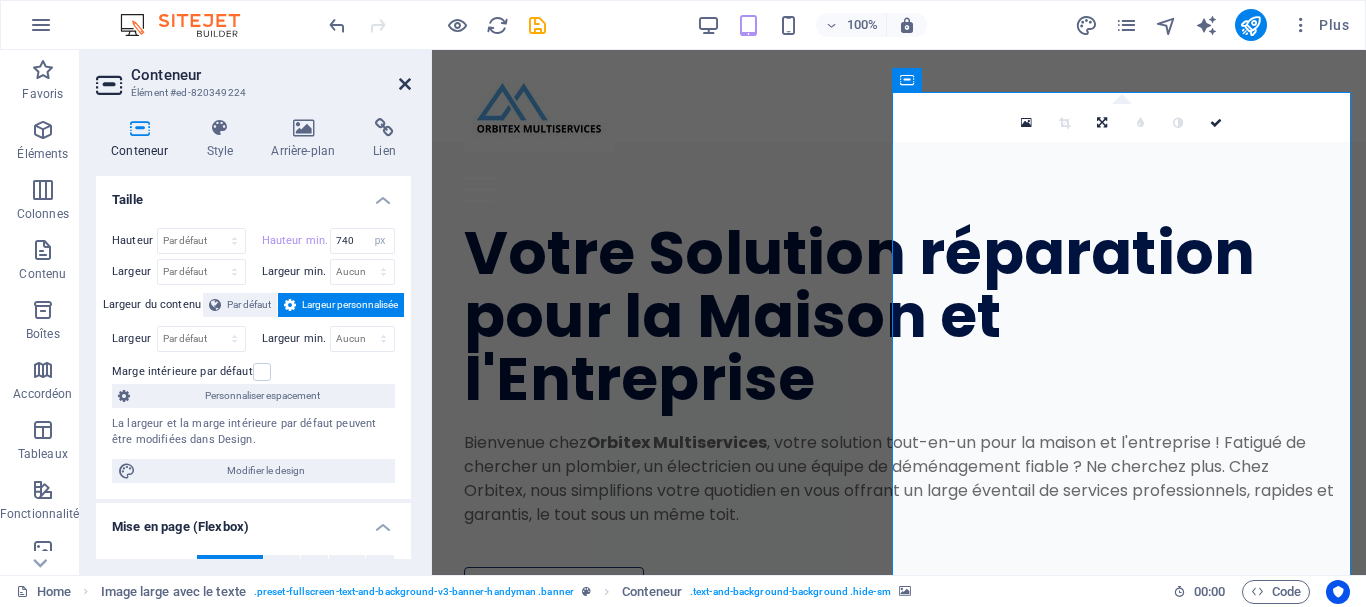 click at bounding box center (405, 84) 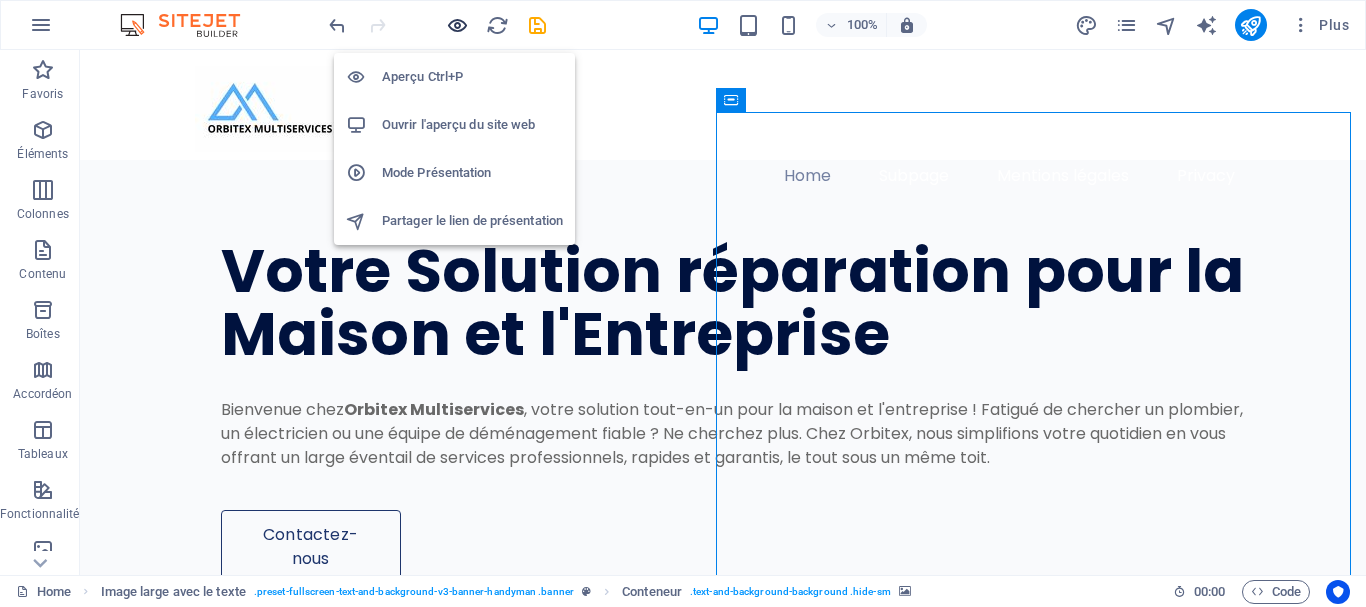 type 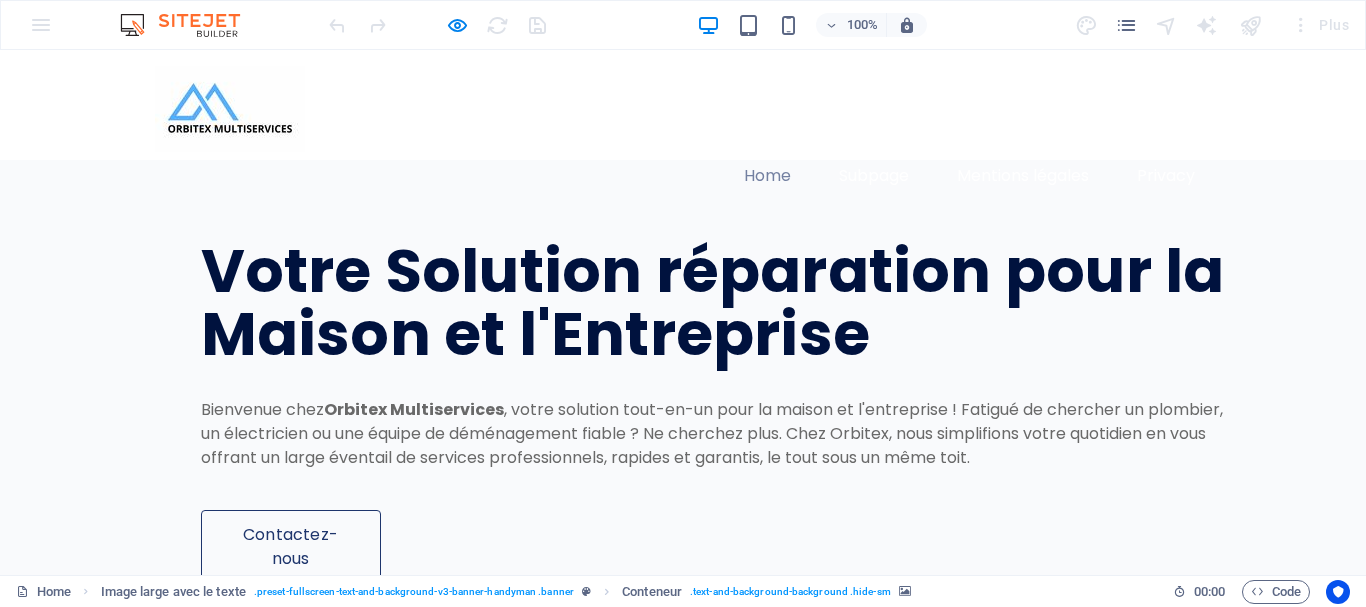 click on "Home Subpage Mentions légales Privacy" at bounding box center (683, 133) 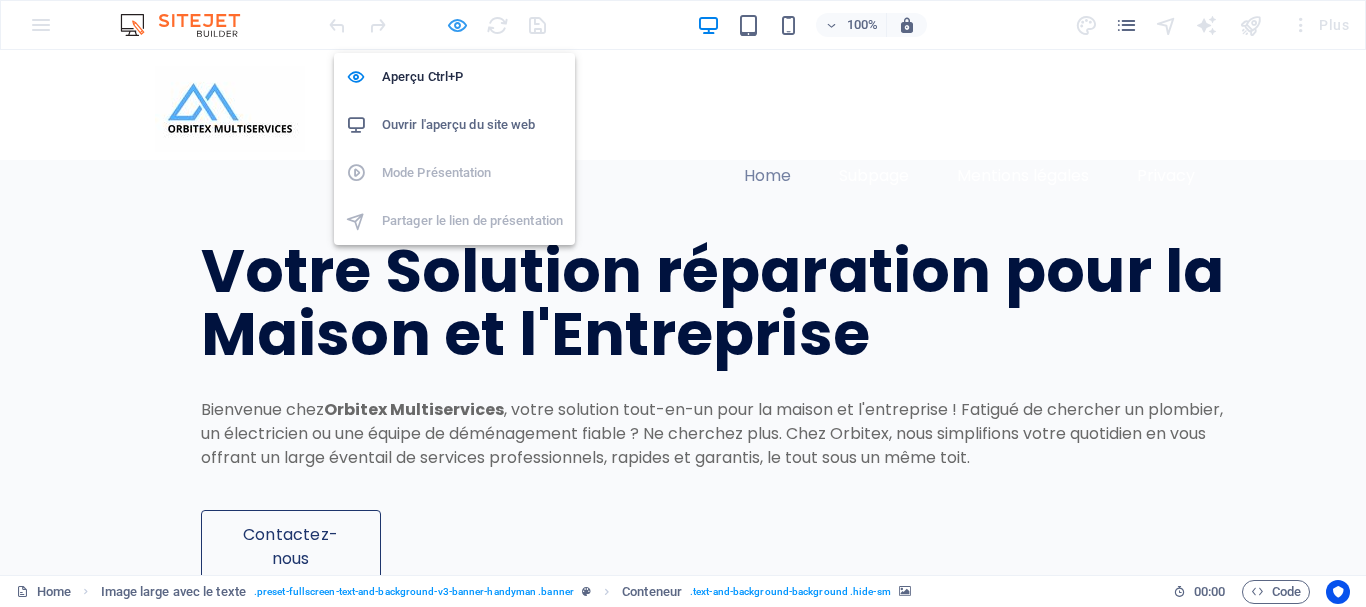 click at bounding box center (457, 25) 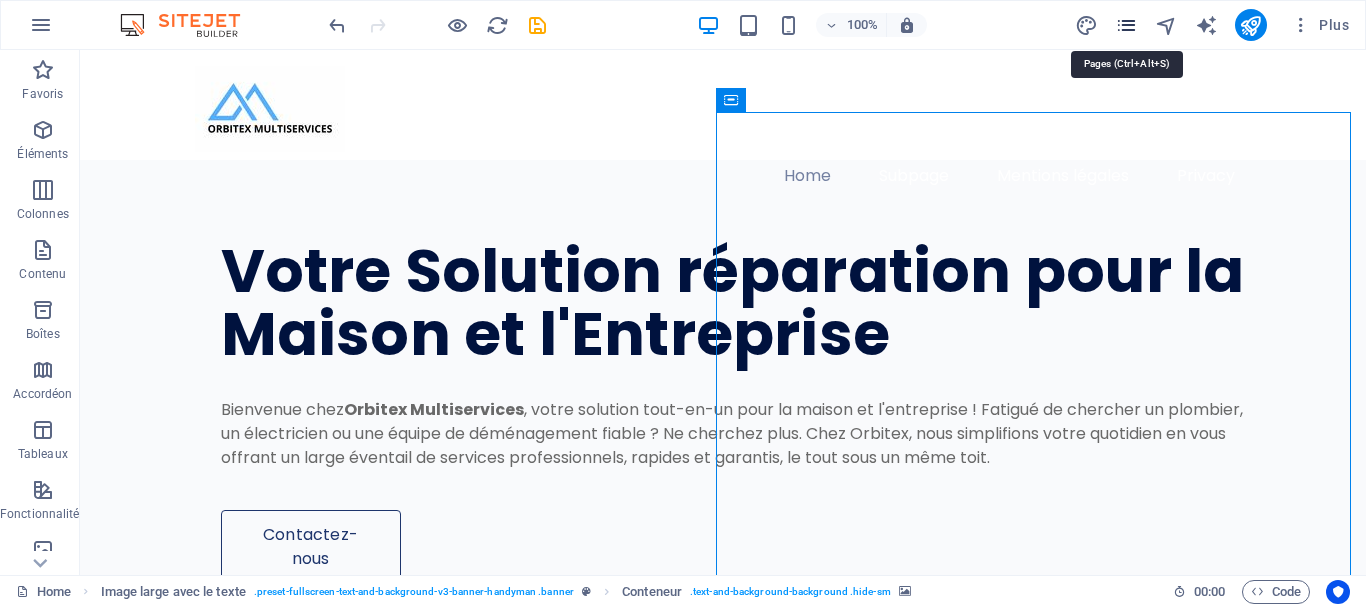 type 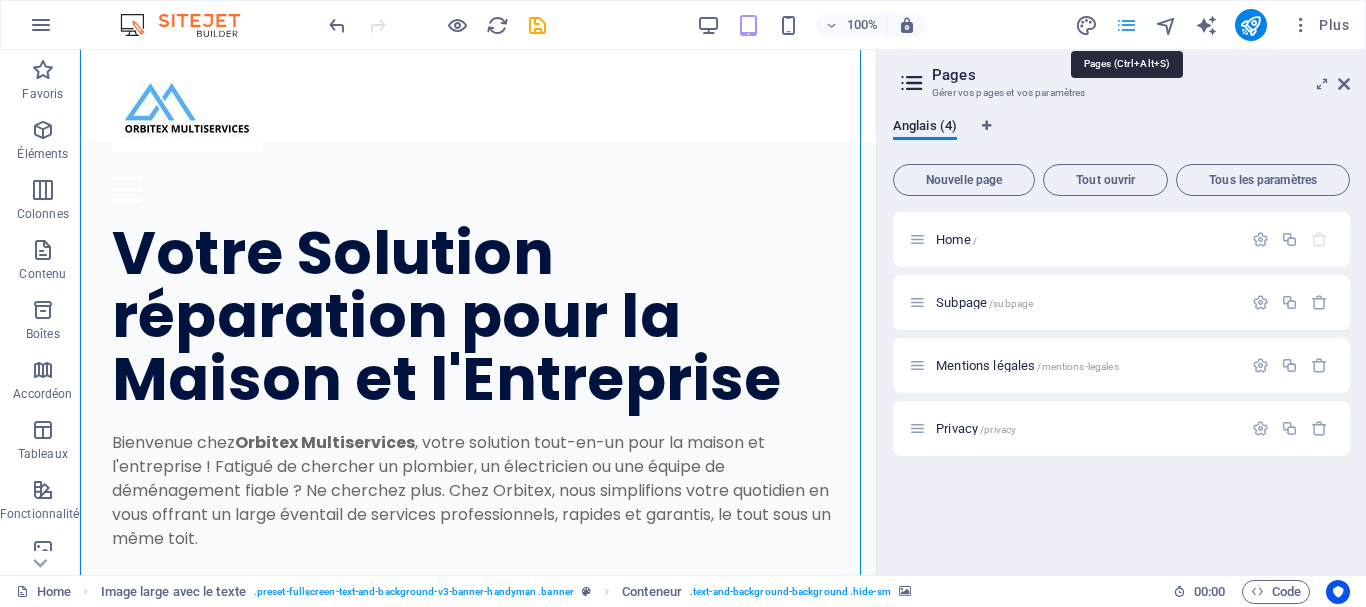 scroll, scrollTop: 982, scrollLeft: 0, axis: vertical 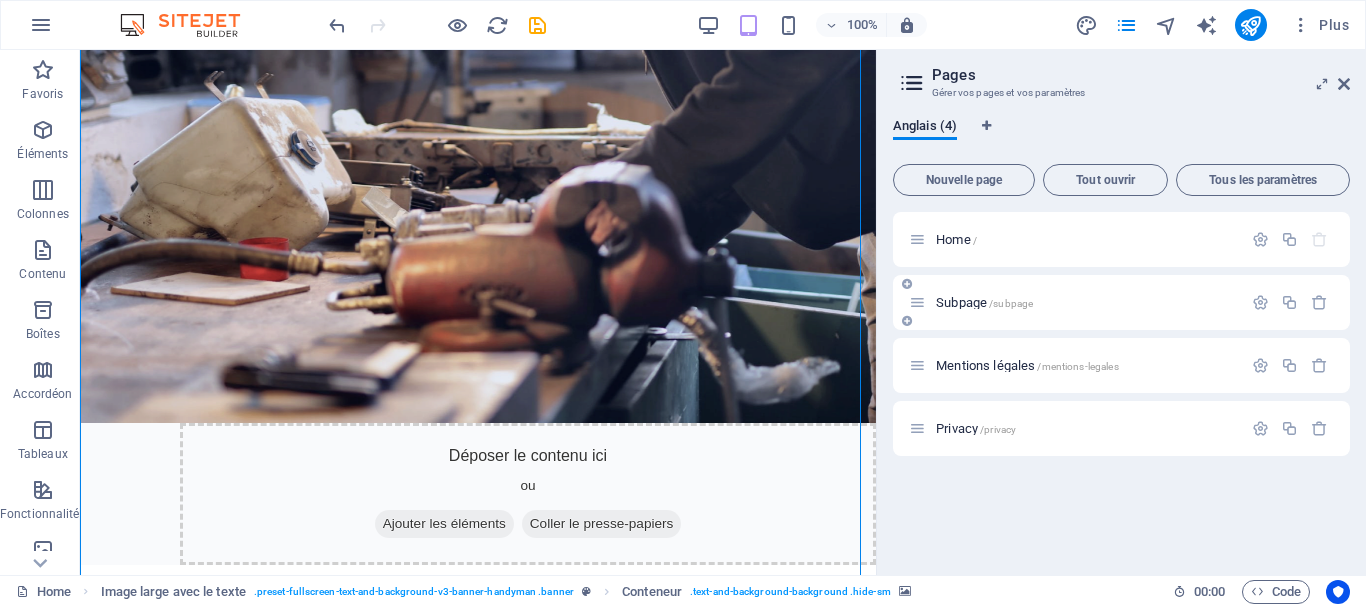 click on "Subpage /subpage" at bounding box center (984, 302) 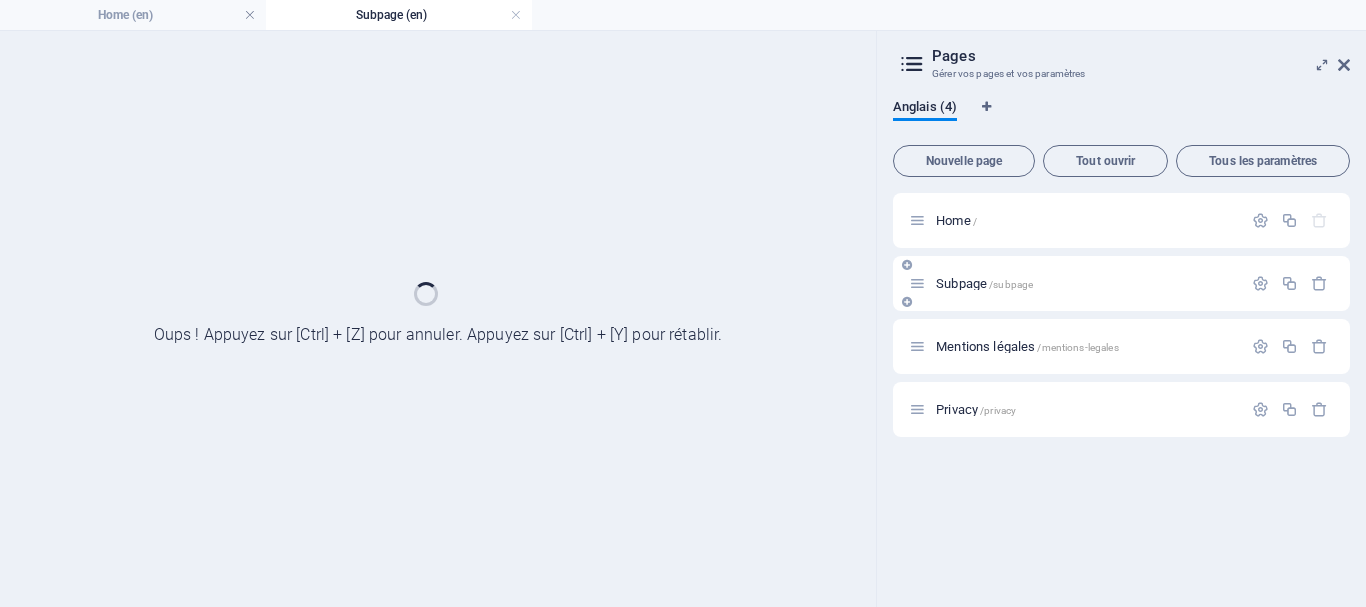 scroll, scrollTop: 0, scrollLeft: 0, axis: both 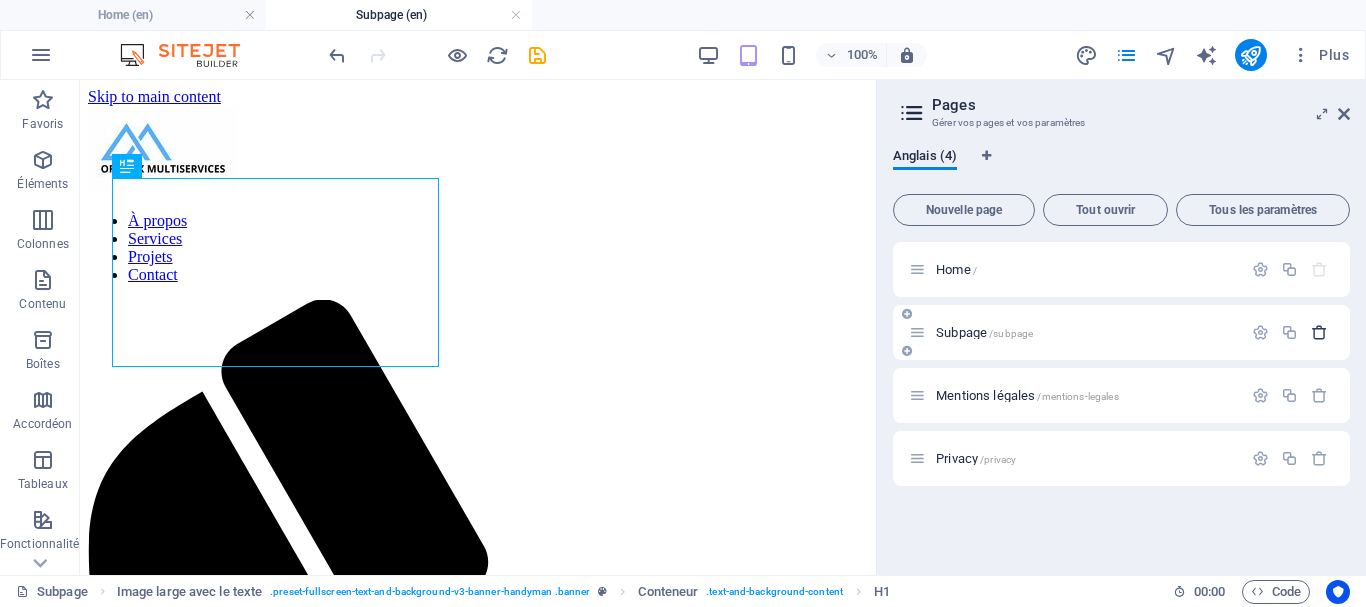 type 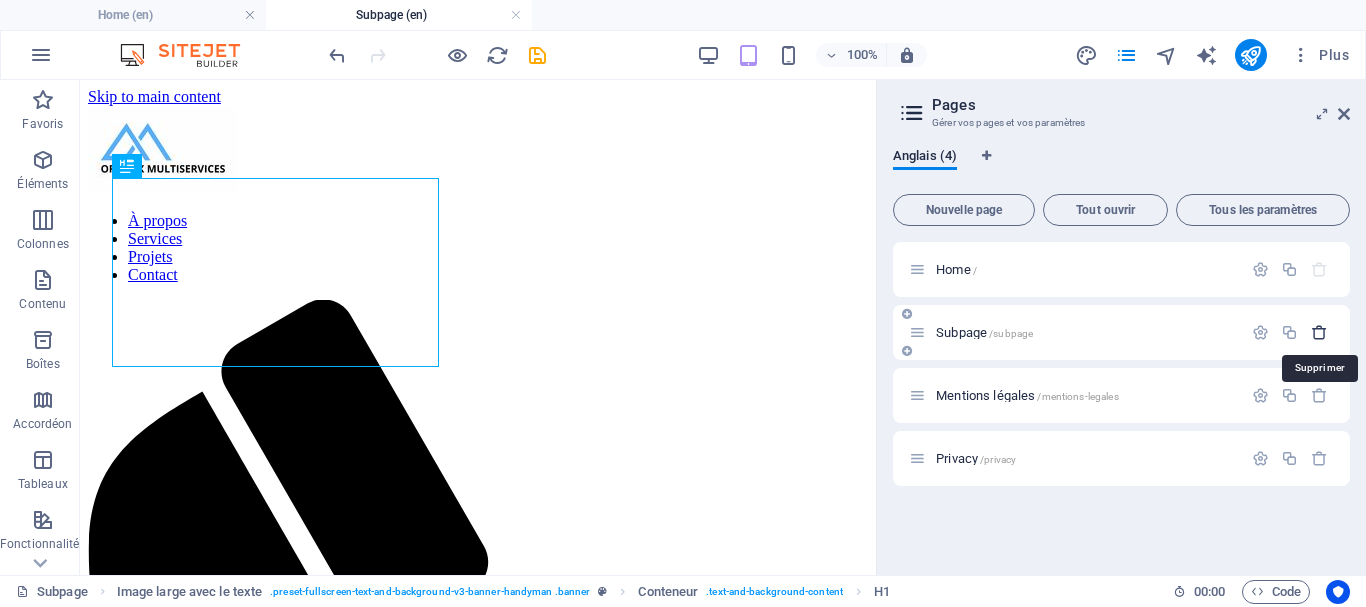 click at bounding box center [1319, 332] 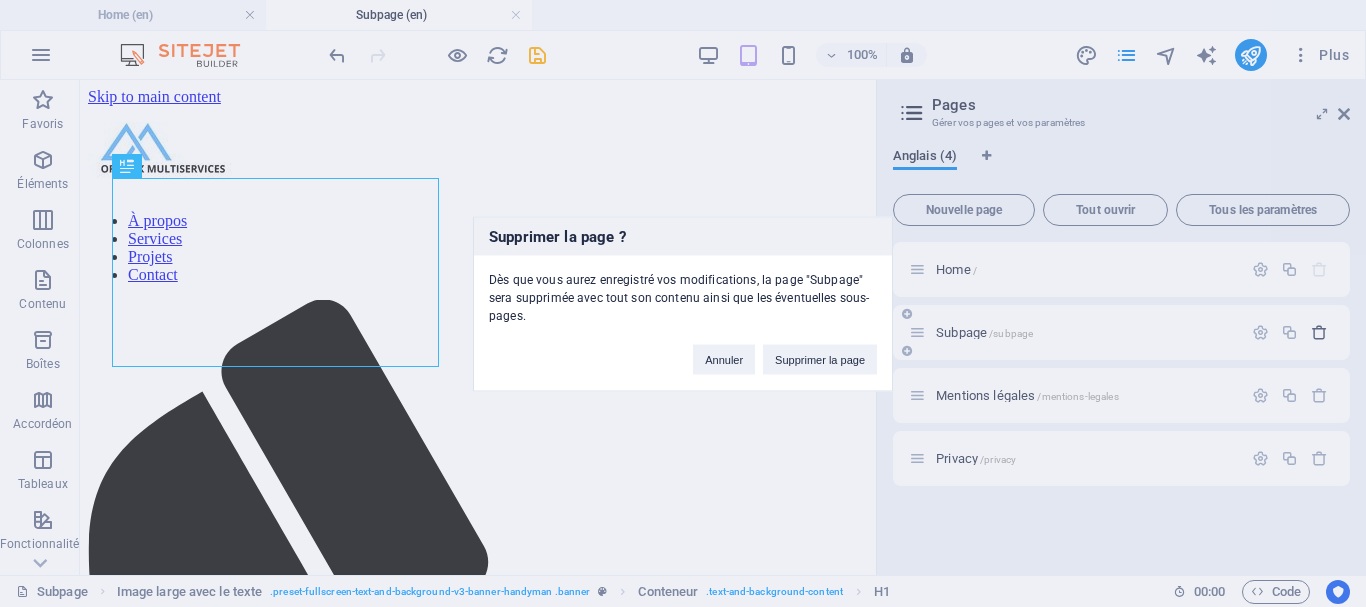 type 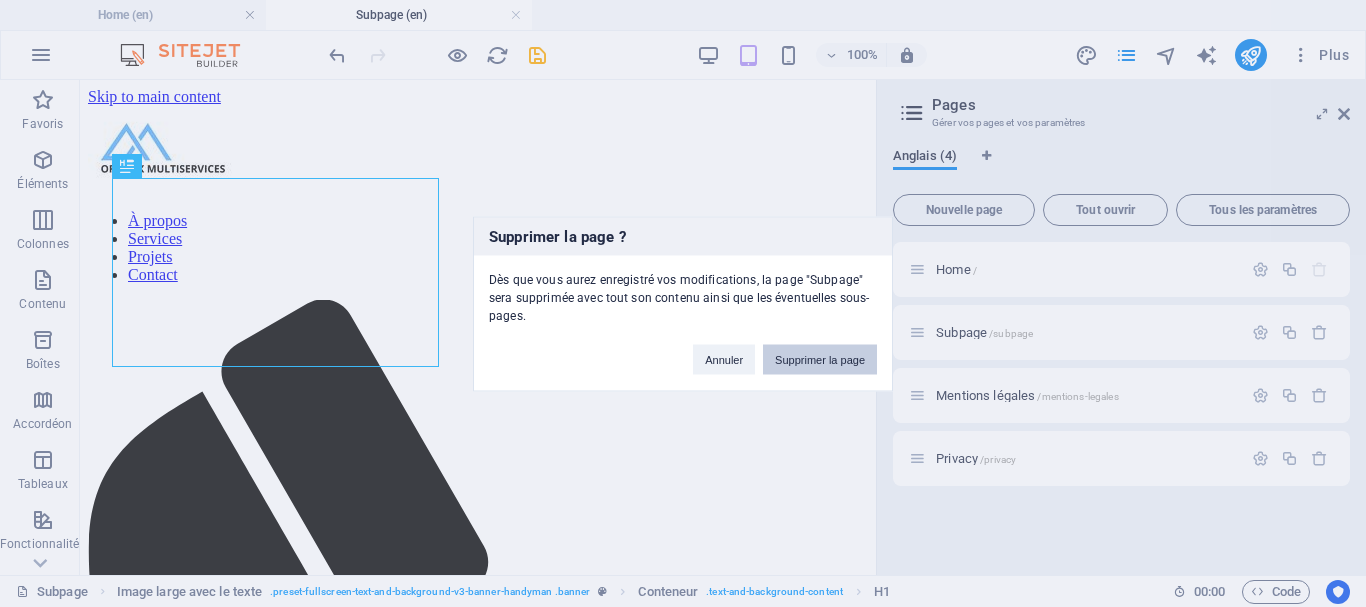 click on "Supprimer la page" at bounding box center (820, 359) 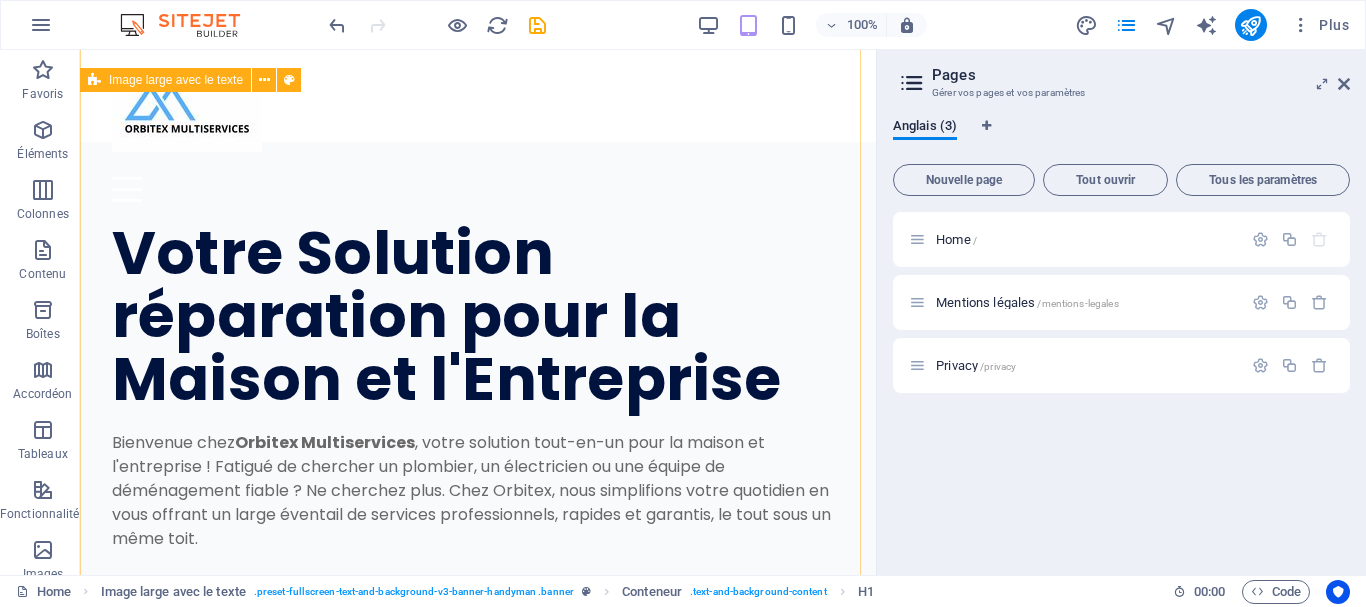 scroll, scrollTop: 982, scrollLeft: 0, axis: vertical 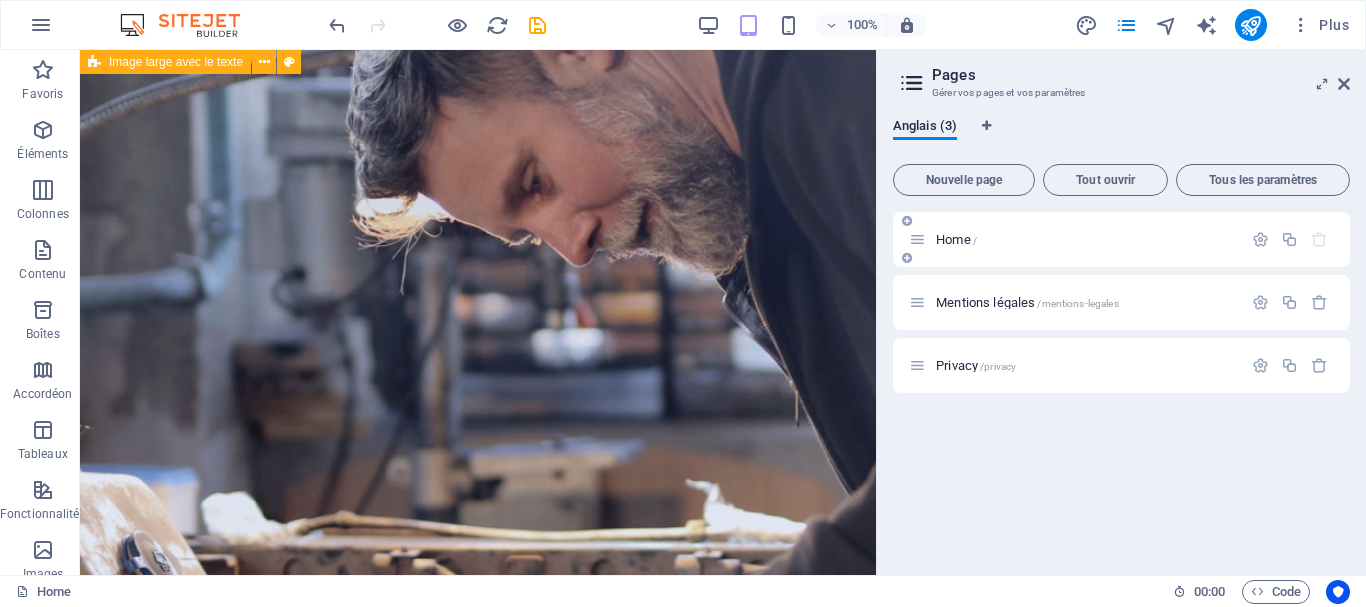 click on "Home /" at bounding box center (956, 239) 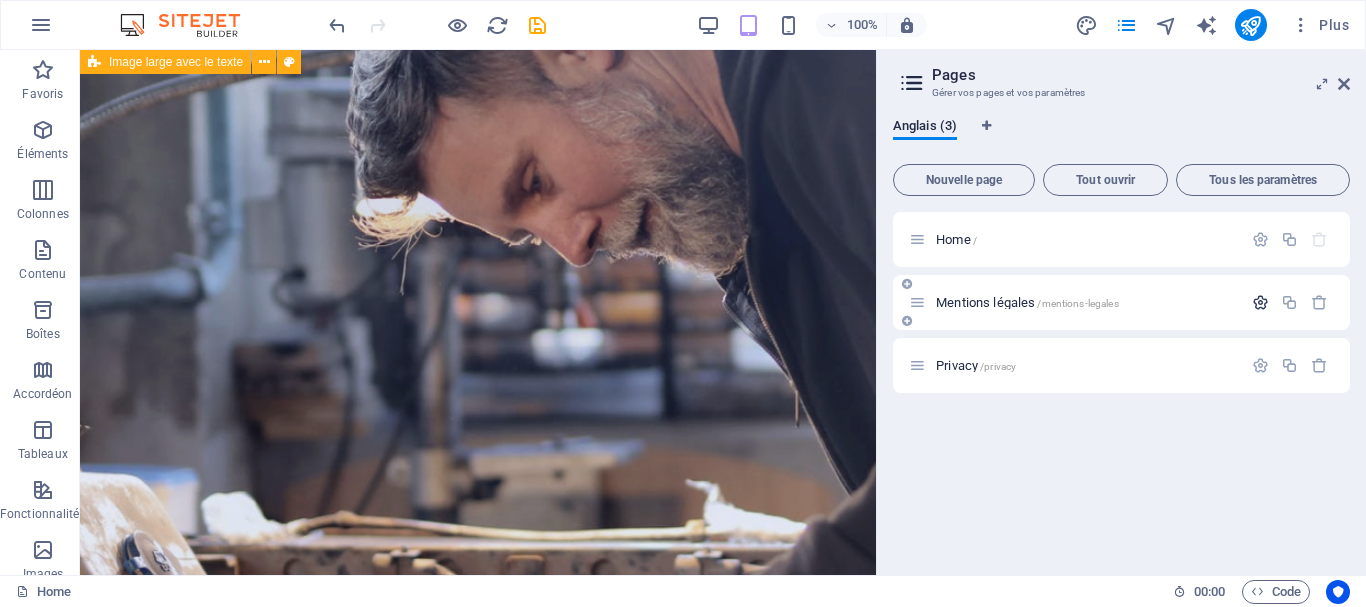 type 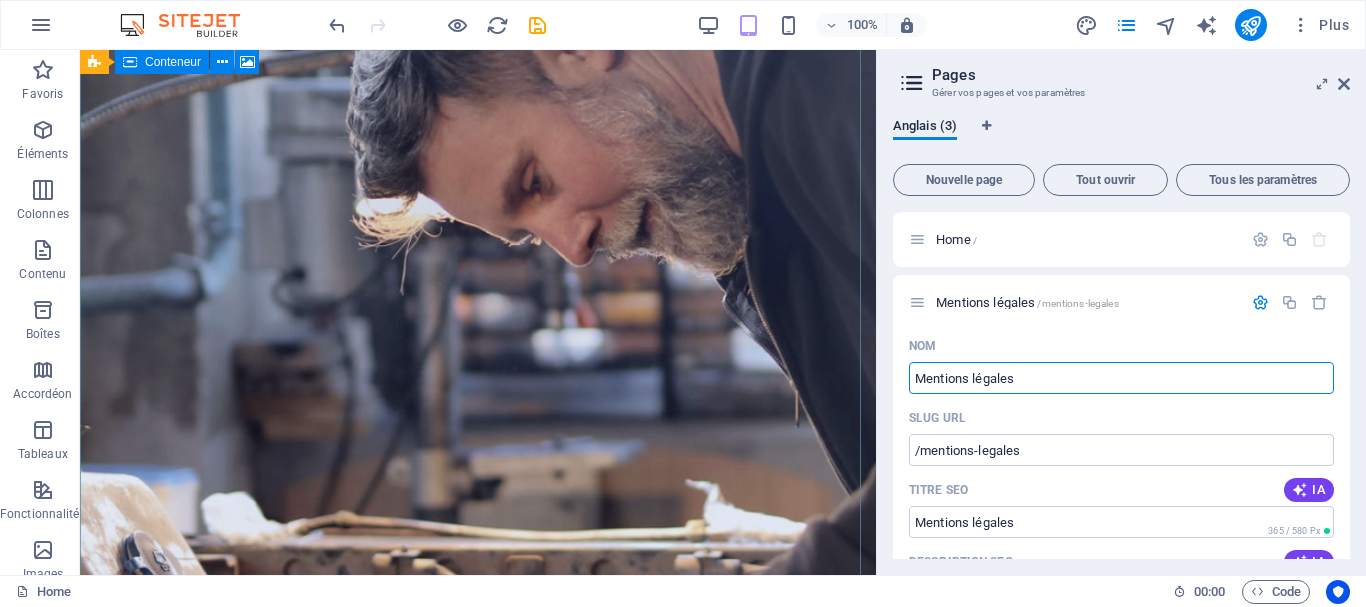 click on "Déposer le contenu ici ou  Ajouter les éléments  Coller le presse-papiers" at bounding box center (528, 494) 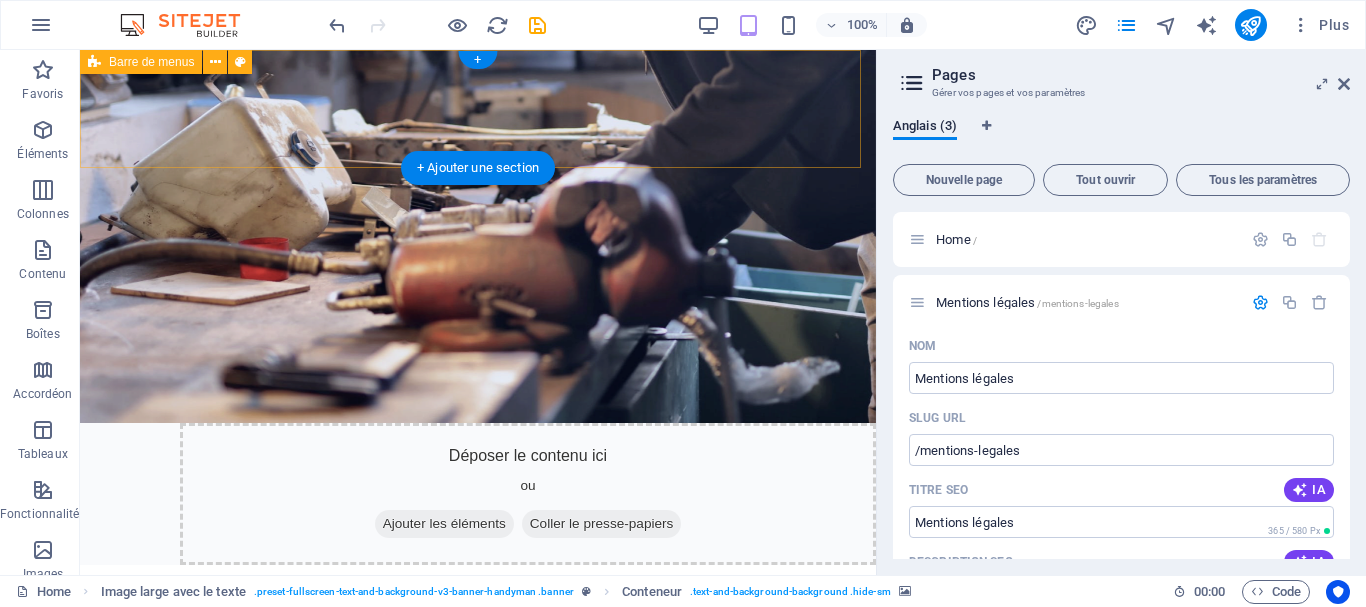 scroll, scrollTop: 0, scrollLeft: 0, axis: both 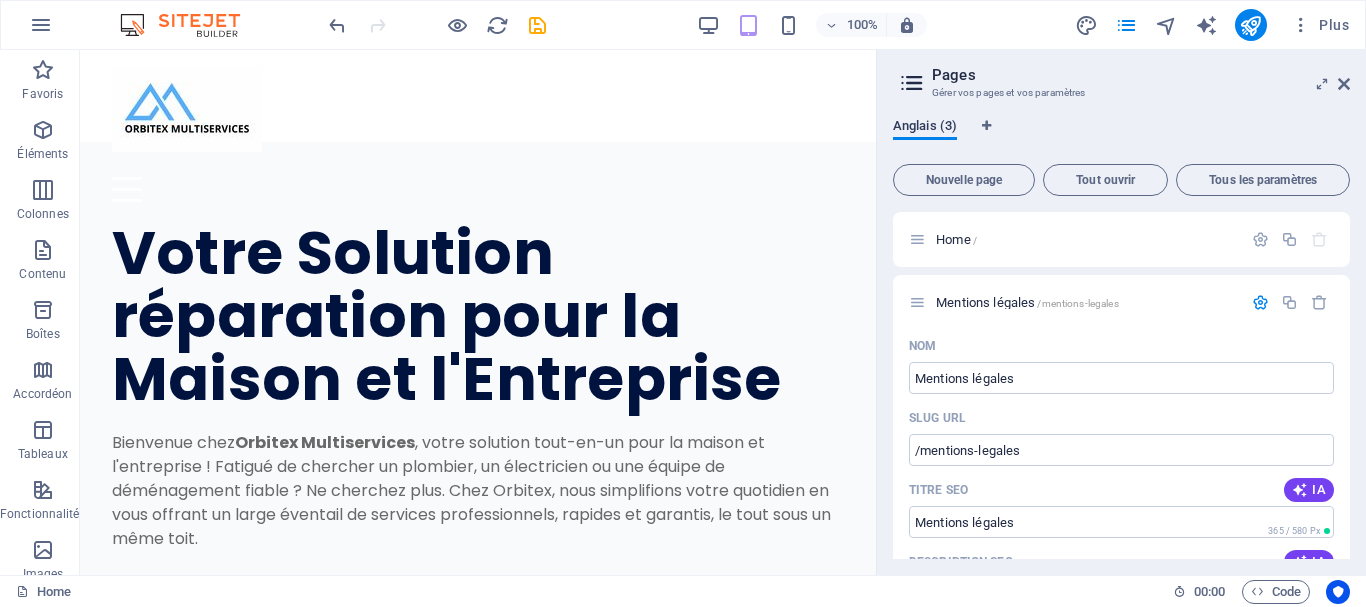 type 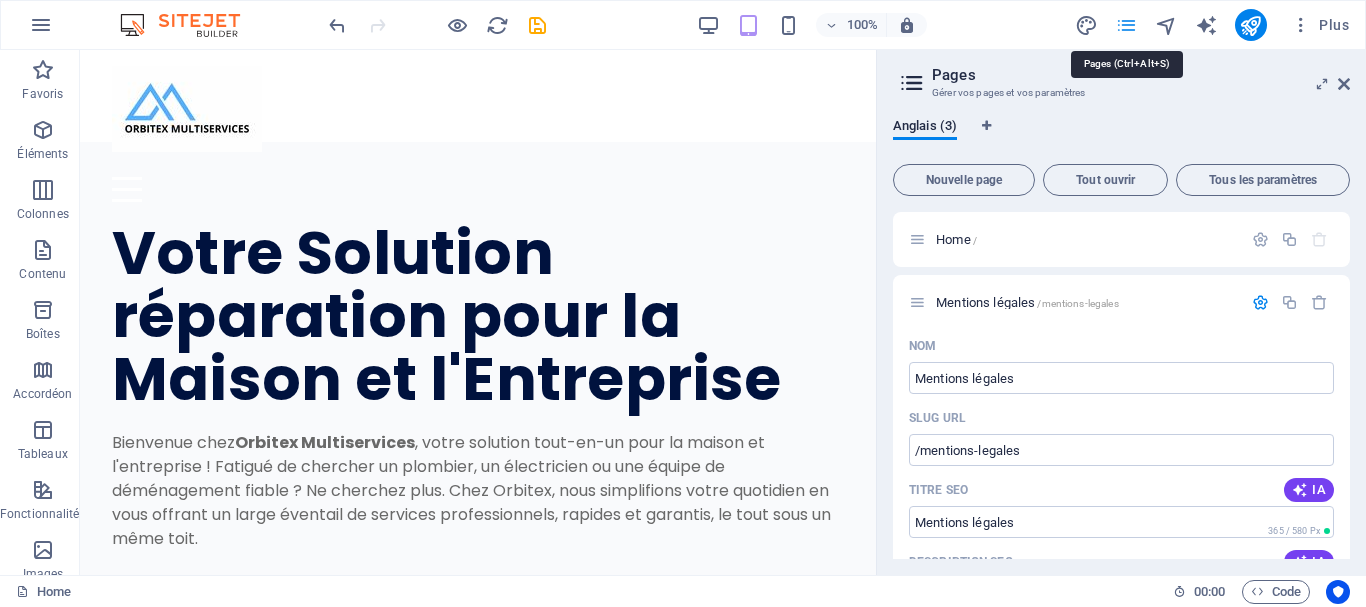 click at bounding box center [1126, 25] 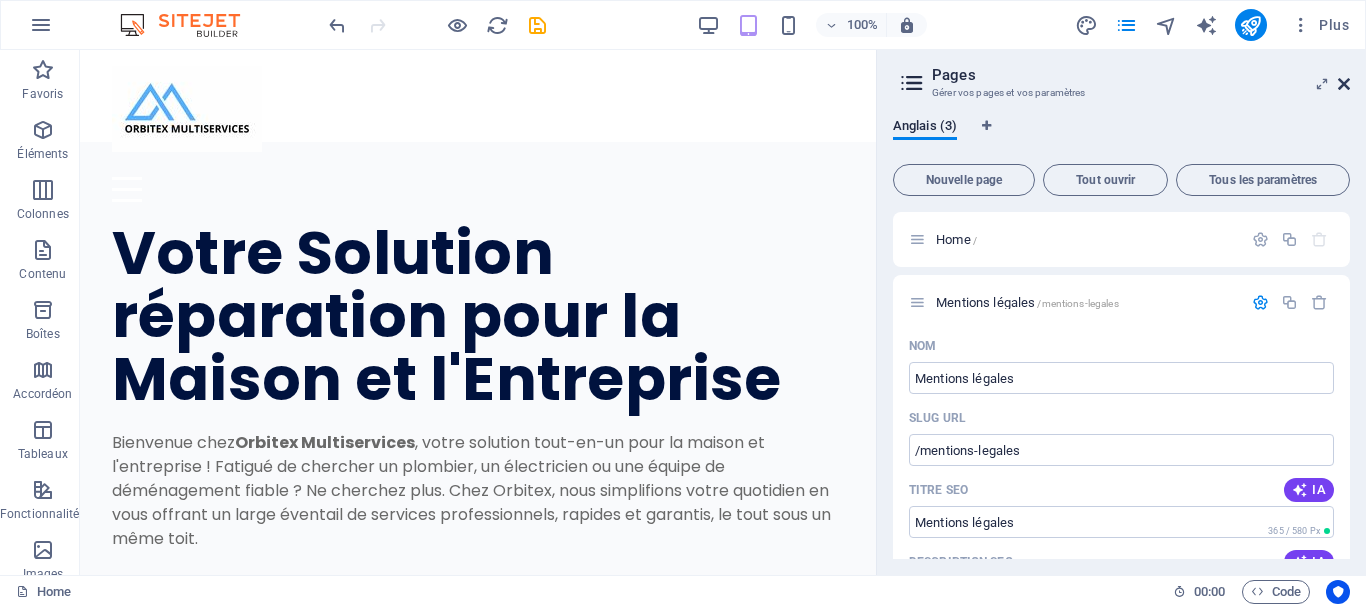 click at bounding box center [1344, 84] 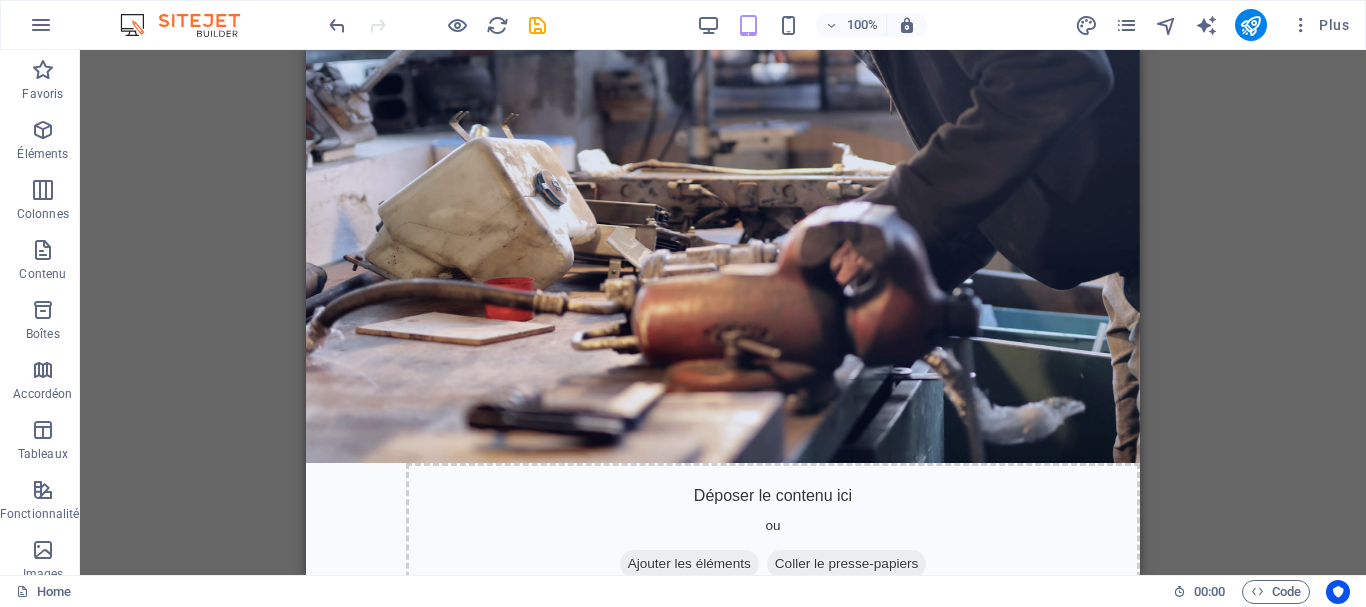 scroll, scrollTop: 612, scrollLeft: 0, axis: vertical 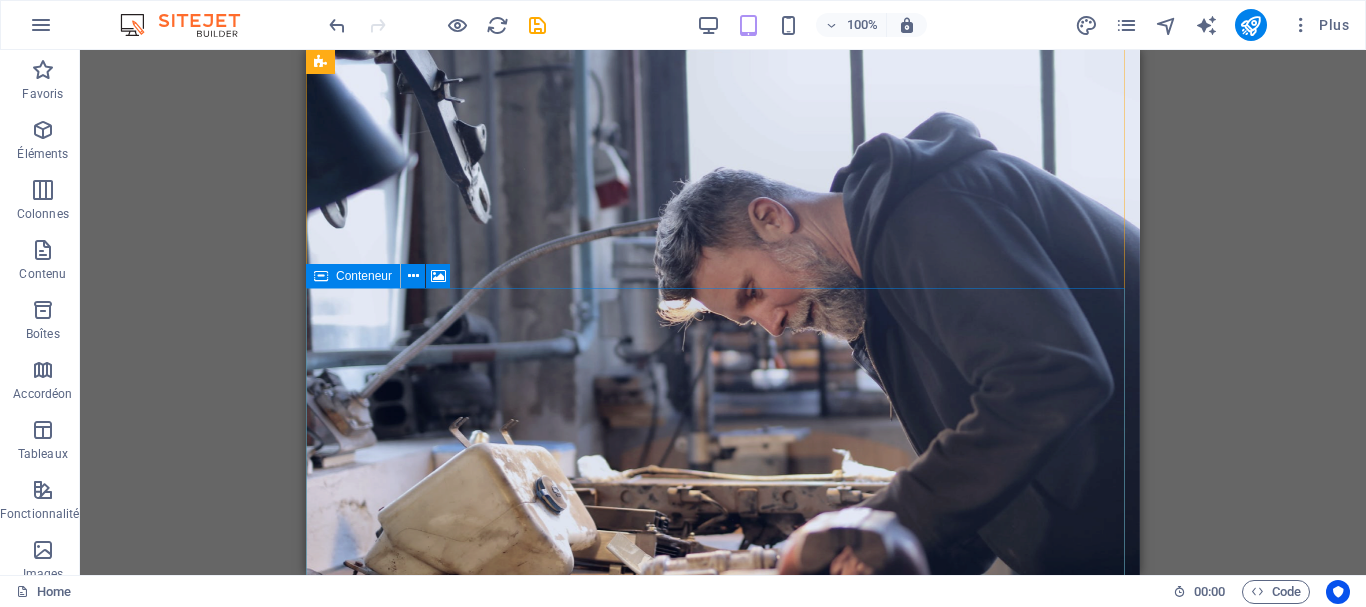 click on "Déposer le contenu ici ou  Ajouter les éléments  Coller le presse-papiers" at bounding box center [773, 840] 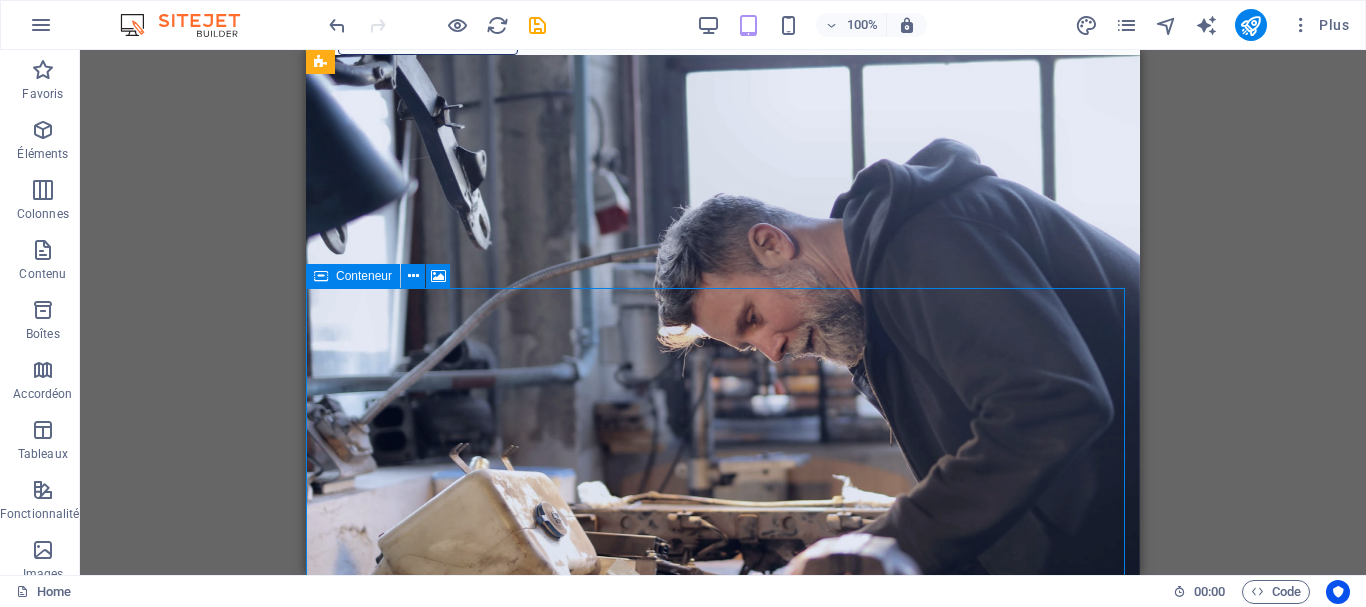 scroll, scrollTop: 0, scrollLeft: 0, axis: both 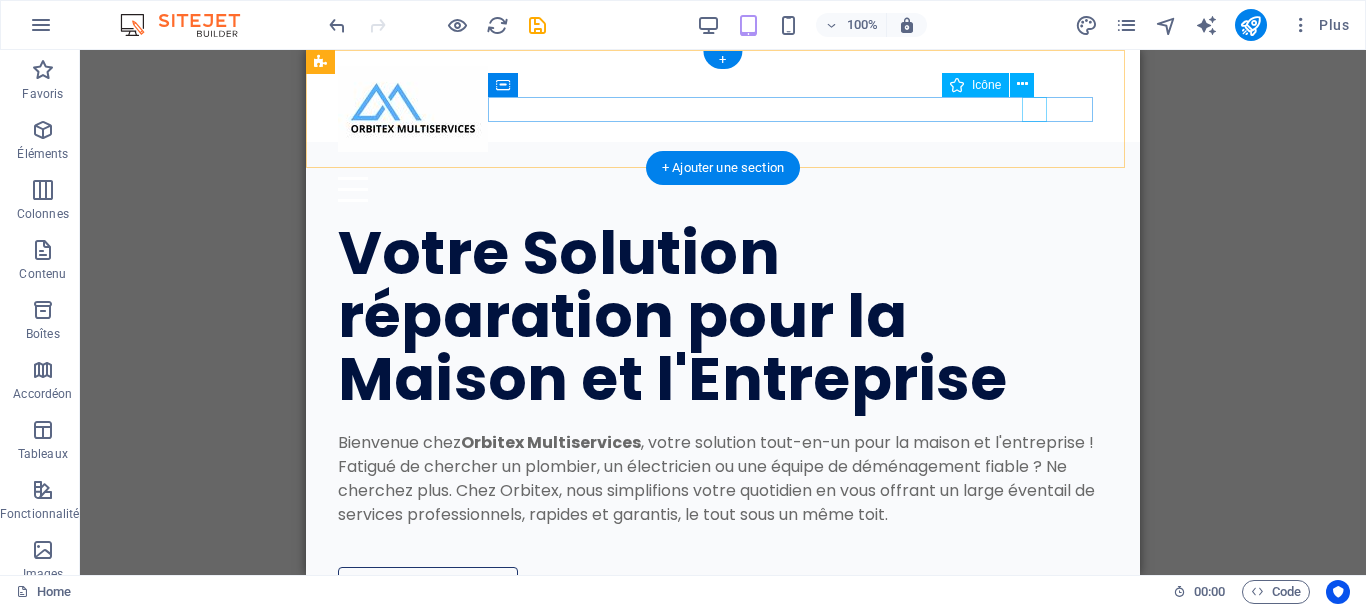click at bounding box center (715, 164) 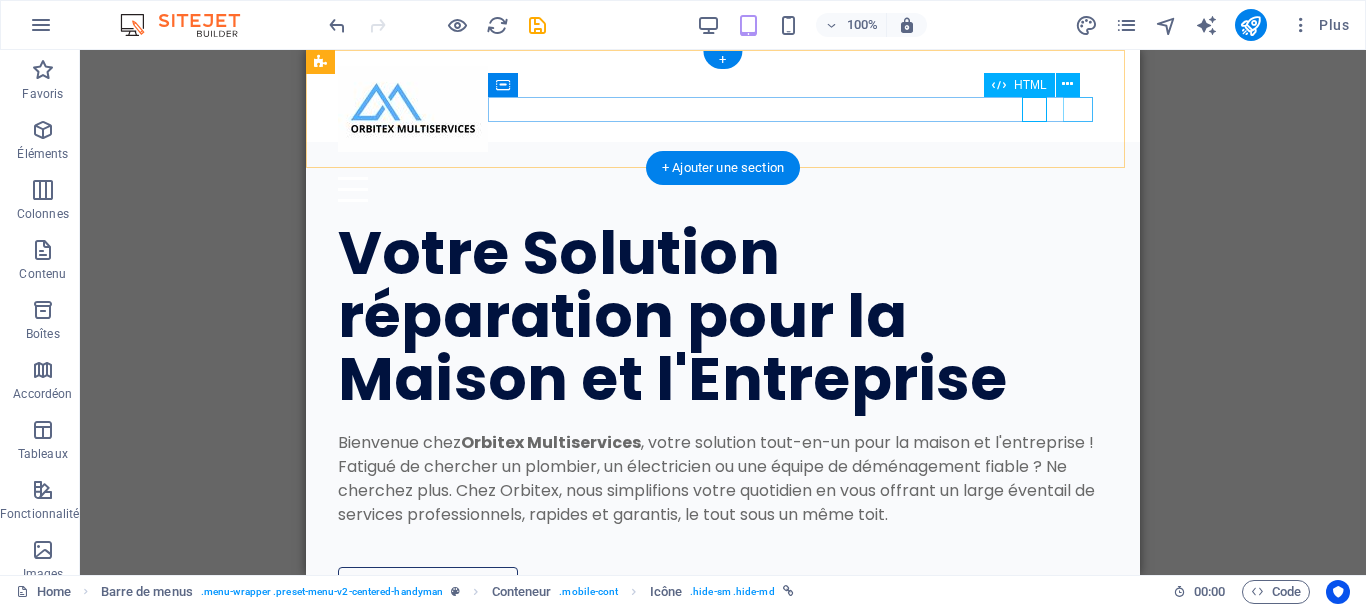 click at bounding box center [723, 189] 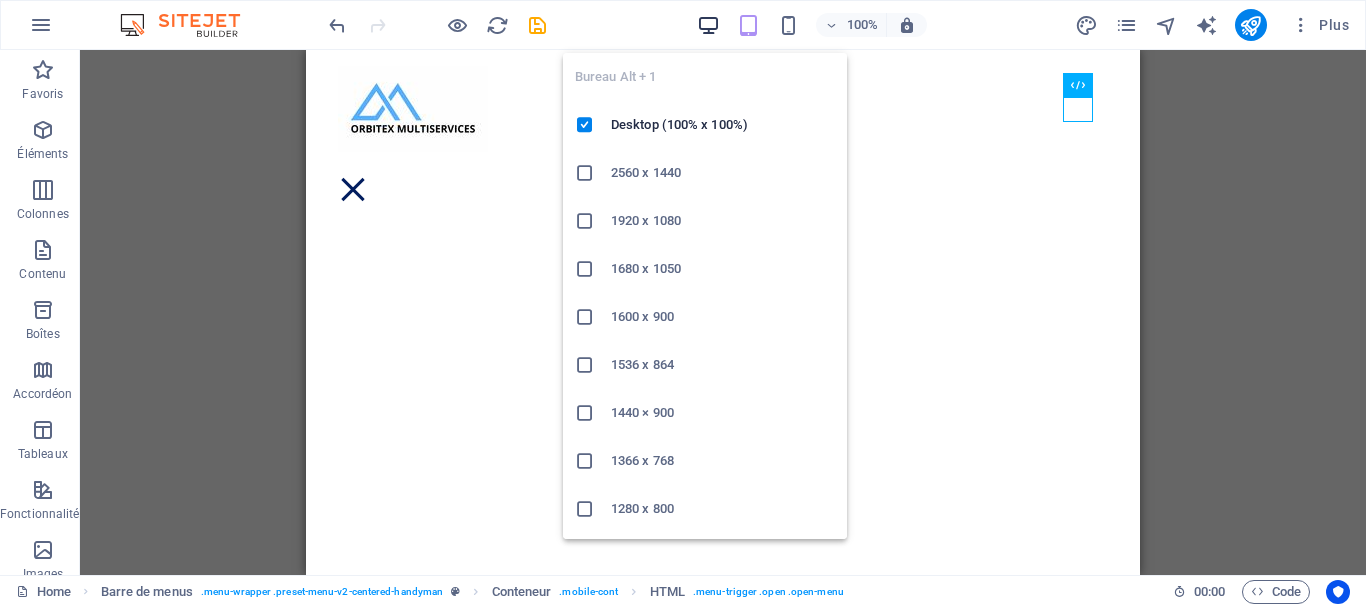 type 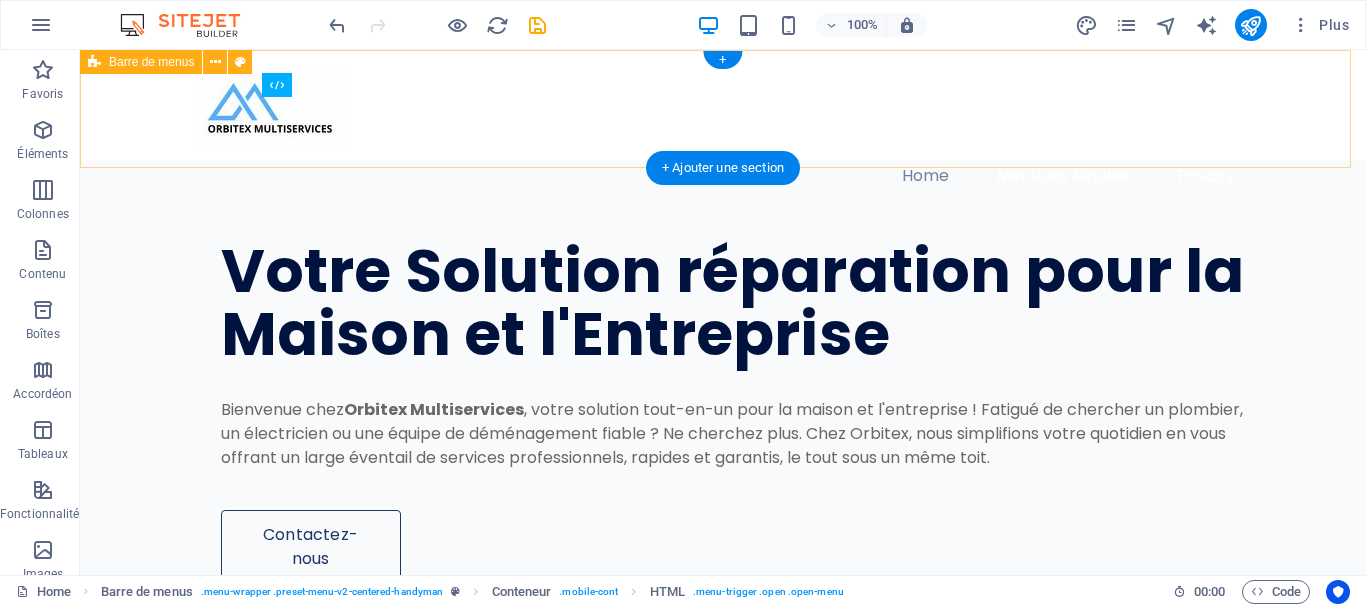 click on "Home Mentions légales Privacy" at bounding box center (723, 133) 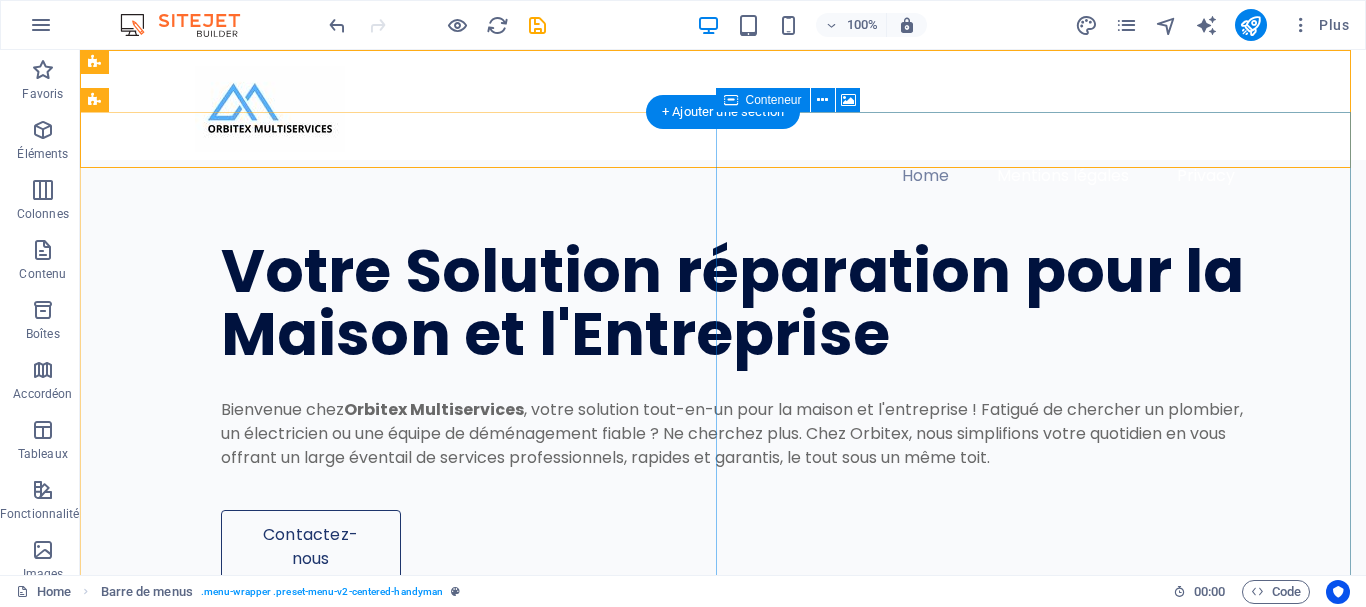 click on "Déposer le contenu ici ou  Ajouter les éléments  Coller le presse-papiers" at bounding box center [773, 1395] 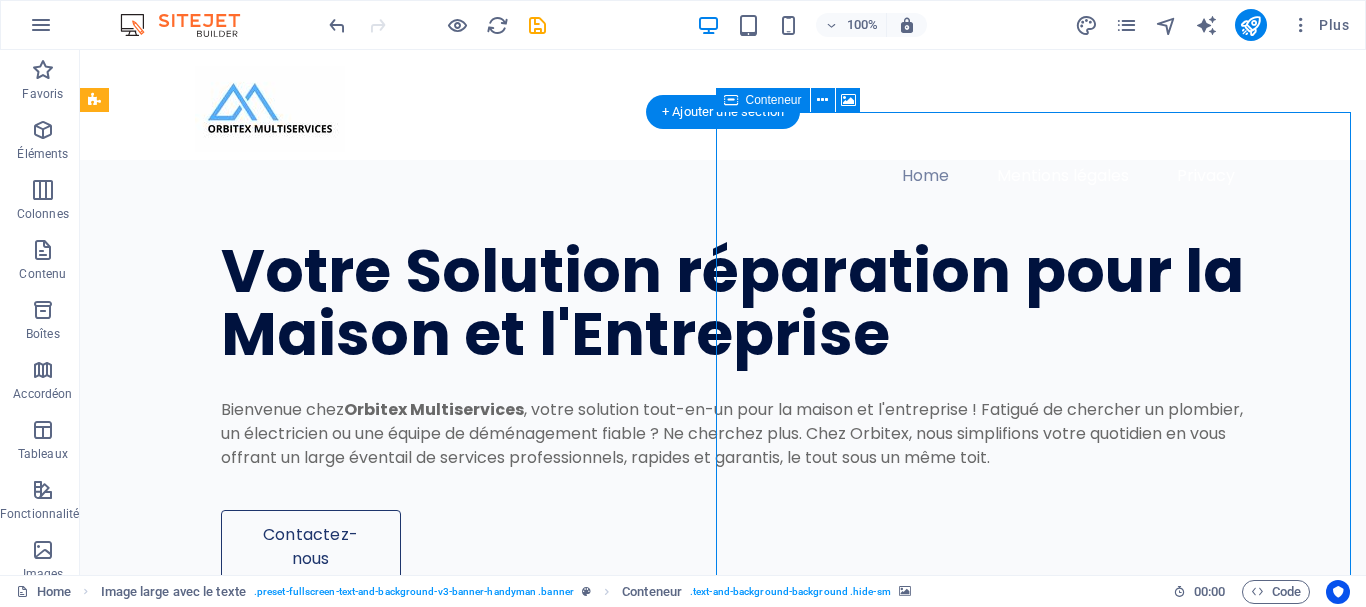 click on "Déposer le contenu ici ou  Ajouter les éléments  Coller le presse-papiers" at bounding box center [773, 1395] 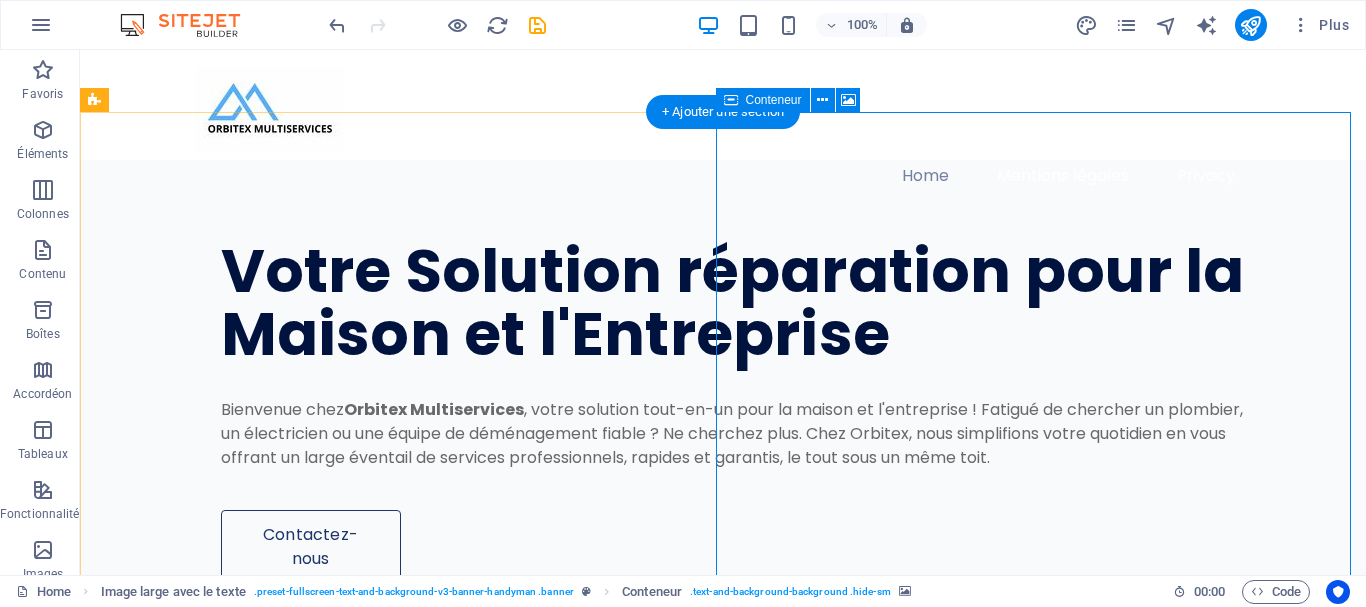 click on "Déposer le contenu ici ou  Ajouter les éléments  Coller le presse-papiers" at bounding box center (773, 1395) 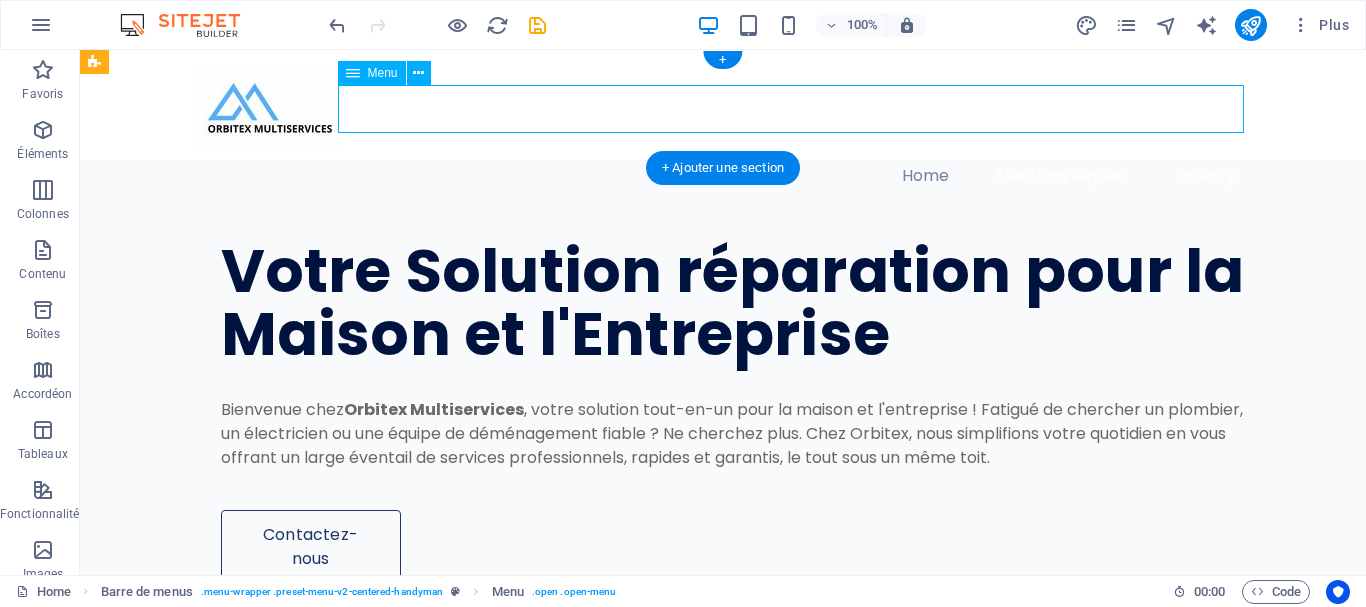 drag, startPoint x: 856, startPoint y: 106, endPoint x: 856, endPoint y: 124, distance: 18 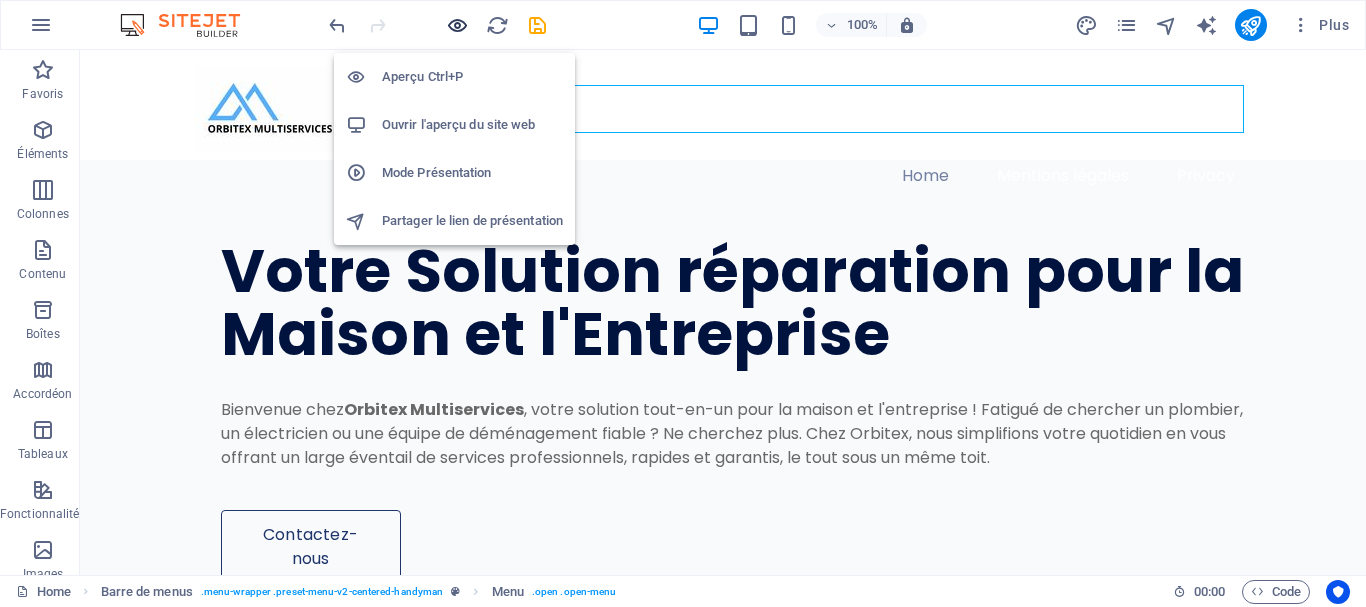 click at bounding box center [457, 25] 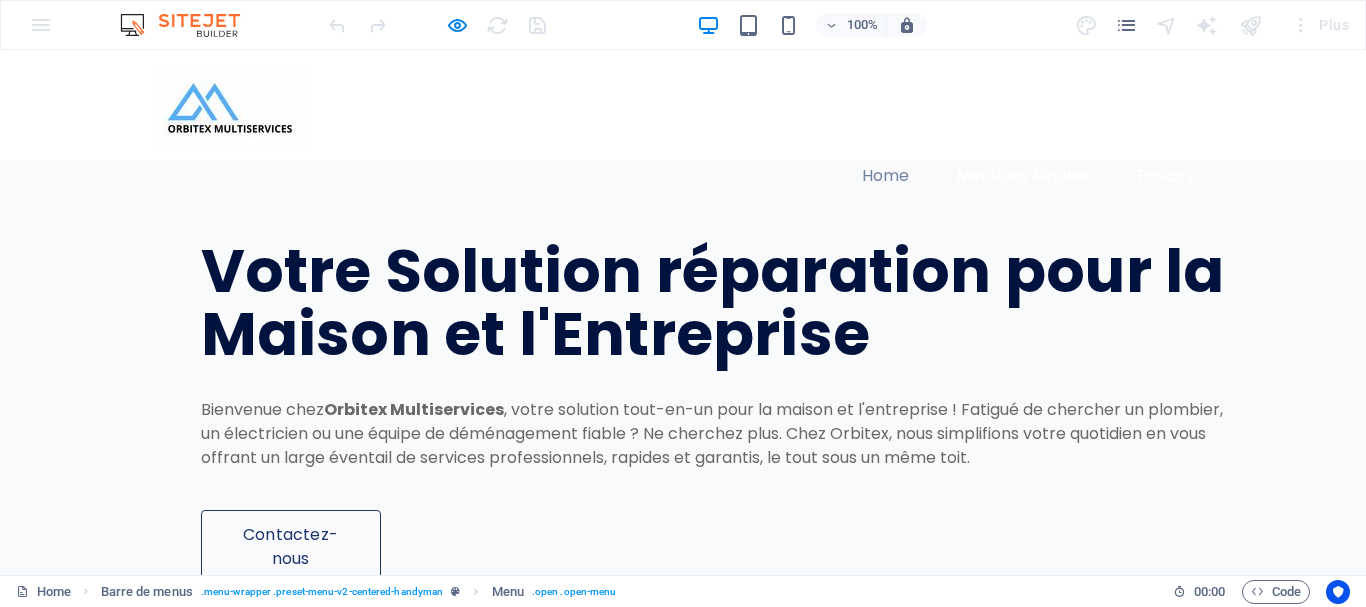 click on "Home" at bounding box center (885, 176) 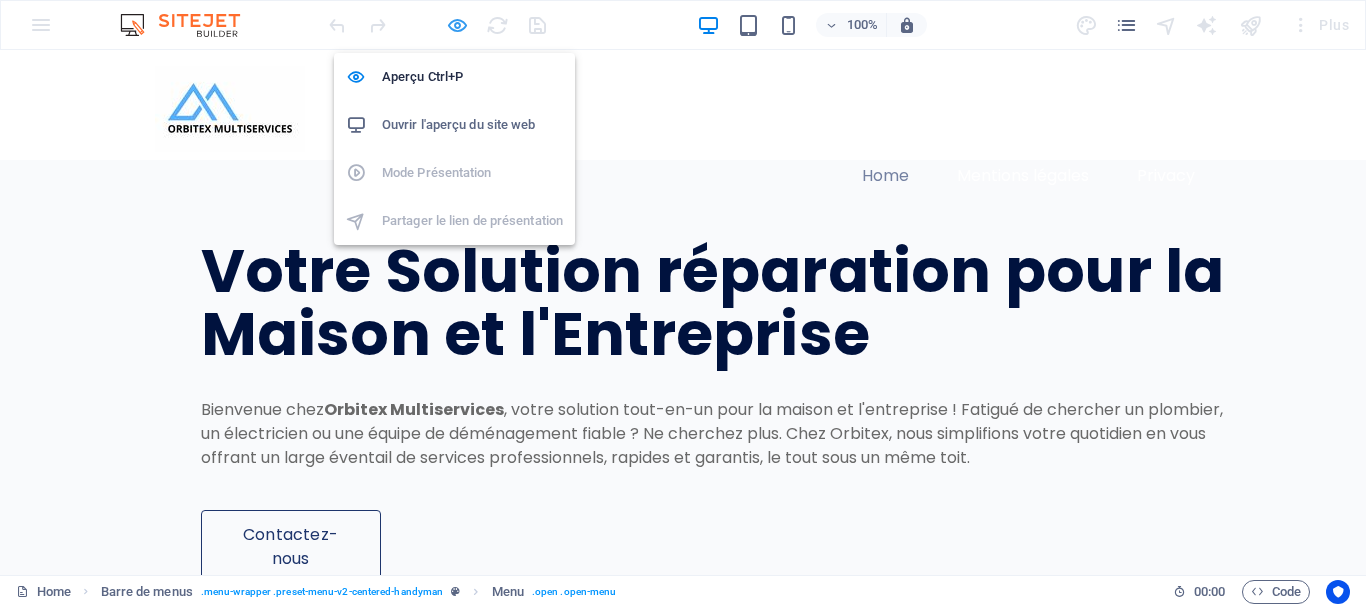 click at bounding box center (457, 25) 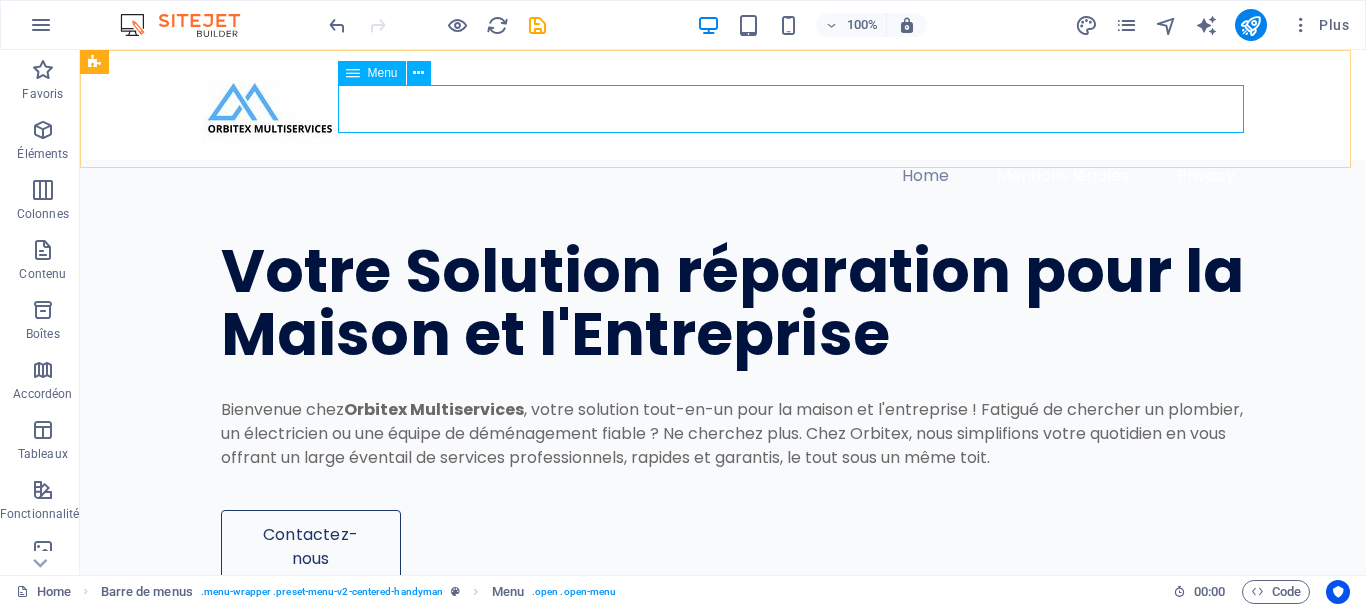click at bounding box center (353, 73) 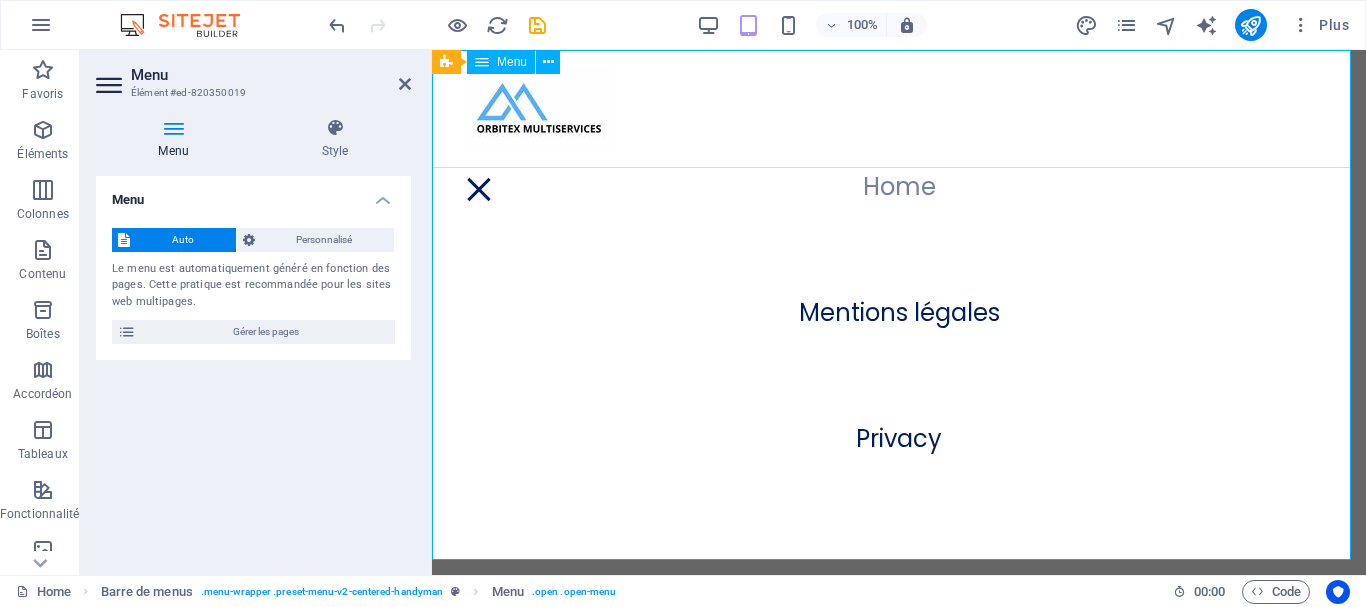 click on "Home Mentions légales Privacy" at bounding box center (899, 312) 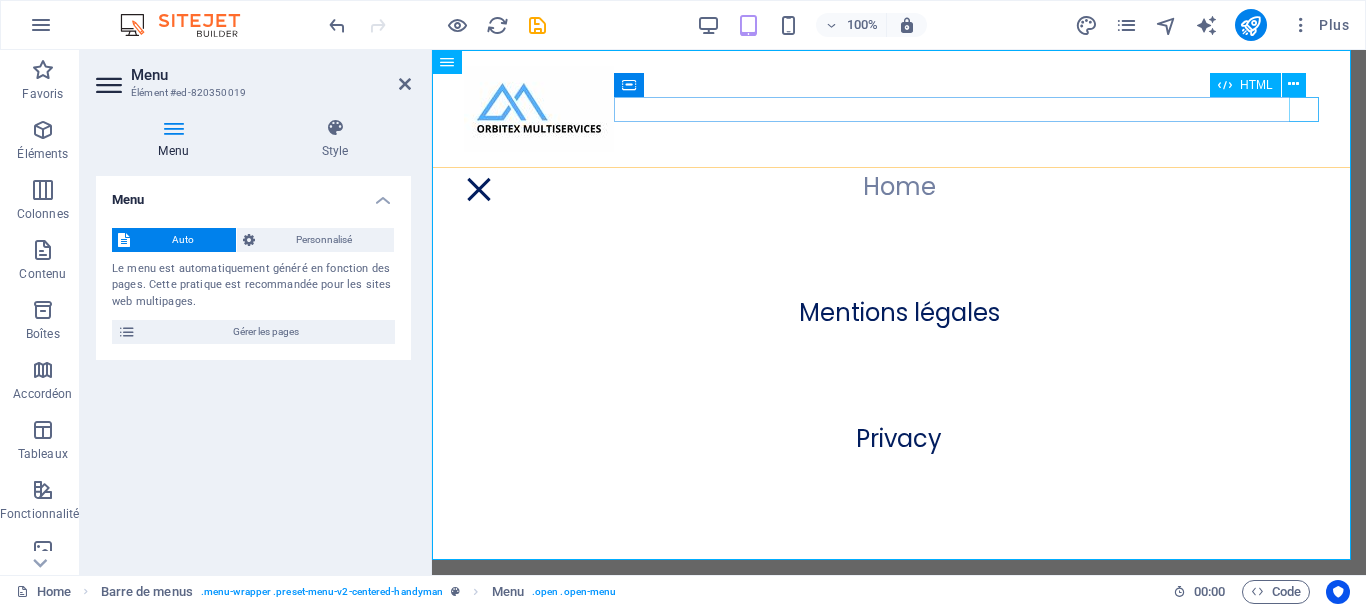 click at bounding box center (479, 189) 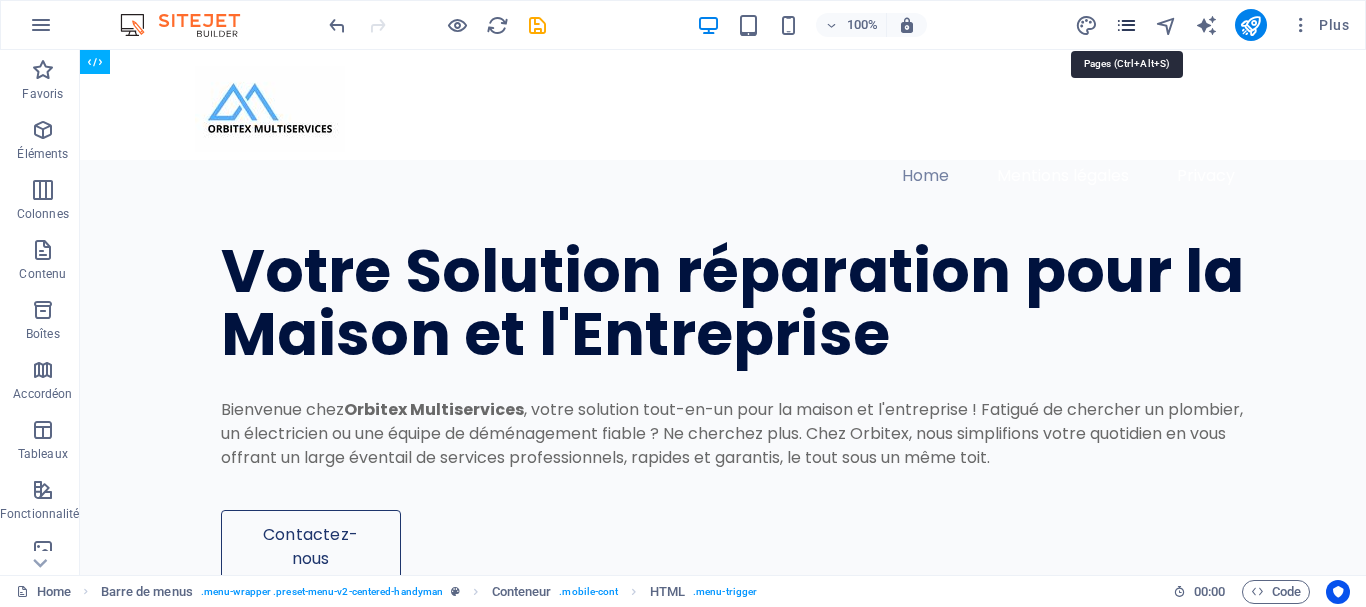 click at bounding box center (1126, 25) 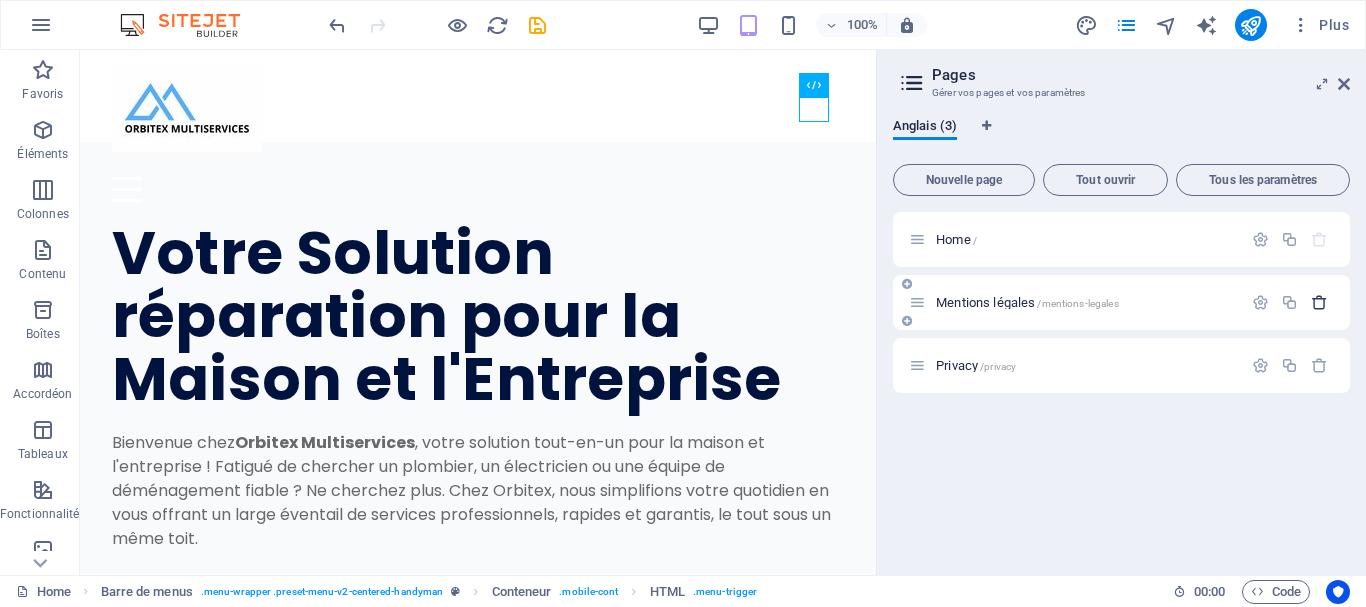 type 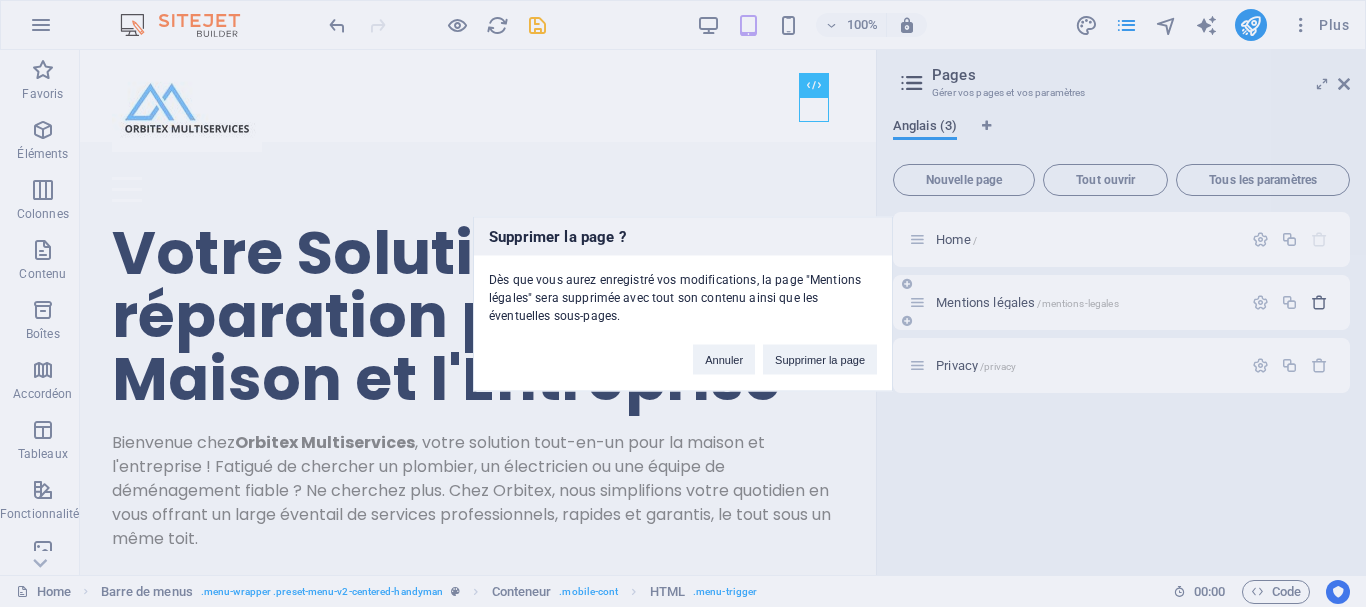 type 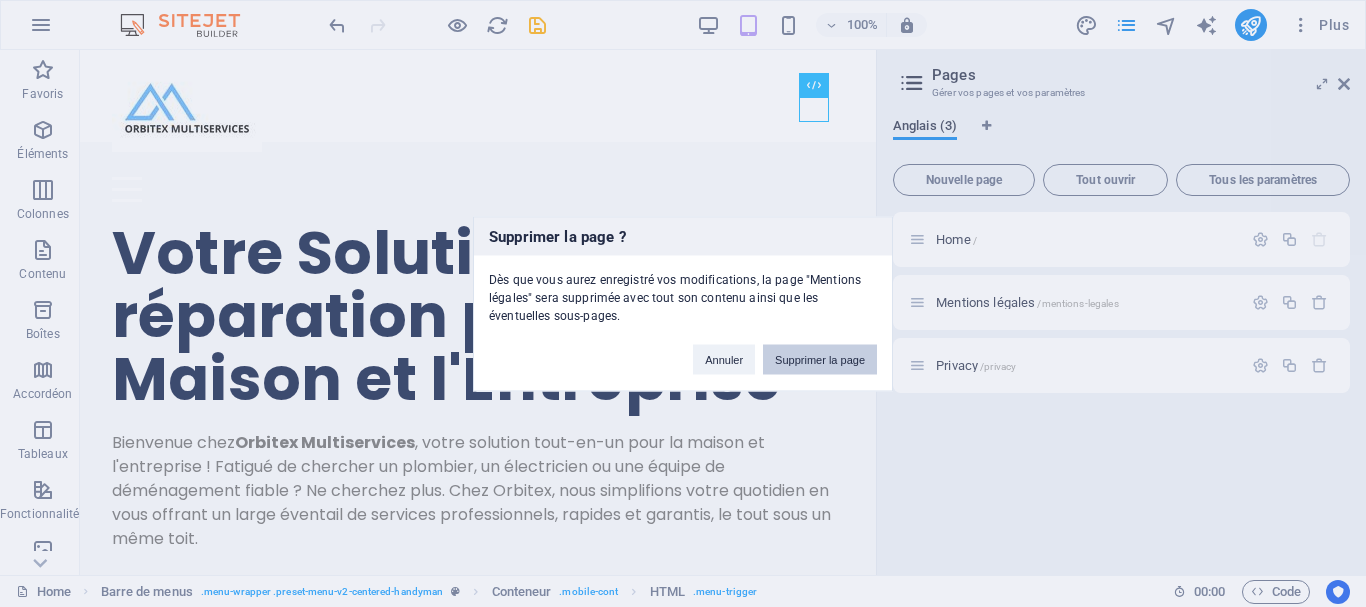 click on "Supprimer la page" at bounding box center [820, 359] 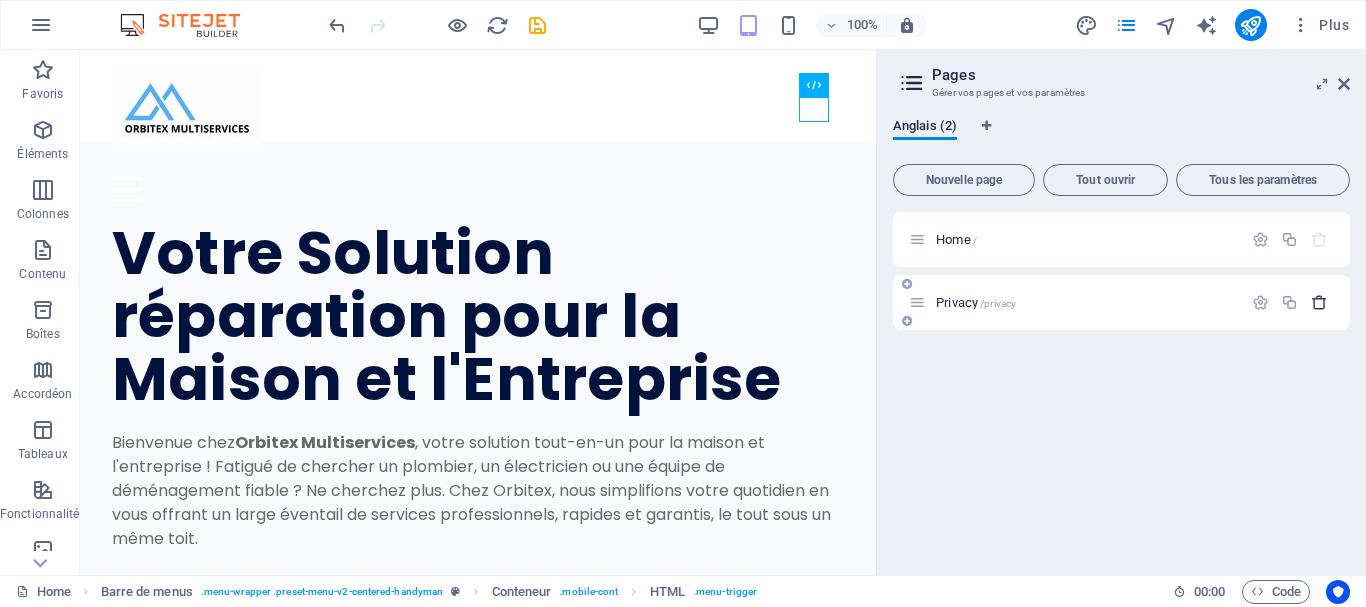 type 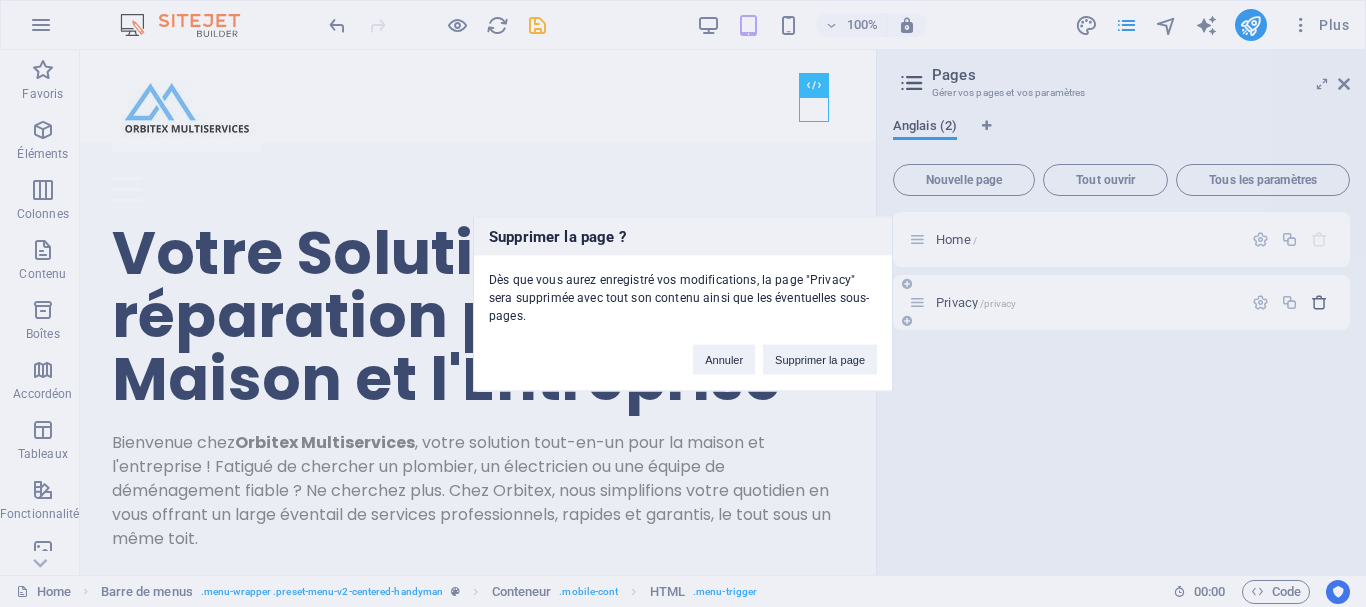 type 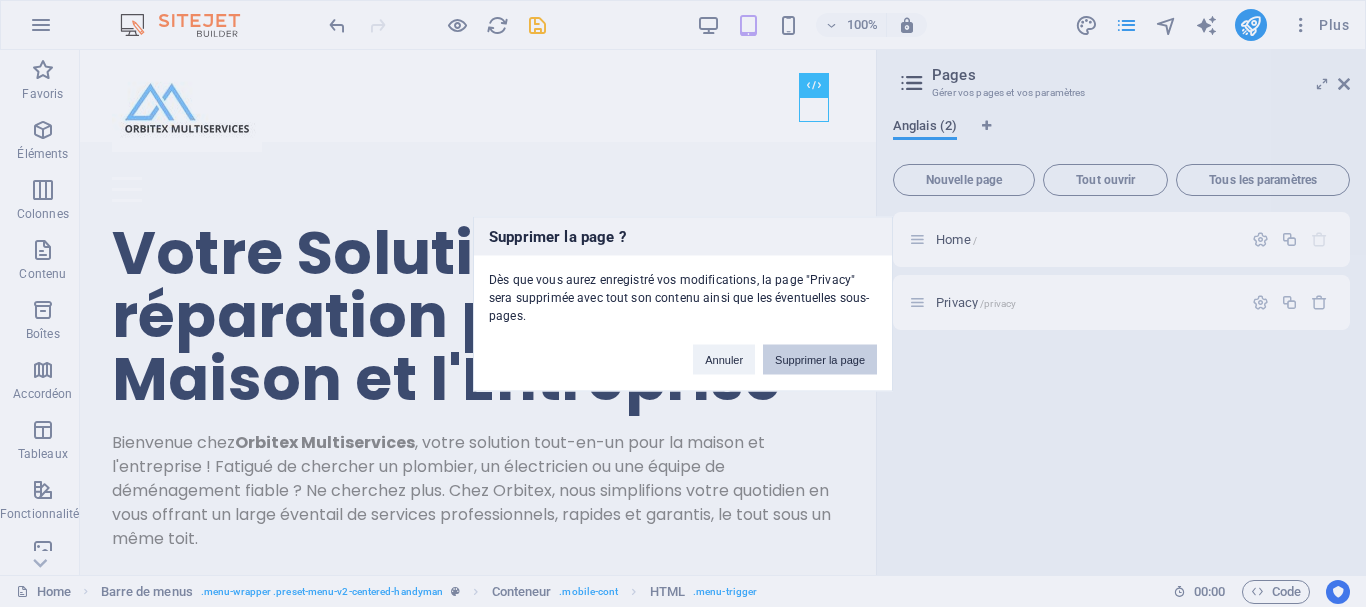 click on "Supprimer la page" at bounding box center [820, 359] 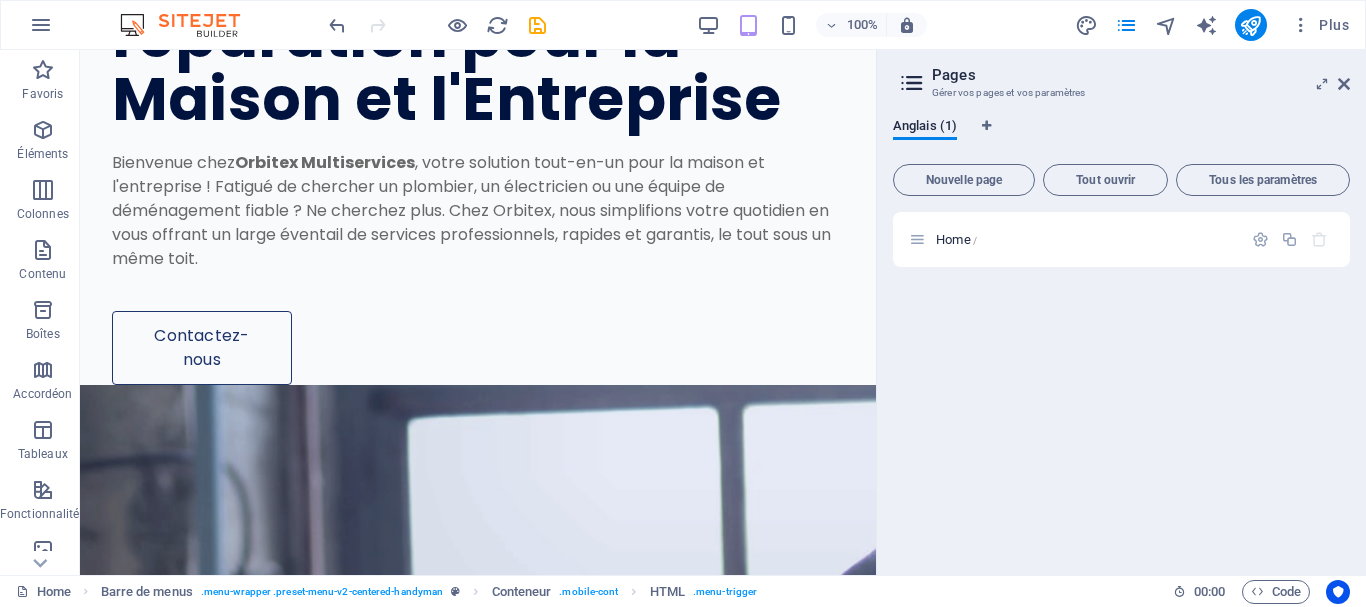scroll, scrollTop: 0, scrollLeft: 0, axis: both 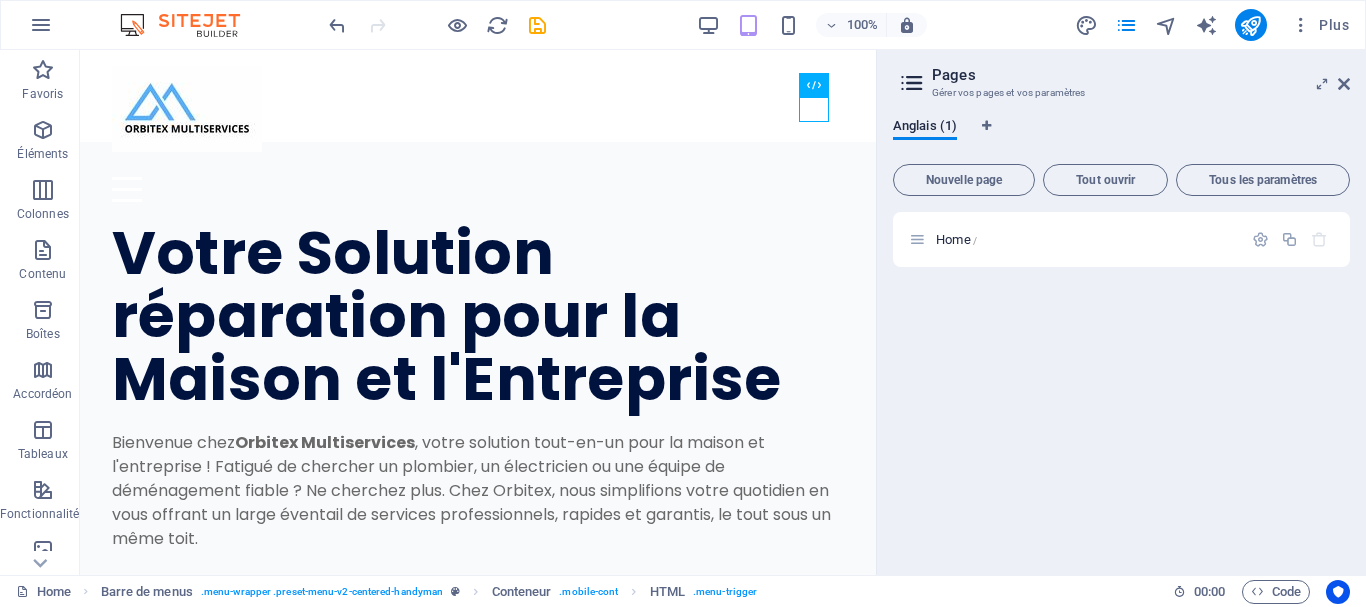 click on "Home /" at bounding box center [1121, 385] 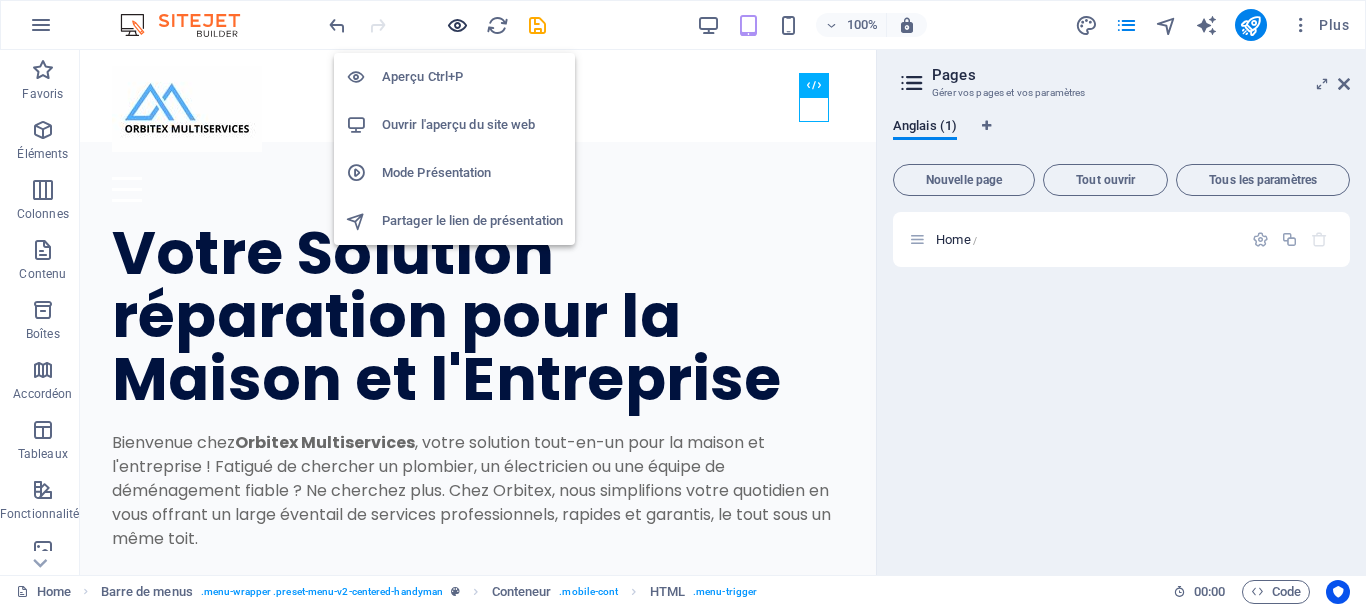 click at bounding box center [457, 25] 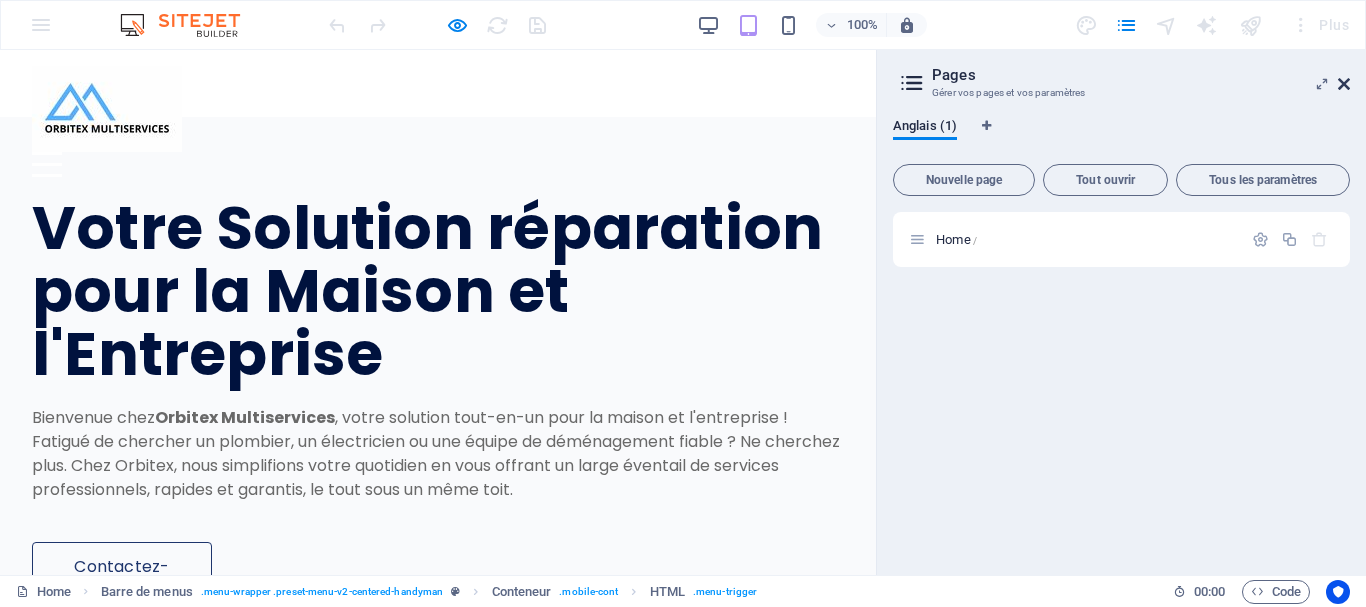 click at bounding box center (1344, 84) 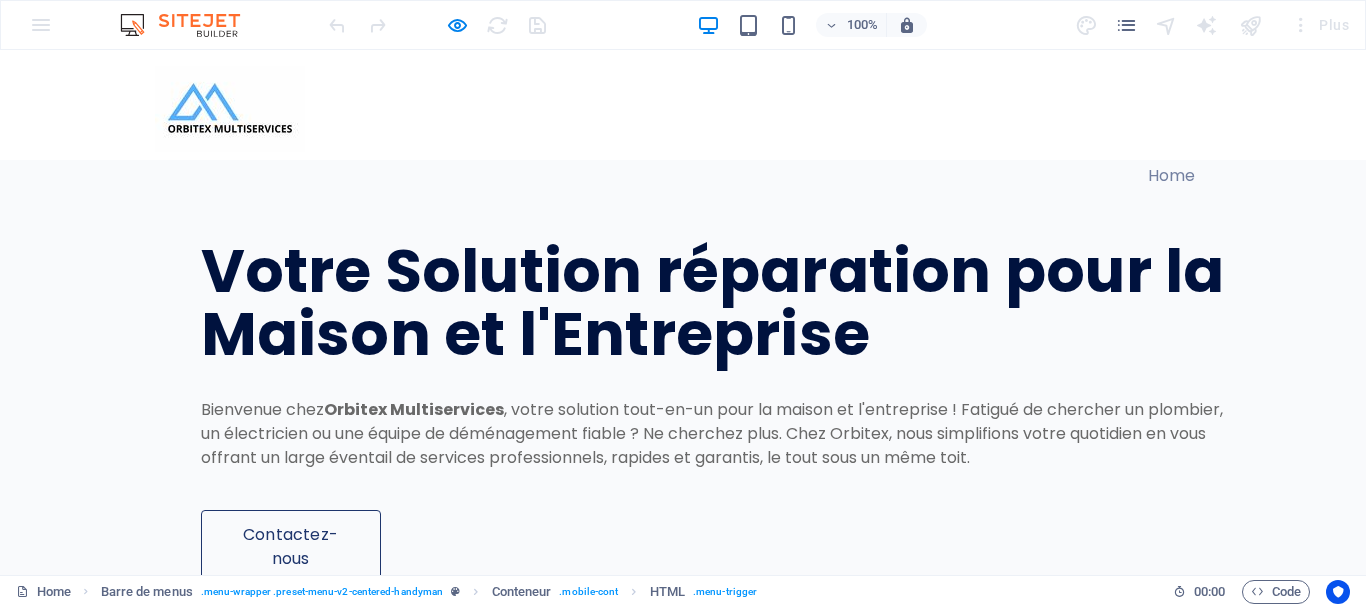 click on "Home" at bounding box center (1171, 176) 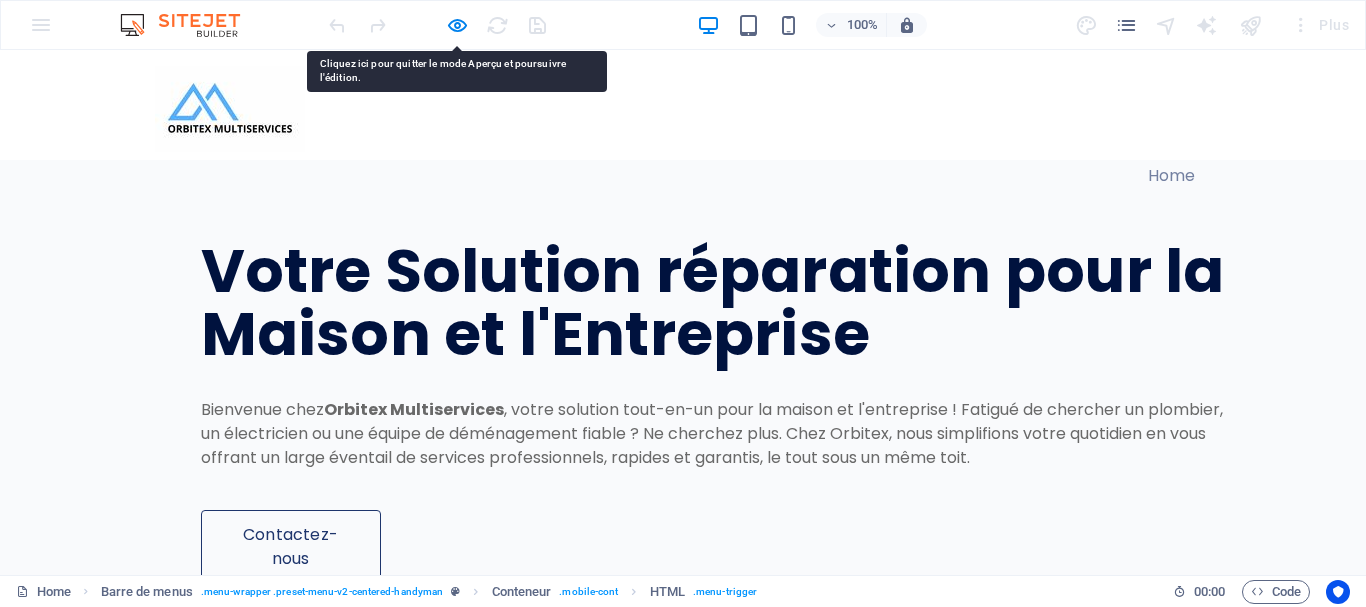 click on "Home" at bounding box center [1171, 176] 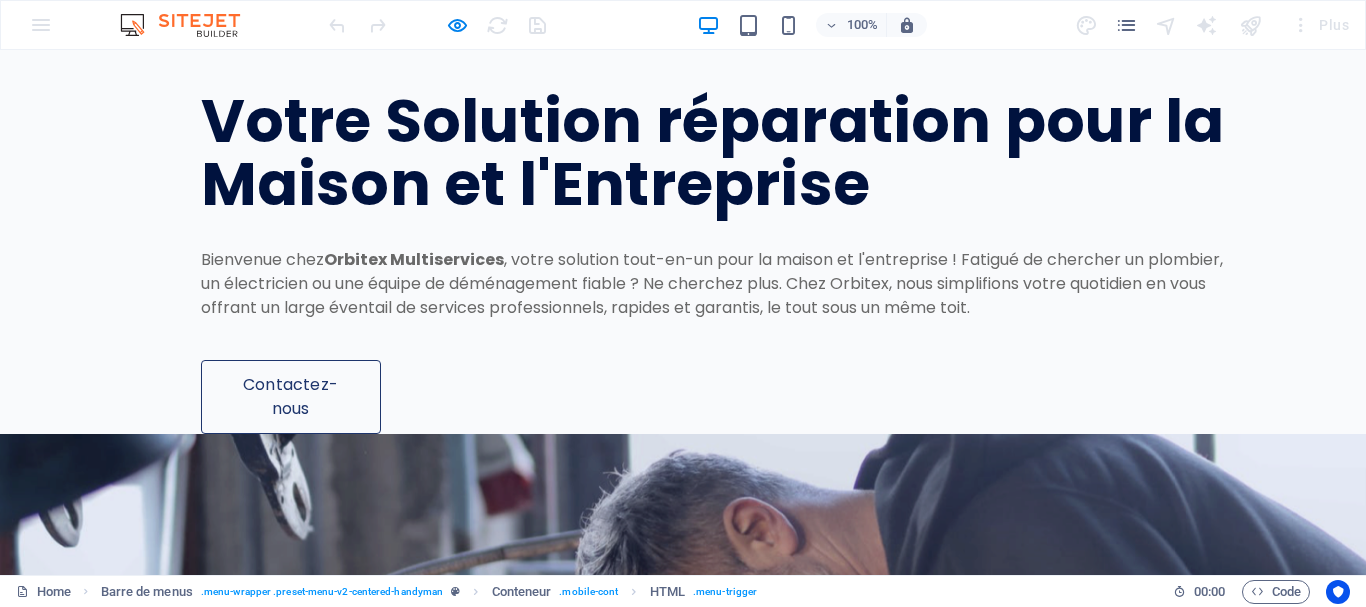 scroll, scrollTop: 0, scrollLeft: 0, axis: both 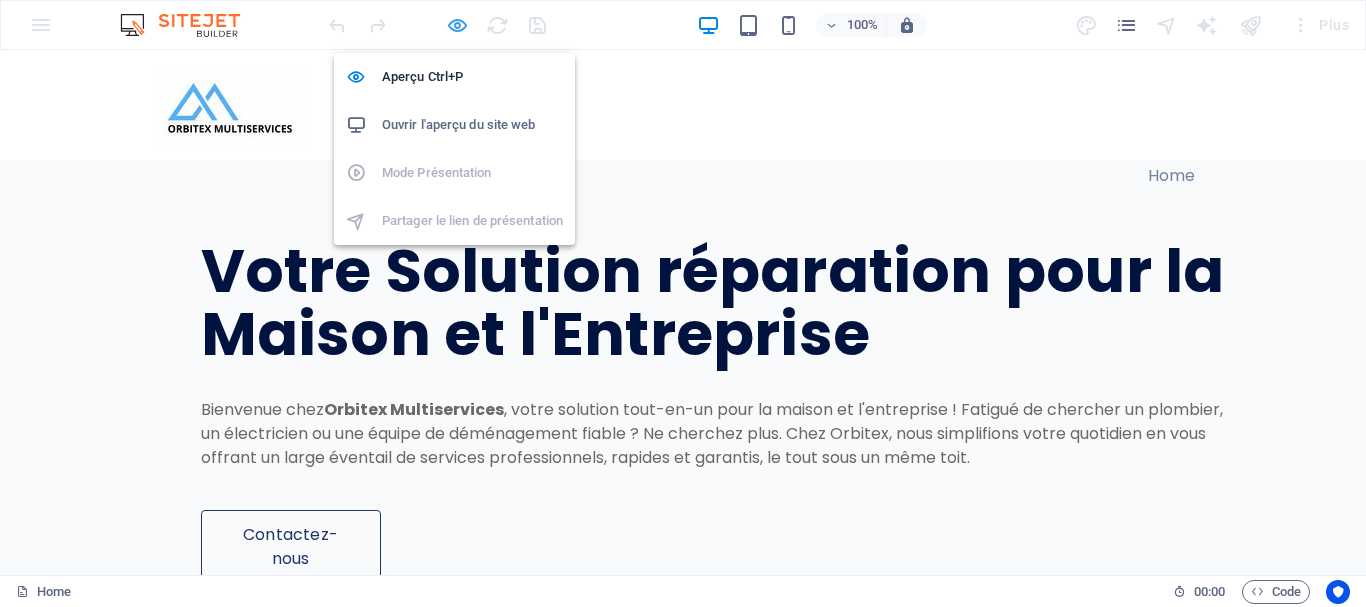 click at bounding box center (457, 25) 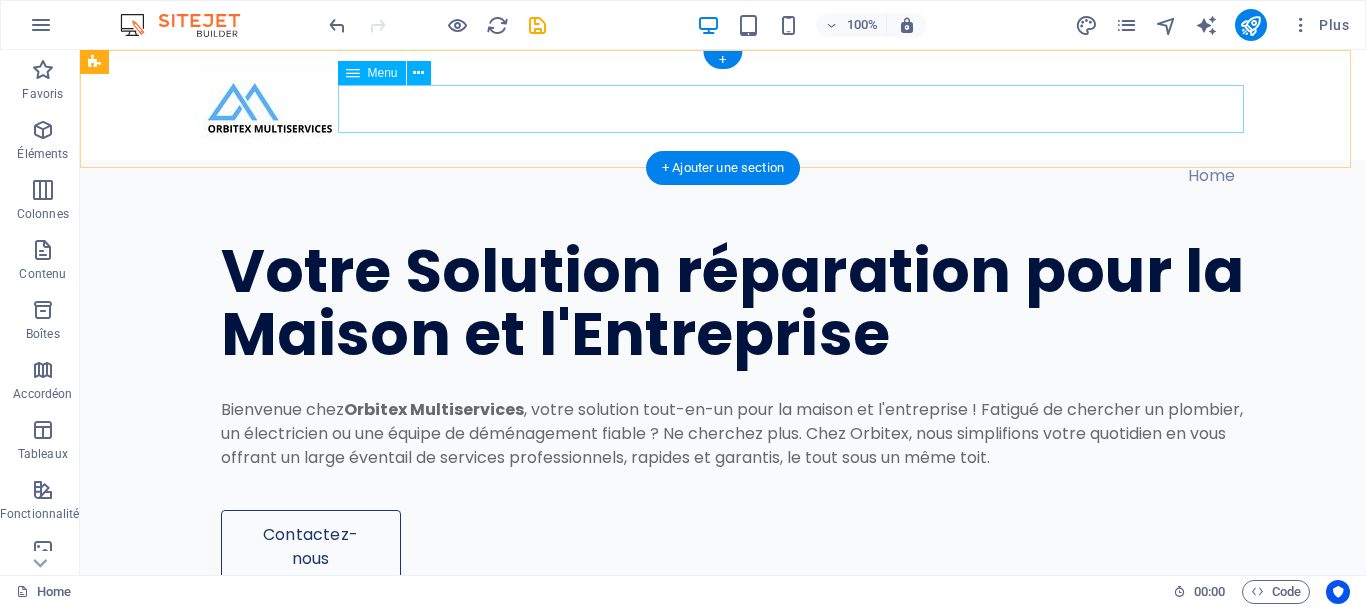 click on "Home" at bounding box center [723, 176] 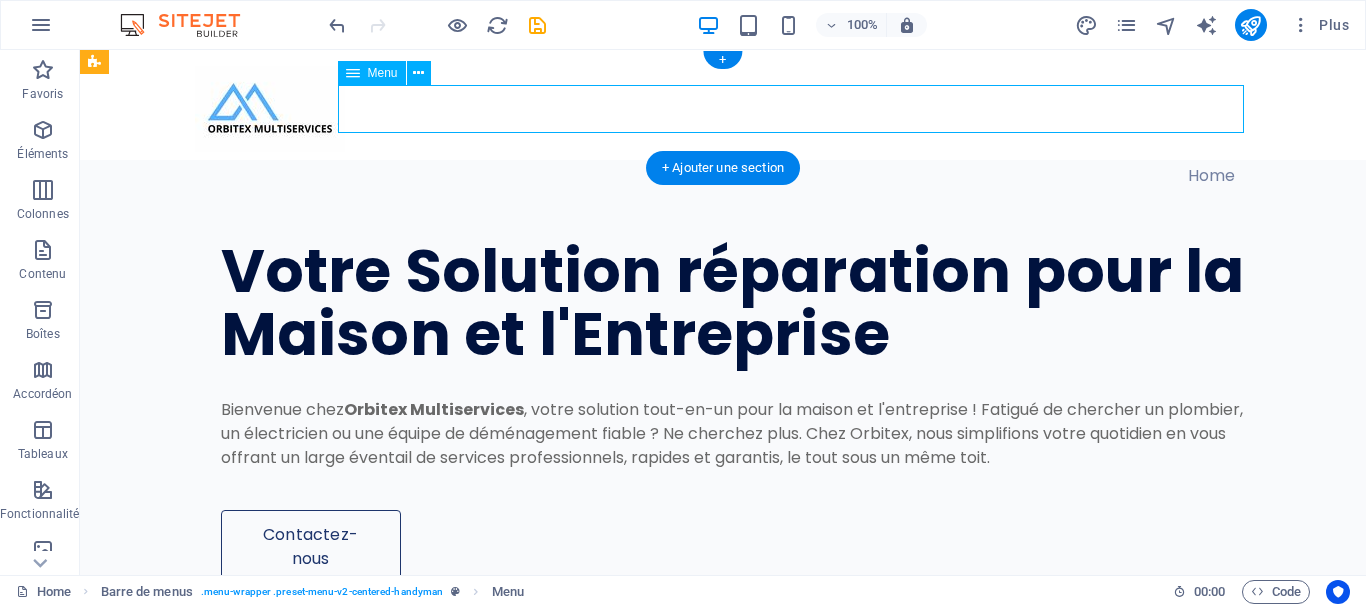 click on "Home" at bounding box center (723, 176) 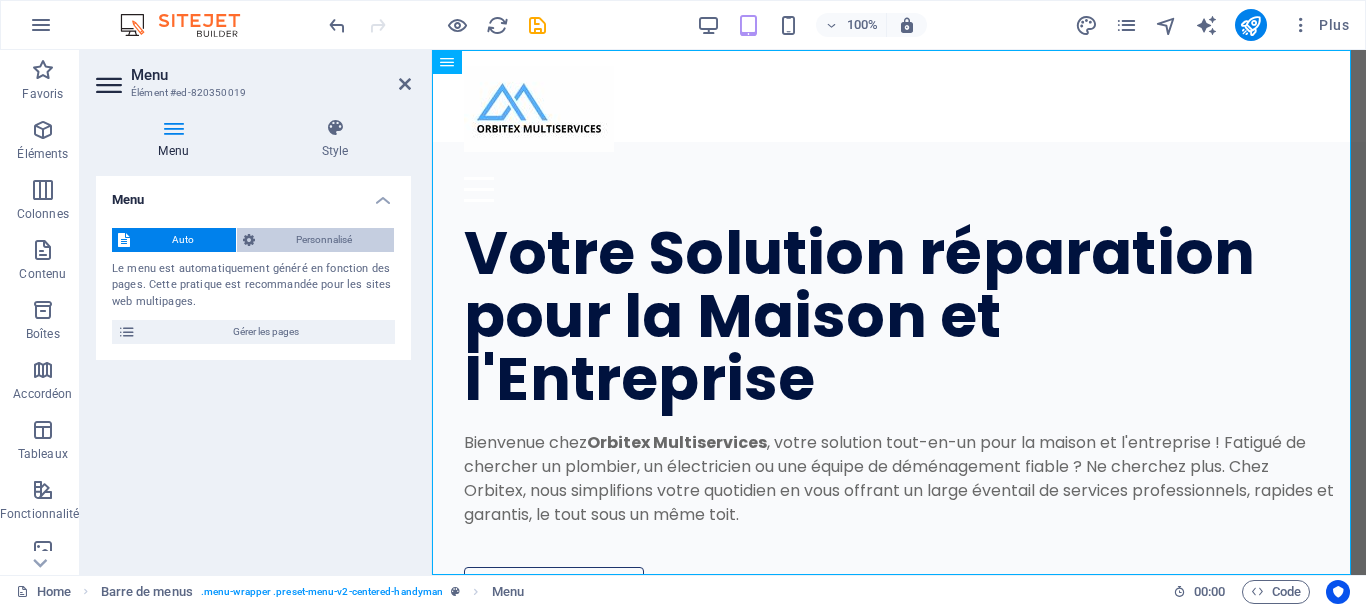 type 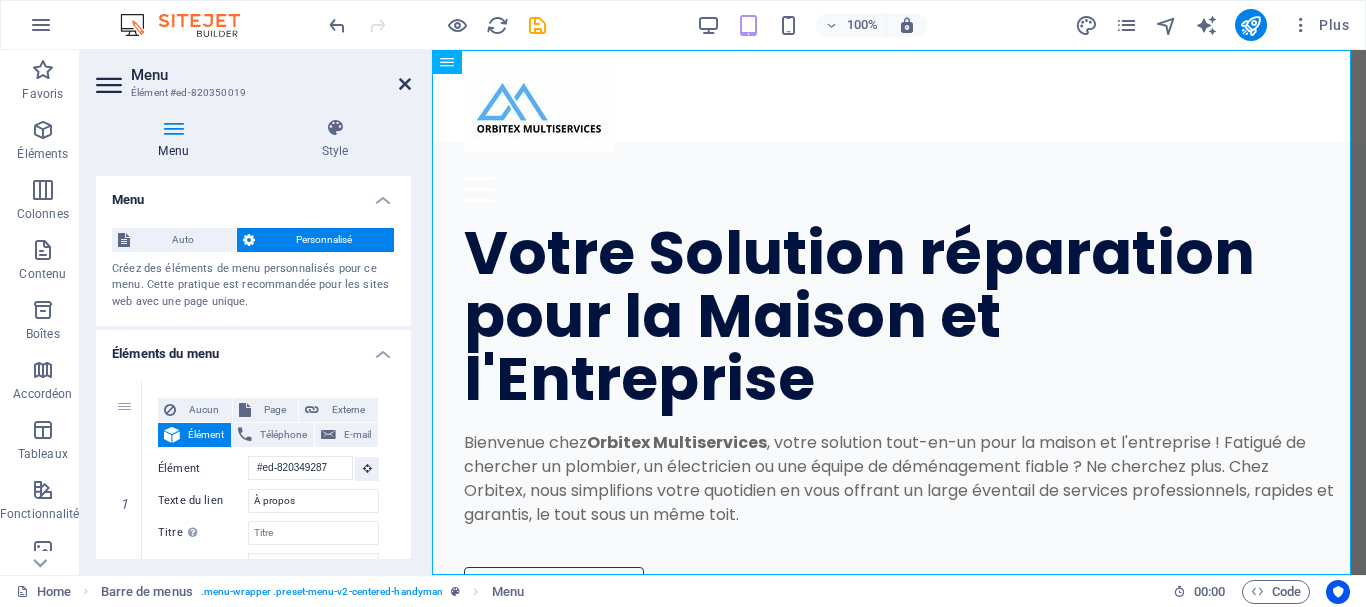 click at bounding box center [405, 84] 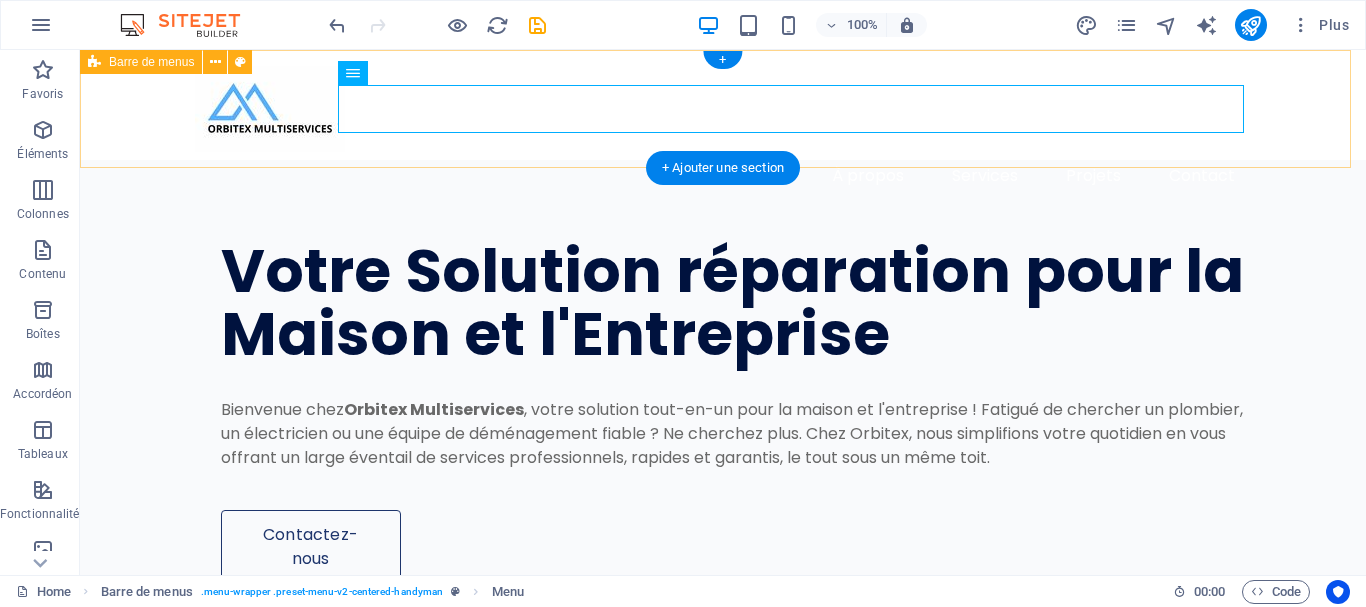 click on "À propos Services Projets Contact" at bounding box center [723, 133] 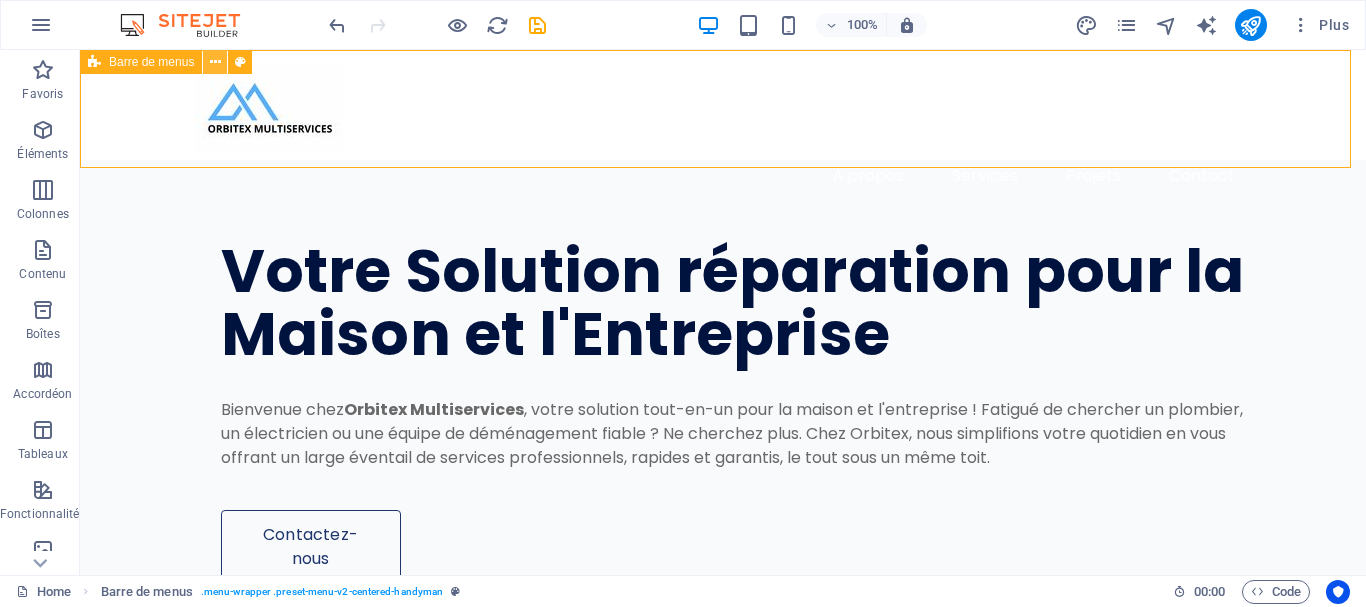 type 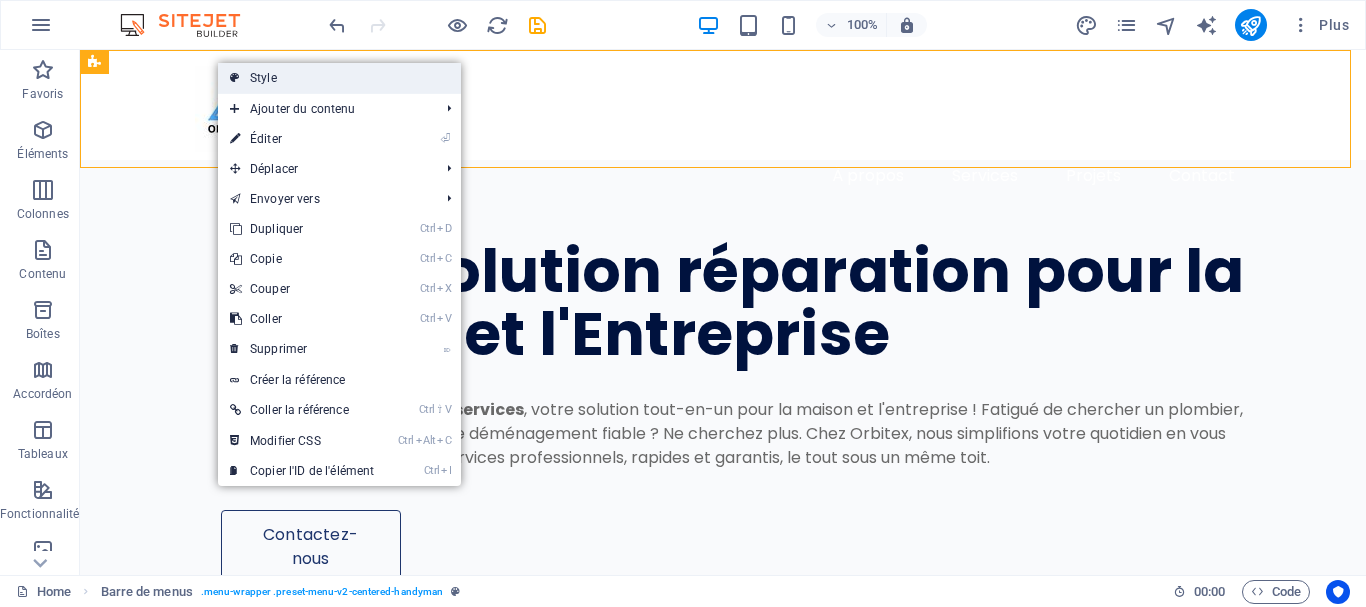 click on "Style" at bounding box center [339, 78] 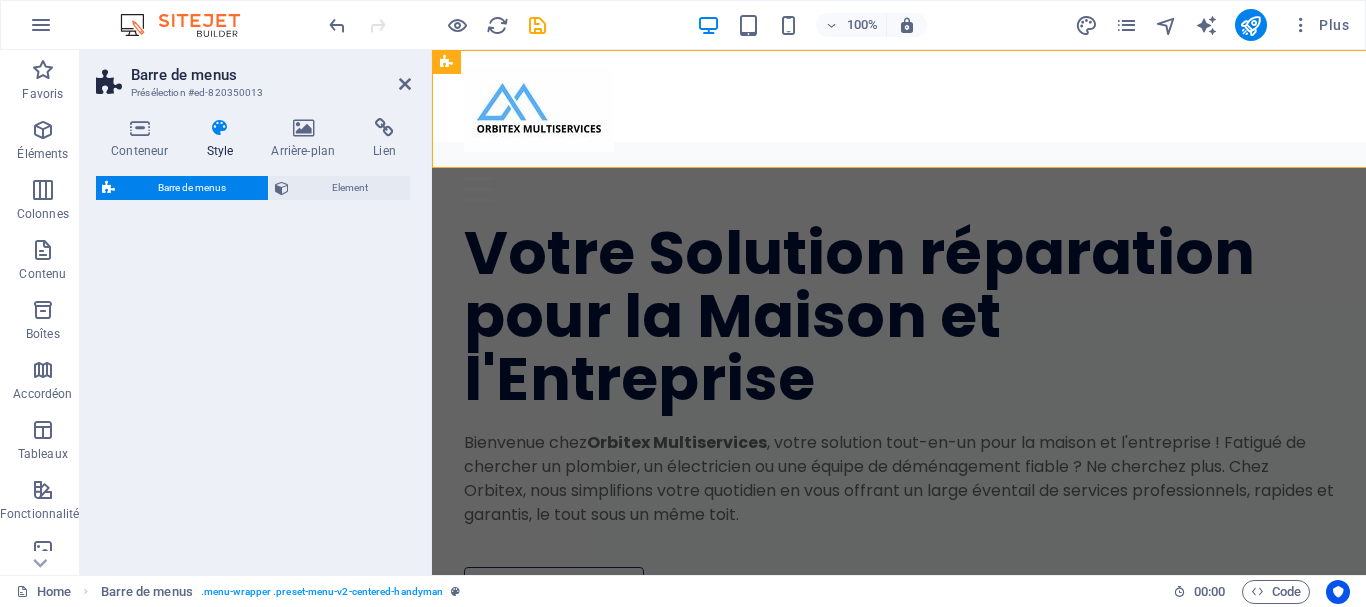 select on "rem" 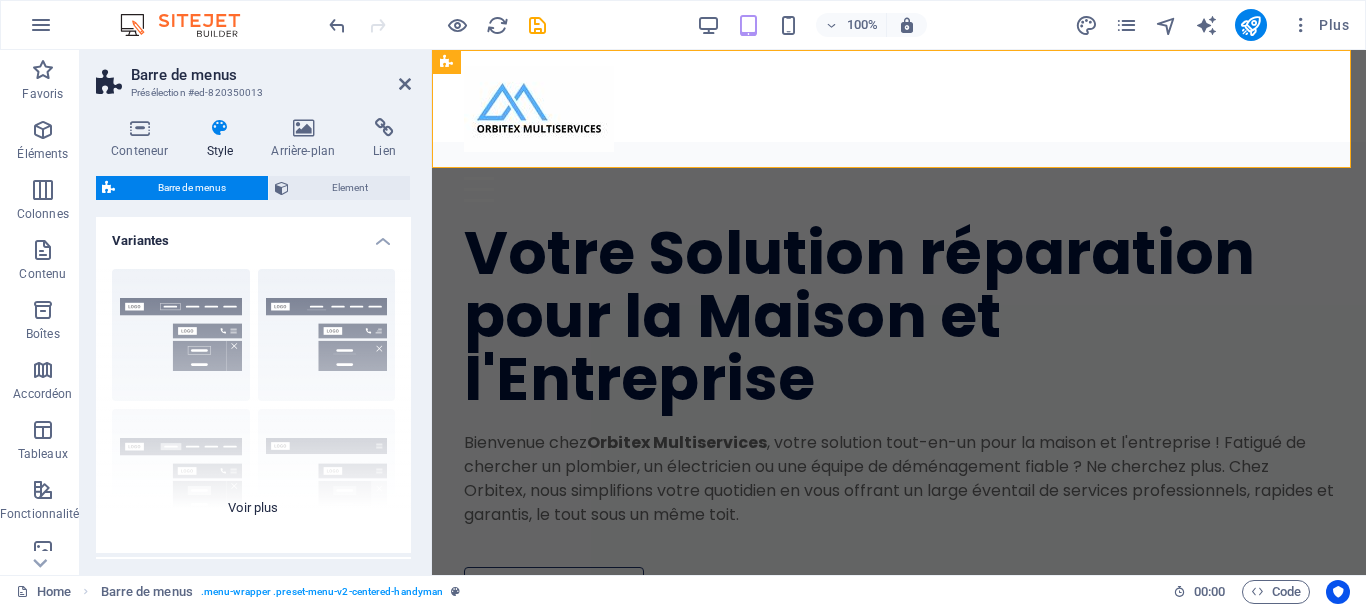 click on "Bordure Centré Par défaut Fixé Loki Déclencheur Large XXL" at bounding box center [253, 403] 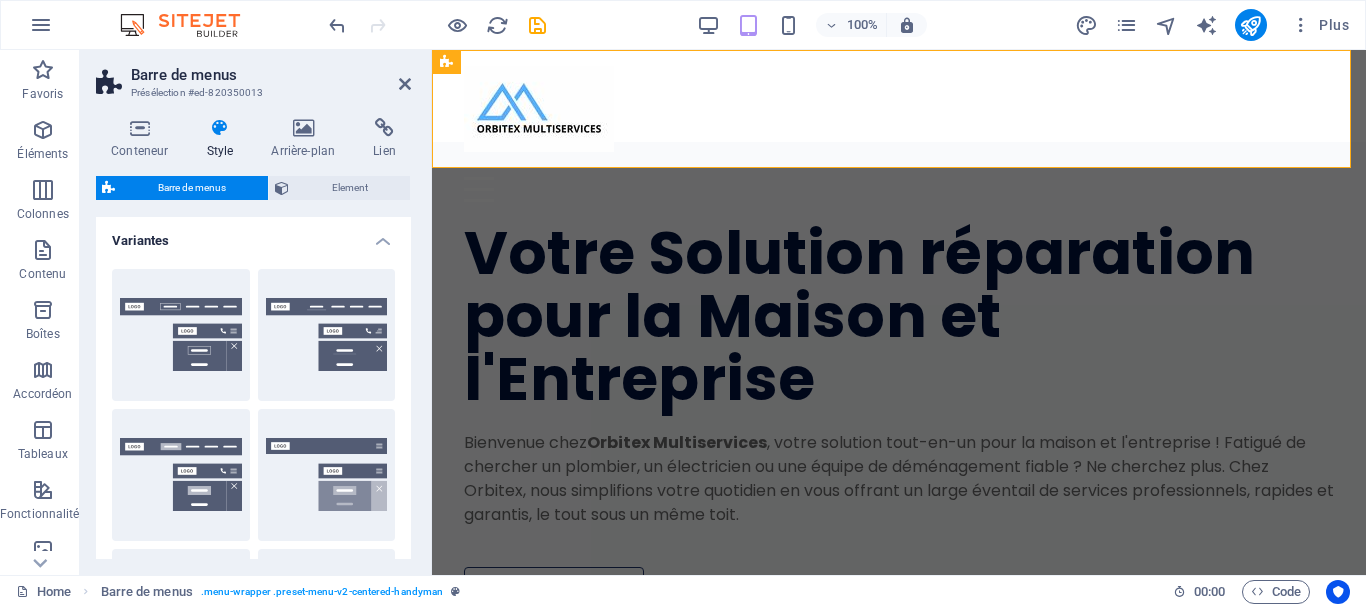 type 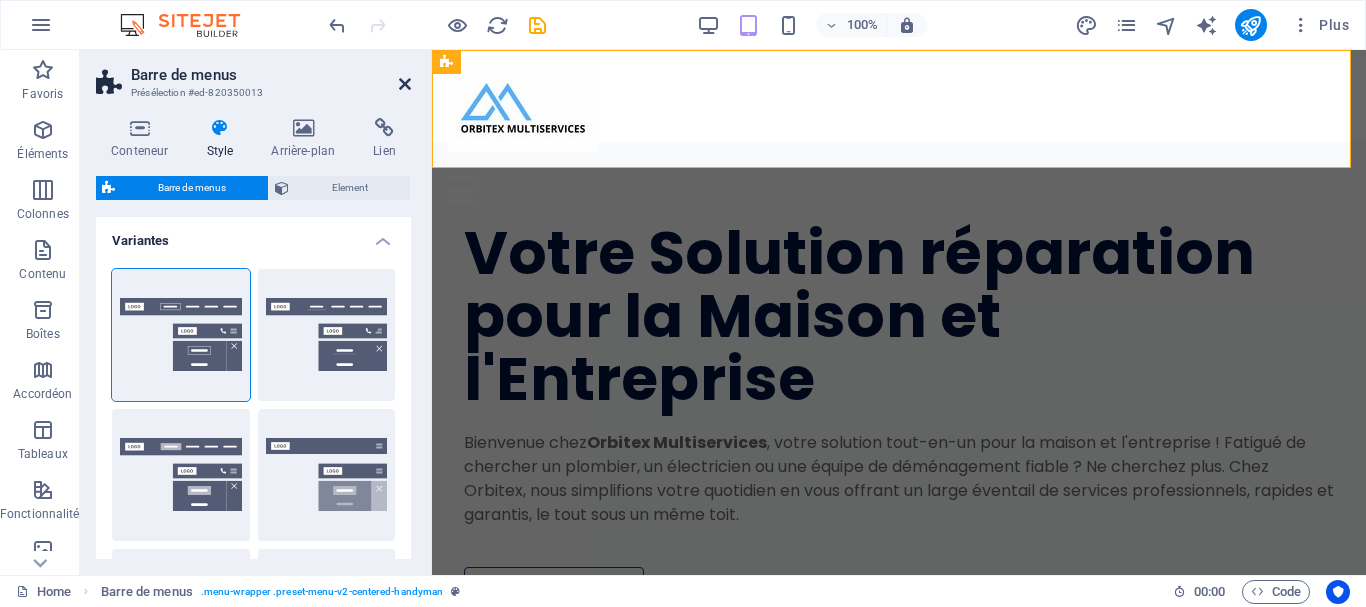 click at bounding box center [405, 84] 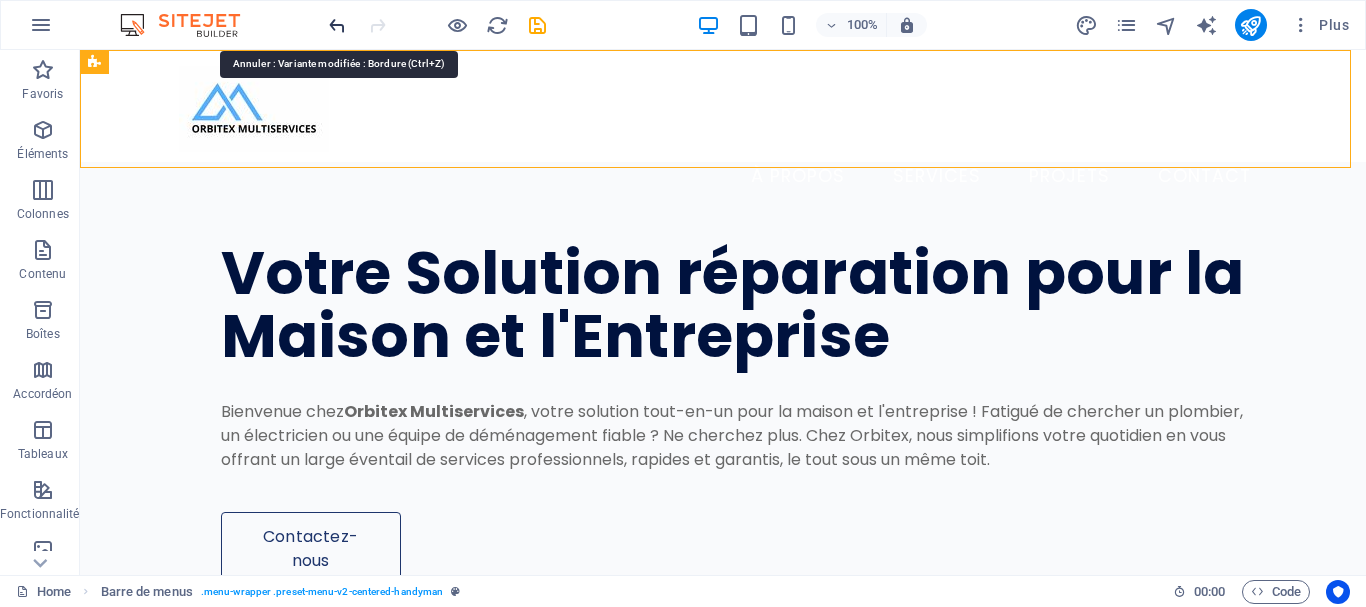 type 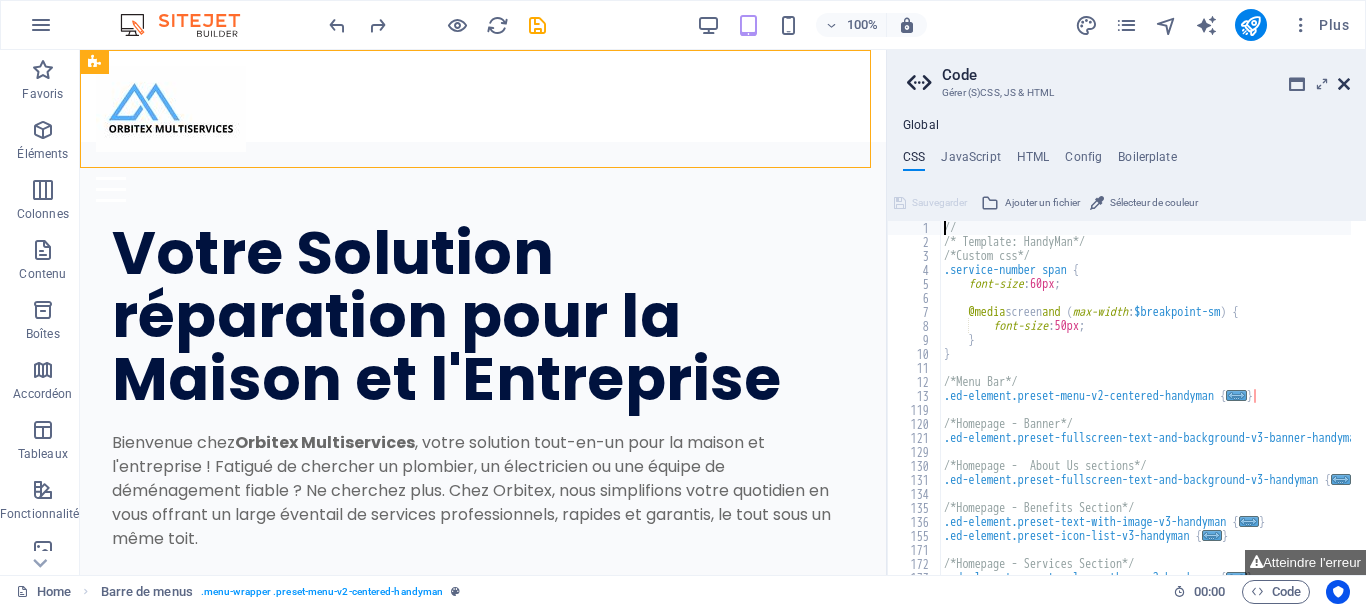 click at bounding box center [1344, 84] 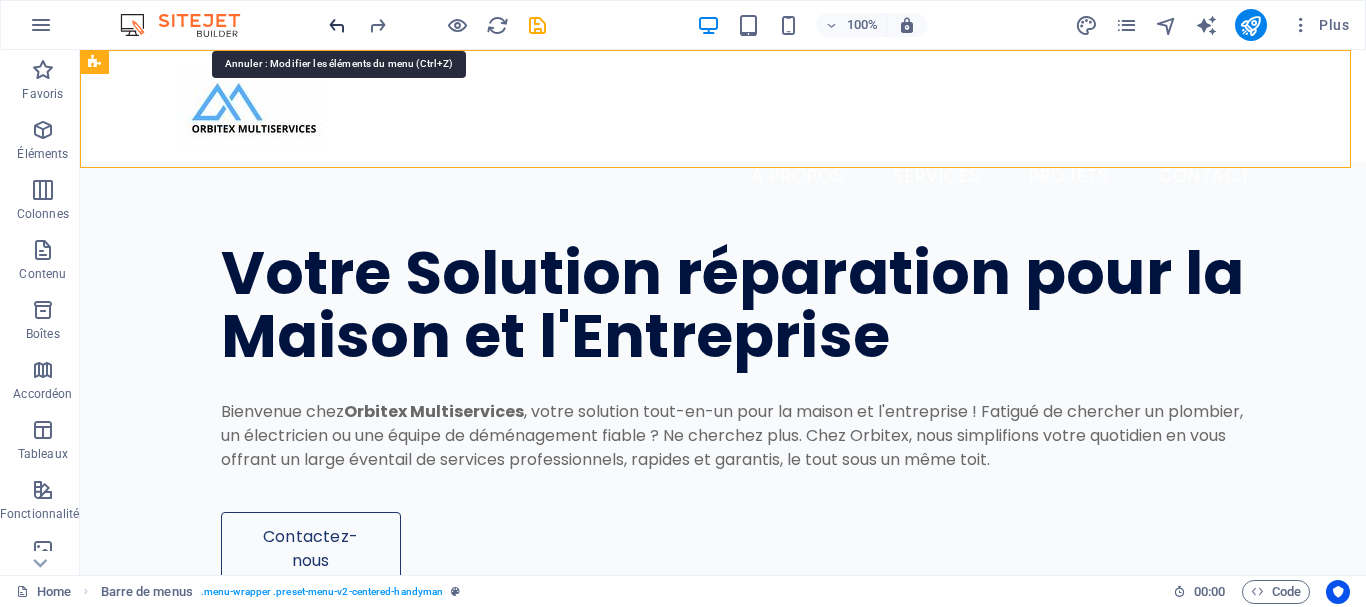 click at bounding box center (337, 25) 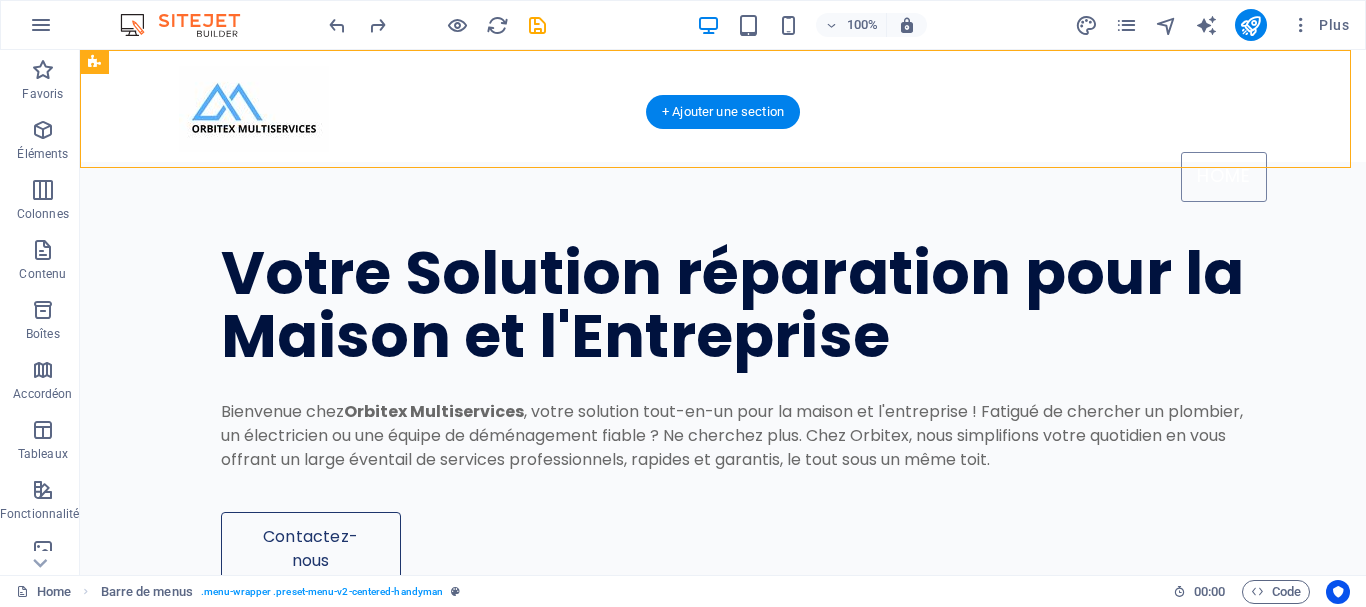 click at bounding box center (723, 972) 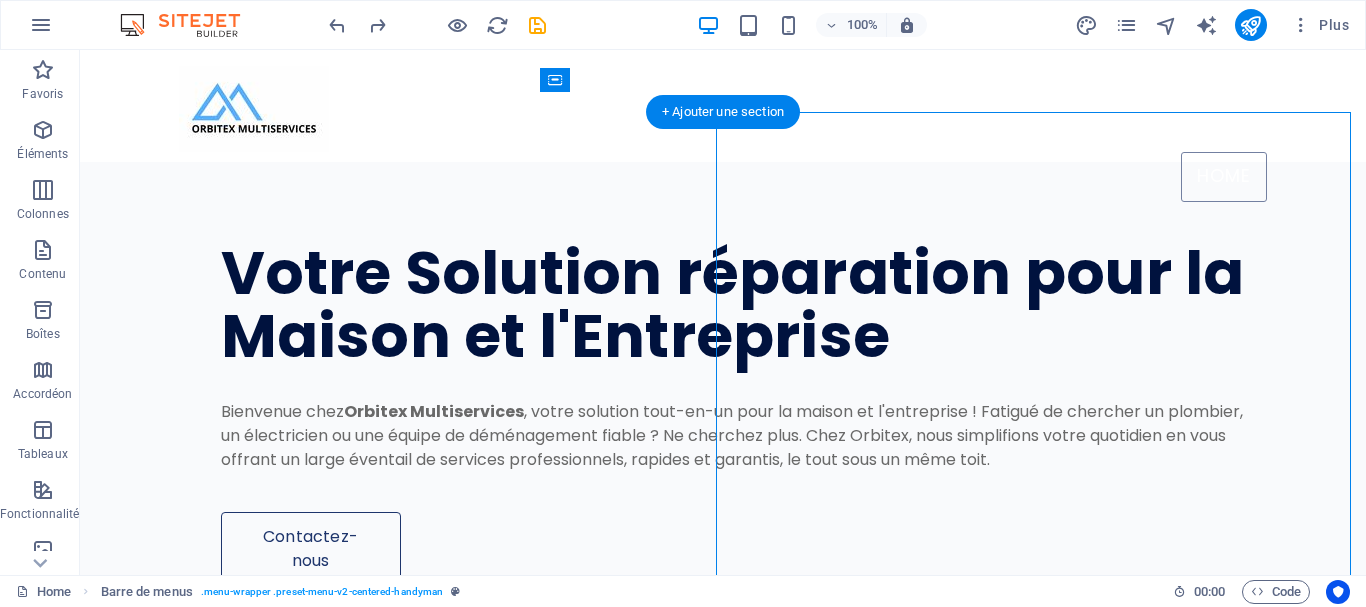 click at bounding box center [723, 972] 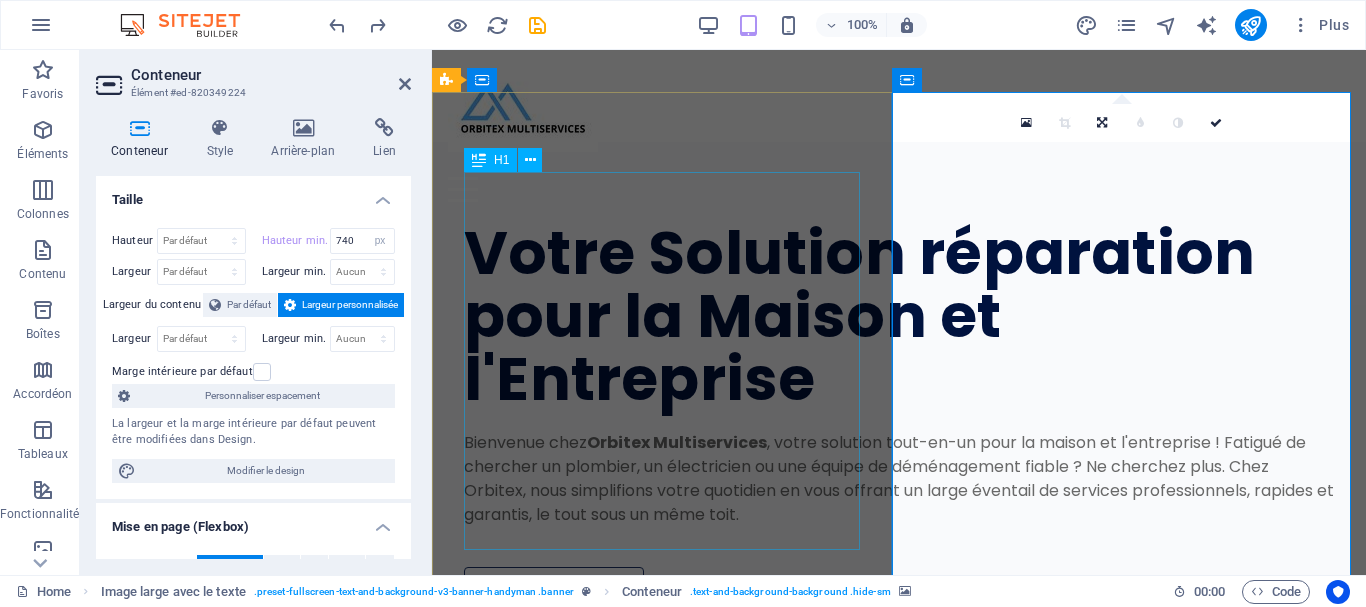 click on "Votre Solution réparation pour la Maison et l'Entreprise" at bounding box center [899, 316] 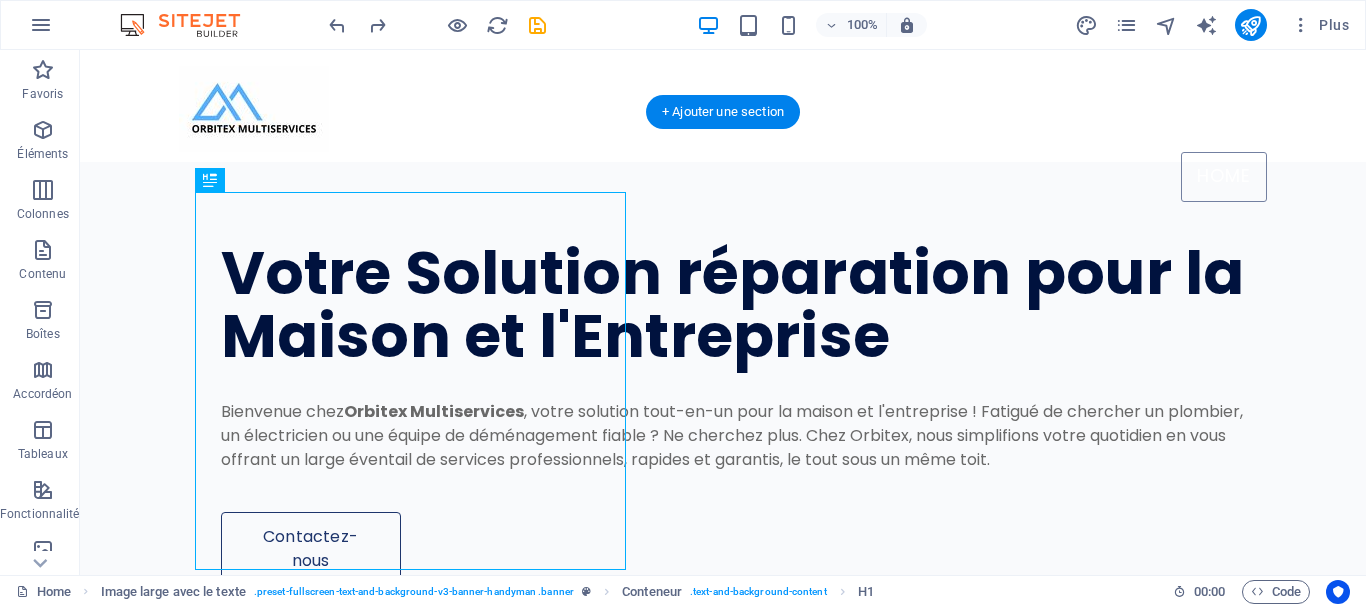 drag, startPoint x: 817, startPoint y: 310, endPoint x: 817, endPoint y: 351, distance: 41 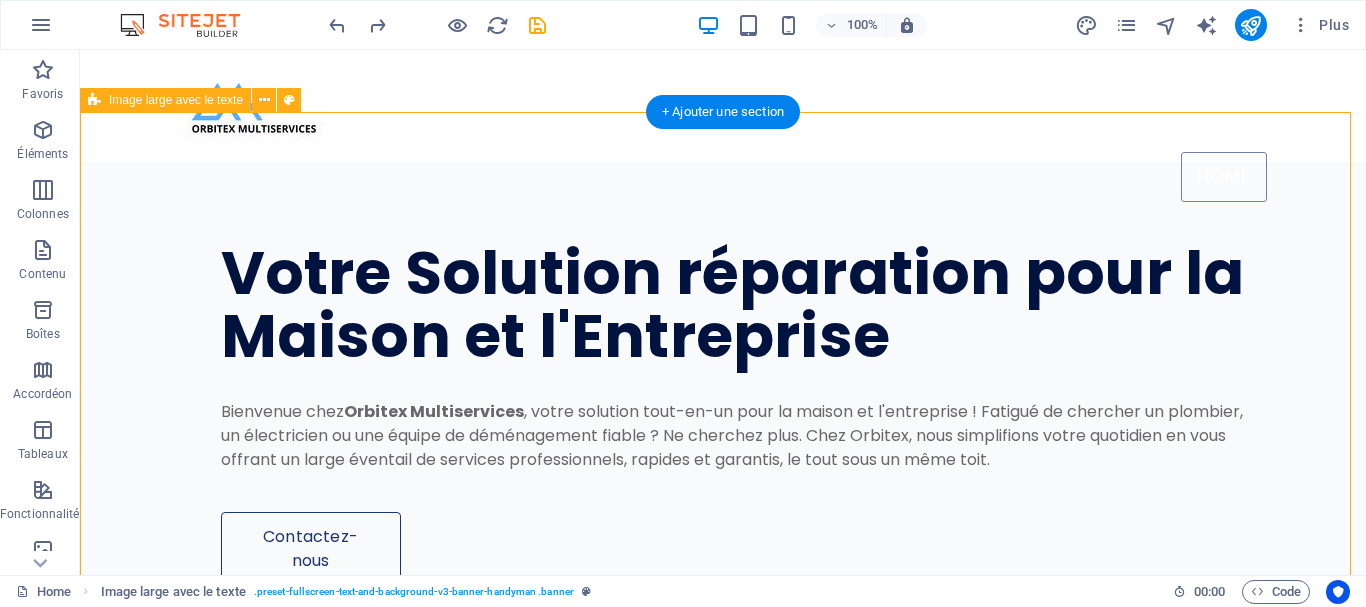 drag, startPoint x: 134, startPoint y: 201, endPoint x: 132, endPoint y: 253, distance: 52.03845 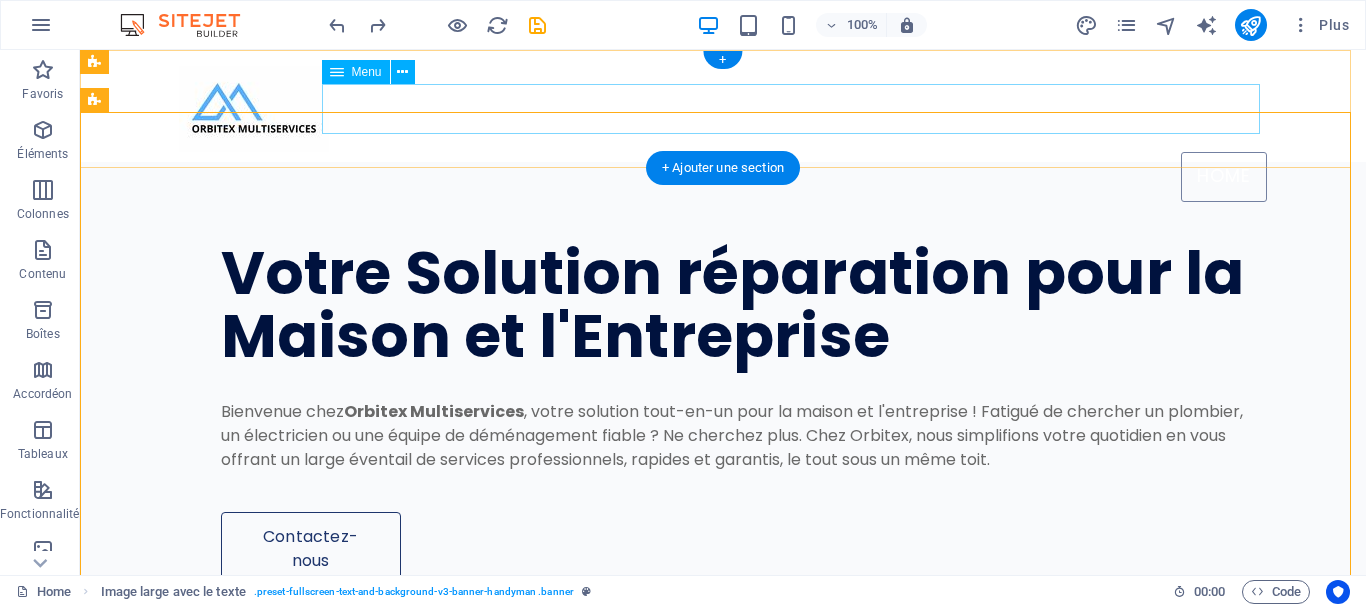 click on "Home" at bounding box center (723, 177) 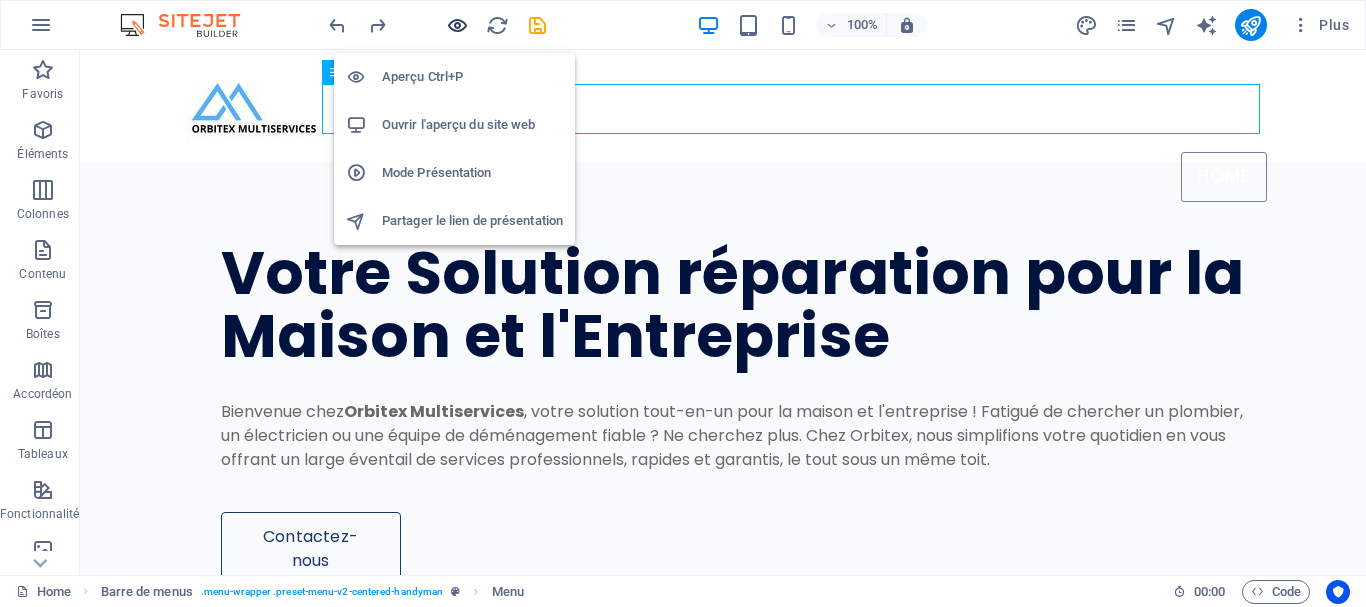 click at bounding box center [457, 25] 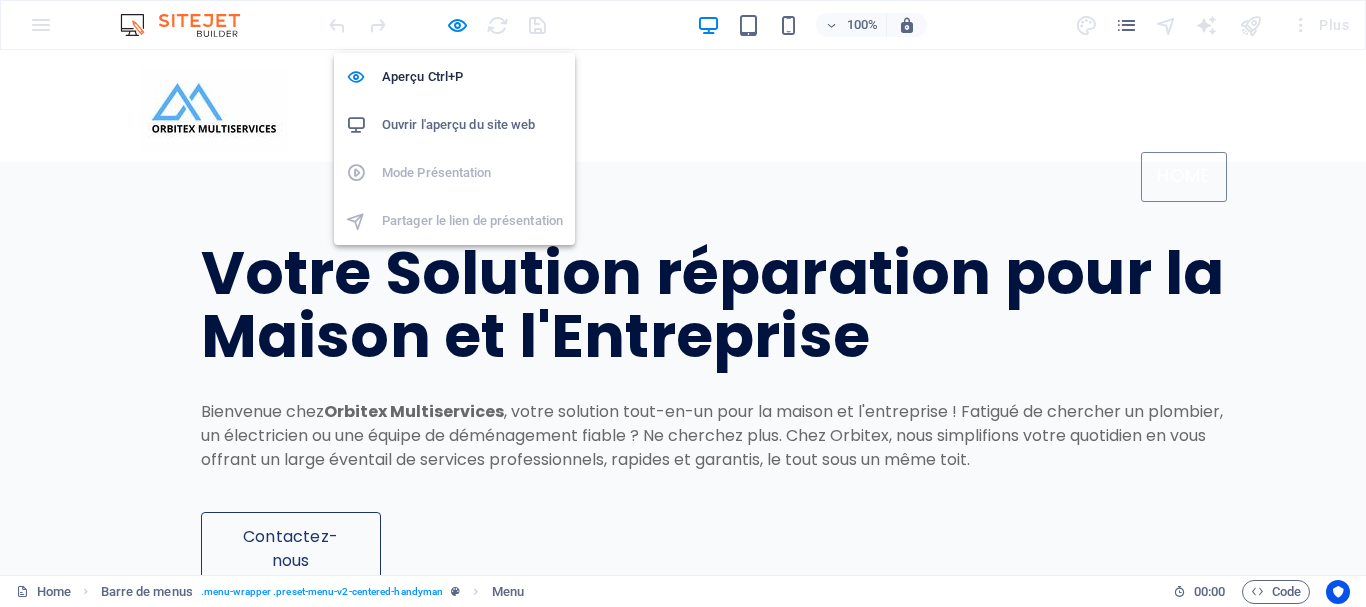 type 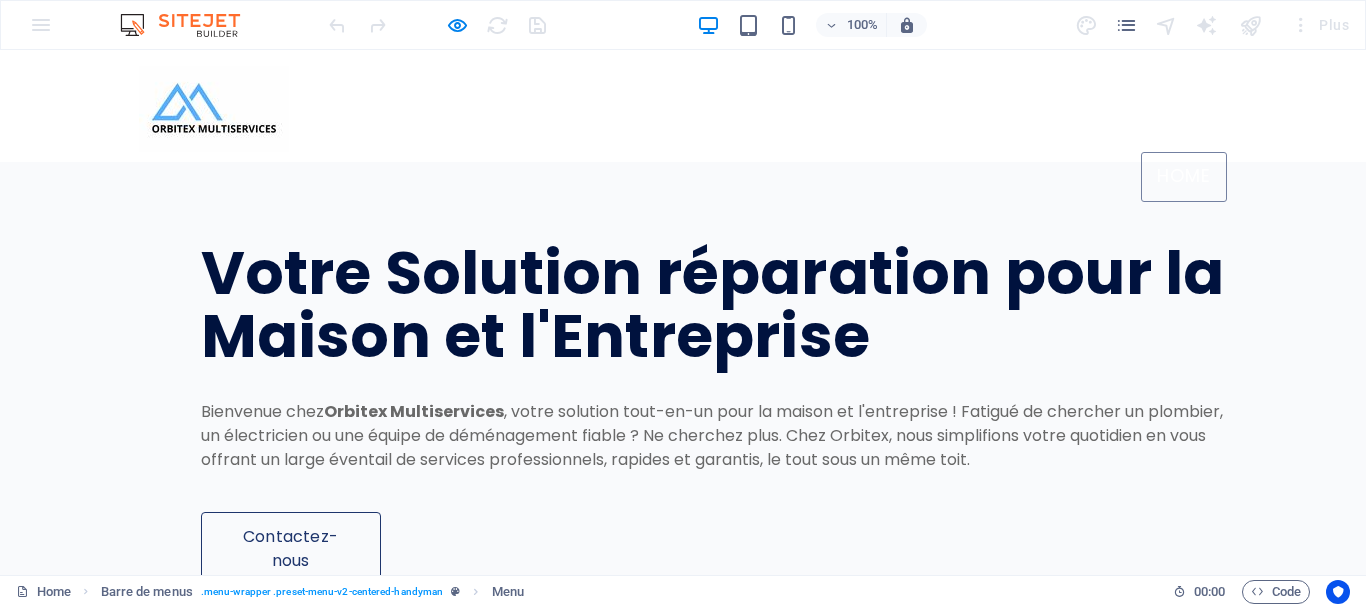 click on "Home" at bounding box center (683, 177) 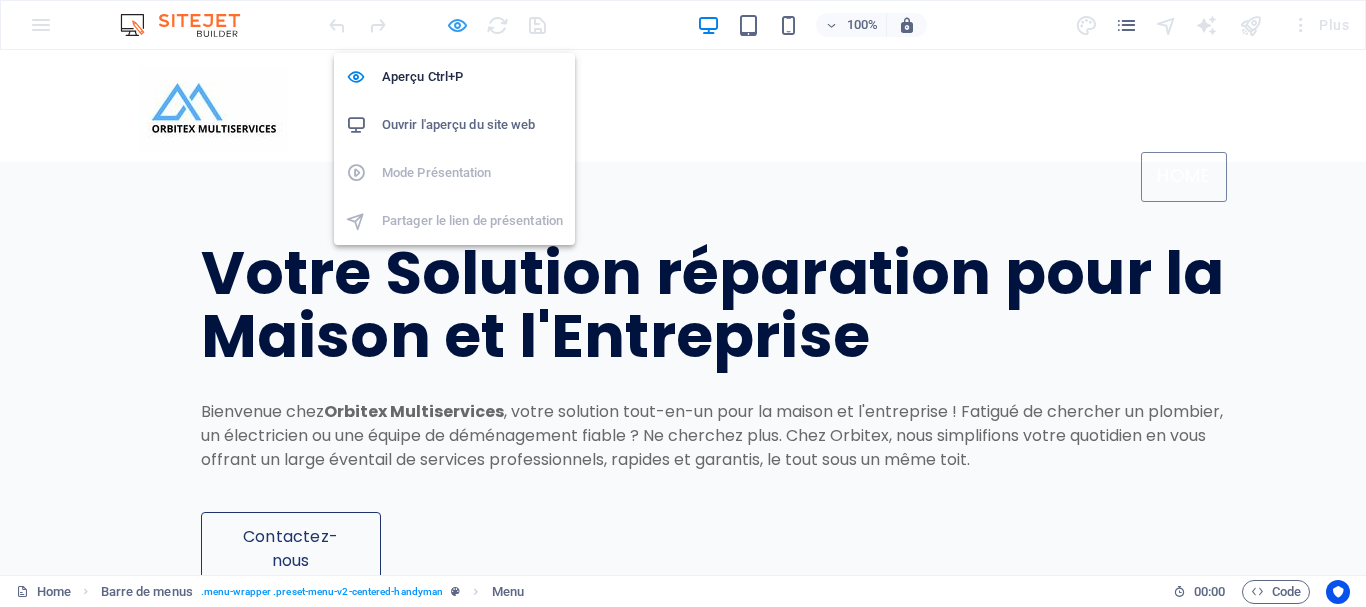 click at bounding box center (457, 25) 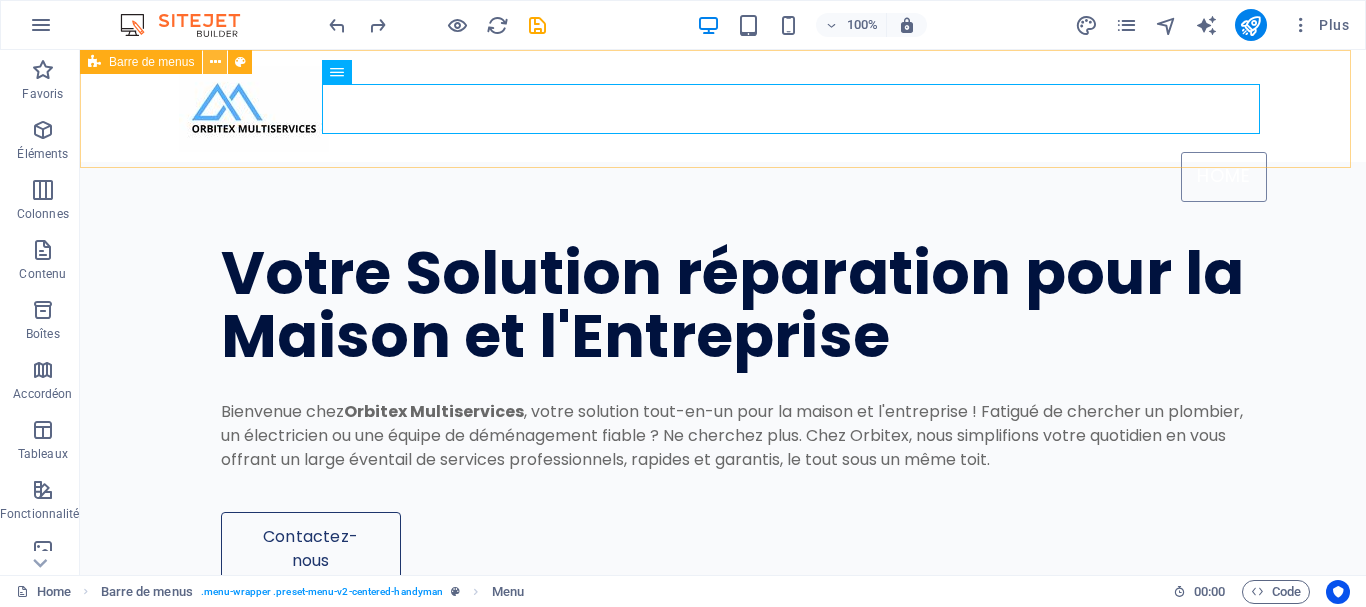 click at bounding box center [215, 62] 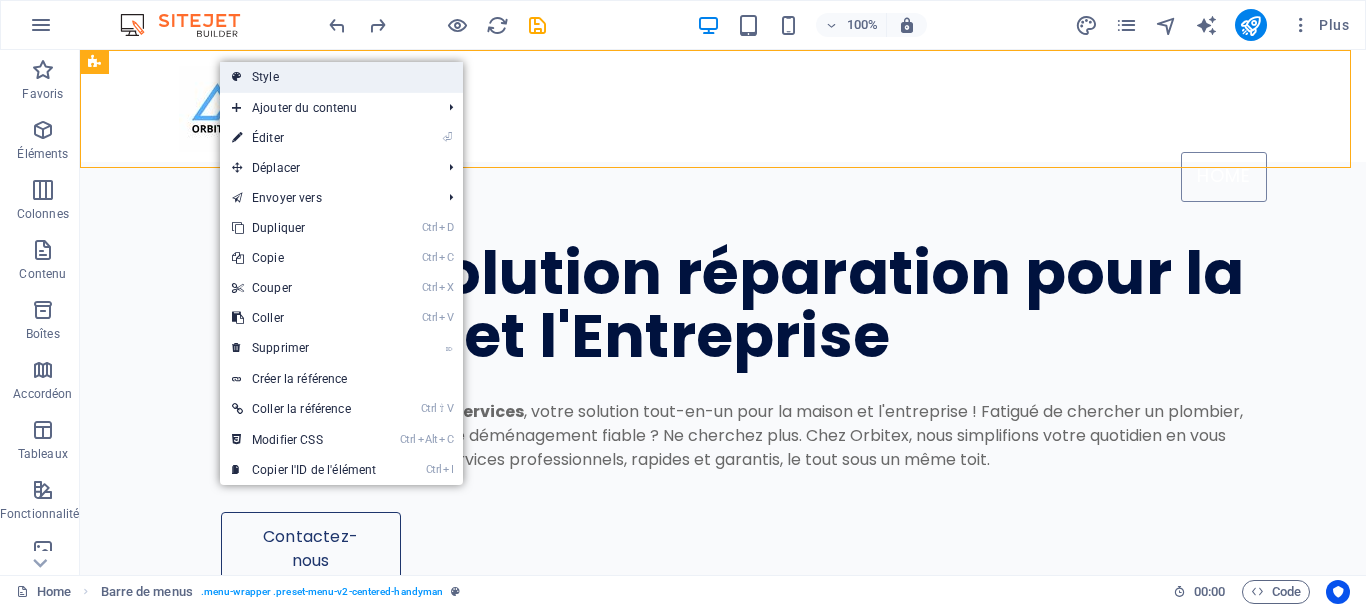 click on "Style" at bounding box center [341, 77] 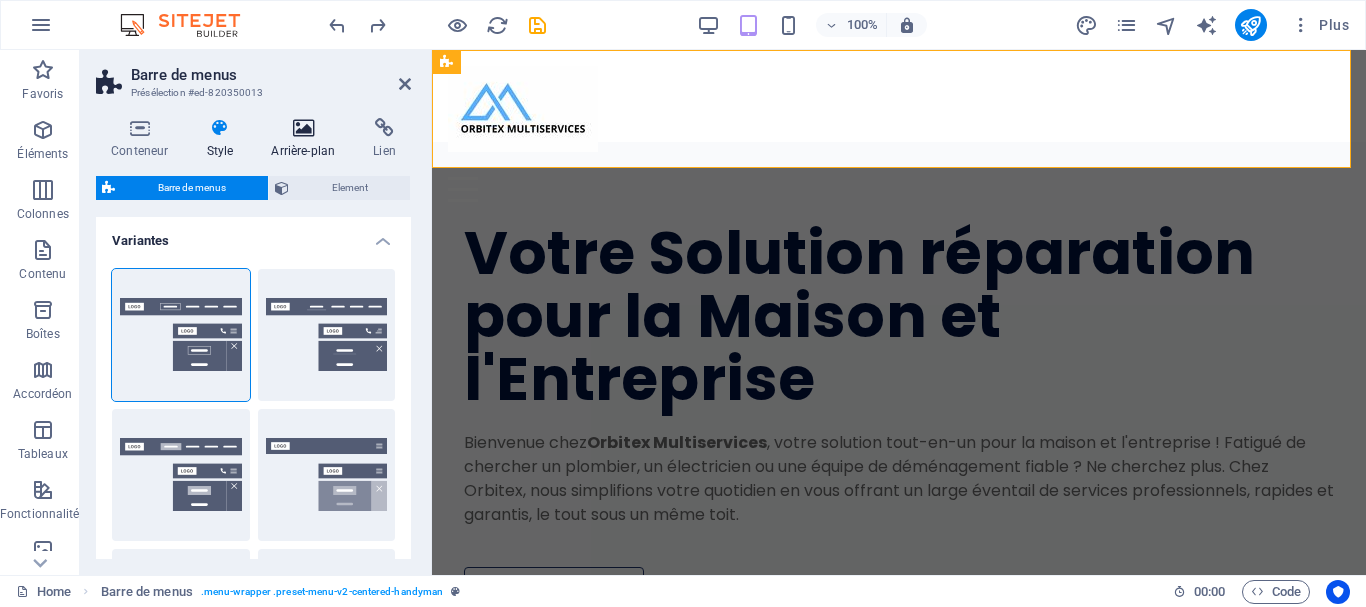 click at bounding box center [303, 128] 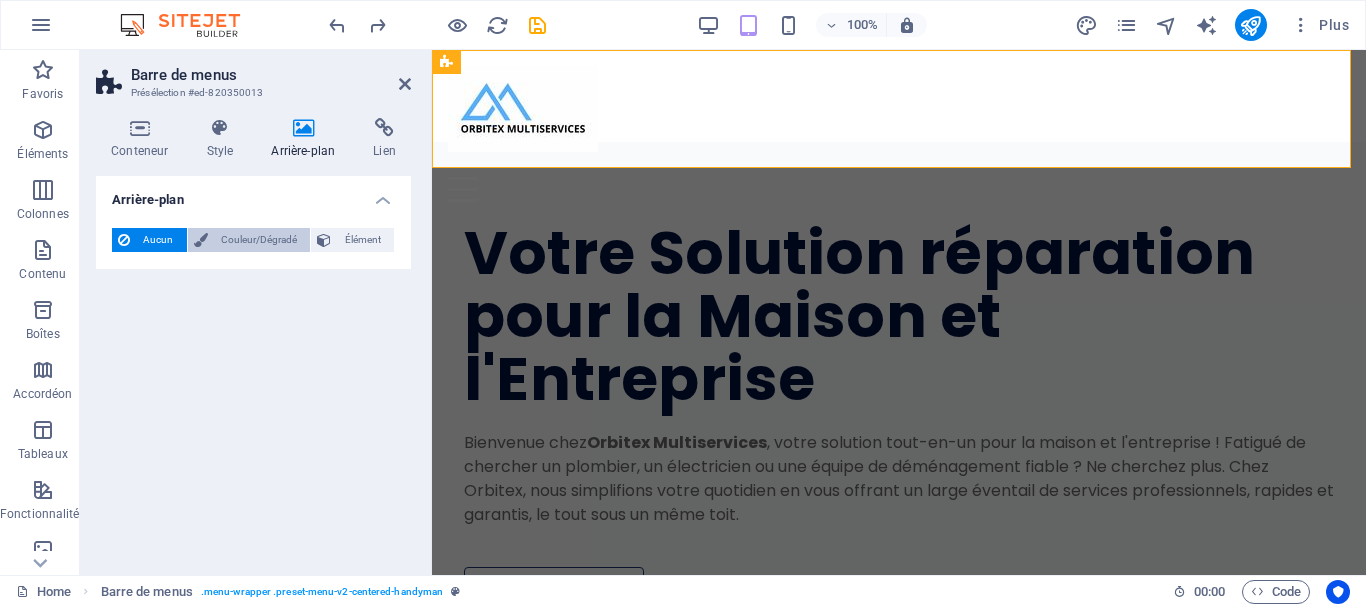type 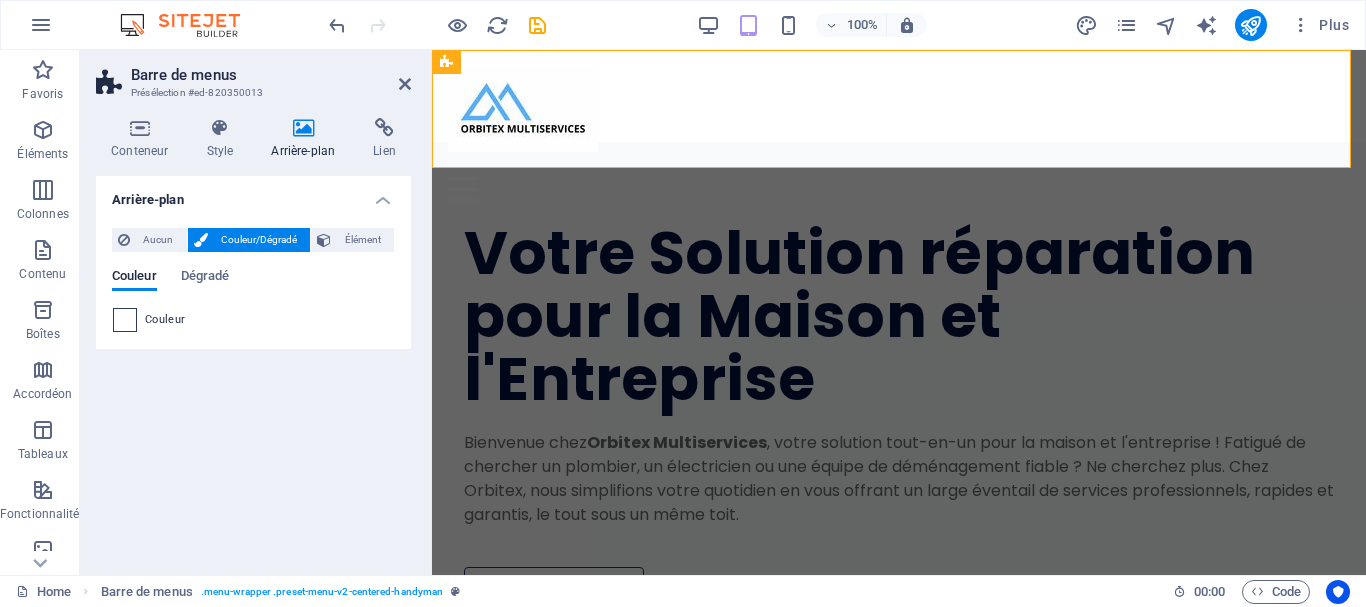 click at bounding box center [125, 320] 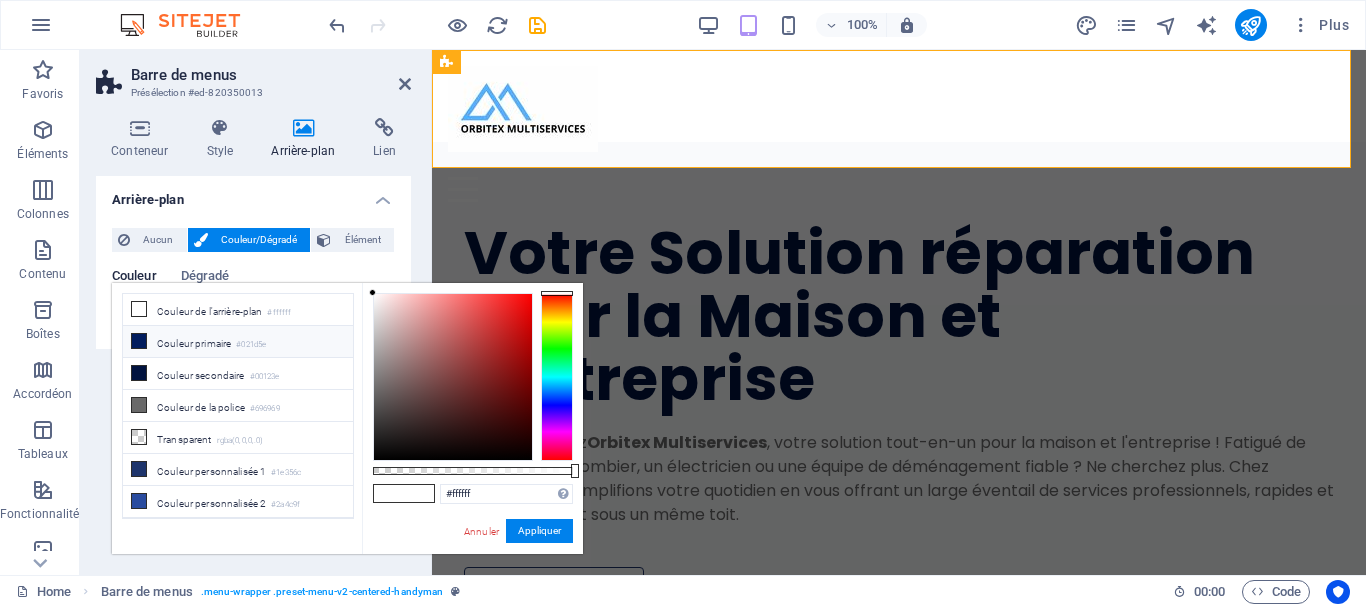 click at bounding box center (139, 341) 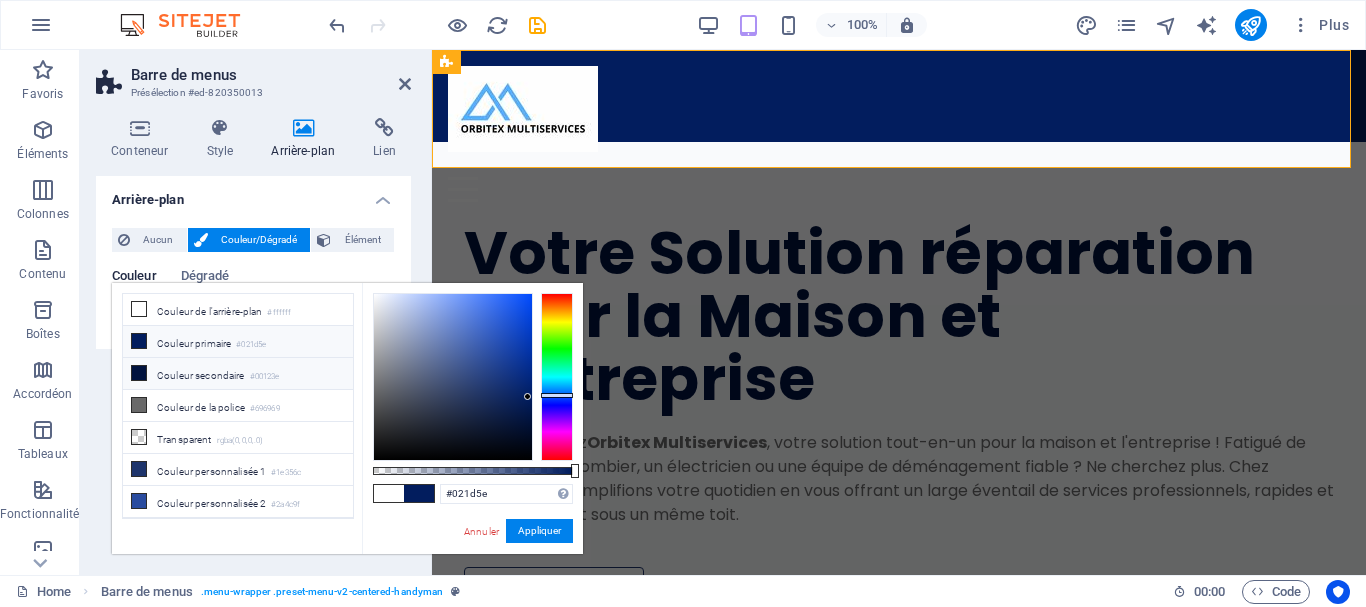 click at bounding box center [139, 373] 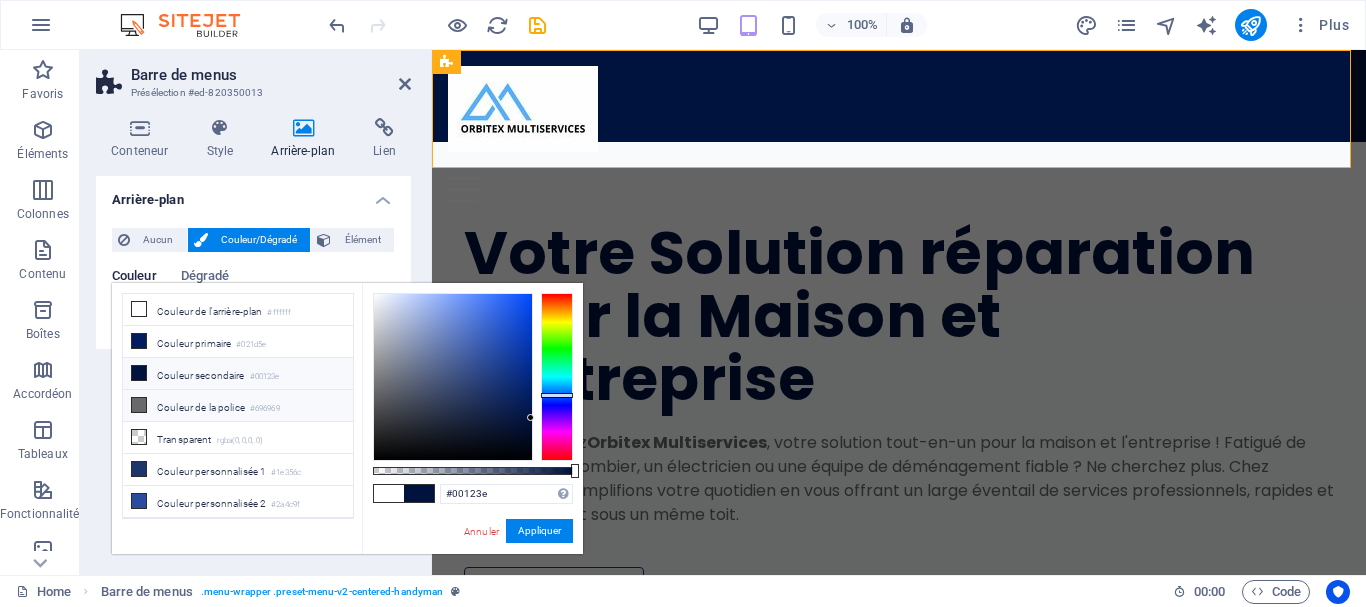 click at bounding box center (139, 405) 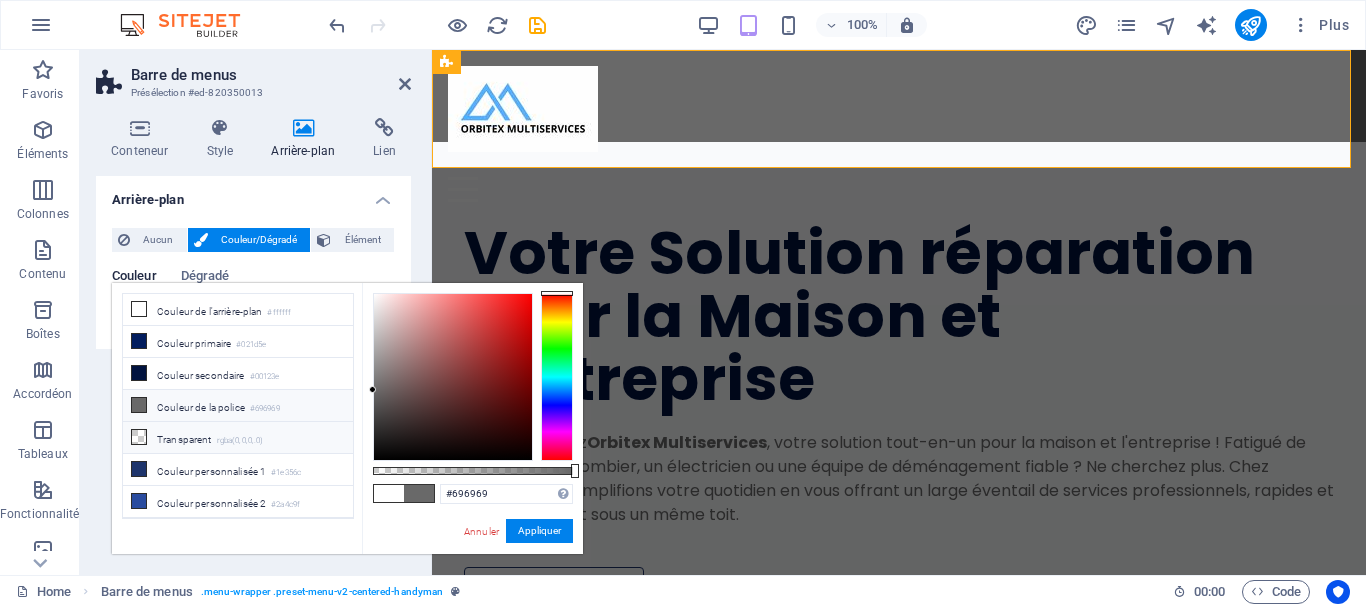 click at bounding box center (139, 437) 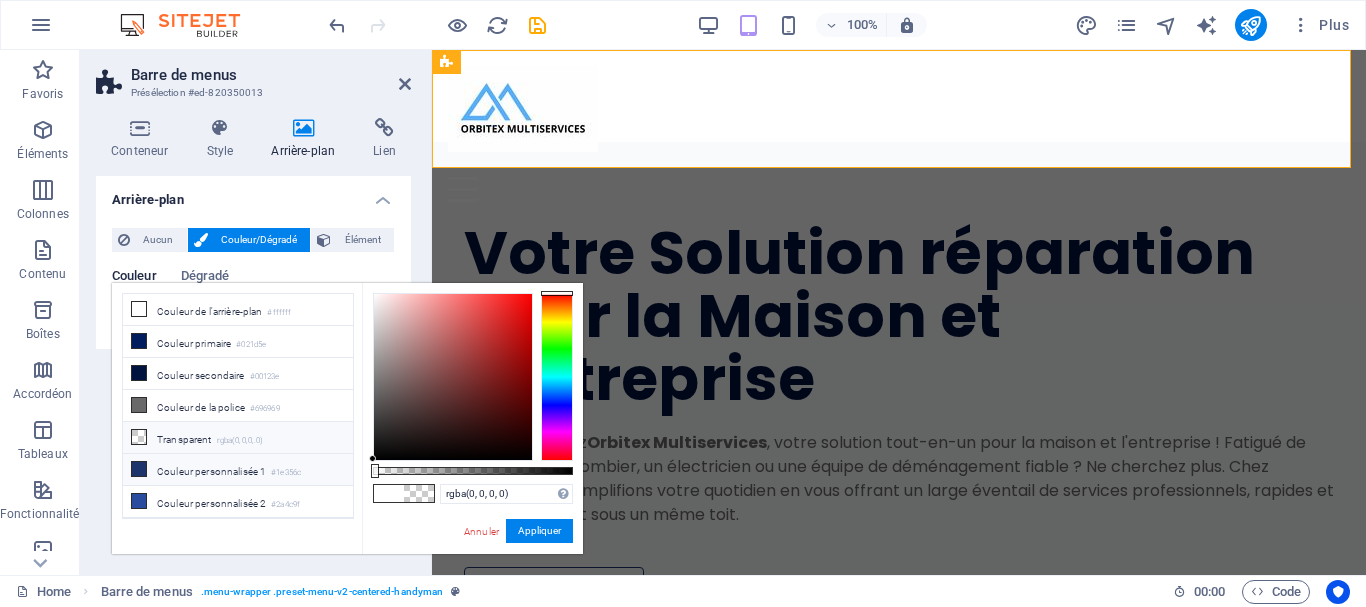 click at bounding box center (139, 469) 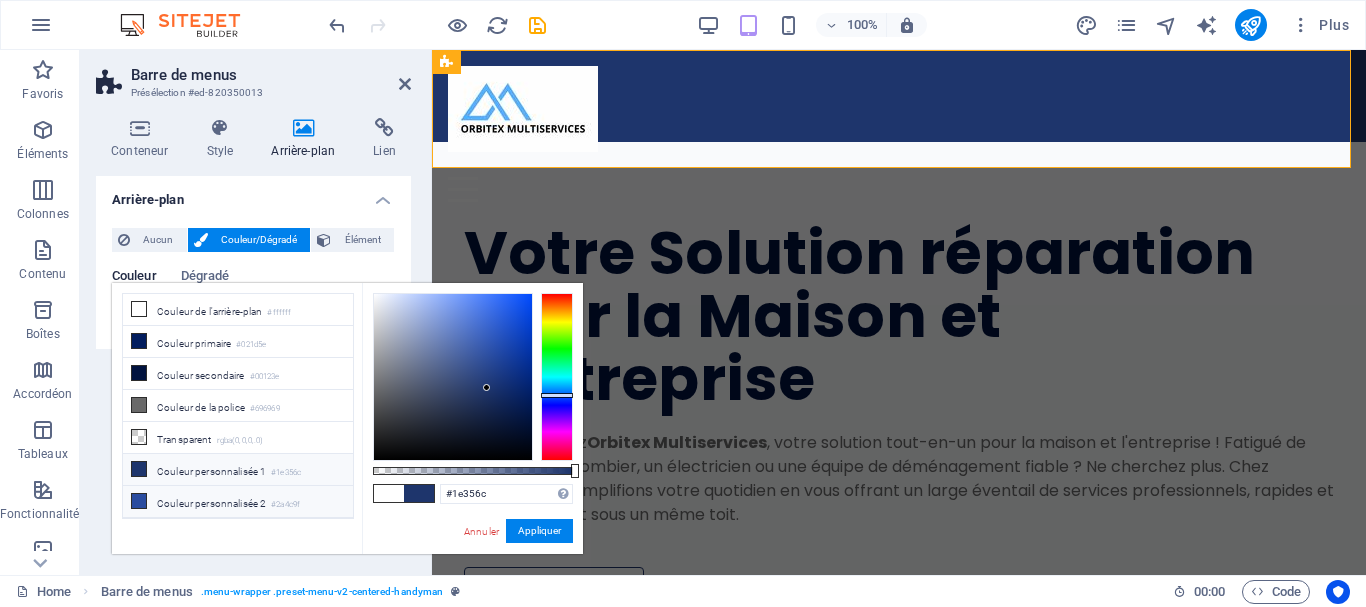 click at bounding box center (139, 501) 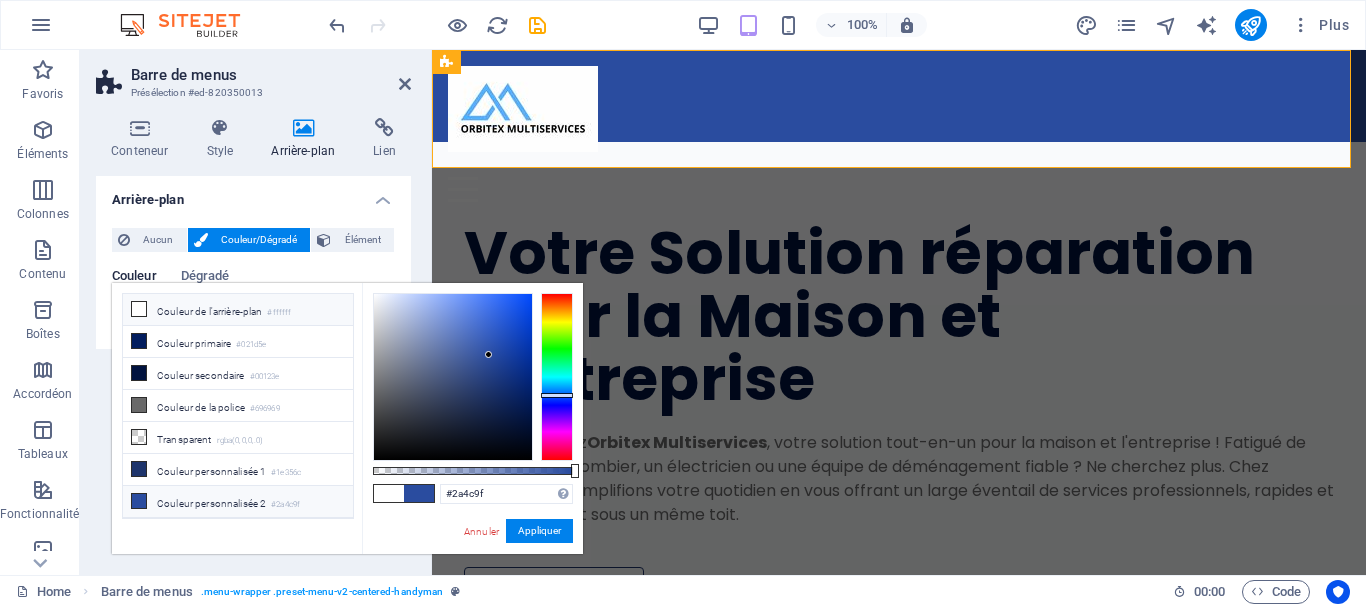 click at bounding box center (139, 309) 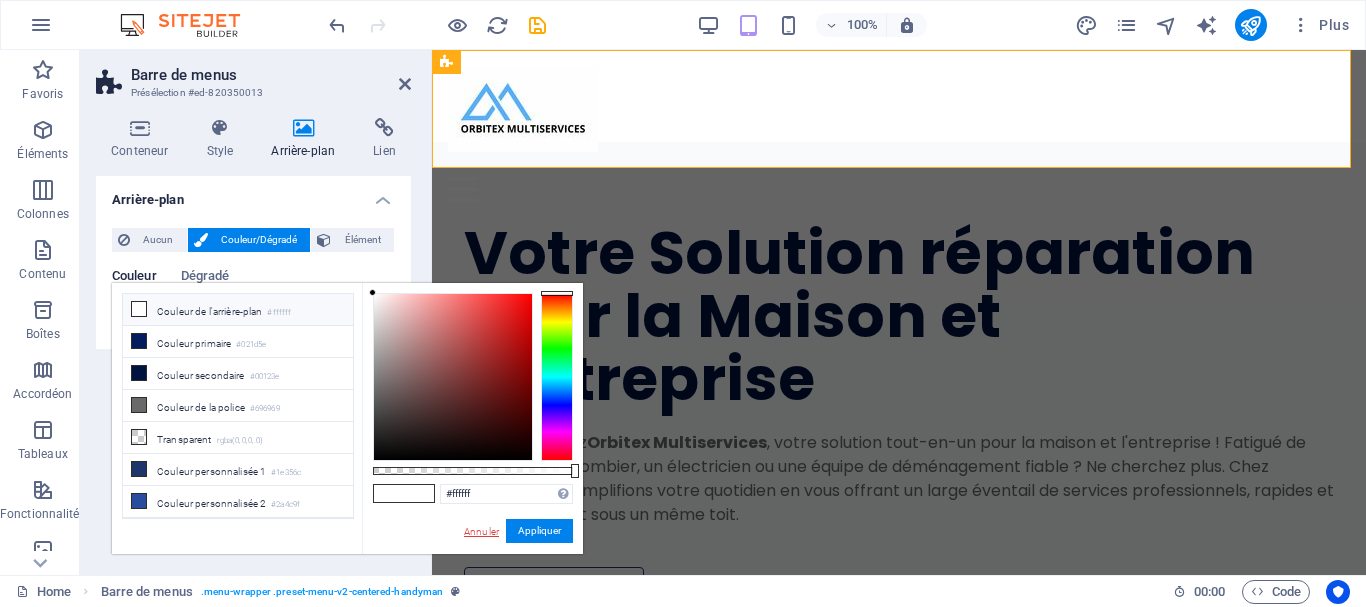 click on "Annuler" at bounding box center [481, 531] 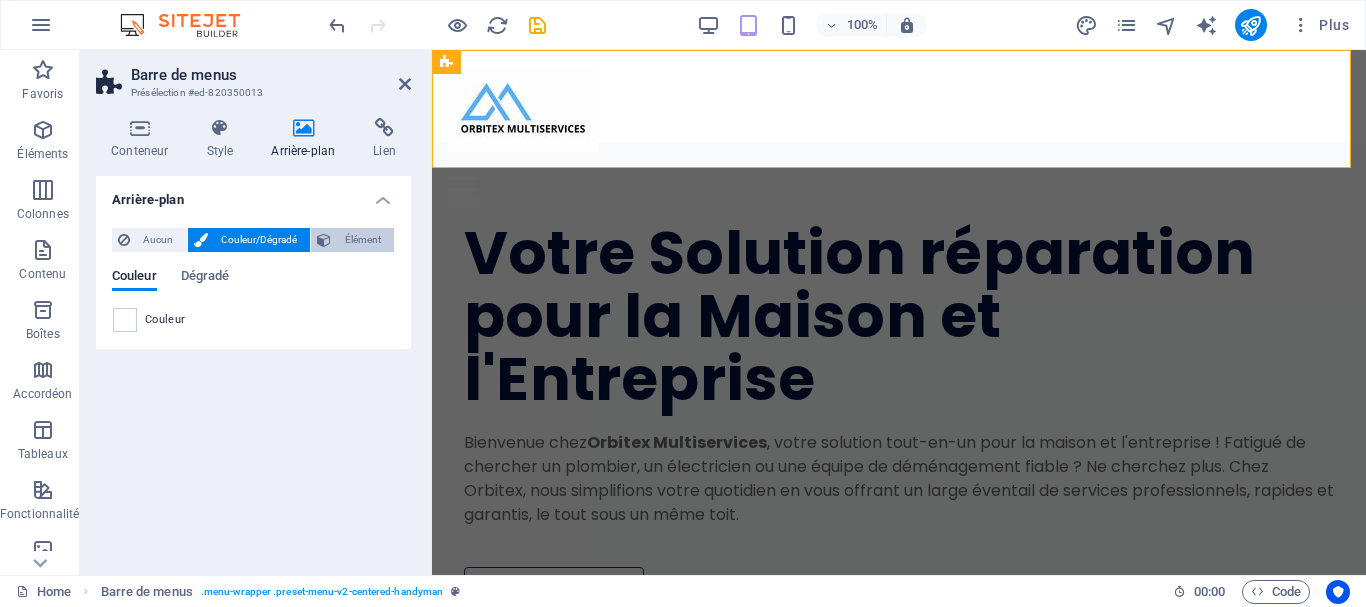 type 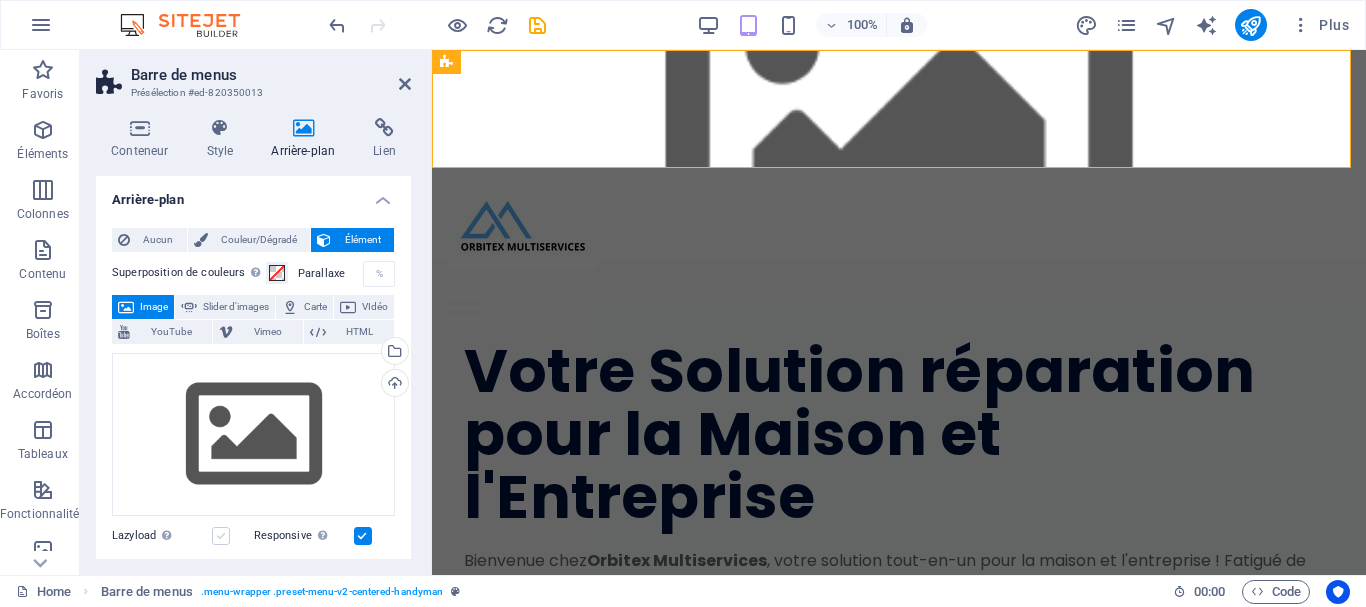 click at bounding box center [221, 536] 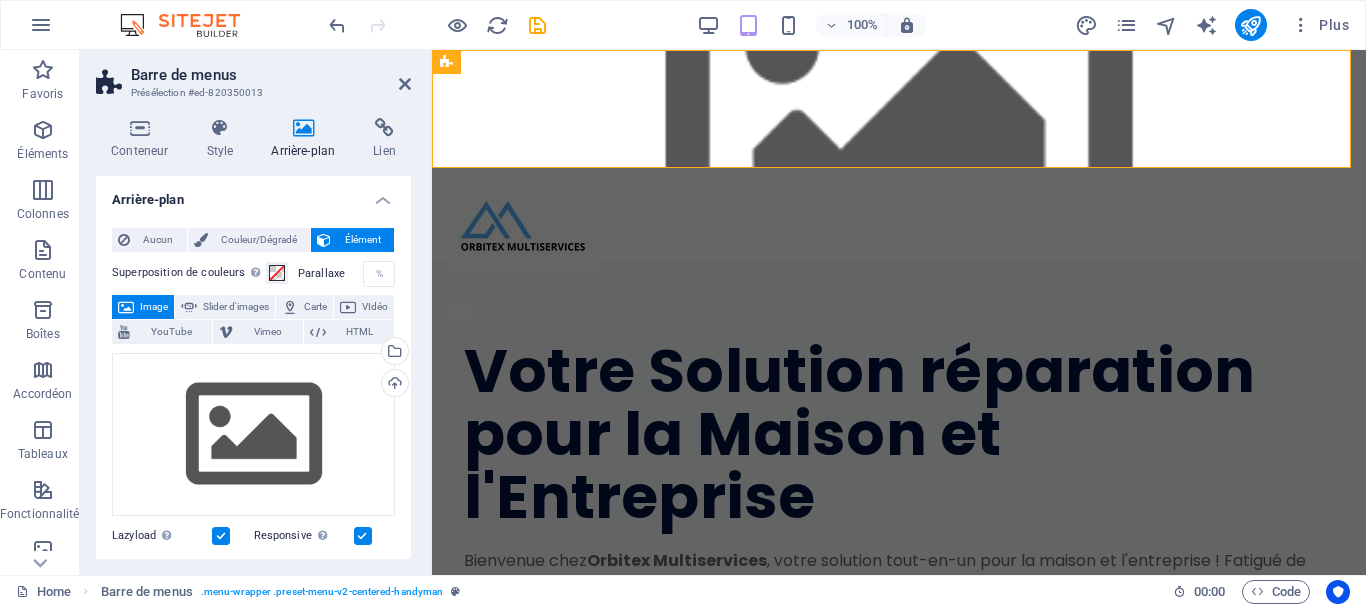 click at bounding box center (221, 536) 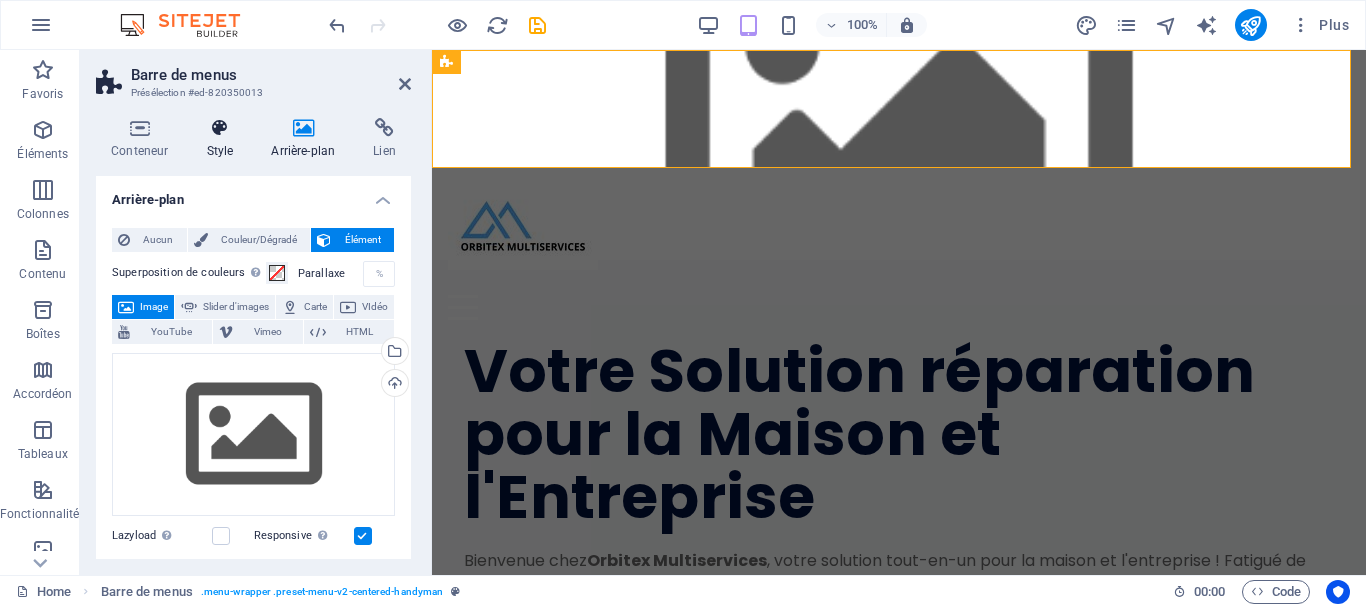 click at bounding box center [219, 128] 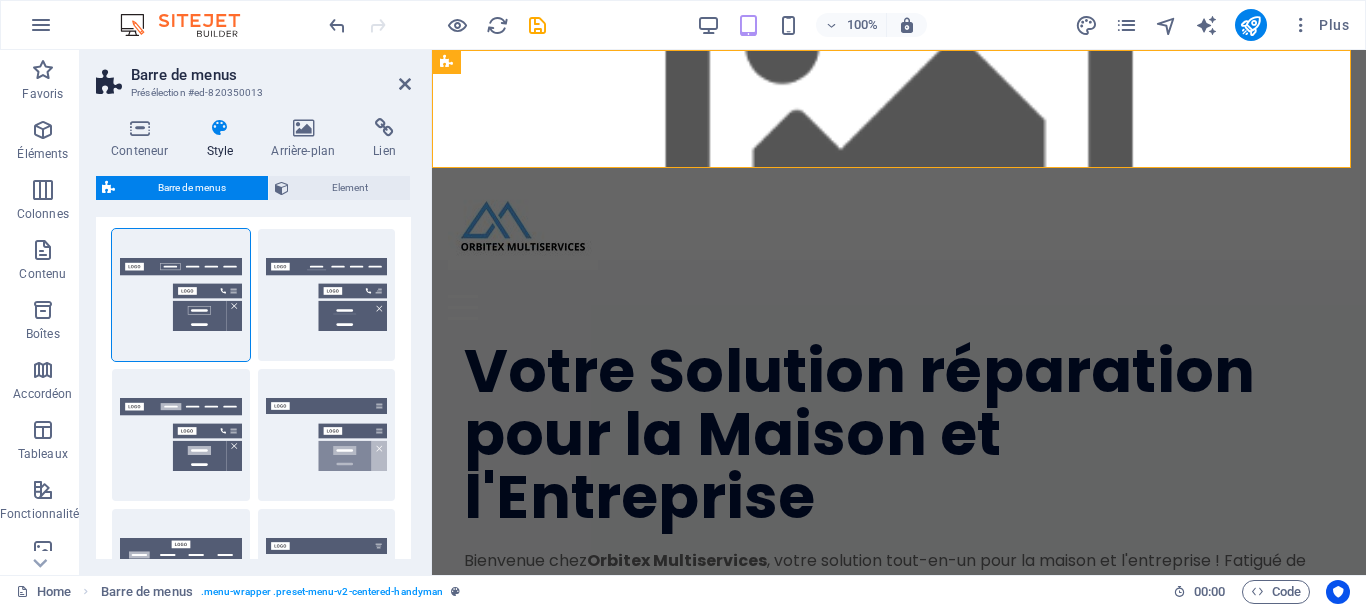 scroll, scrollTop: 0, scrollLeft: 0, axis: both 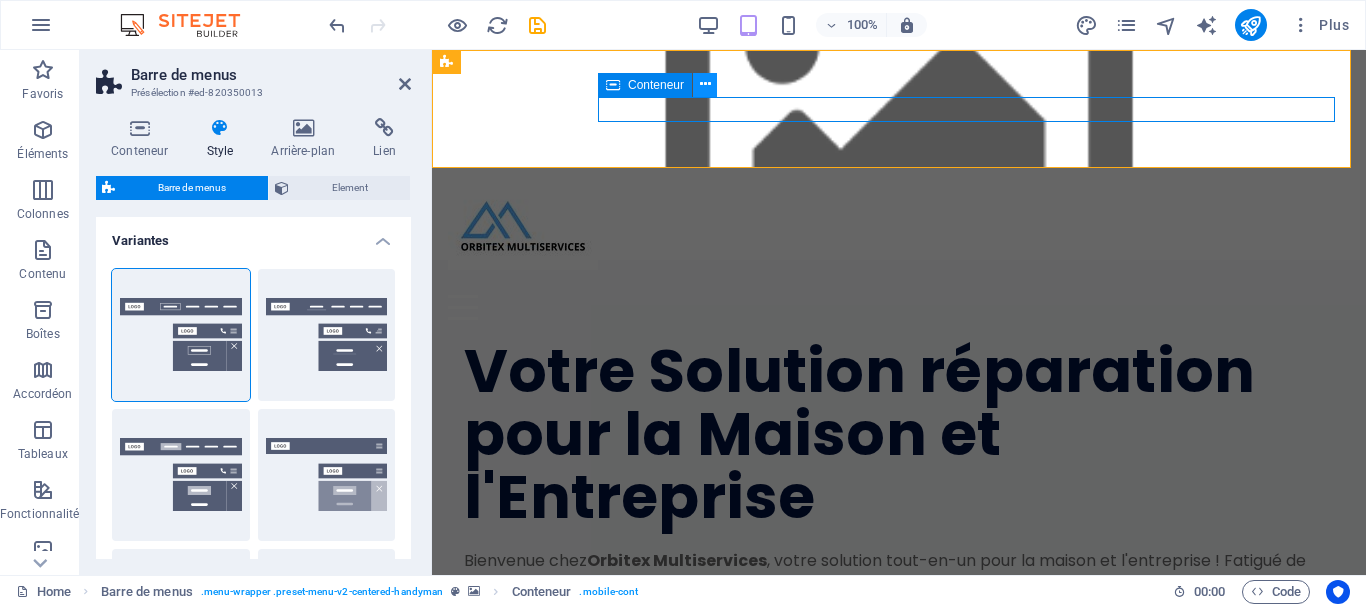 type 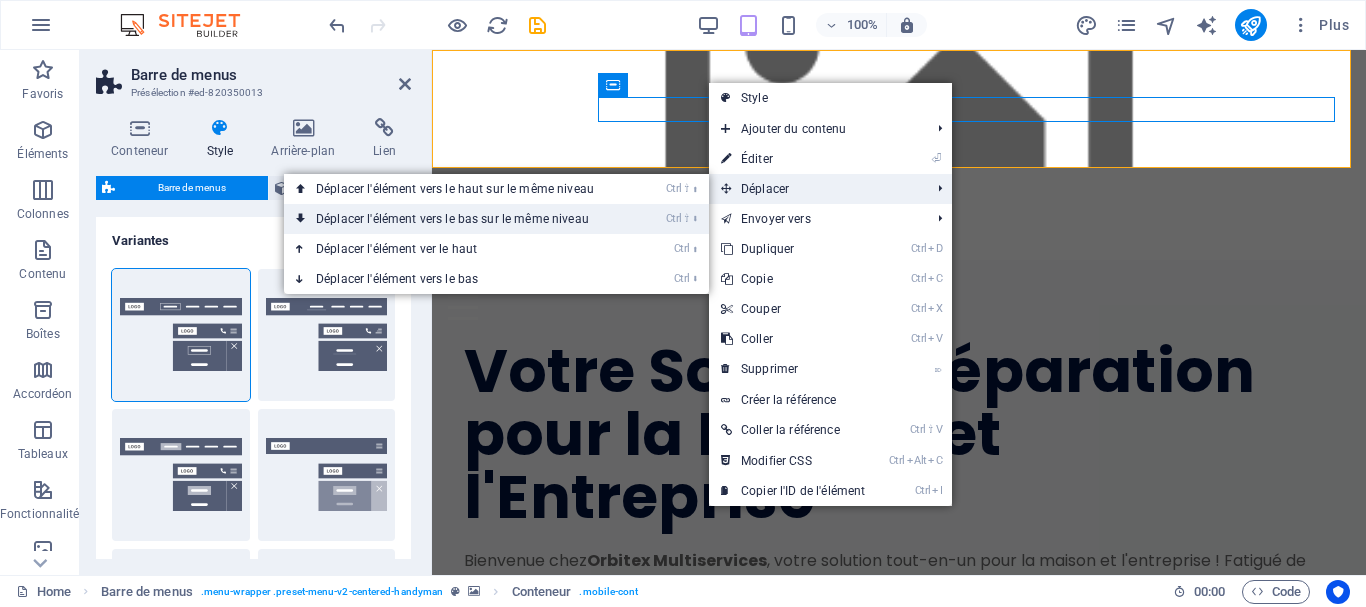 click on "Ctrl ⇧ ⬇  Déplacer l'élément vers le bas sur le même niveau" at bounding box center [459, 219] 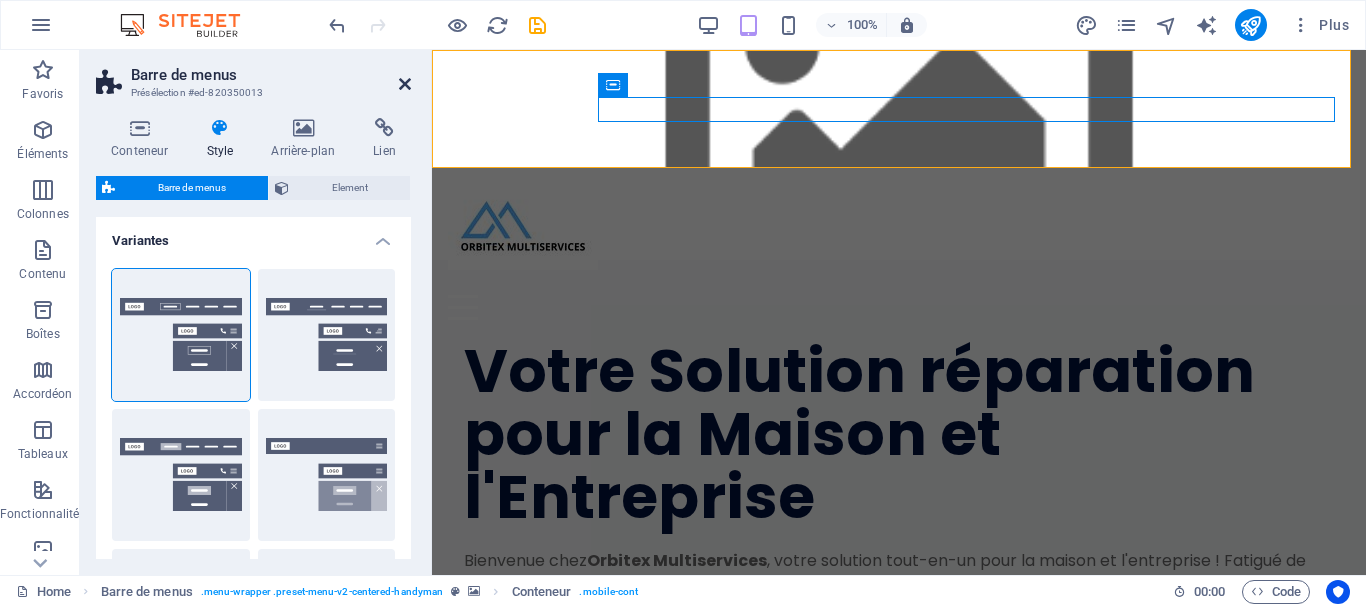 click at bounding box center [405, 84] 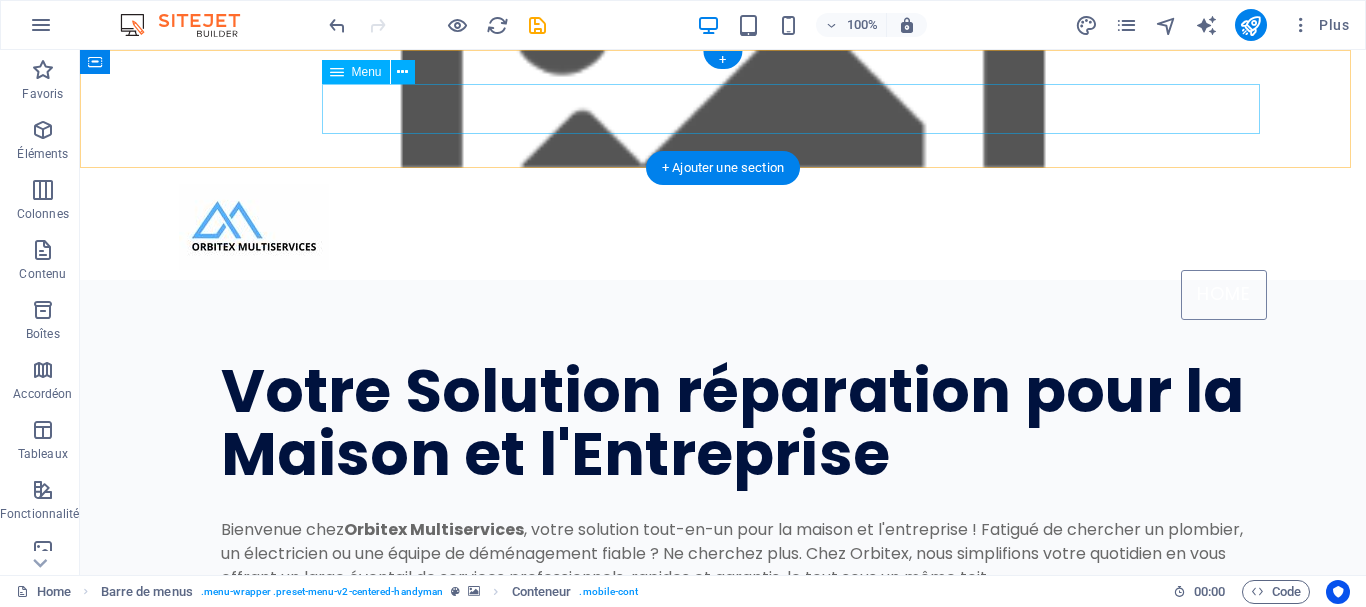 click on "Home" at bounding box center (723, 295) 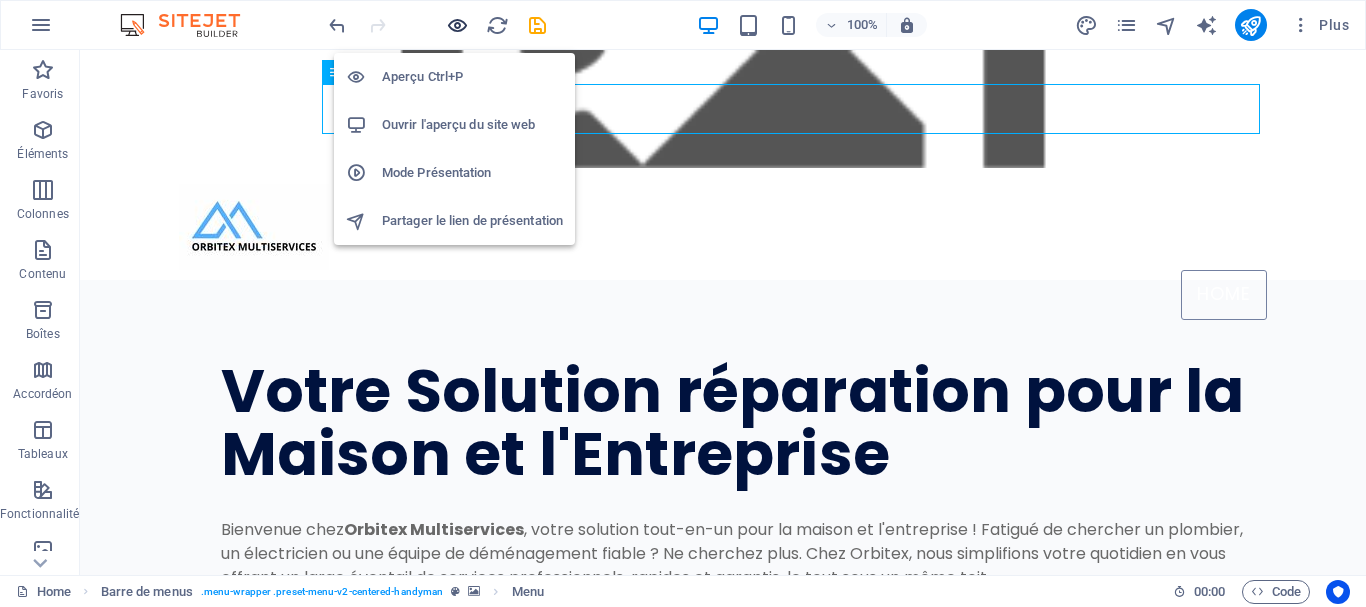 click at bounding box center (457, 25) 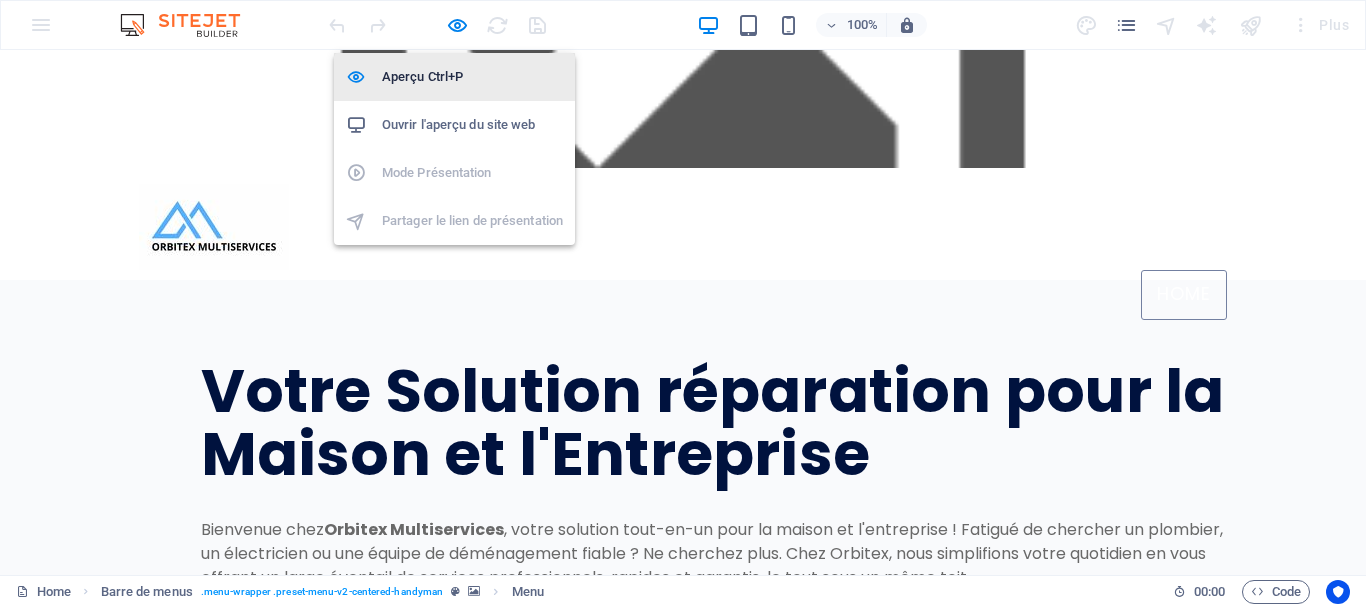 type 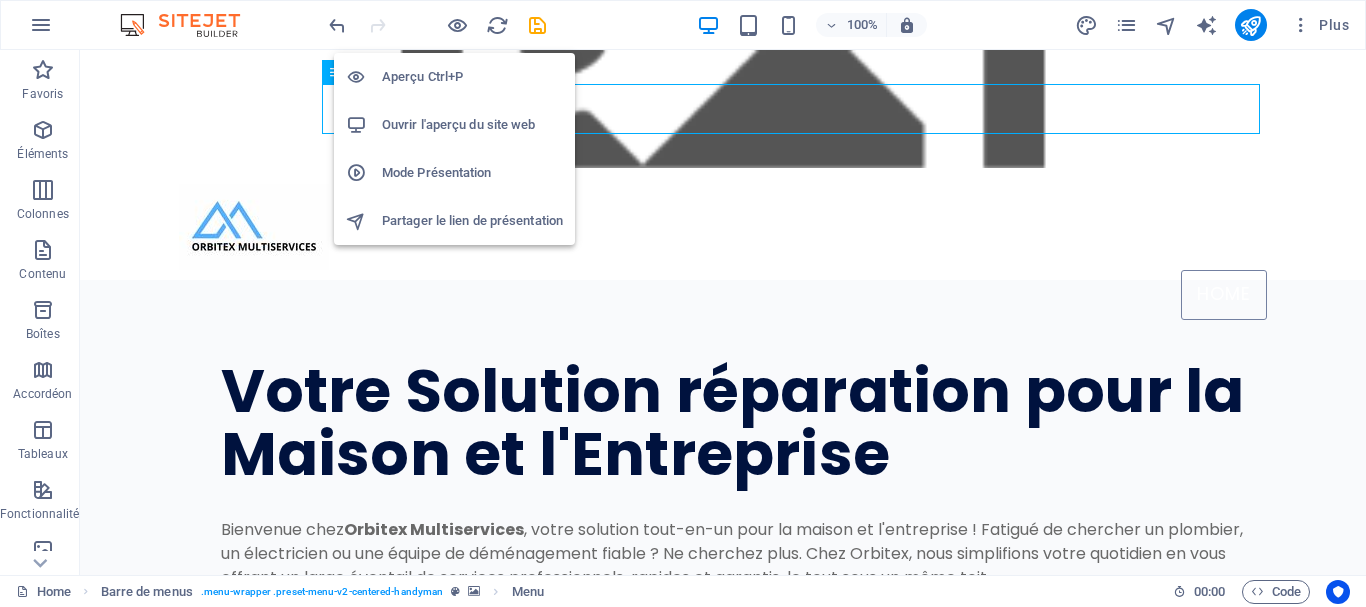 click on "Aperçu Ctrl+P" at bounding box center [472, 77] 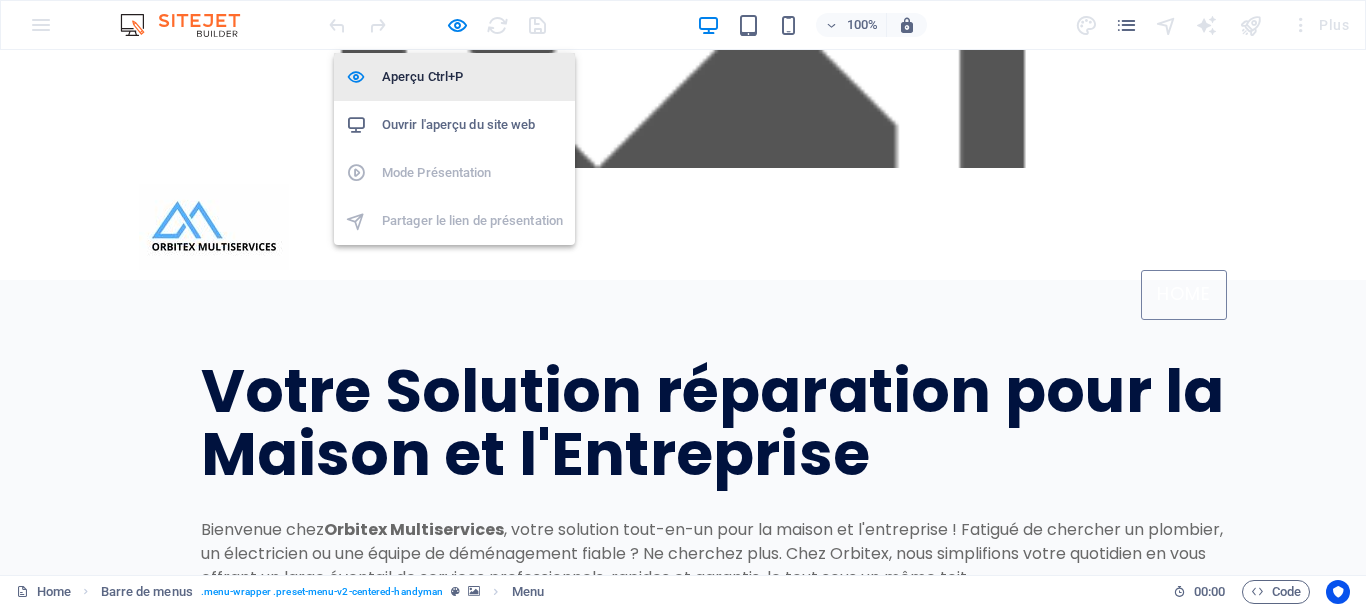 click on "Aperçu Ctrl+P" at bounding box center [472, 77] 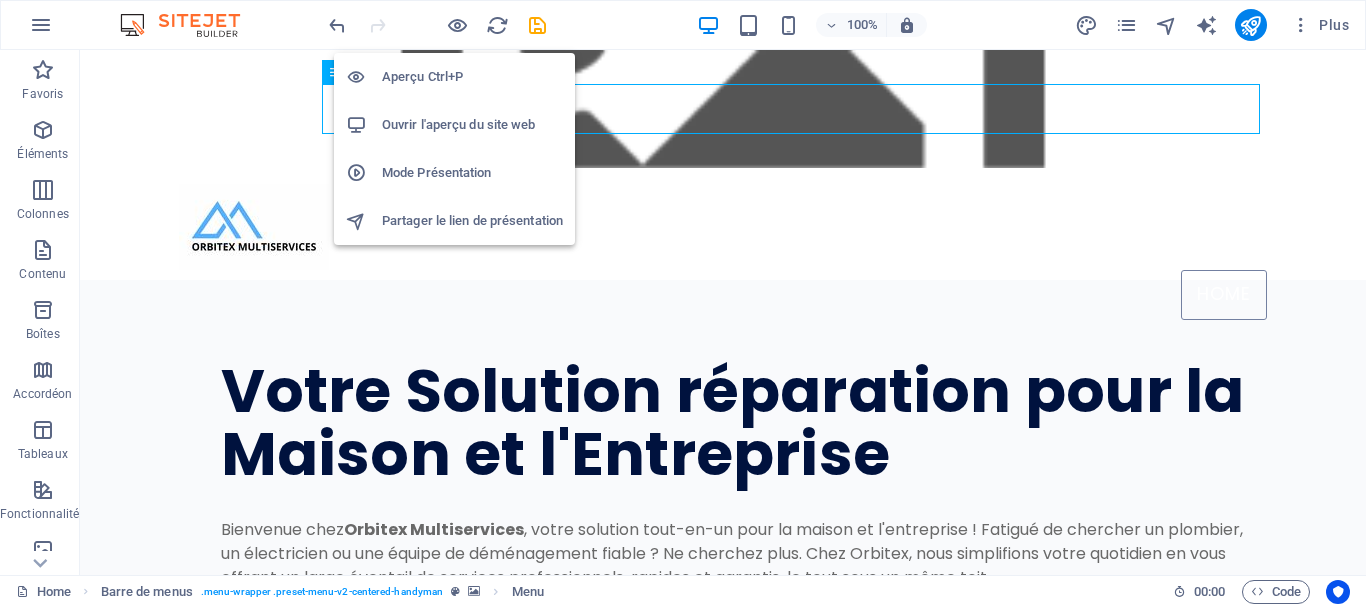 click on "Aperçu Ctrl+P" at bounding box center [472, 77] 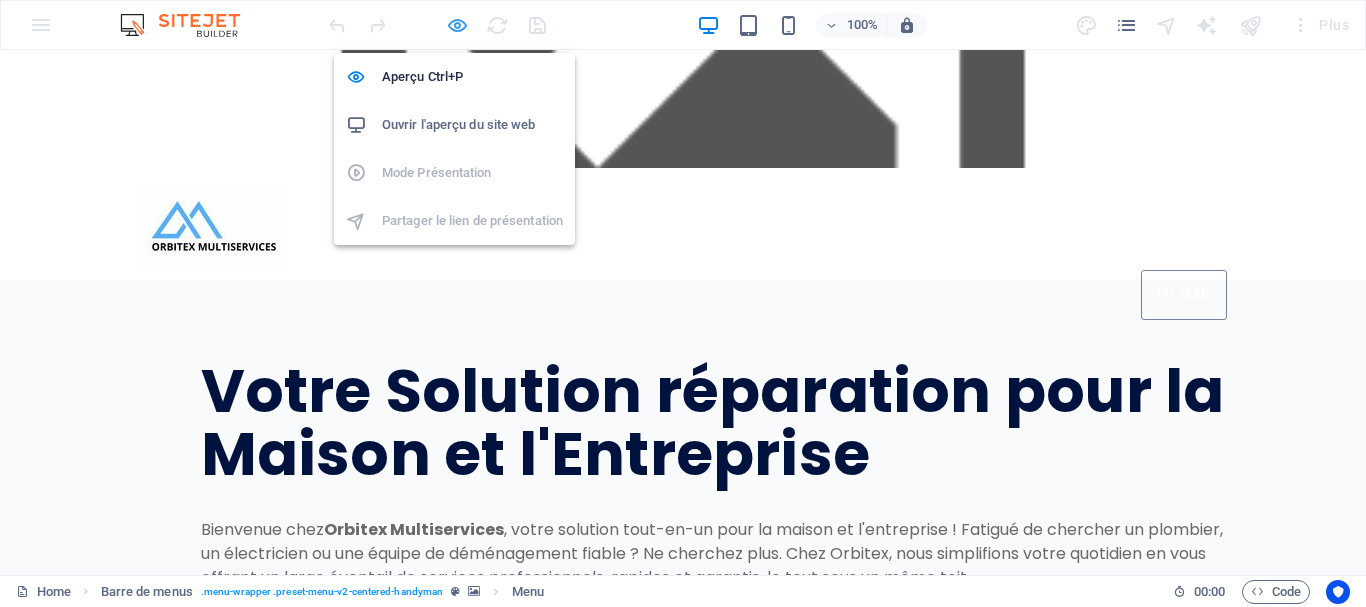 click at bounding box center [457, 25] 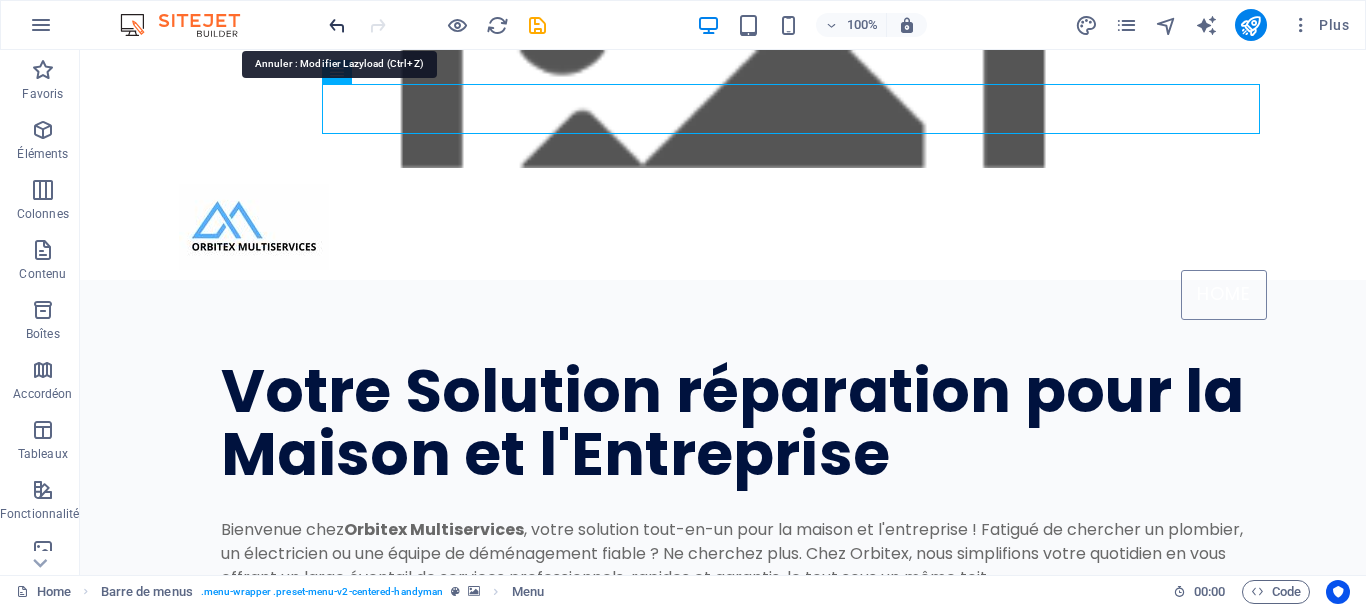 click at bounding box center (337, 25) 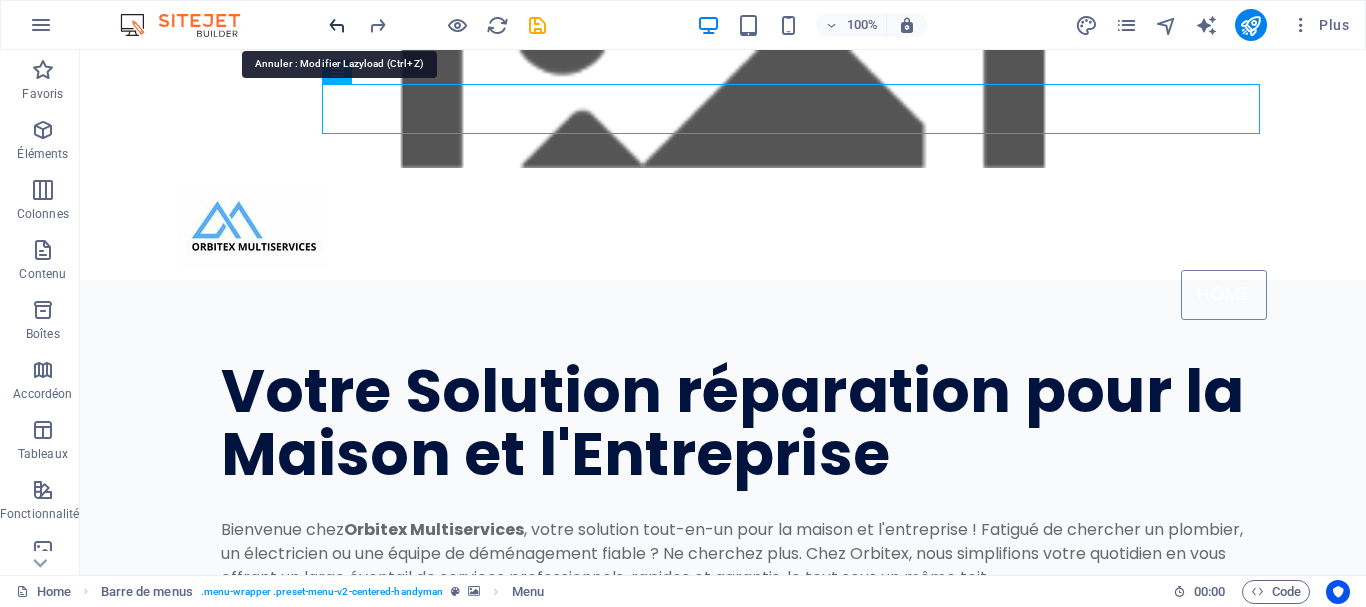 click at bounding box center [337, 25] 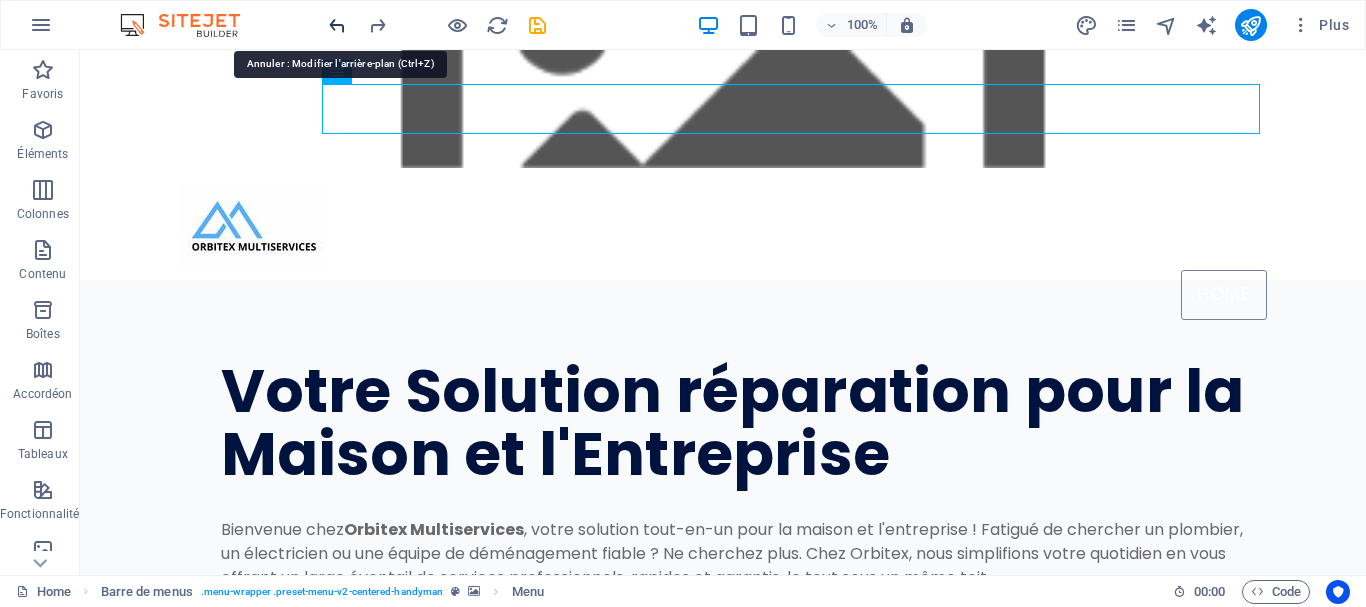 click at bounding box center (337, 25) 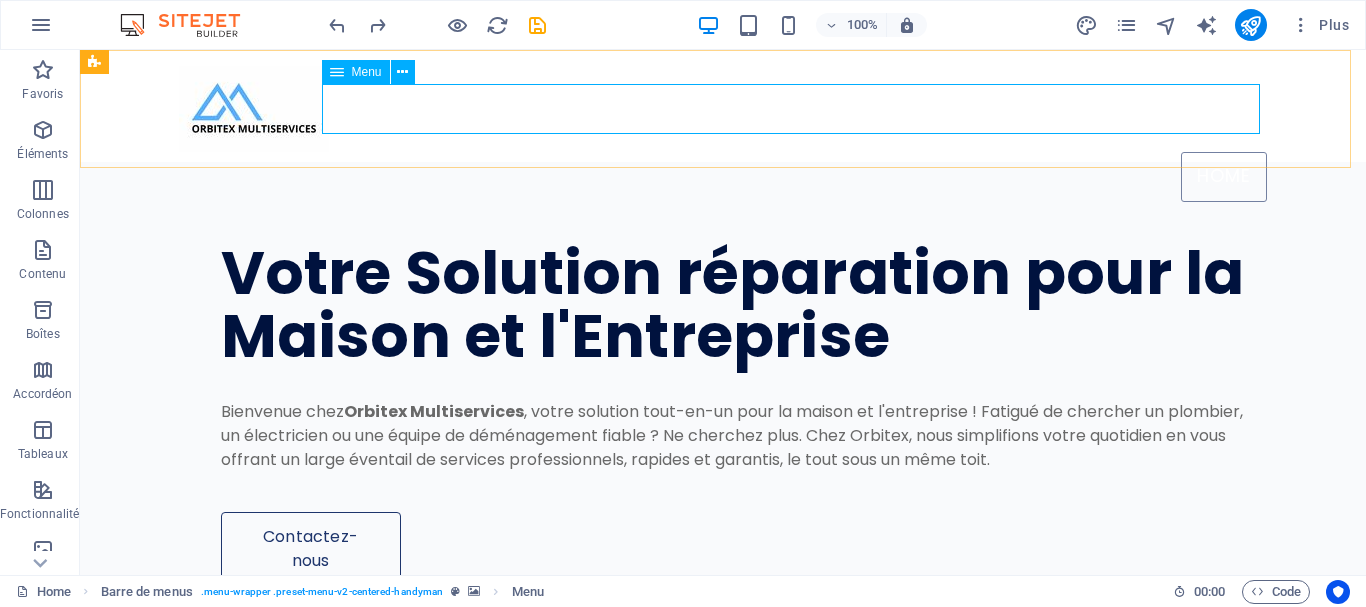 click at bounding box center (337, 72) 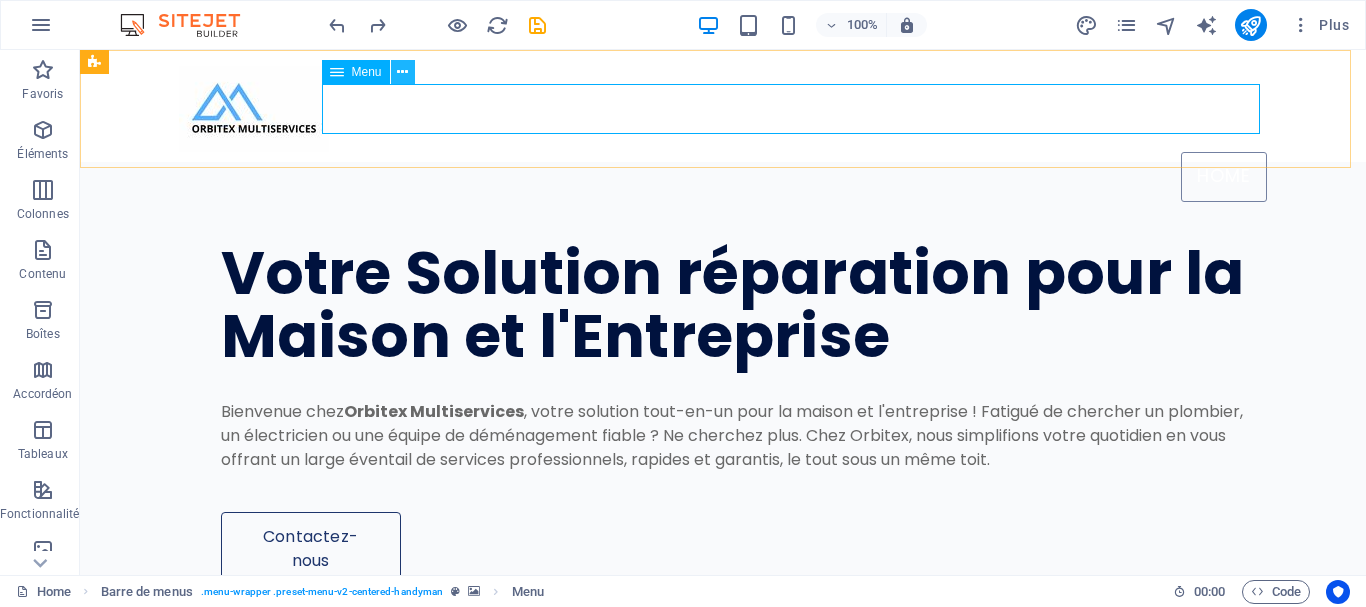 type 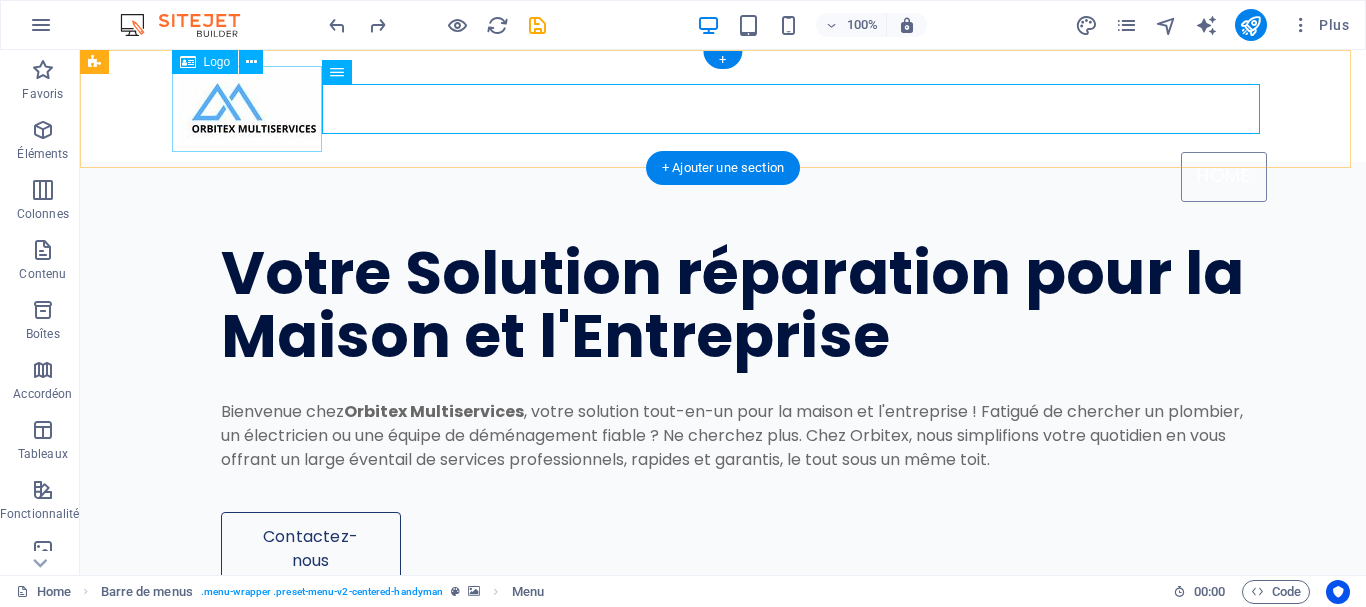click at bounding box center [723, 109] 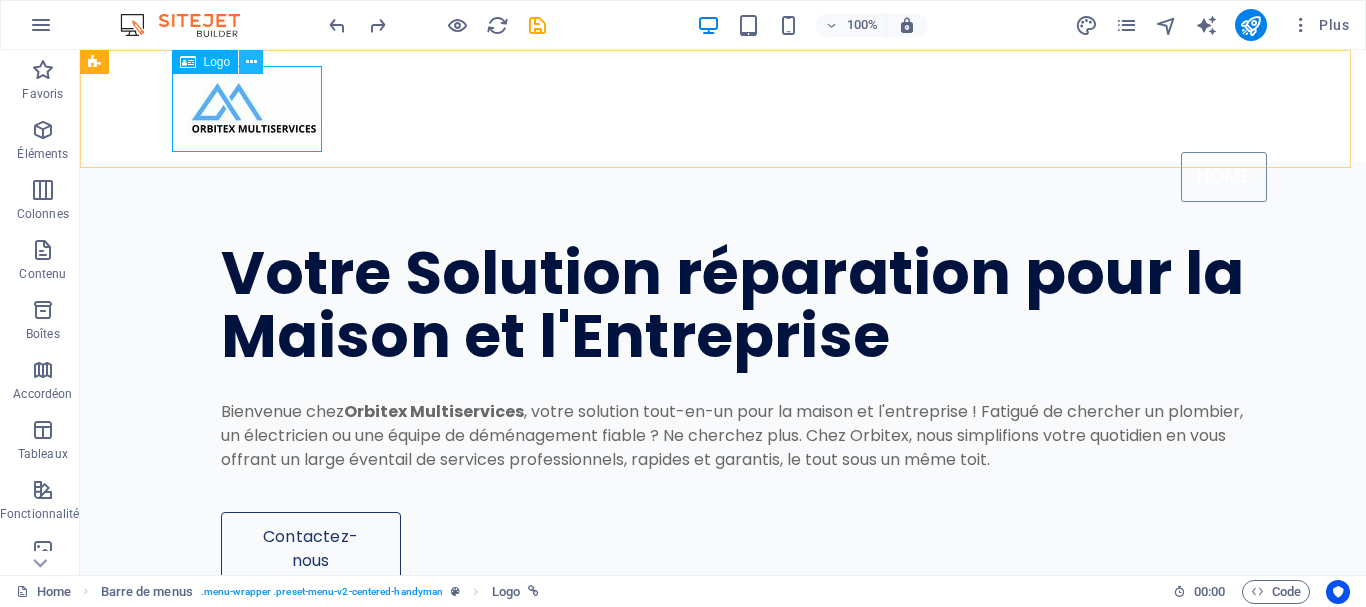 click at bounding box center (251, 62) 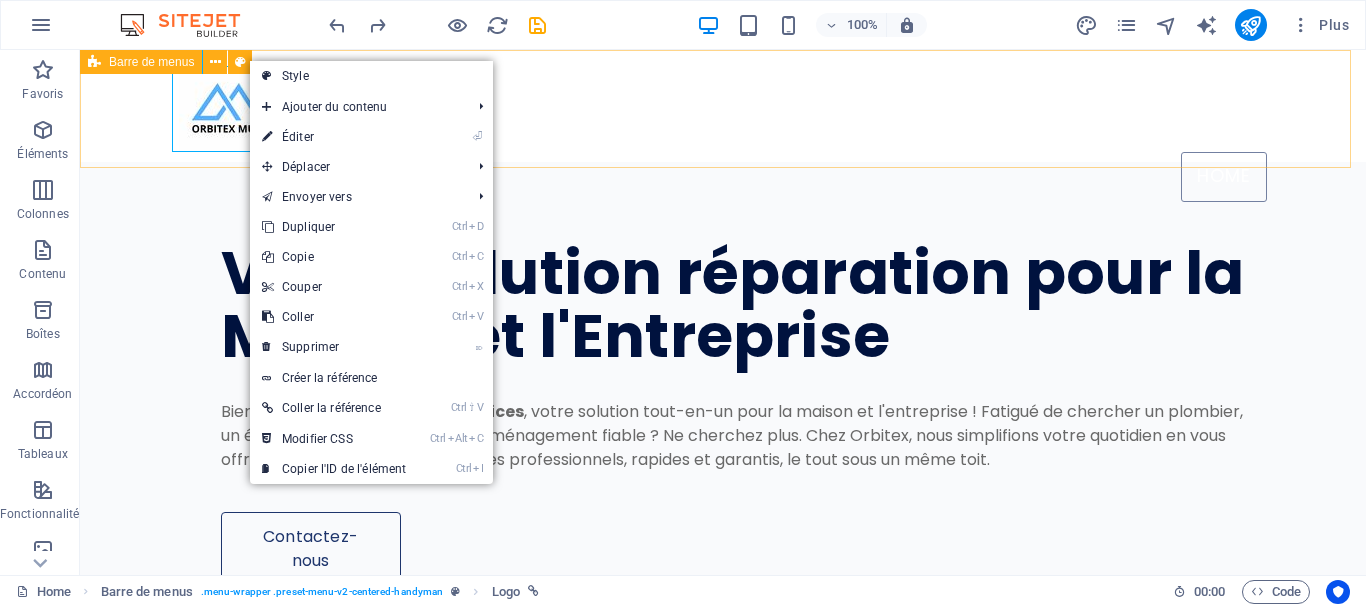 click on "Barre de menus" at bounding box center (151, 62) 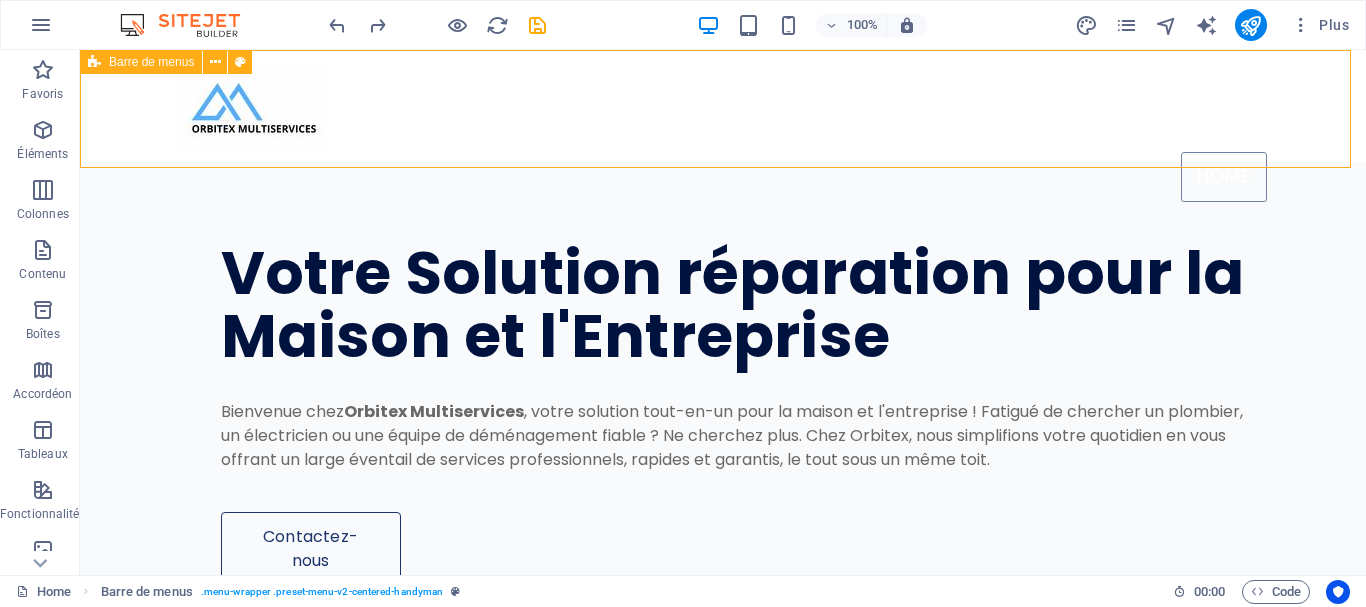 click on "Barre de menus" at bounding box center [151, 62] 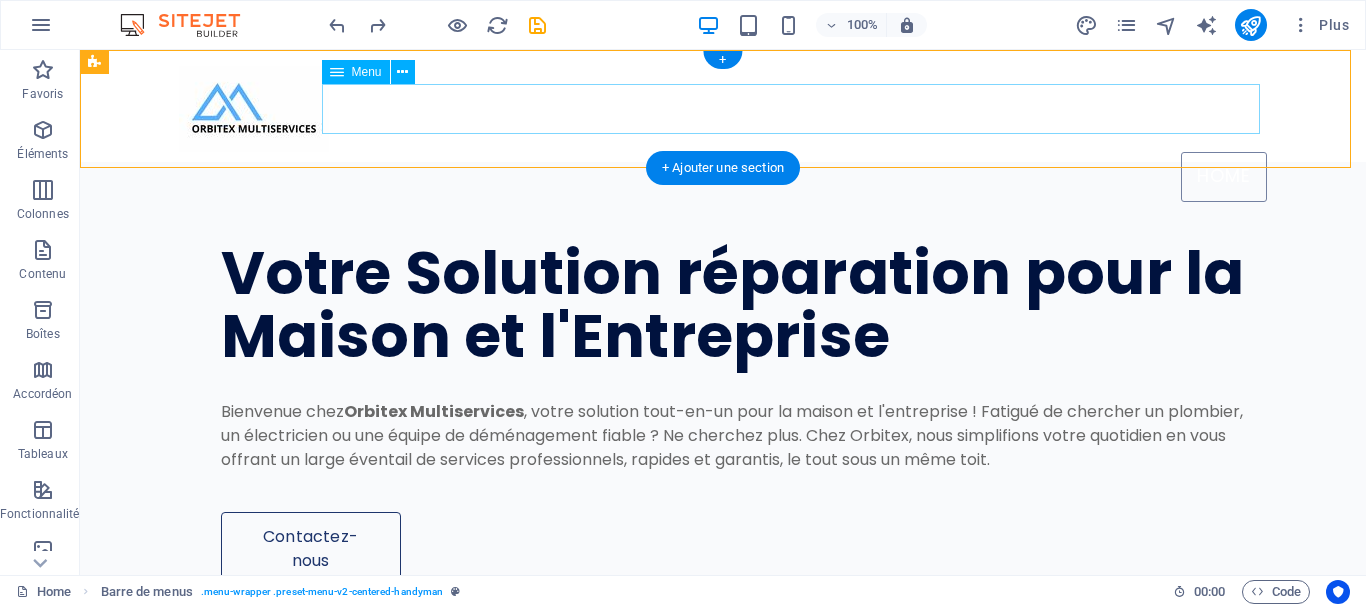 click on "Home" at bounding box center (723, 177) 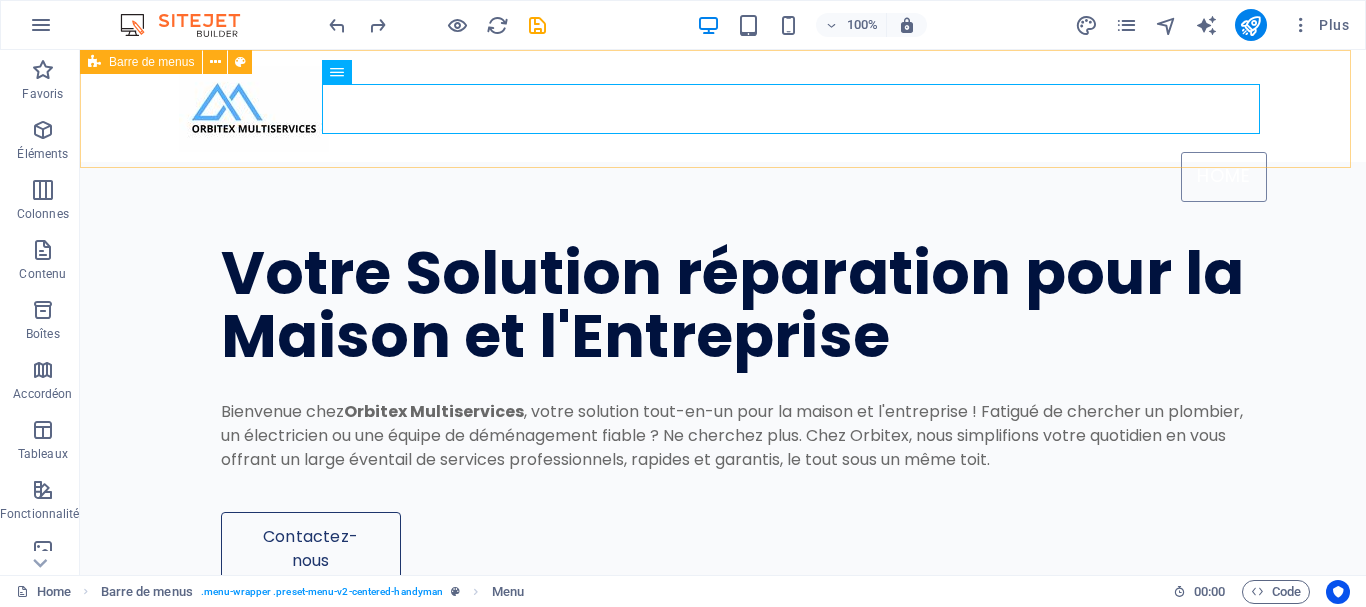 click on "Barre de menus" at bounding box center [141, 62] 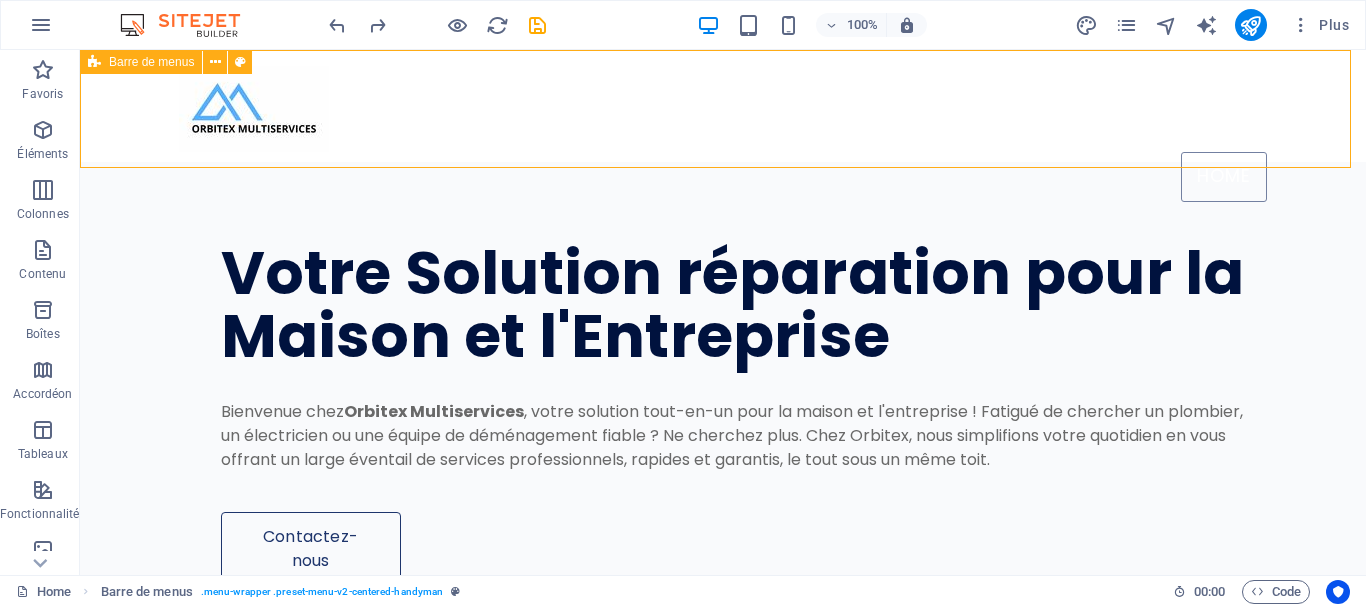 click on "Barre de menus" at bounding box center (141, 62) 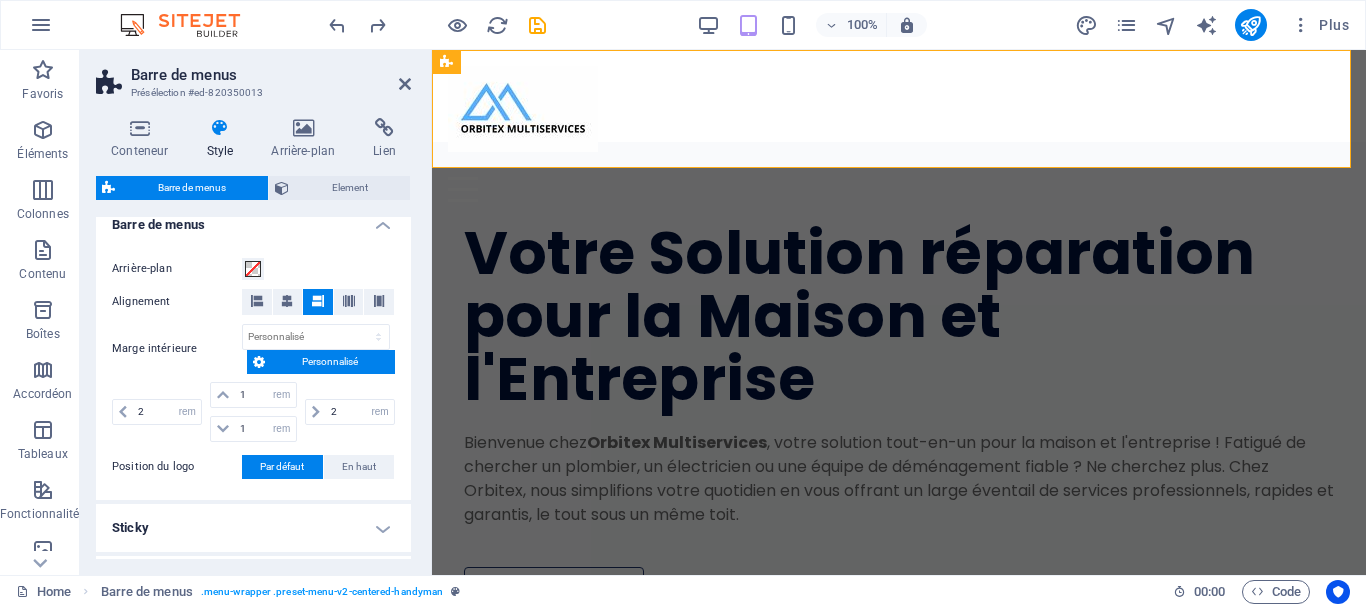 scroll, scrollTop: 651, scrollLeft: 0, axis: vertical 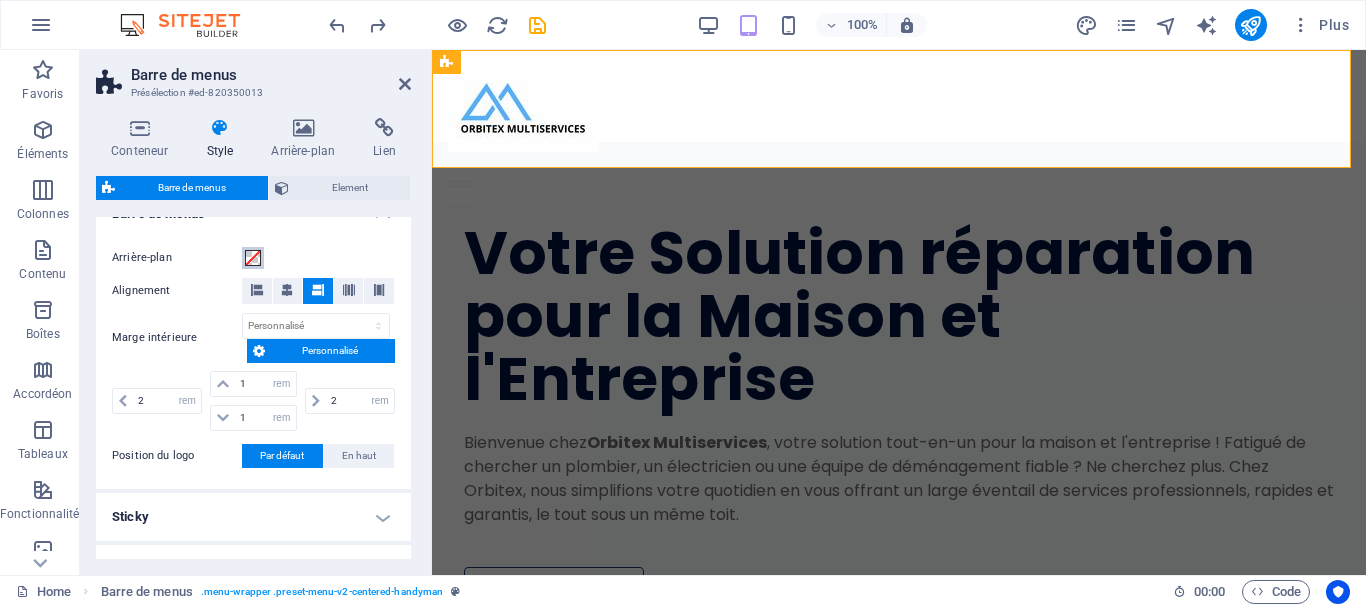click at bounding box center [253, 258] 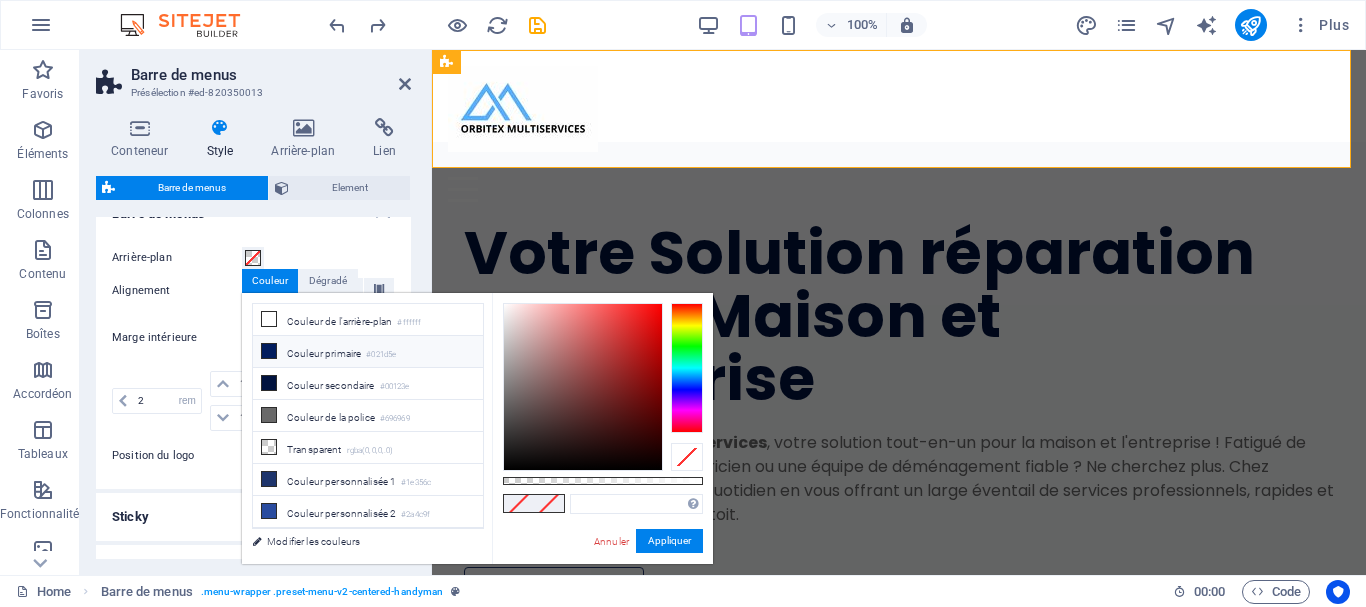 click at bounding box center [269, 351] 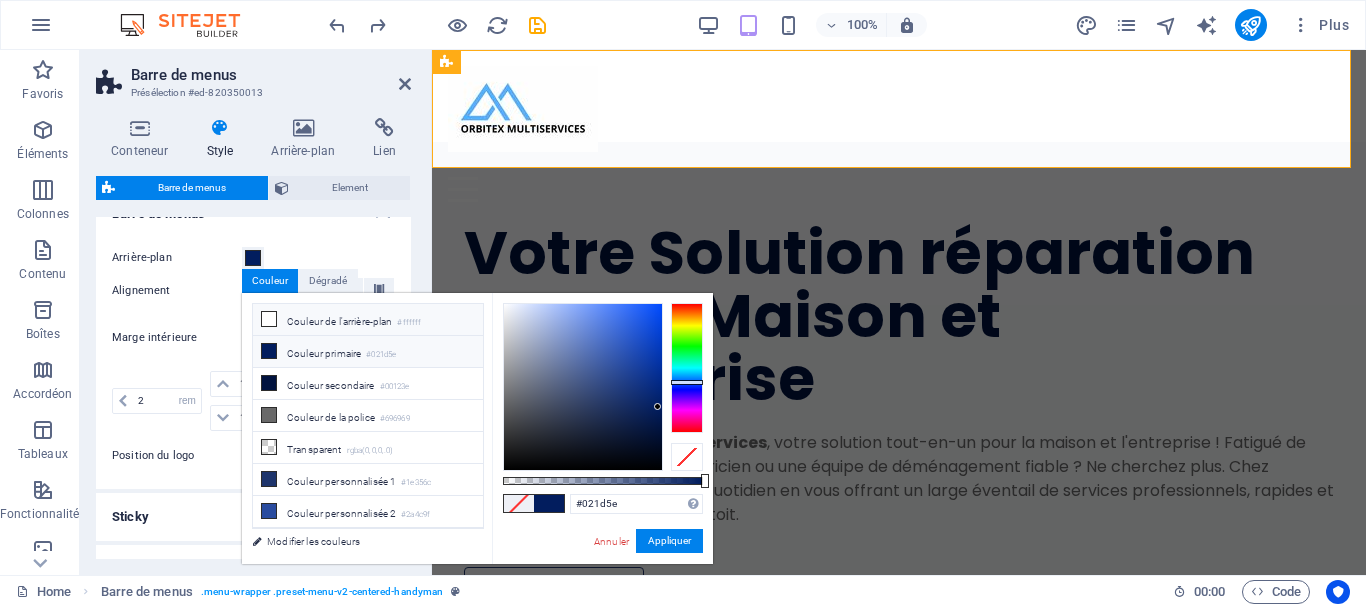 click at bounding box center (269, 319) 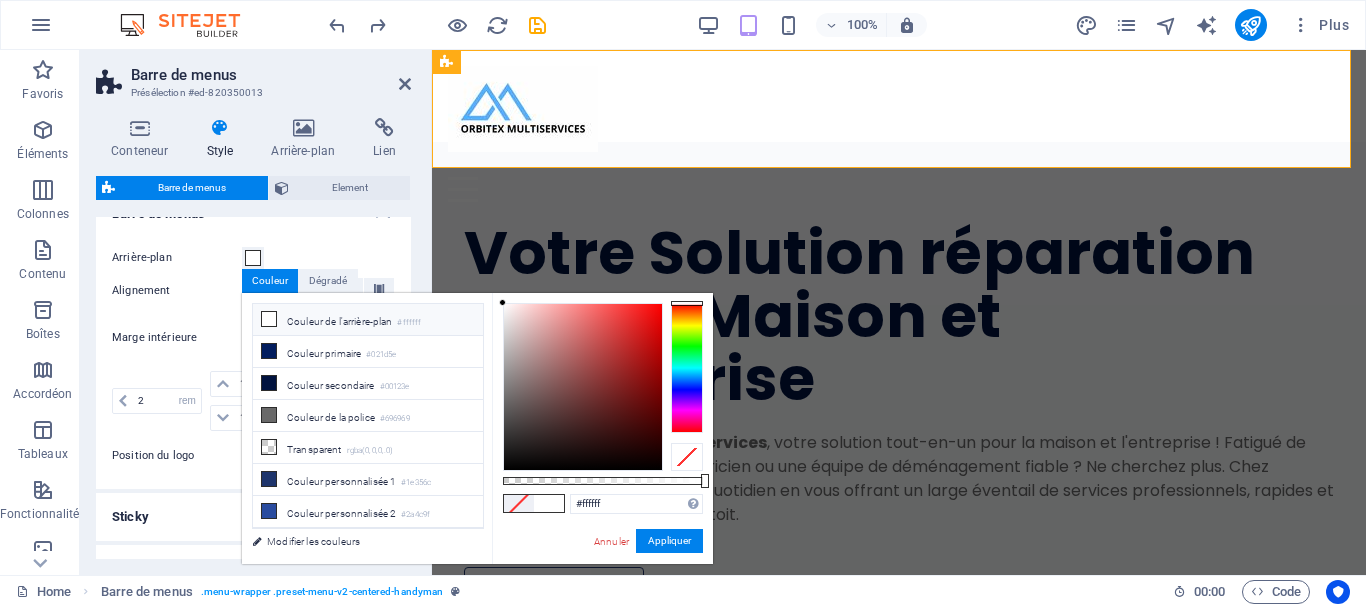 click on "Alignement" at bounding box center (177, 291) 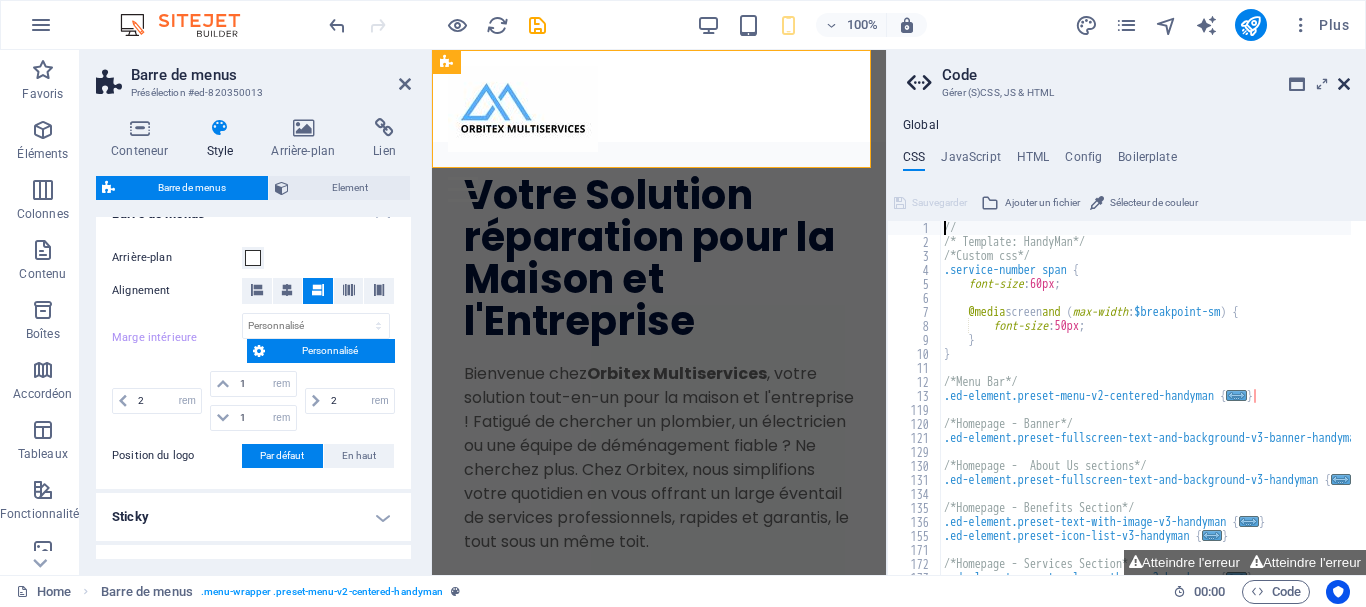 click at bounding box center (1344, 84) 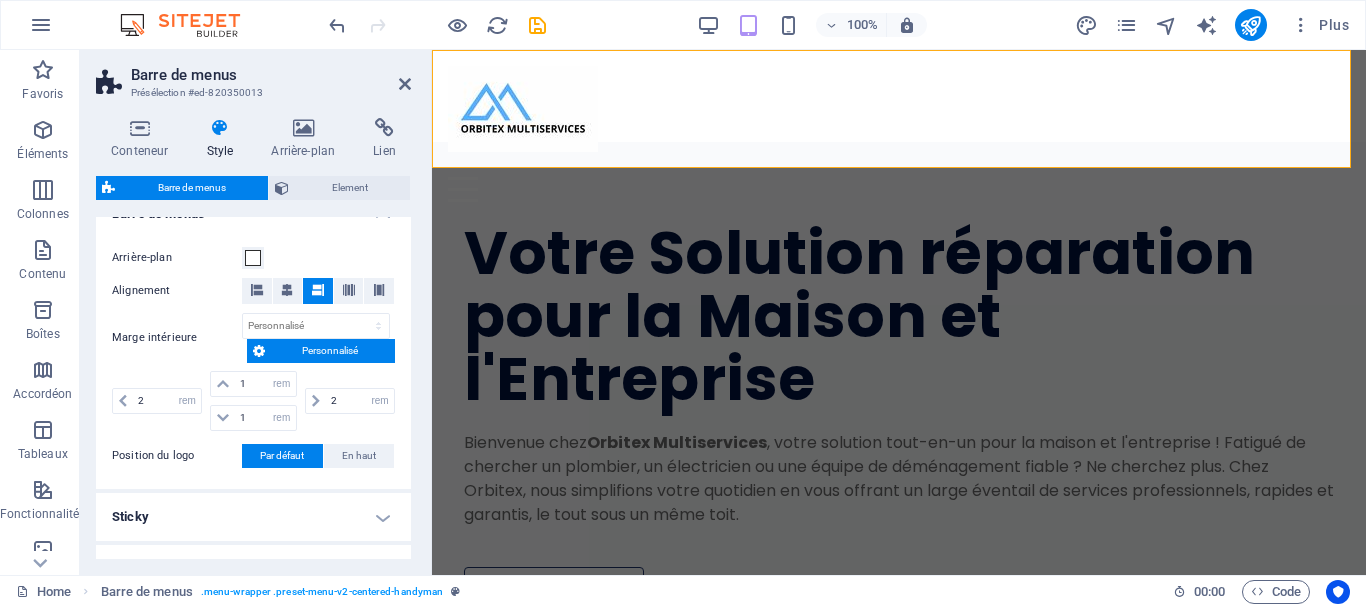 click on "Alignement" at bounding box center (177, 291) 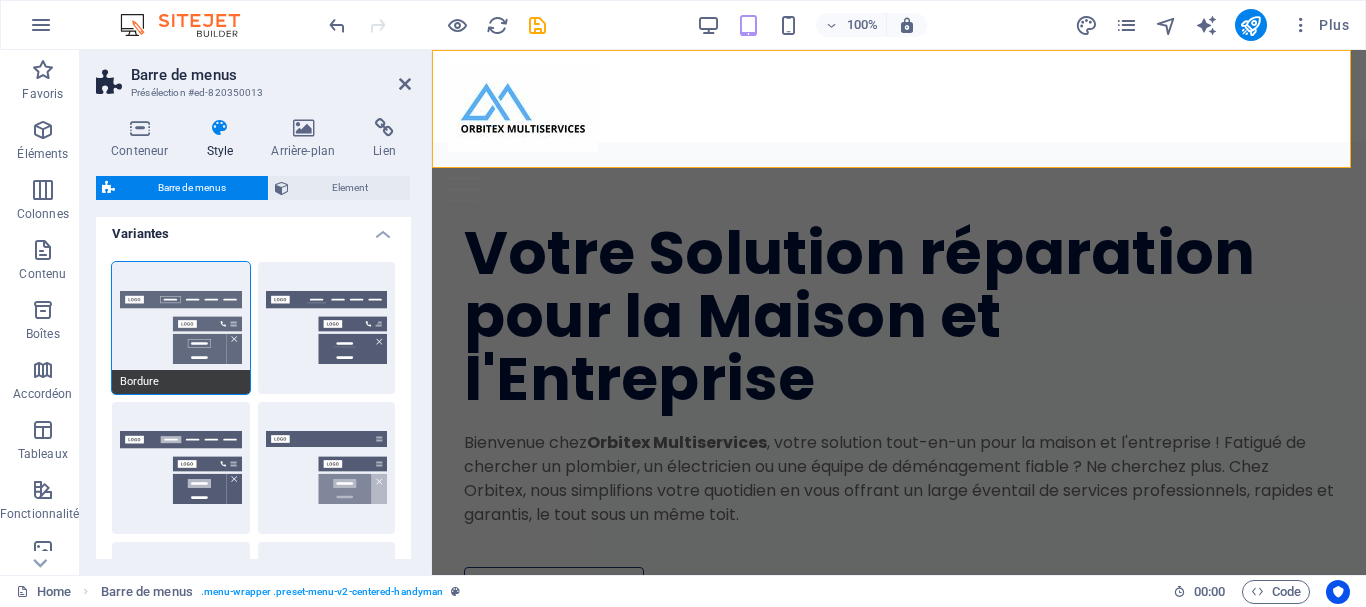 scroll, scrollTop: 0, scrollLeft: 0, axis: both 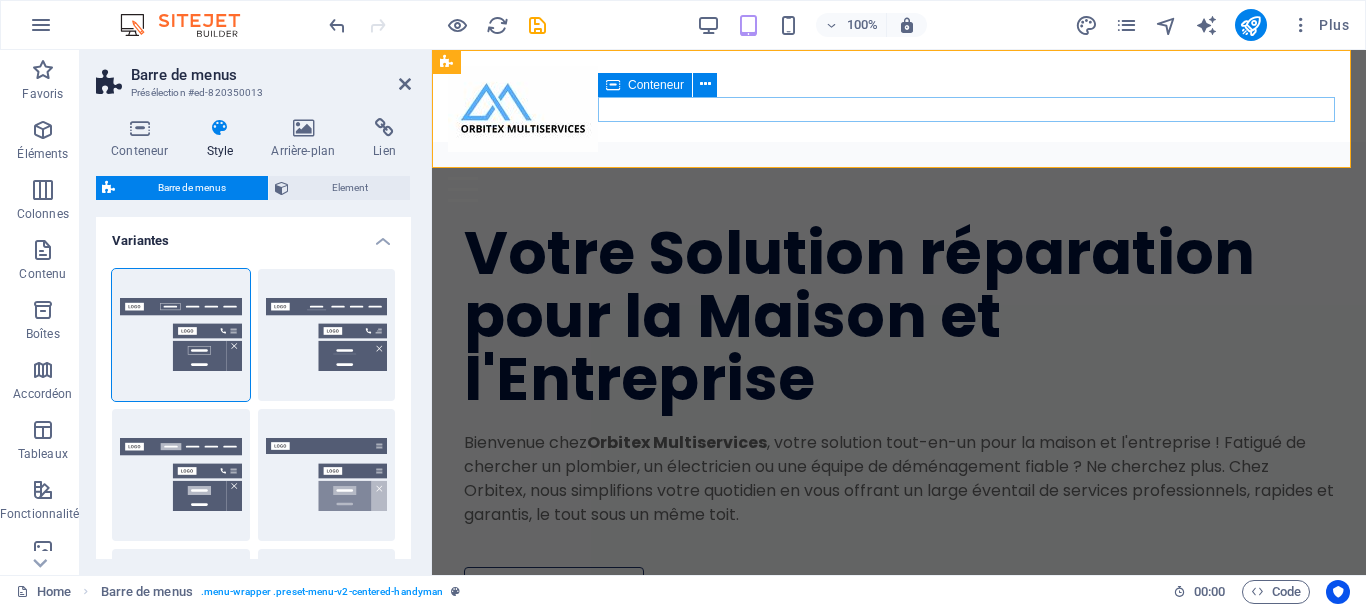 click at bounding box center (899, 177) 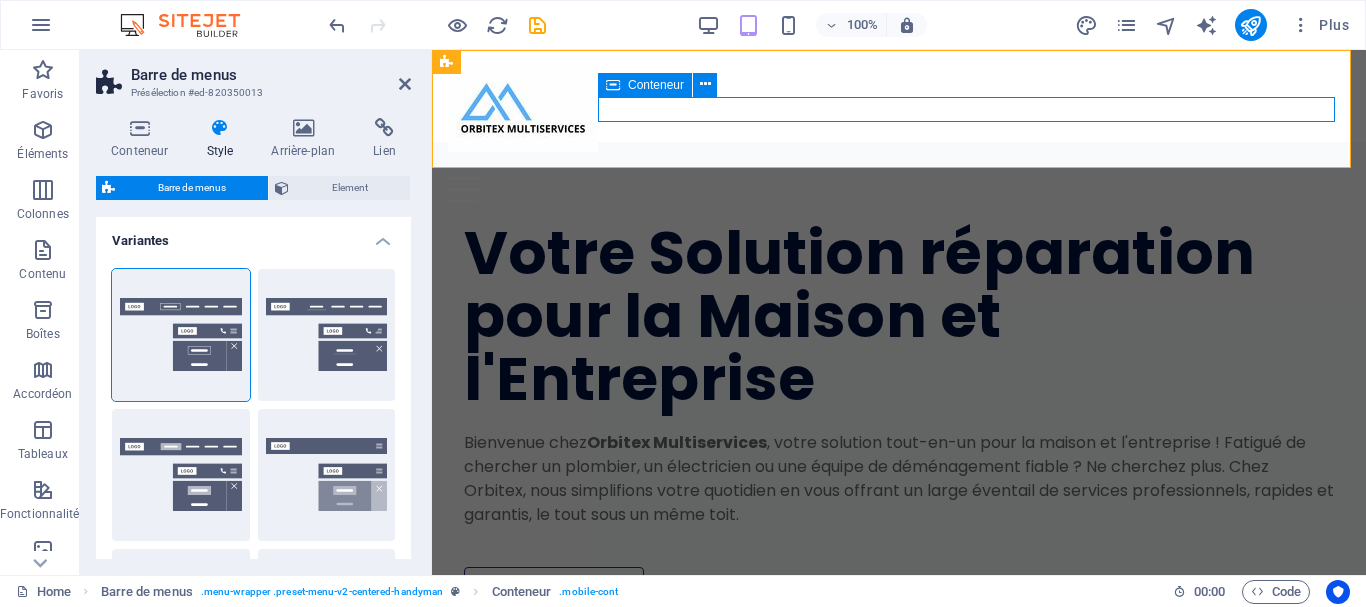 click at bounding box center (899, 177) 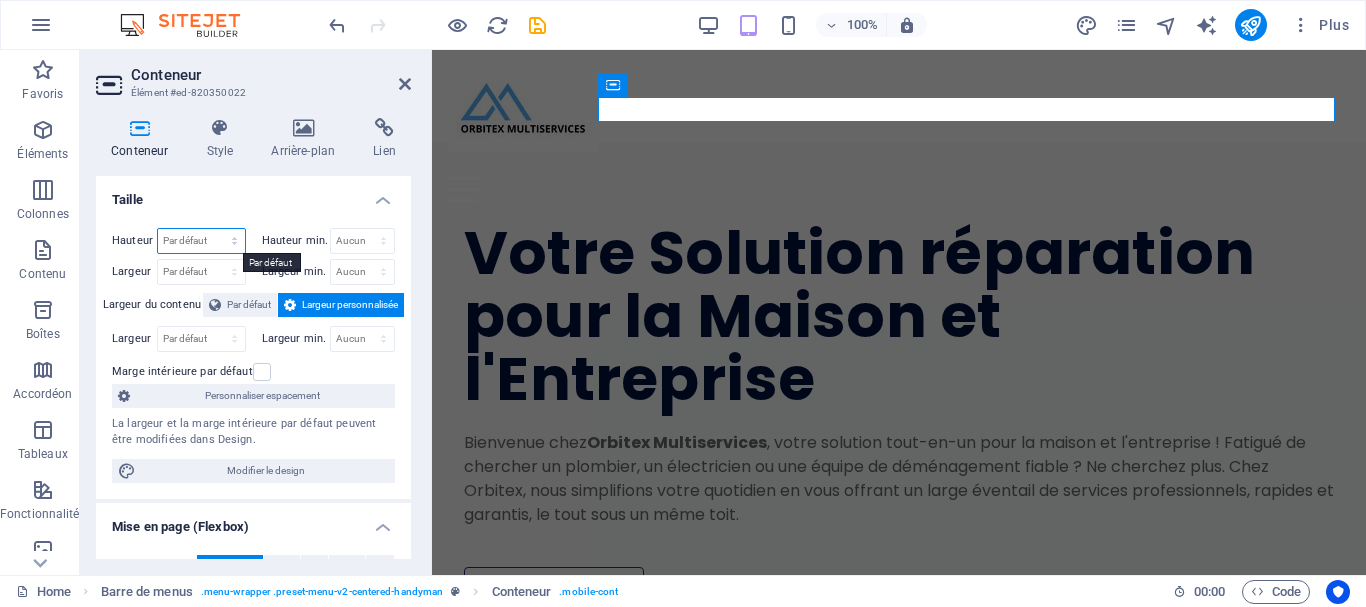 click on "Par défaut px rem % vh vw" at bounding box center [201, 241] 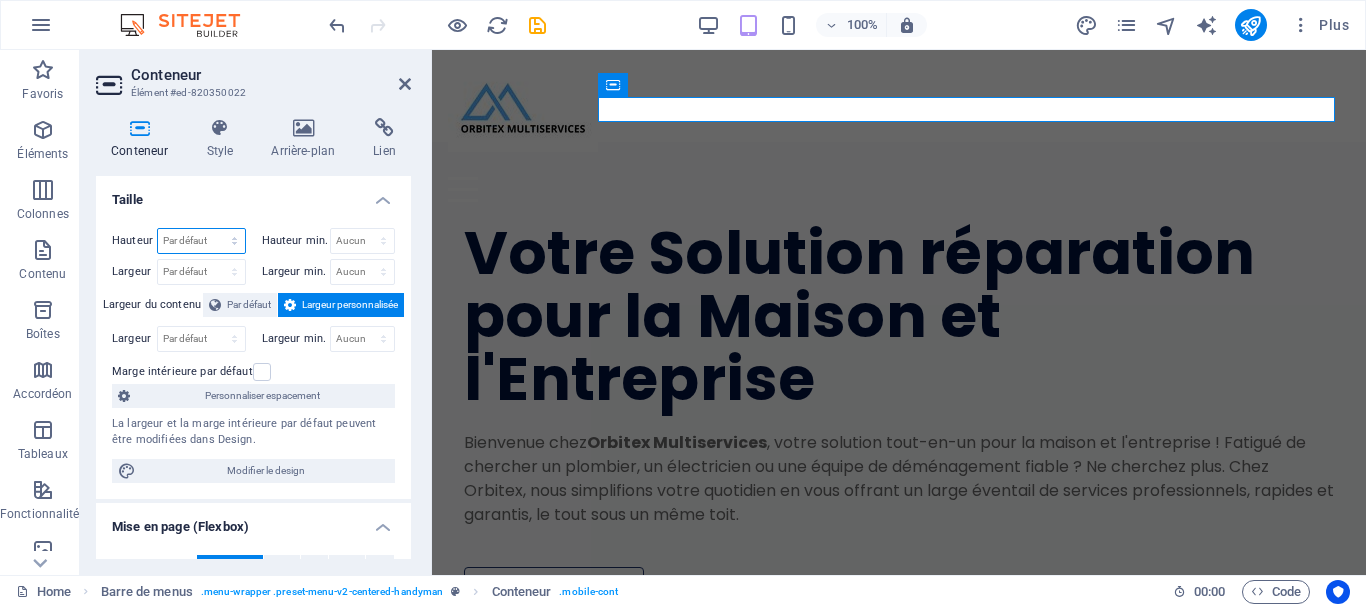 select on "px" 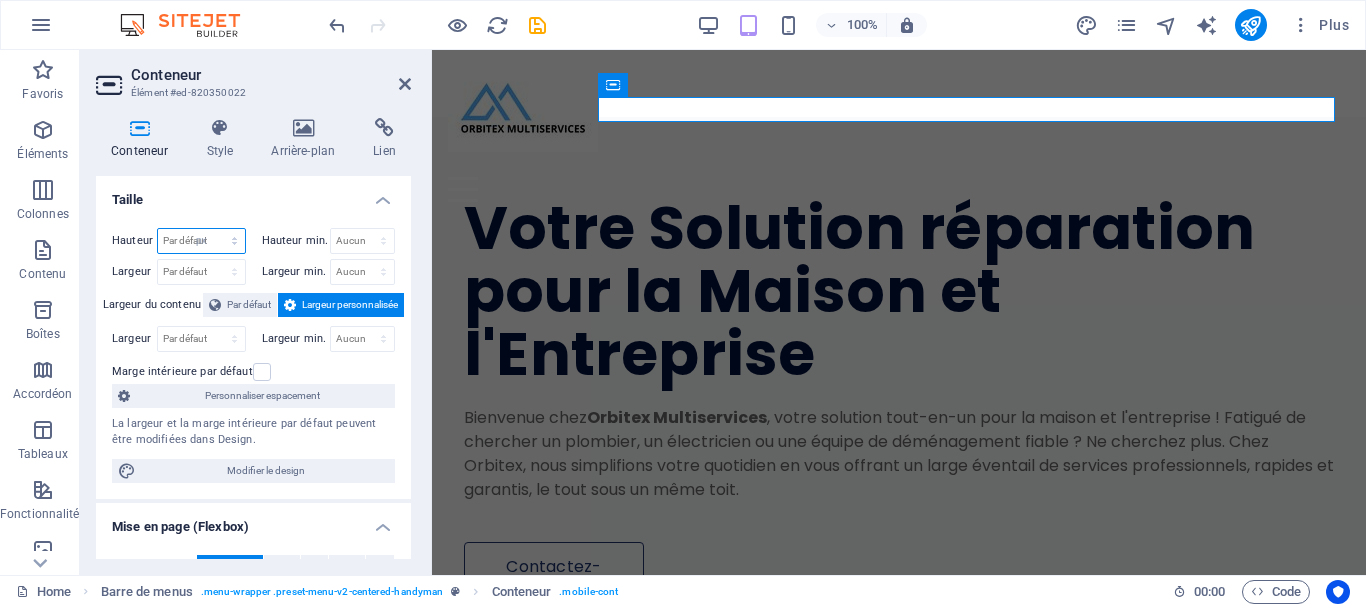 click on "Par défaut px rem % vh vw" at bounding box center [201, 241] 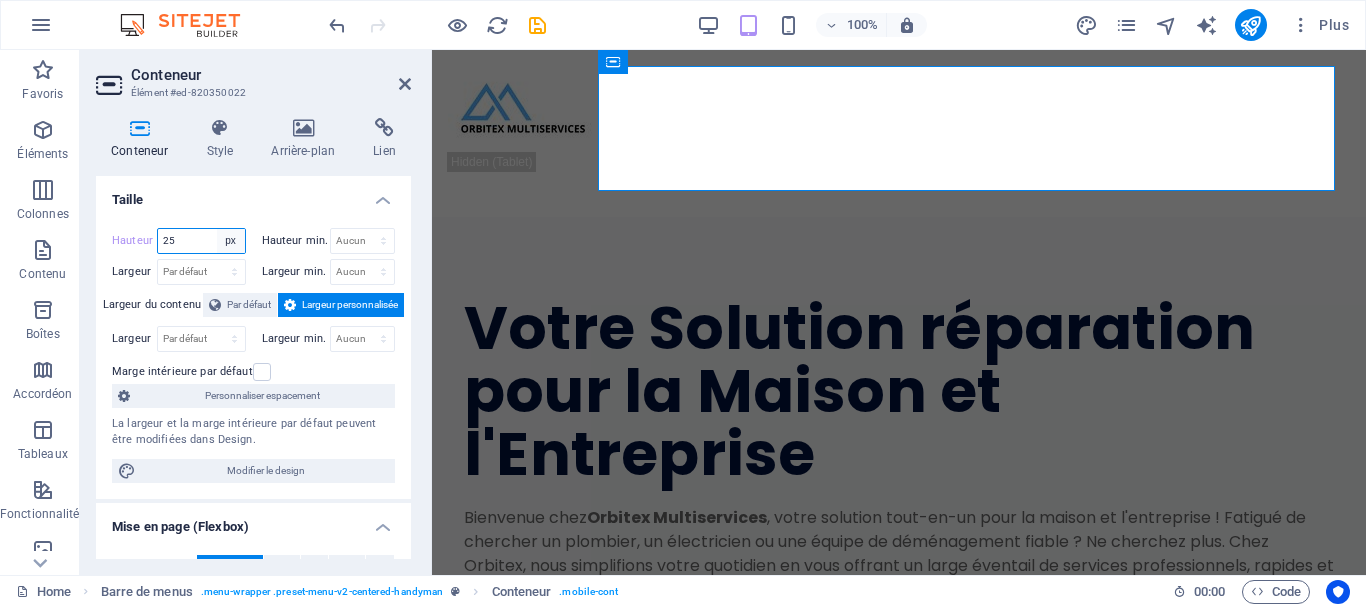 type on "5" 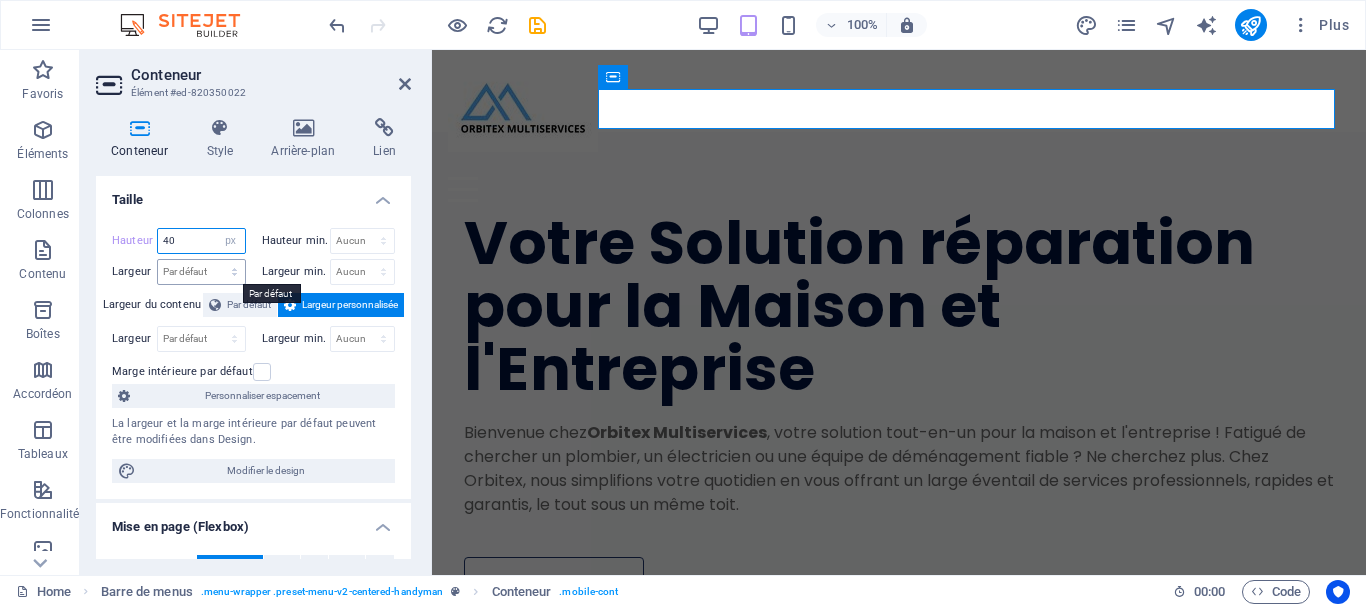 type on "40" 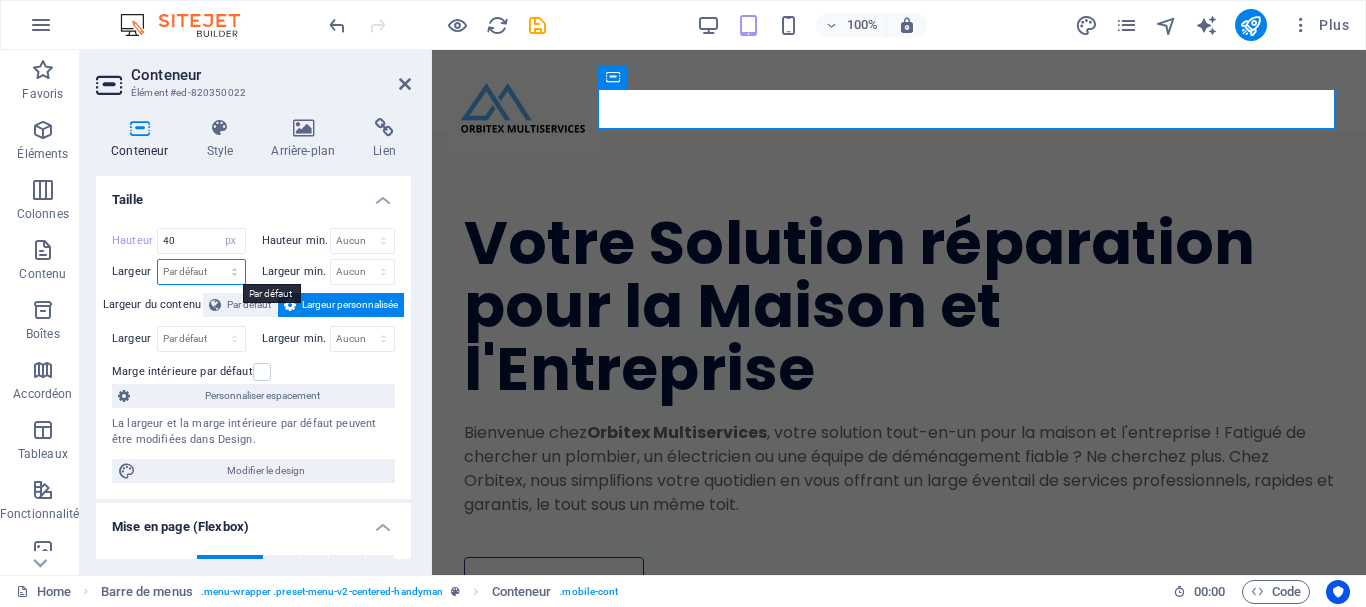 click on "Par défaut px rem % em vh vw" at bounding box center [201, 272] 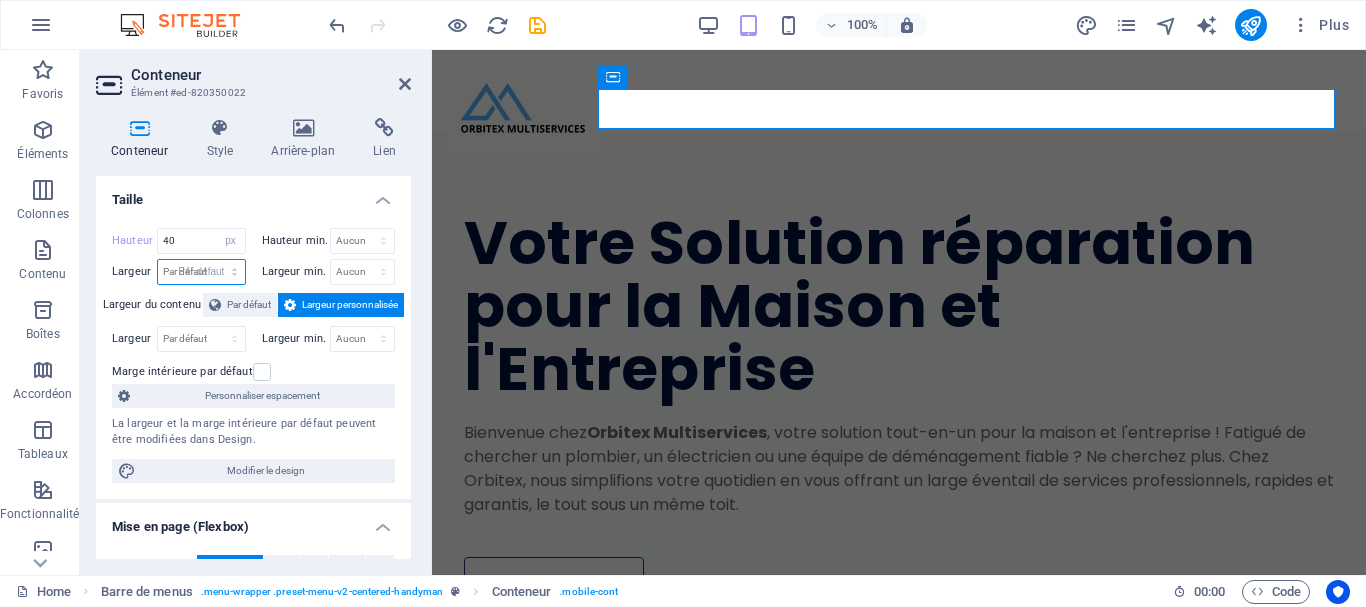 click on "Par défaut px rem % em vh vw" at bounding box center [201, 272] 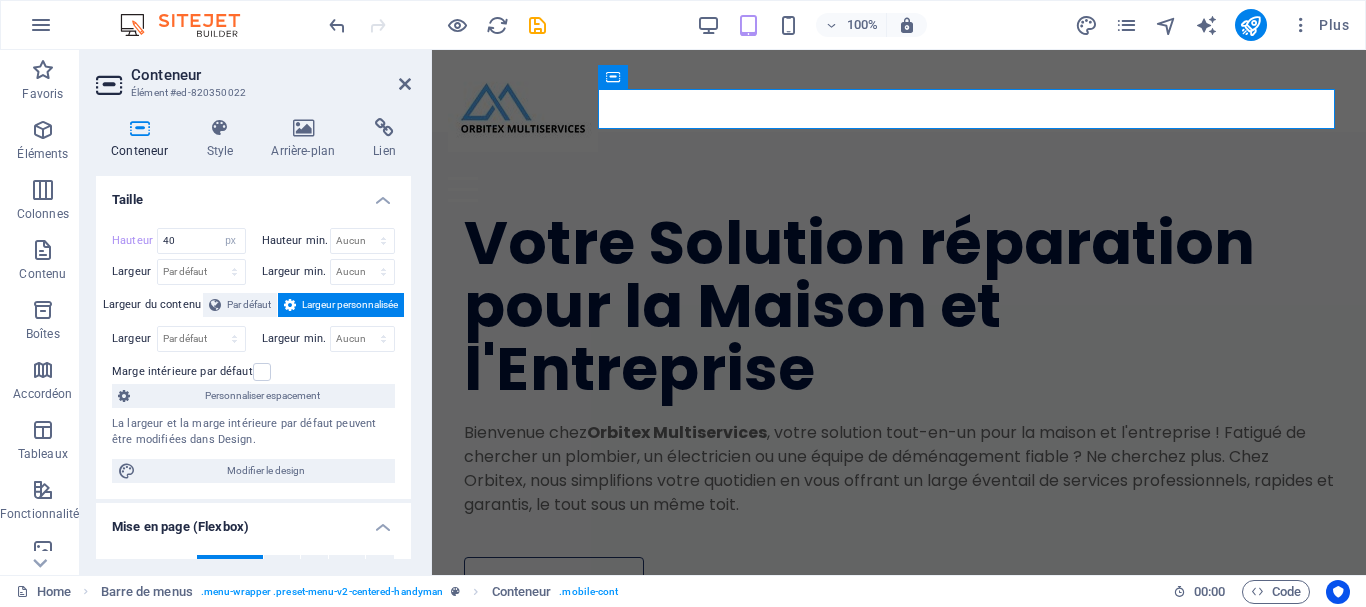 click on "Hauteur min." at bounding box center [296, 240] 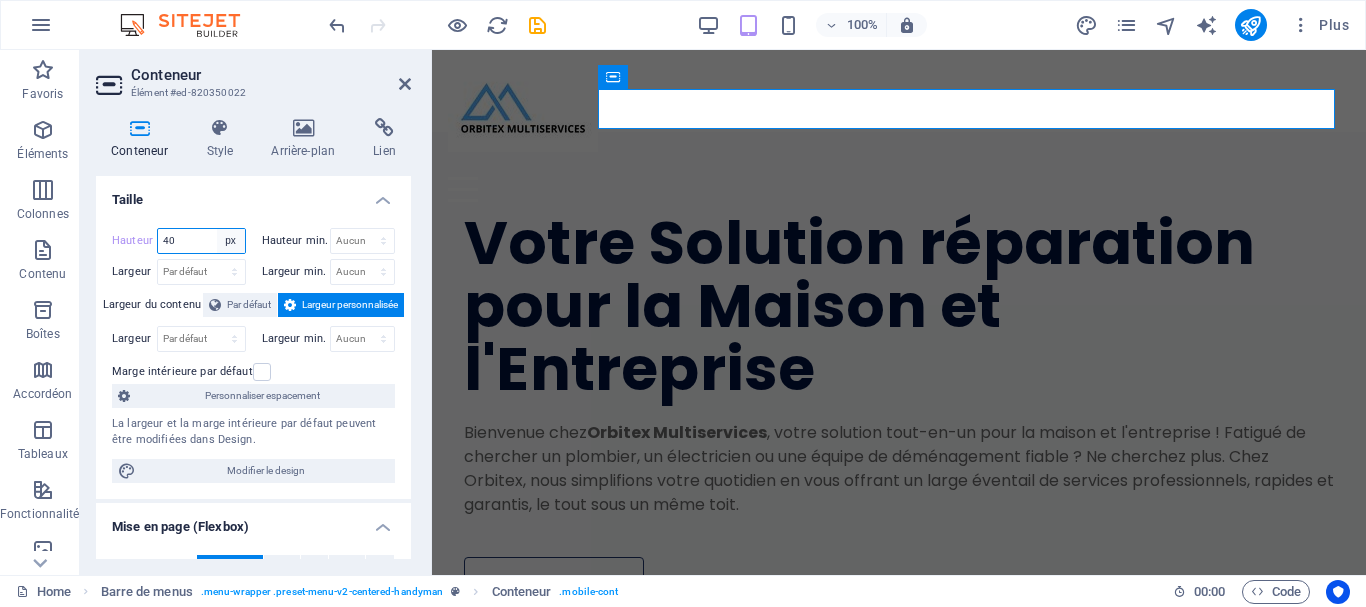 click on "Par défaut px rem % vh vw" at bounding box center [231, 241] 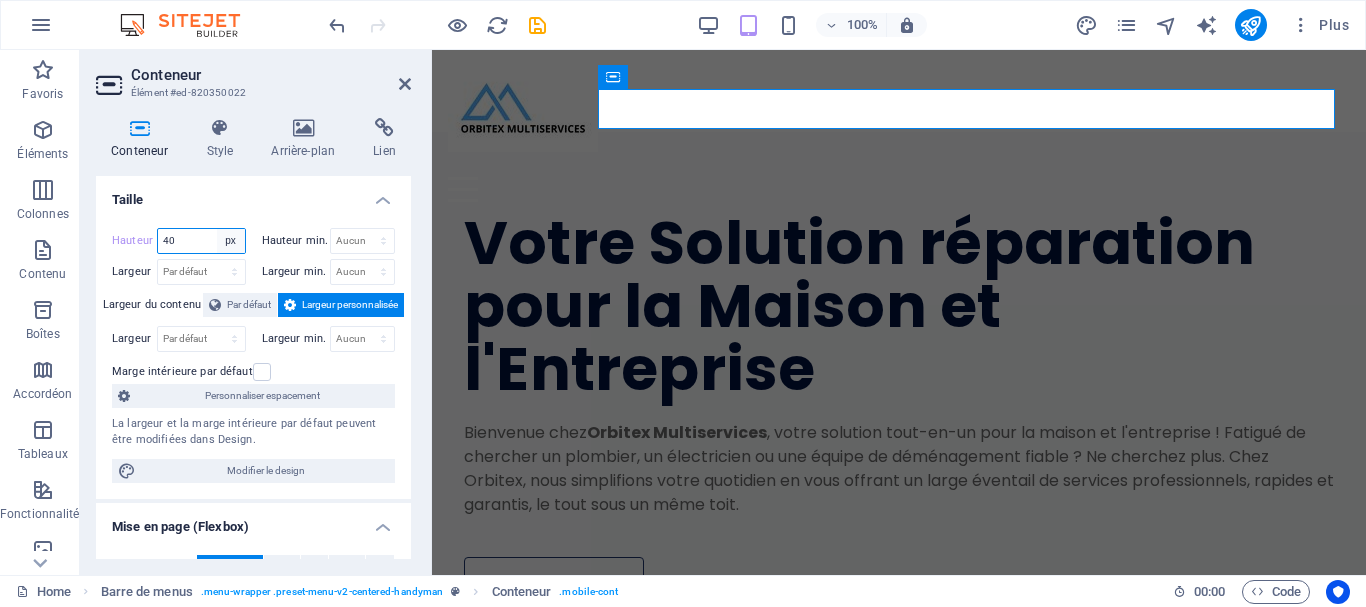 select on "default" 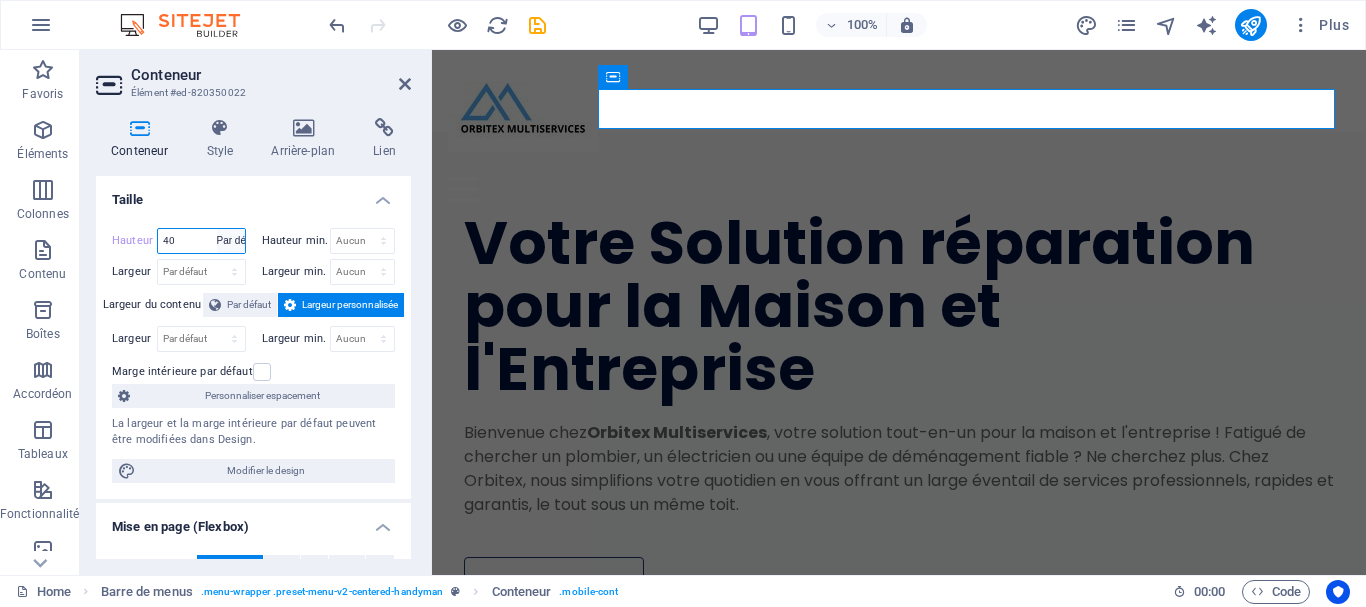 click on "Par défaut px rem % vh vw" at bounding box center [231, 241] 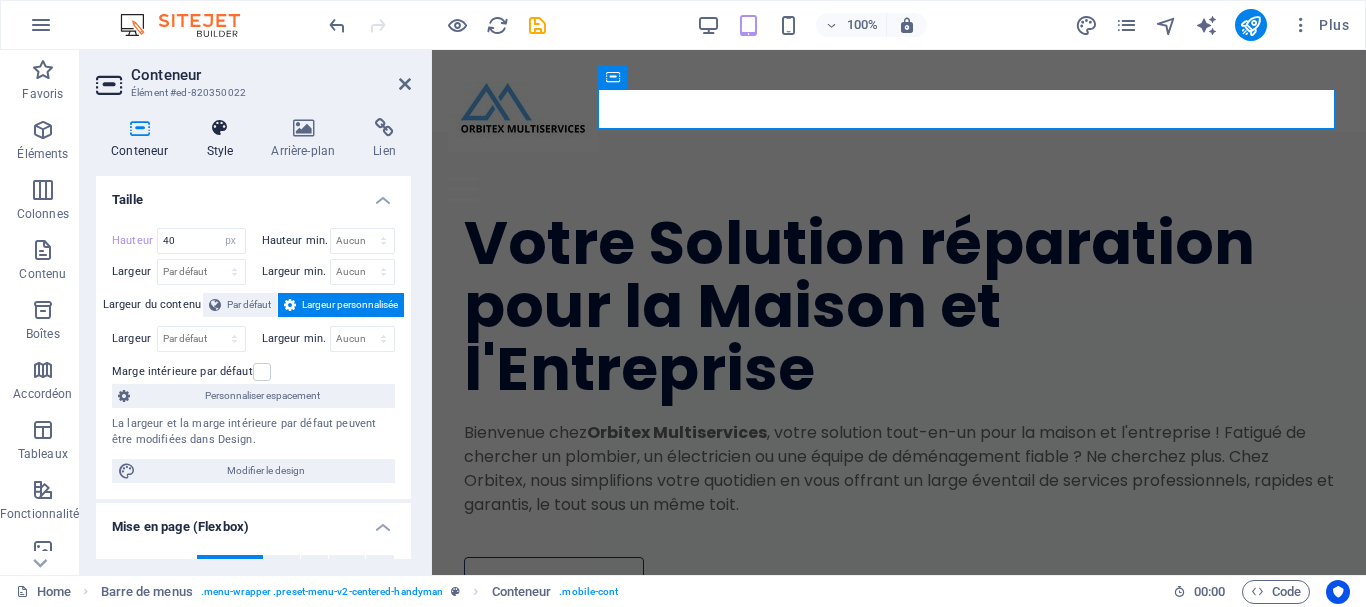 click at bounding box center (219, 128) 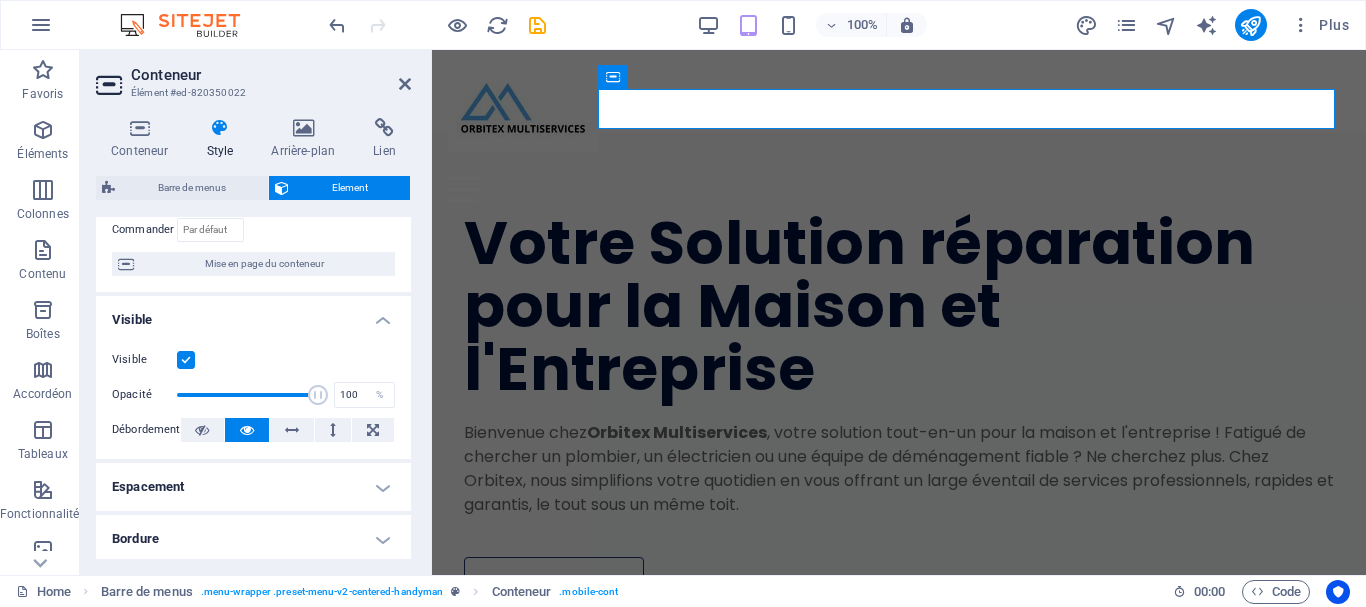 scroll, scrollTop: 154, scrollLeft: 0, axis: vertical 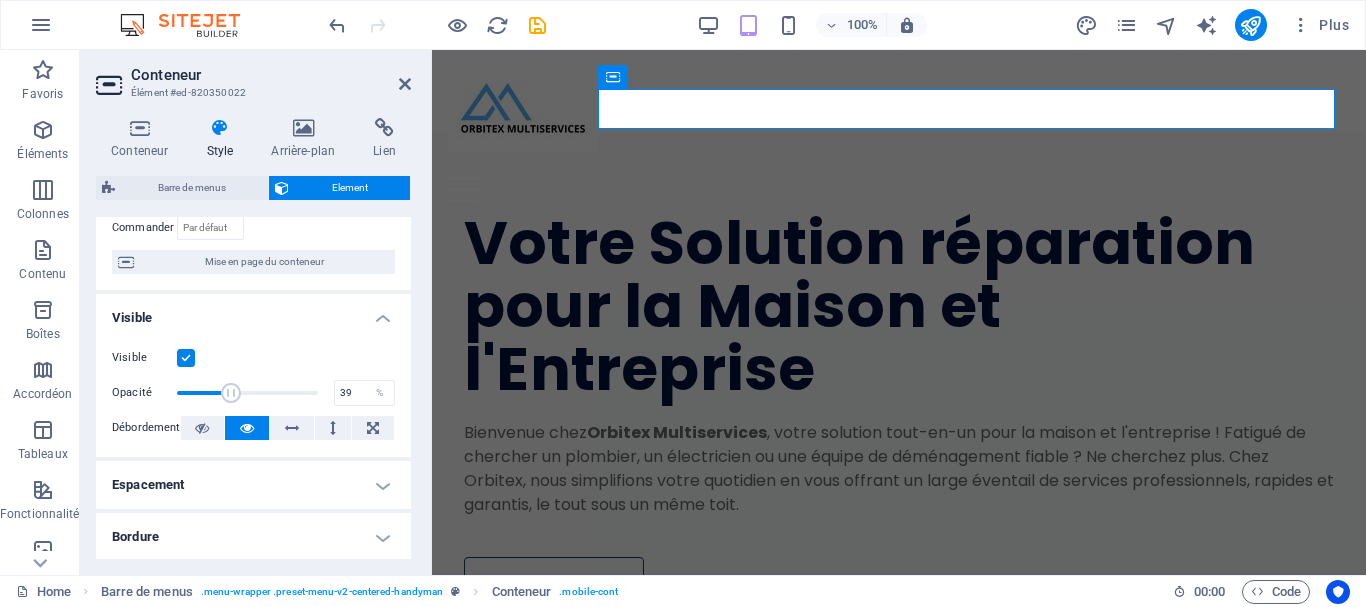 drag, startPoint x: 311, startPoint y: 389, endPoint x: 230, endPoint y: 381, distance: 81.394104 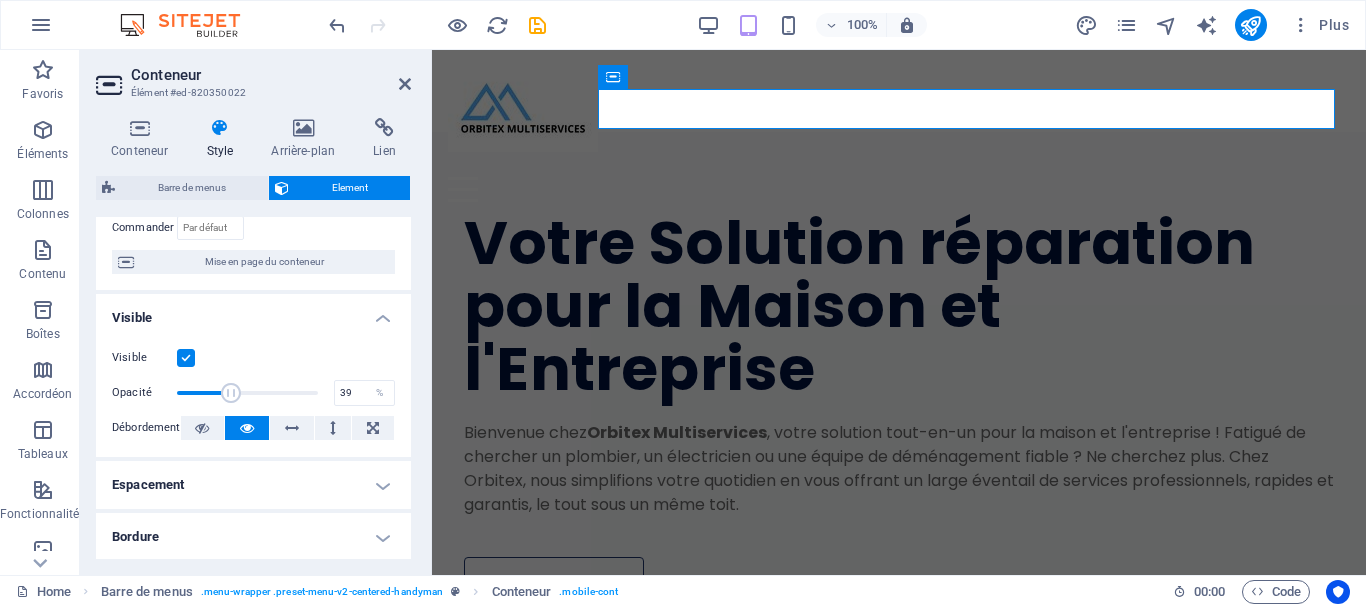 click at bounding box center [231, 393] 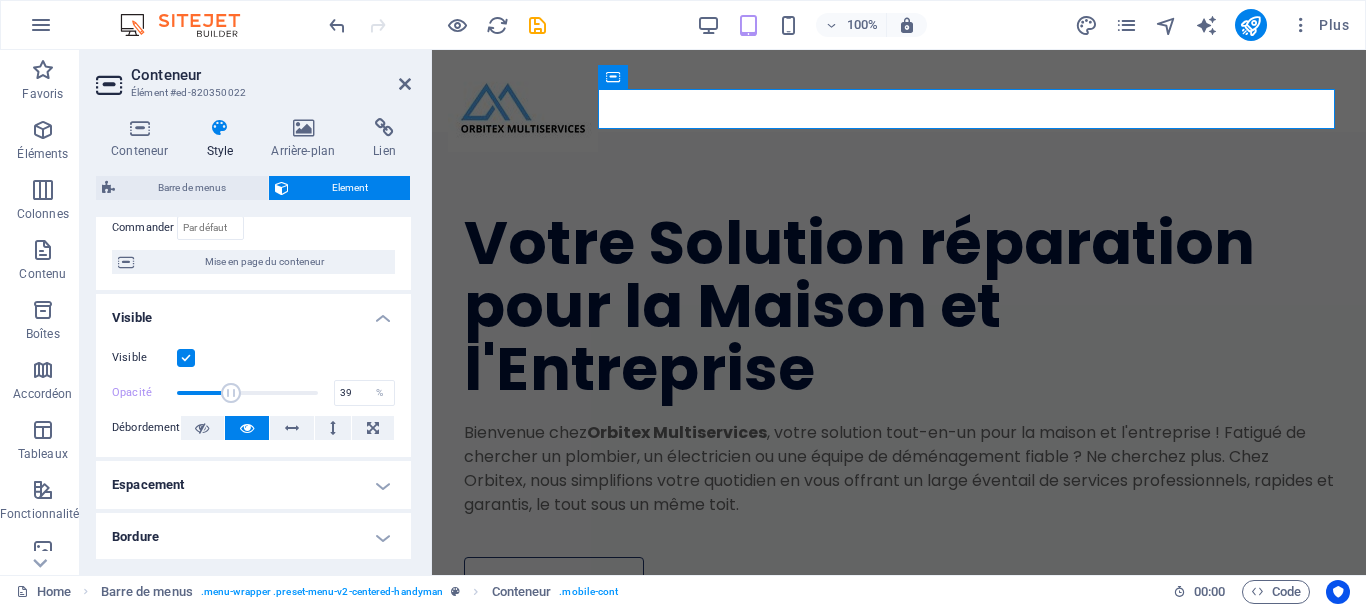 type on "1" 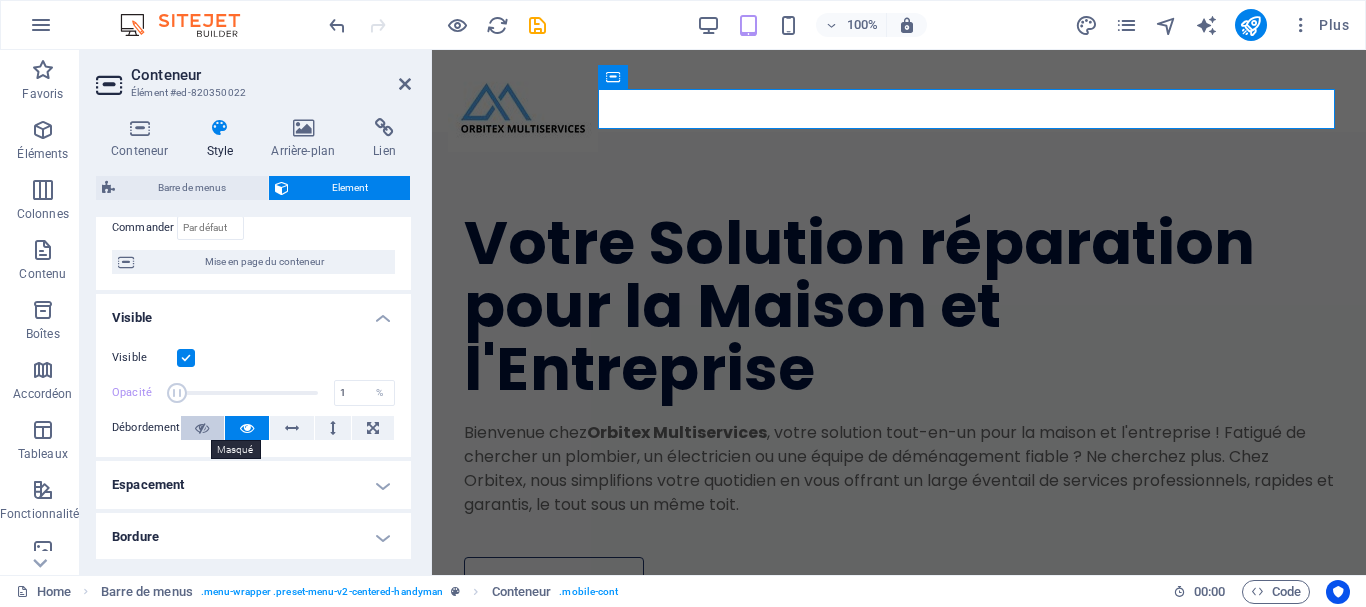 click at bounding box center (202, 428) 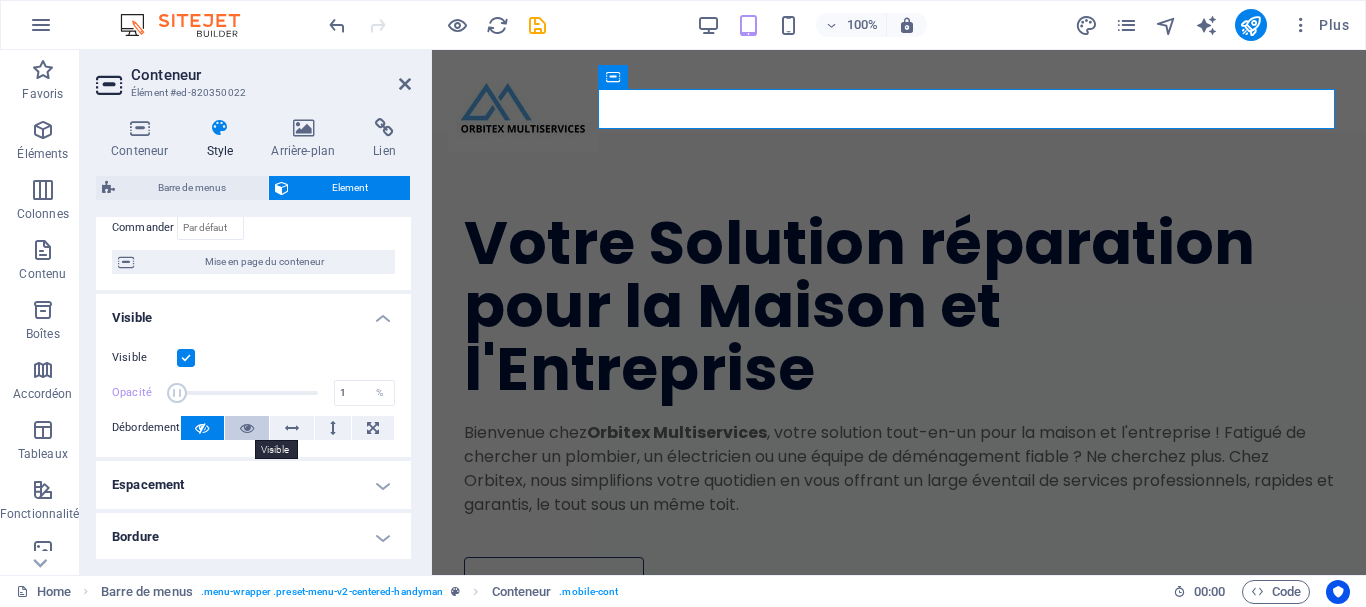 type 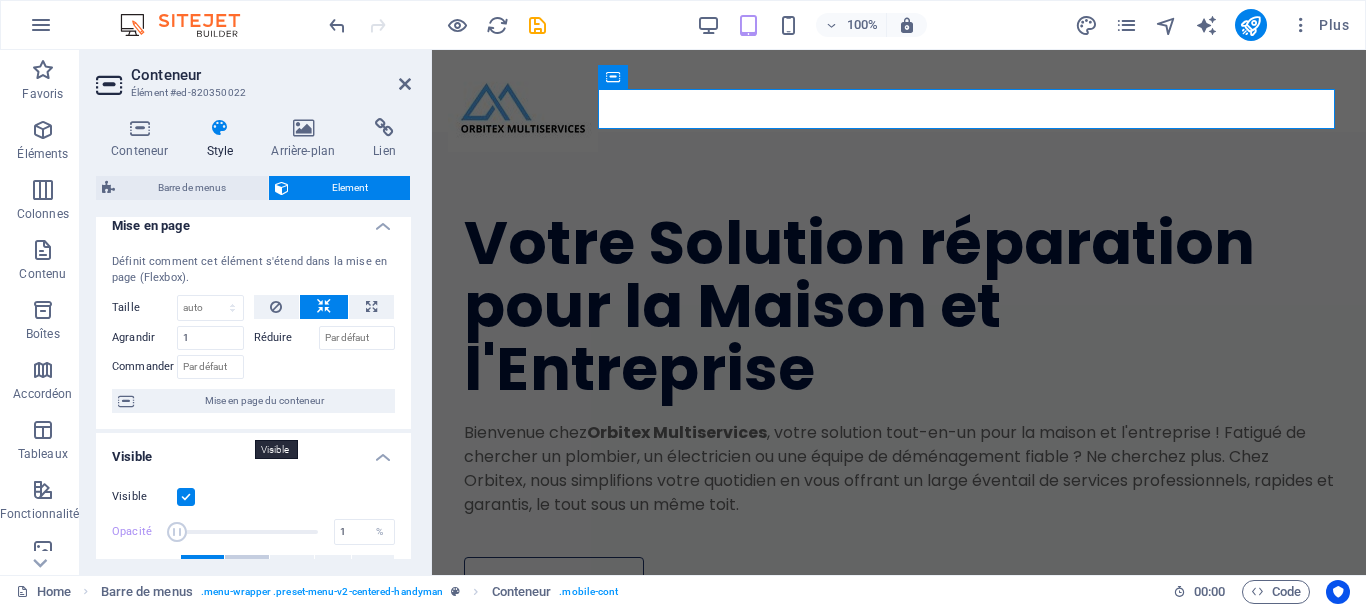 scroll, scrollTop: 0, scrollLeft: 0, axis: both 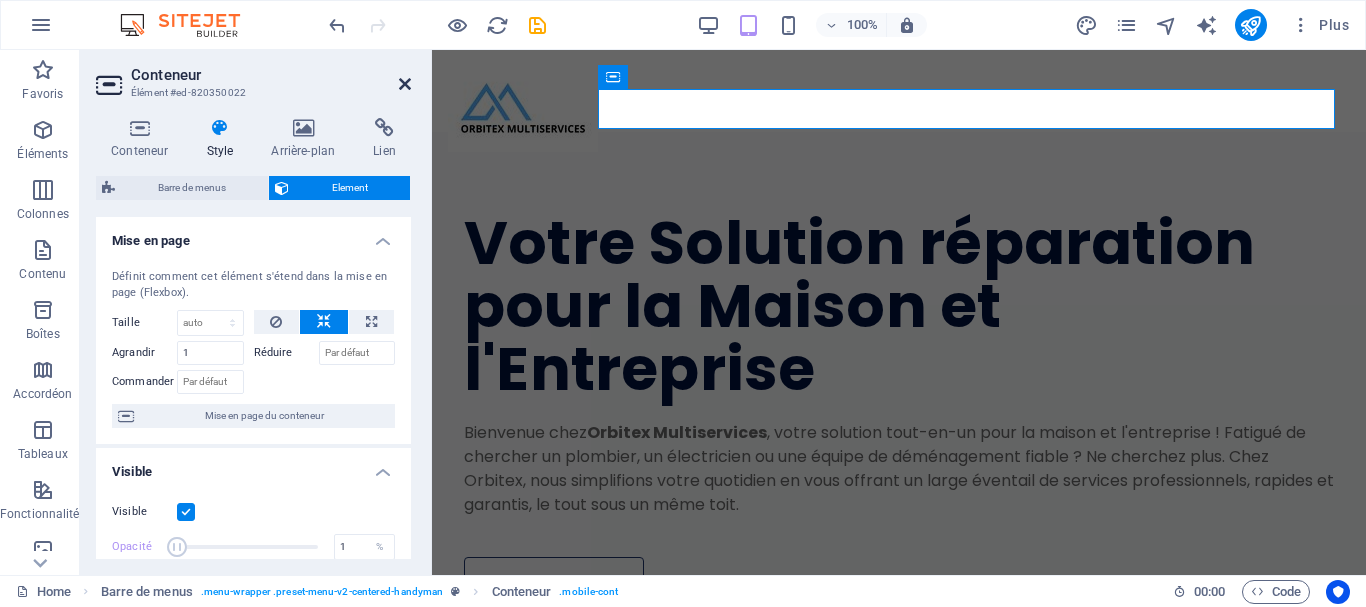 click at bounding box center (405, 84) 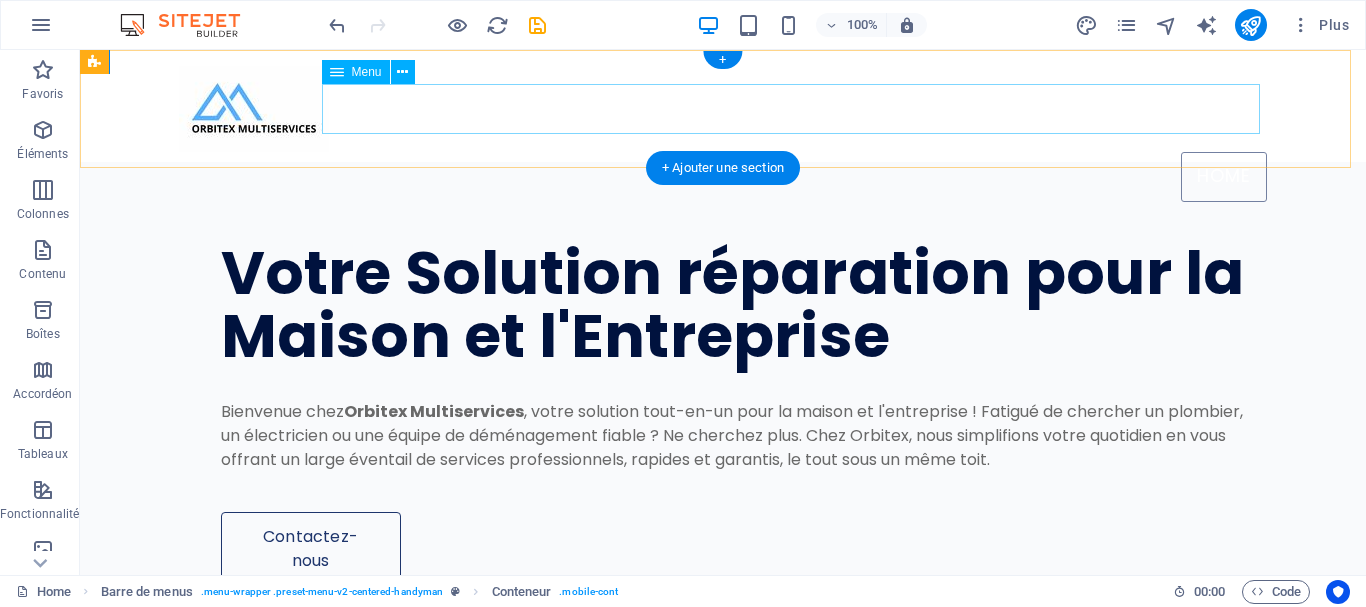 click on "Home" at bounding box center [723, 177] 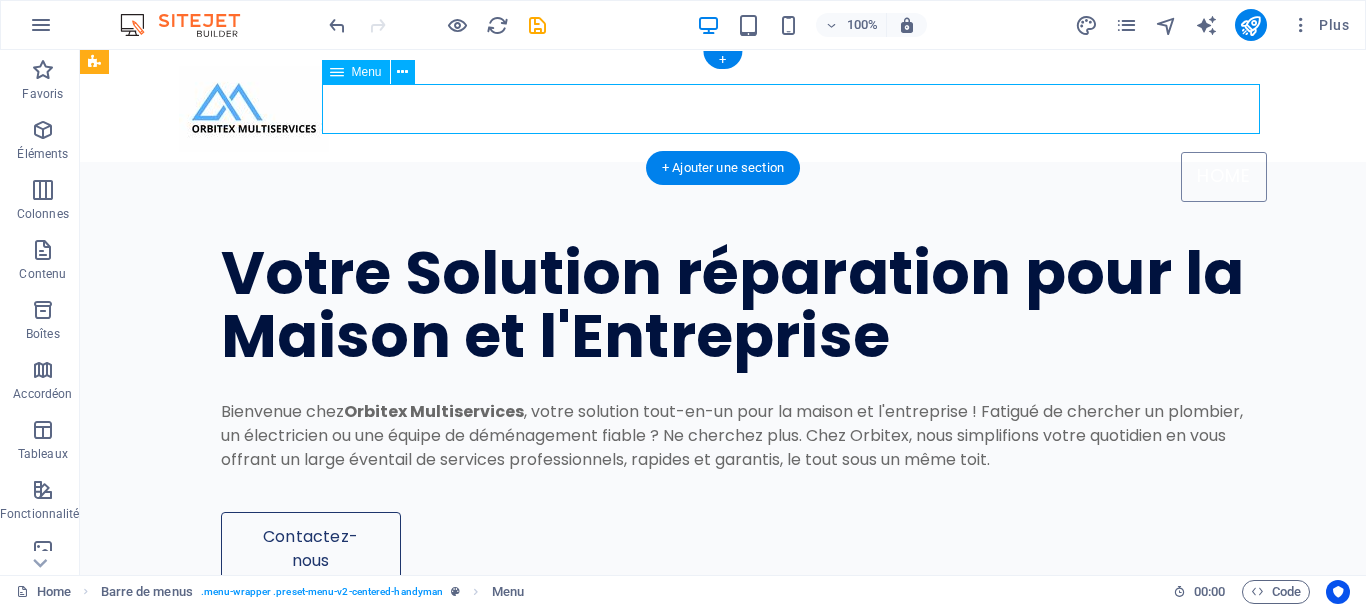 click on "Home" at bounding box center [723, 177] 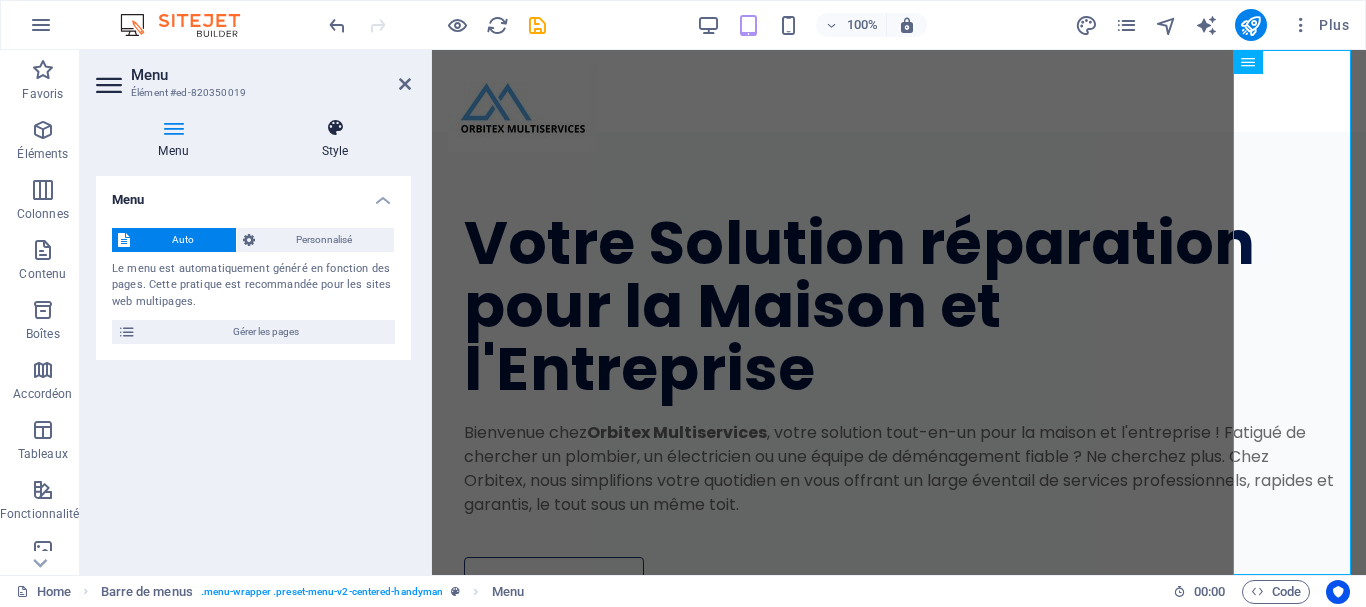 click at bounding box center [335, 128] 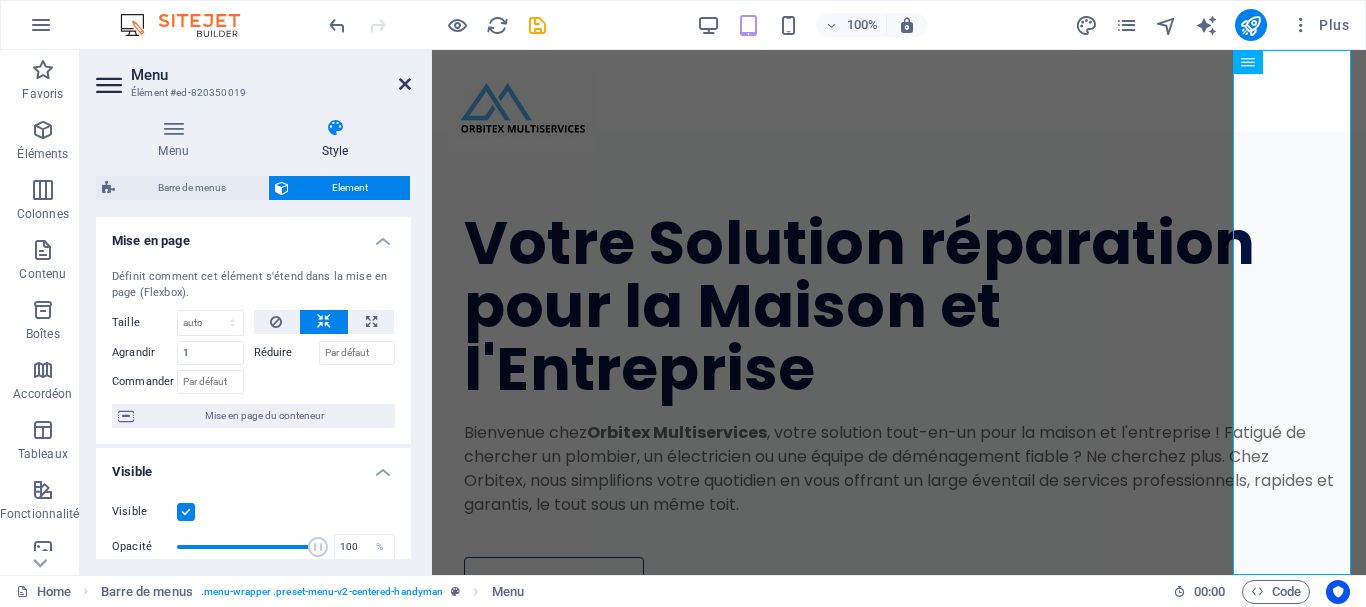 click at bounding box center (405, 84) 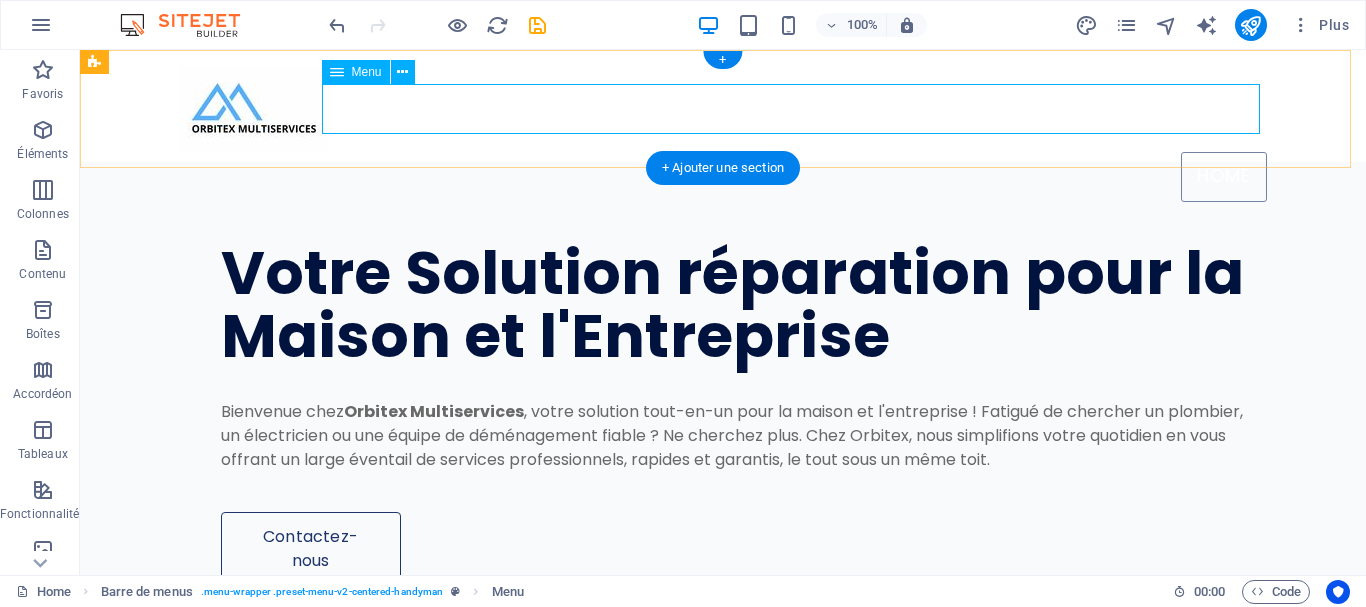 click on "Home" at bounding box center [723, 177] 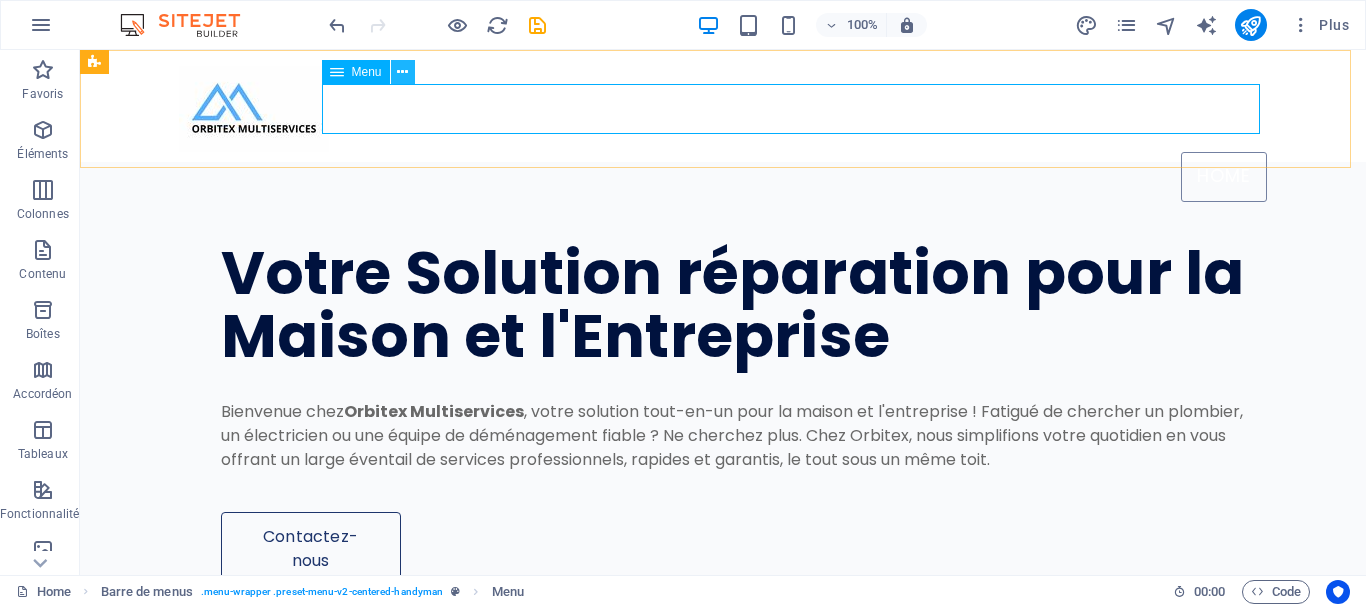 click at bounding box center [402, 72] 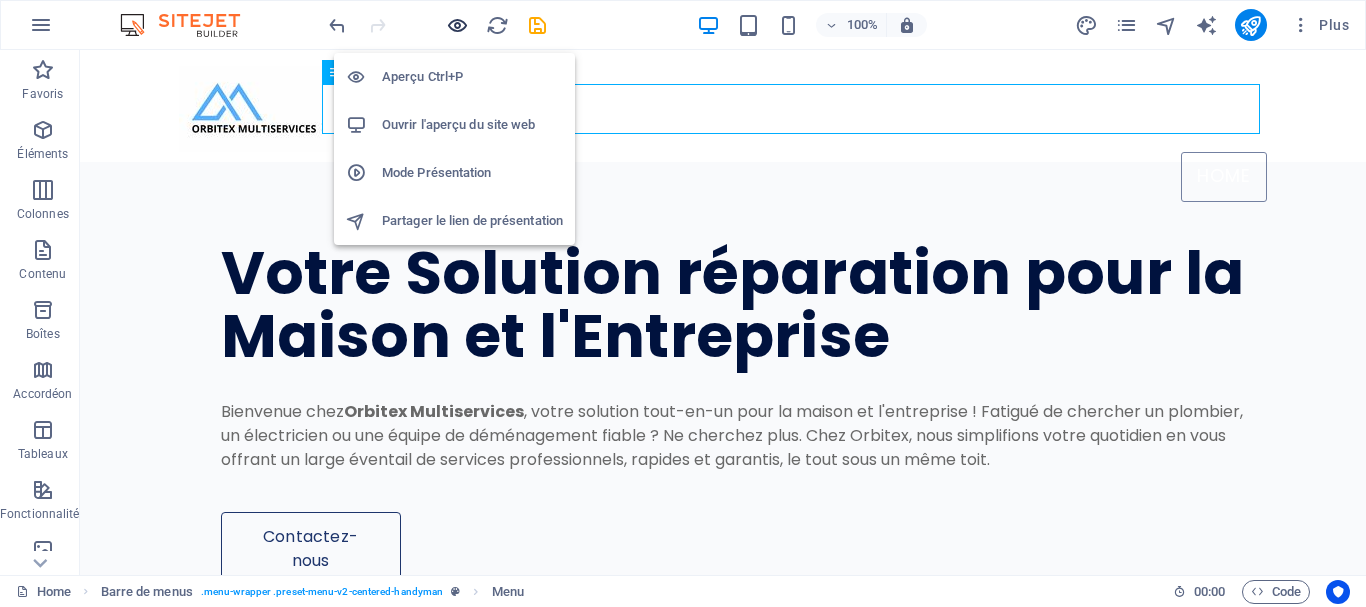 click at bounding box center [457, 25] 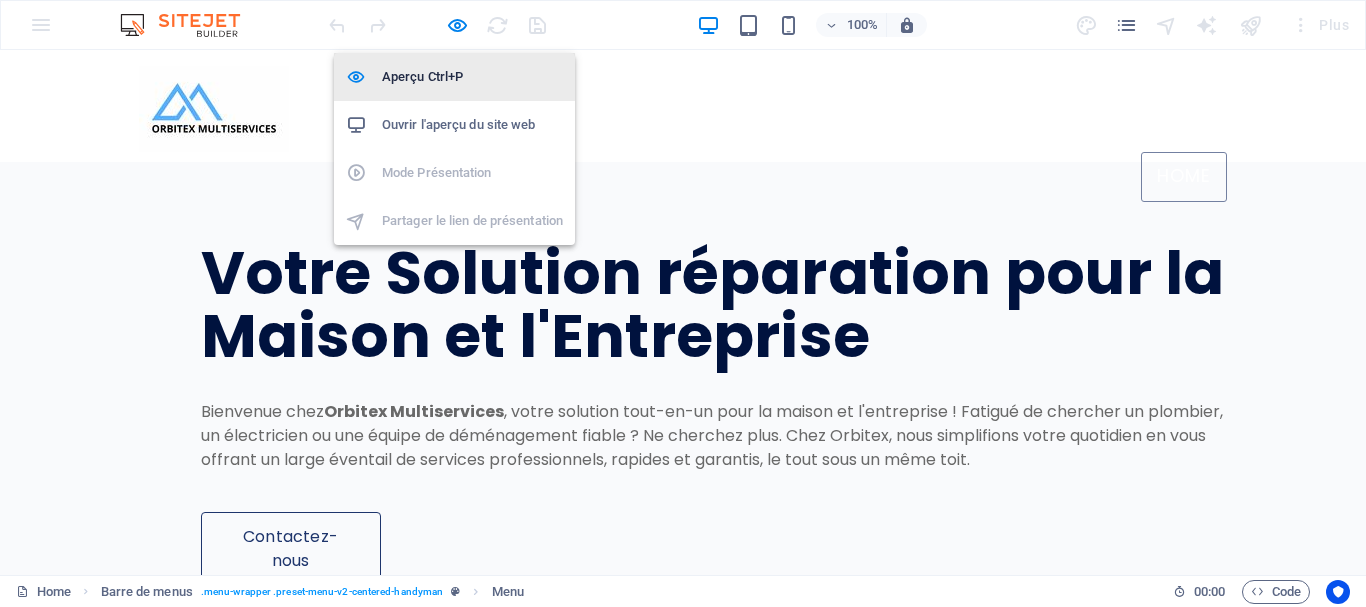 click on "Aperçu Ctrl+P" at bounding box center [472, 77] 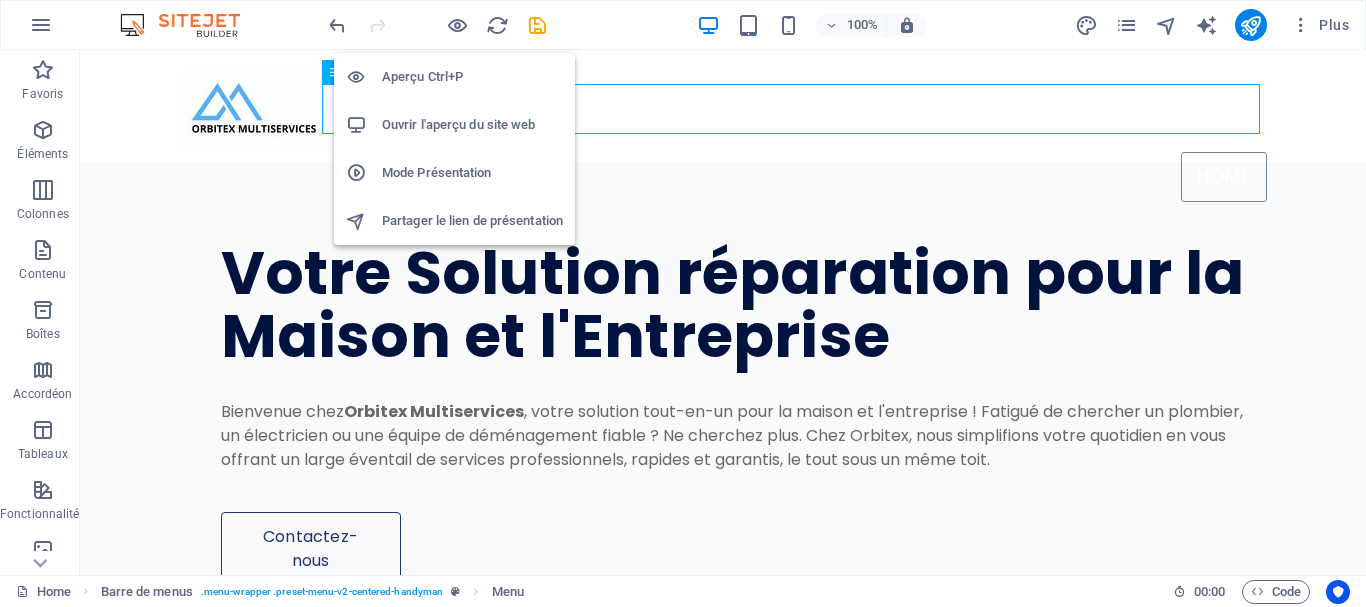 click on "Aperçu Ctrl+P" at bounding box center (472, 77) 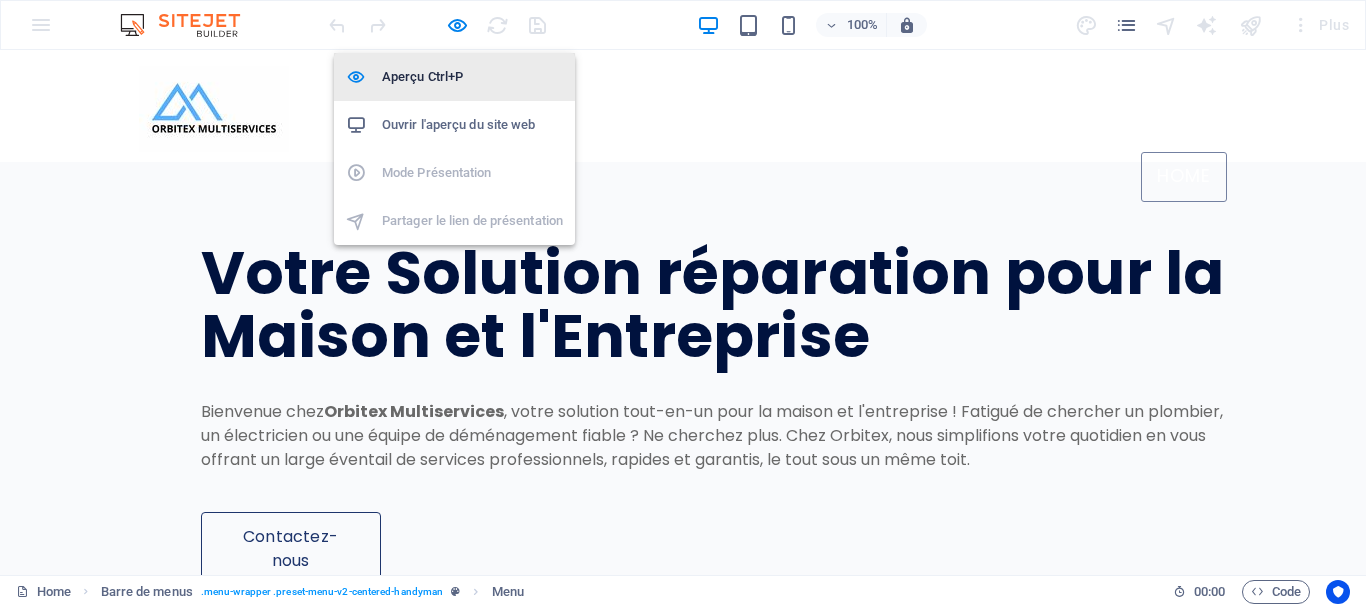 type 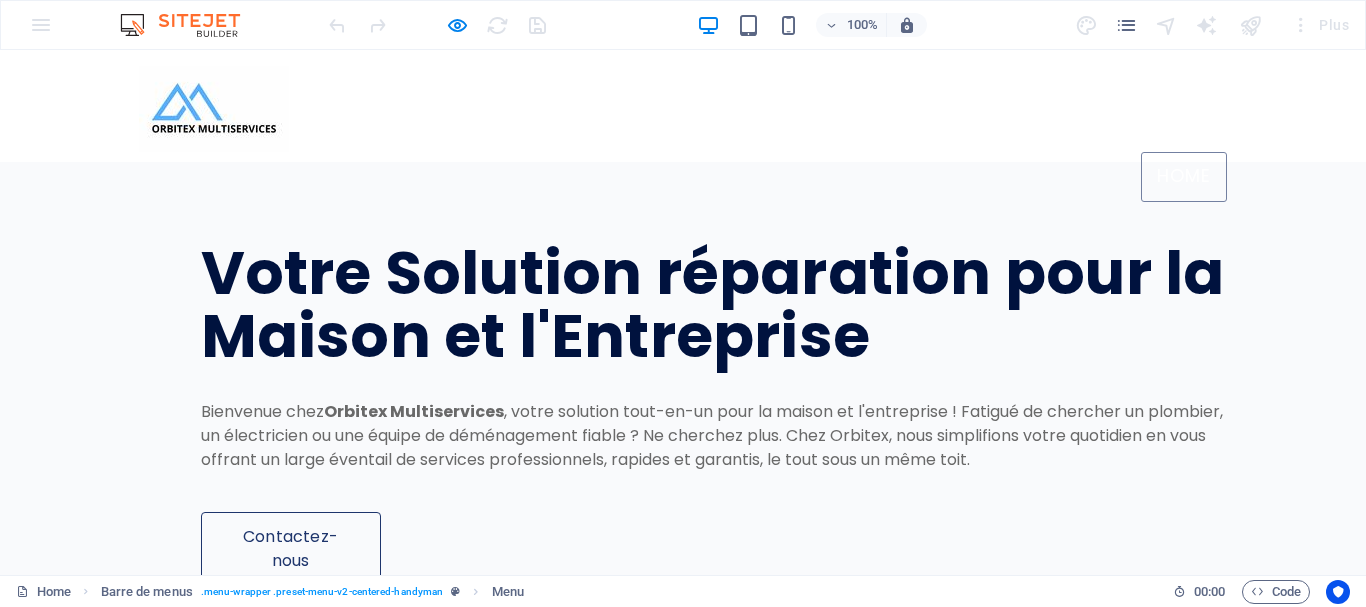 click on "Home" at bounding box center [1184, 177] 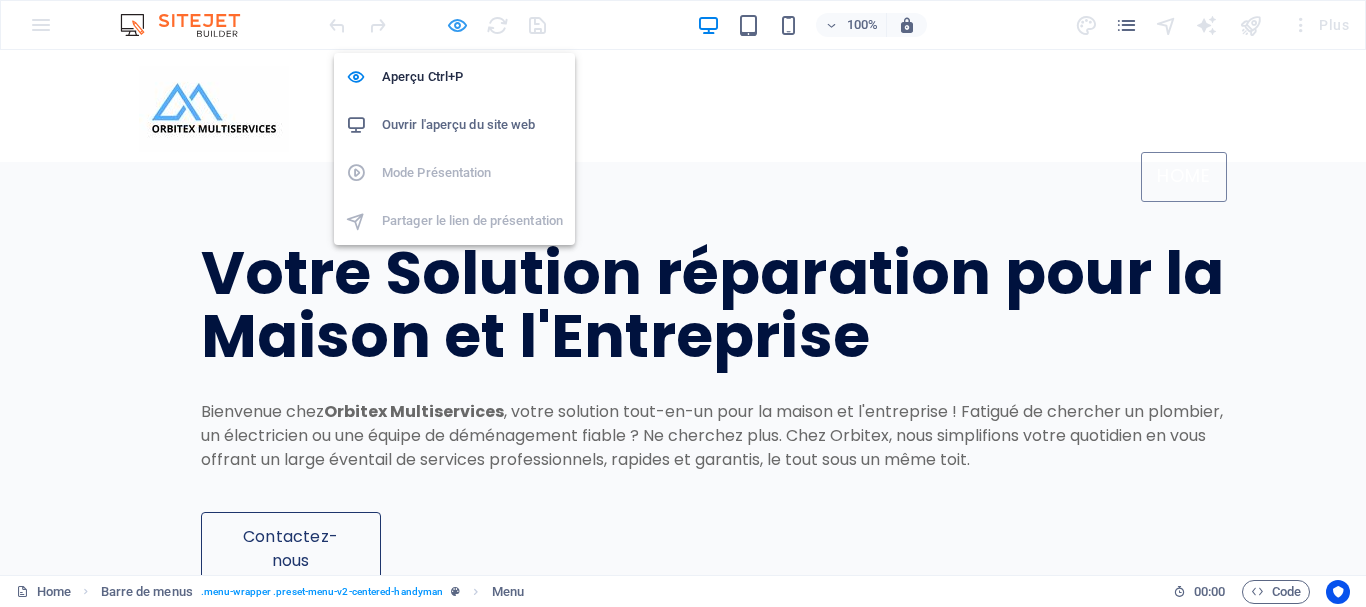 click at bounding box center [457, 25] 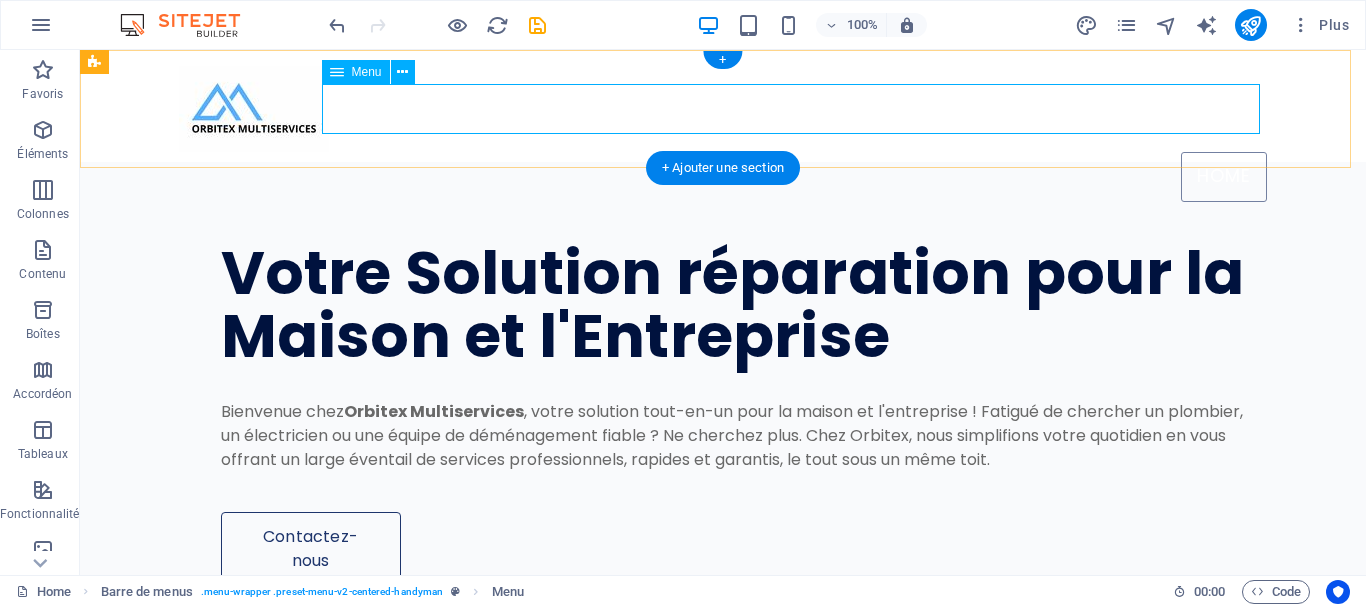 click on "Home" at bounding box center [723, 177] 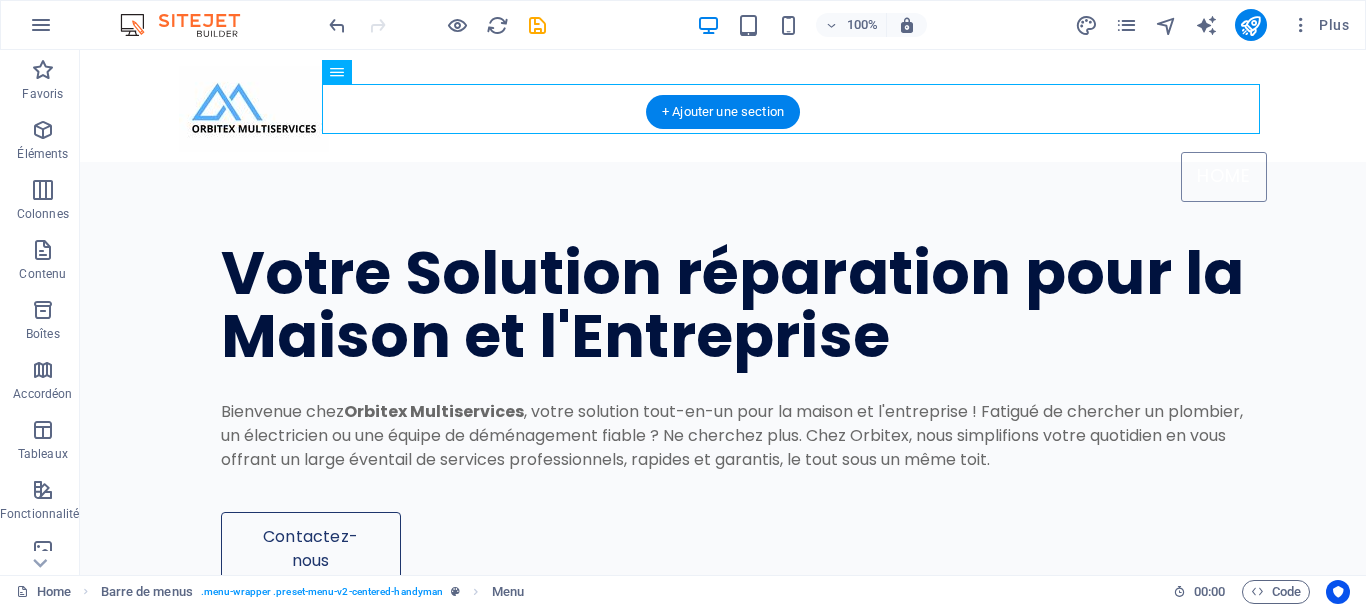 click at bounding box center [723, 972] 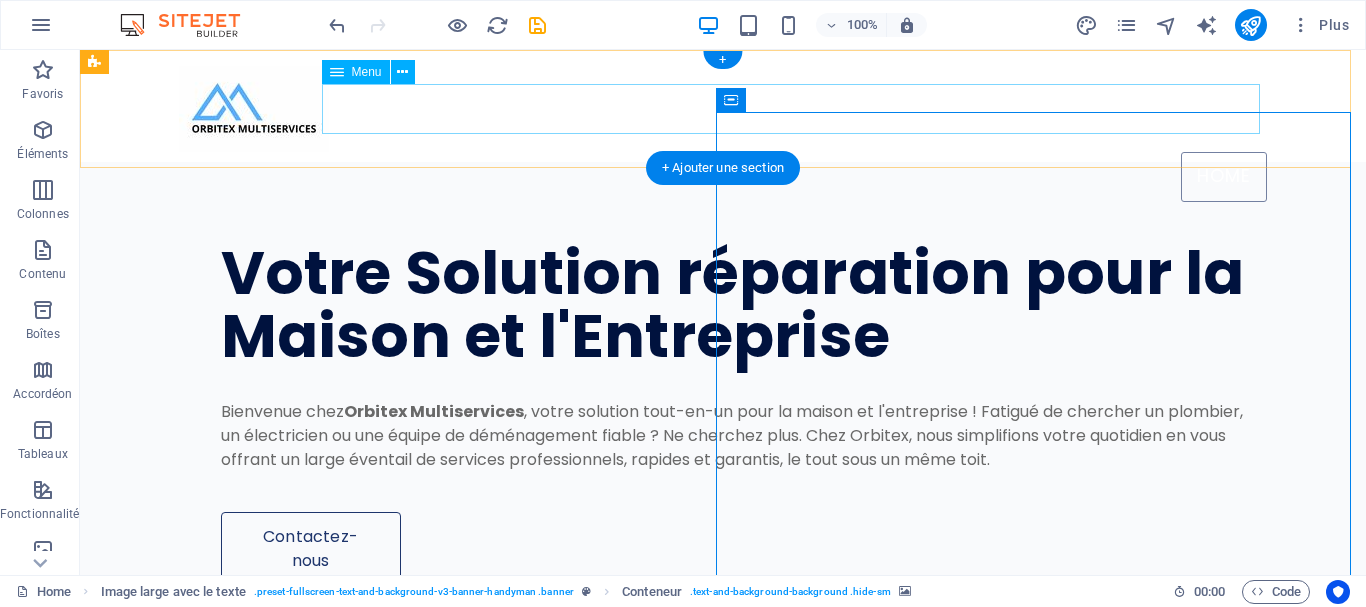 click on "Home" at bounding box center (723, 177) 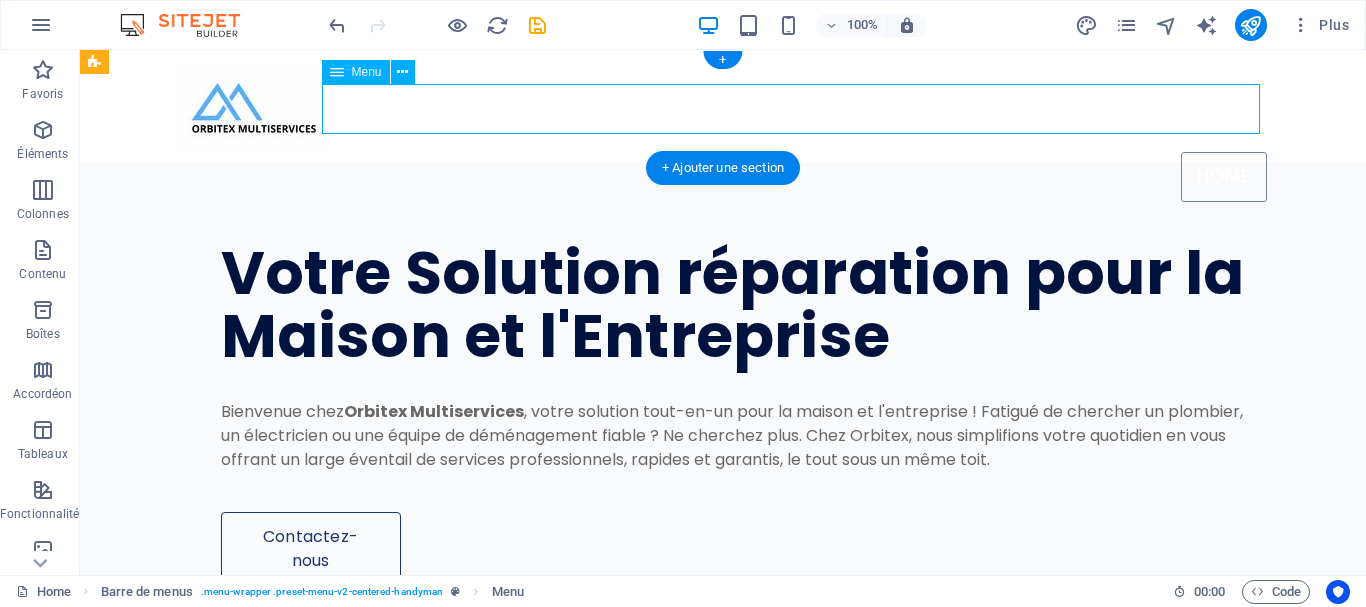 click on "Home" at bounding box center [723, 177] 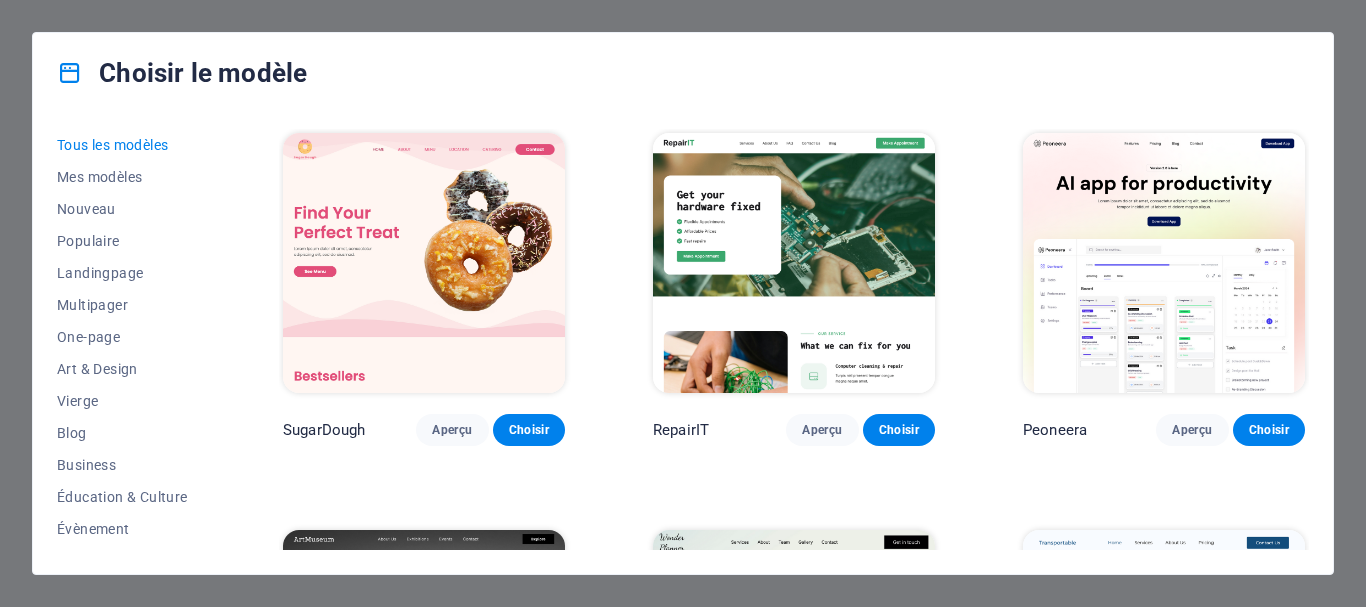 scroll, scrollTop: 0, scrollLeft: 0, axis: both 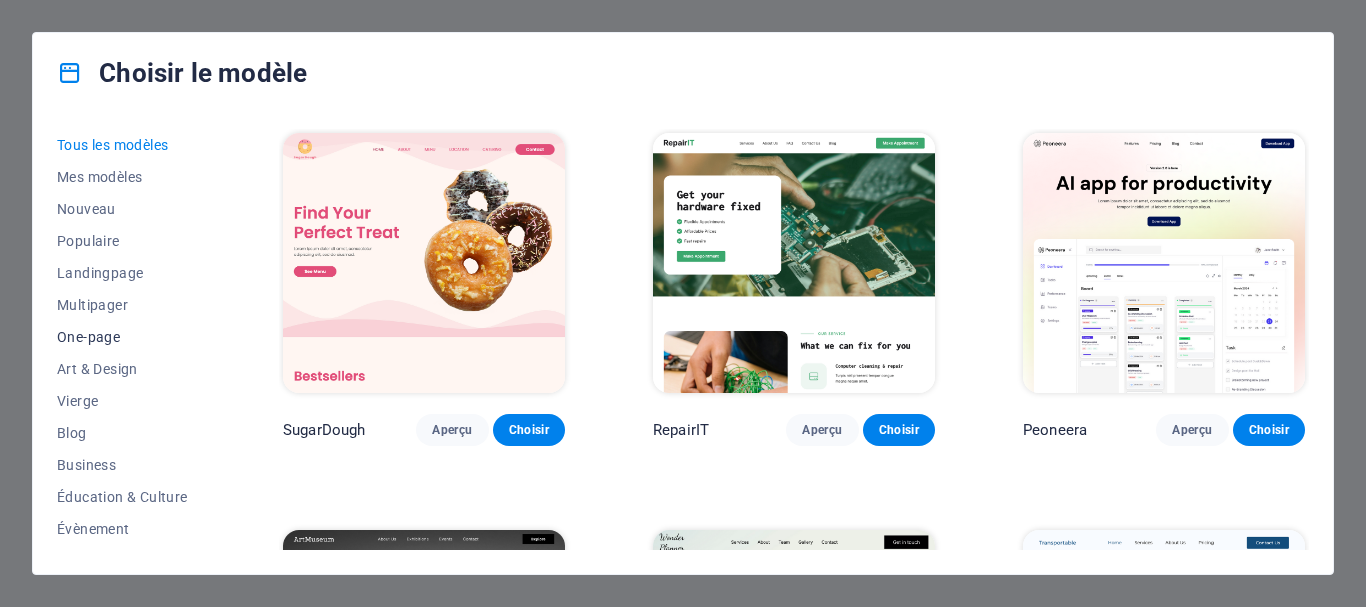 click on "One-page" at bounding box center [126, 337] 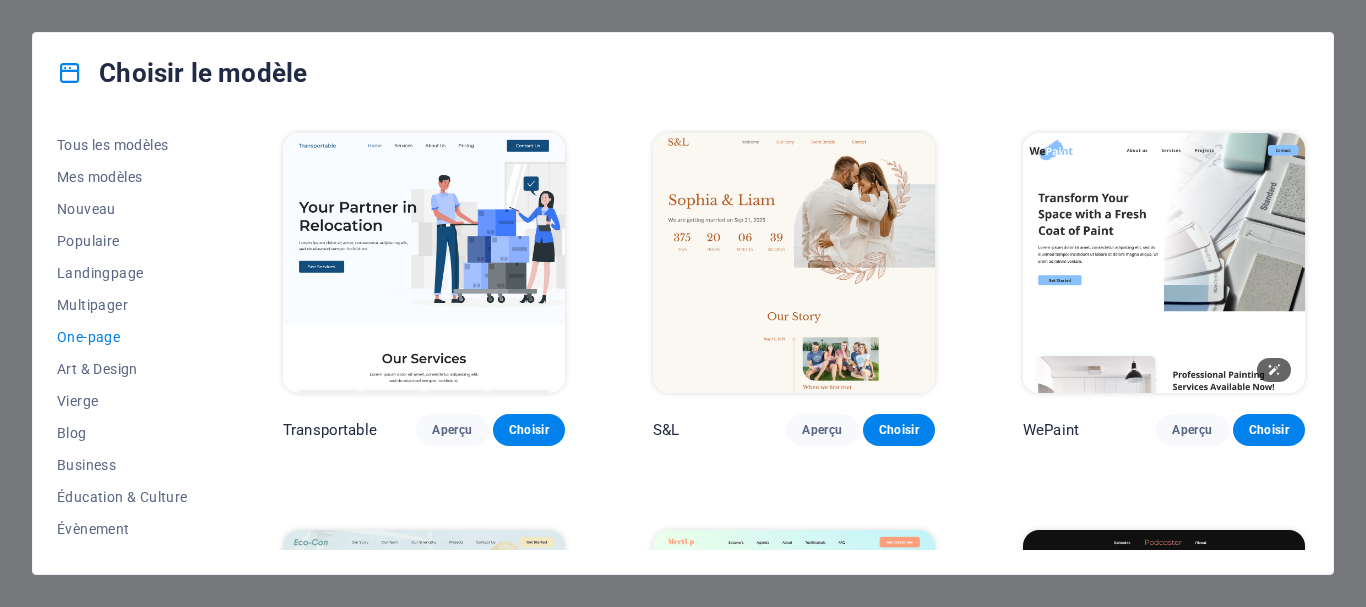 type 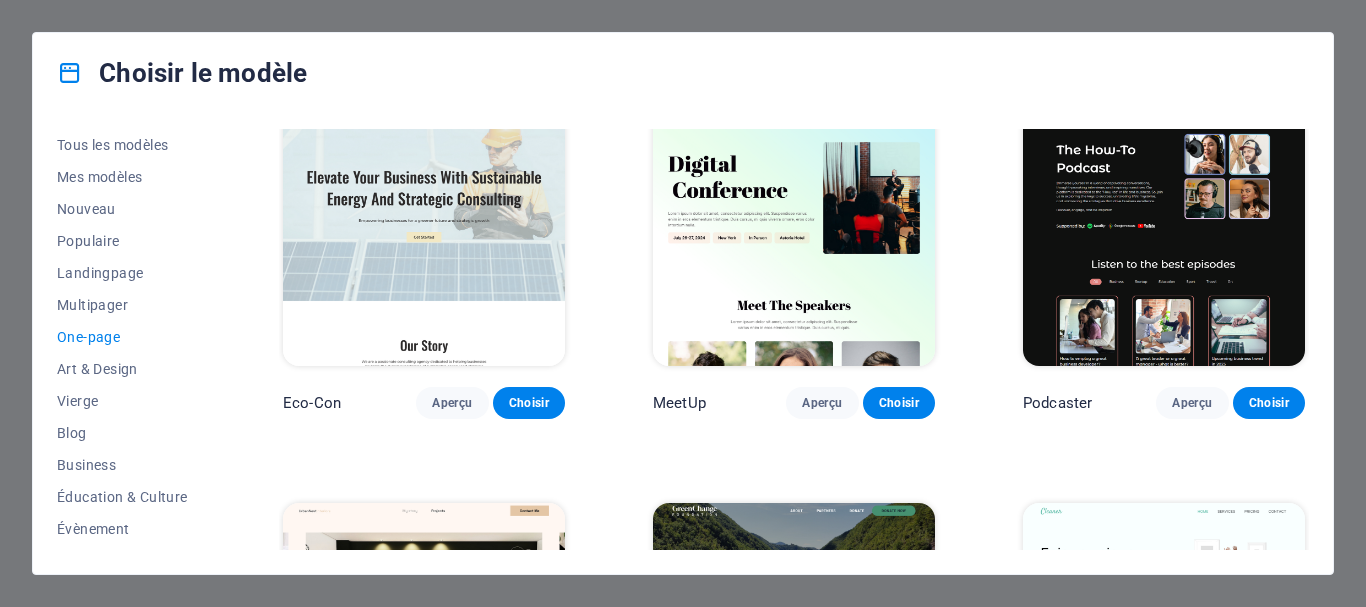 scroll, scrollTop: 446, scrollLeft: 0, axis: vertical 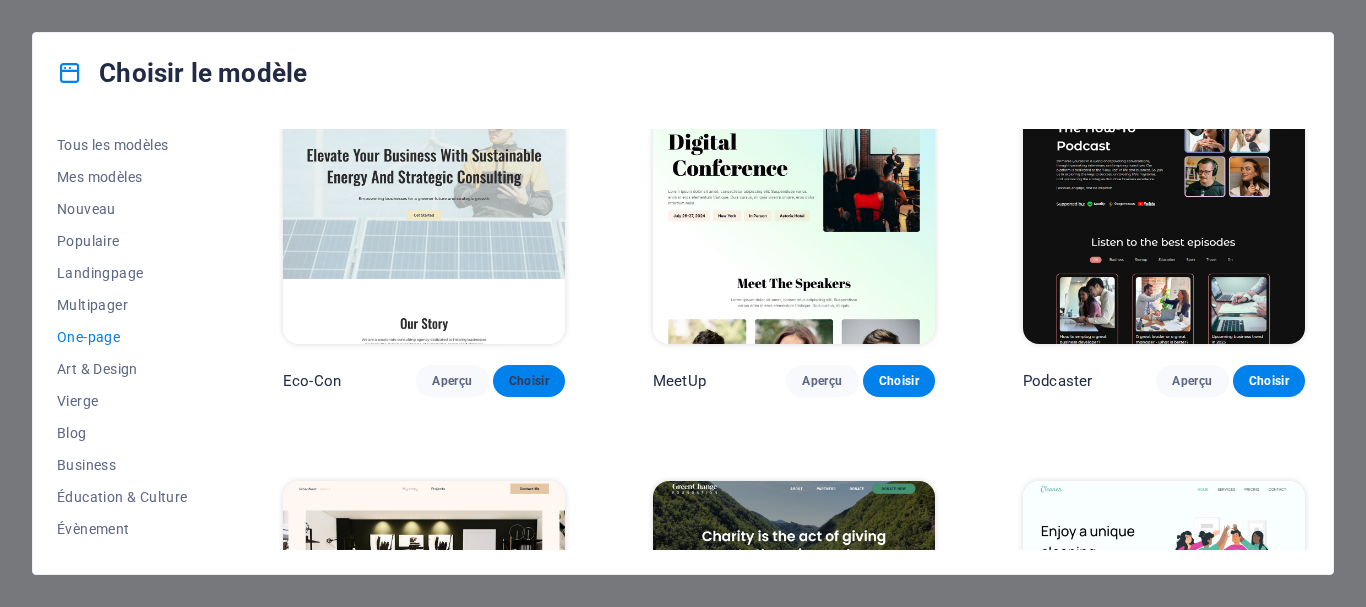 click on "Choisir" at bounding box center (529, 381) 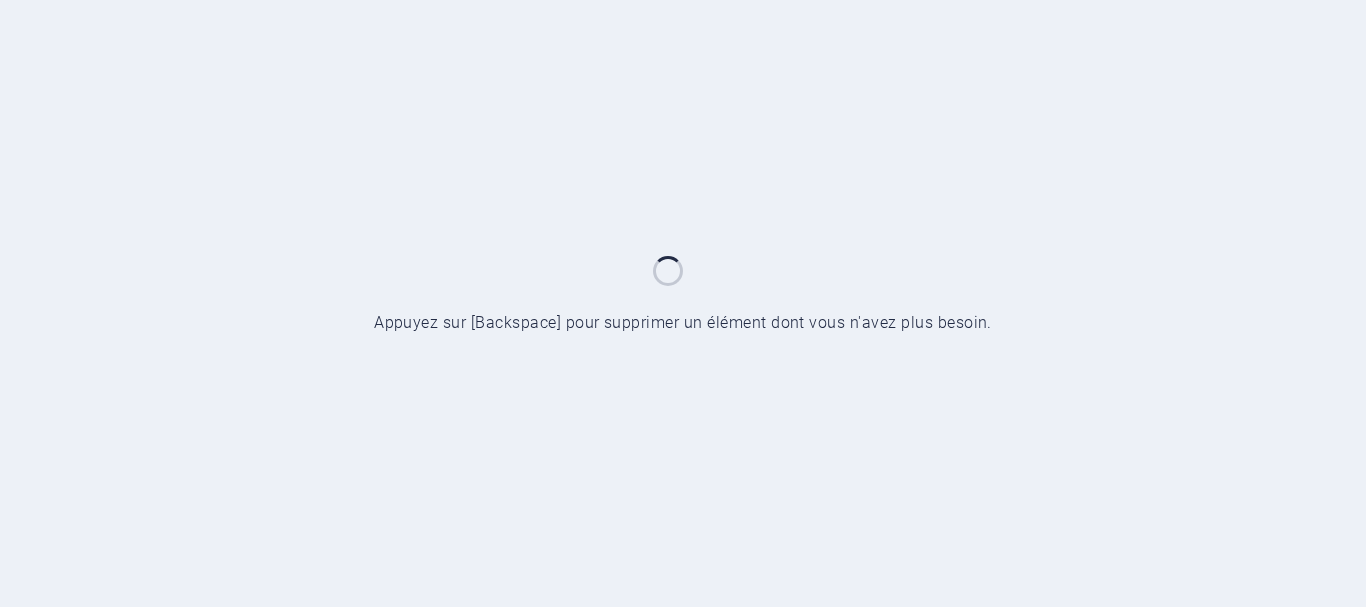 scroll, scrollTop: 0, scrollLeft: 0, axis: both 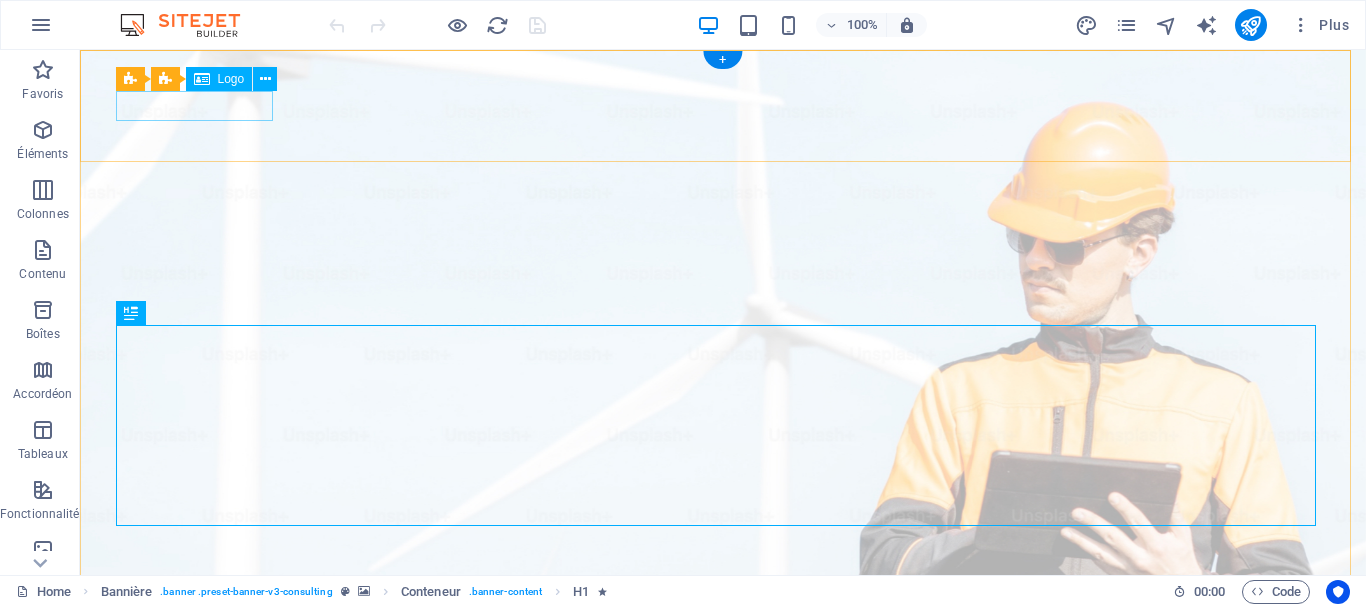 click at bounding box center (723, 997) 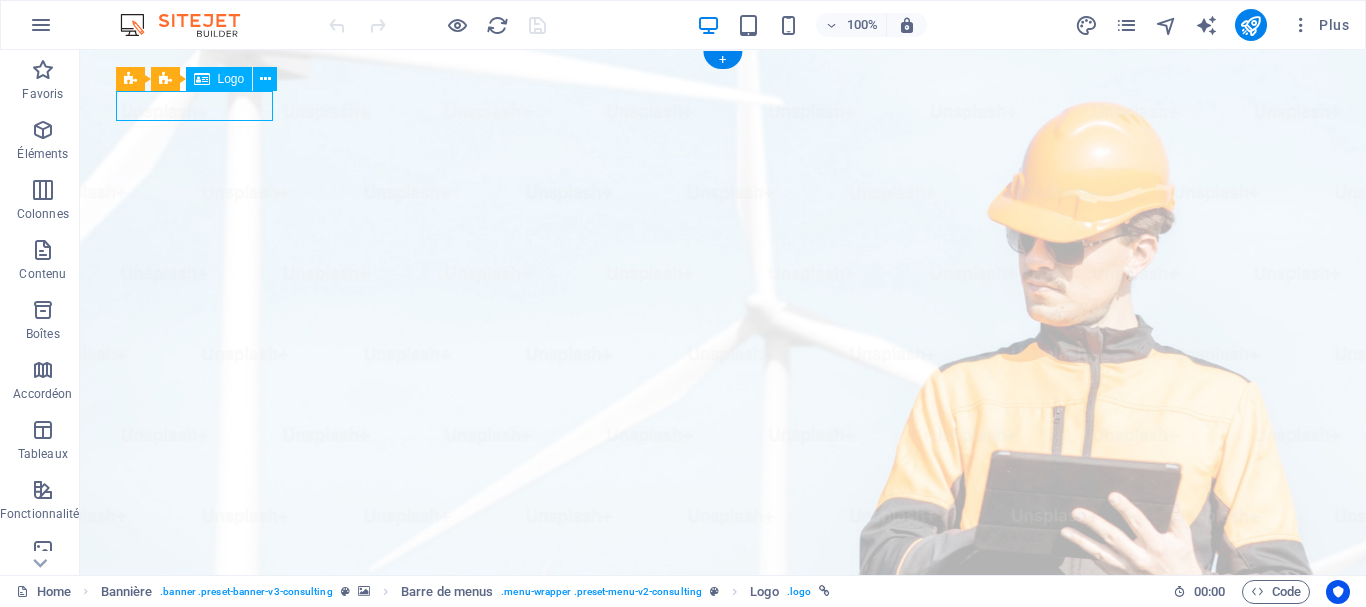 click at bounding box center (723, 997) 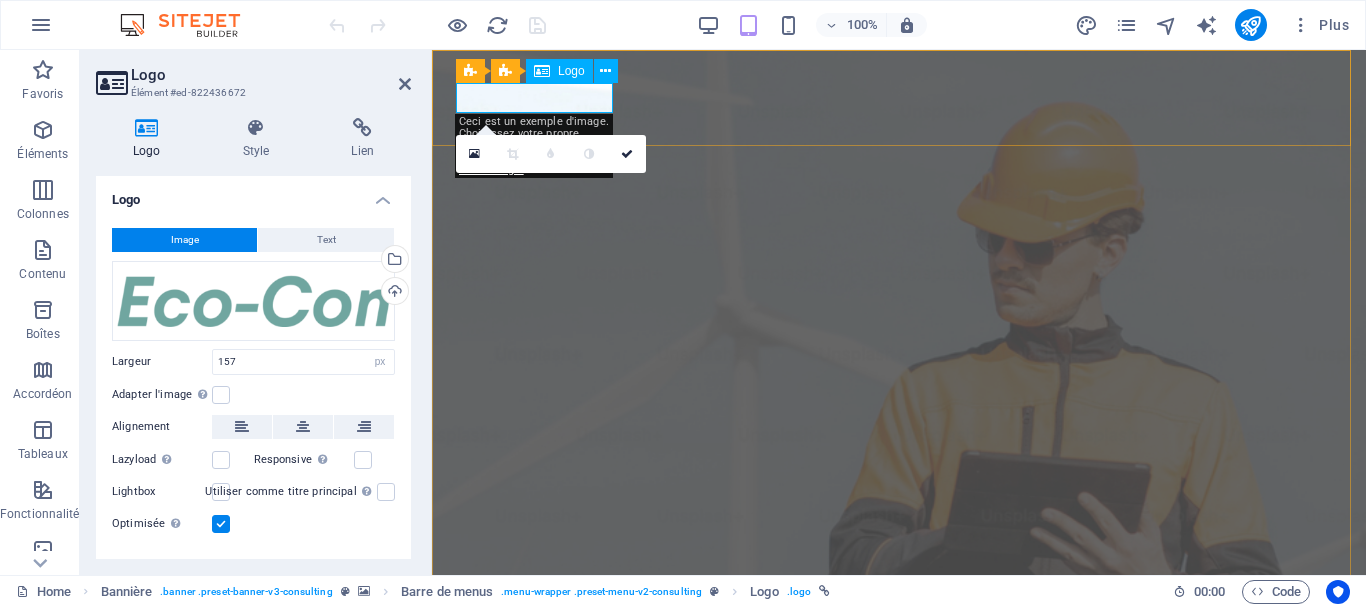 click at bounding box center [899, 989] 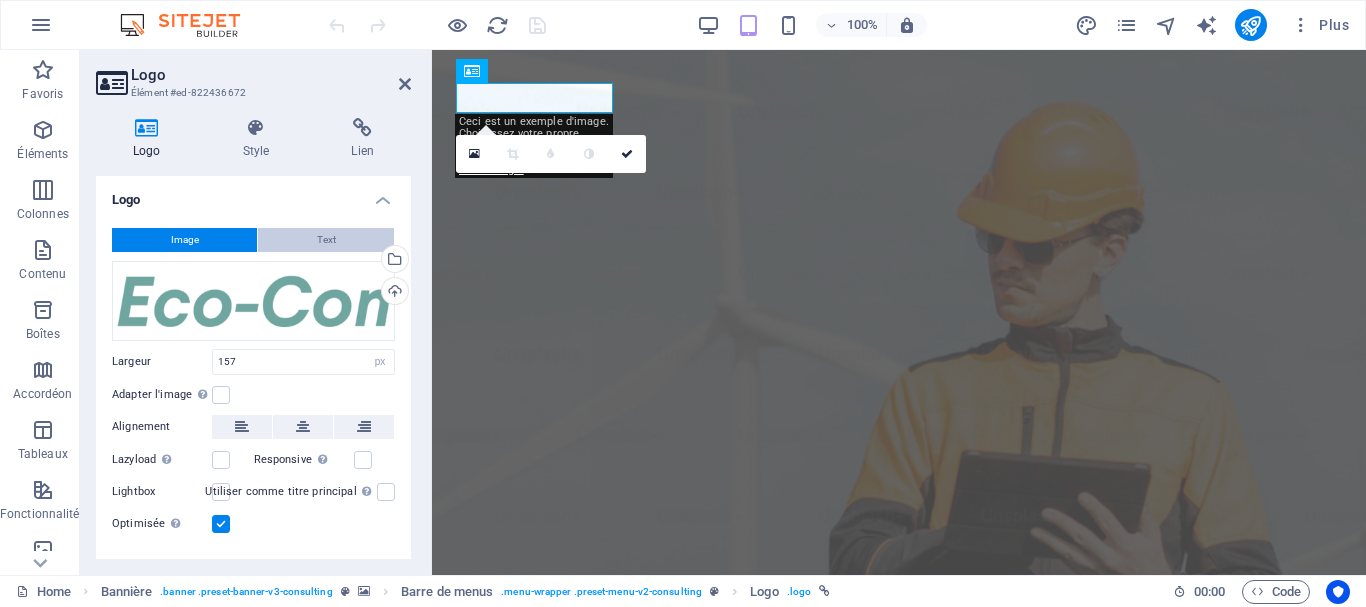 type 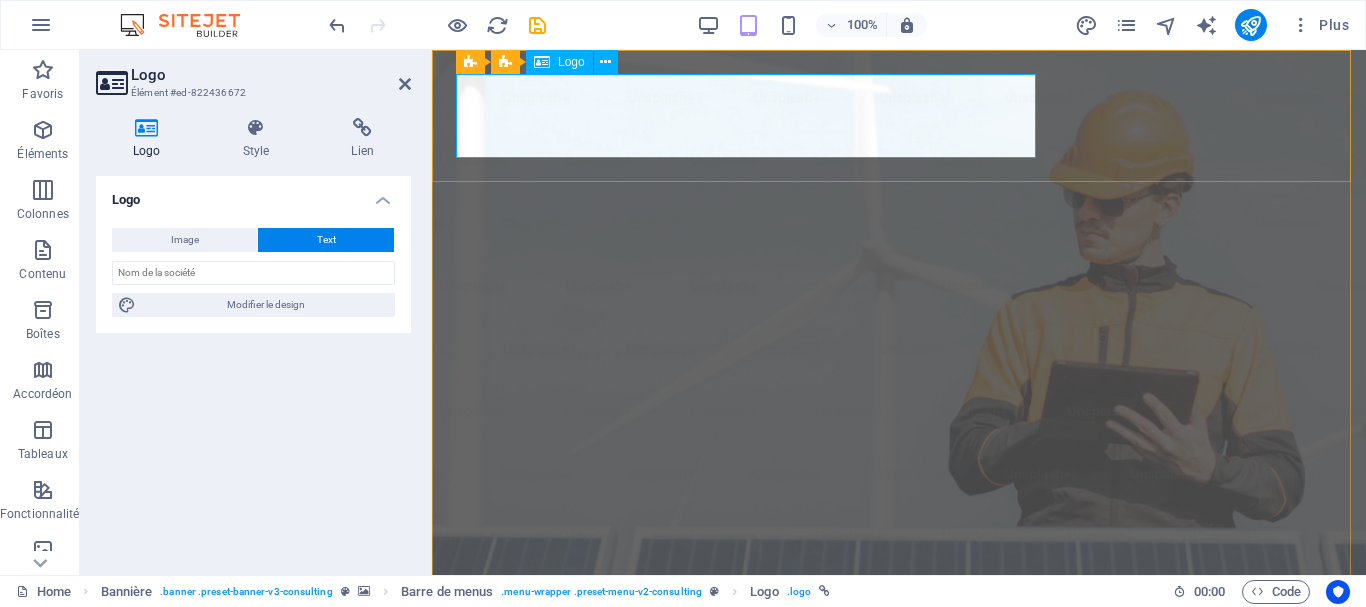 click on "canada.orbitexgroup.com" at bounding box center (899, 814) 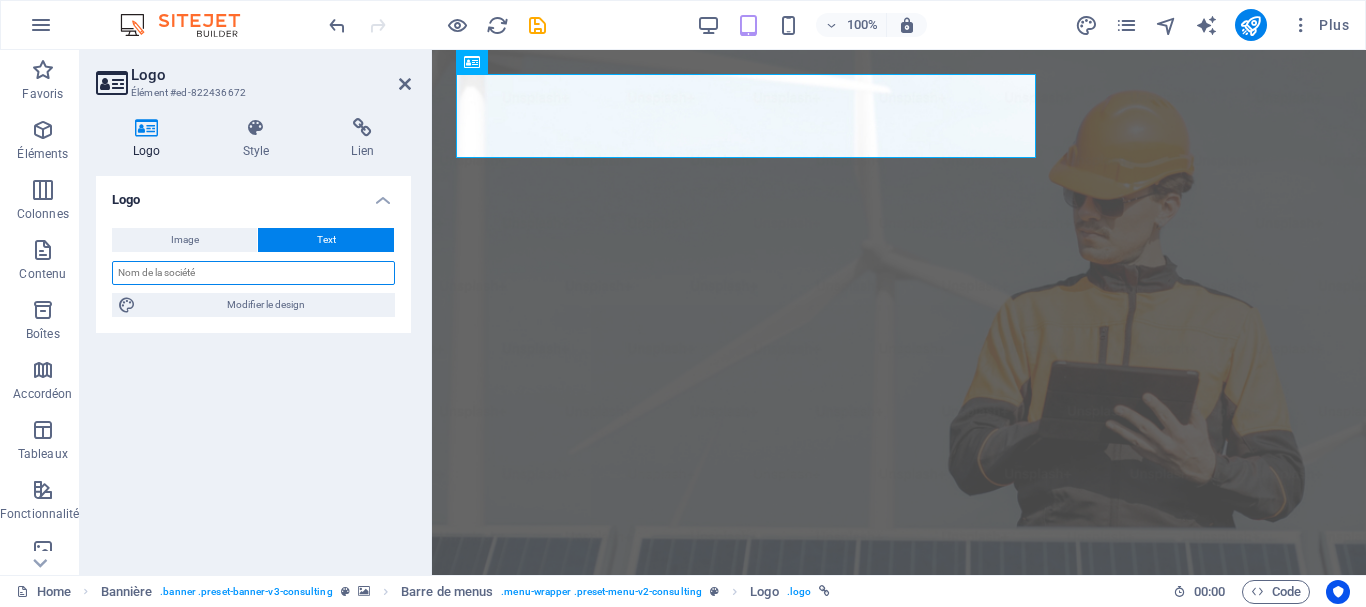 click at bounding box center [253, 273] 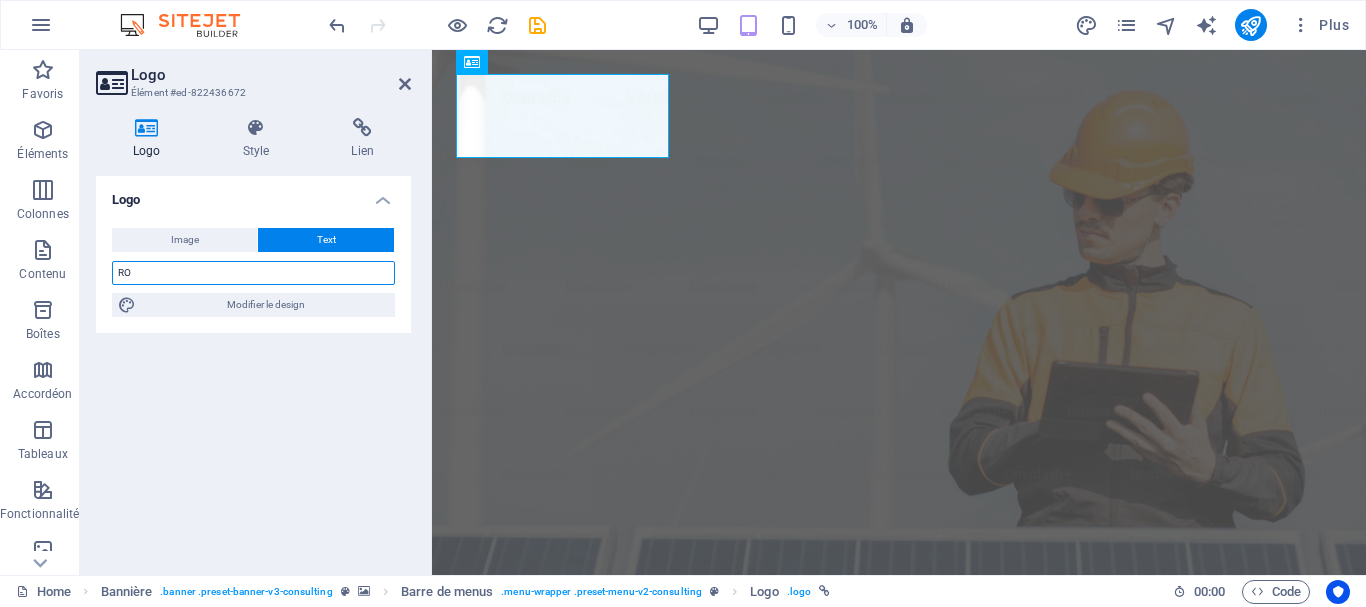 type on "O" 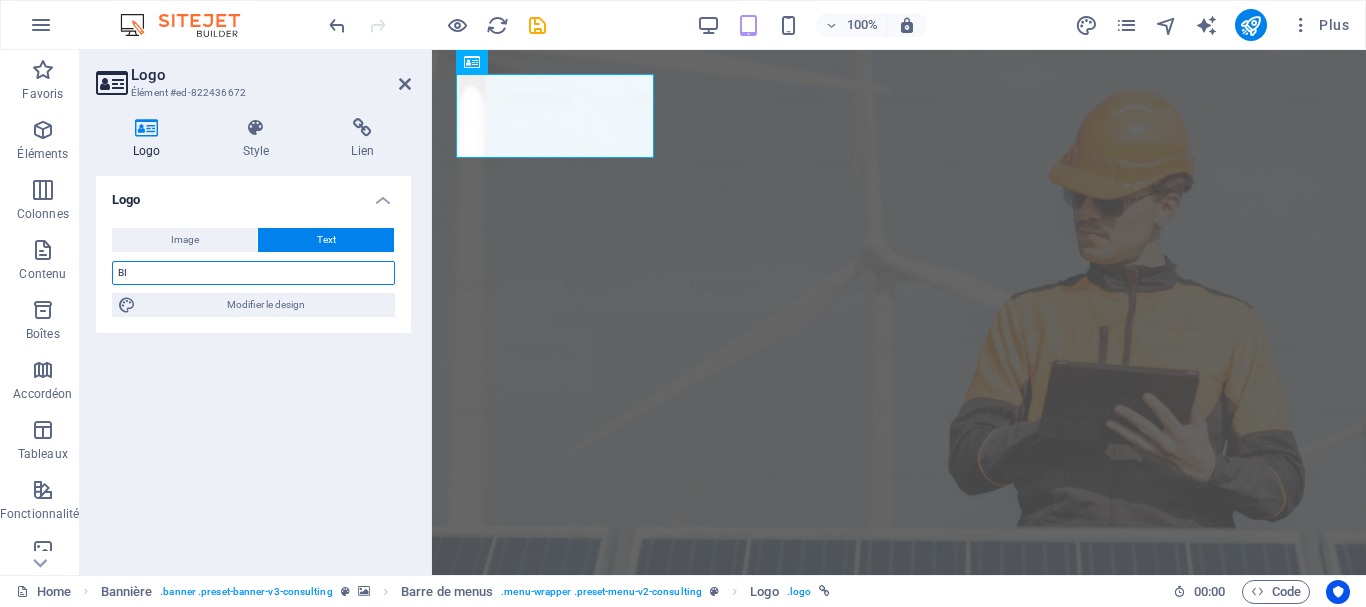 type on "I" 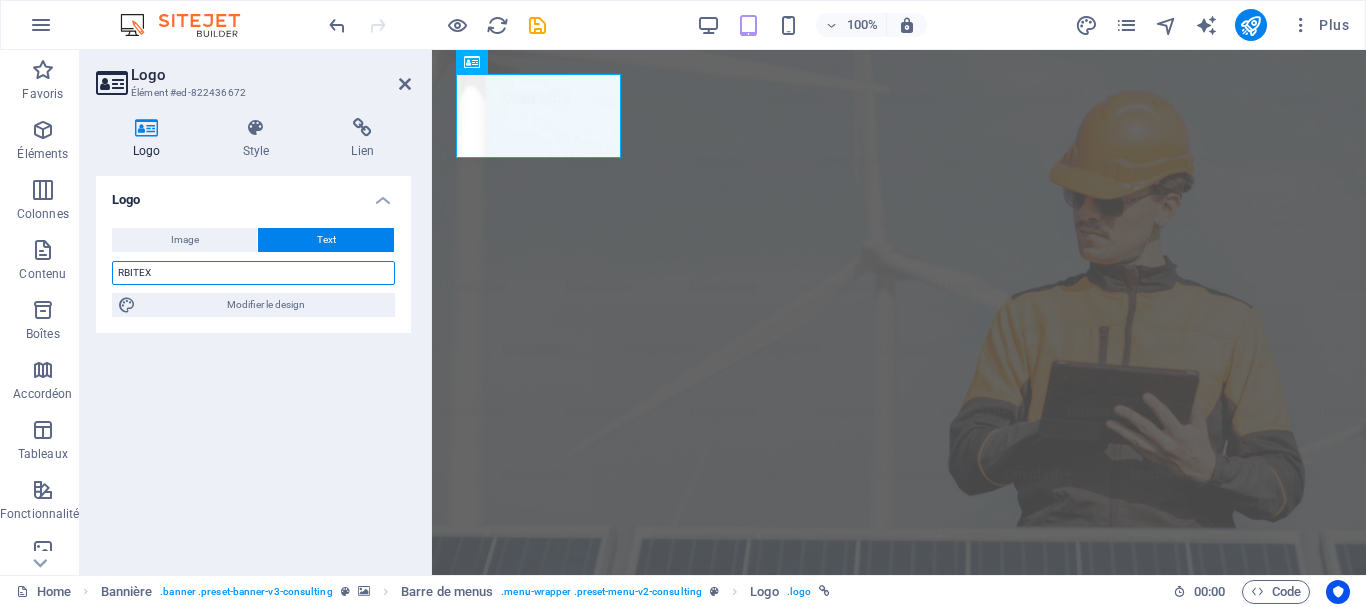 click on "RBITEX" at bounding box center [253, 273] 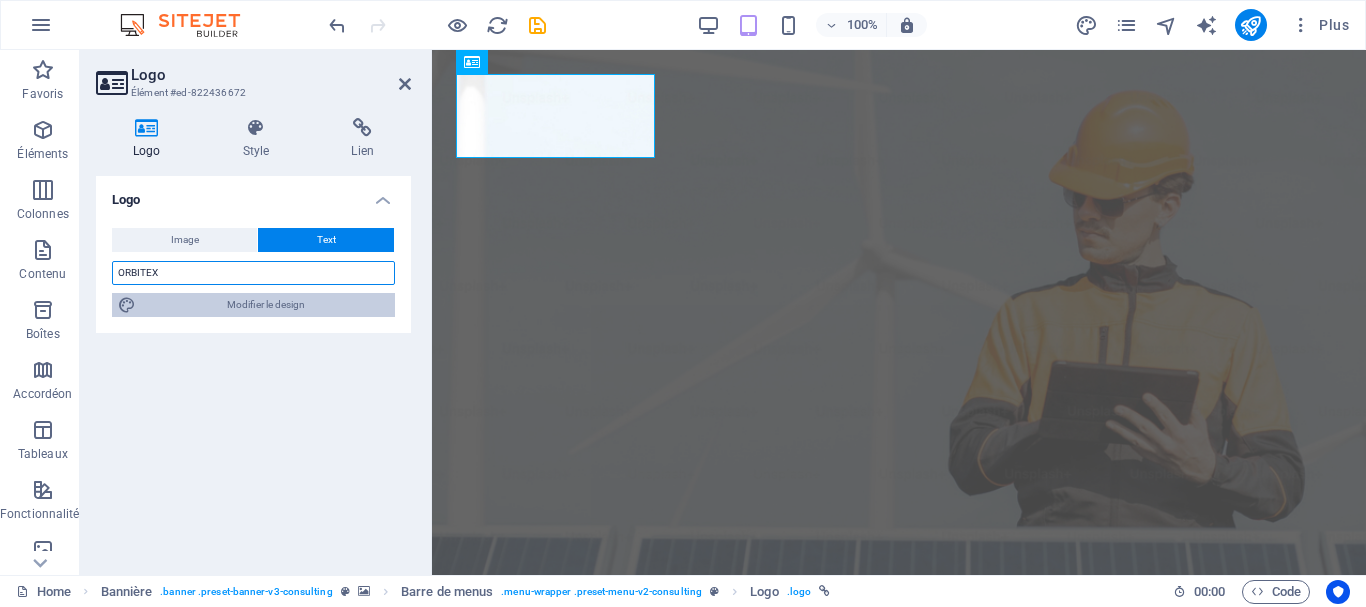 type on "ORBITEX" 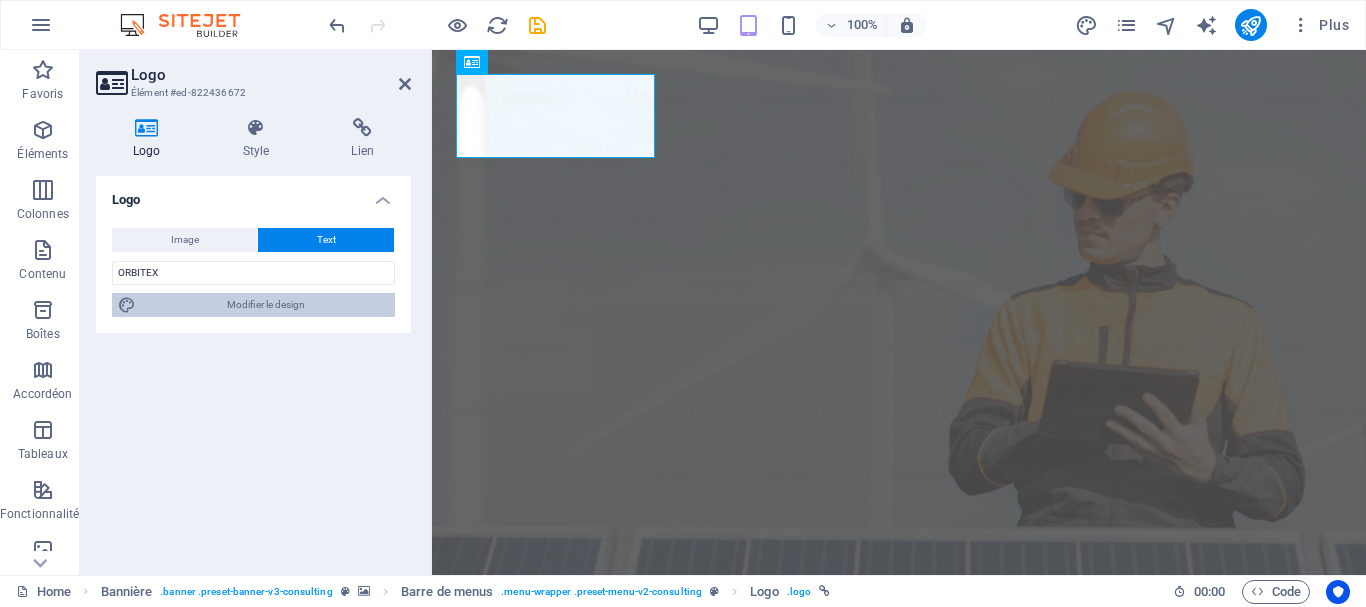 click at bounding box center (127, 305) 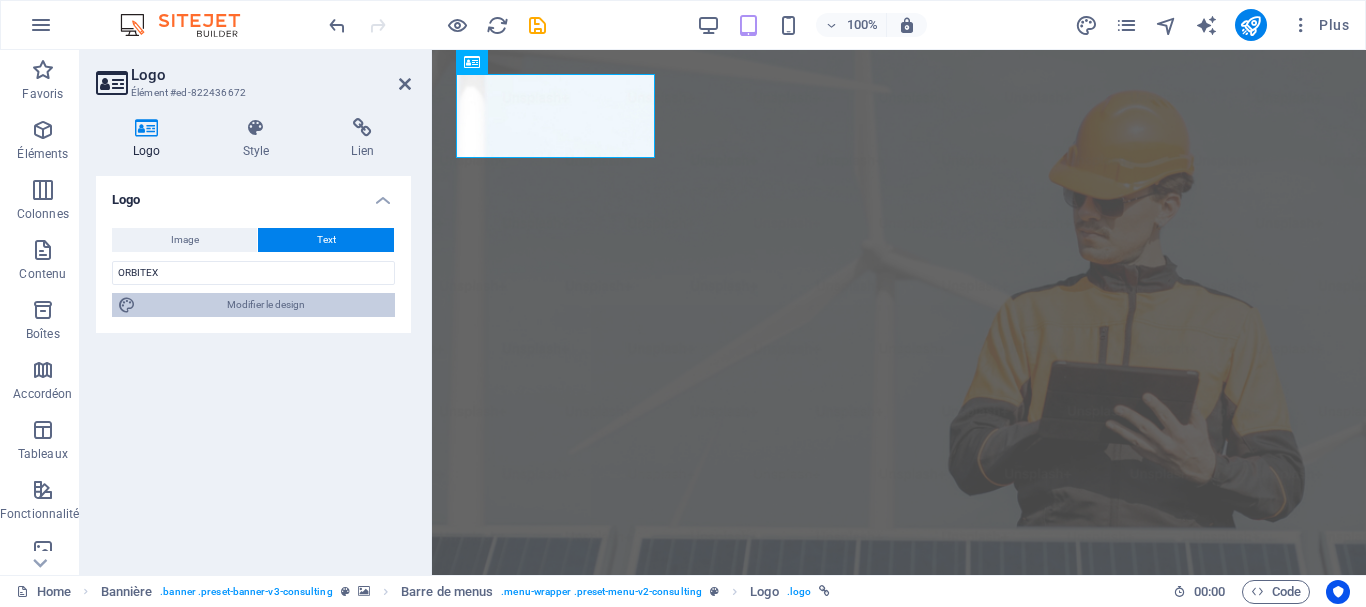select on "px" 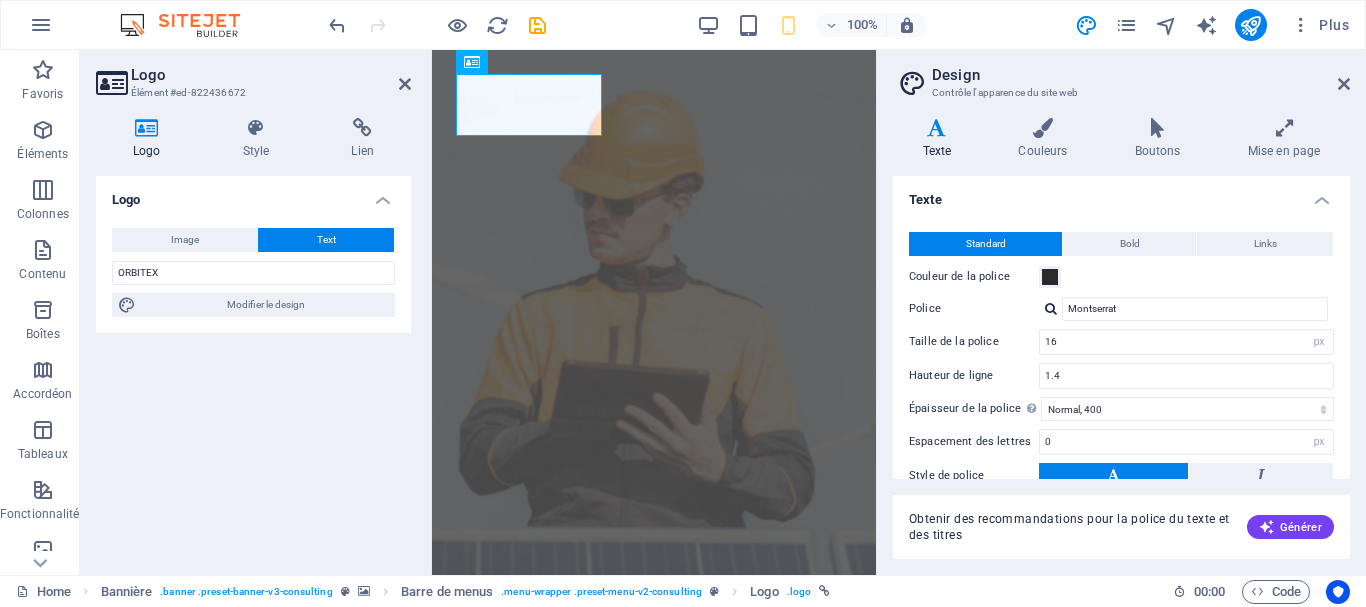 click on "Couleur de la police" at bounding box center (1121, 277) 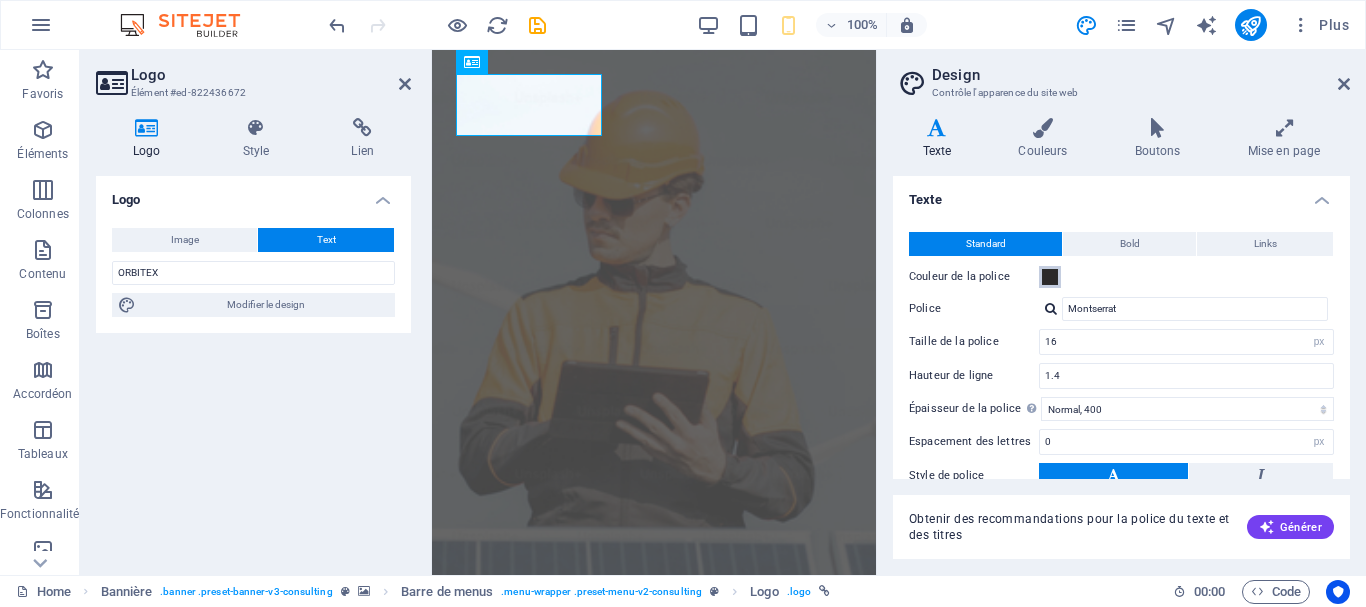 click at bounding box center (1050, 277) 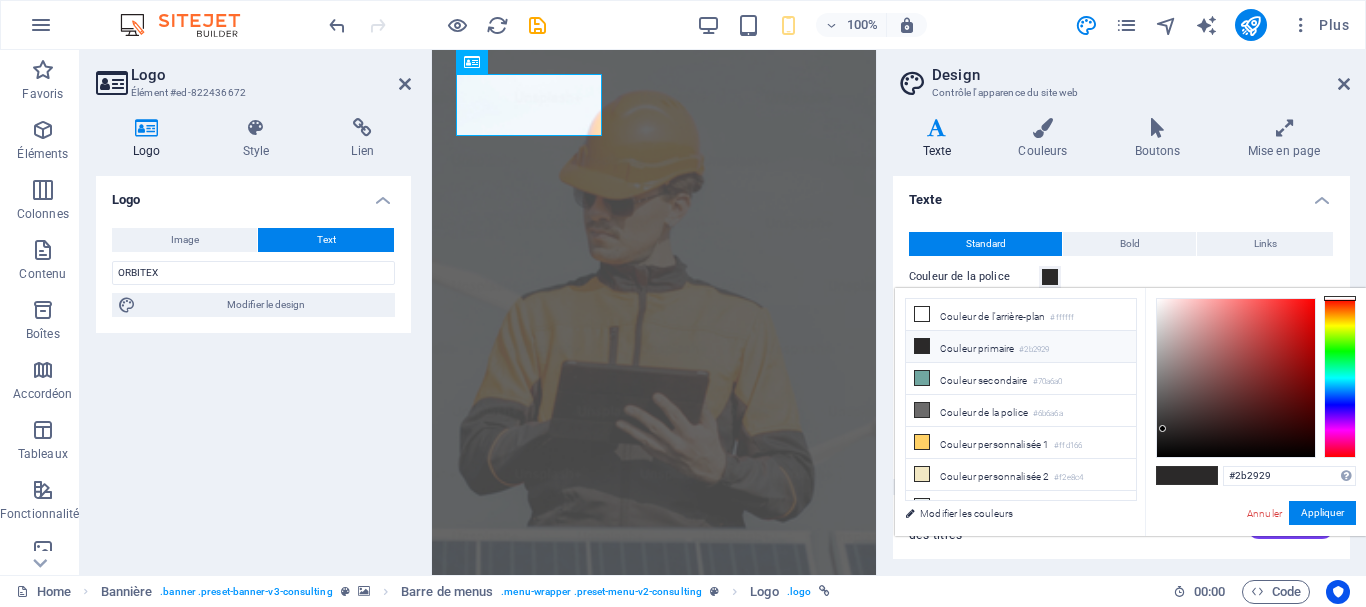 scroll, scrollTop: 16, scrollLeft: 0, axis: vertical 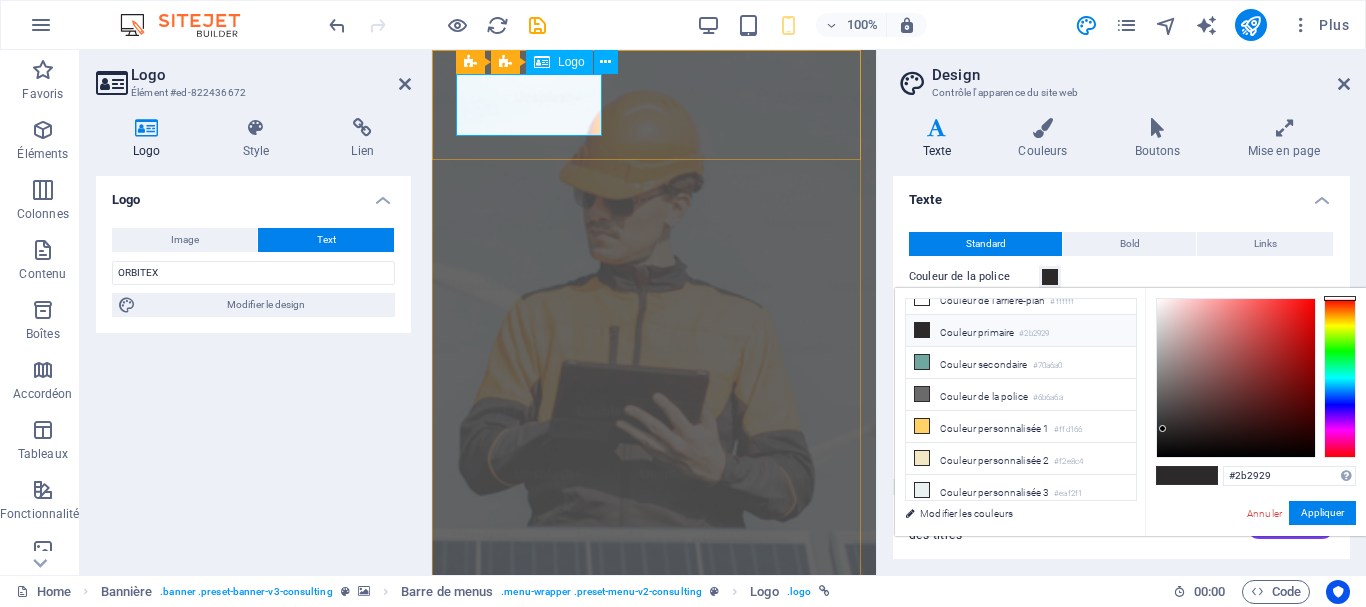 click on "ORBITEX" at bounding box center (654, 803) 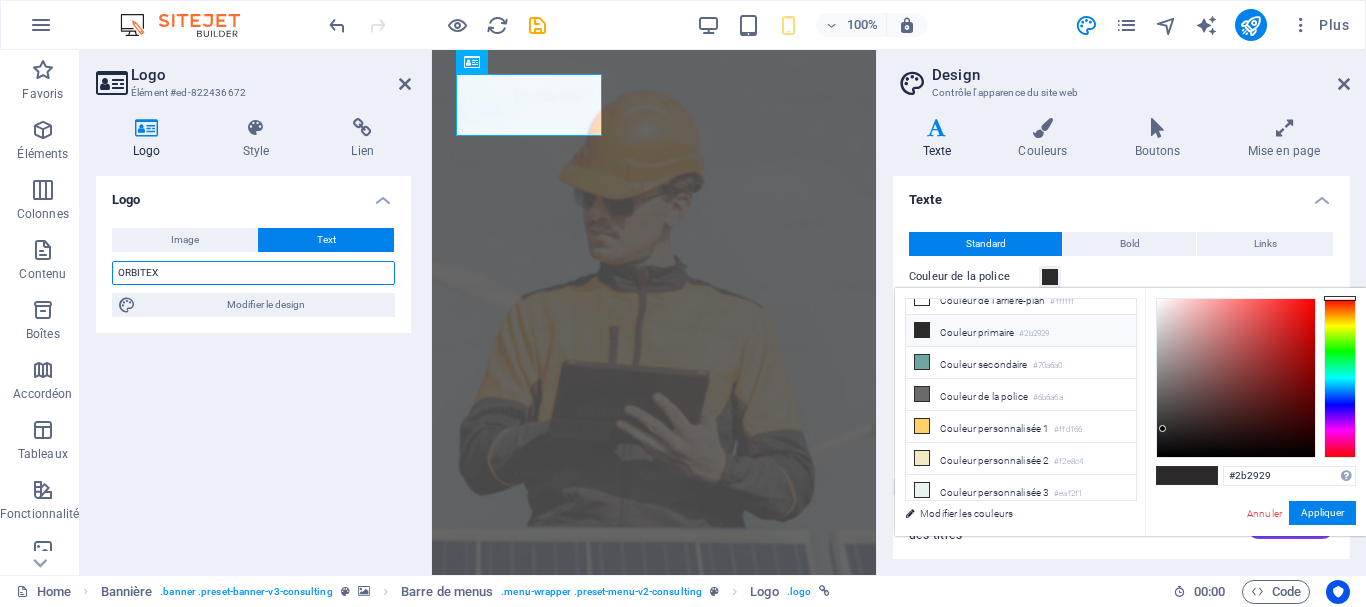 drag, startPoint x: 135, startPoint y: 269, endPoint x: 109, endPoint y: 265, distance: 26.305893 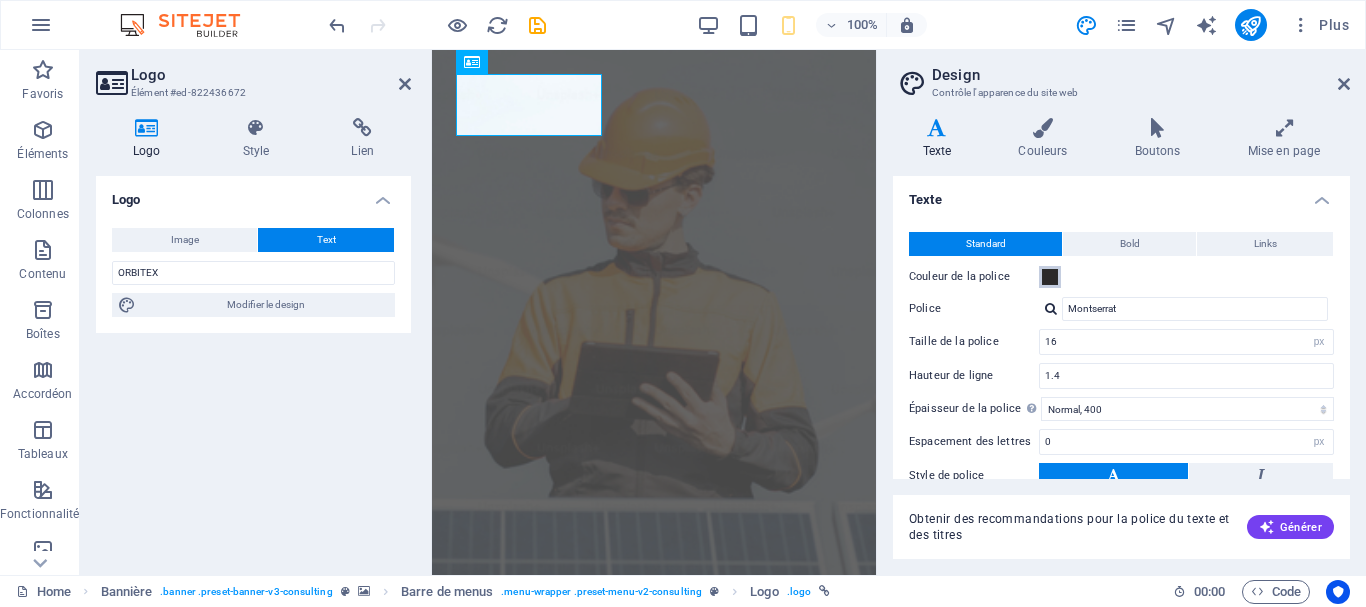 click at bounding box center [1050, 277] 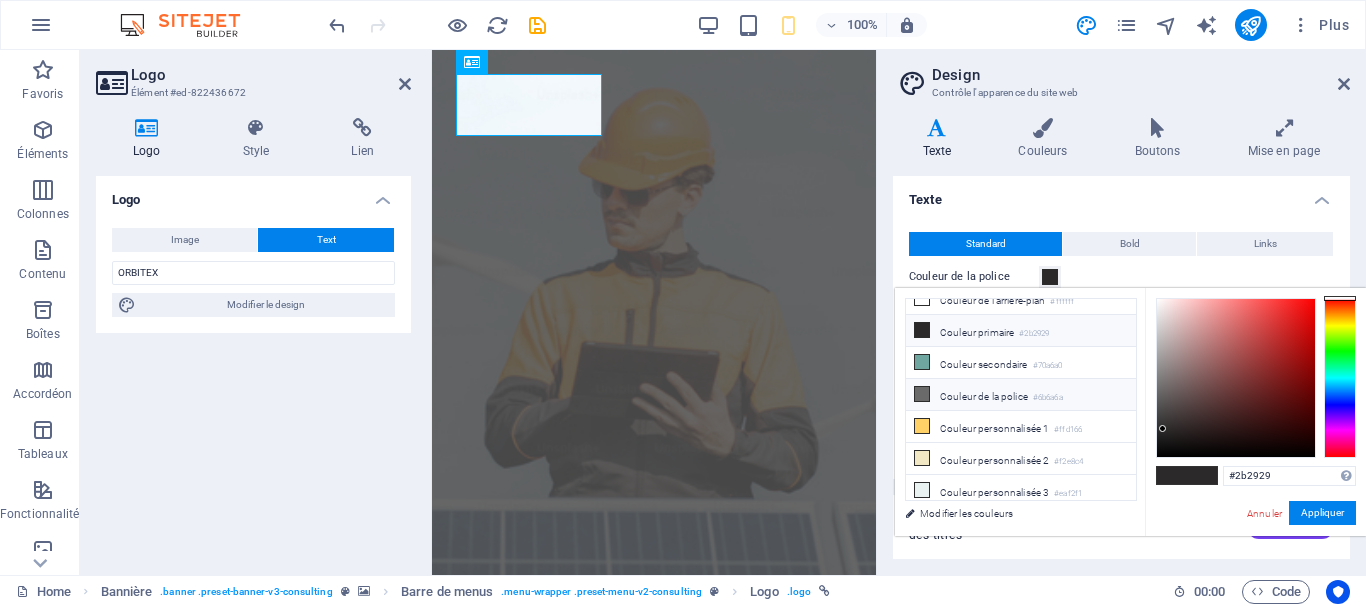 click on "Couleur de la police
#6b6a6a" at bounding box center (1021, 395) 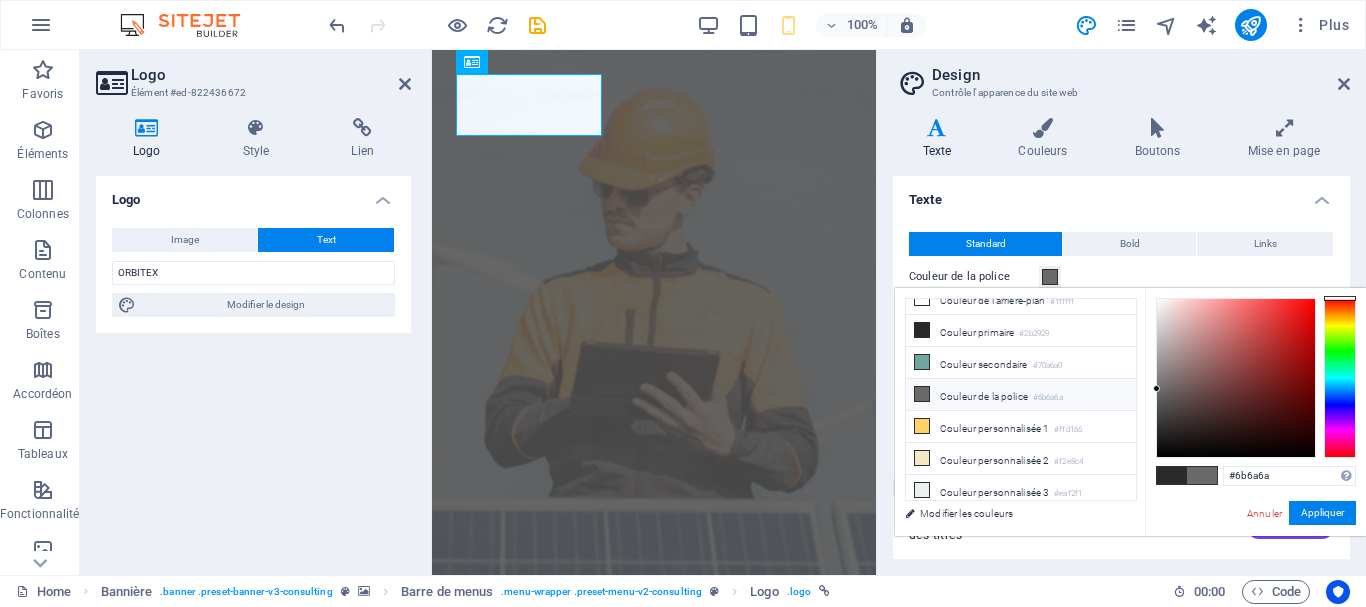 click at bounding box center (922, 394) 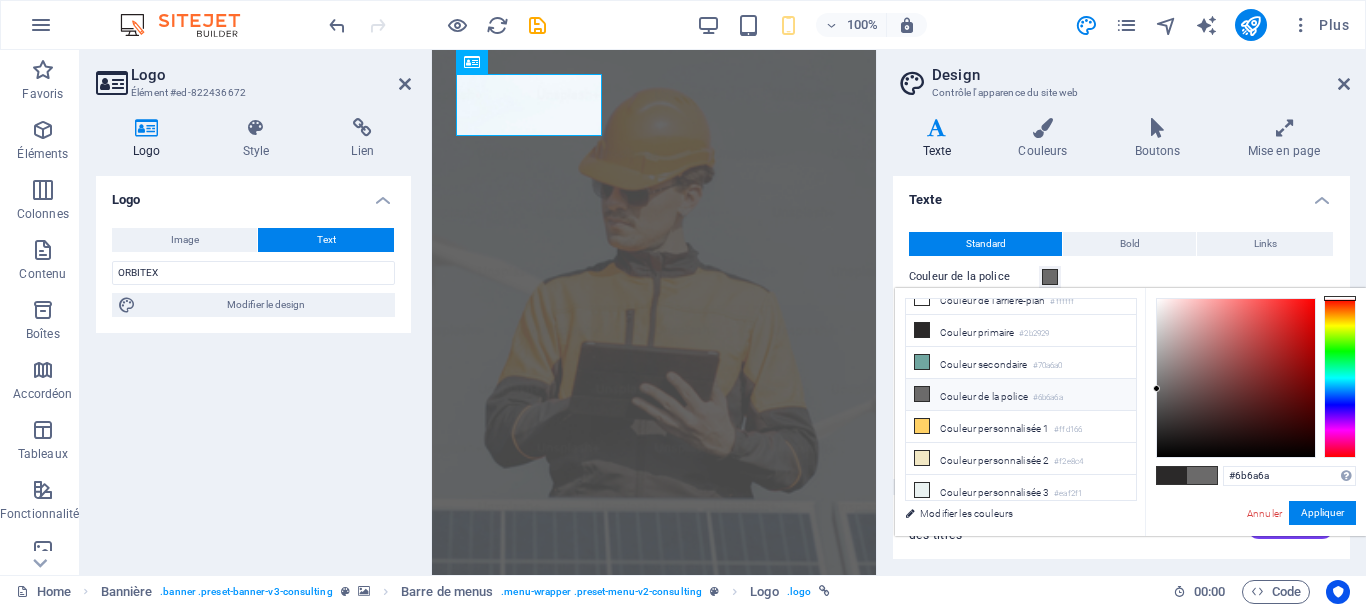 click at bounding box center (922, 394) 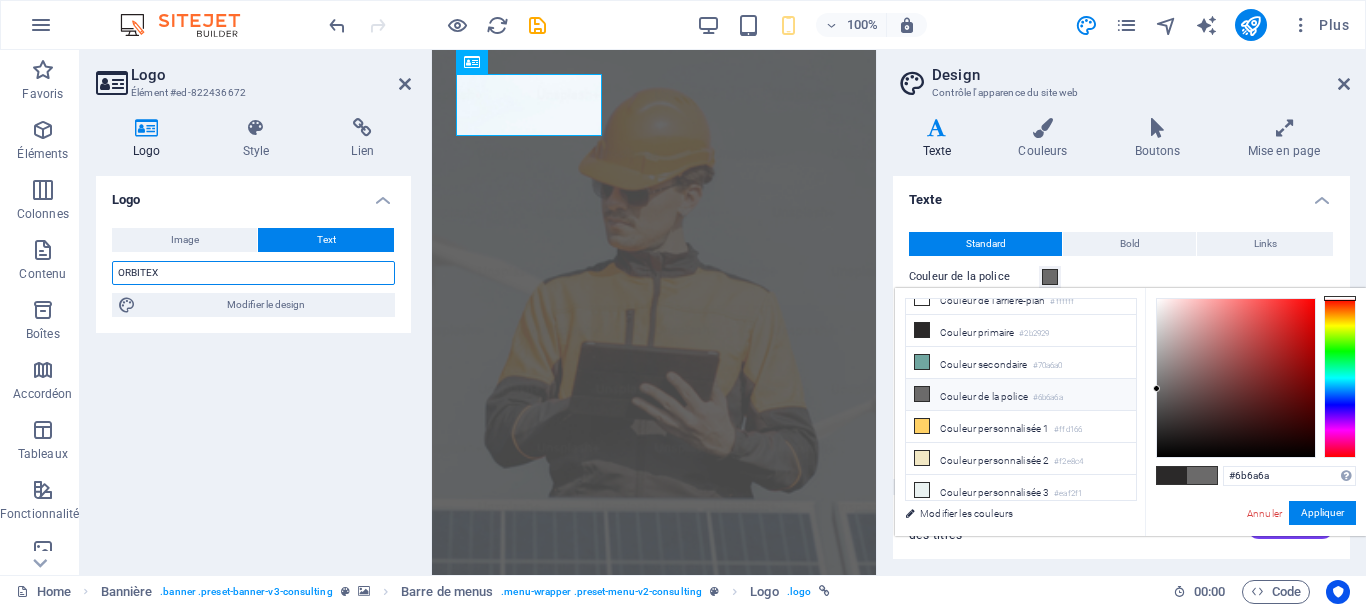 click on "ORBITEX" at bounding box center [253, 273] 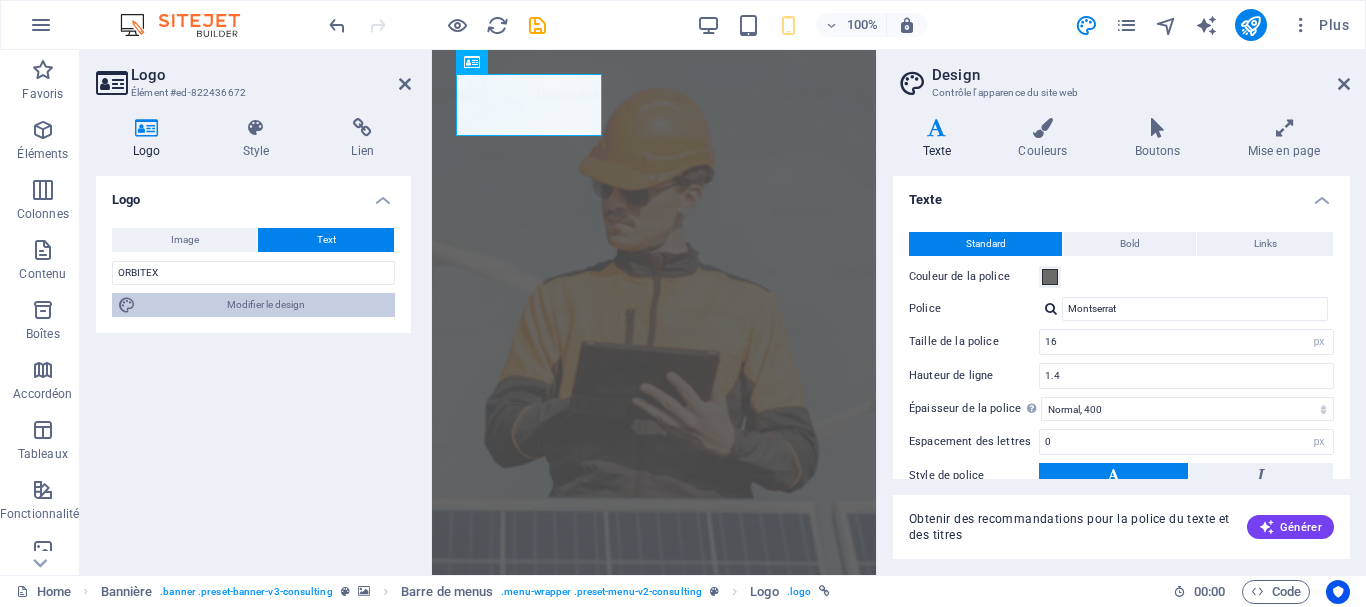 click on "Modifier le design" at bounding box center [265, 305] 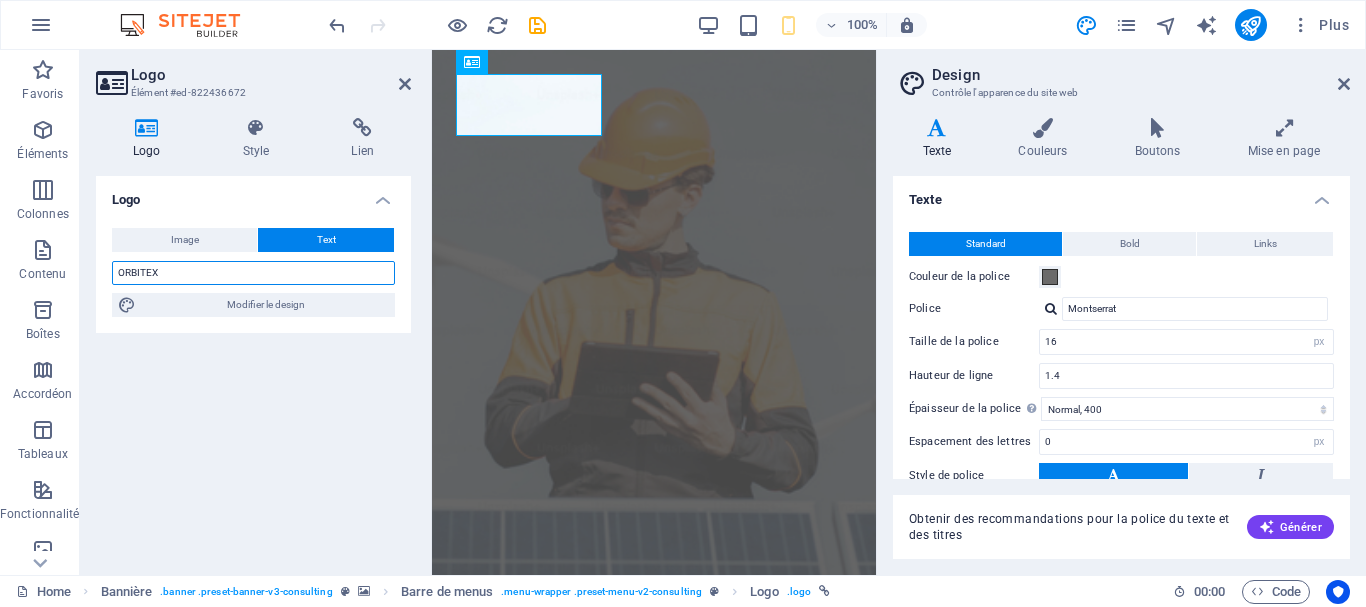 click on "ORBITEX" at bounding box center (253, 273) 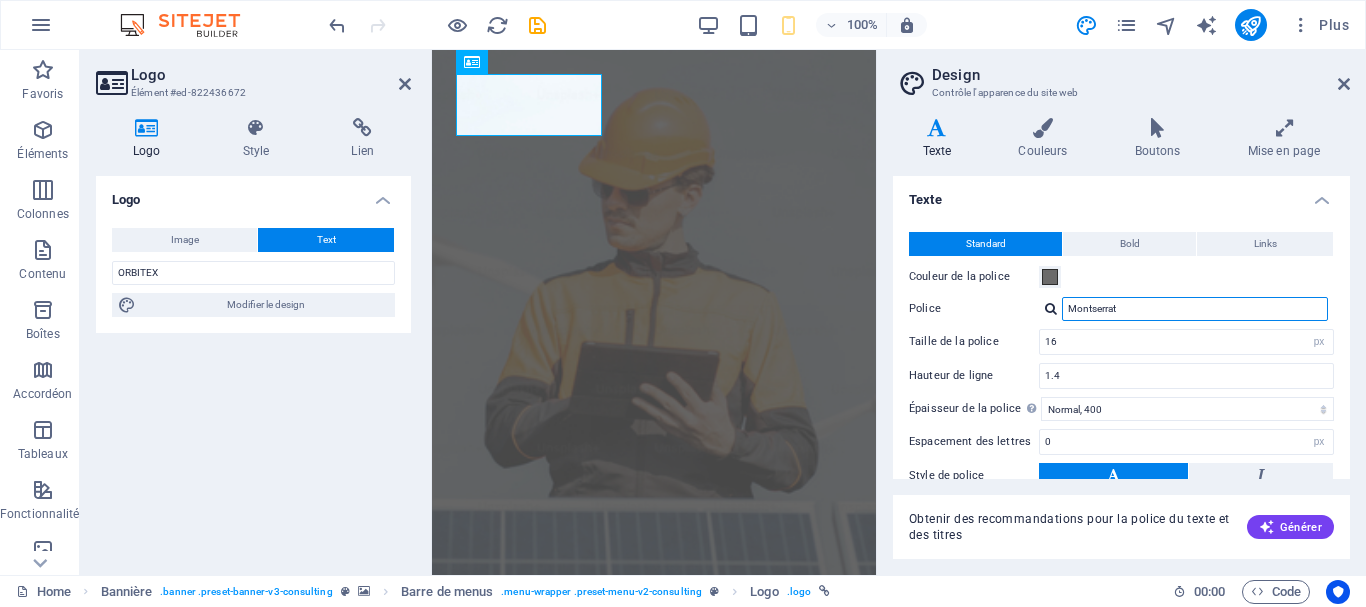 click on "Montserrat" at bounding box center (1195, 309) 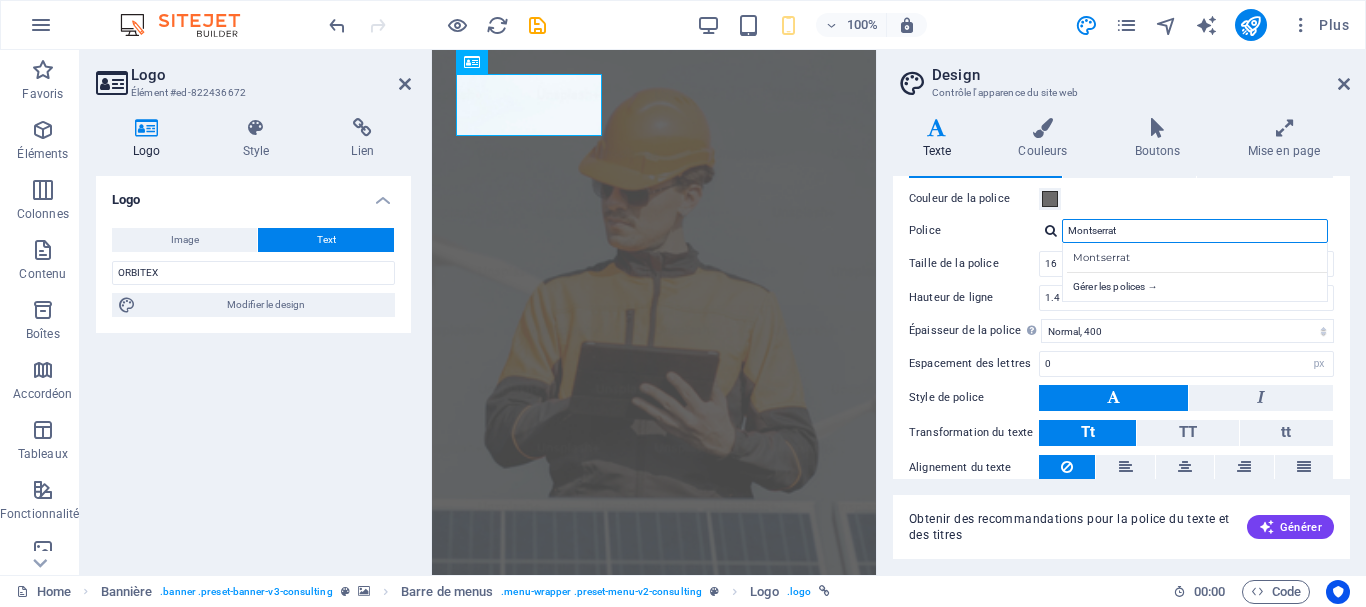 scroll, scrollTop: 81, scrollLeft: 0, axis: vertical 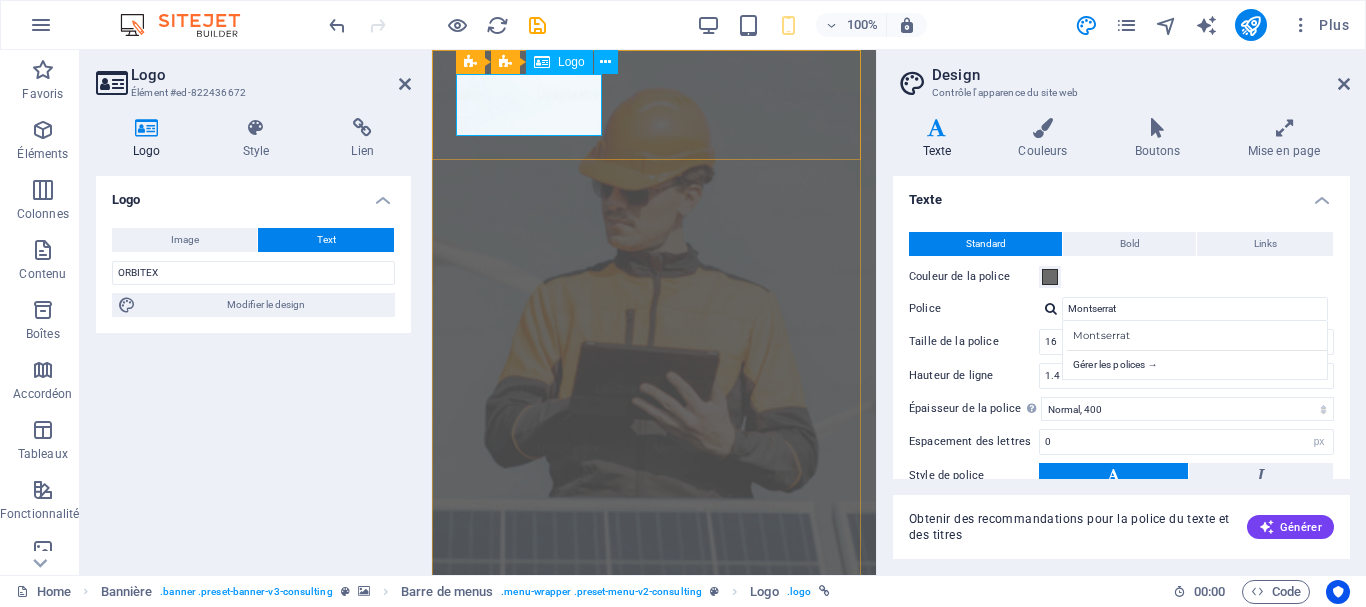 click on "ORBITEX" at bounding box center (654, 760) 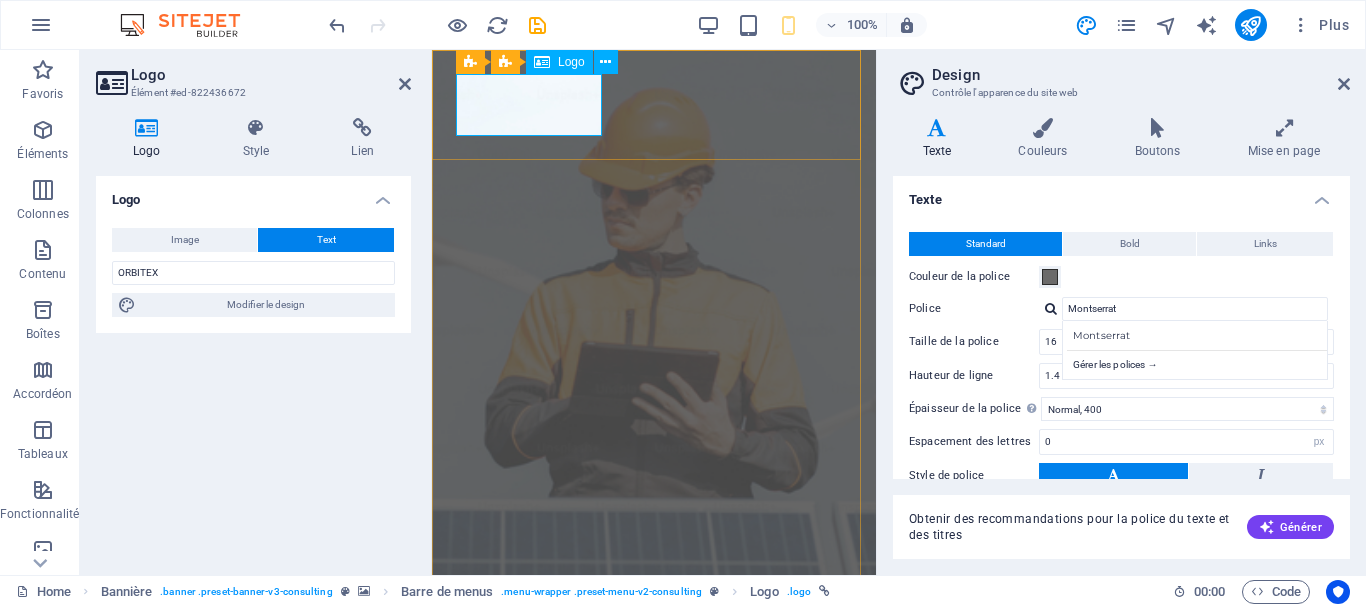click on "ORBITEX" at bounding box center (654, 760) 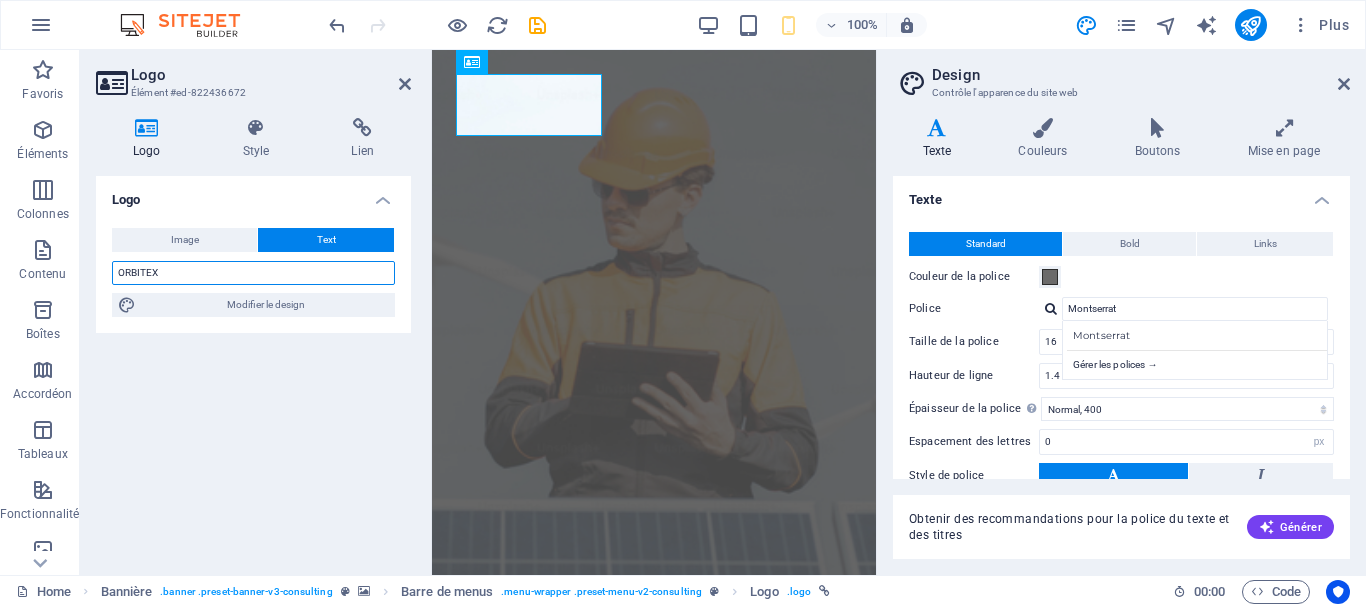 click on "ORBITEX" at bounding box center (253, 273) 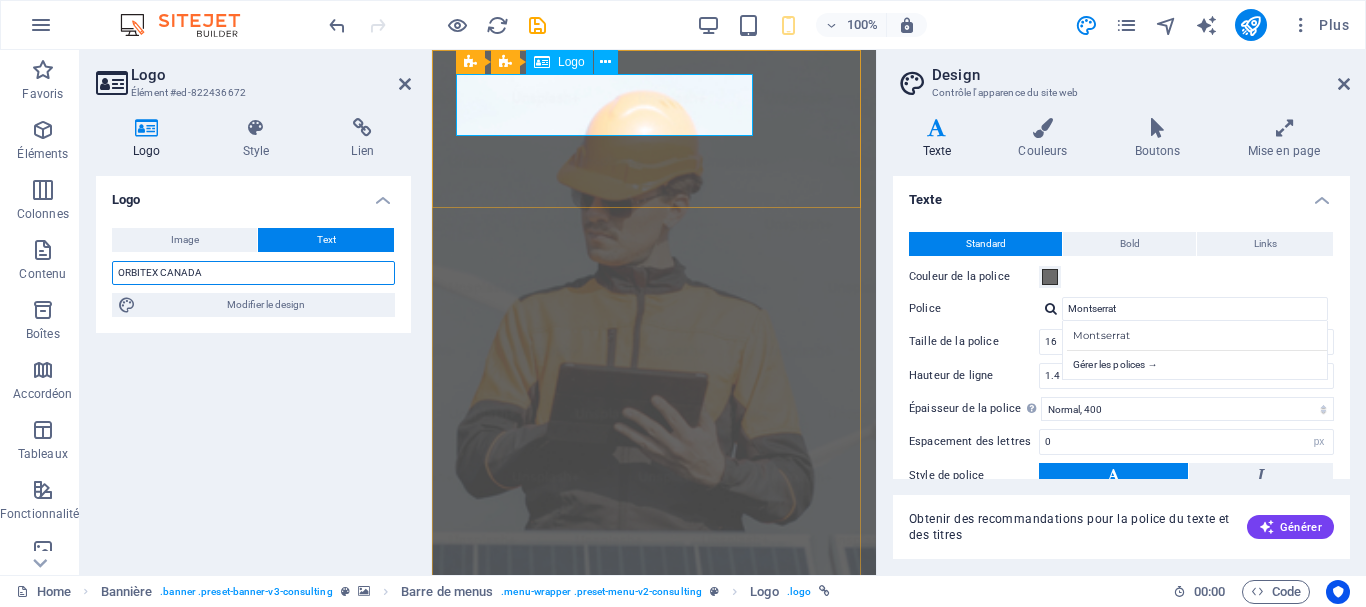type on "ORBITEX CANADA" 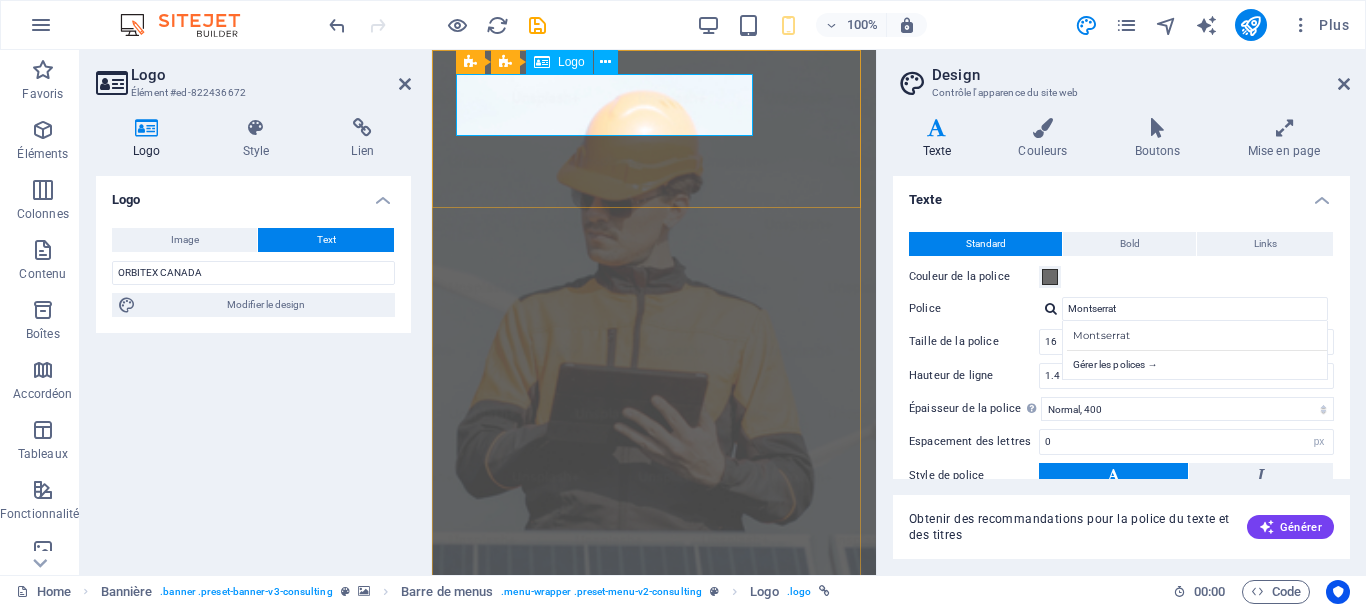 click on "ORBITEX CANADA" at bounding box center [654, 808] 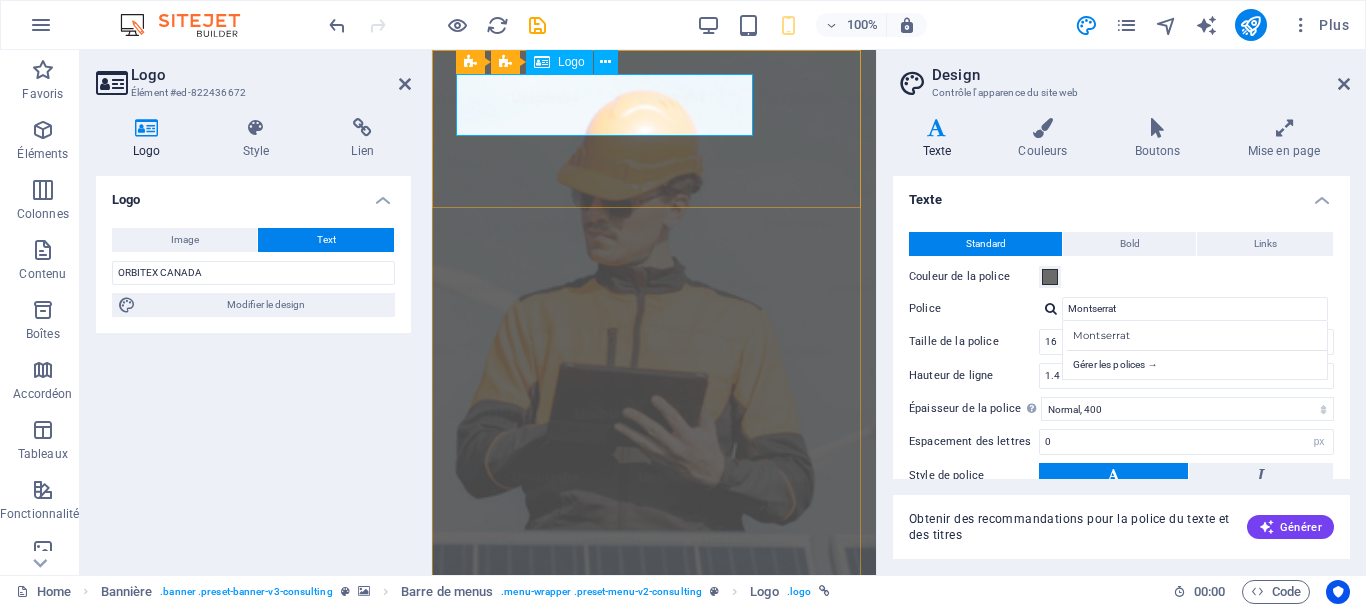 click on "ORBITEX CANADA" at bounding box center (654, 808) 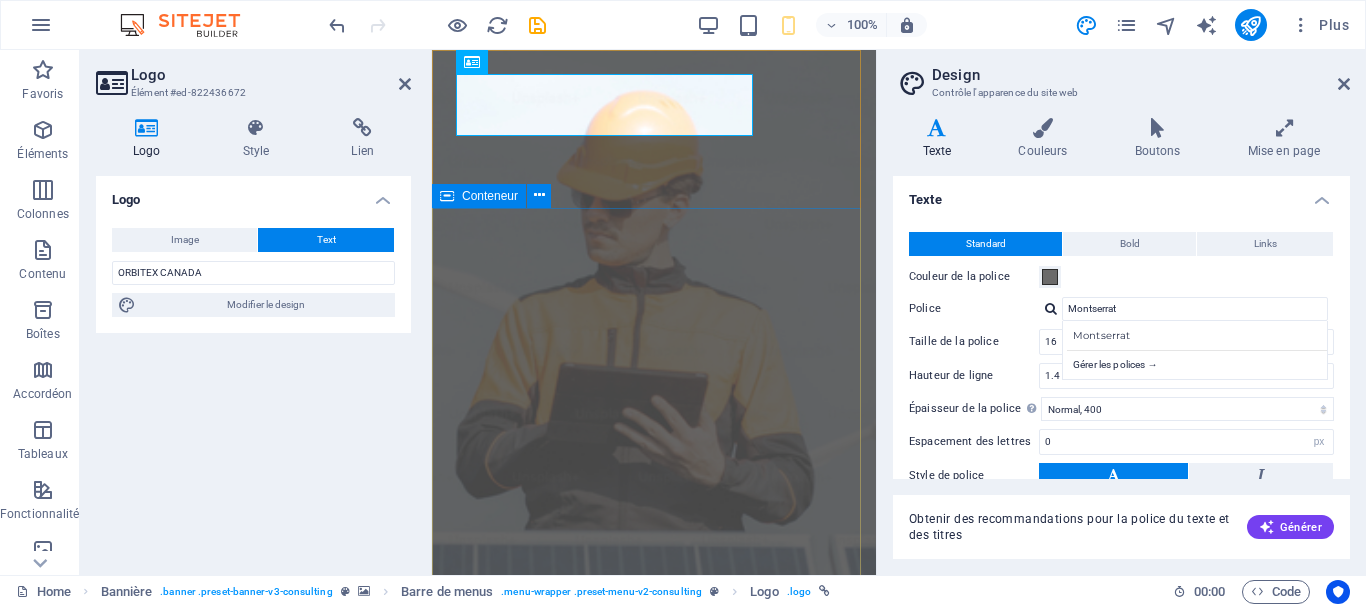click on "Elevate Your Business With Sustainable Energy And Strategic Consulting Empowering businesses for a greener future and strategic growth Get Started" at bounding box center [654, 1208] 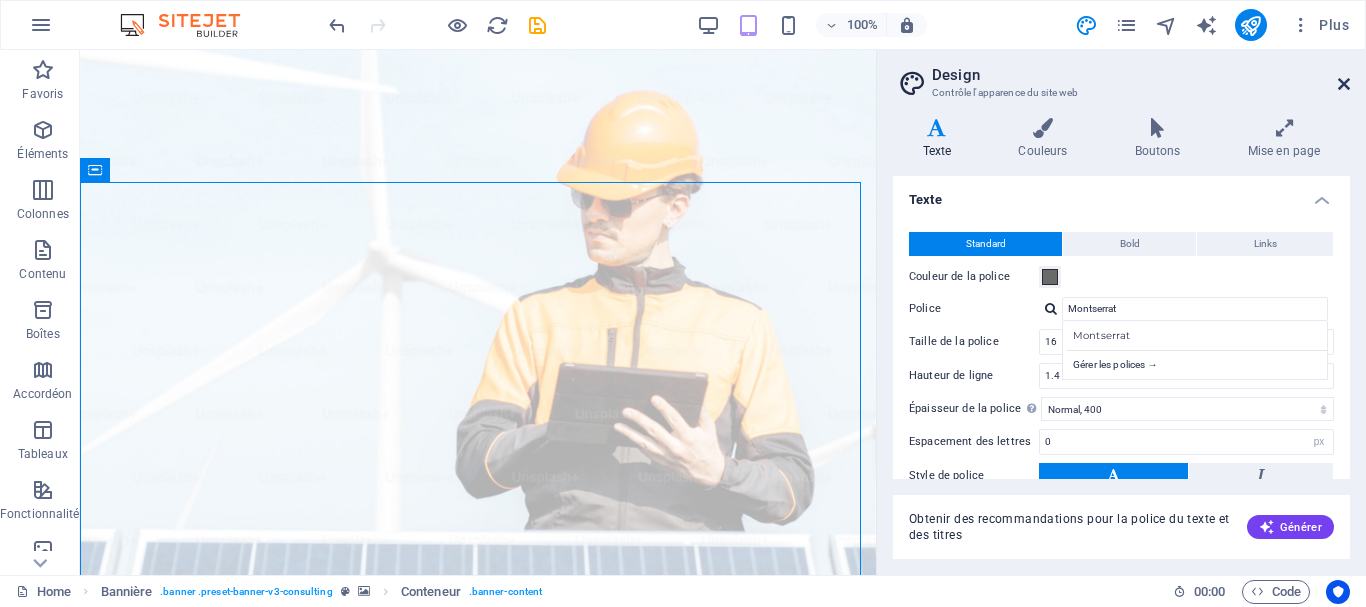 click at bounding box center (1344, 84) 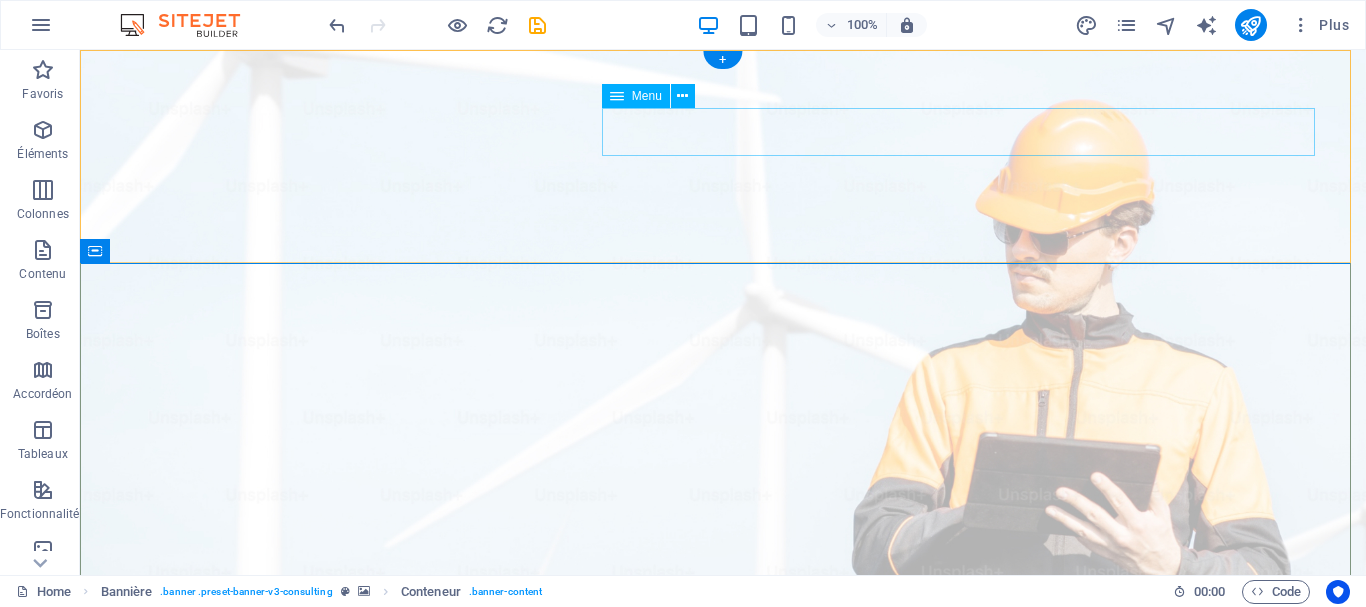 click on "Our Story Our Team Our Strengths Projects Contact Us" at bounding box center [723, 910] 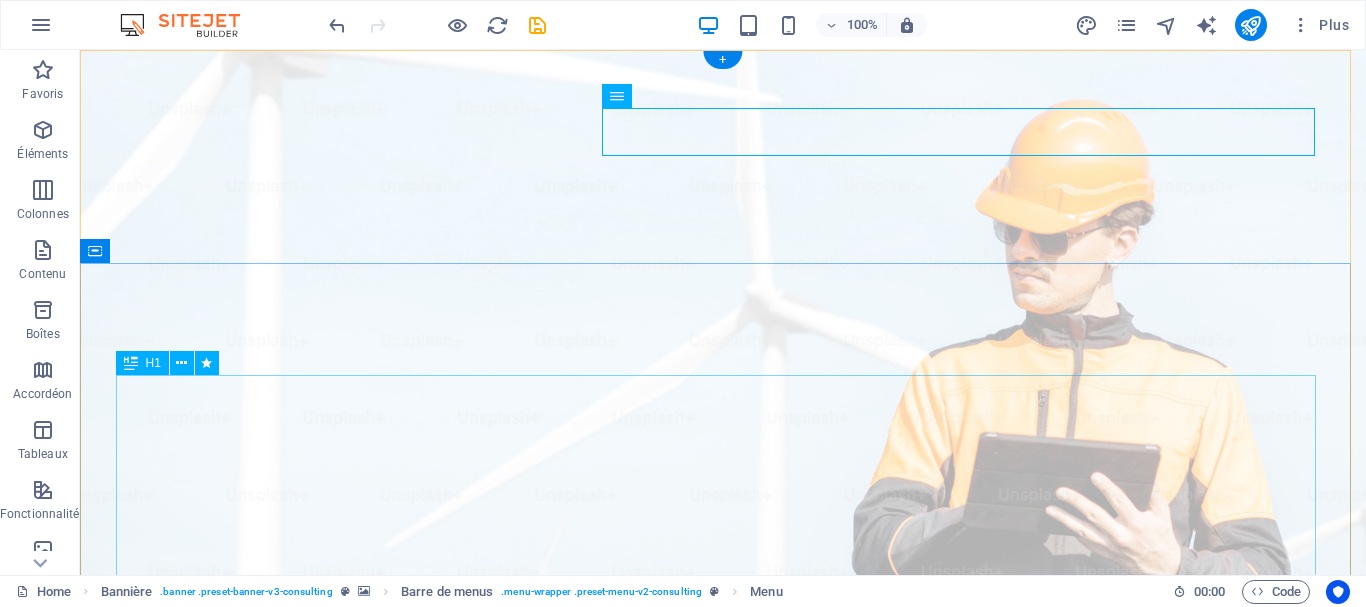 click on "Elevate Your Business With Sustainable Energy And Strategic Consulting" at bounding box center (723, 1115) 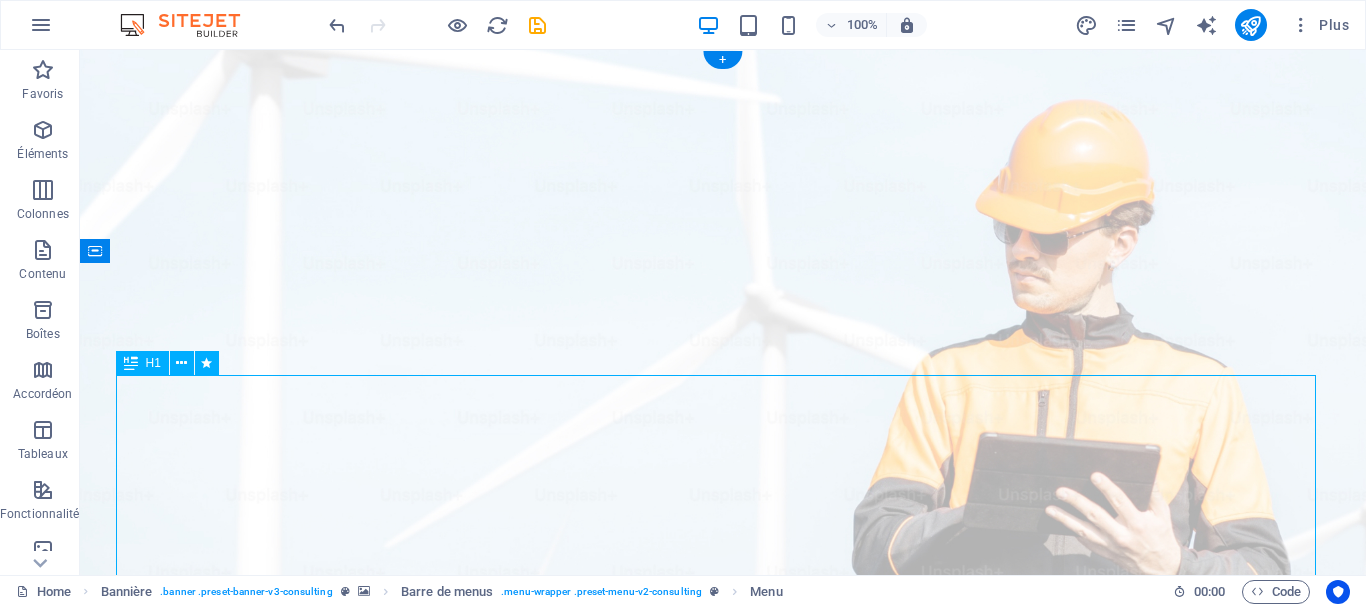 click on "Elevate Your Business With Sustainable Energy And Strategic Consulting" at bounding box center [723, 1115] 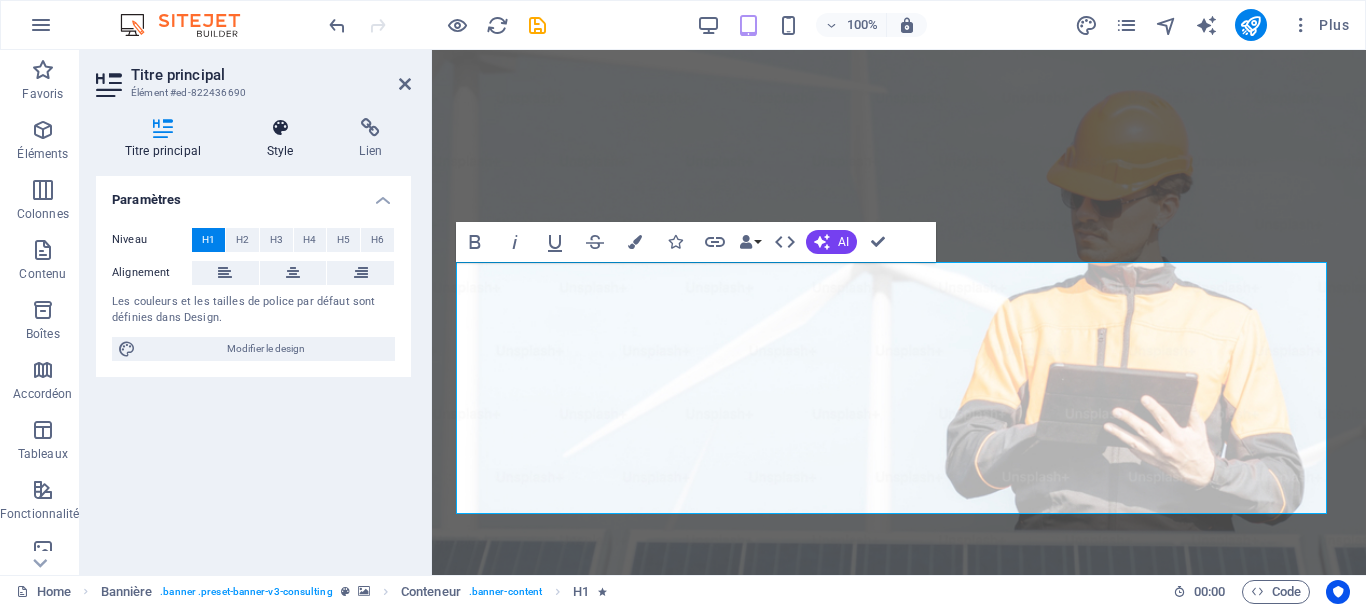 click on "Style" at bounding box center [284, 139] 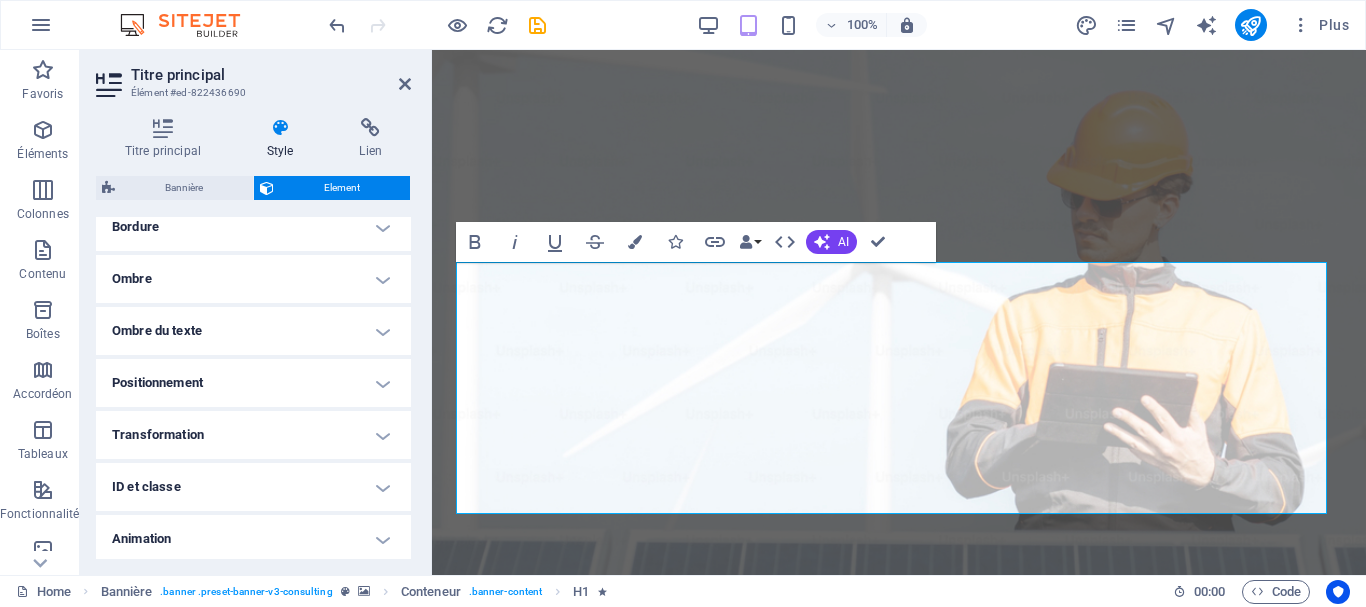 scroll, scrollTop: 520, scrollLeft: 0, axis: vertical 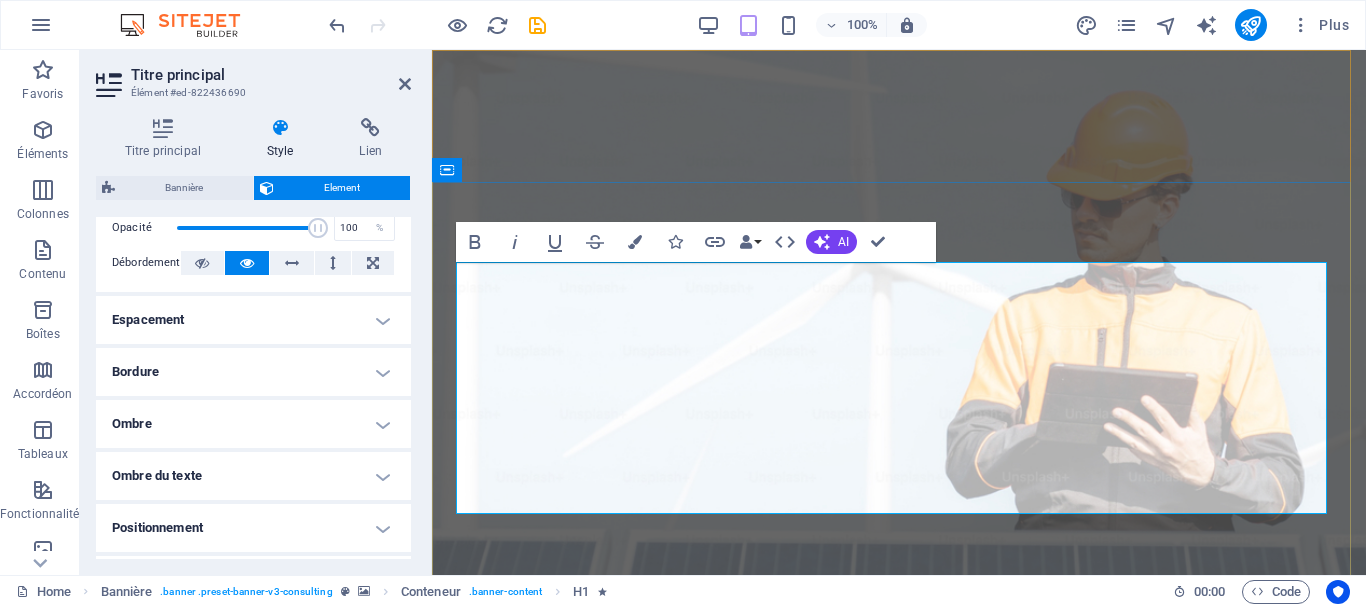 click on "Elevate Your Business With Sustainable Energy And Strategic Consulting" at bounding box center (899, 1164) 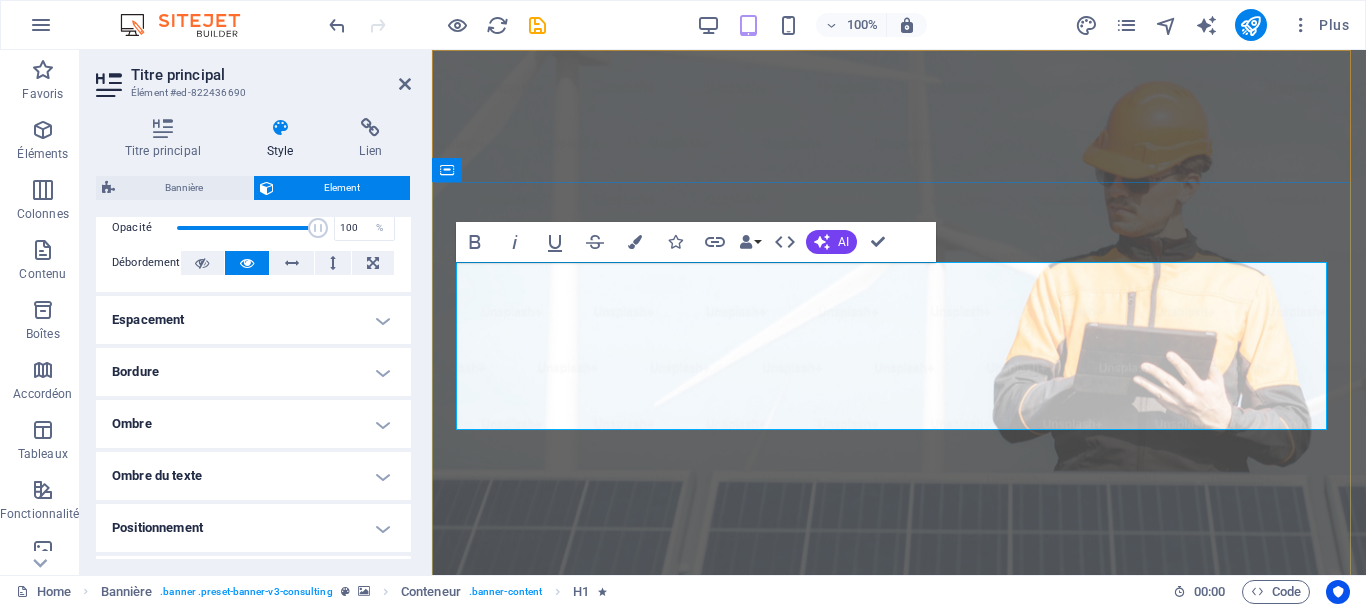type 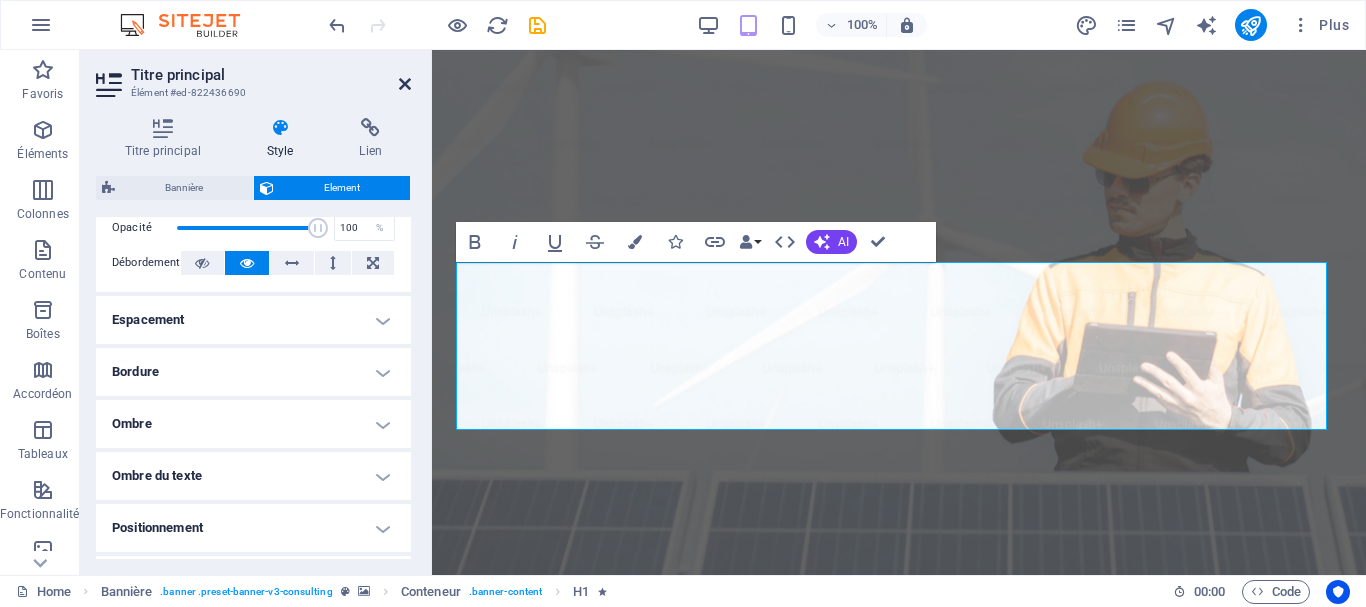 click at bounding box center [405, 84] 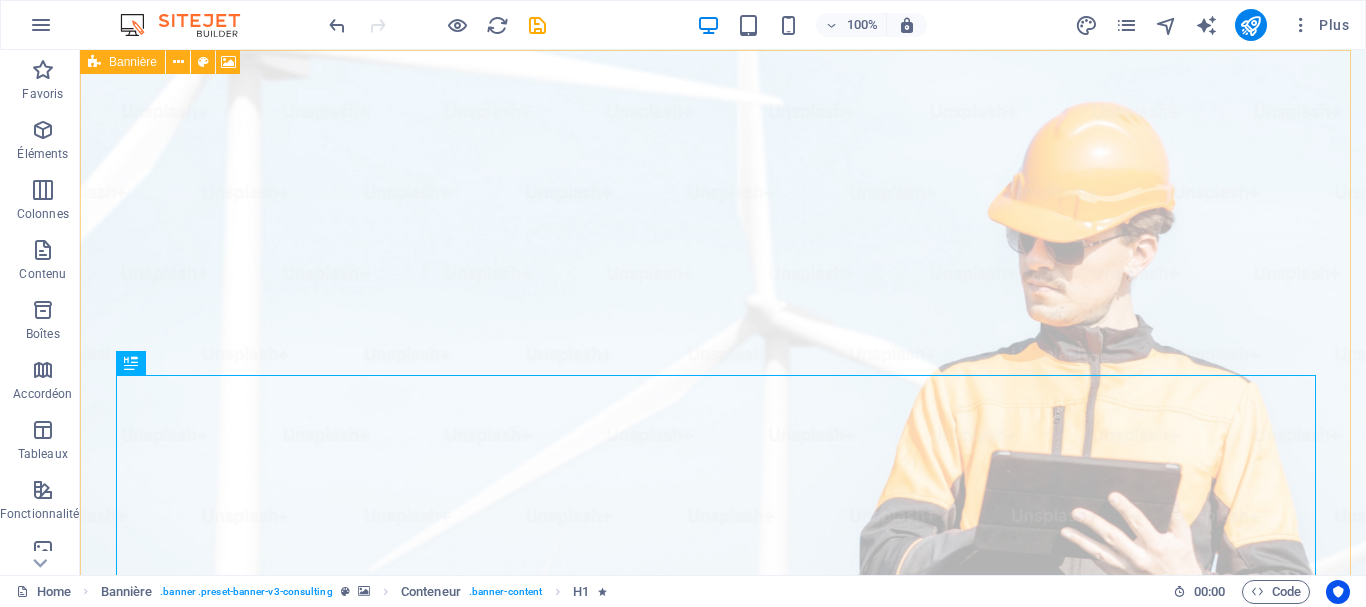 click at bounding box center [94, 62] 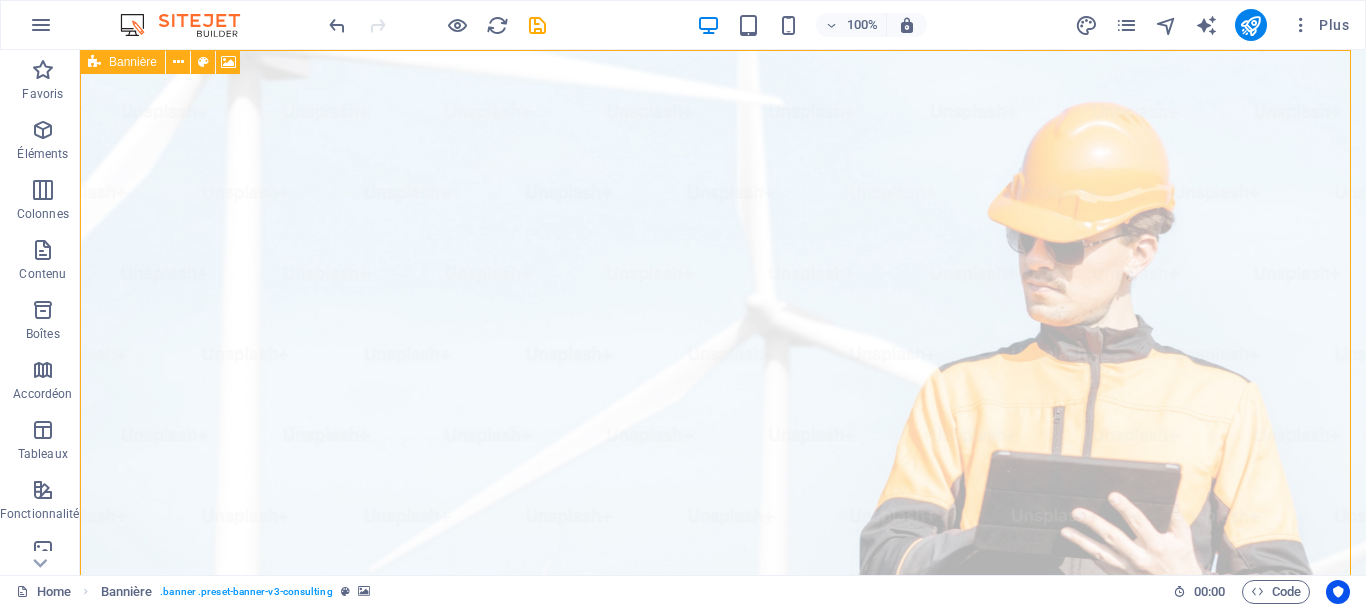 click at bounding box center (94, 62) 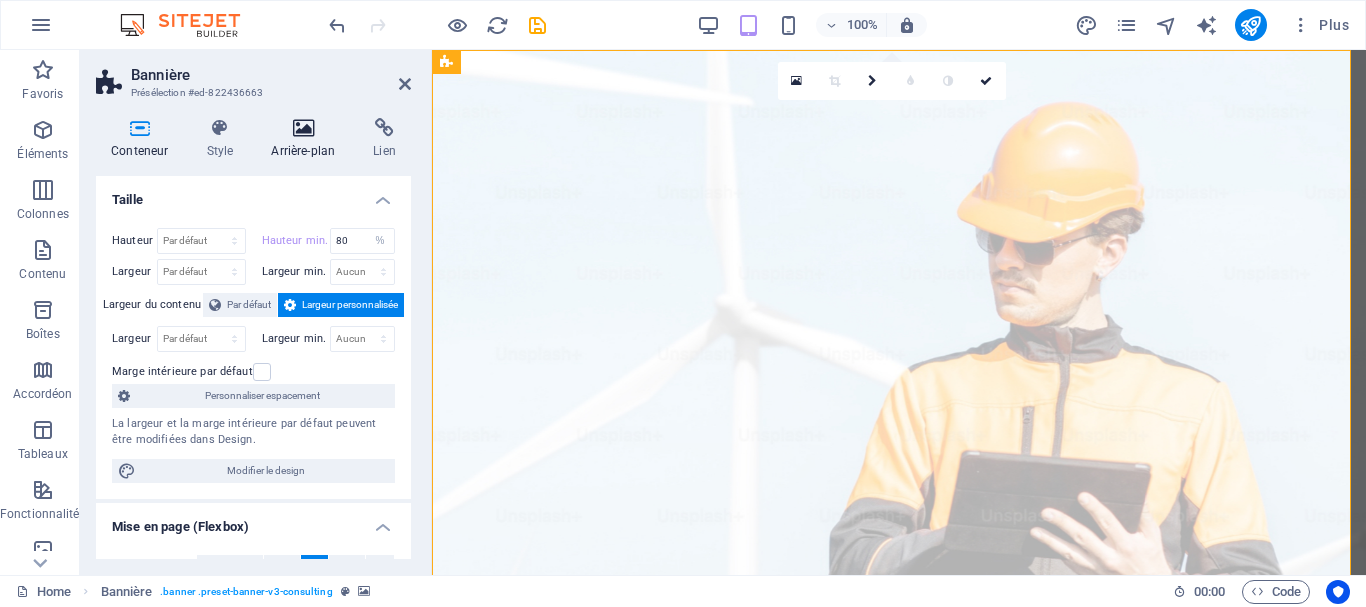 click at bounding box center [303, 128] 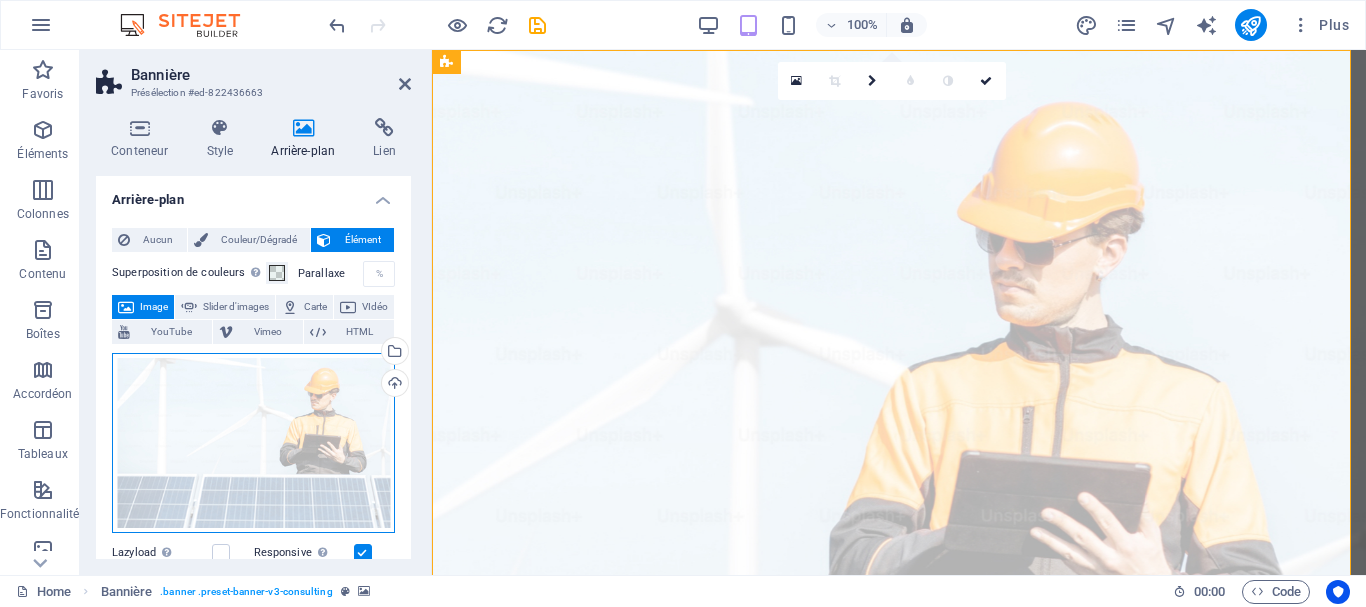 click on "Glissez les fichiers ici, cliquez pour choisir les fichiers ou  sélectionnez les fichiers depuis Fichiers ou depuis notre stock gratuit de photos et de vidéos" at bounding box center [253, 443] 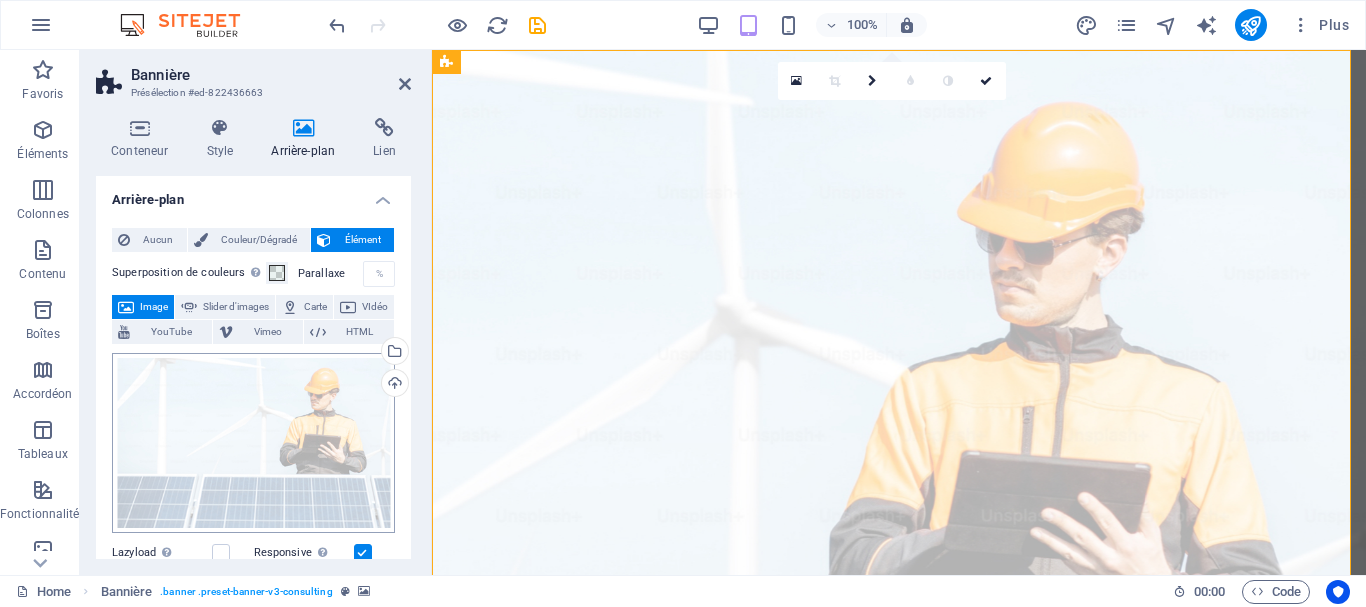 click on "canada.orbitexgroup.com Home Favoris Éléments Colonnes Contenu Boîtes Accordéon Tableaux Fonctionnalités Images Slider En-tête Pied de page Formulaires Marketing Collections Bannière Présélection #ed-822436663
Conteneur Style Arrière-plan Lien Taille Hauteur Par défaut px rem % vh vw Hauteur min. 80 Aucun px rem % vh vw Largeur Par défaut px rem % em vh vw Largeur min. Aucun px rem % vh vw Largeur du contenu Par défaut Largeur personnalisée Largeur Par défaut px rem % em vh vw Largeur min. Aucun px rem % vh vw Marge intérieure par défaut Personnaliser espacement La largeur et la marge intérieure par défaut peuvent être modifiées dans Design. Modifier le design Mise en page (Flexbox) Alignement Détermine la direction de l'axe (flex). Par défaut Axe principal Détermine comment les éléments doivent se comporter le long de l'axe principal de ce conteneur (justify content) Par défaut On" at bounding box center (683, 303) 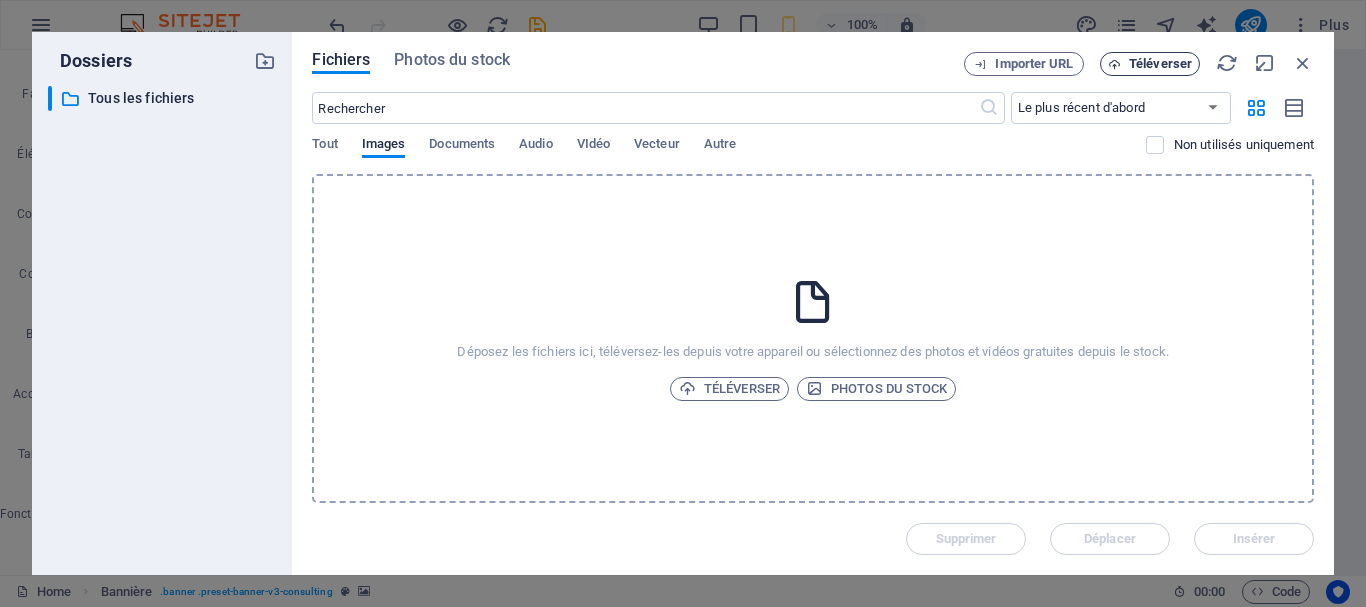 click on "Téléverser" at bounding box center [1160, 64] 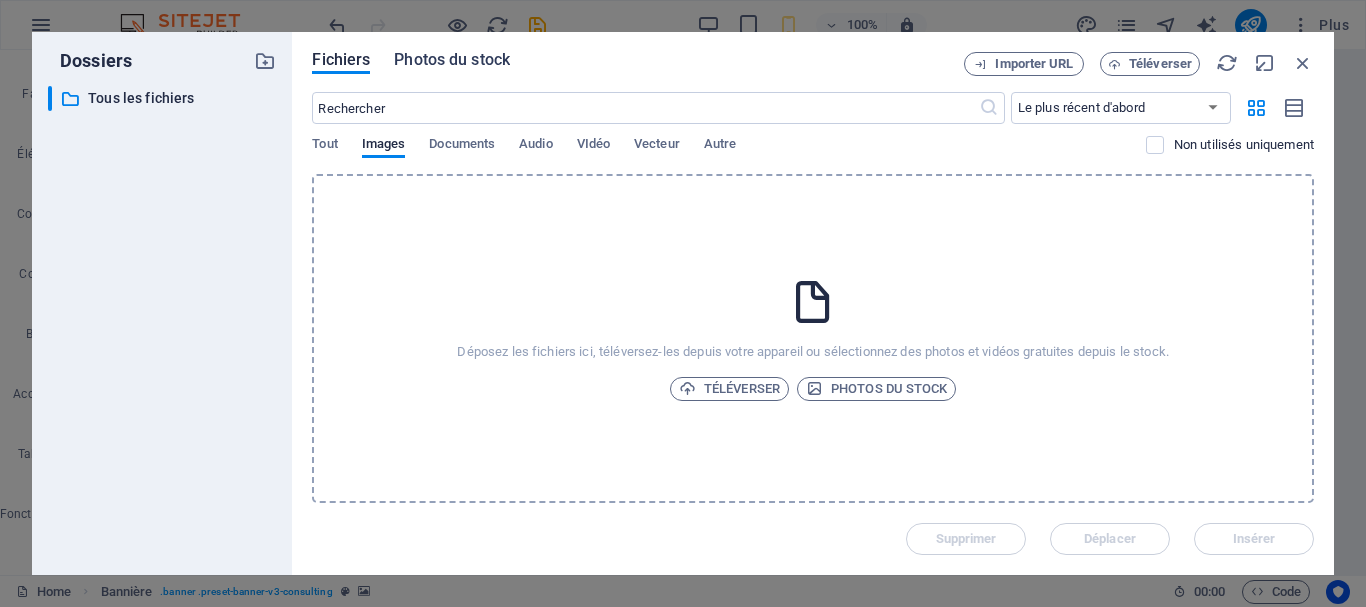click on "Photos du stock" at bounding box center (452, 60) 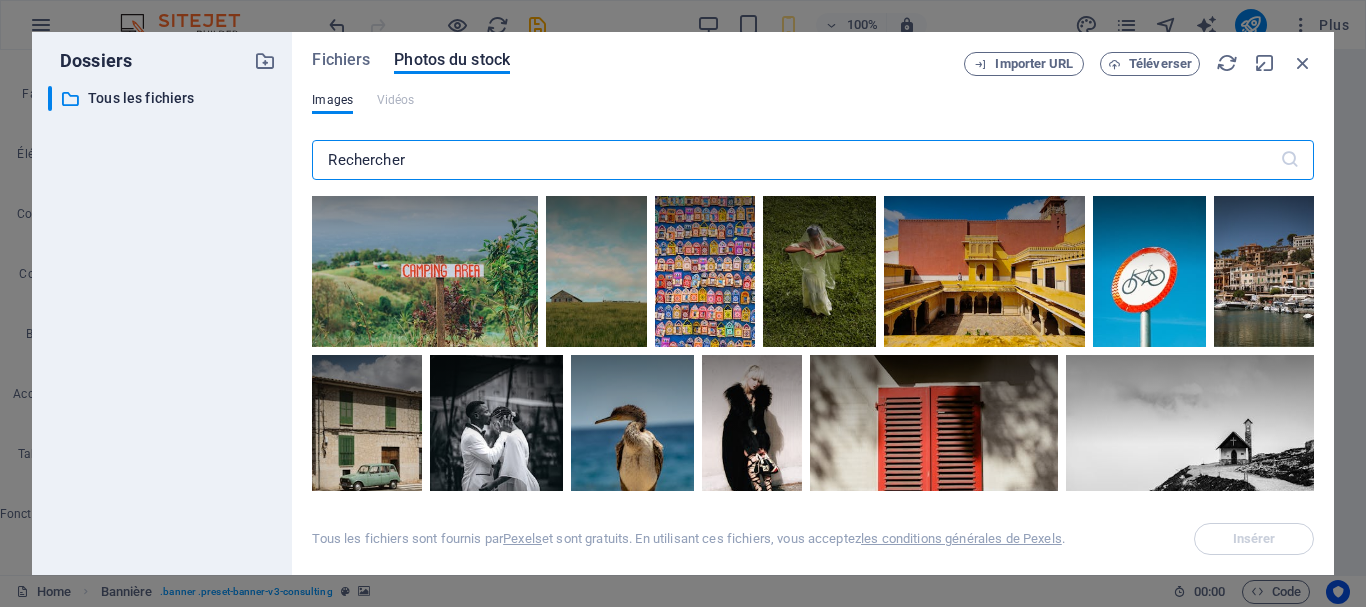 click at bounding box center [795, 160] 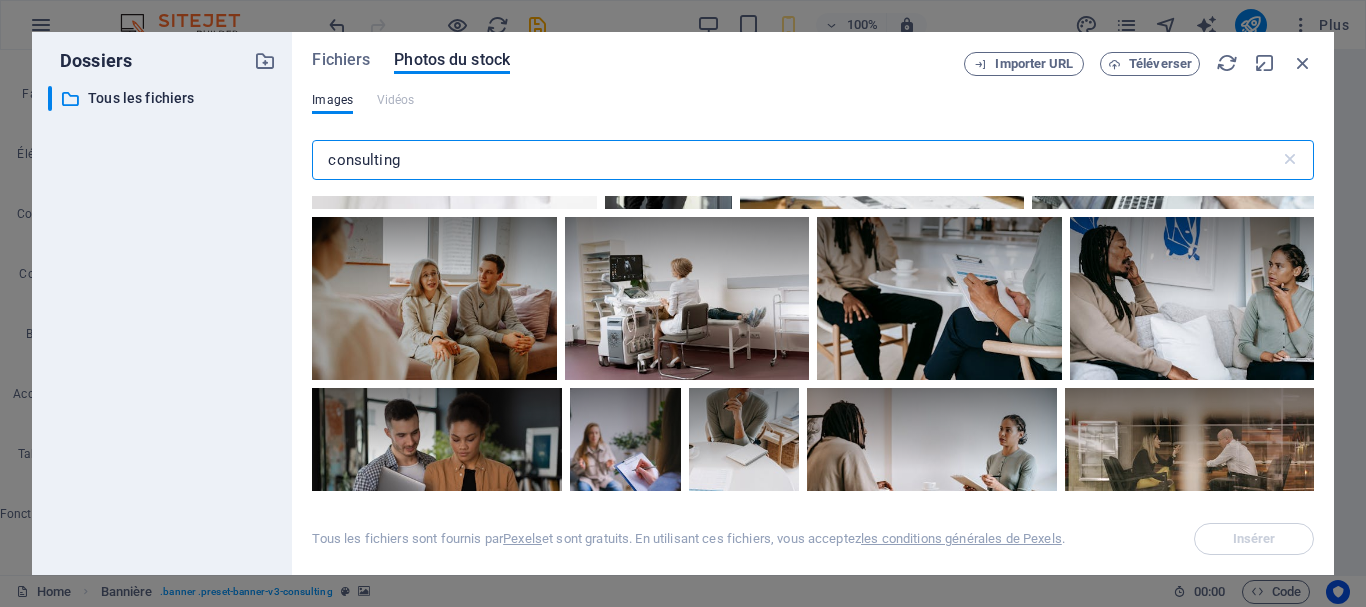 scroll, scrollTop: 3551, scrollLeft: 0, axis: vertical 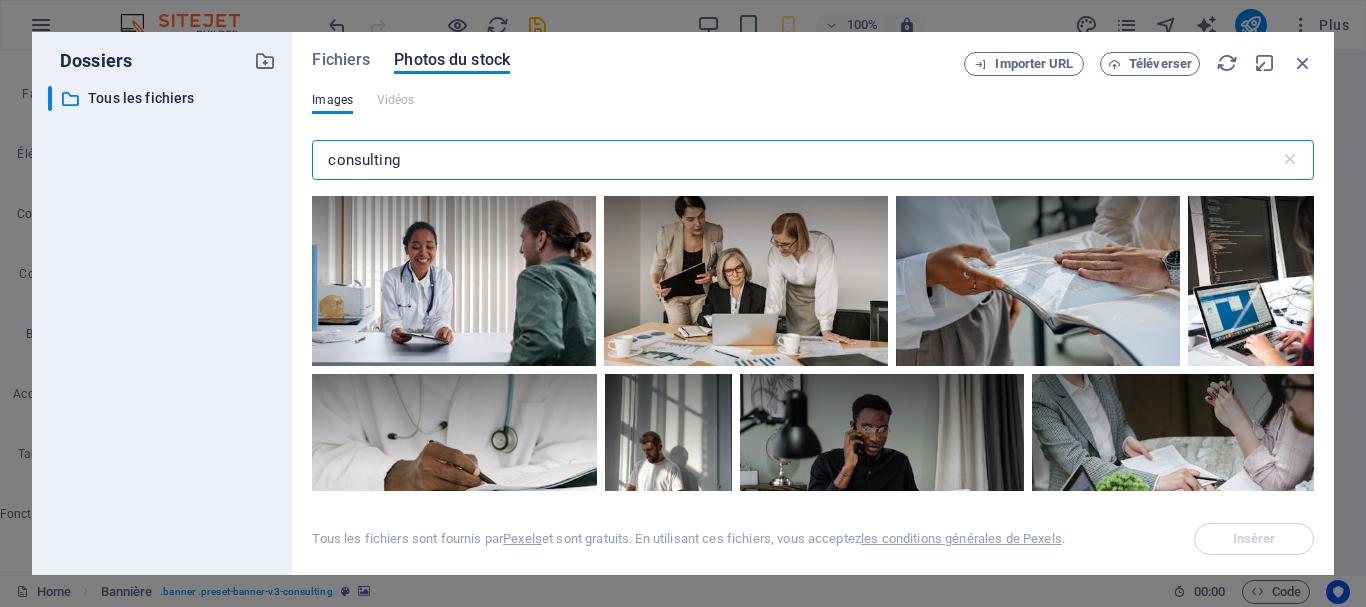 drag, startPoint x: 405, startPoint y: 159, endPoint x: 318, endPoint y: 159, distance: 87 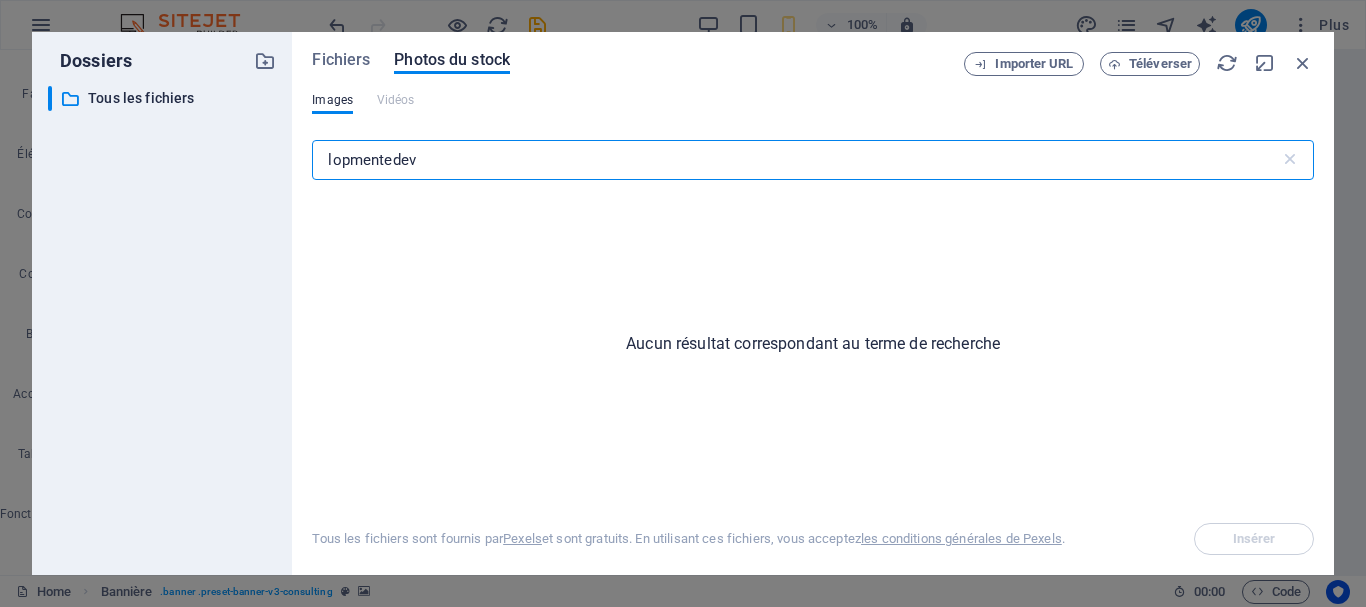 click on "lopmentedev" at bounding box center (795, 160) 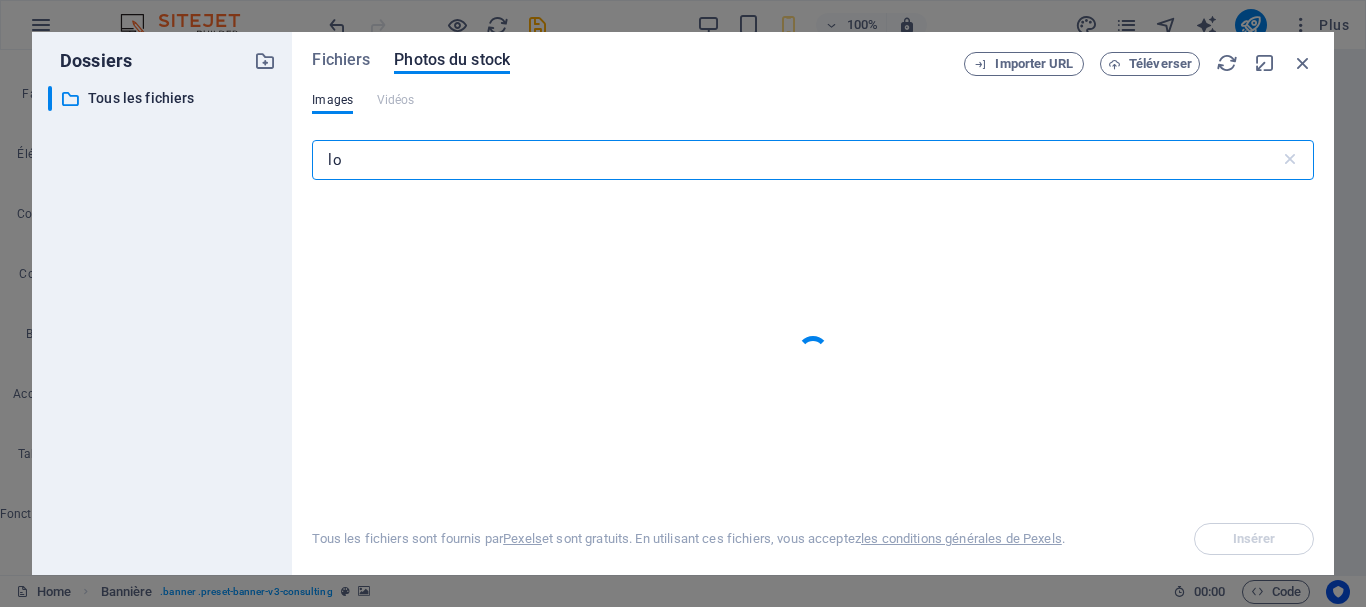 type on "l" 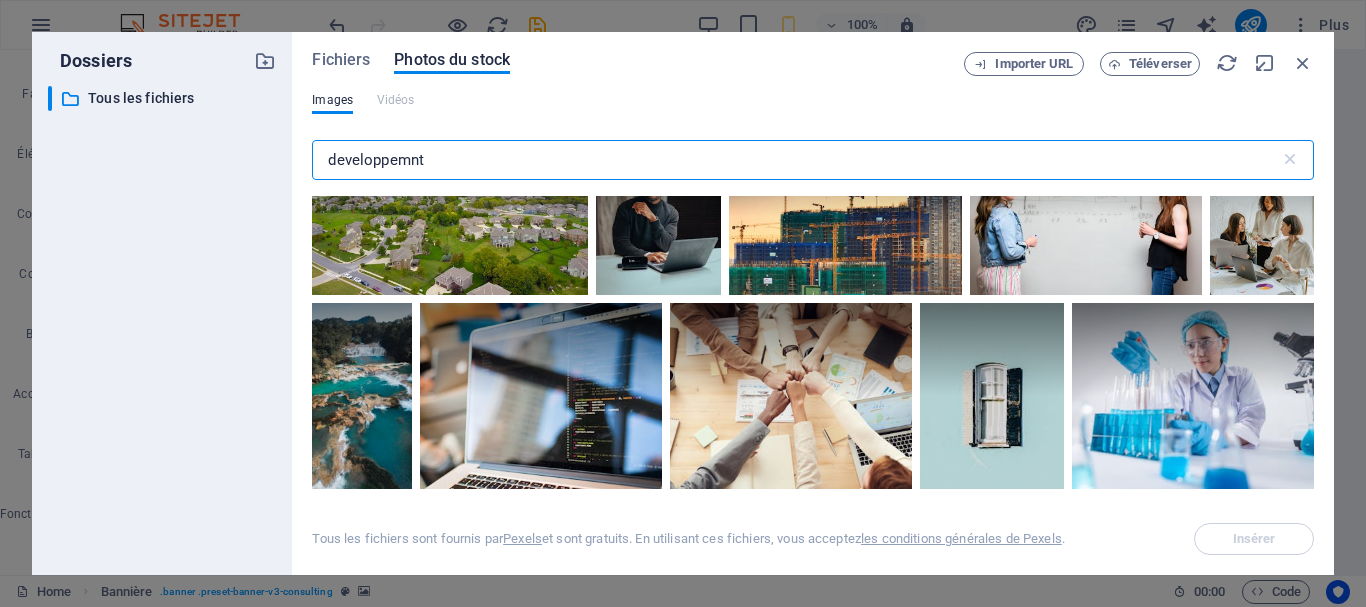 scroll, scrollTop: 2759, scrollLeft: 0, axis: vertical 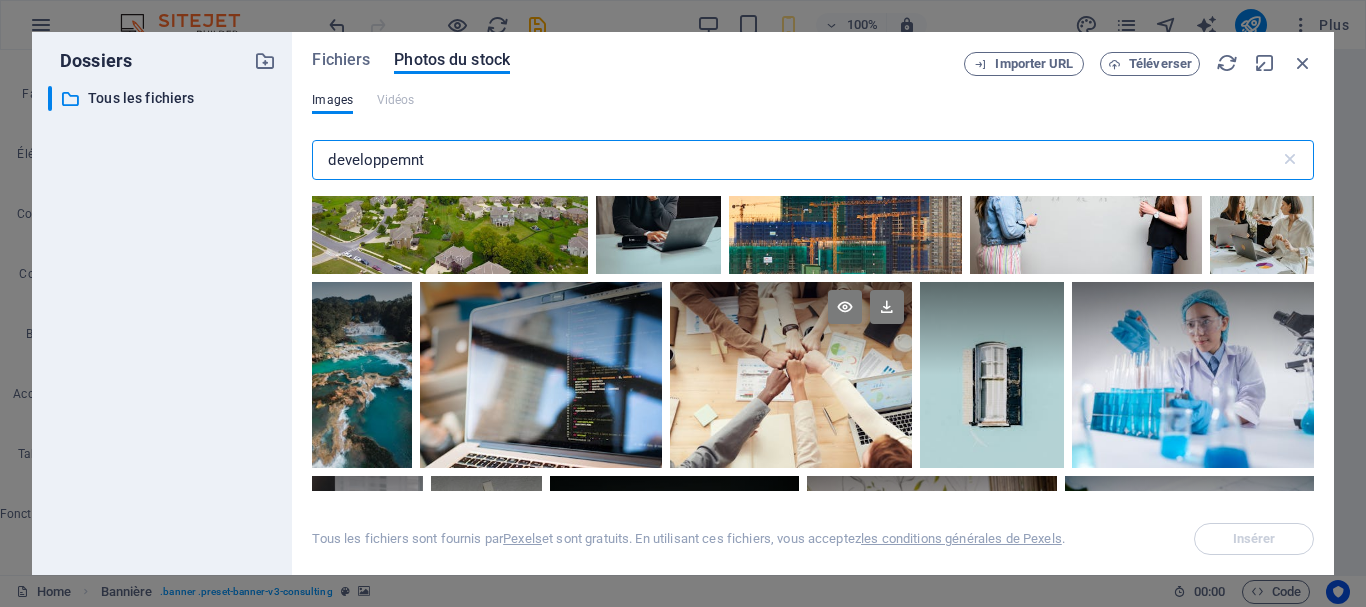 type on "developpemnt" 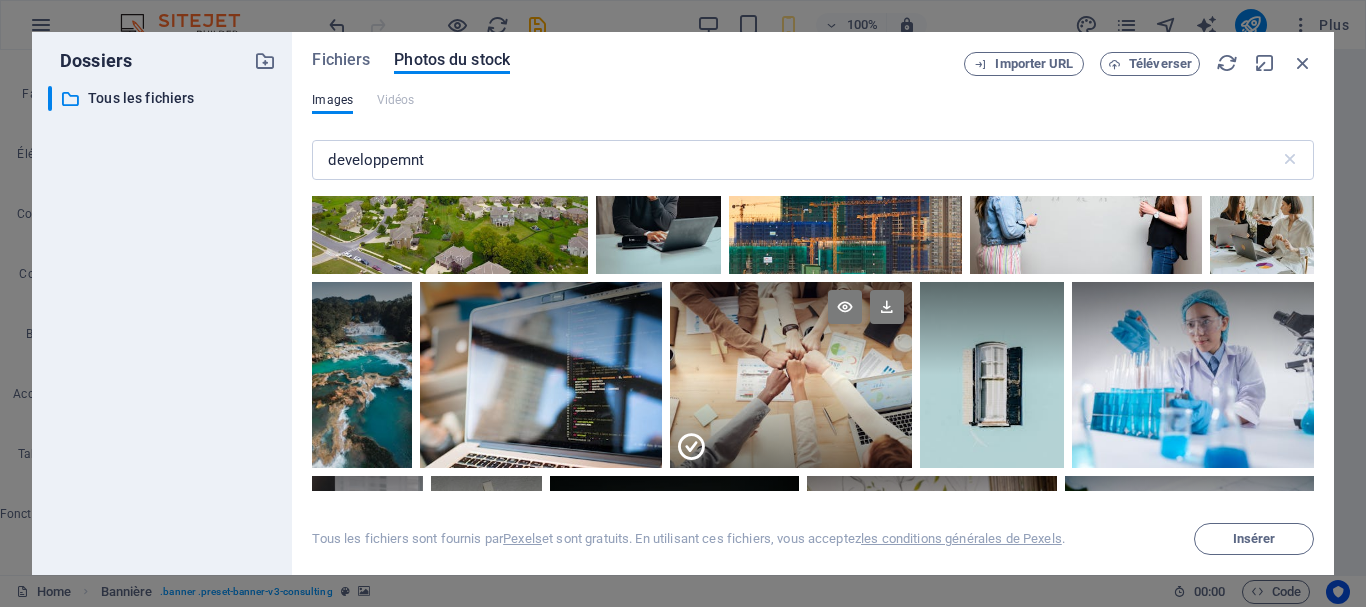 click at bounding box center [791, 328] 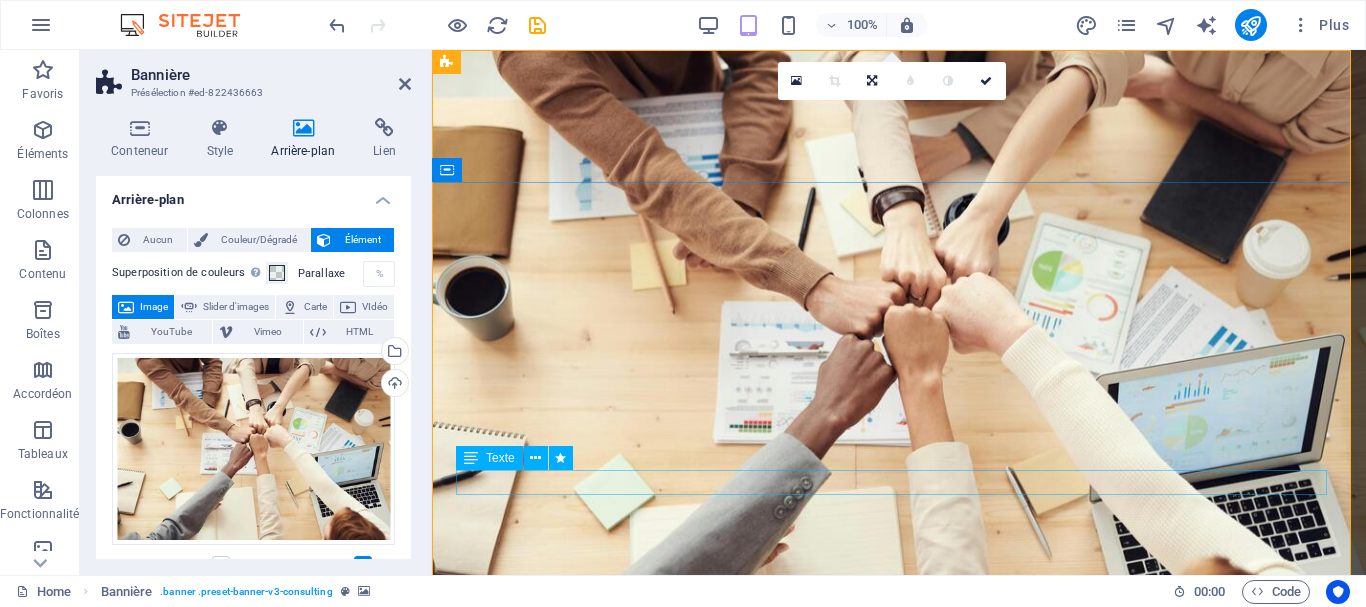 click on "Empowering businesses for a greener future and strategic growth" at bounding box center [899, 1169] 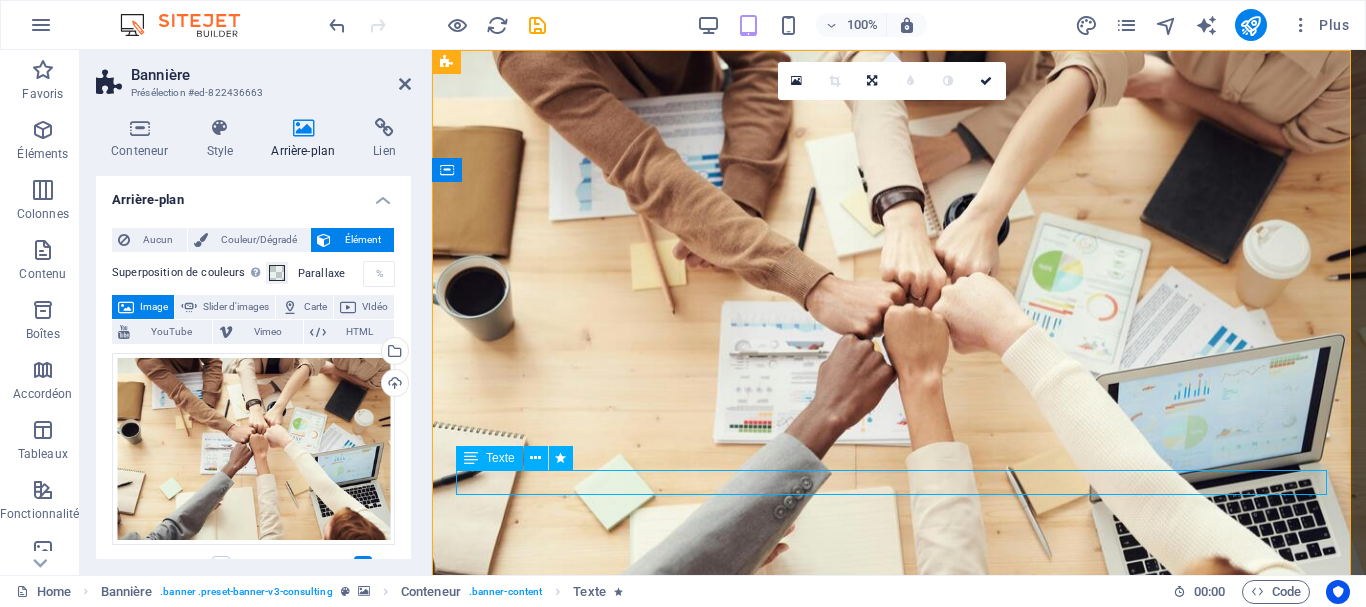 click on "Empowering businesses for a greener future and strategic growth" at bounding box center (899, 1169) 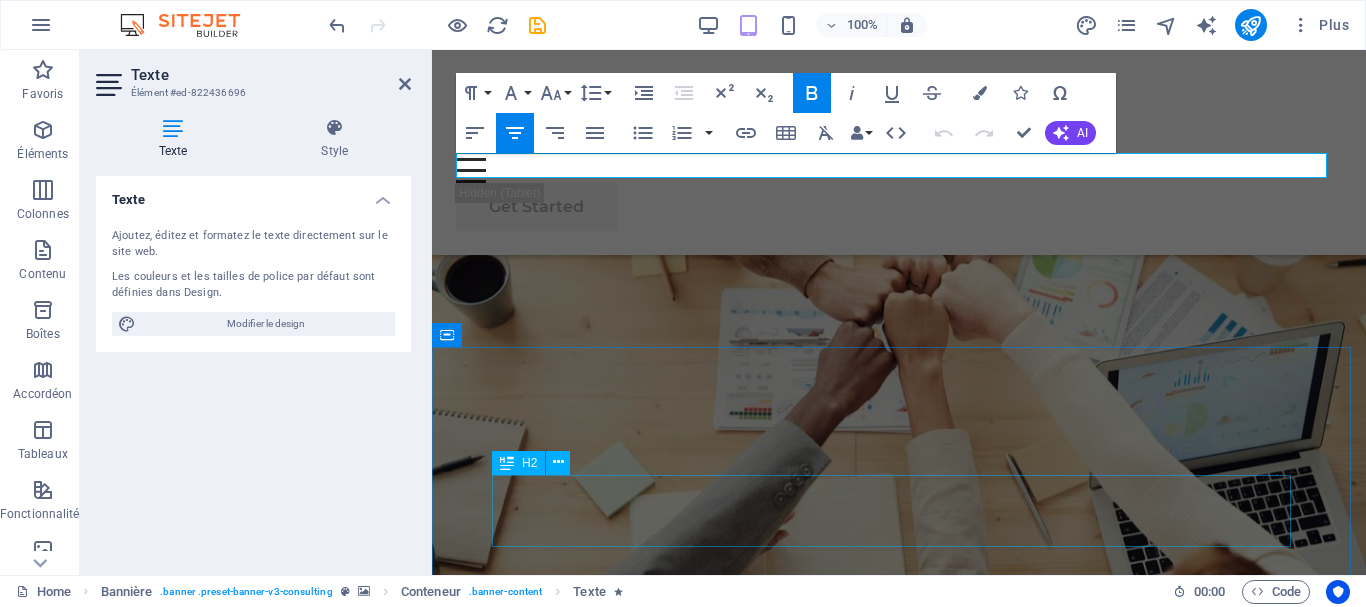 scroll, scrollTop: 317, scrollLeft: 0, axis: vertical 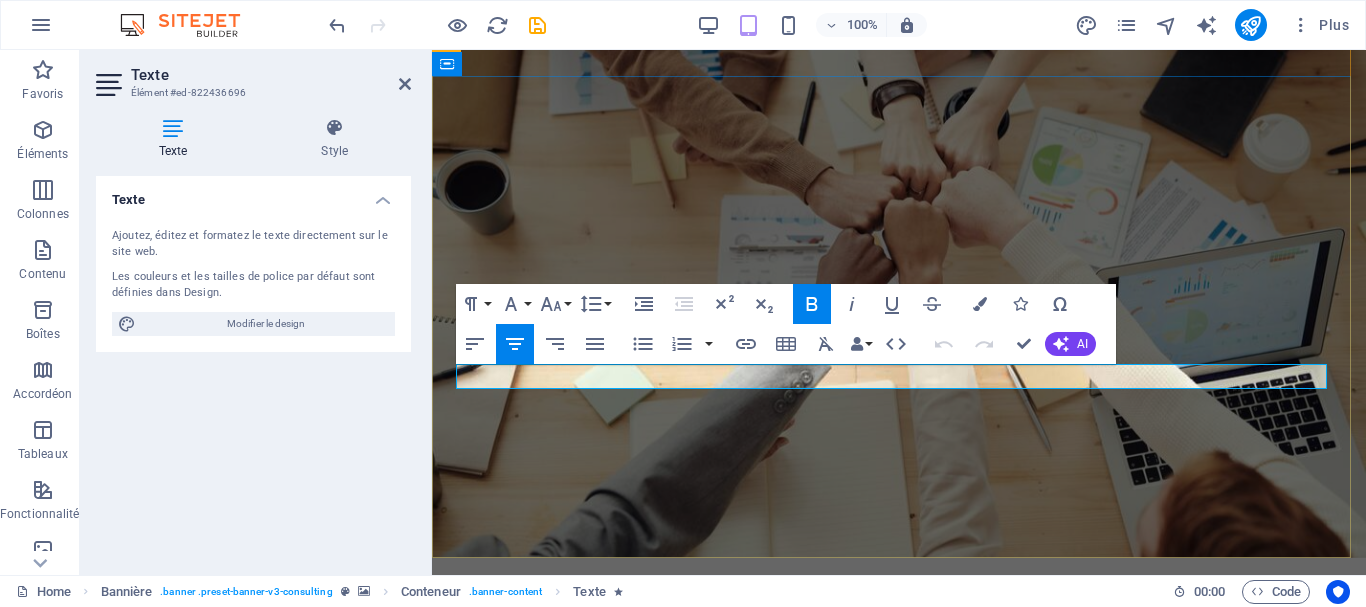 click on "Empowering businesses for a greener future and strategic growth" at bounding box center [899, 1063] 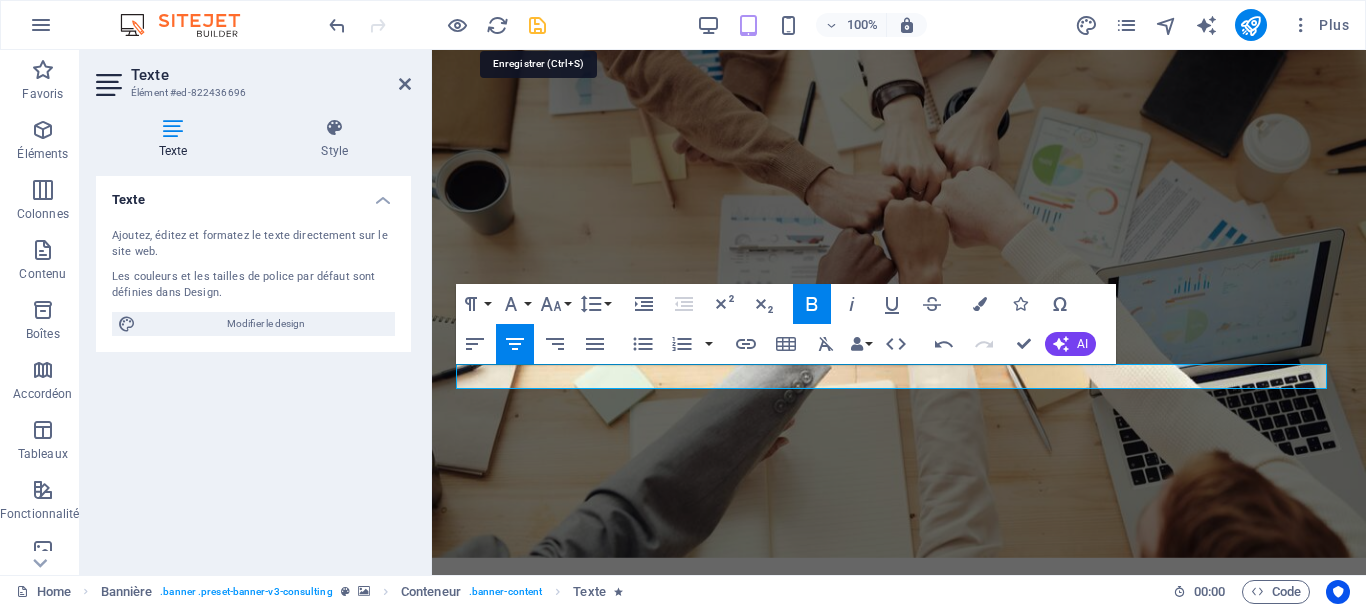 click at bounding box center (537, 25) 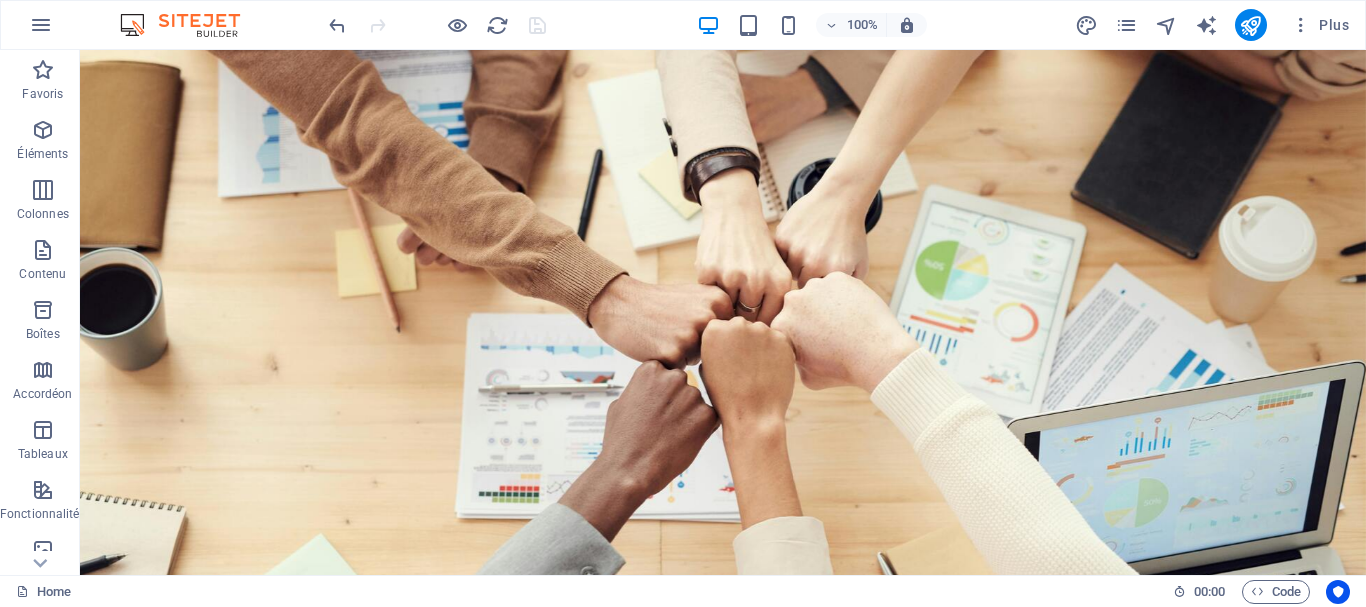 scroll, scrollTop: 0, scrollLeft: 0, axis: both 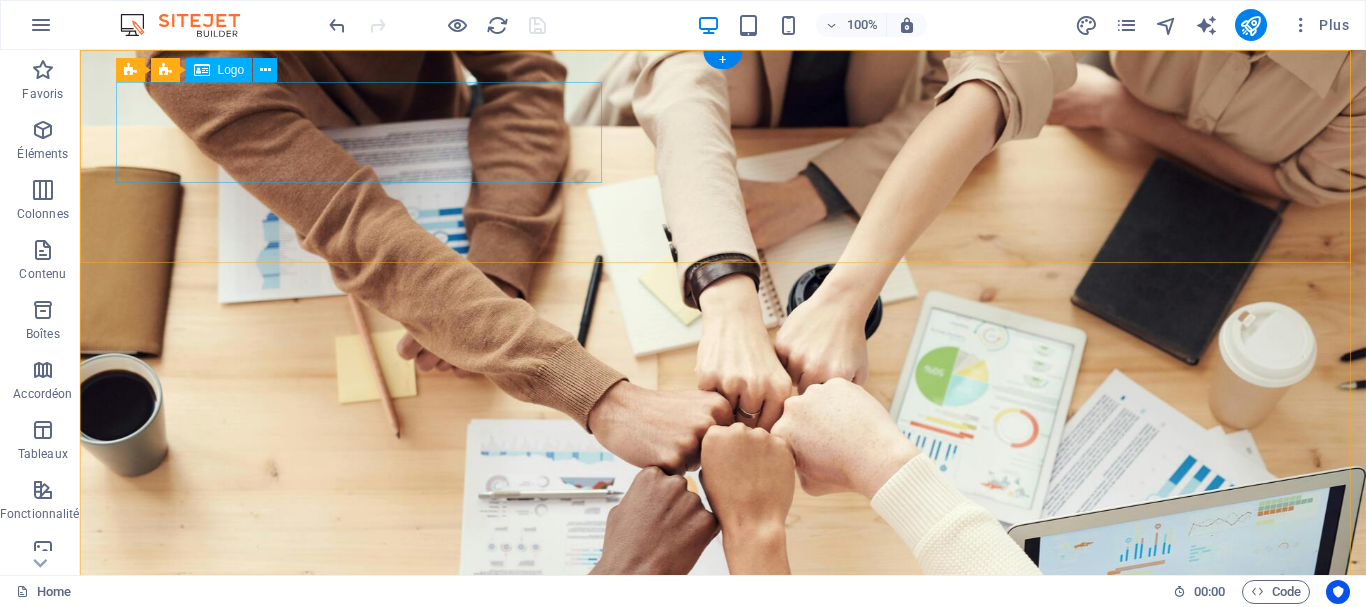 click on "ORBITEX CANADA" at bounding box center [723, 1032] 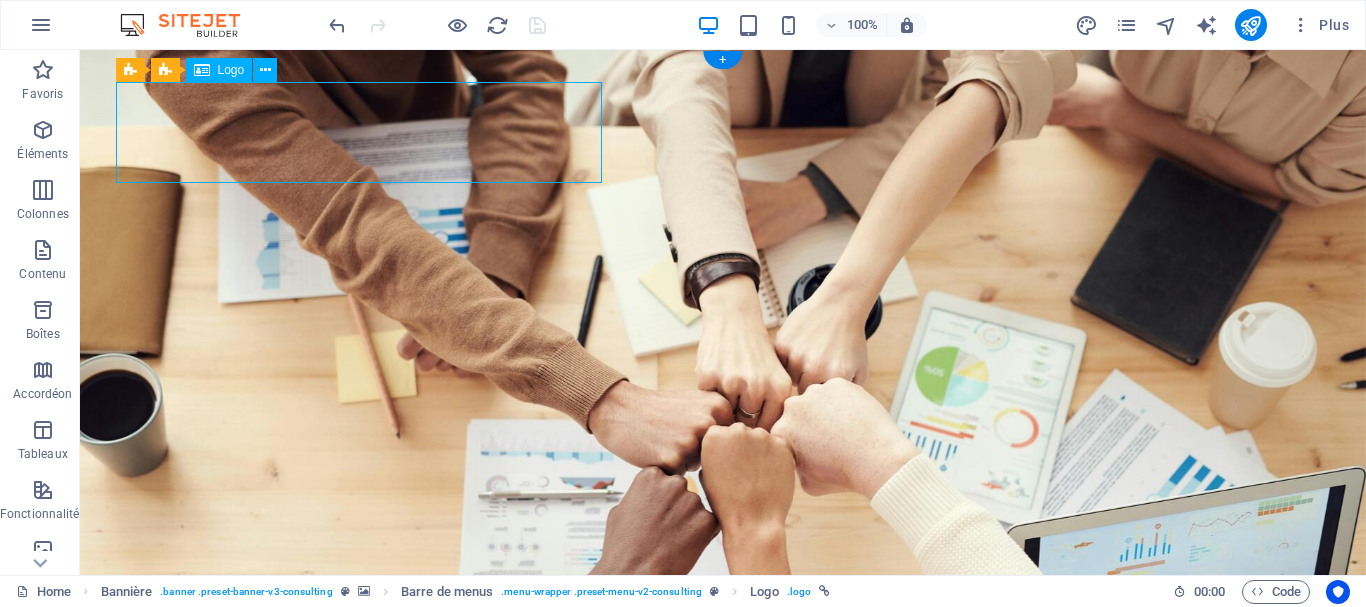 click on "ORBITEX CANADA" at bounding box center [723, 1032] 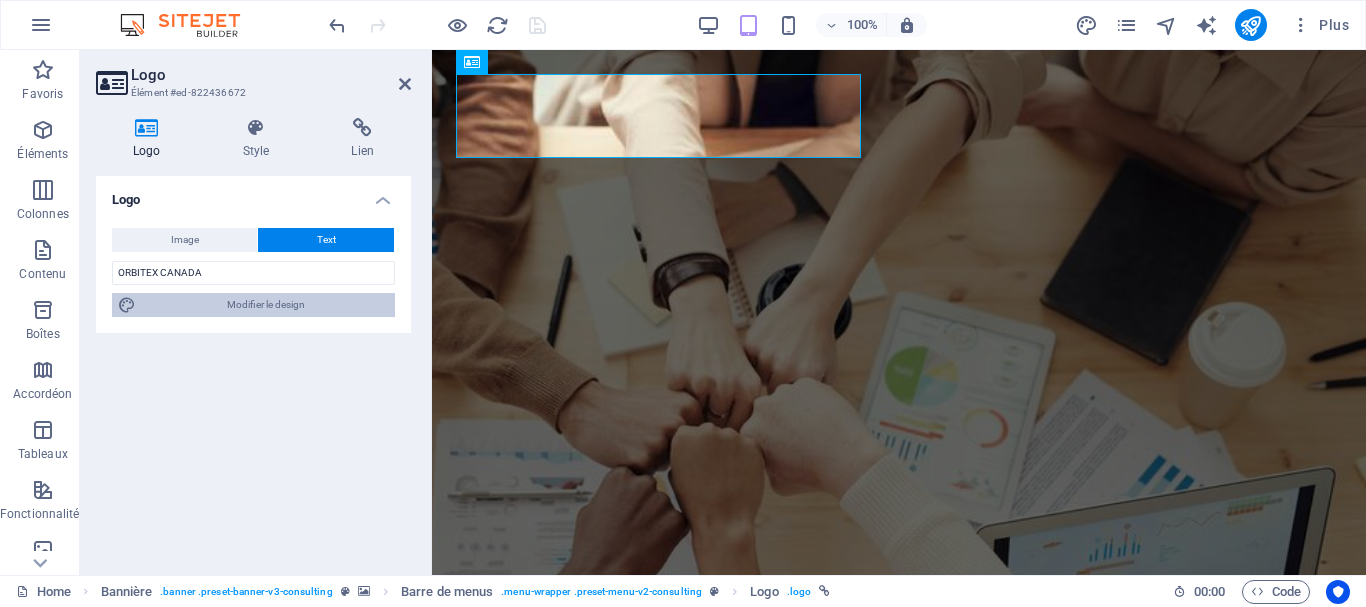 click on "Modifier le design" at bounding box center [265, 305] 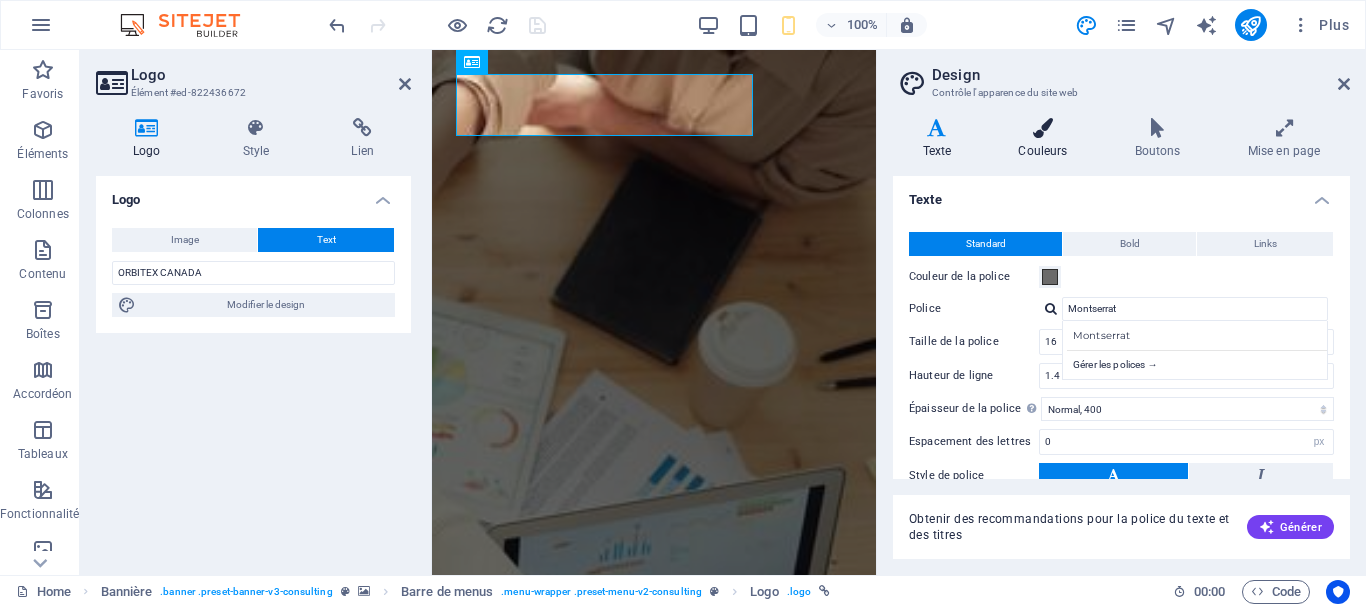 click on "Couleurs" at bounding box center (1047, 139) 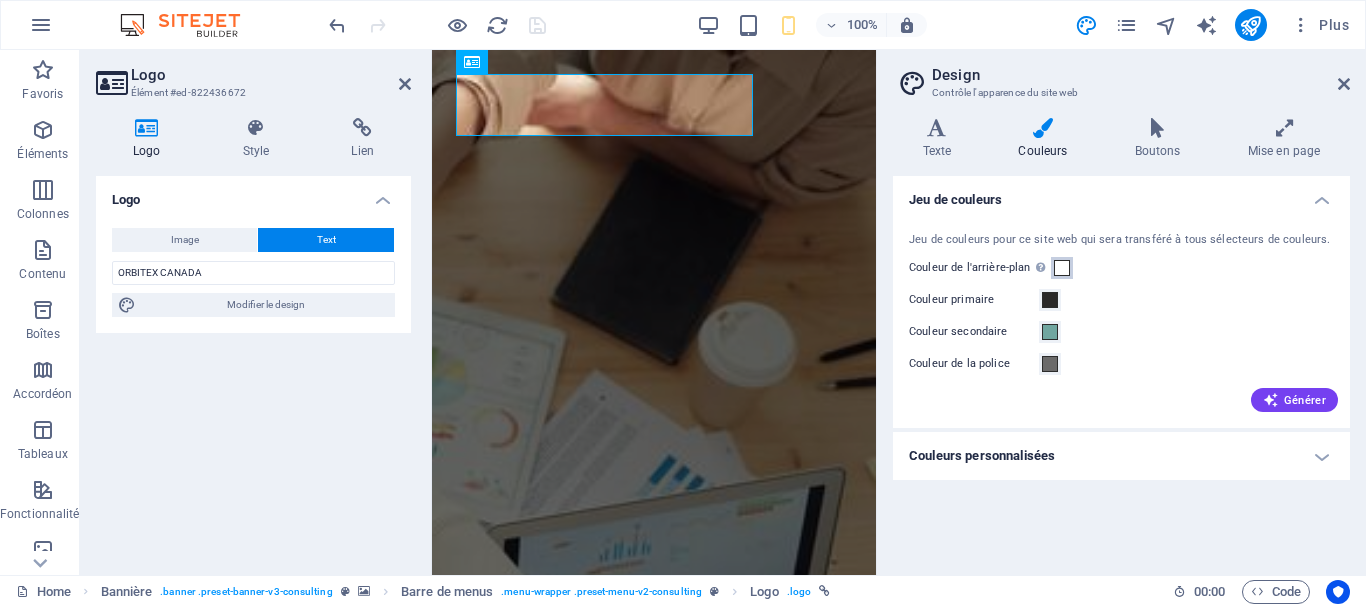 click at bounding box center [1062, 268] 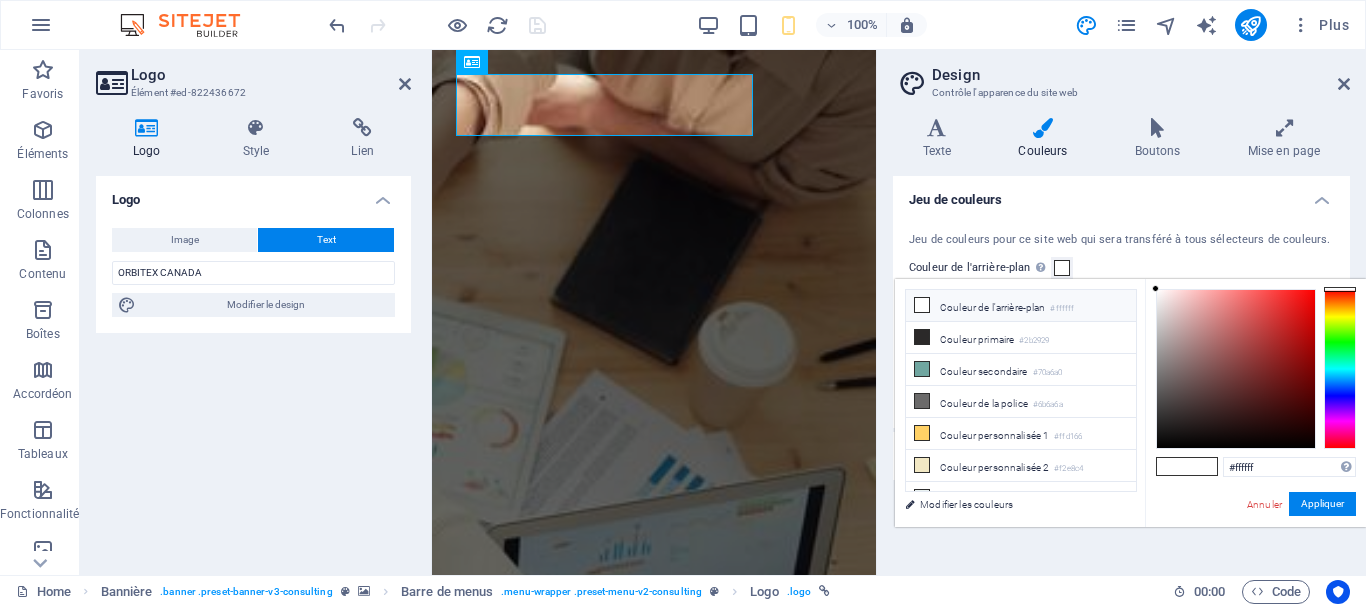 click on "Couleur de l'arrière-plan
#ffffff" at bounding box center [1021, 306] 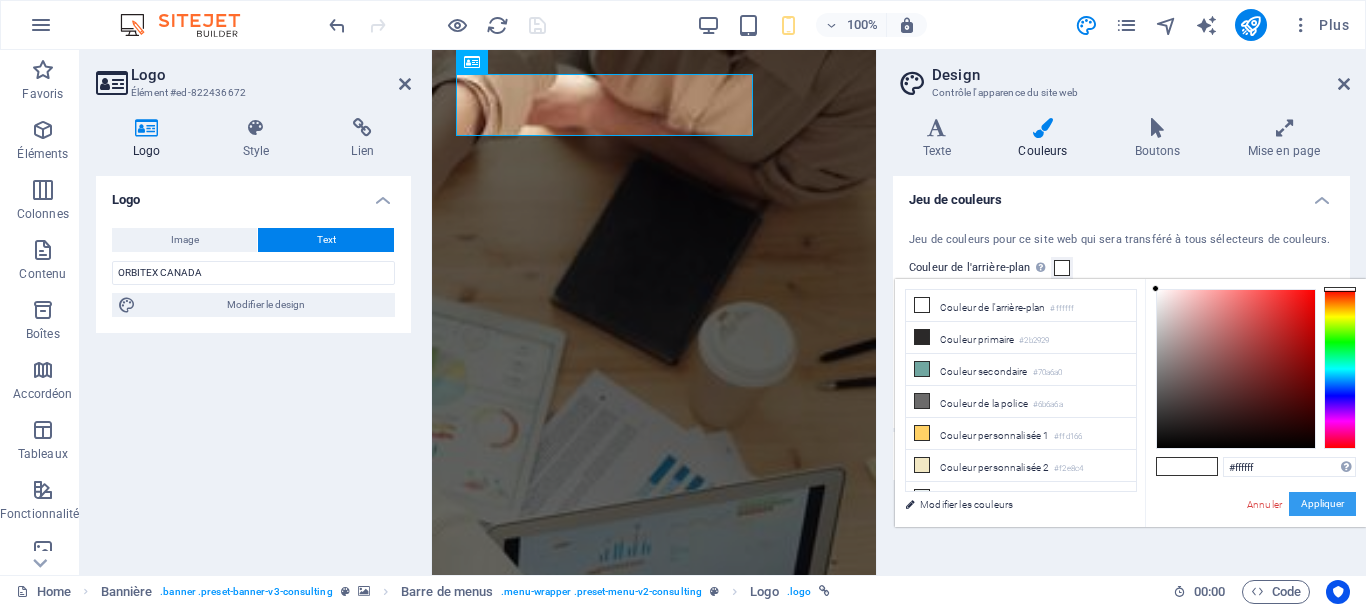 click on "Appliquer" at bounding box center [1322, 504] 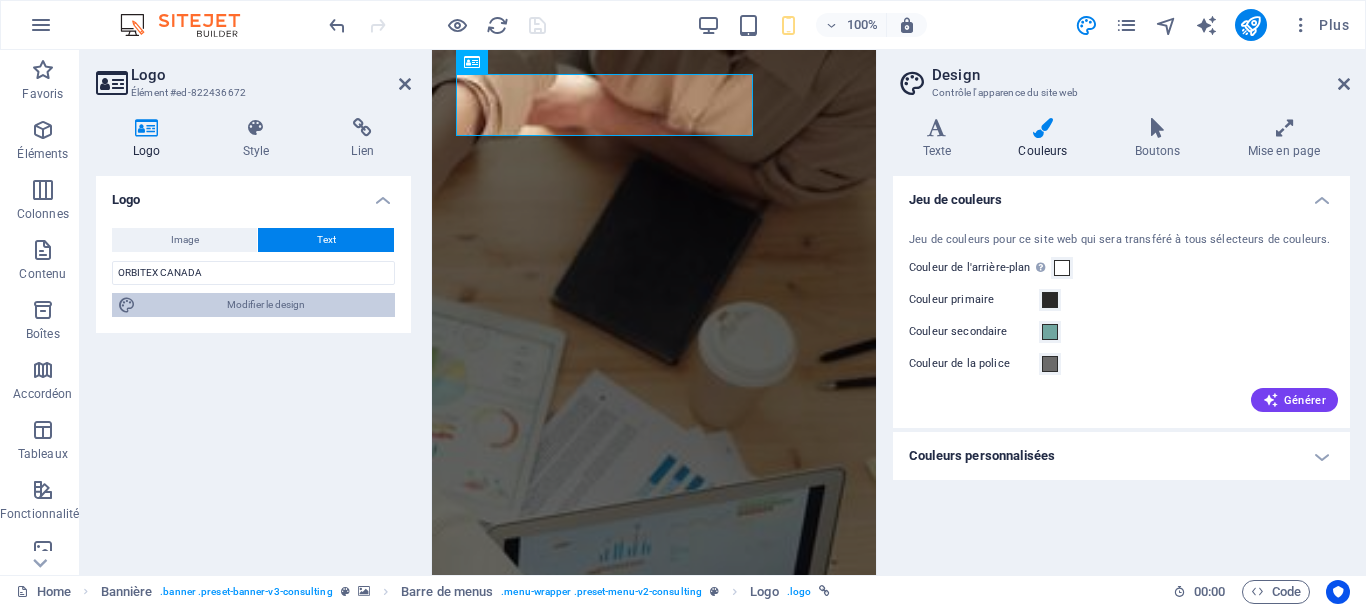 click on "Modifier le design" at bounding box center (265, 305) 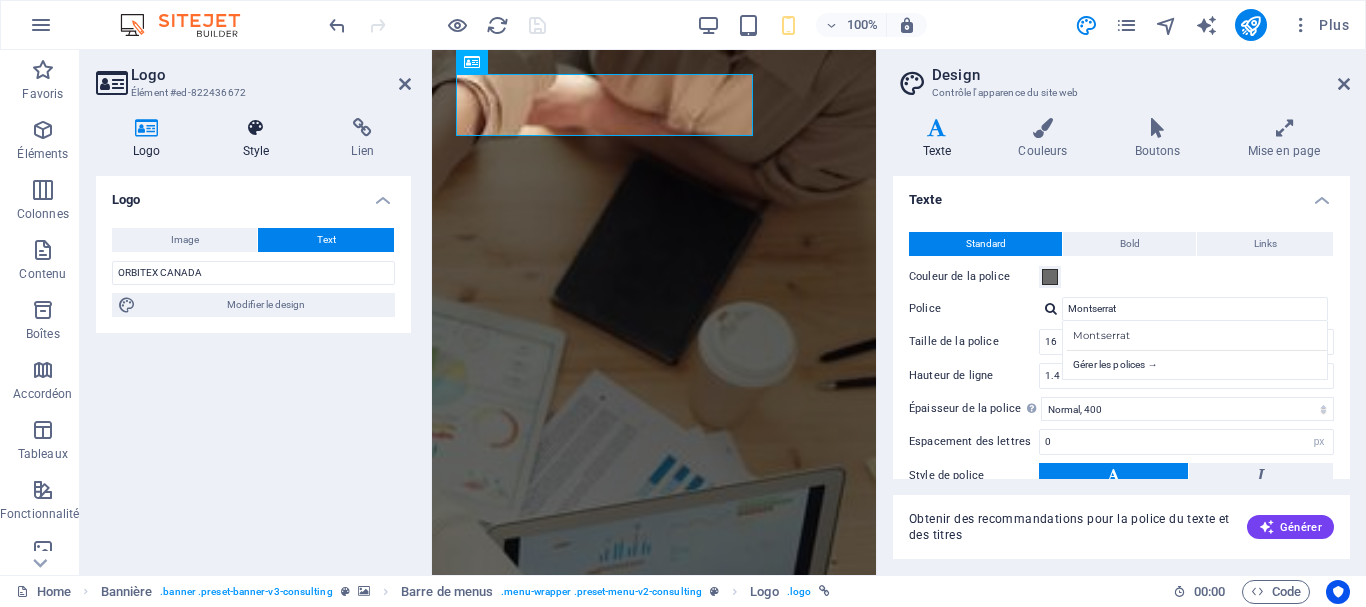 click on "Style" at bounding box center (260, 139) 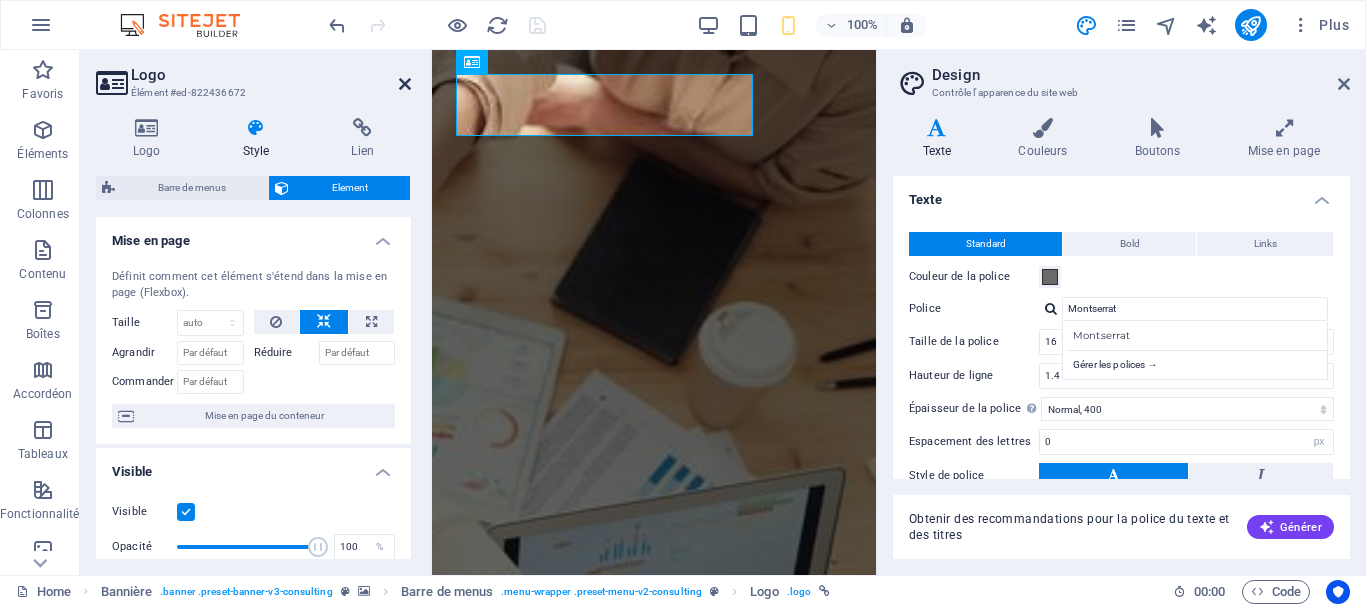 click at bounding box center (405, 84) 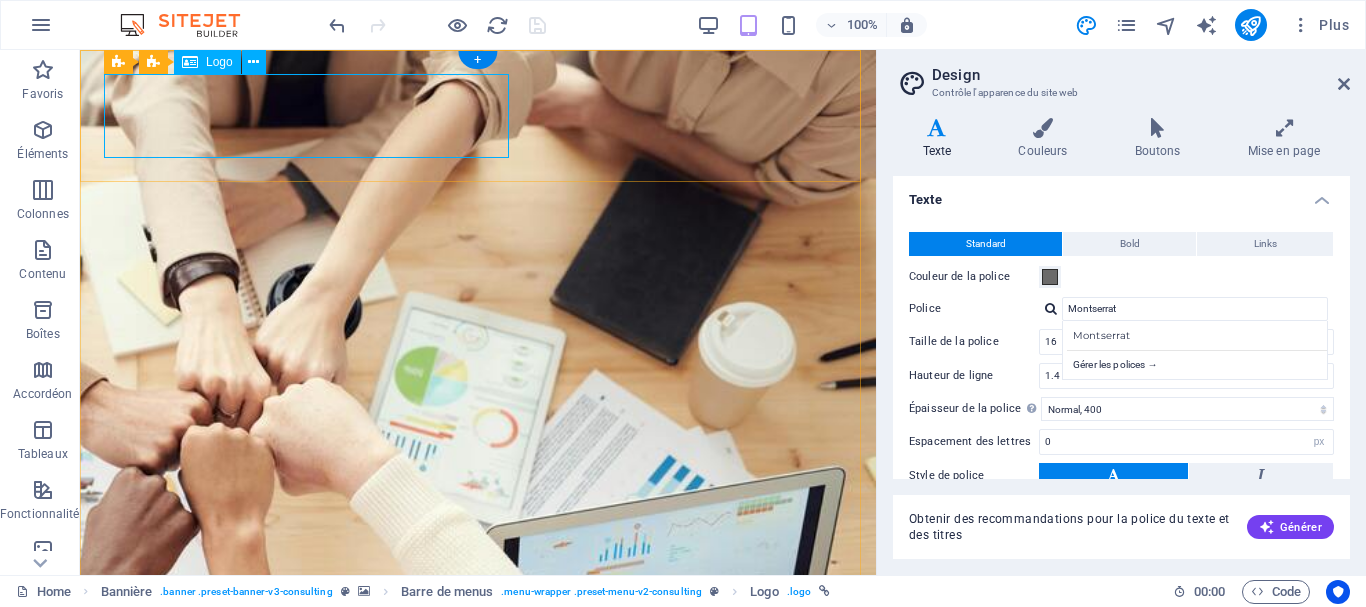 click on "ORBITEX CANADA" at bounding box center (478, 1016) 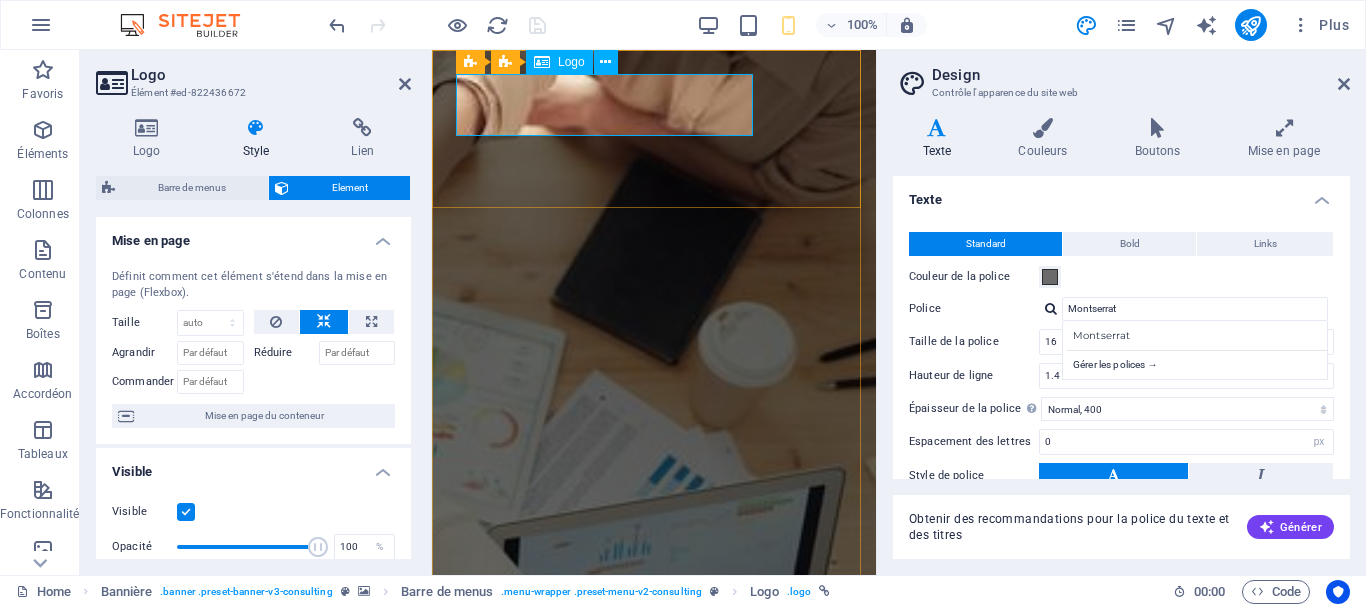 click on "ORBITEX CANADA" at bounding box center [654, 1005] 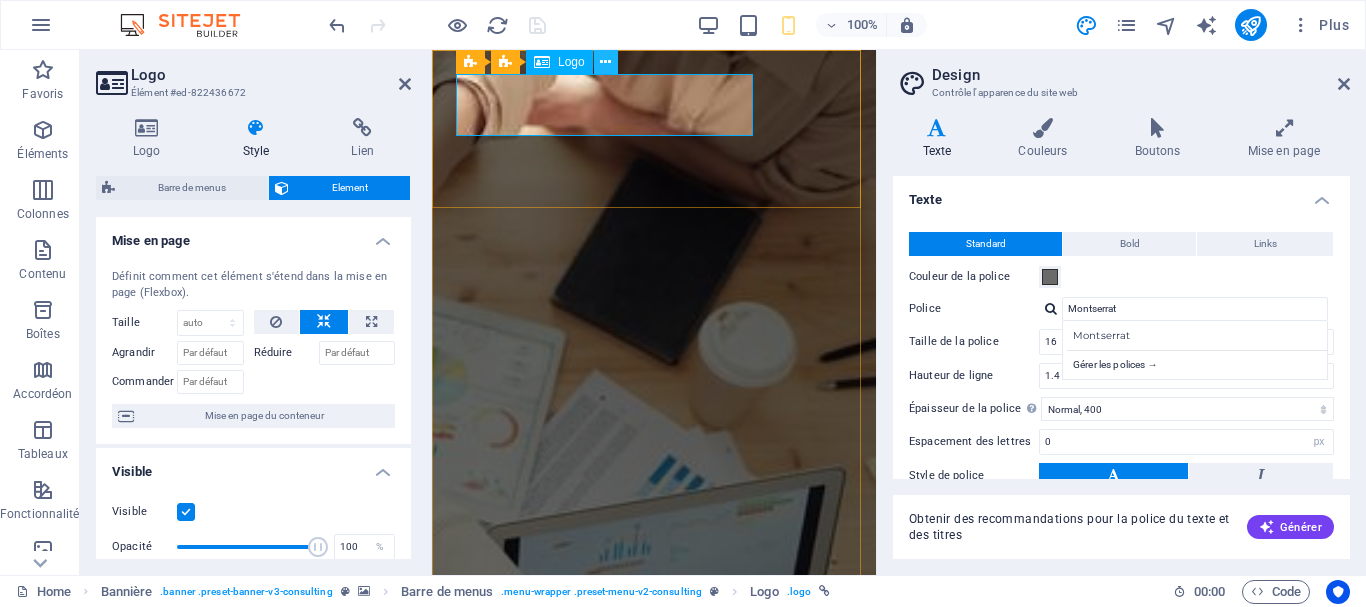 click at bounding box center [605, 62] 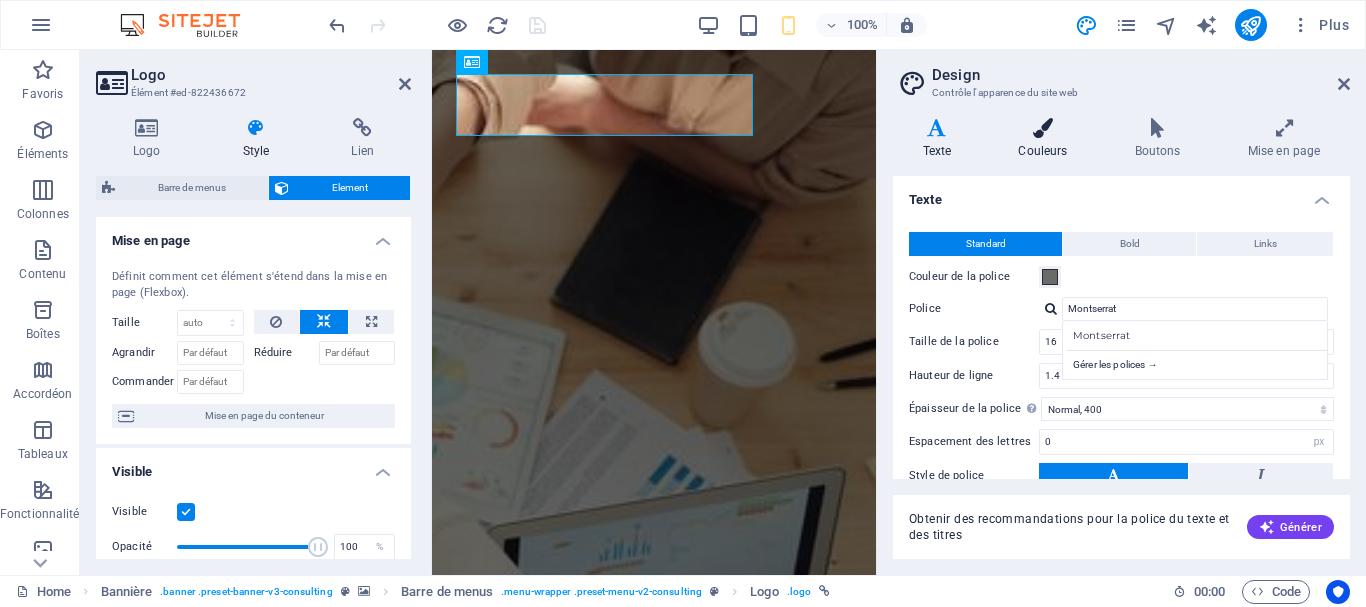 click at bounding box center (1043, 128) 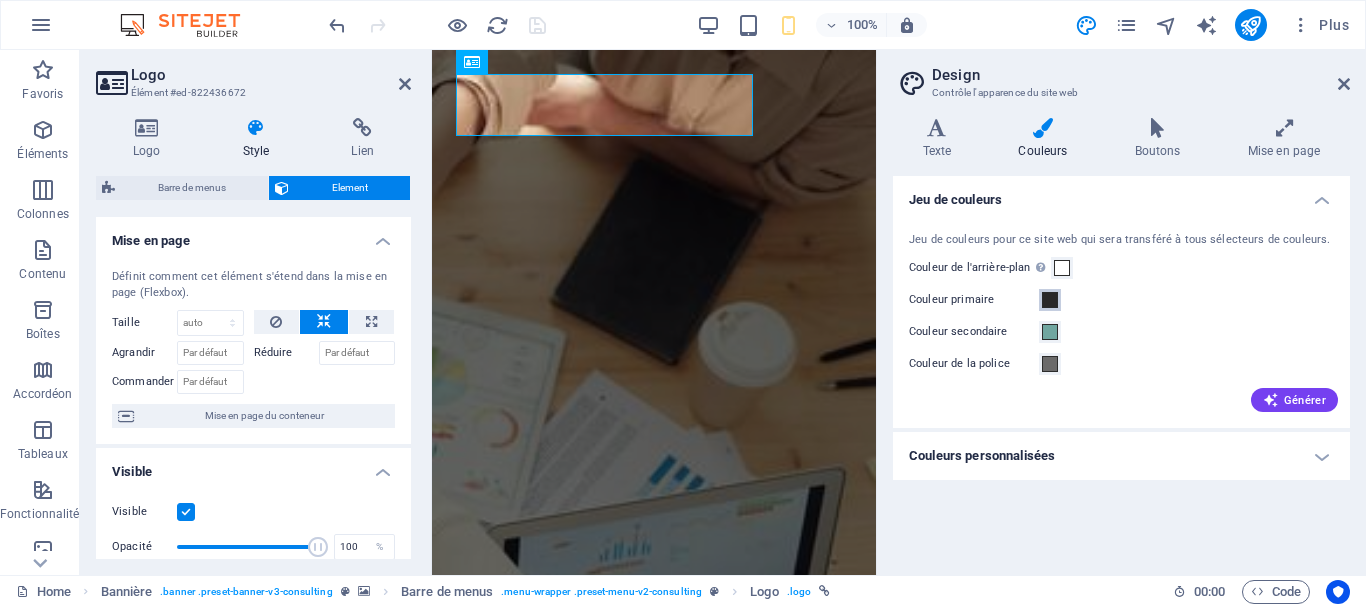 click at bounding box center (1050, 300) 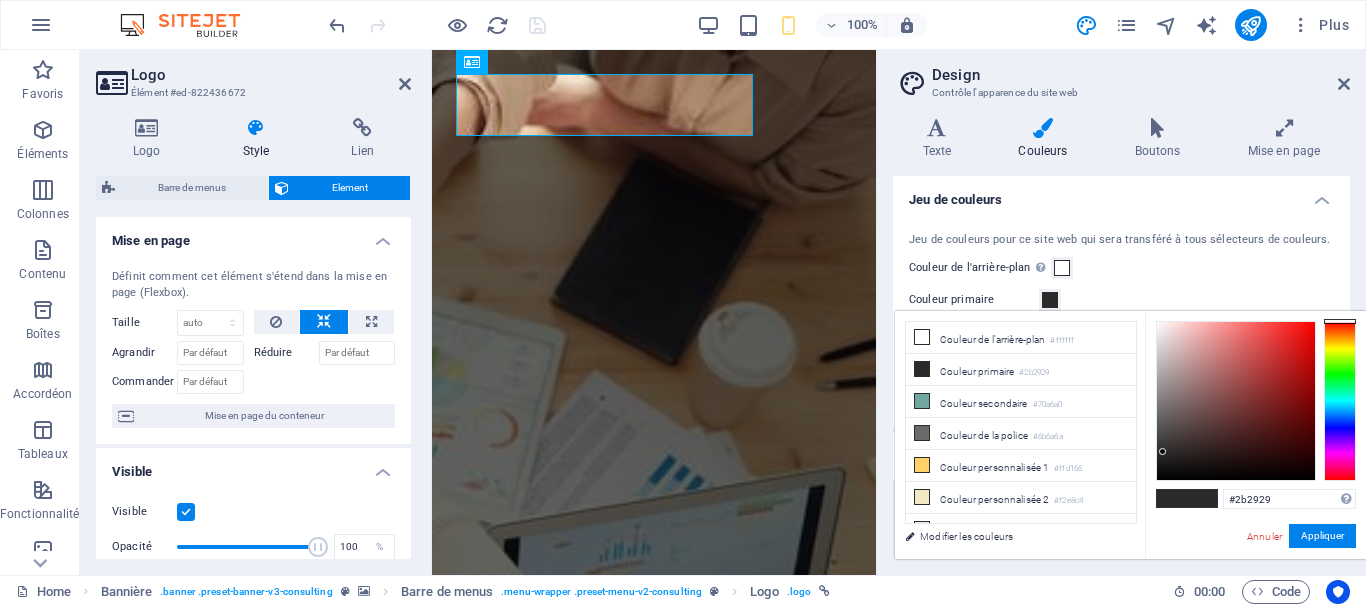 type on "#050000" 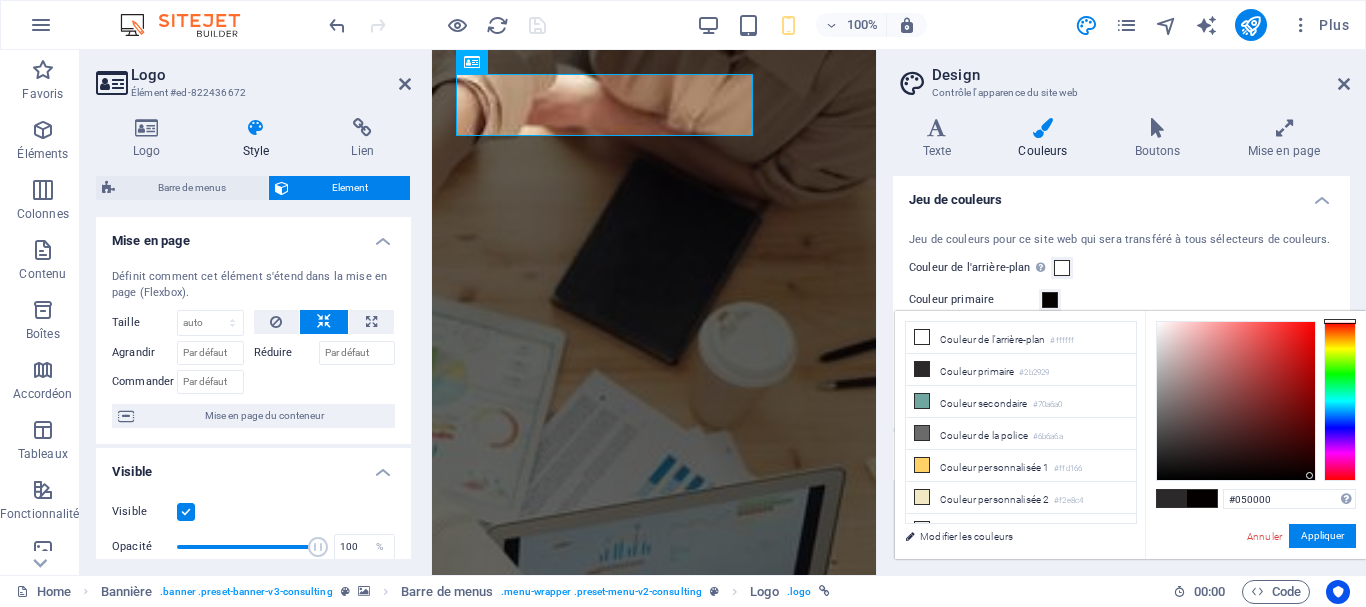 click at bounding box center (1236, 401) 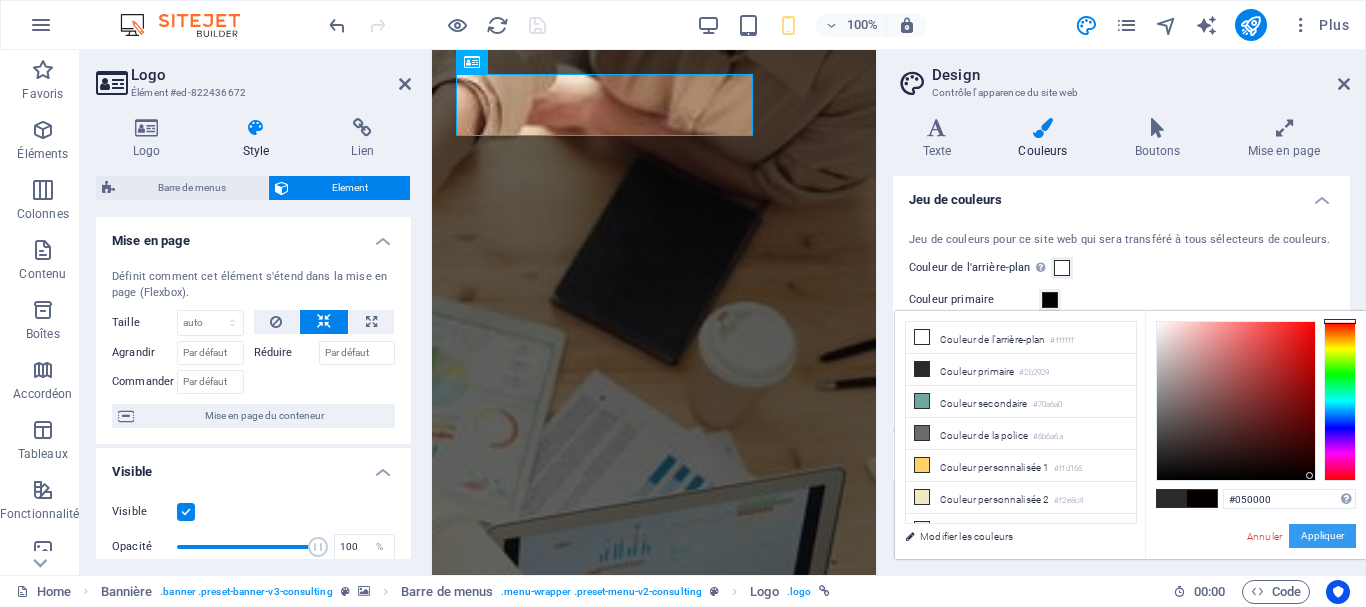 click on "Appliquer" at bounding box center [1322, 536] 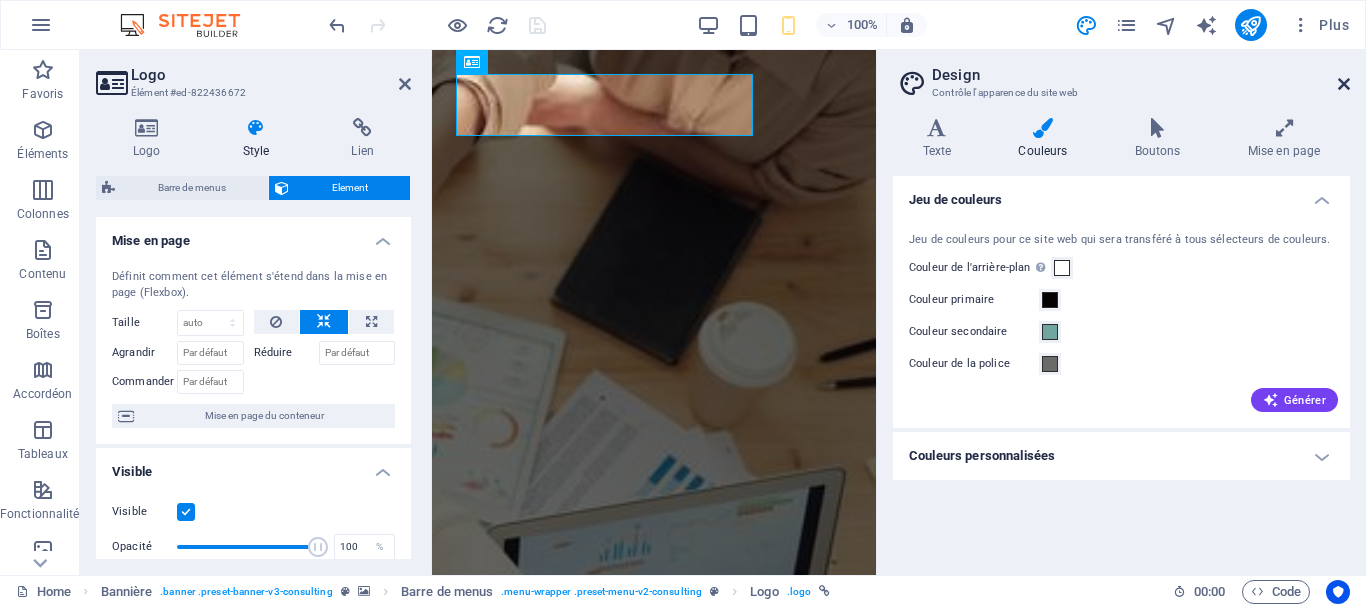 click at bounding box center [1344, 84] 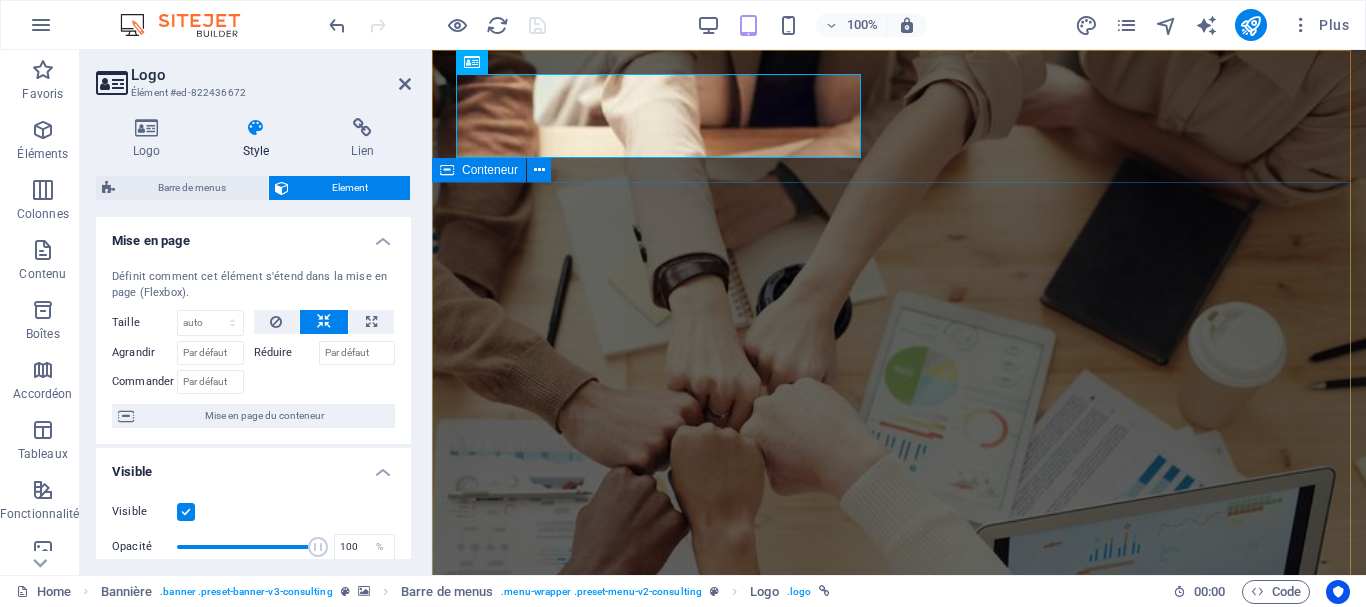 click on "Elevate Your Business With Our Strategic Consulting Empowering businesses for a brighter  future and strategic growth Get Started" at bounding box center [899, 1396] 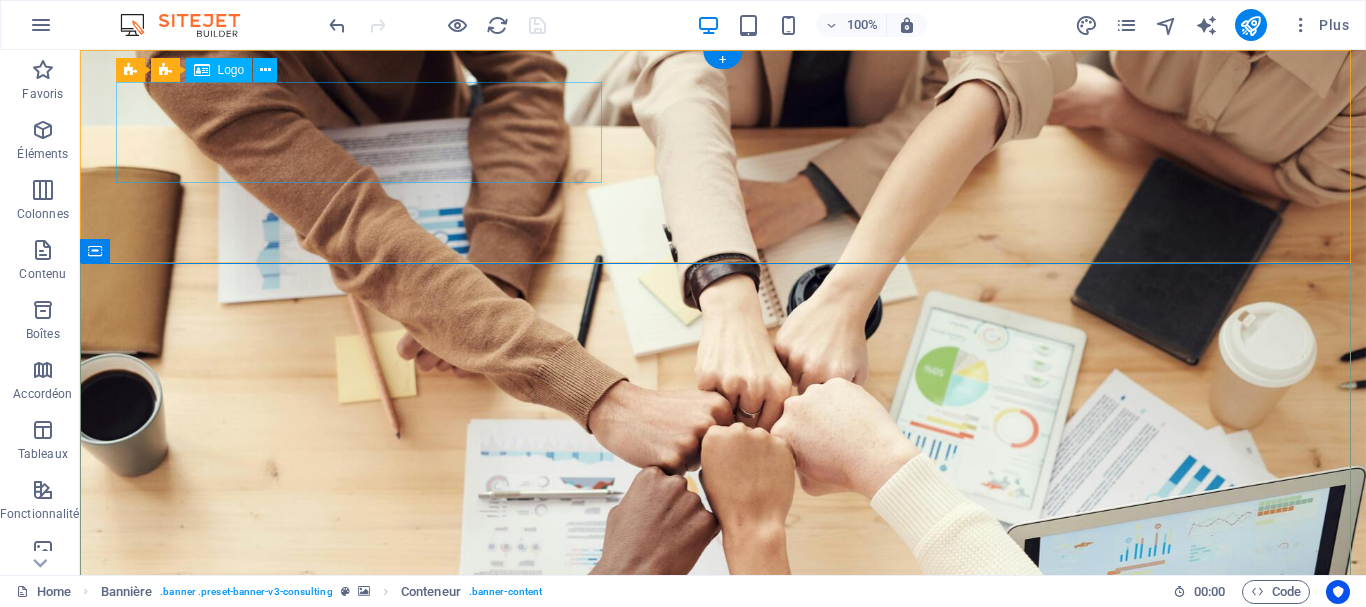 click on "ORBITEX CANADA" at bounding box center (723, 1032) 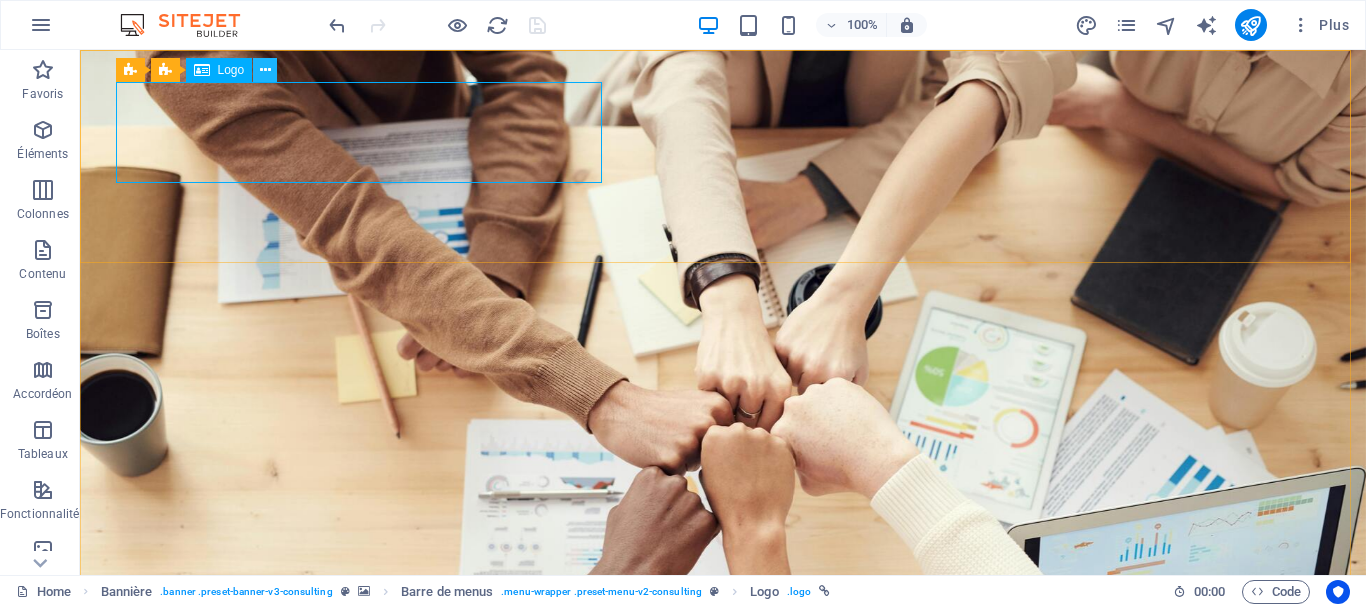 click at bounding box center [265, 70] 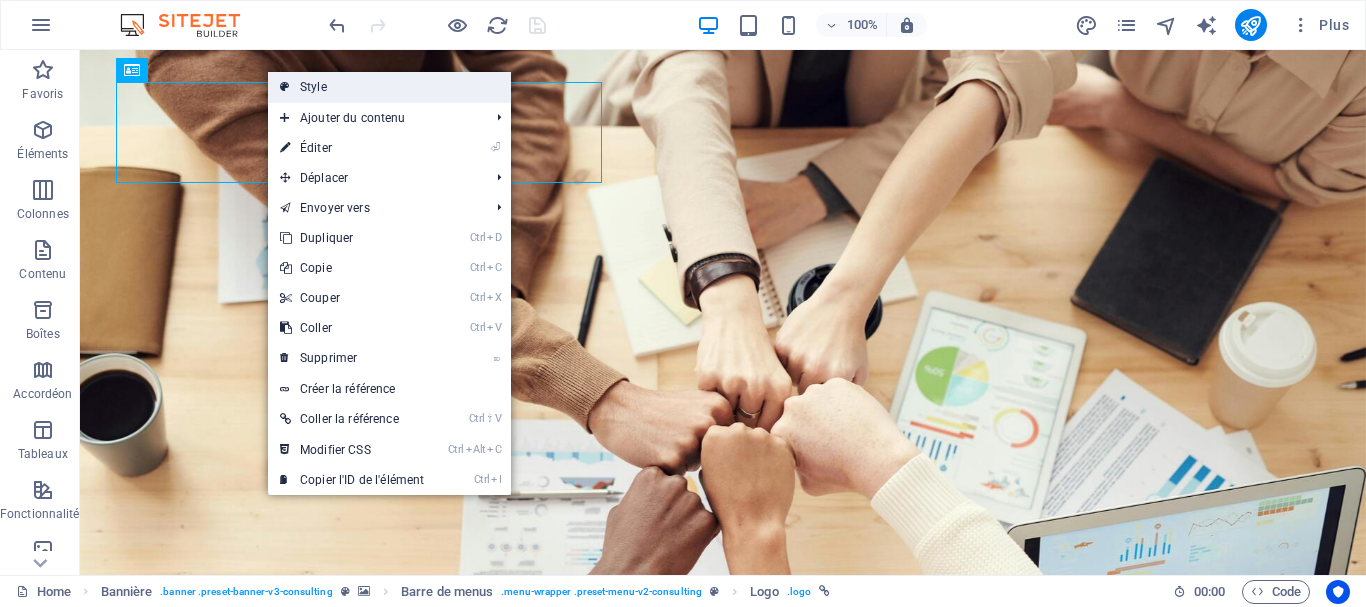 click on "Style" at bounding box center [389, 87] 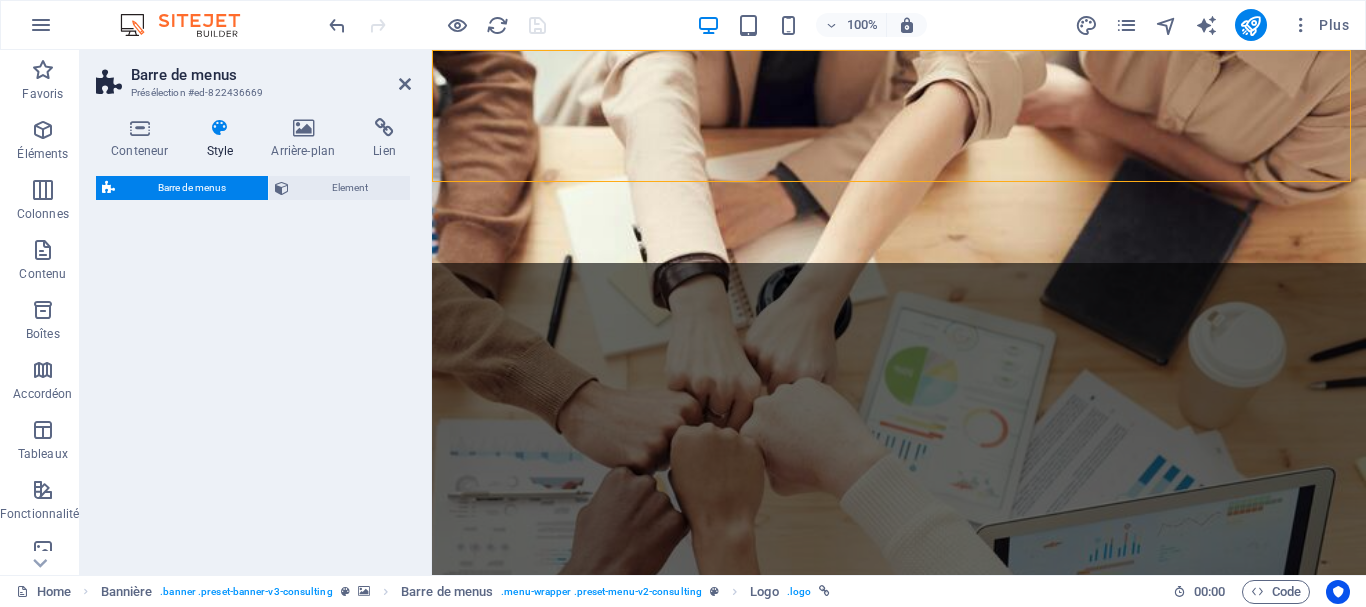 select on "rem" 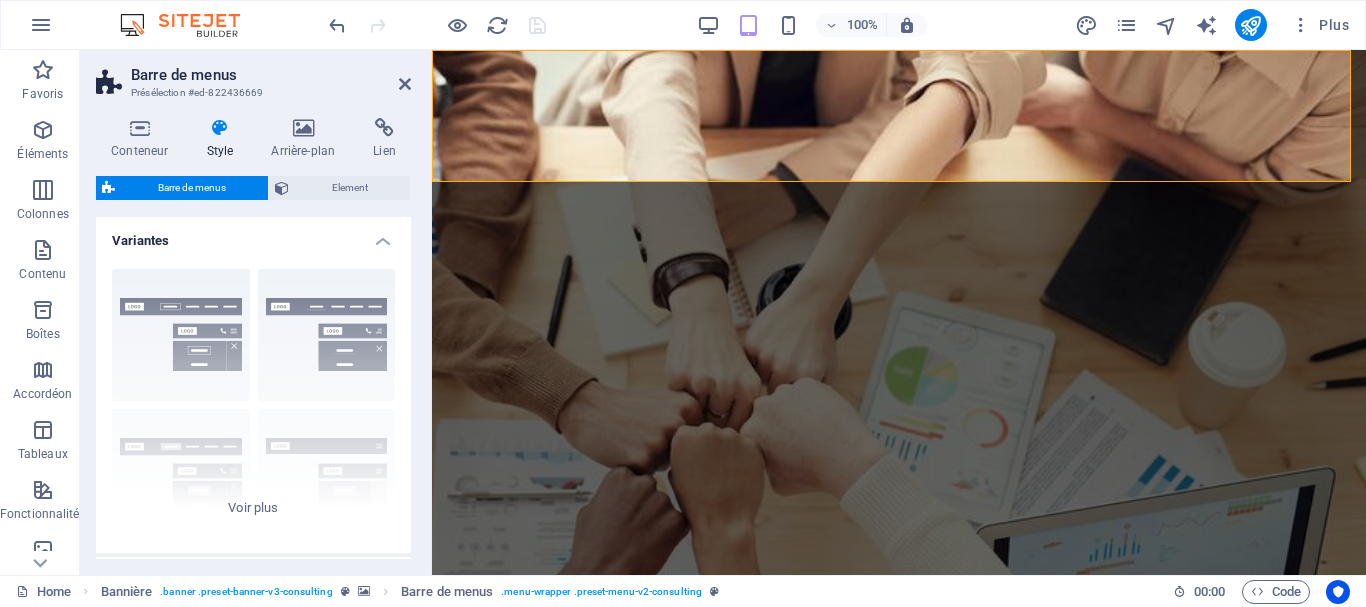 click at bounding box center [219, 128] 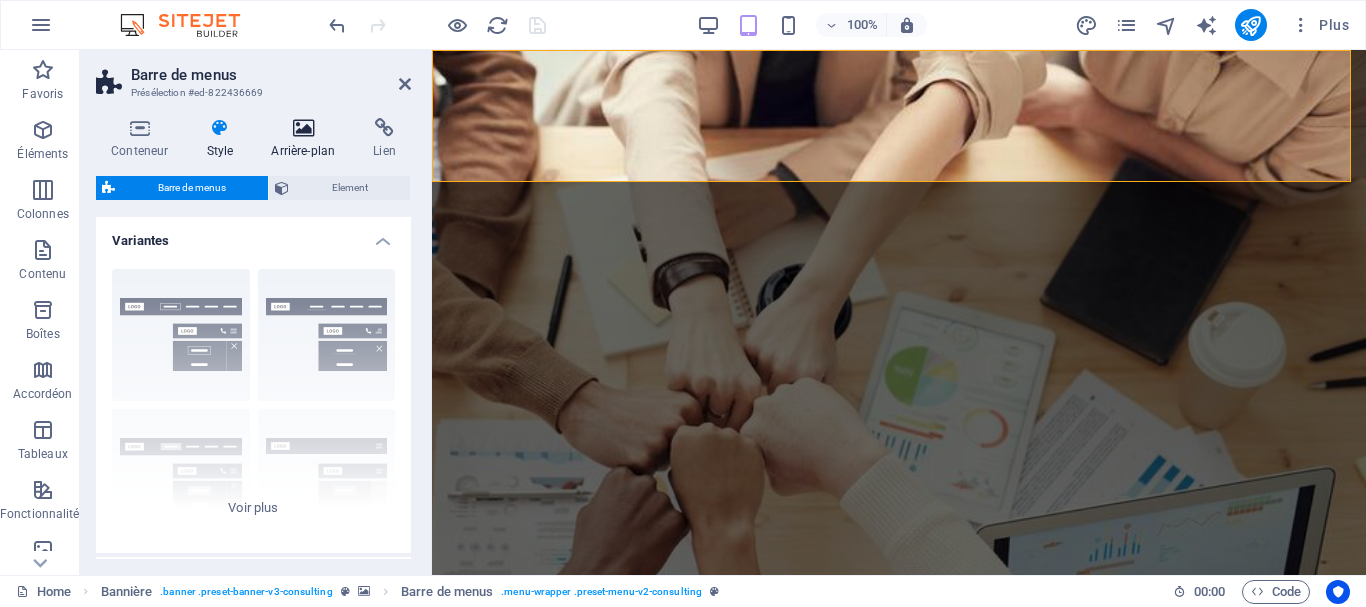 click at bounding box center (303, 128) 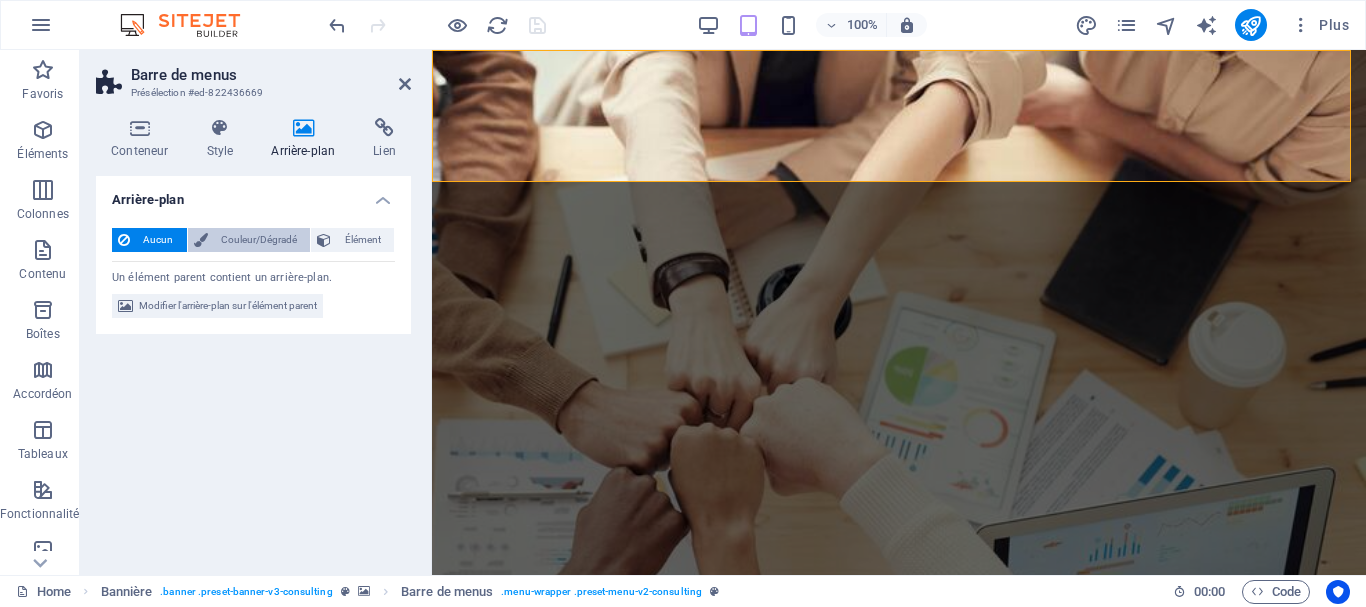 click on "Couleur/Dégradé" at bounding box center [259, 240] 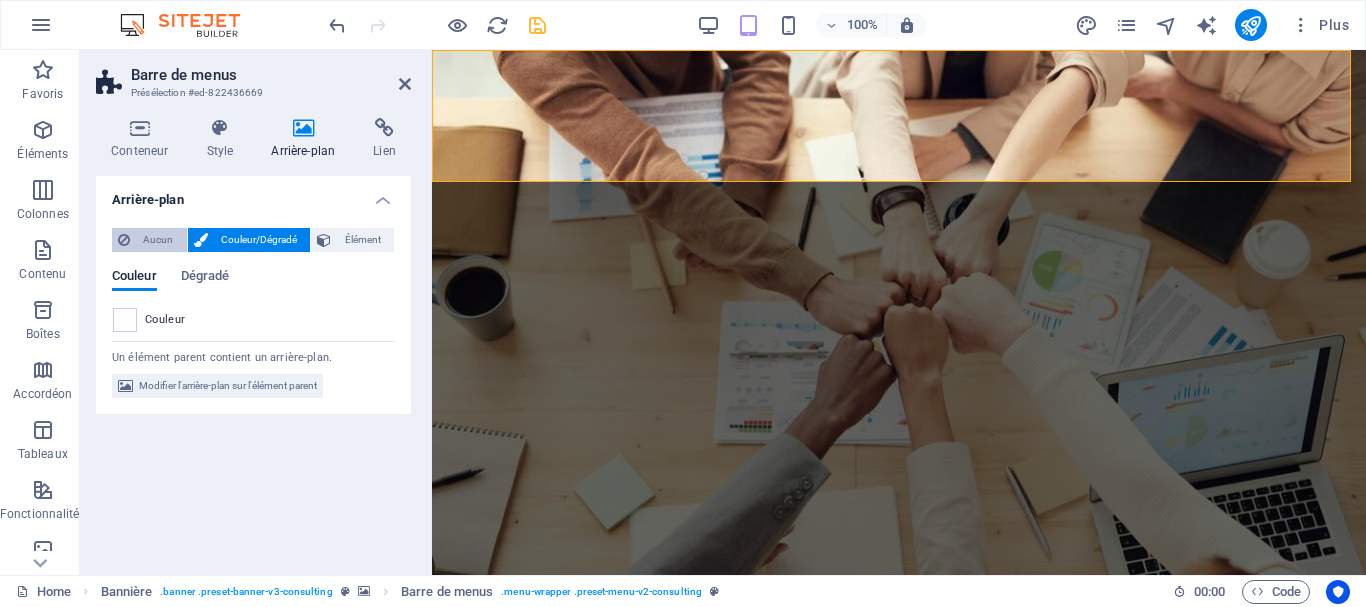 click on "Aucun" at bounding box center [158, 240] 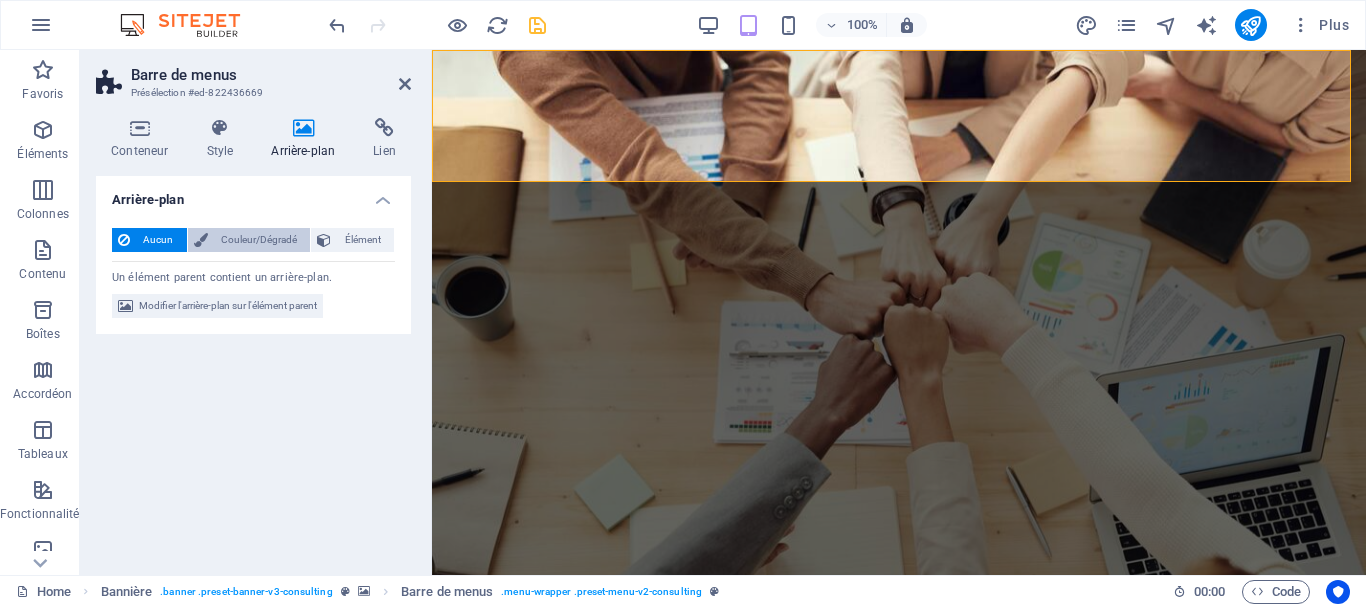click on "Couleur/Dégradé" at bounding box center [259, 240] 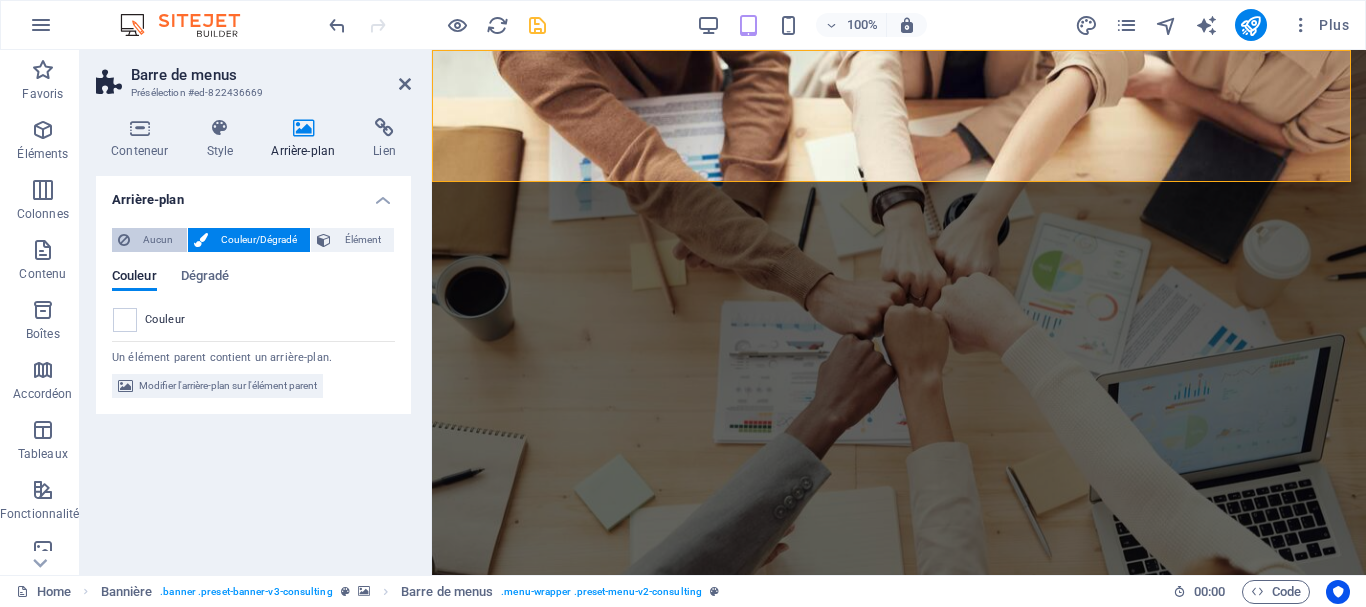 click on "Aucun" at bounding box center (158, 240) 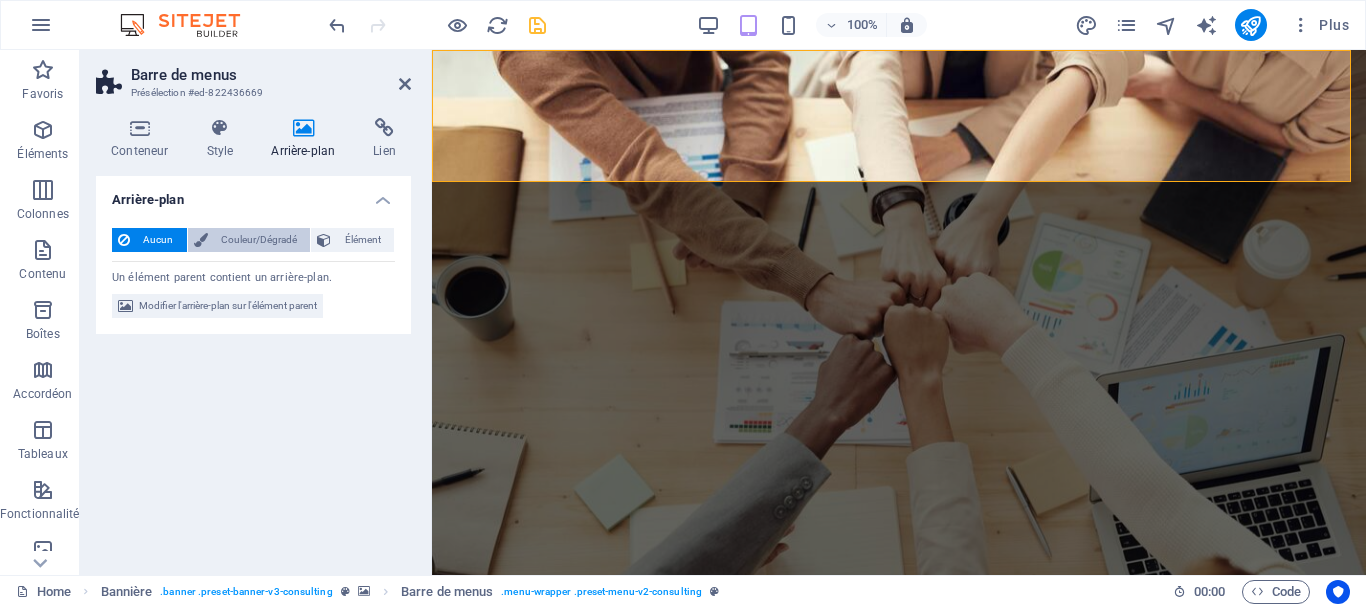 click on "Couleur/Dégradé" at bounding box center [259, 240] 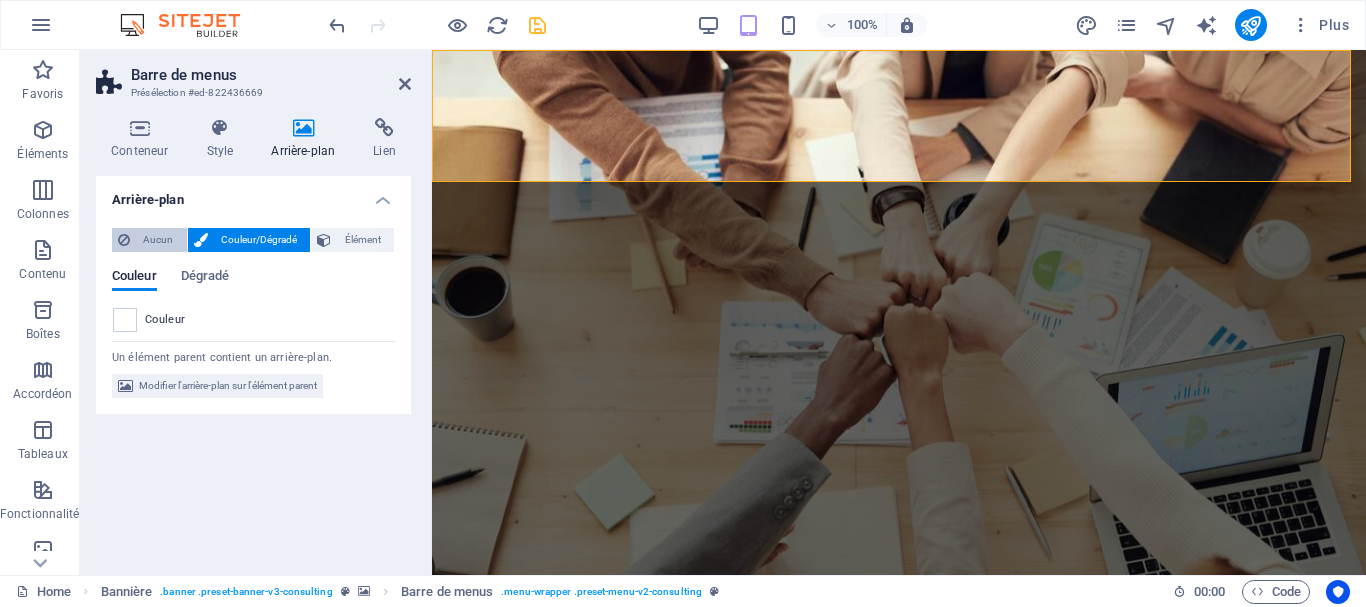 click on "Aucun" at bounding box center (158, 240) 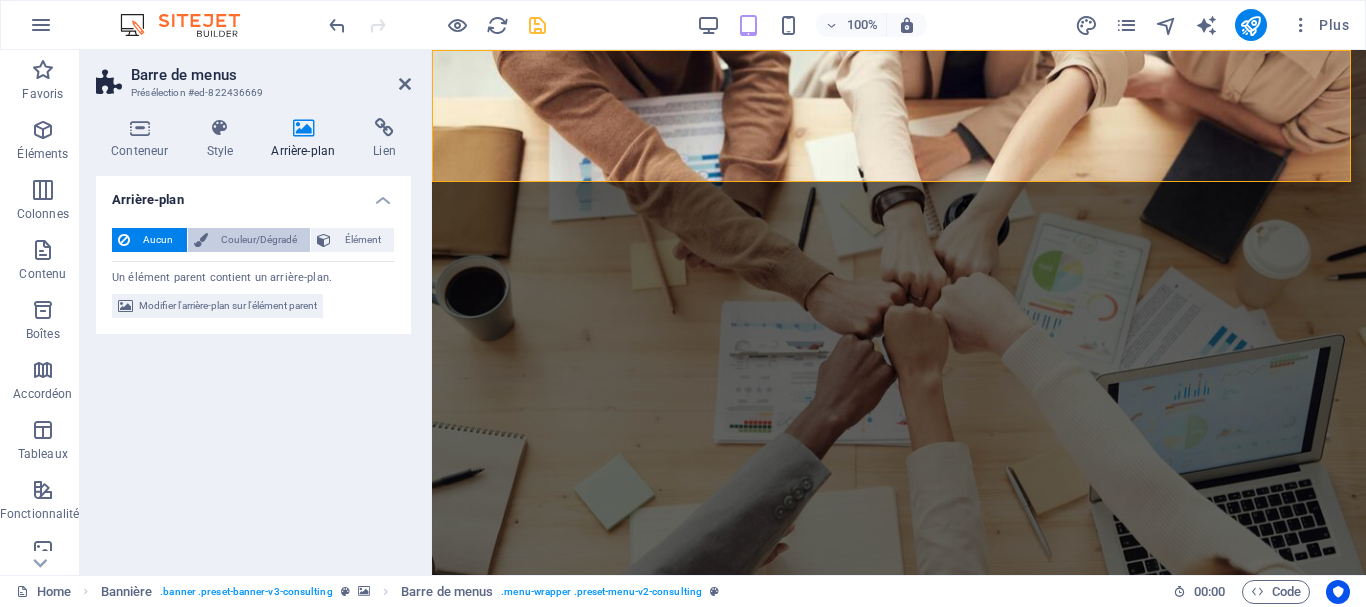 click on "Couleur/Dégradé" at bounding box center (259, 240) 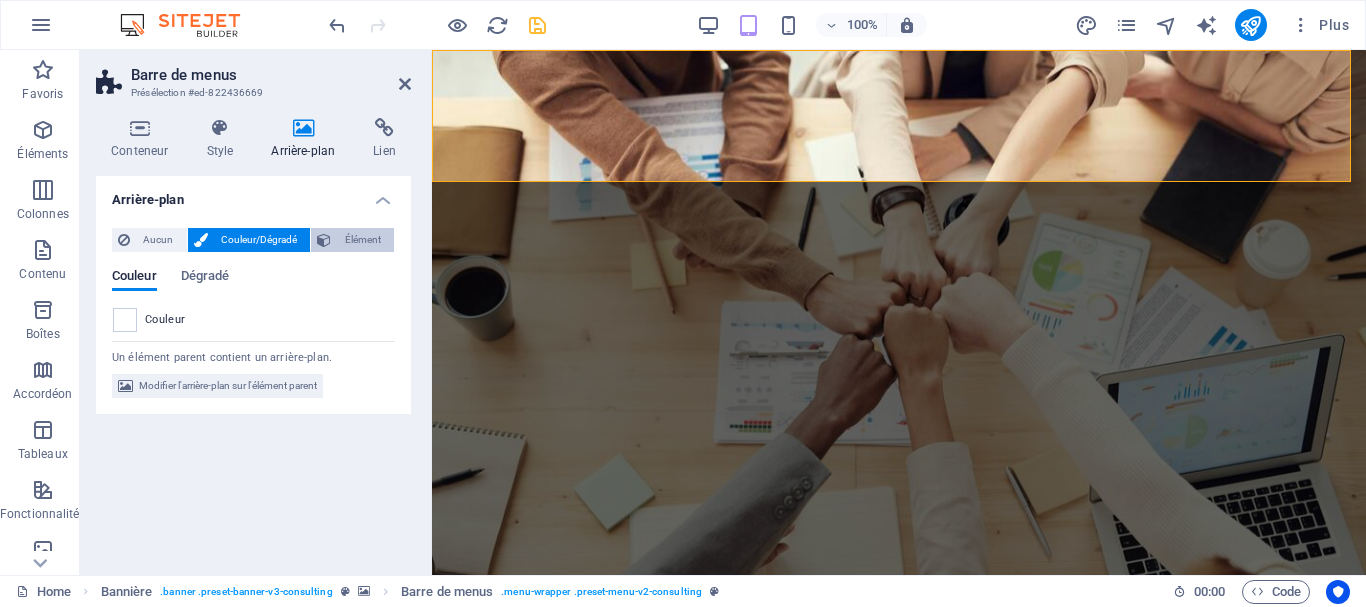 click on "Élément" at bounding box center [362, 240] 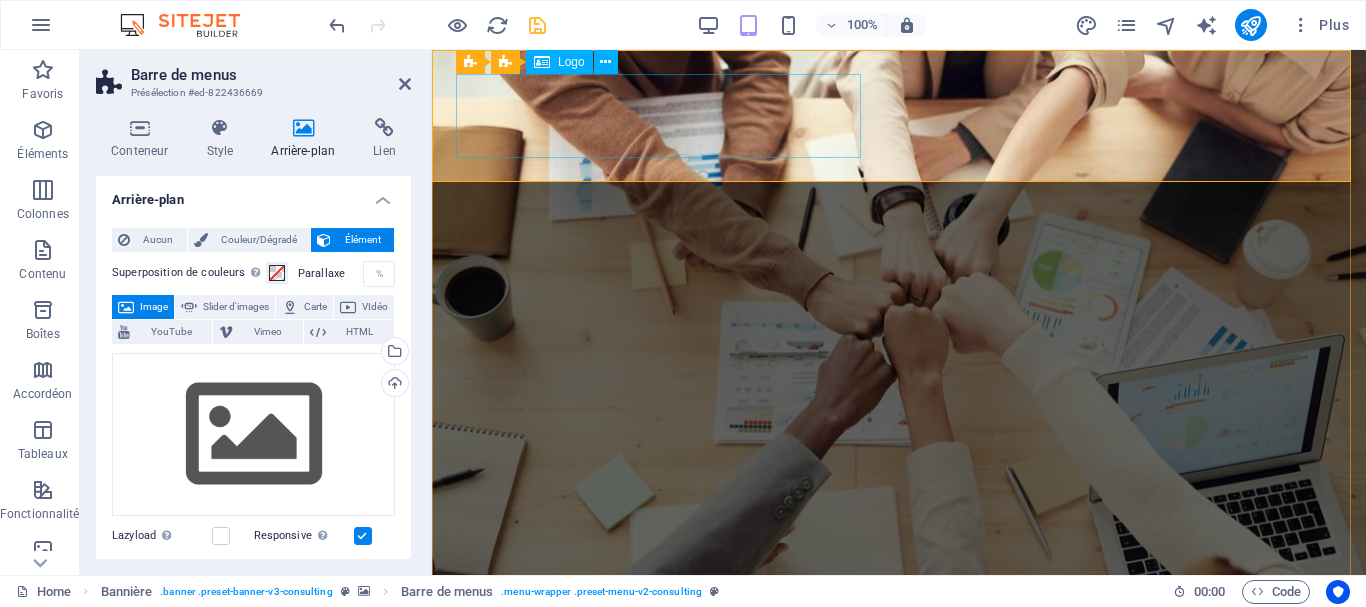 click on "ORBITEX CANADA" at bounding box center (899, 862) 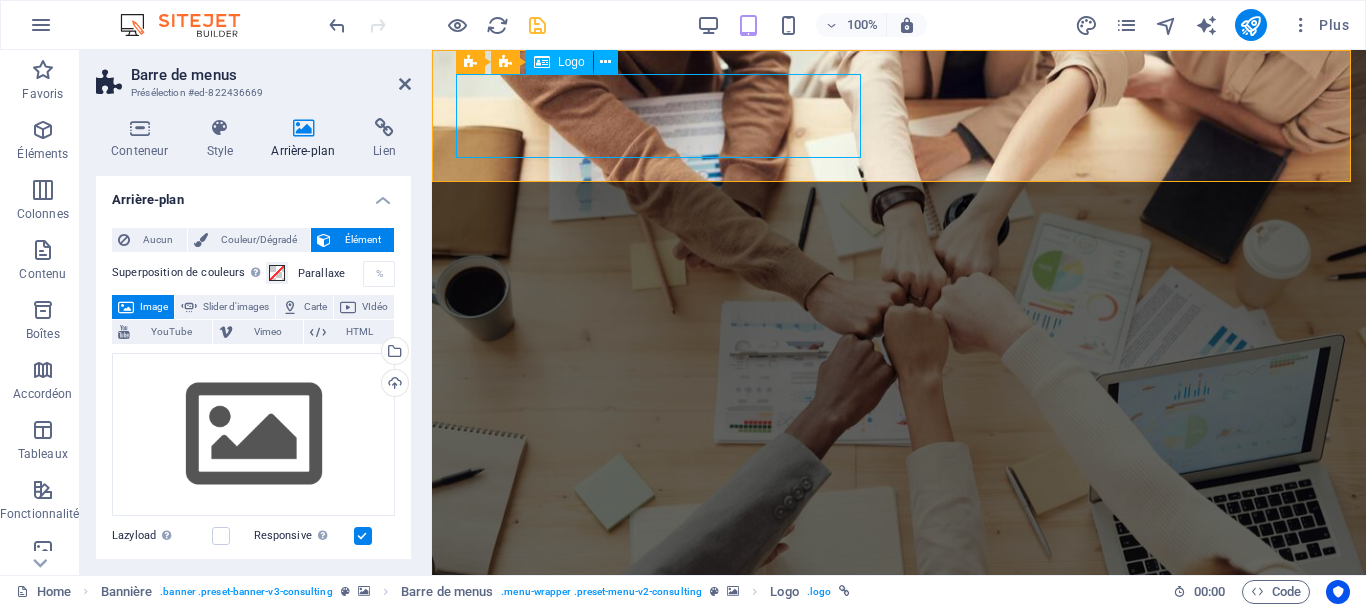 click on "ORBITEX CANADA" at bounding box center [899, 862] 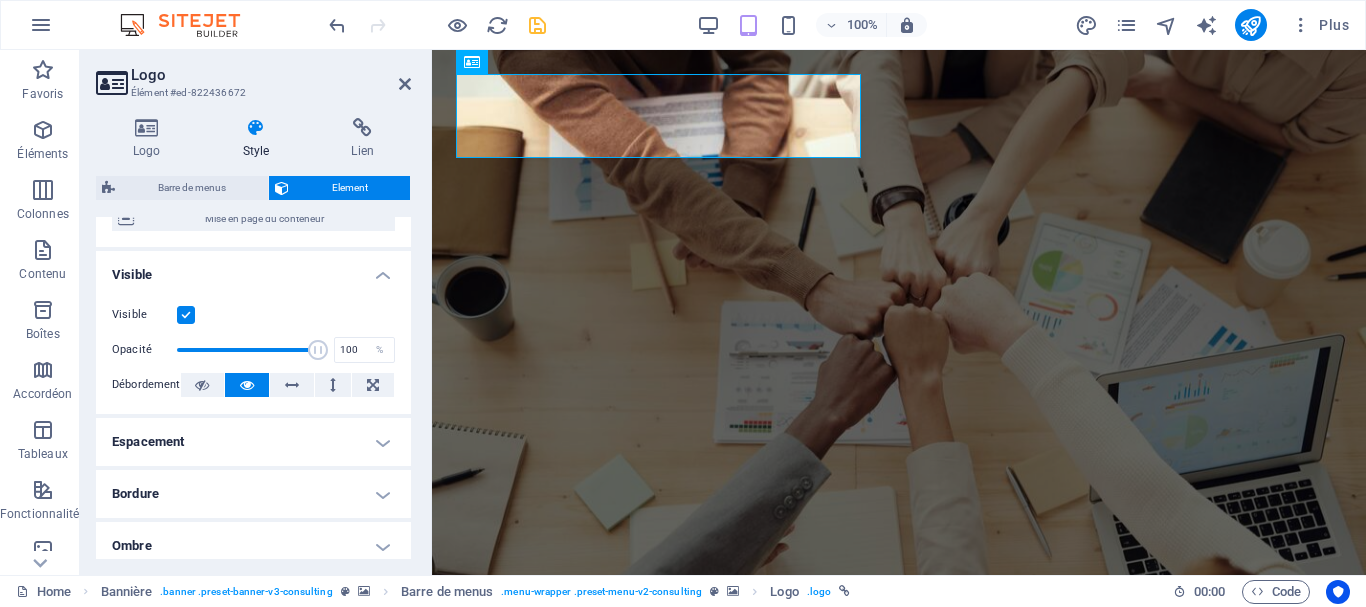 scroll, scrollTop: 0, scrollLeft: 0, axis: both 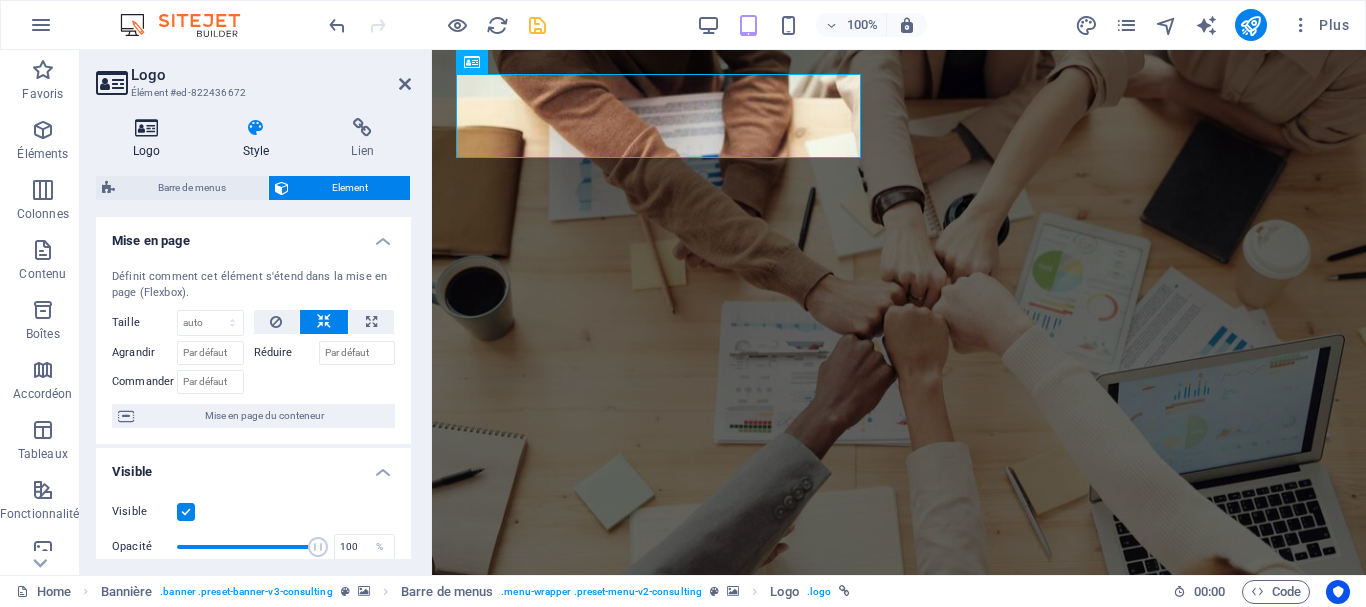 click at bounding box center (147, 128) 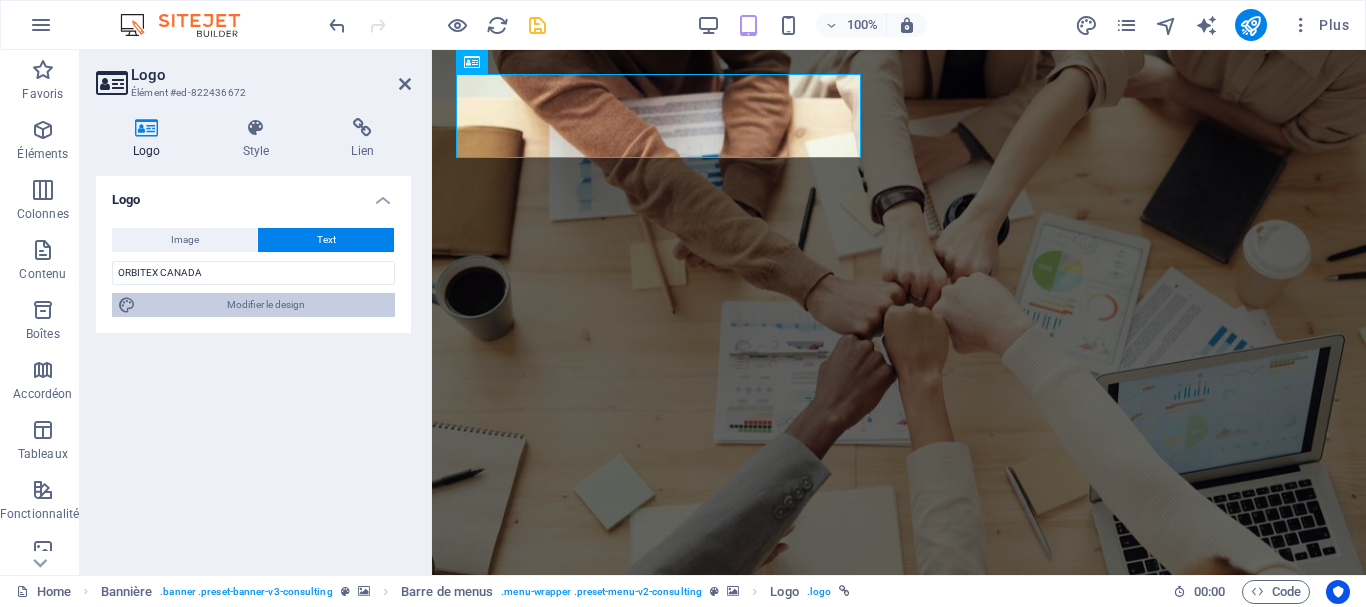 click on "Modifier le design" at bounding box center [265, 305] 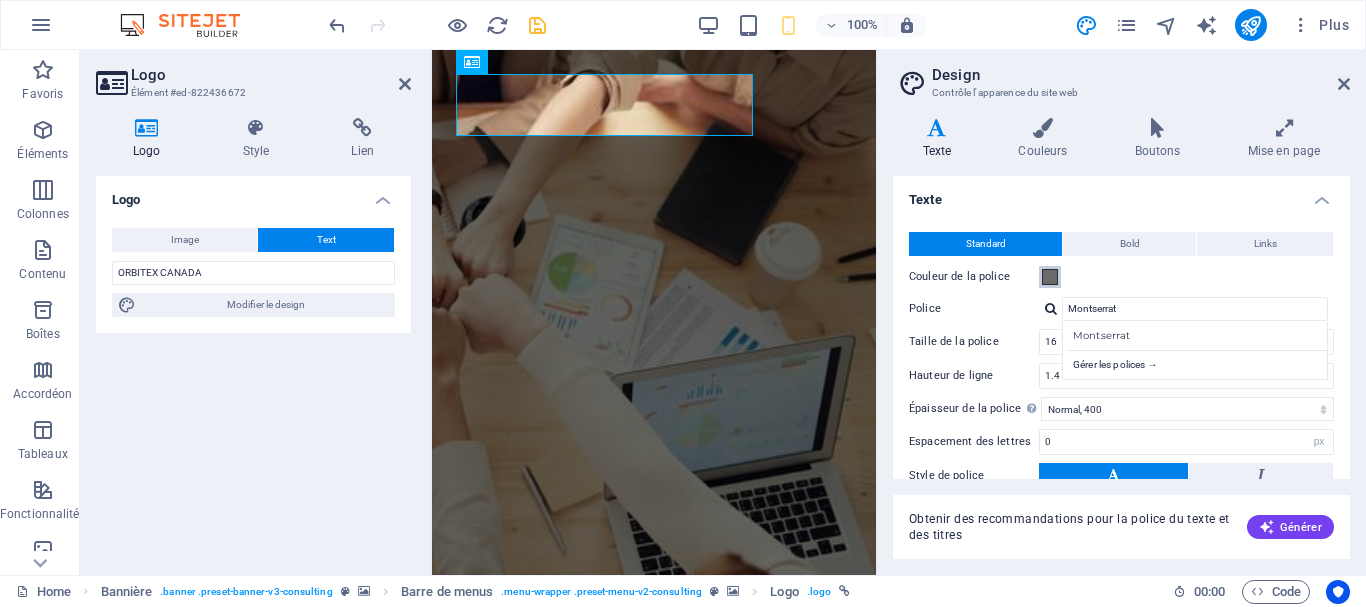 click at bounding box center [1050, 277] 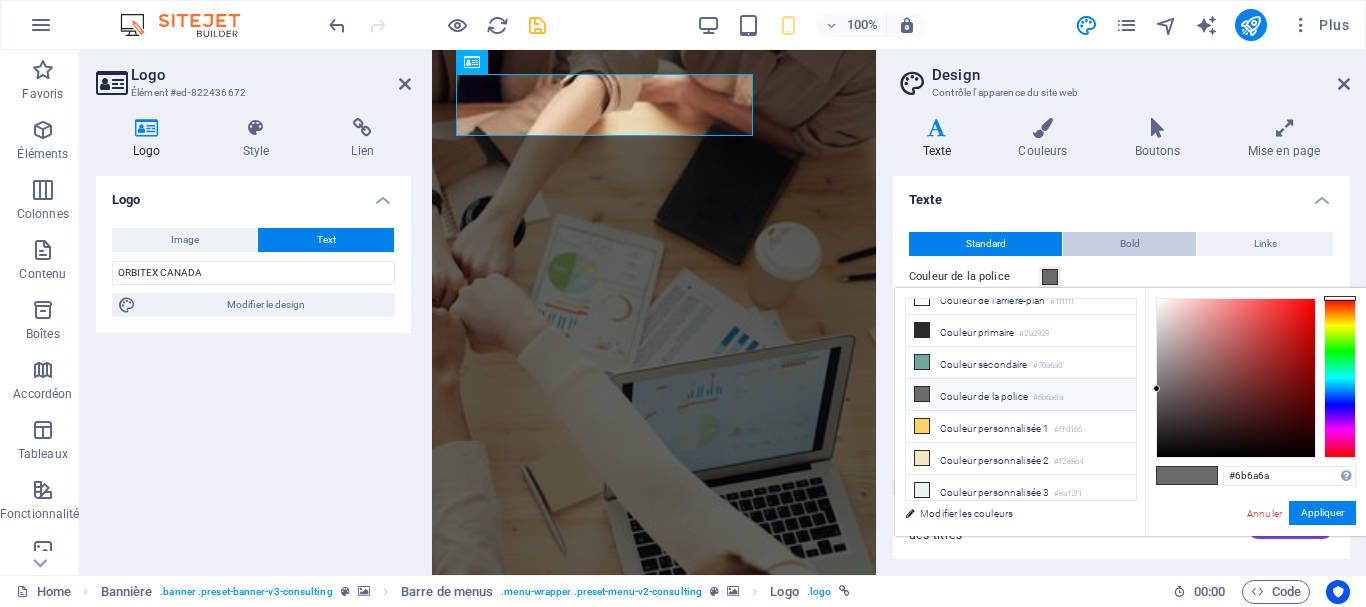 click on "Bold" at bounding box center [1130, 244] 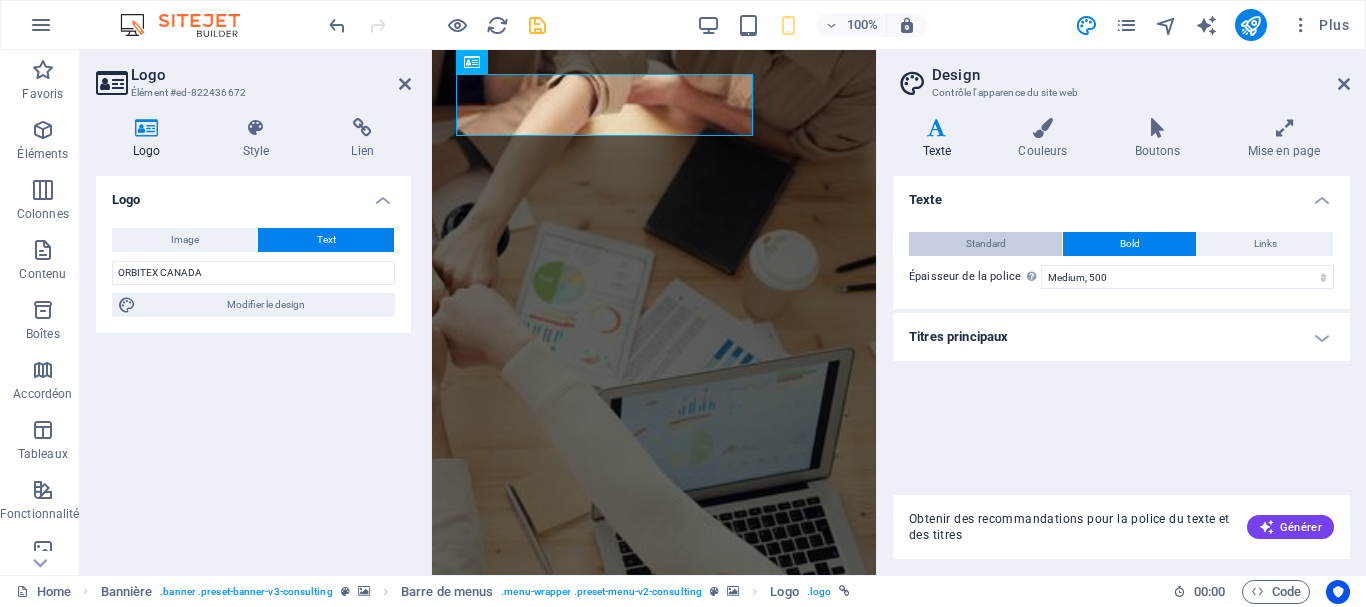 click on "Standard" at bounding box center [986, 244] 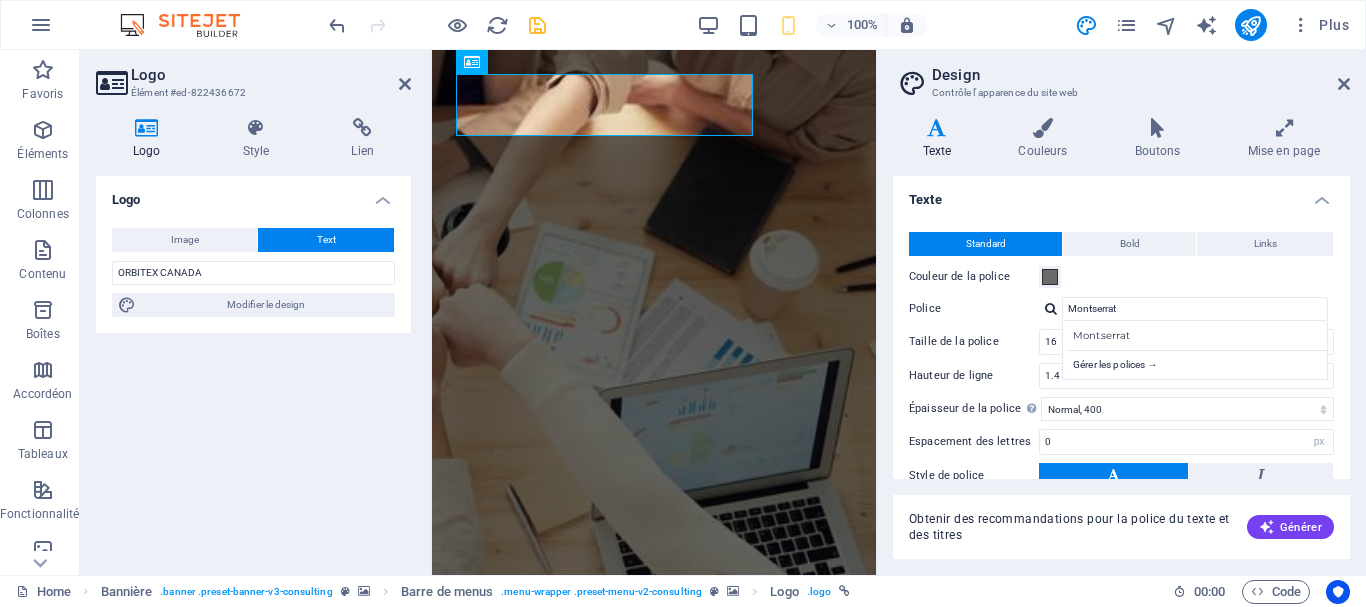 drag, startPoint x: 1350, startPoint y: 304, endPoint x: 1350, endPoint y: 328, distance: 24 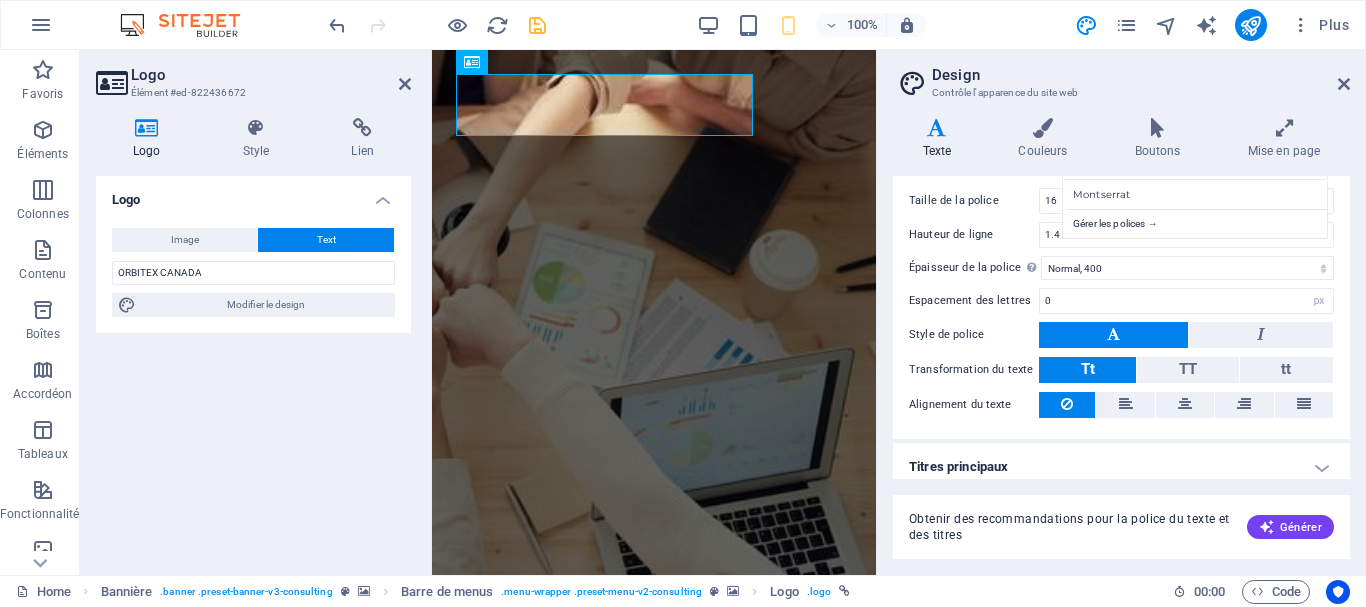 scroll, scrollTop: 153, scrollLeft: 0, axis: vertical 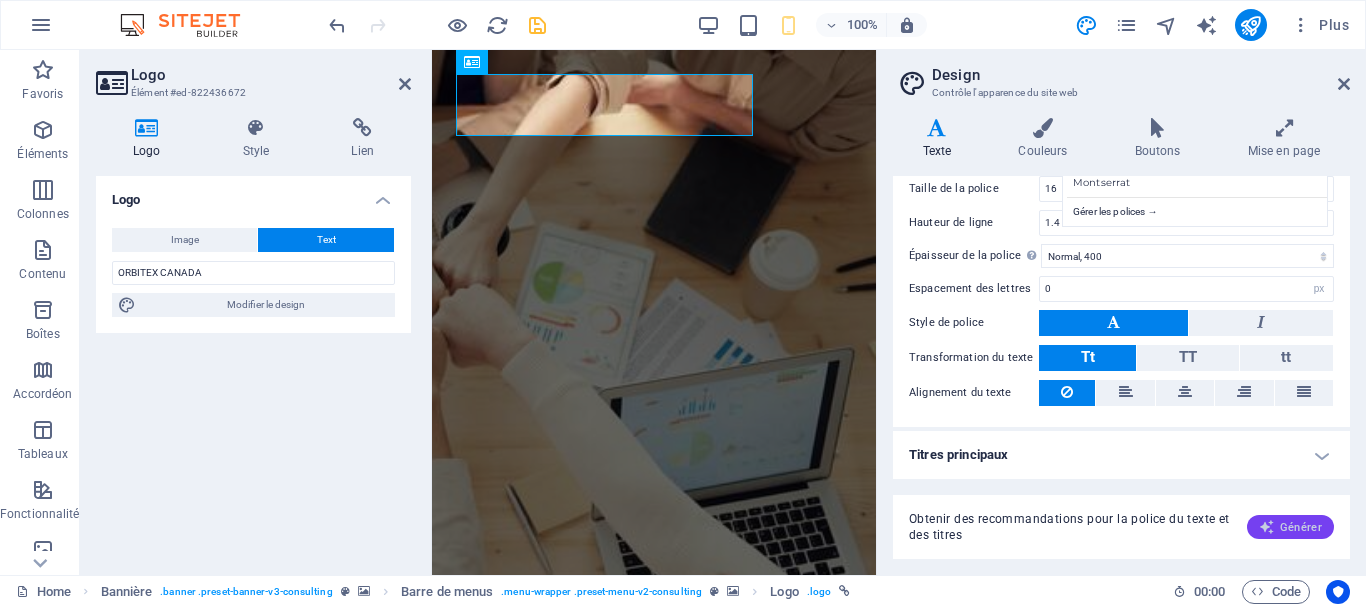 click at bounding box center (1267, 527) 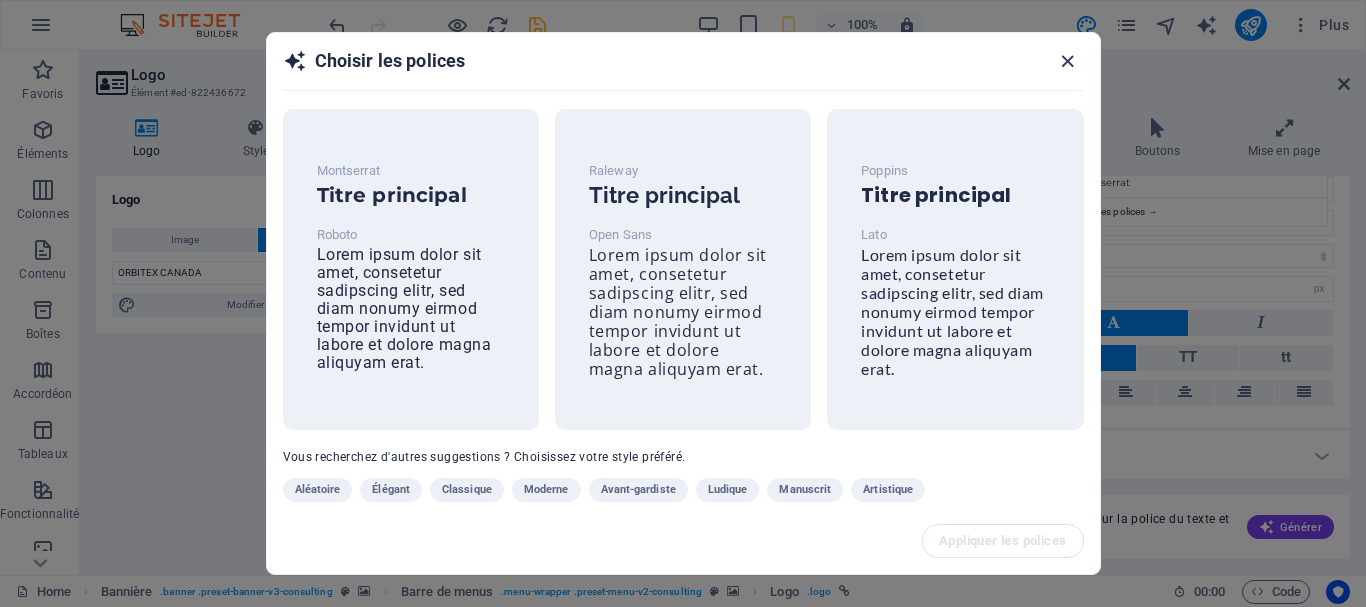 click at bounding box center [1067, 61] 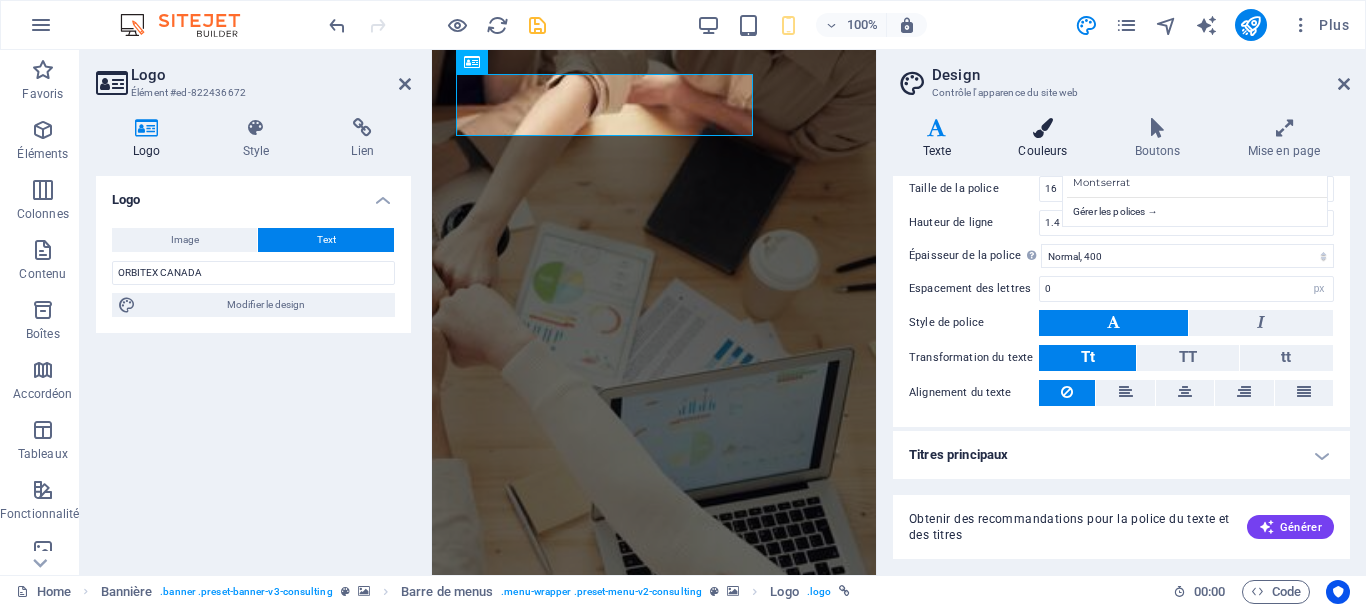 click at bounding box center (1043, 128) 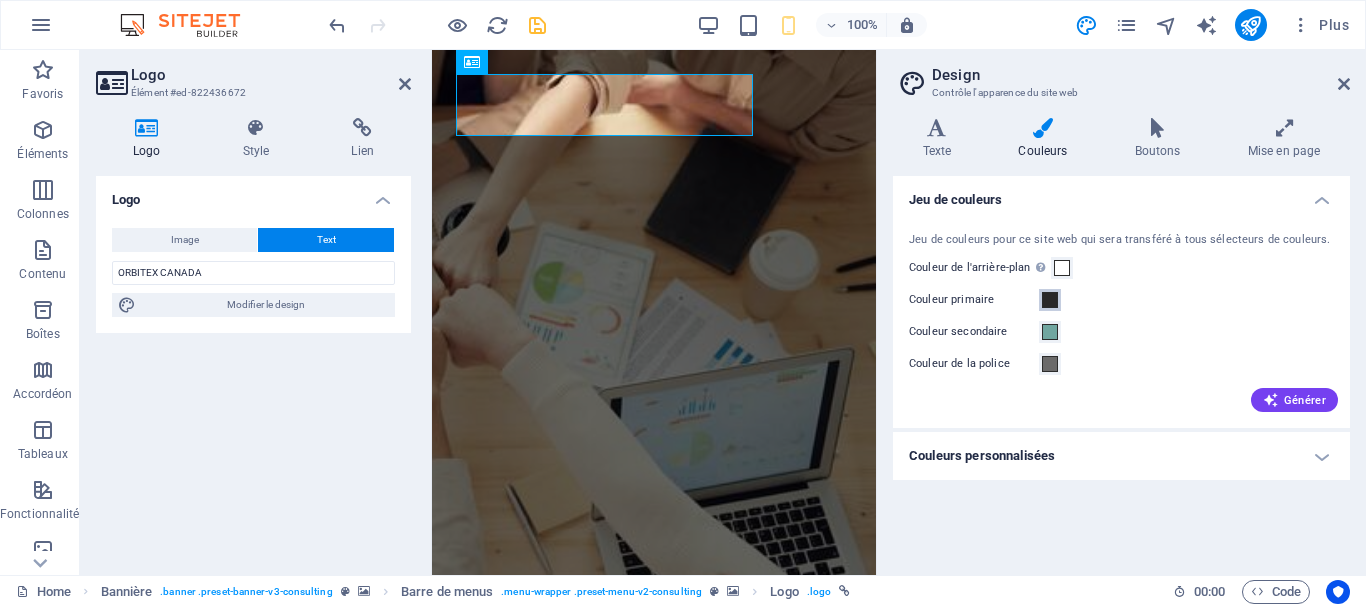click at bounding box center (1050, 300) 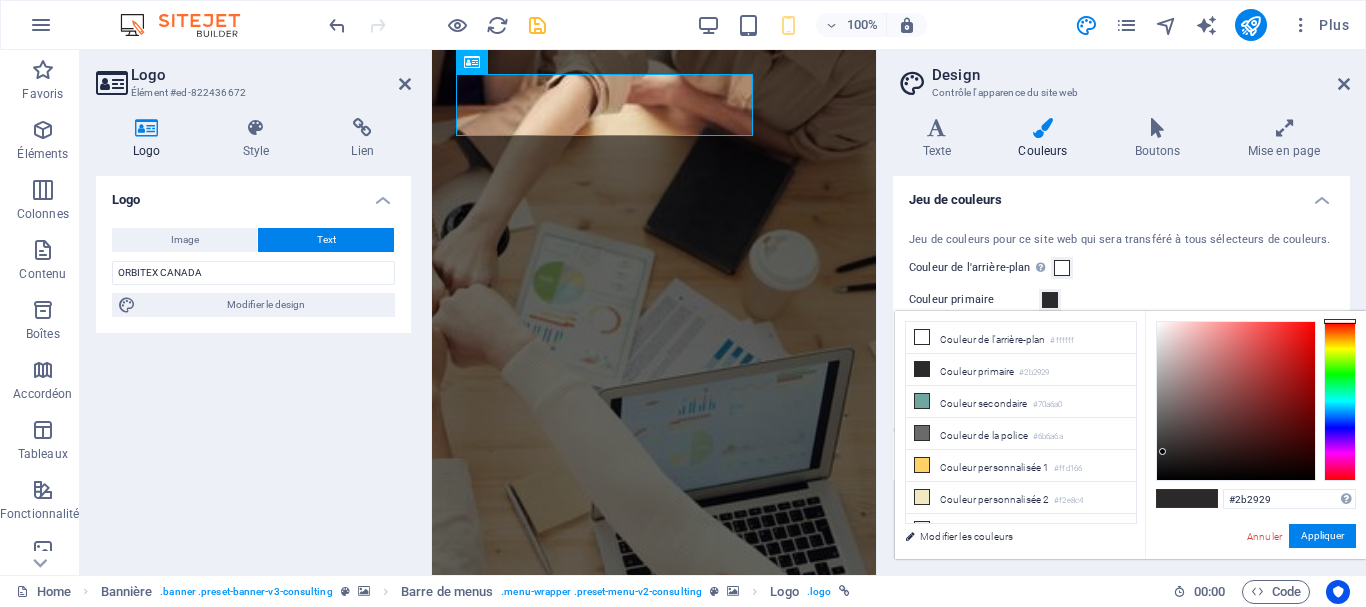 click at bounding box center [1050, 300] 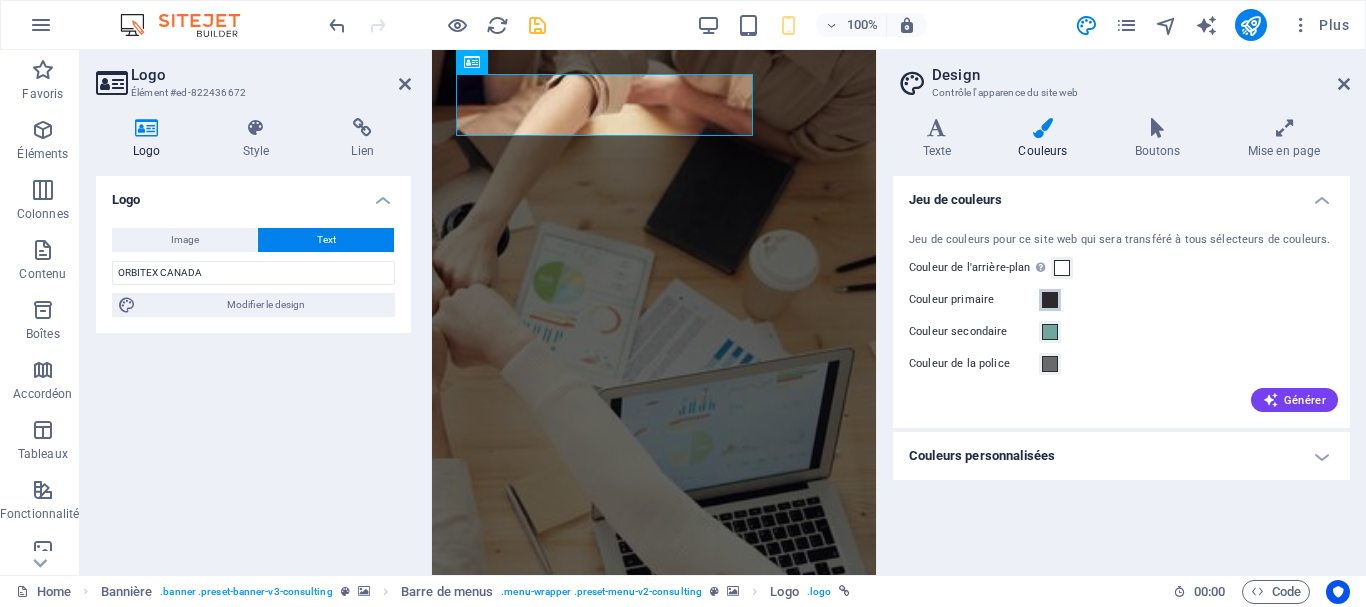 click at bounding box center (1050, 300) 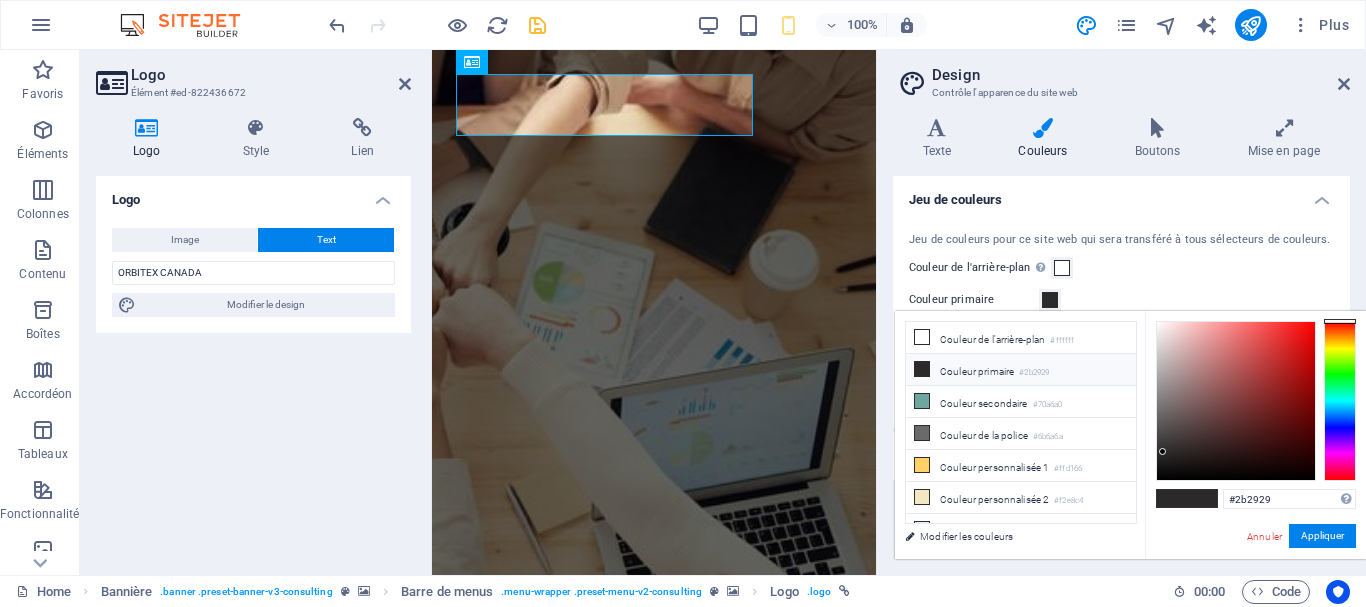 click on "Couleur primaire
#2b2929" at bounding box center (1021, 370) 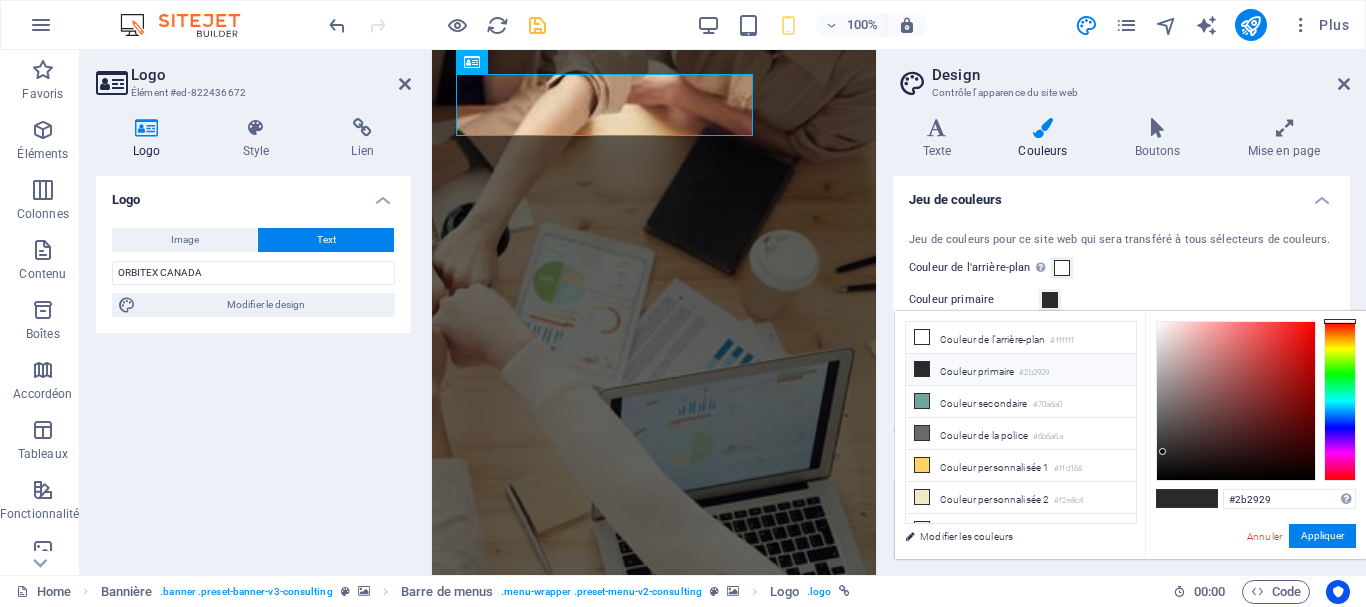 click at bounding box center [922, 369] 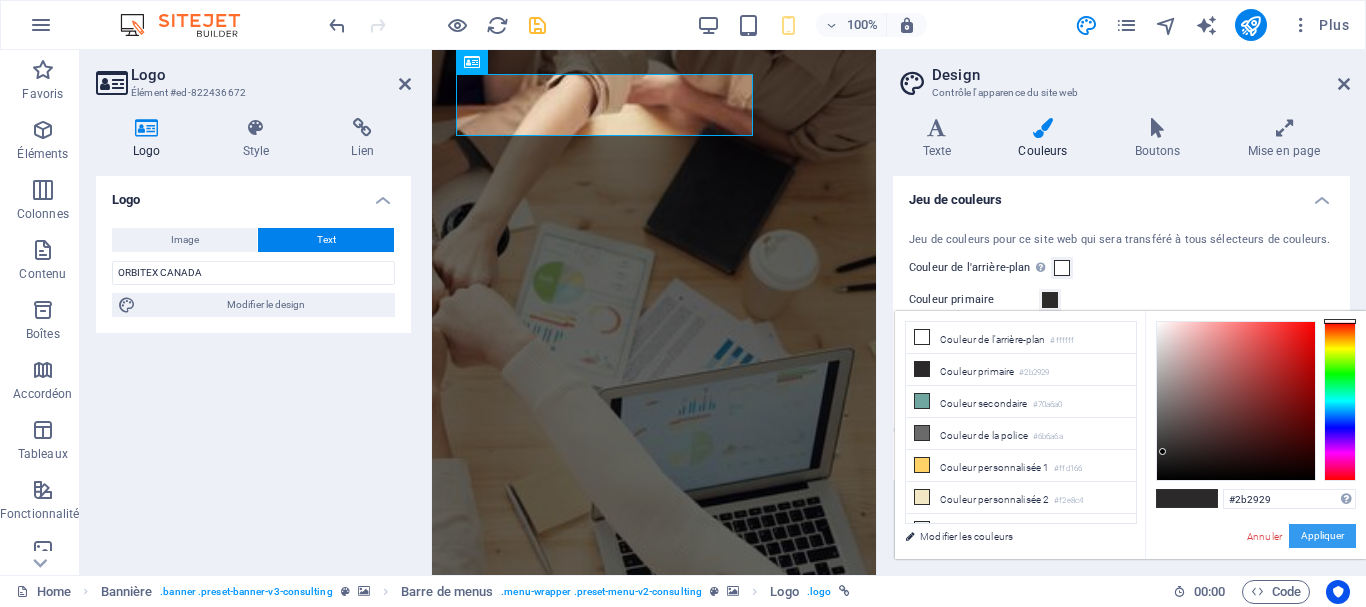 click on "Appliquer" at bounding box center [1322, 536] 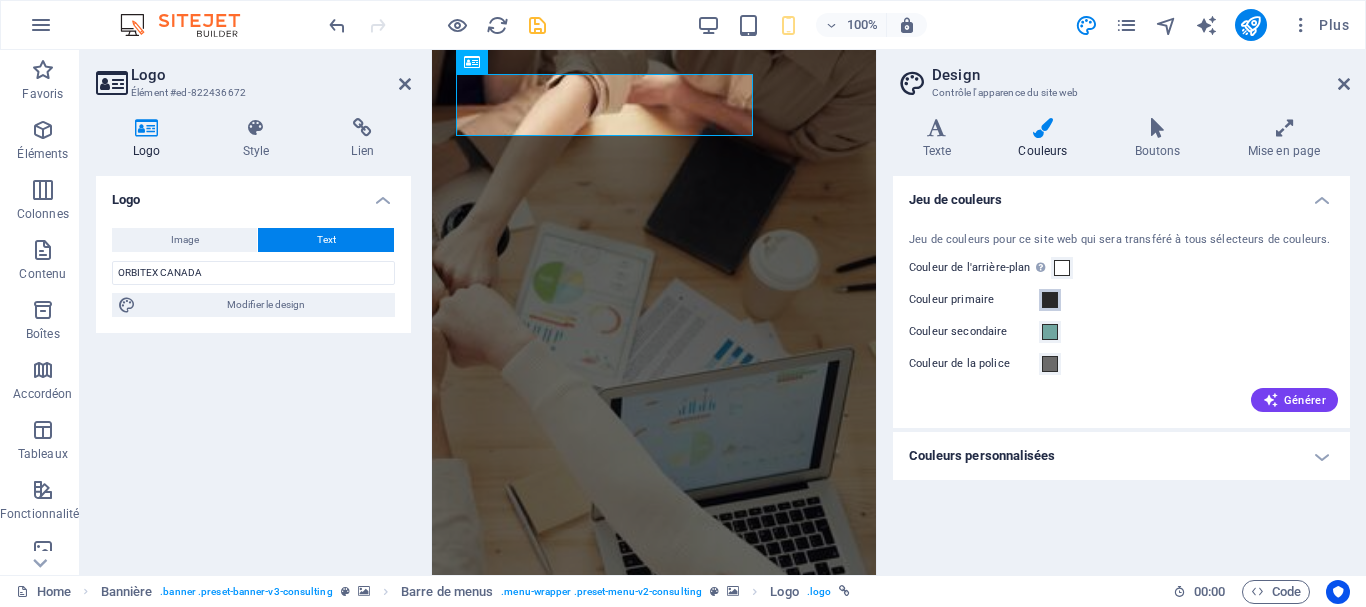 click at bounding box center (1050, 300) 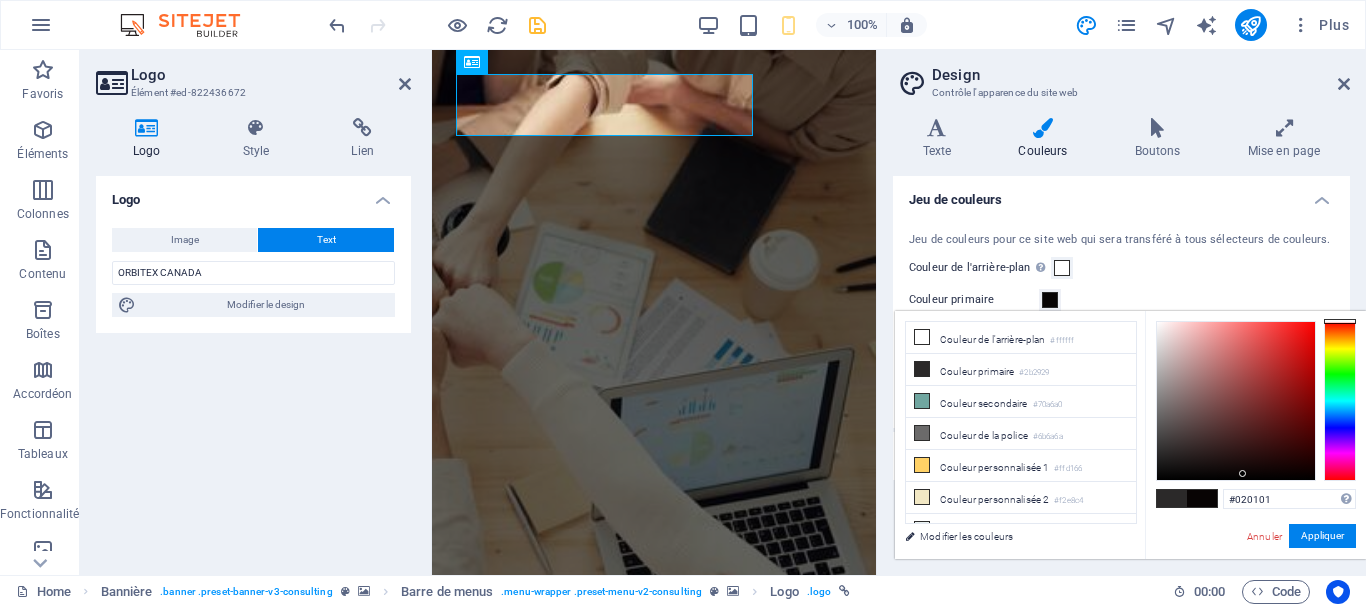 type on "#000000" 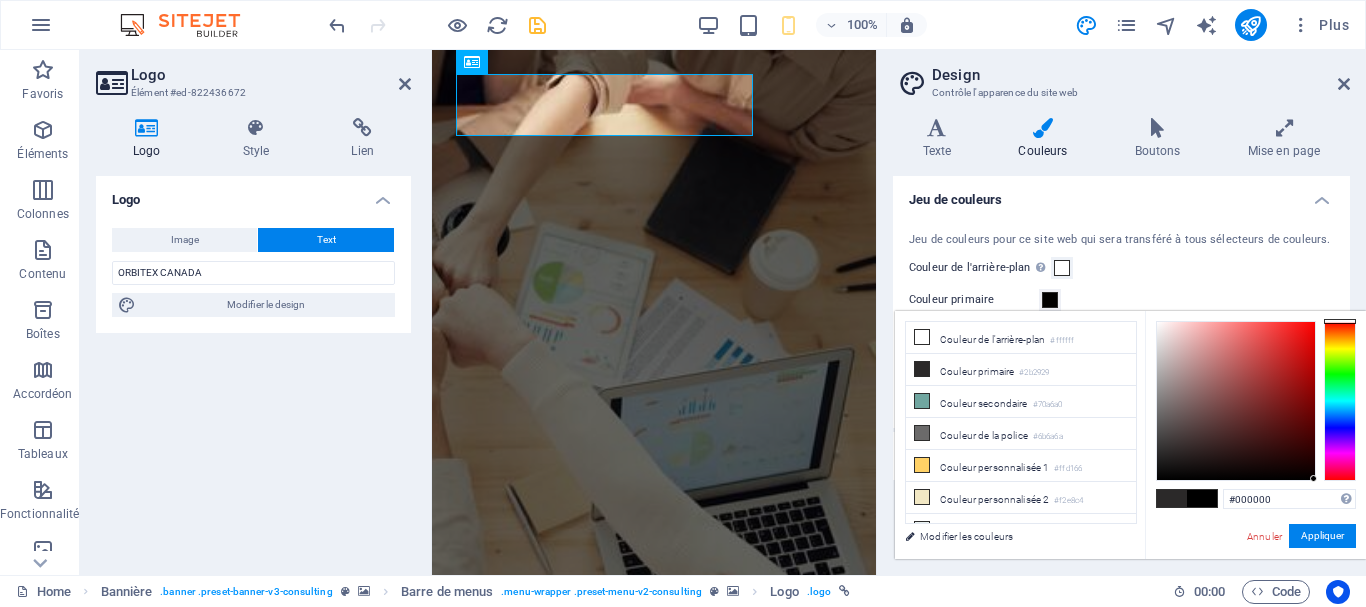 drag, startPoint x: 1164, startPoint y: 450, endPoint x: 1314, endPoint y: 479, distance: 152.77762 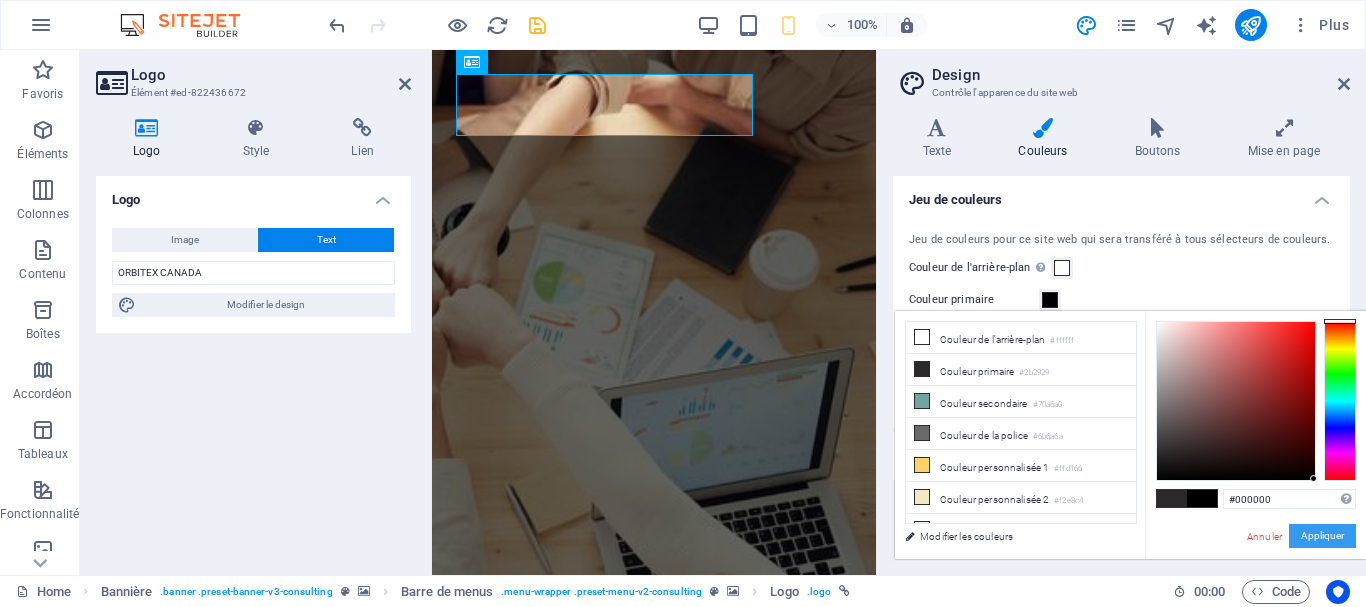 click on "Appliquer" at bounding box center (1322, 536) 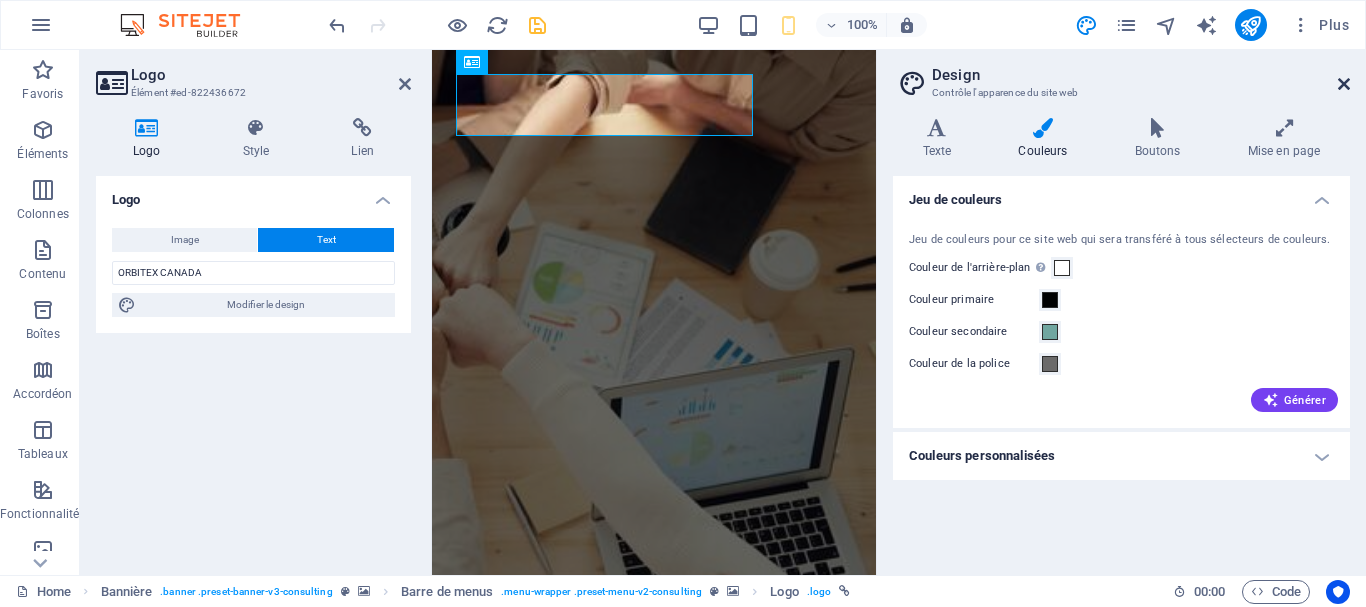 click at bounding box center [1344, 84] 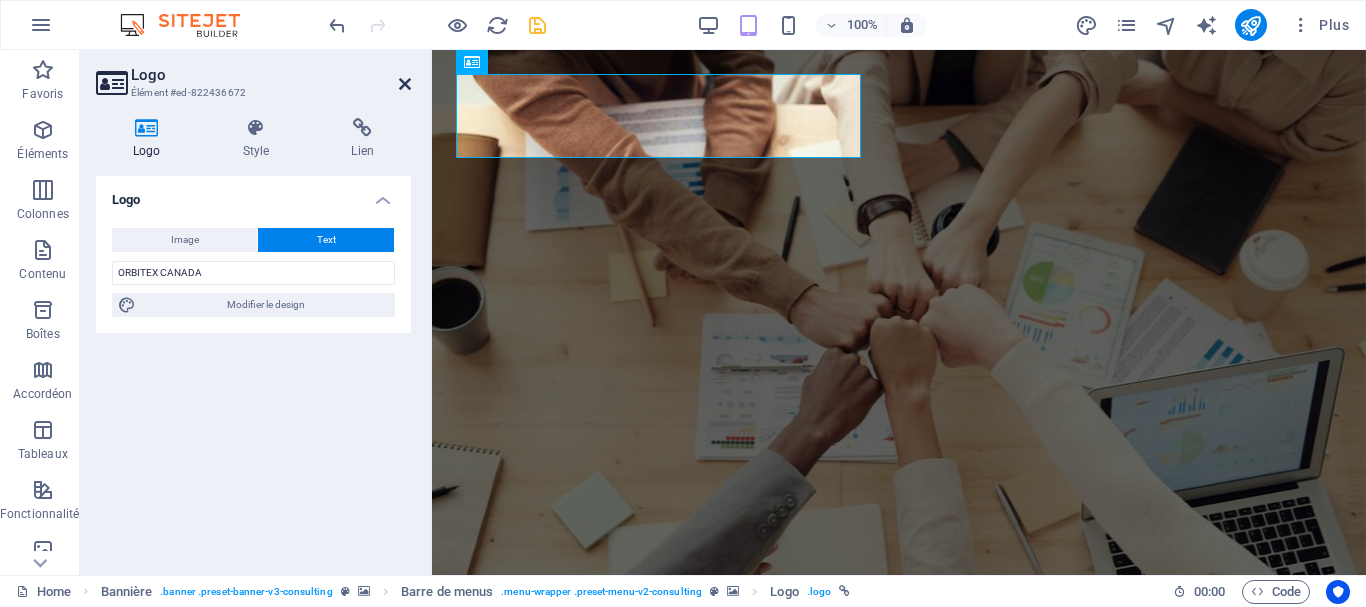 click at bounding box center [405, 84] 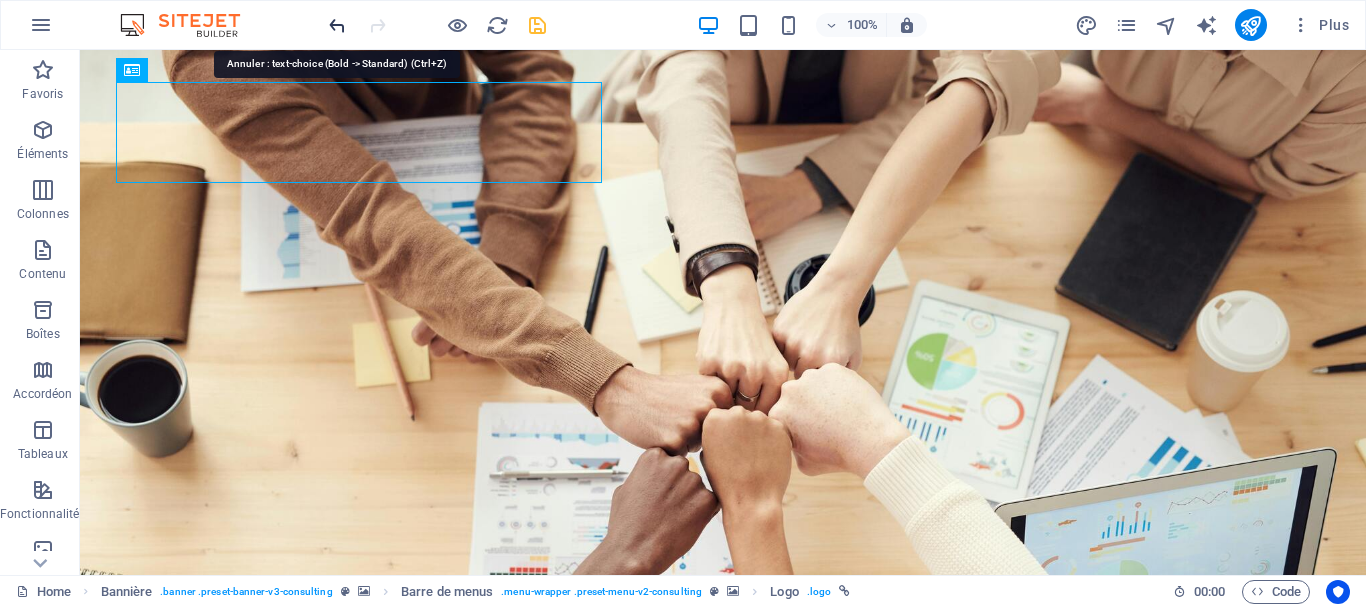 click at bounding box center (337, 25) 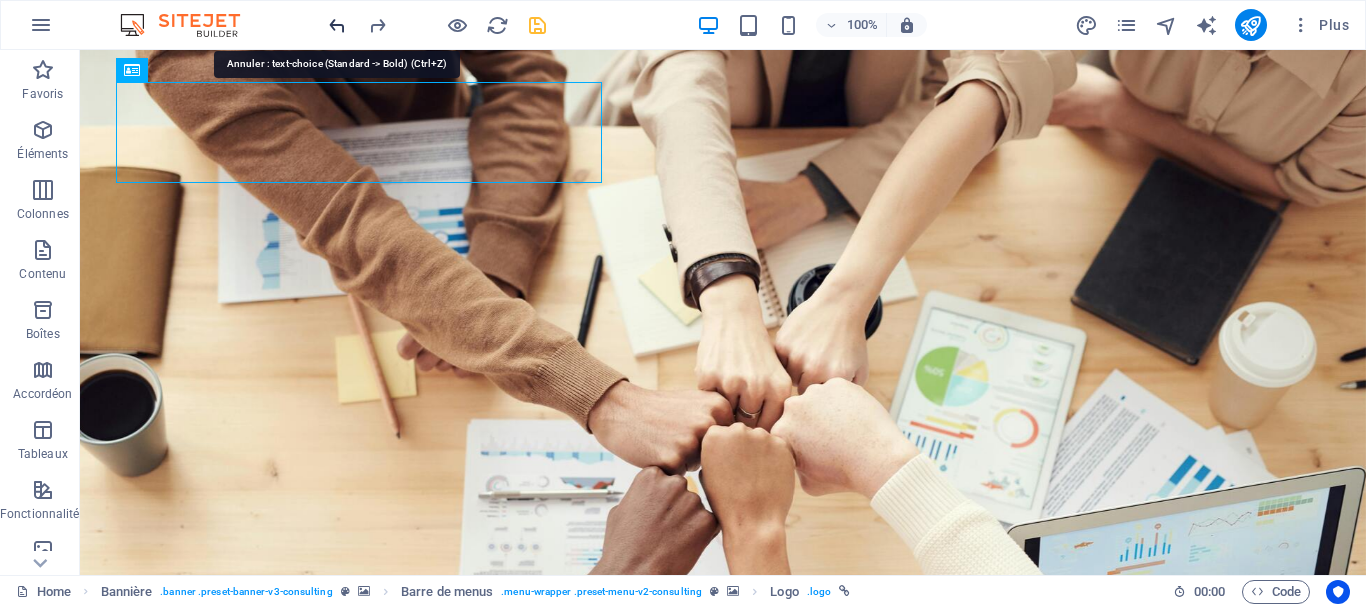 click at bounding box center [337, 25] 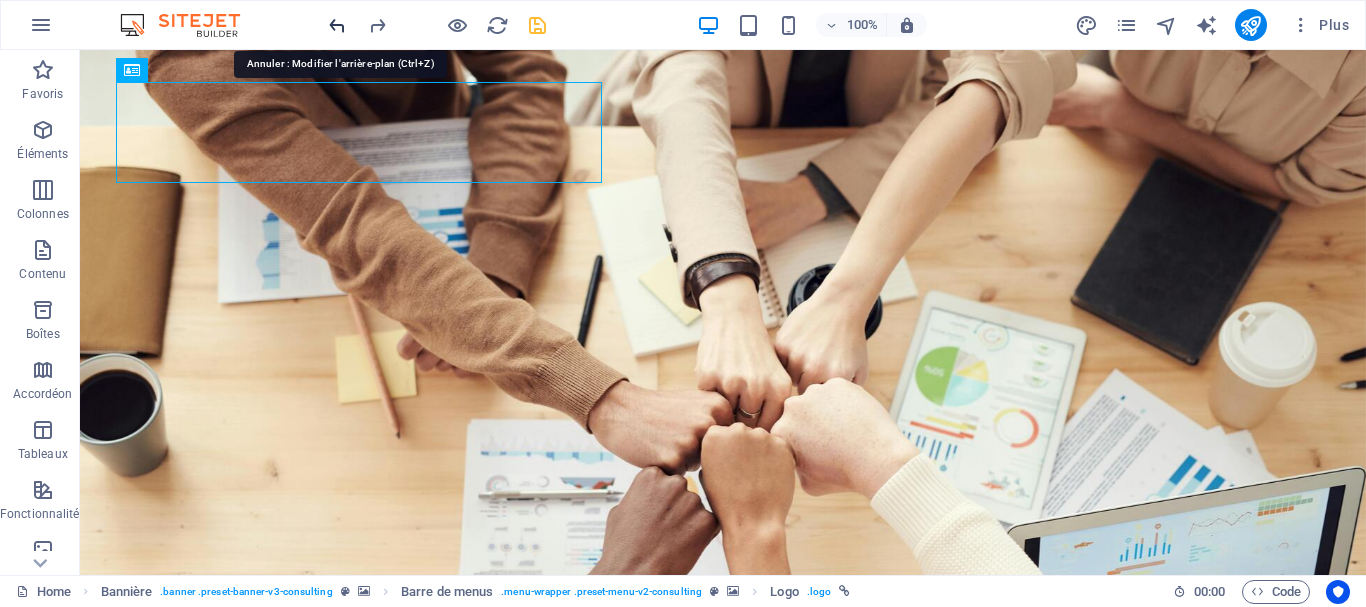 click at bounding box center [337, 25] 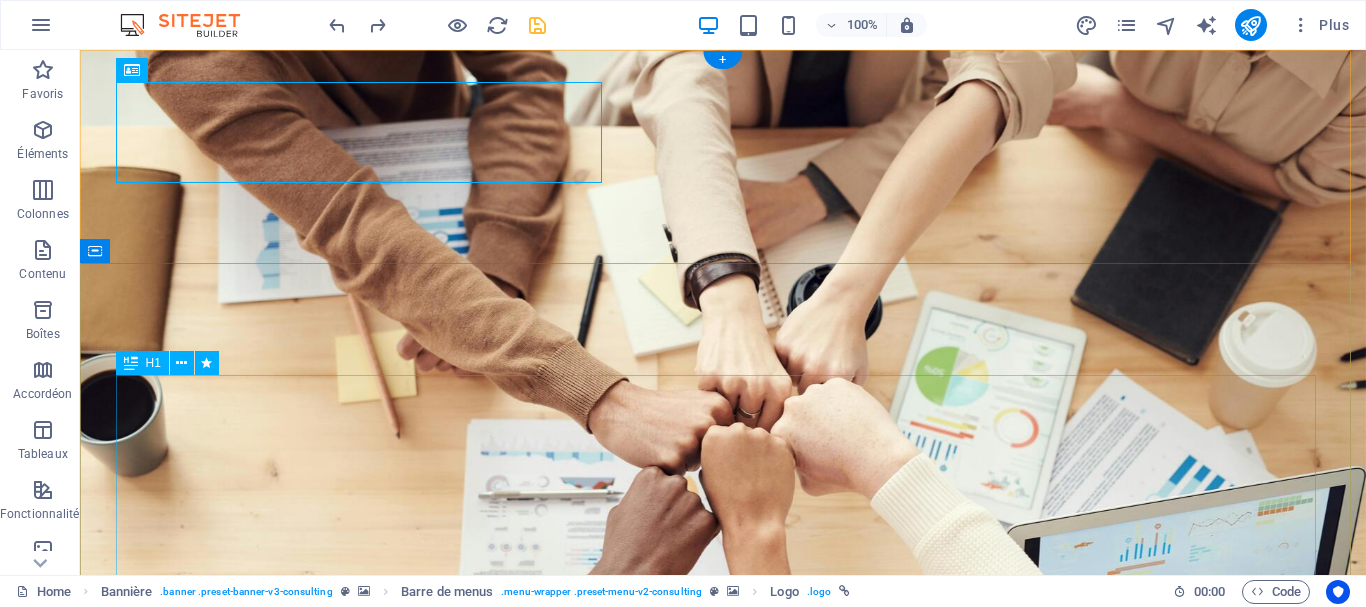 click on "Elevate Your Business With Our Strategic Consulting" at bounding box center (723, 1312) 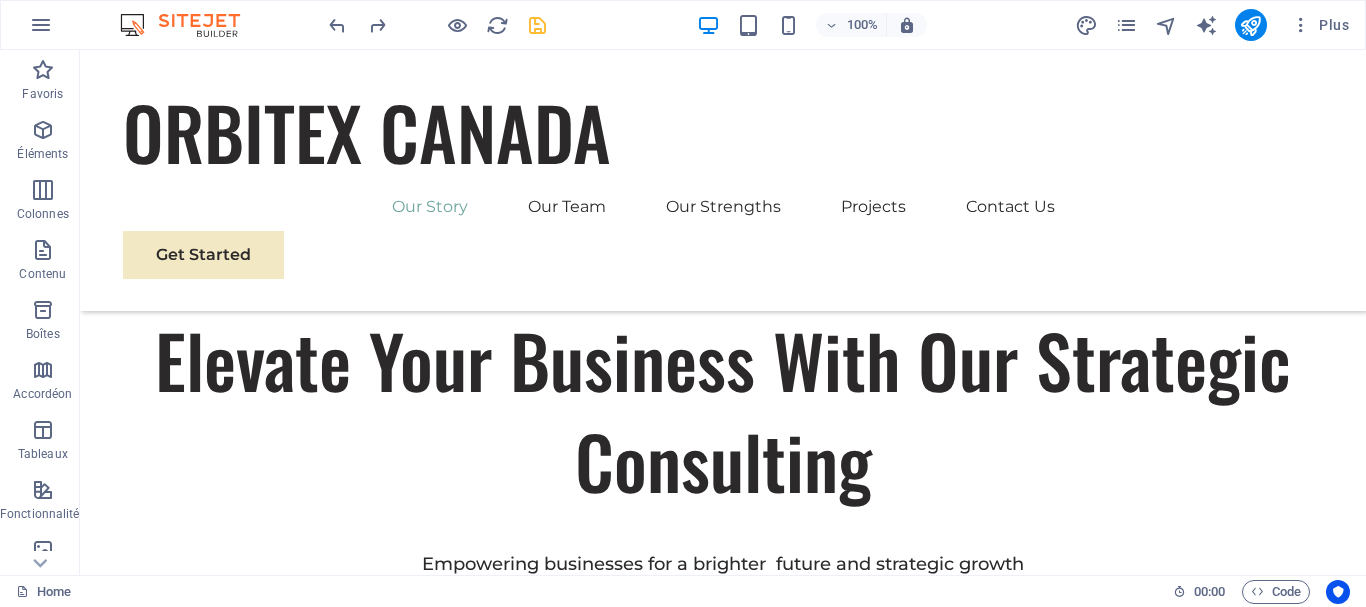 scroll, scrollTop: 879, scrollLeft: 0, axis: vertical 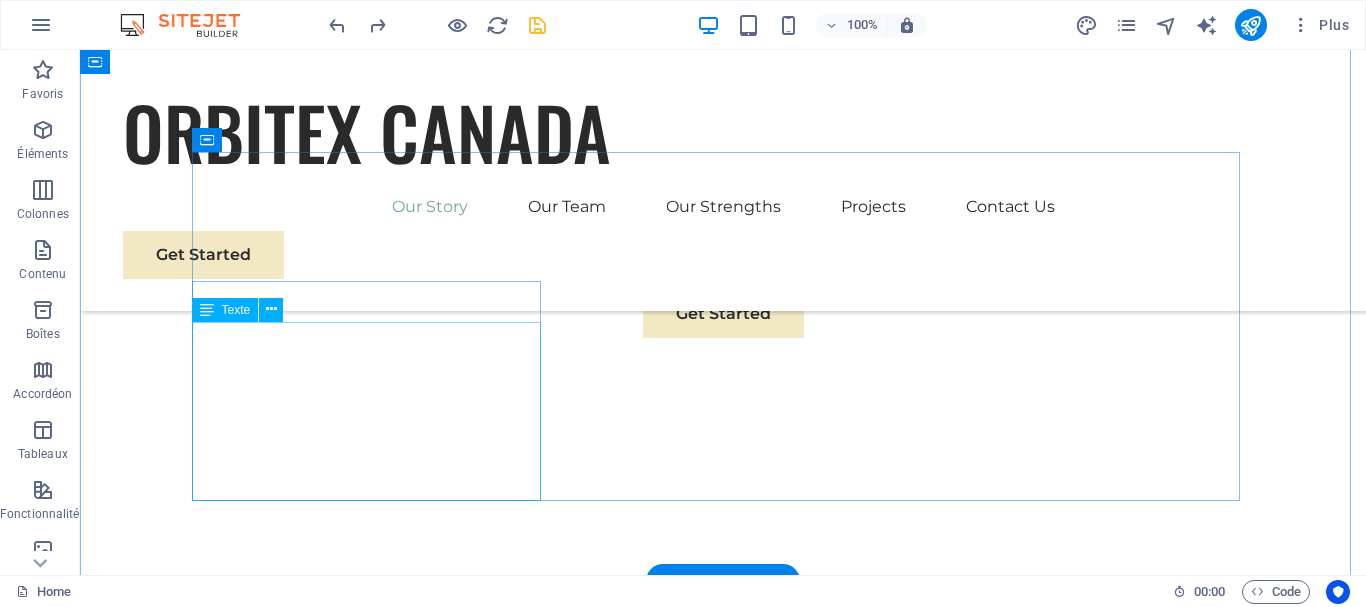 click on "At Eco-Con, we understand that success is not just about profitability; it's also about sustainability and responsible business practices. With a proven track record of guiding businesses towards greater profitability and environmental responsibility, we have become a trusted partner in the industry." at bounding box center [723, 857] 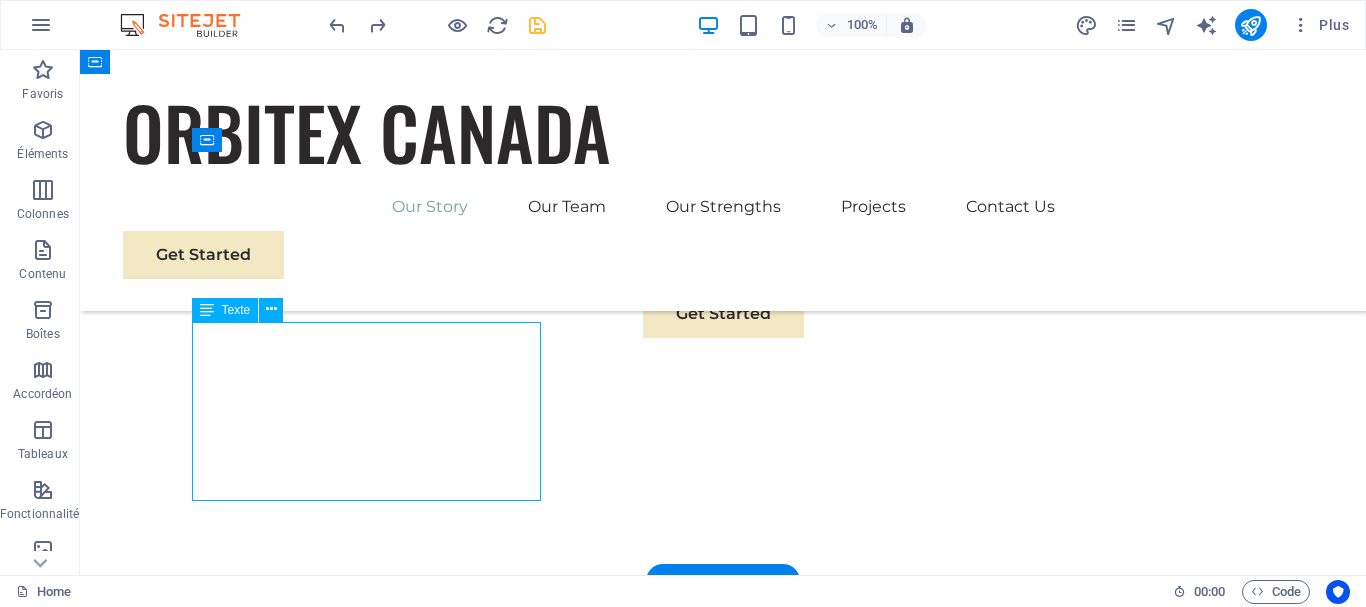 click on "At Eco-Con, we understand that success is not just about profitability; it's also about sustainability and responsible business practices. With a proven track record of guiding businesses towards greater profitability and environmental responsibility, we have become a trusted partner in the industry." at bounding box center [723, 857] 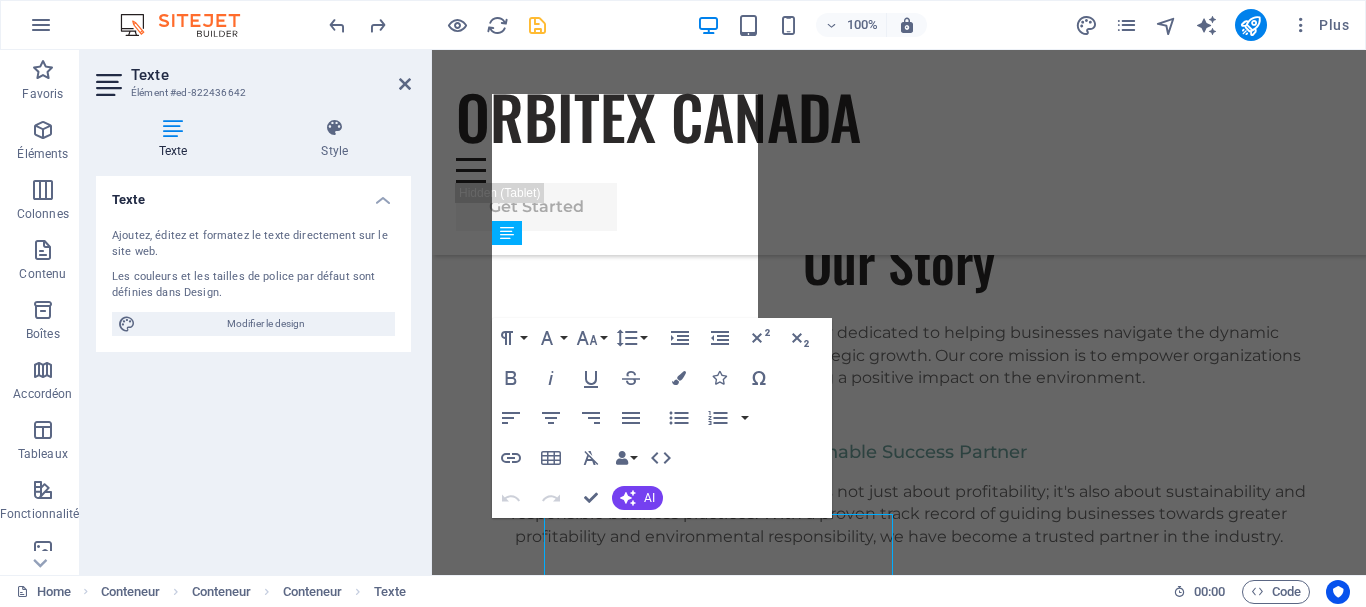 scroll, scrollTop: 988, scrollLeft: 0, axis: vertical 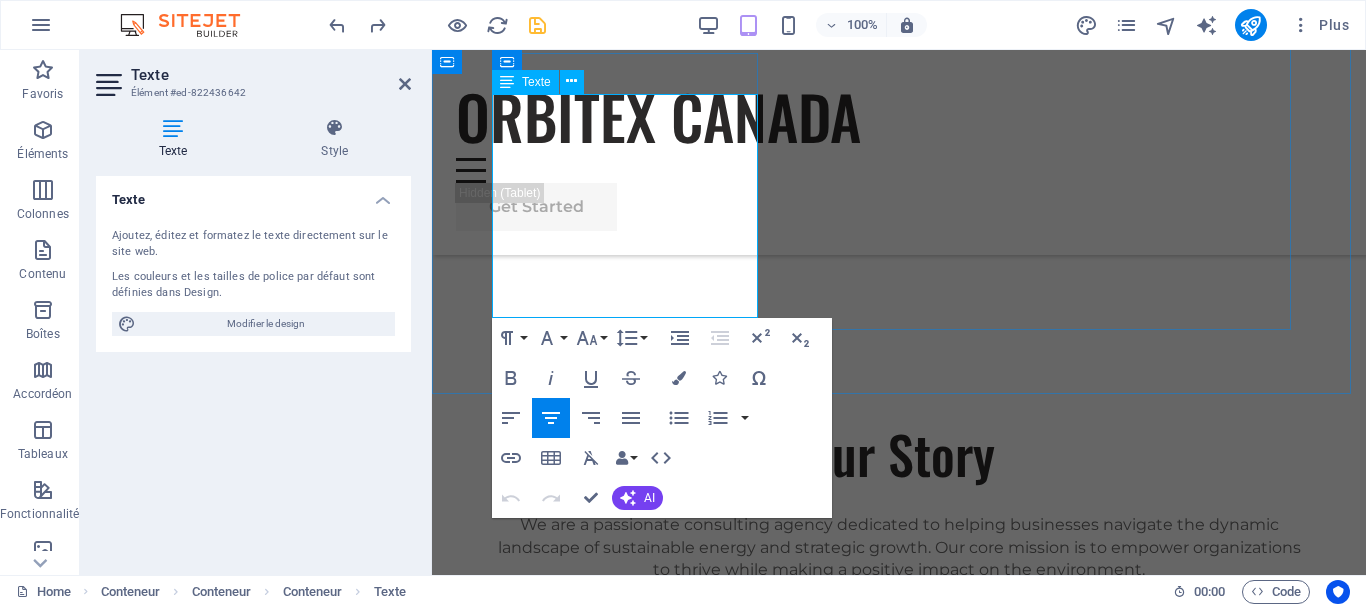 click on "At Eco-Con, we understand that success is not just about profitability; it's also about sustainability and responsible business practices. With a proven track record of guiding businesses towards greater profitability and environmental responsibility, we have become a trusted partner in the industry." at bounding box center (899, 706) 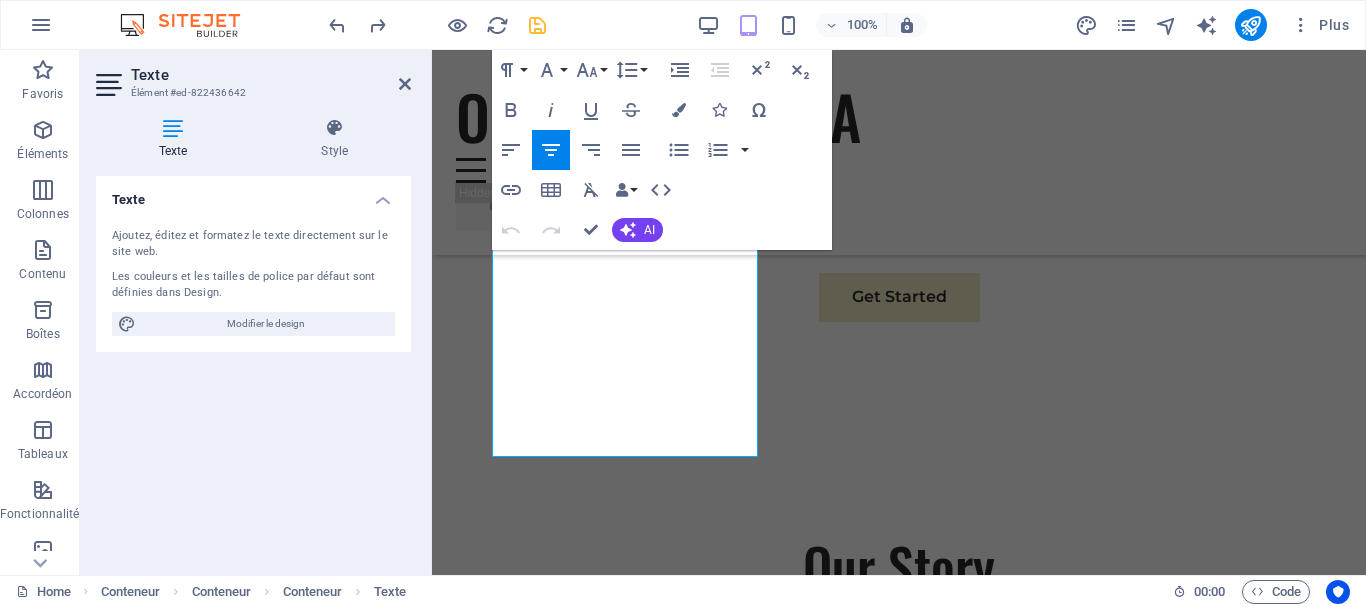 scroll, scrollTop: 822, scrollLeft: 0, axis: vertical 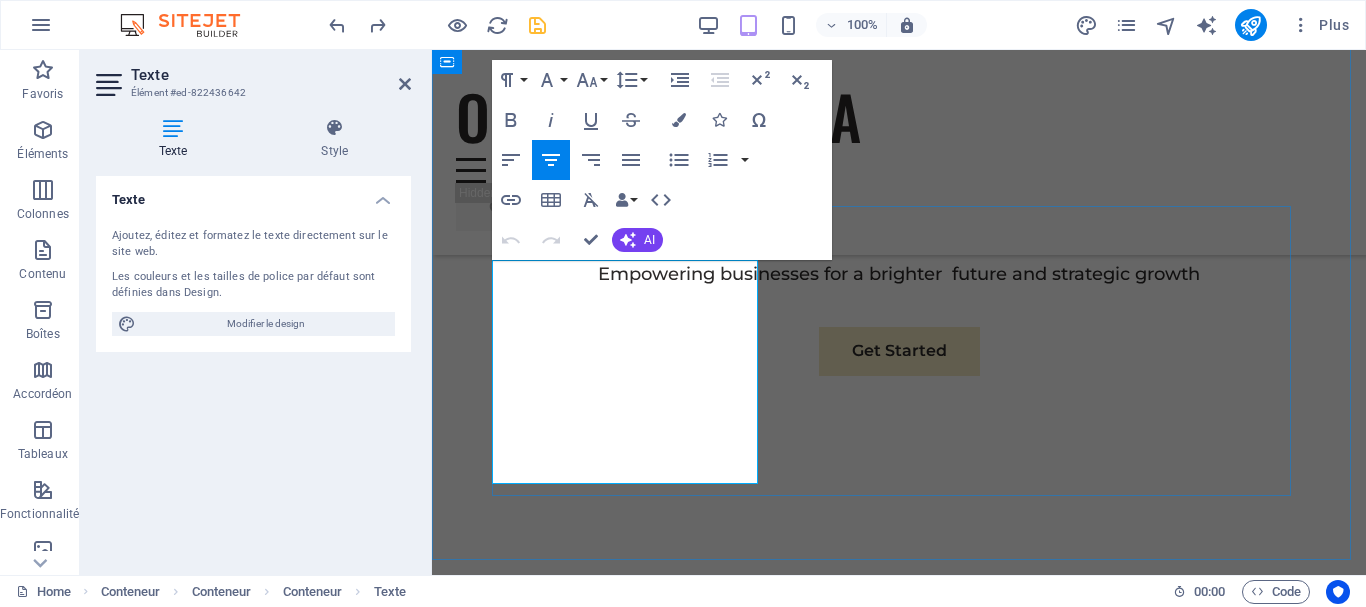 drag, startPoint x: 584, startPoint y: 273, endPoint x: 519, endPoint y: 270, distance: 65.06919 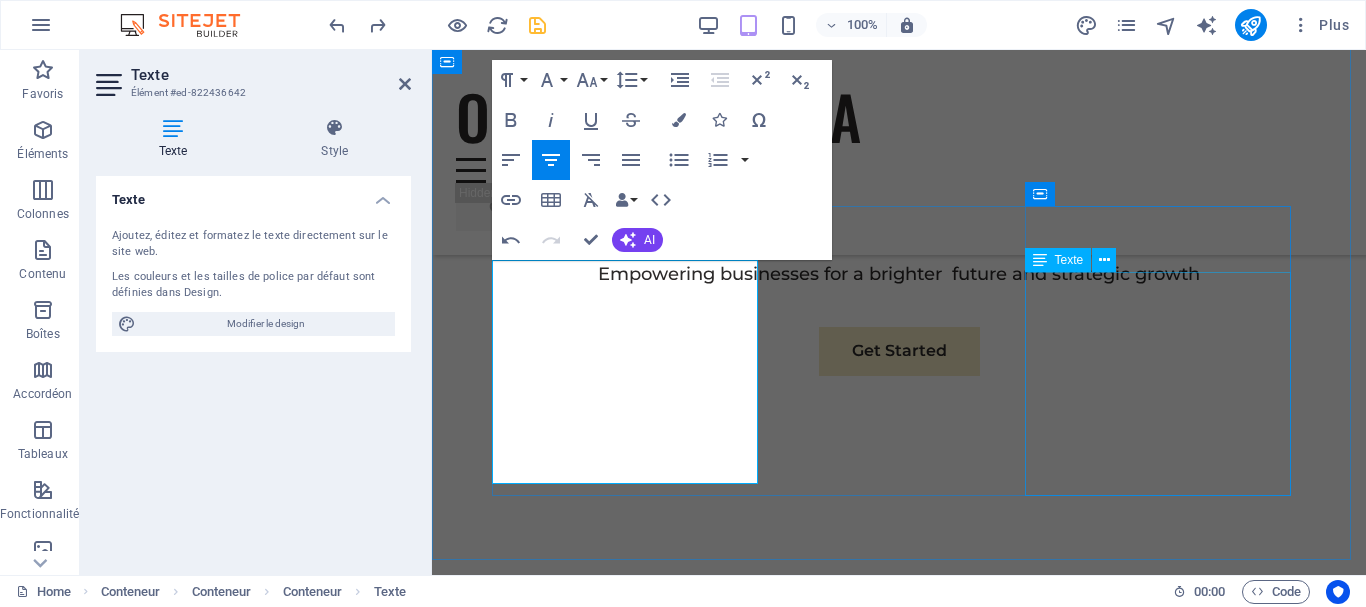 click on "At Eco-Con, we understand that success is not just about profitability; it's also about sustainability and responsible business practices. With a proven track record of guiding businesses towards greater profitability and environmental responsibility, we have become a trusted partner in the industry." at bounding box center [899, 1914] 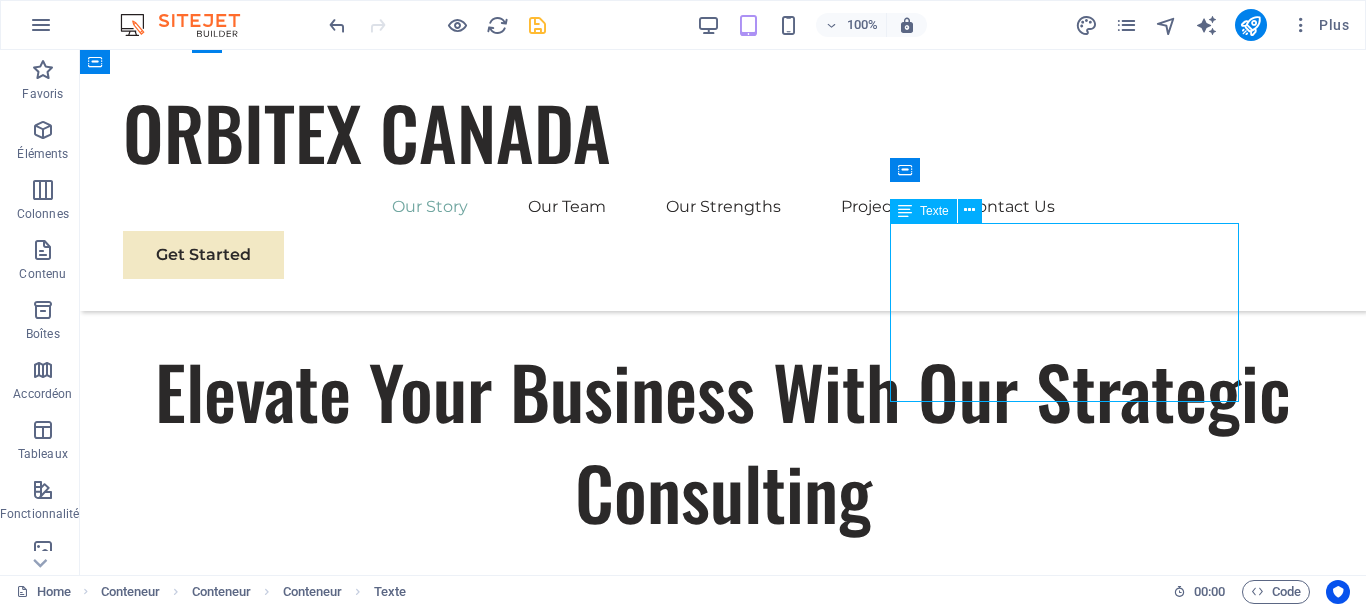 scroll, scrollTop: 1279, scrollLeft: 0, axis: vertical 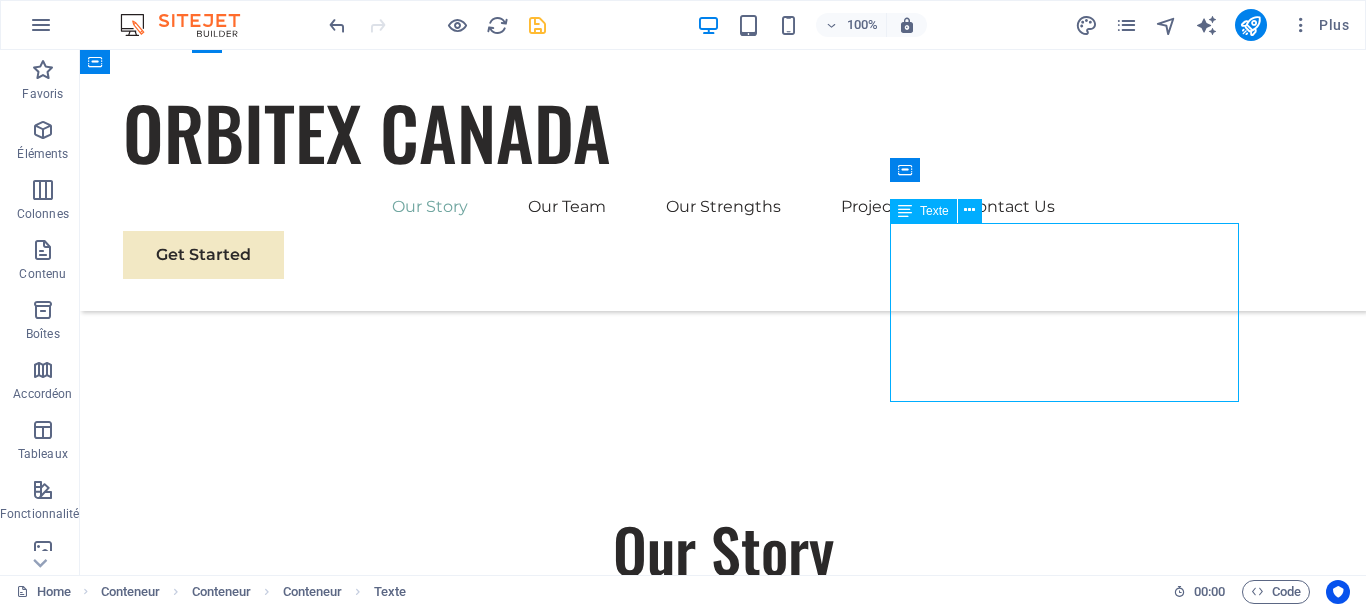 click on "At Eco-Con, we understand that success is not just about profitability; it's also about sustainability and responsible business practices. With a proven track record of guiding businesses towards greater profitability and environmental responsibility, we have become a trusted partner in the industry." at bounding box center (723, 2153) 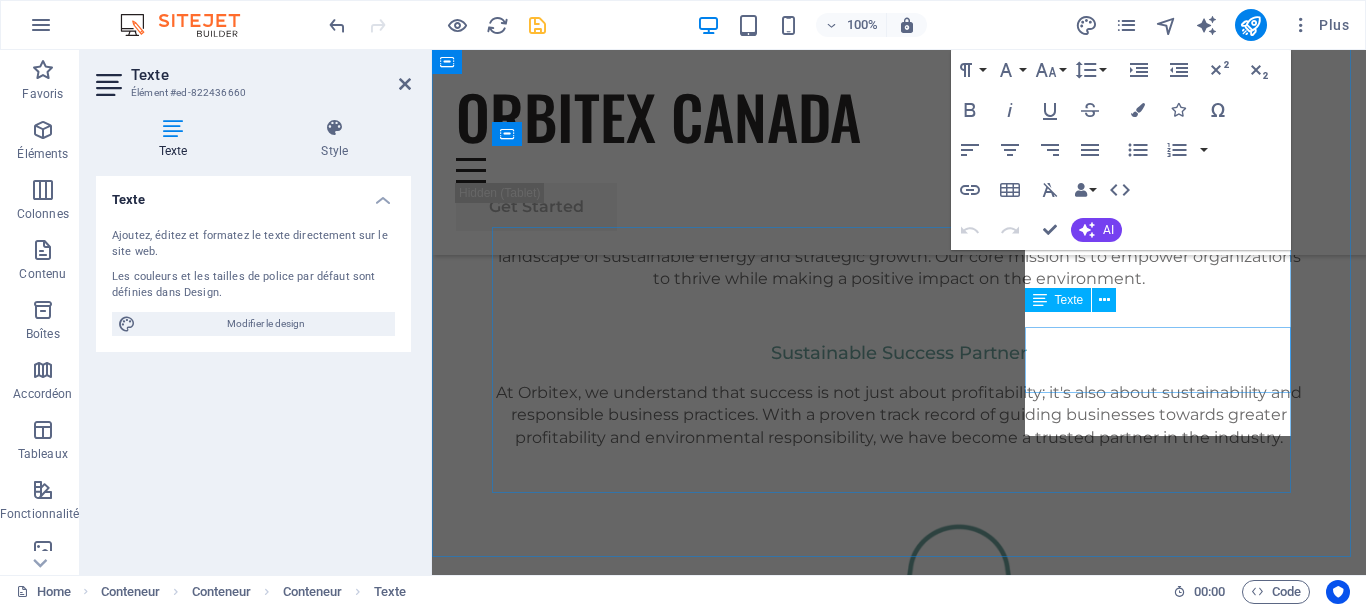 scroll, scrollTop: 882, scrollLeft: 0, axis: vertical 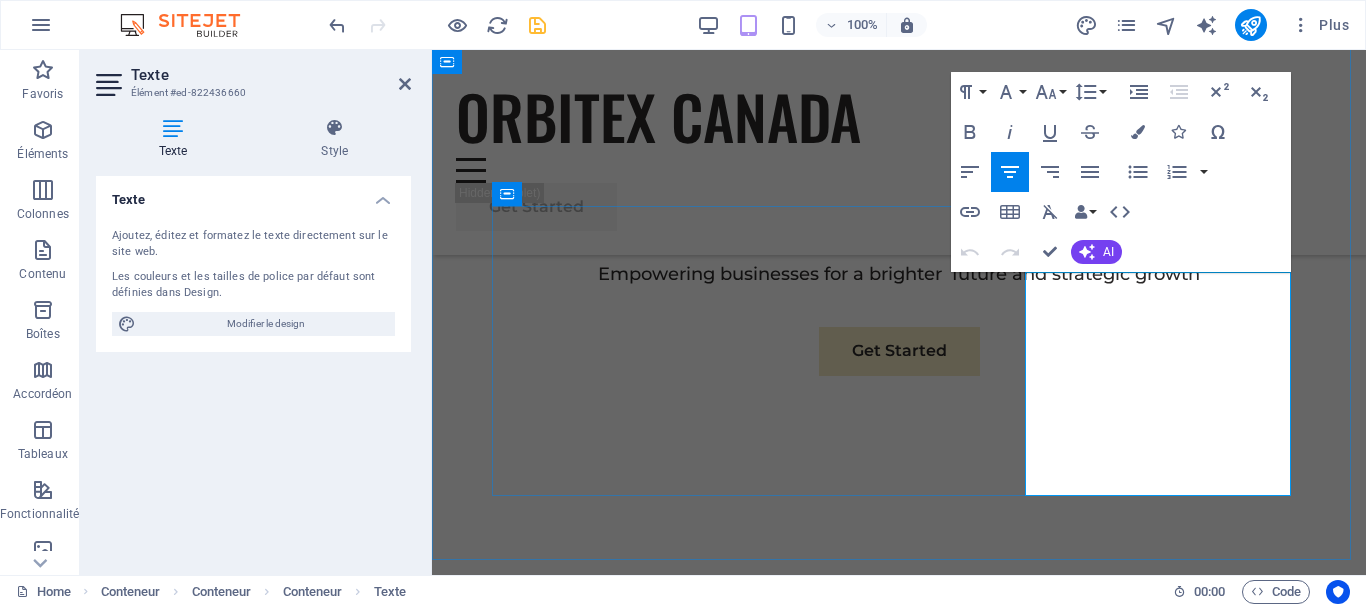 drag, startPoint x: 1117, startPoint y: 284, endPoint x: 1056, endPoint y: 287, distance: 61.073727 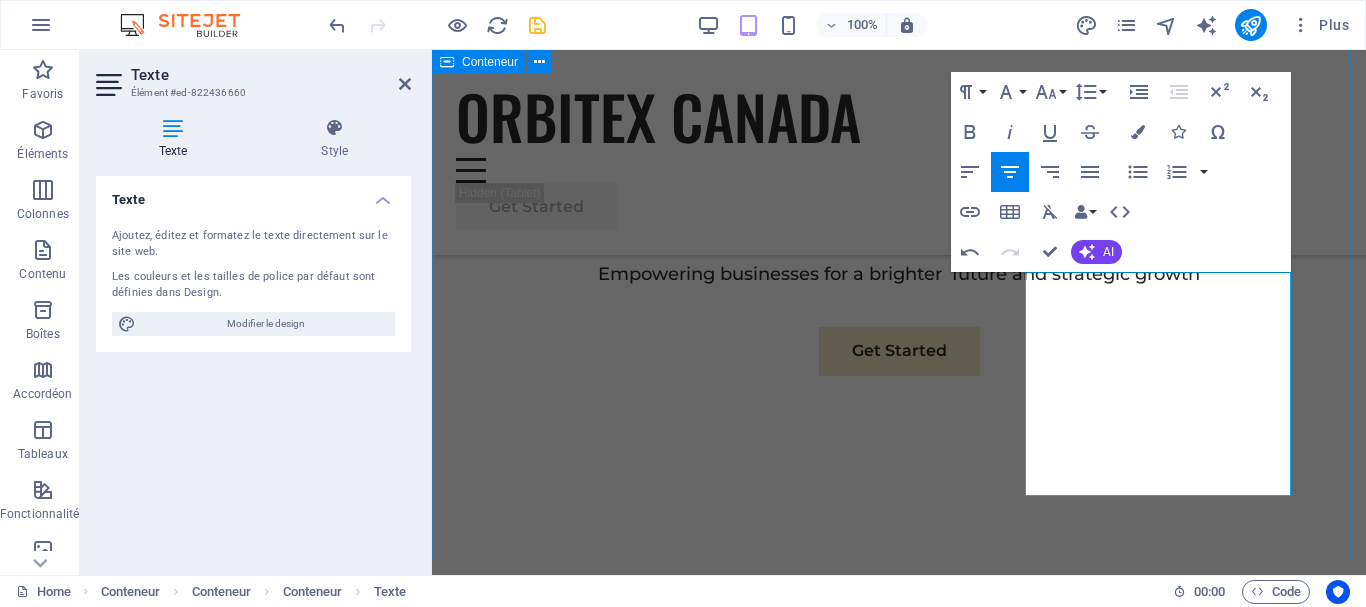 click on "Our Story We are a passionate consulting agency dedicated to helping businesses navigate the dynamic landscape of sustainable energy and strategic growth. Our core mission is to empower organizations to thrive while making a positive impact on the environment. Sustainable Success Partner At Orbitex, we understand that success is not just about profitability; it's also about sustainability and responsible business practices. With a proven track record of guiding businesses towards greater profitability and environmental responsibility, we have become a trusted partner in the industry. Expertise For Results At Orbitex, we understand that success is not just about profitability; it's also about sustainability and responsible business practices. With a proven track record of guiding businesses towards greater profitability and environmental responsibility, we have become a trusted partner in the industry." at bounding box center [899, 1234] 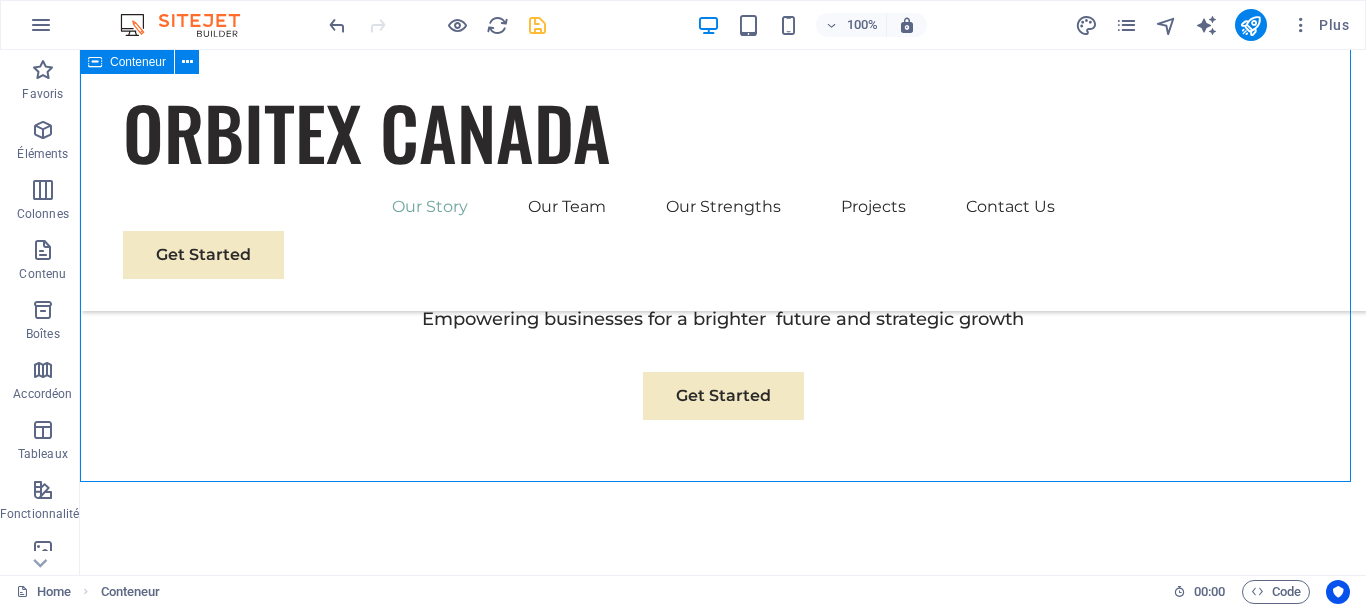 scroll, scrollTop: 1279, scrollLeft: 0, axis: vertical 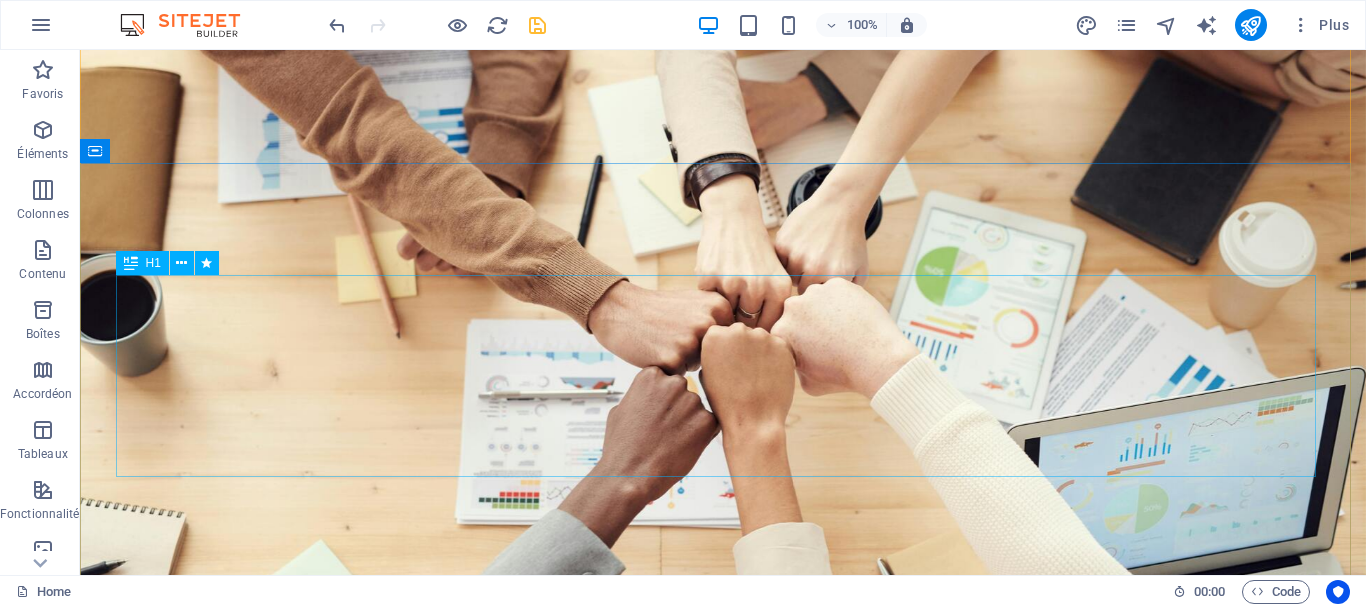 click on "Elevate Your Business With Our Strategic Consulting" at bounding box center (723, 1212) 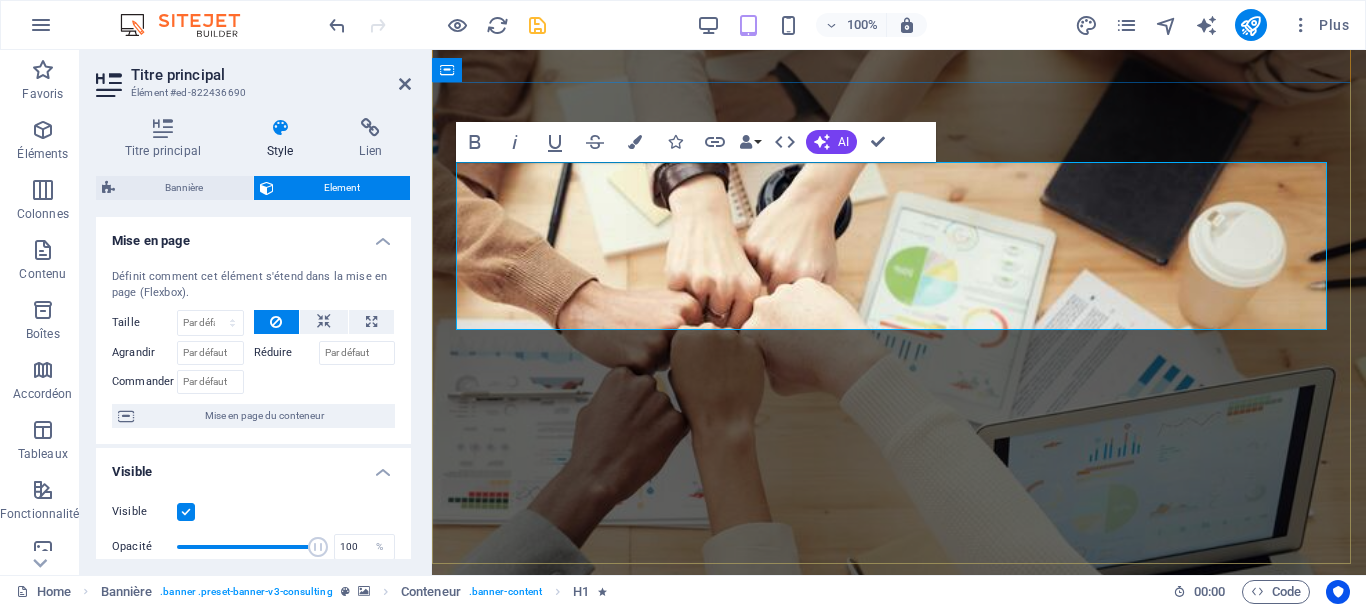 click on "Elevate Your Business With Our Strategic Consulting" at bounding box center [899, 1219] 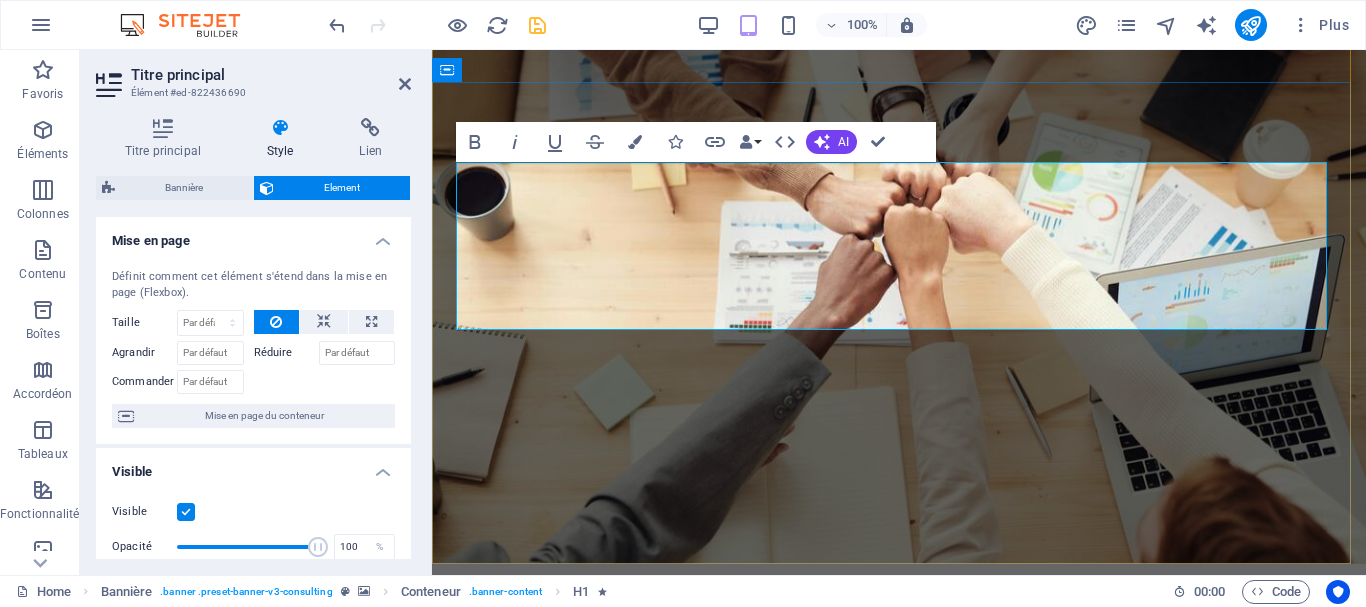 type 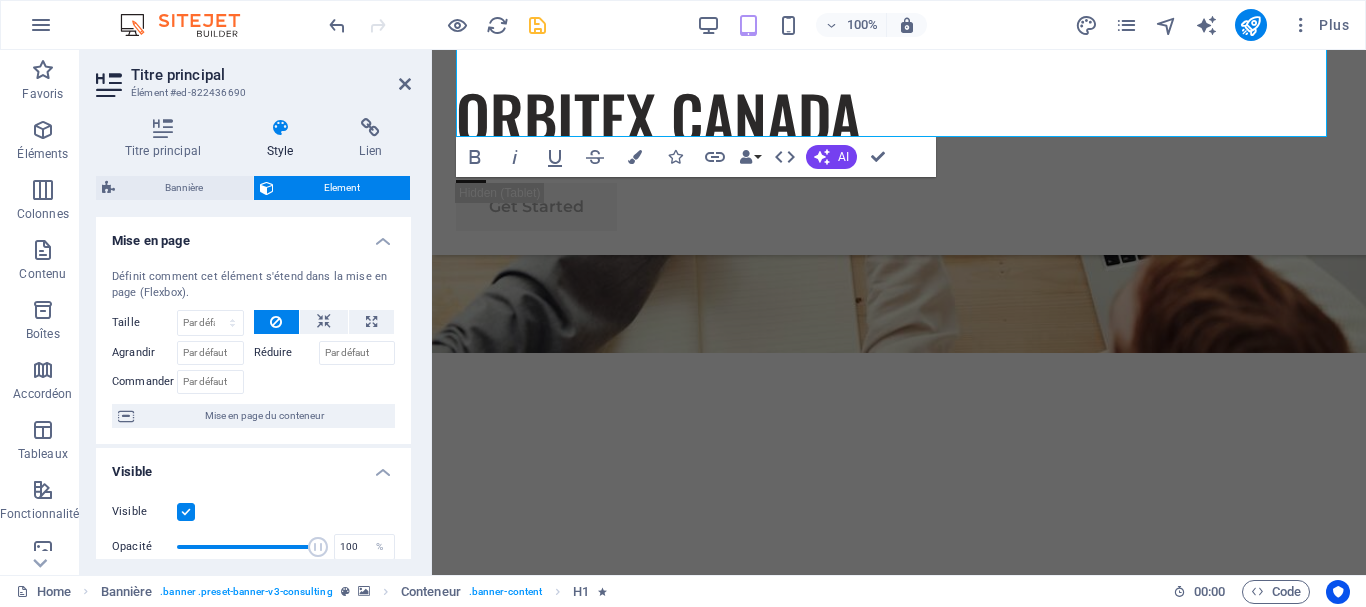 scroll, scrollTop: 420, scrollLeft: 0, axis: vertical 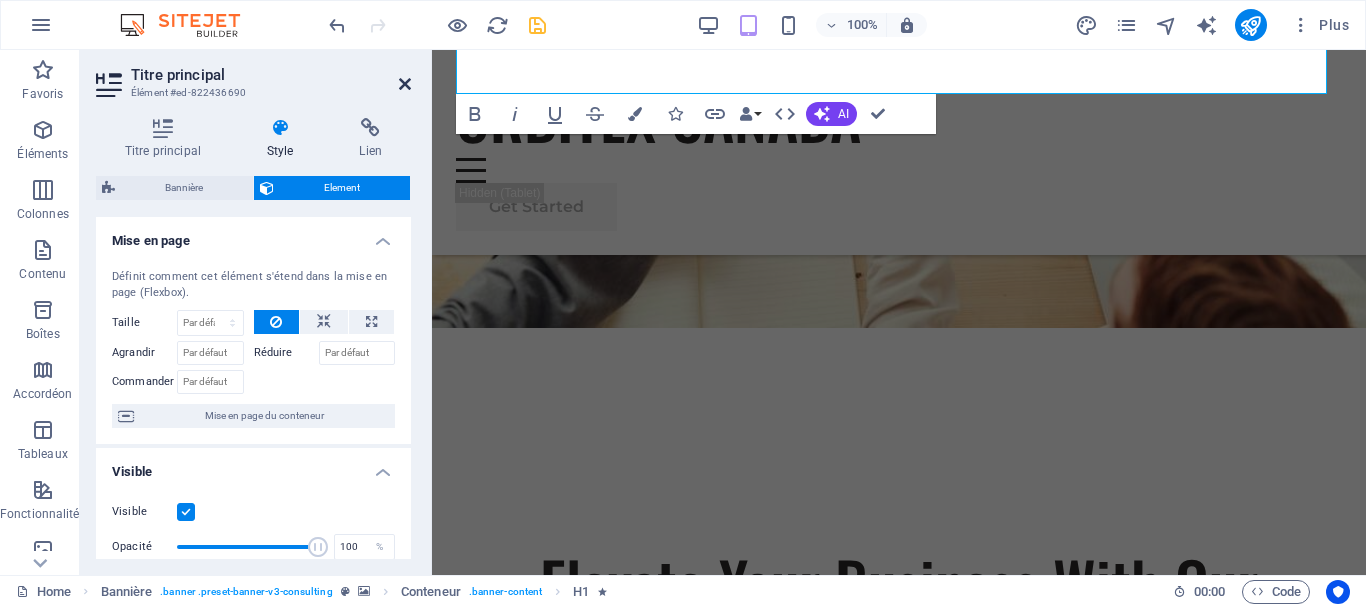 click at bounding box center (405, 84) 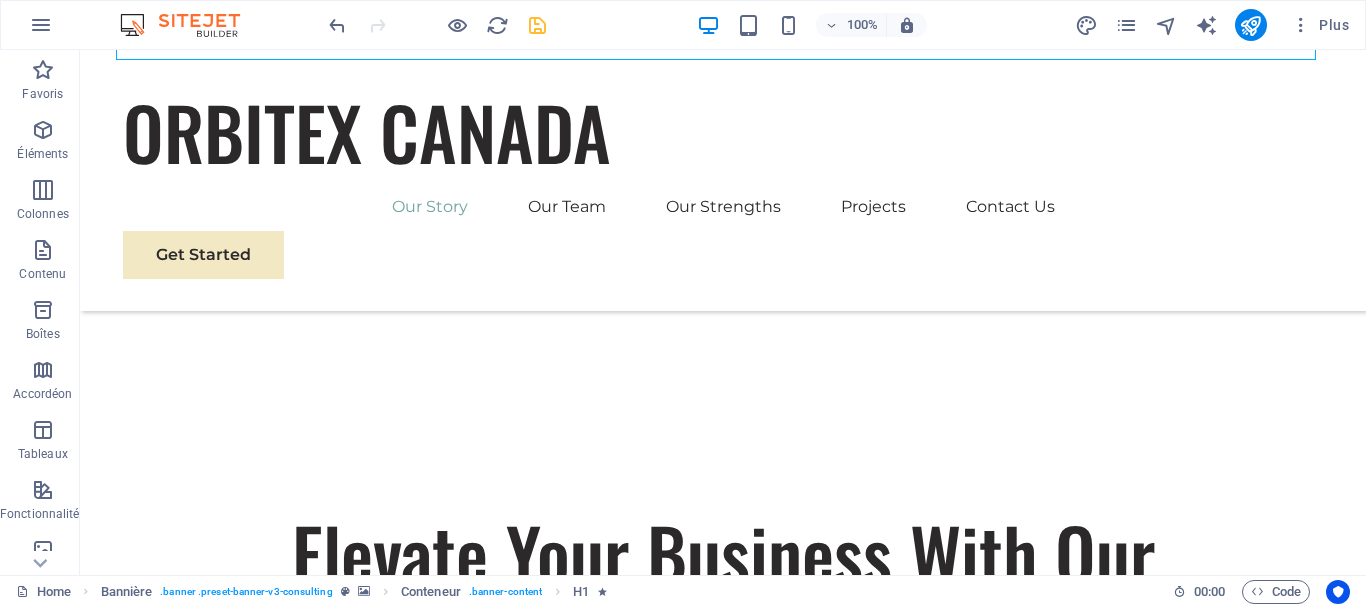 scroll, scrollTop: 780, scrollLeft: 0, axis: vertical 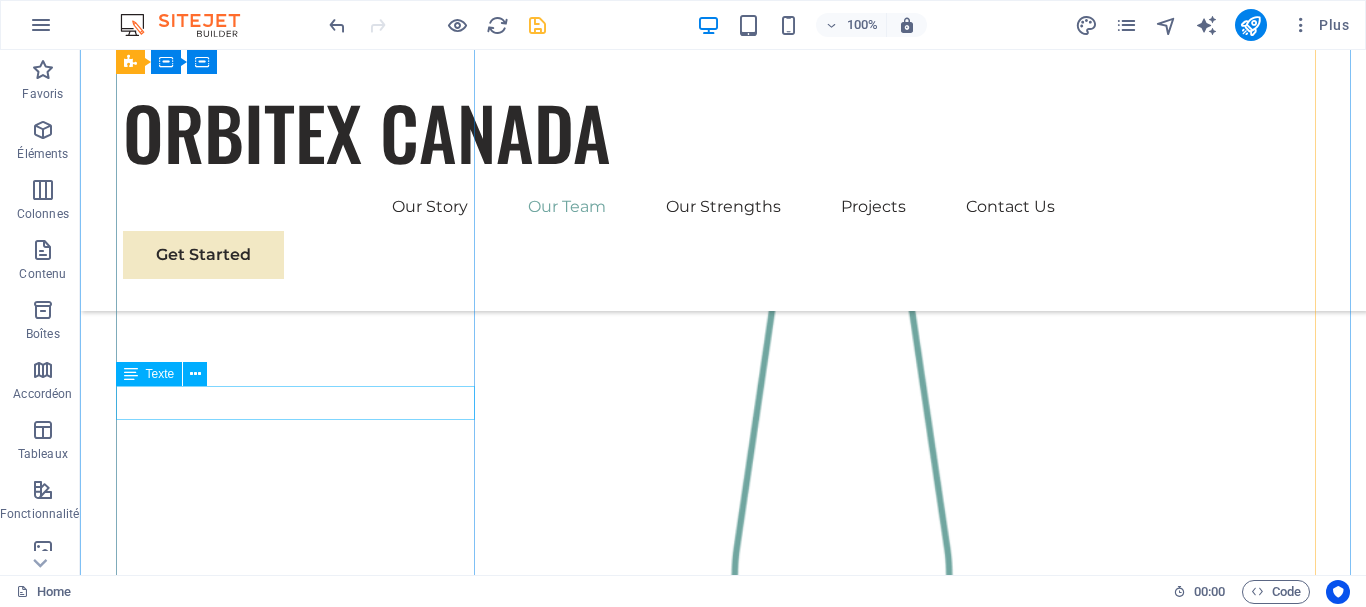 click on "Floris Redford" at bounding box center [303, 2219] 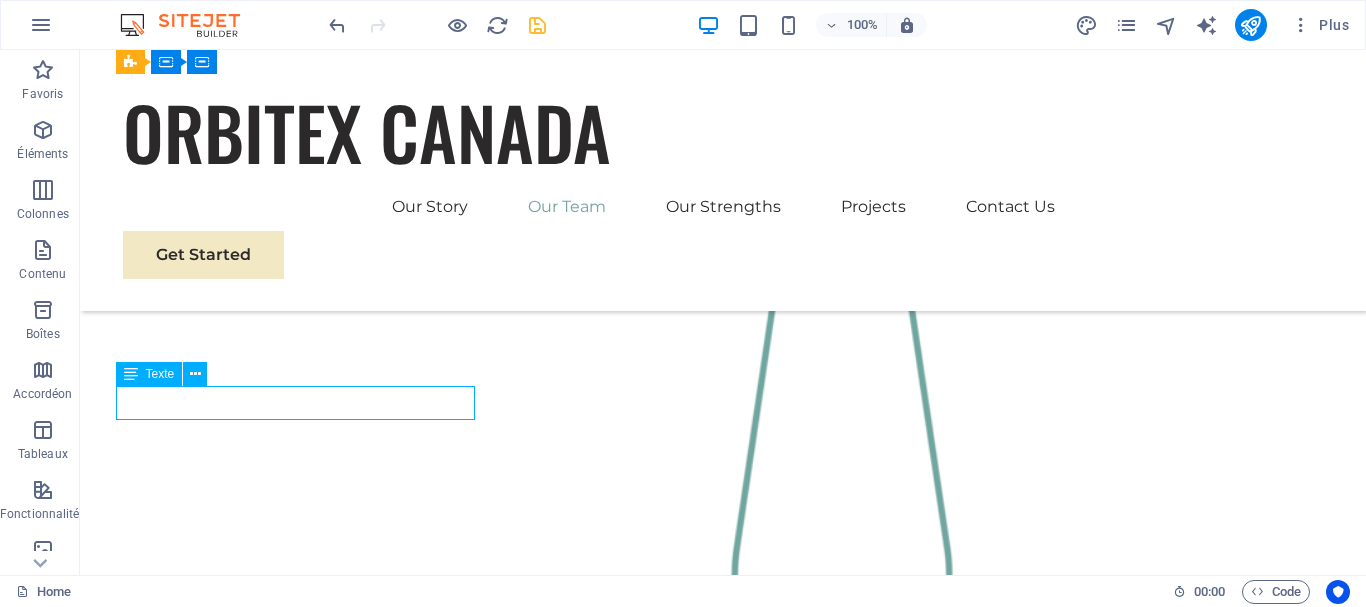 click on "Floris Redford" at bounding box center (303, 2219) 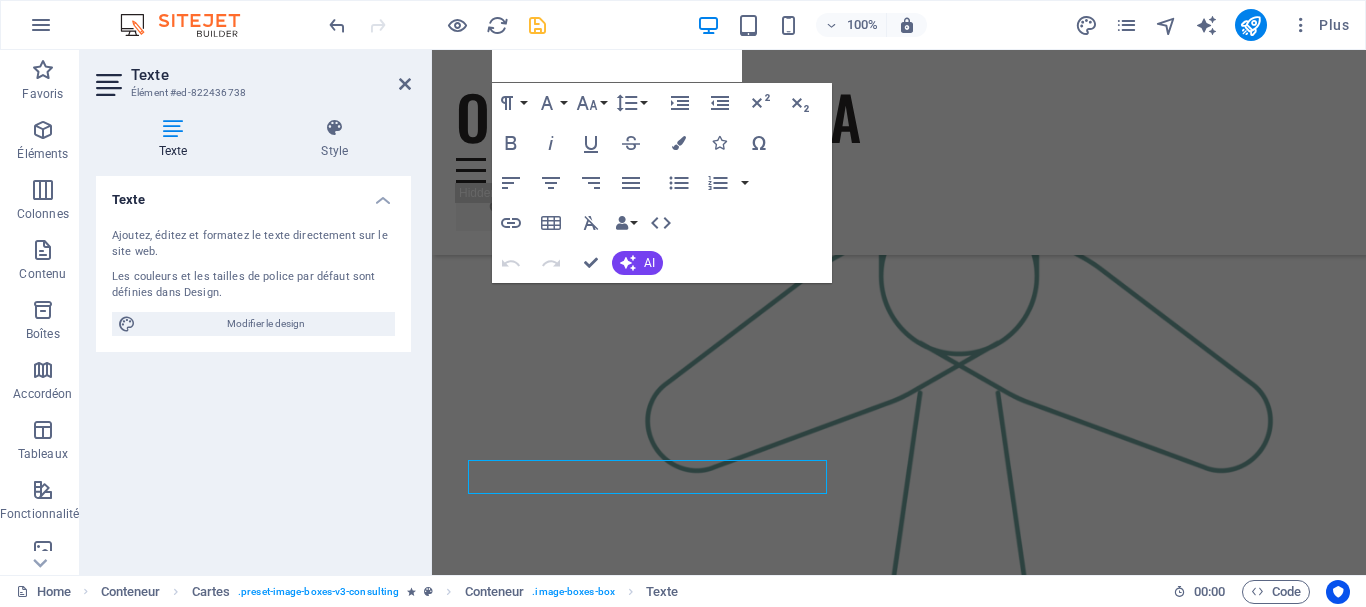scroll, scrollTop: 1974, scrollLeft: 0, axis: vertical 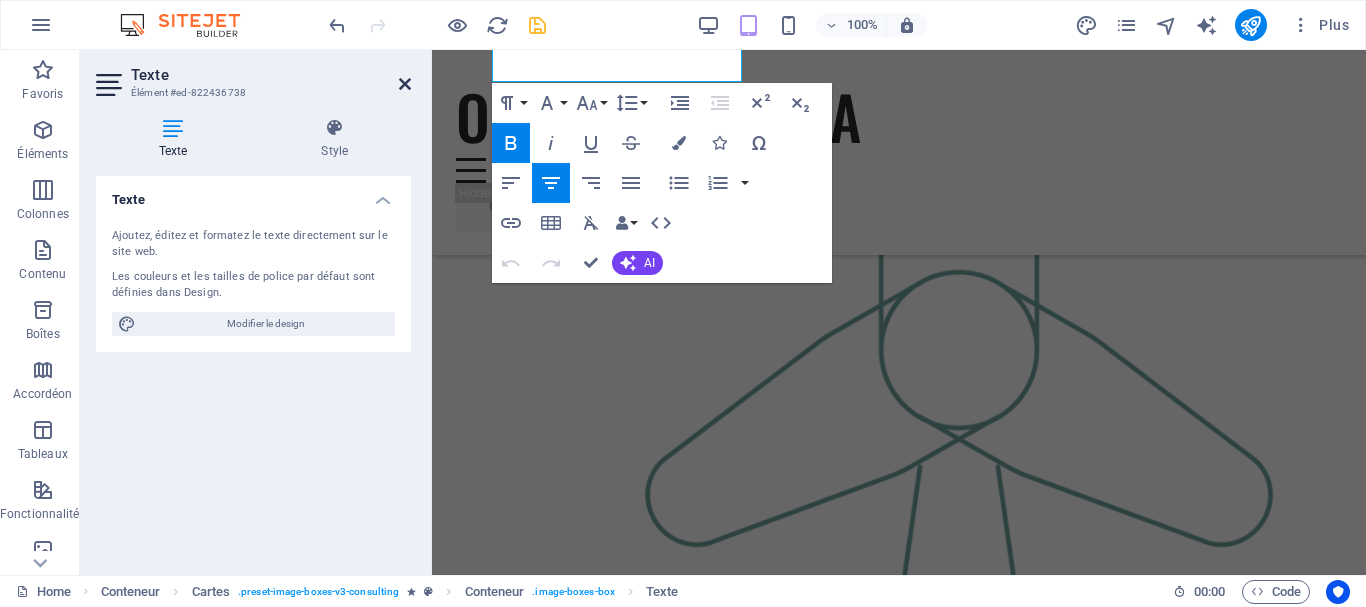 click at bounding box center [405, 84] 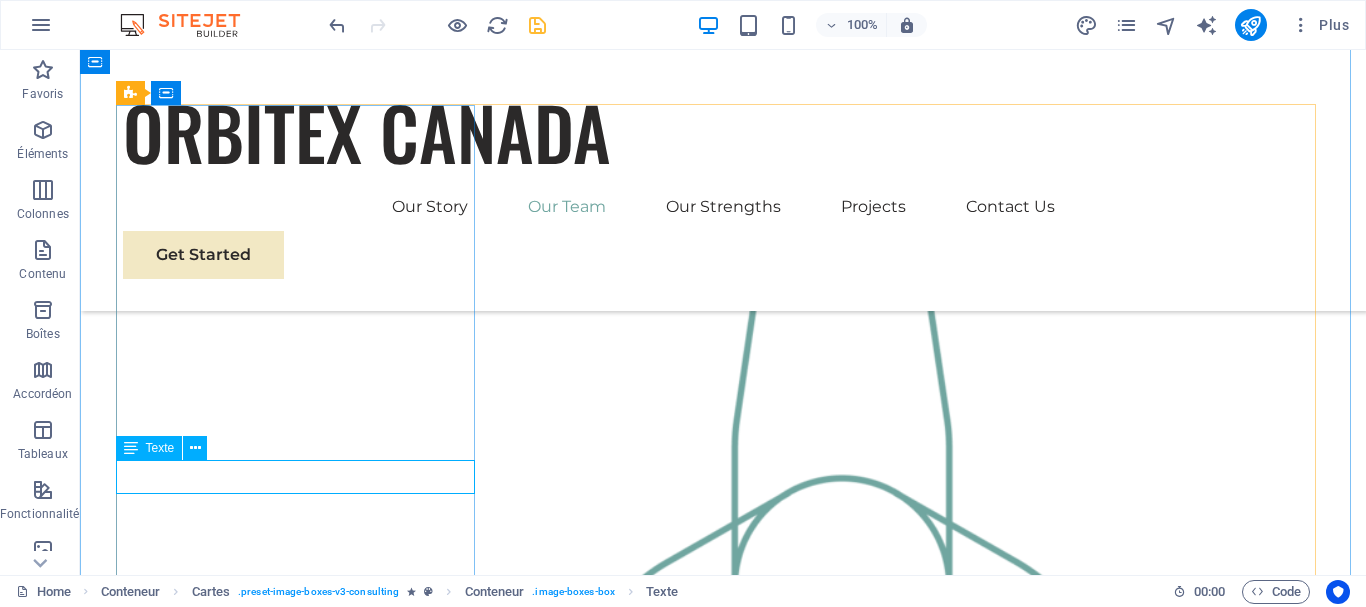 click on "Texte" at bounding box center (160, 448) 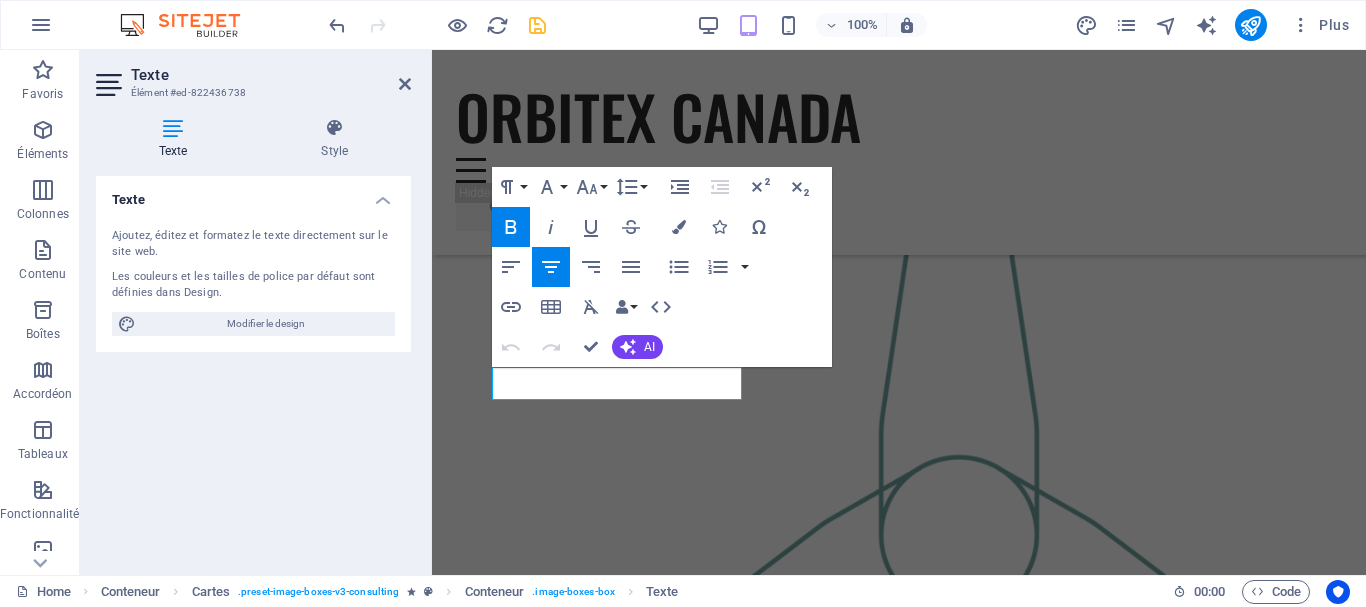 scroll, scrollTop: 1629, scrollLeft: 0, axis: vertical 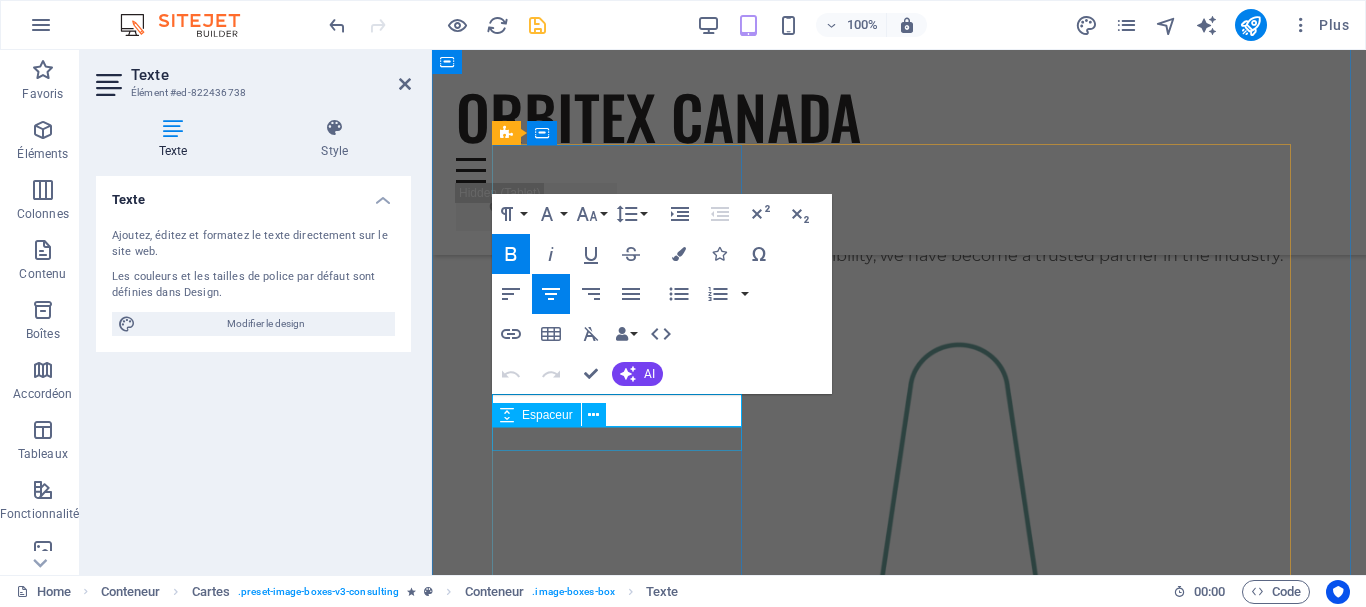 type 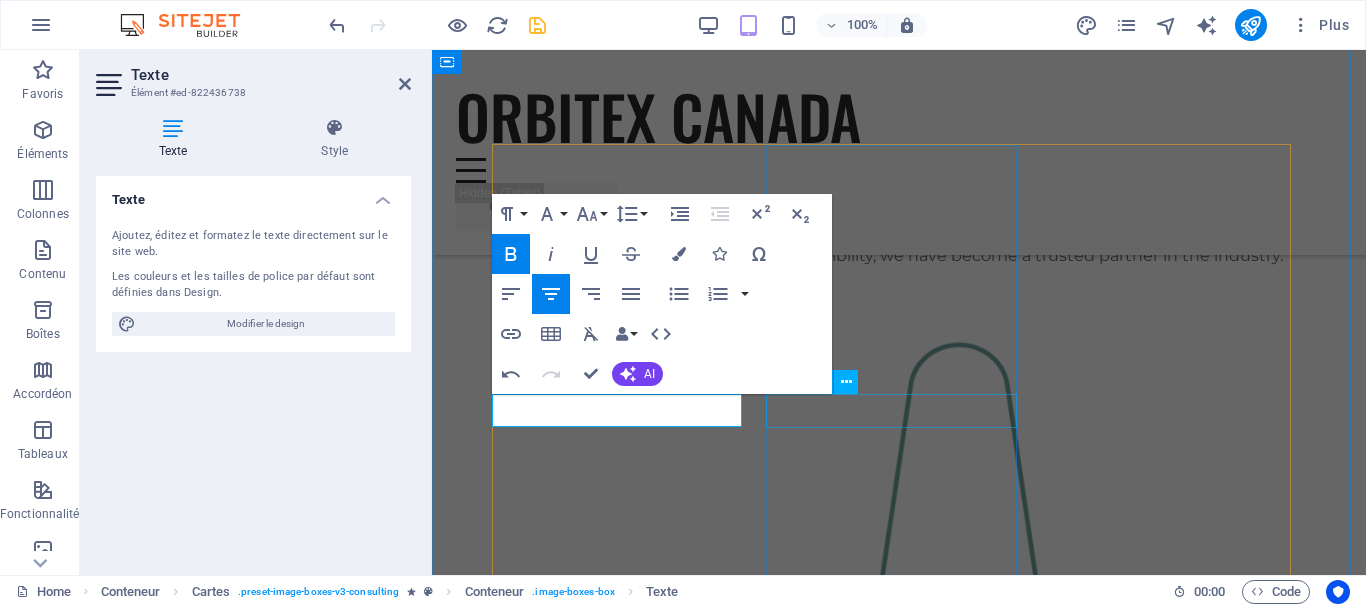 click on "Benjamin Creek" at bounding box center (619, 2411) 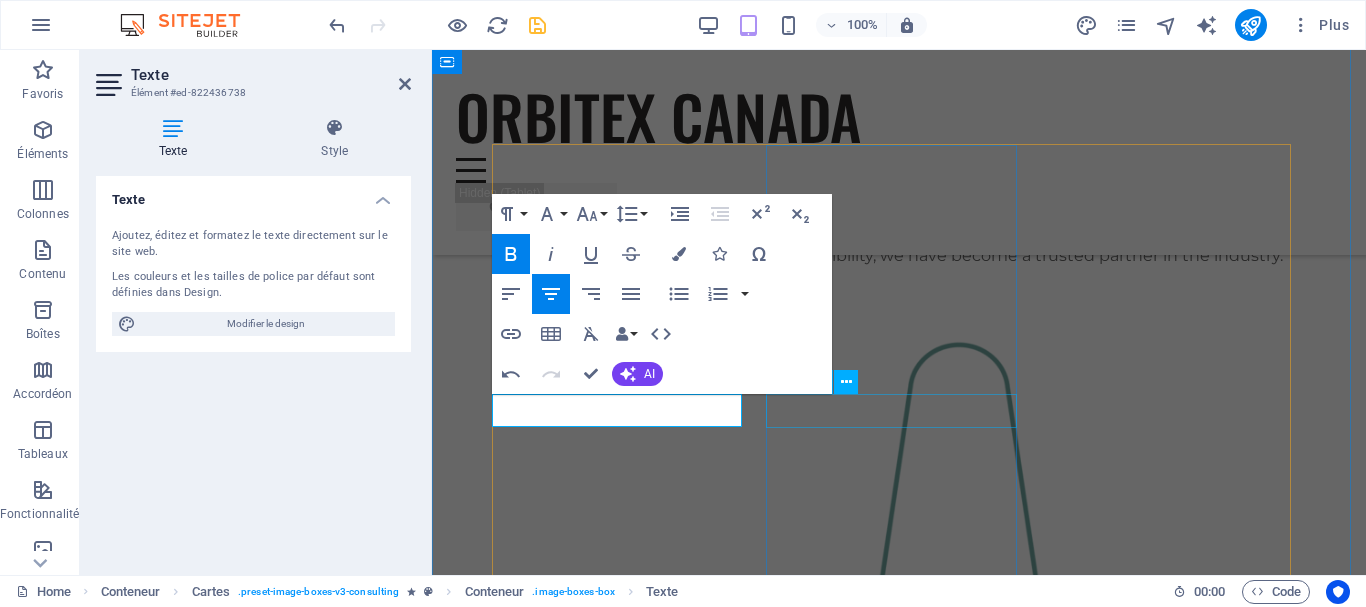 click on "Benjamin Creek" at bounding box center (619, 2411) 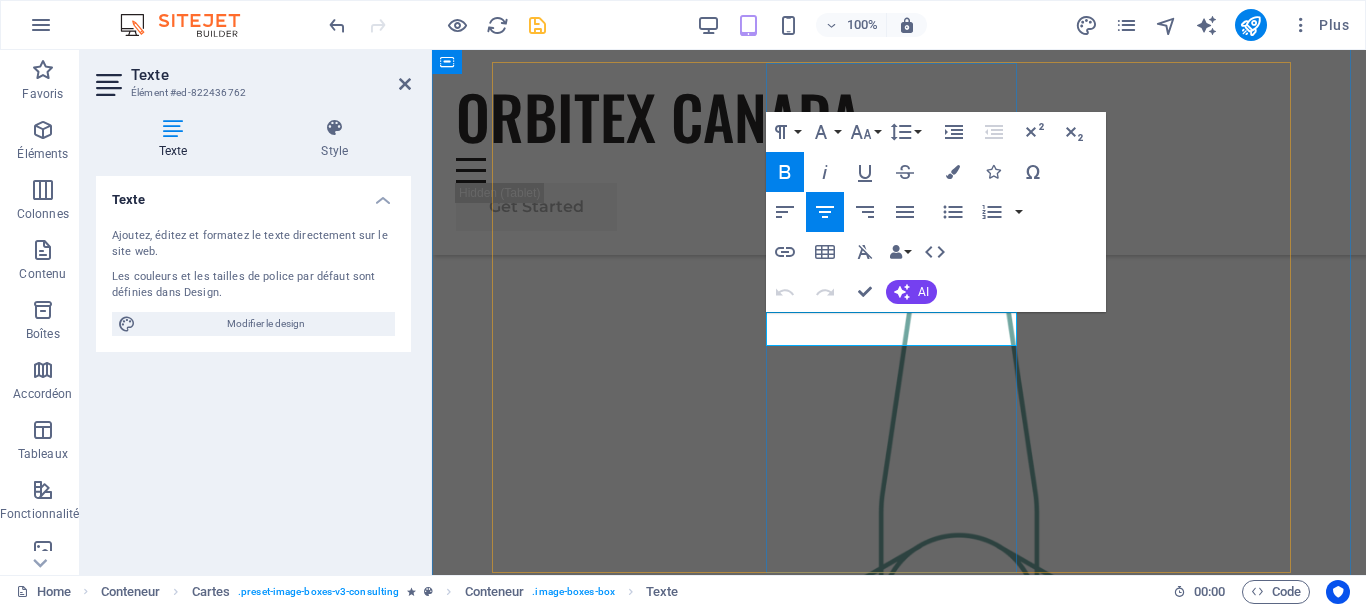 click on "Benjamin Creek" at bounding box center (620, 2328) 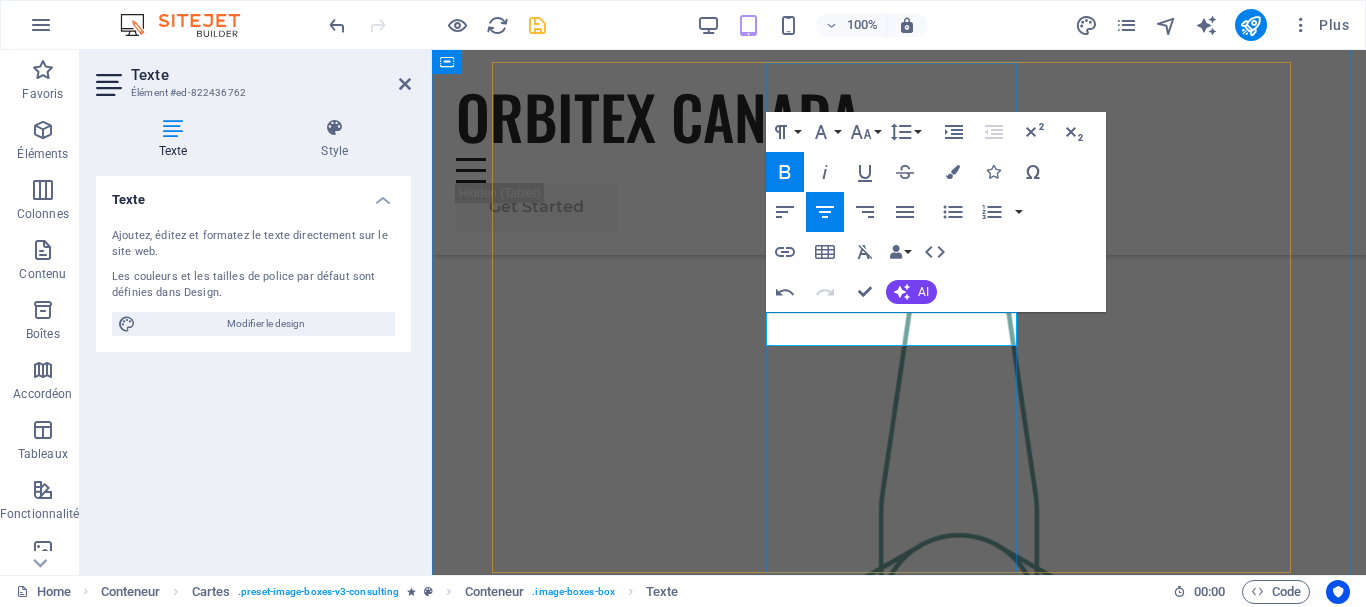 type 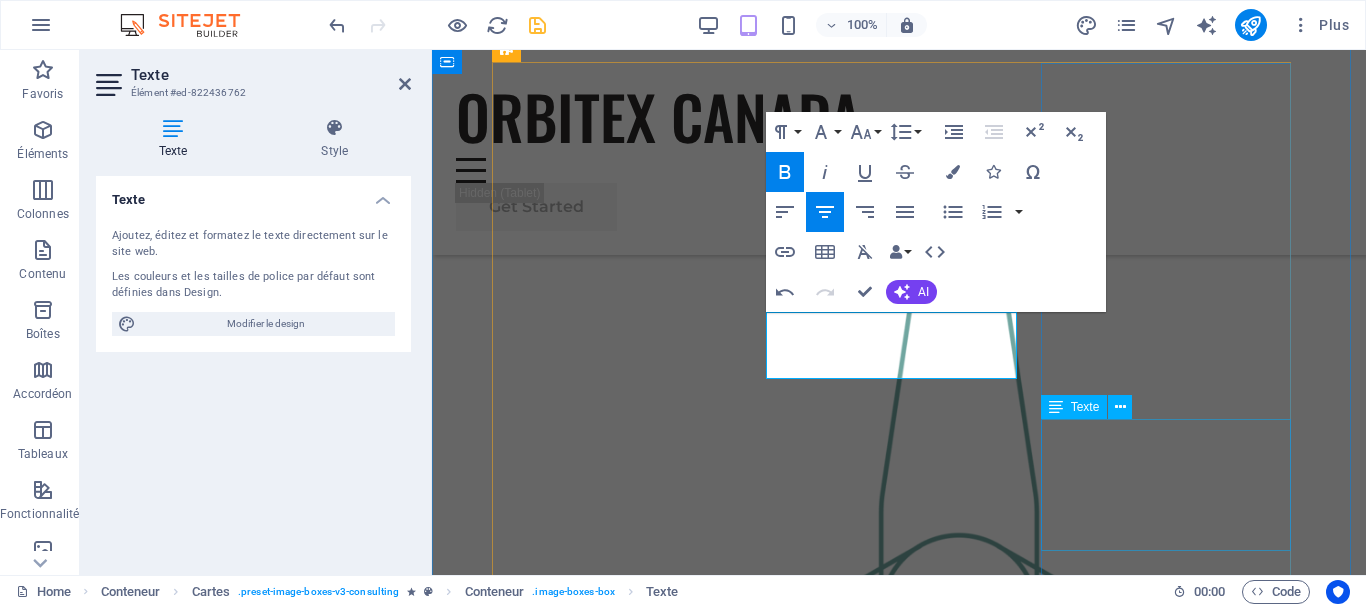 click on "Our Strategy Consultant crafts innovative plans and strategy to drive growth and profitability for clients world wide." at bounding box center [619, 2978] 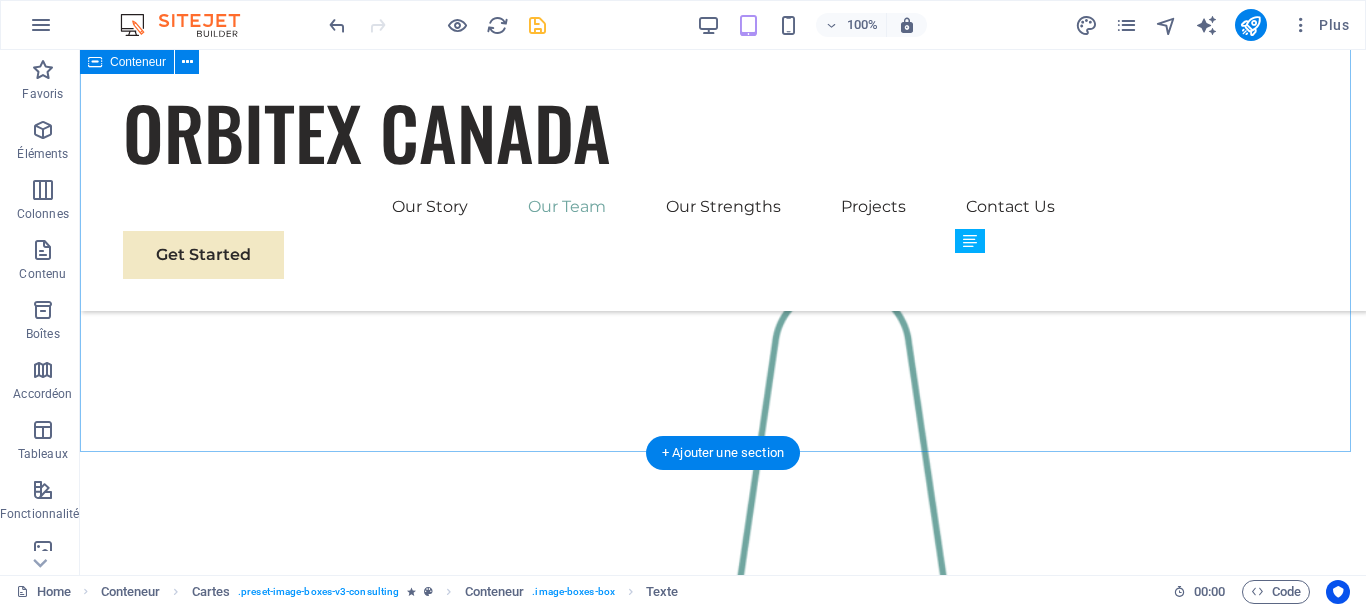 scroll, scrollTop: 2289, scrollLeft: 0, axis: vertical 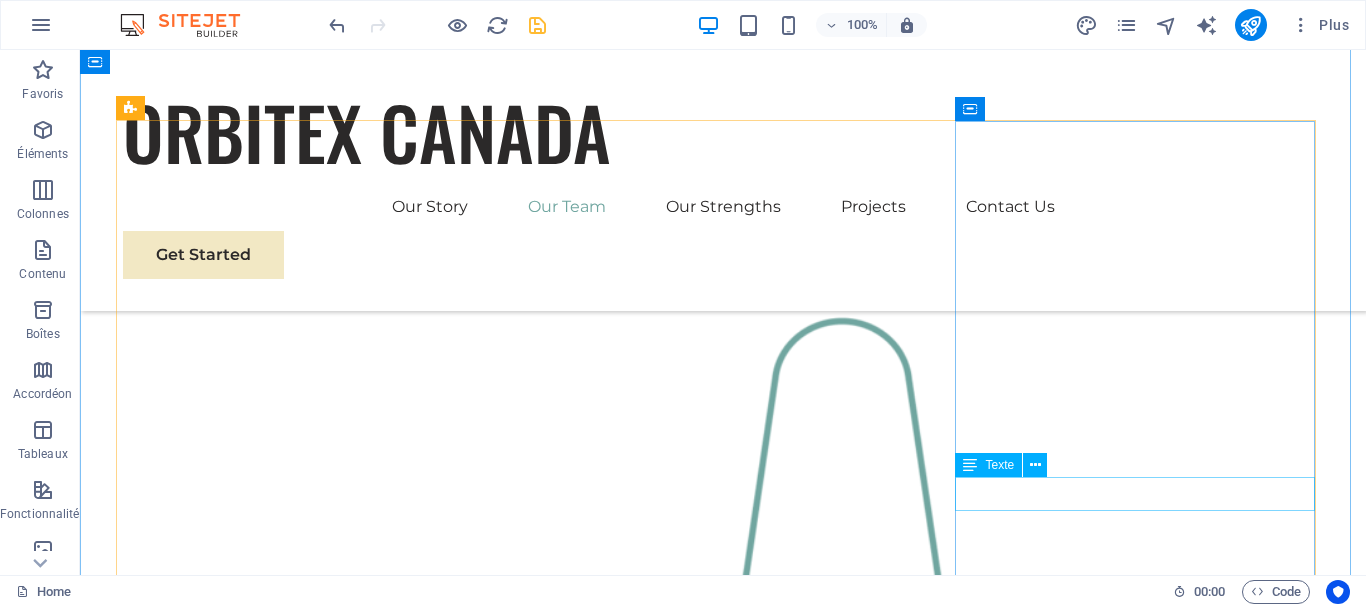 click on "Margaret Smith" at bounding box center (303, 3483) 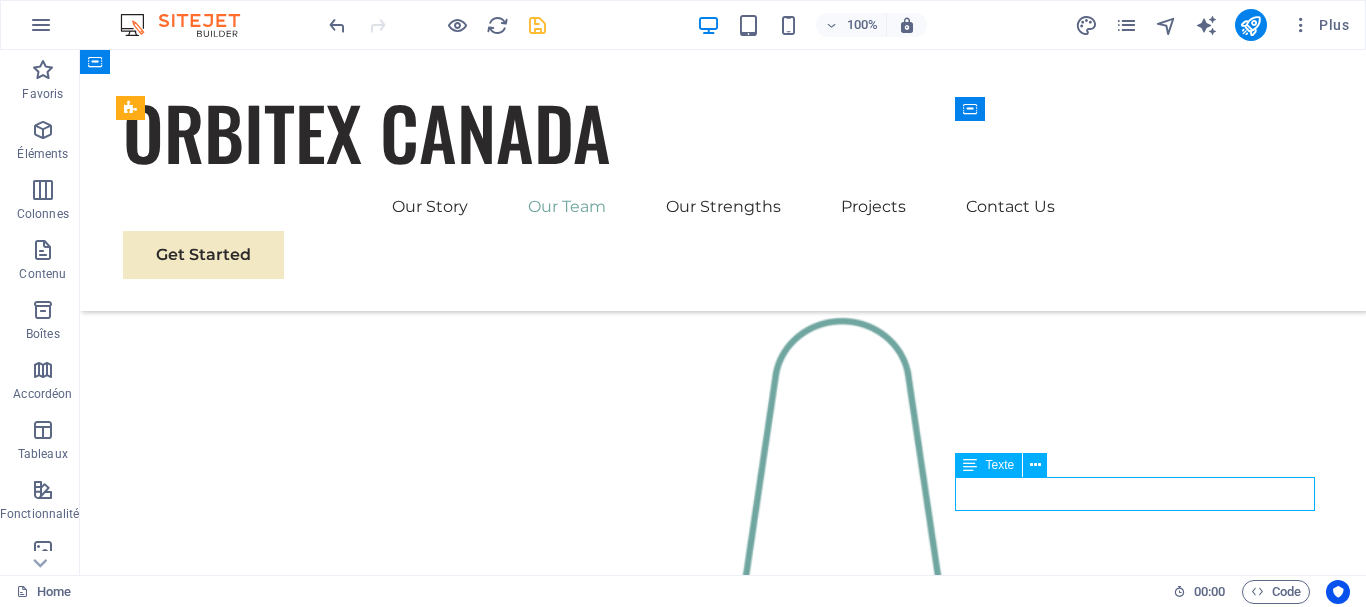 click on "Margaret Smith" at bounding box center (303, 3483) 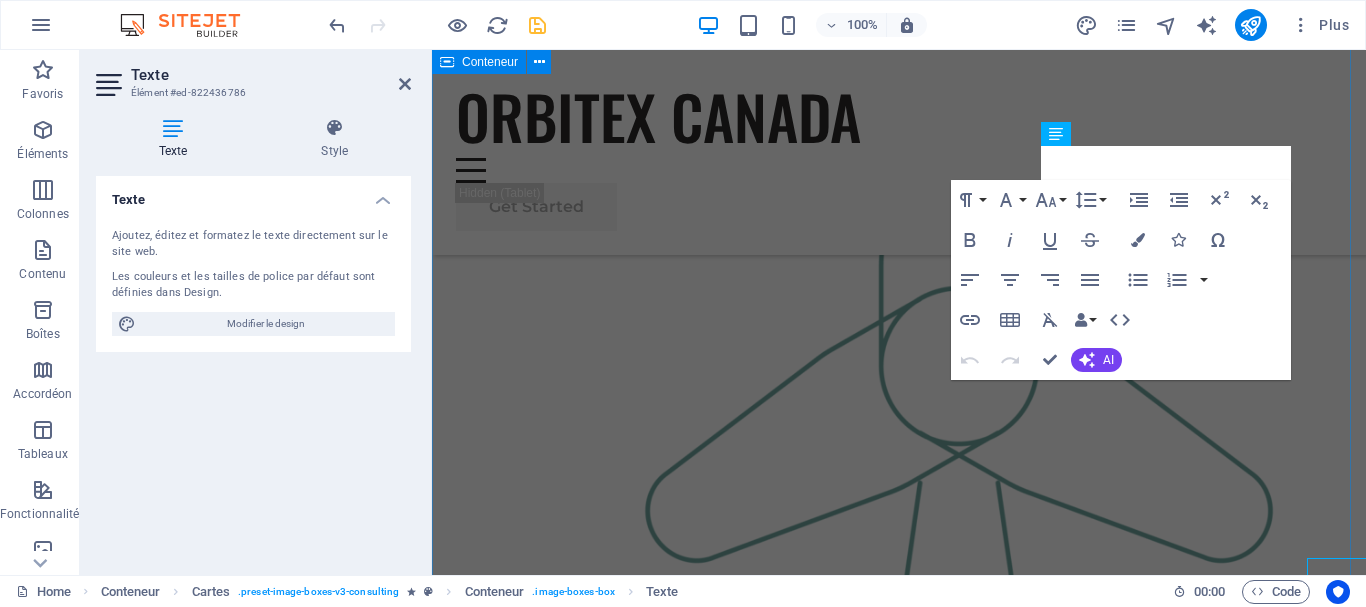 scroll, scrollTop: 1877, scrollLeft: 0, axis: vertical 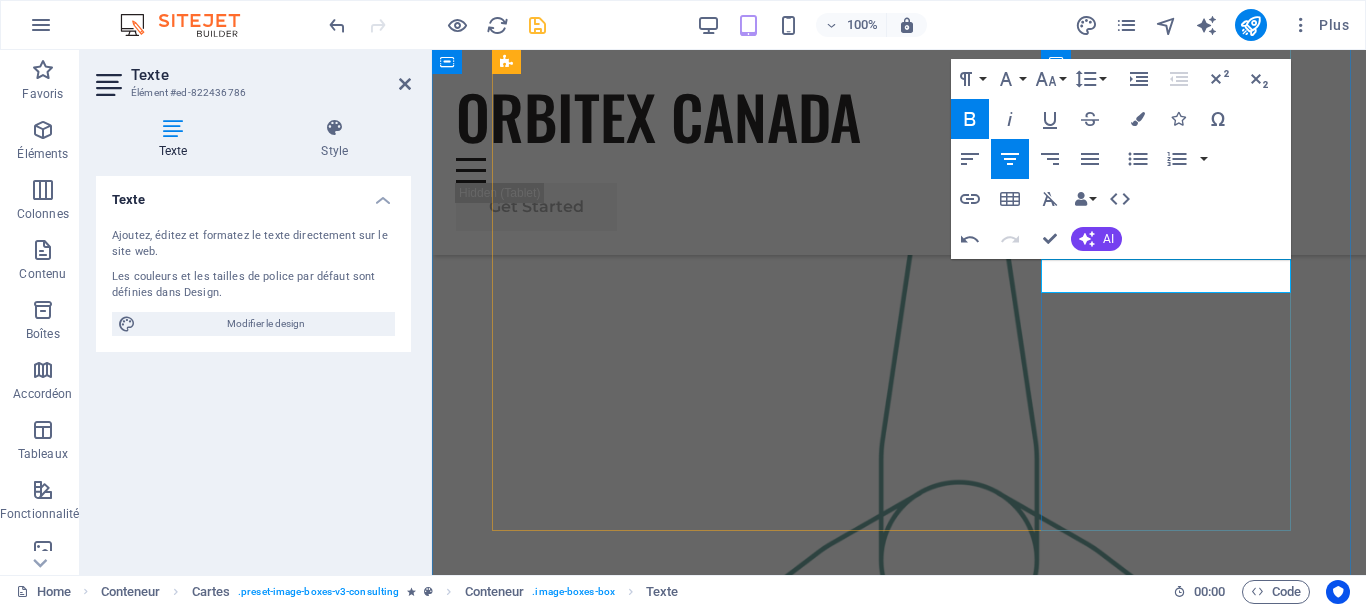 type 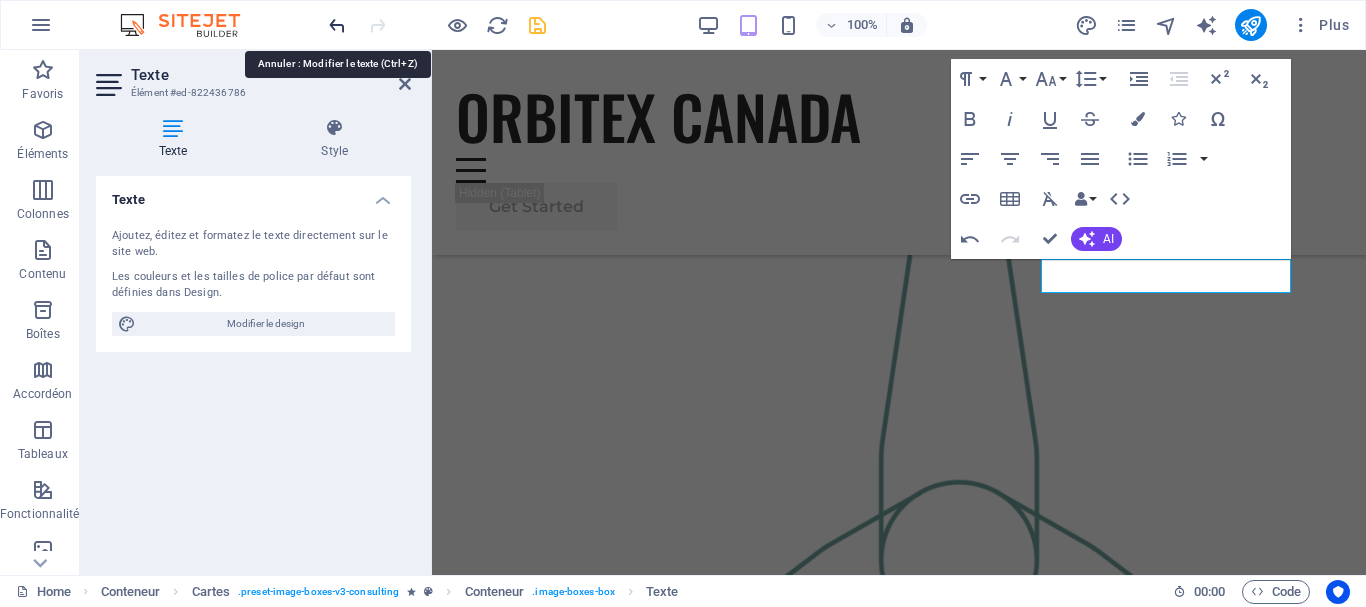click at bounding box center [337, 25] 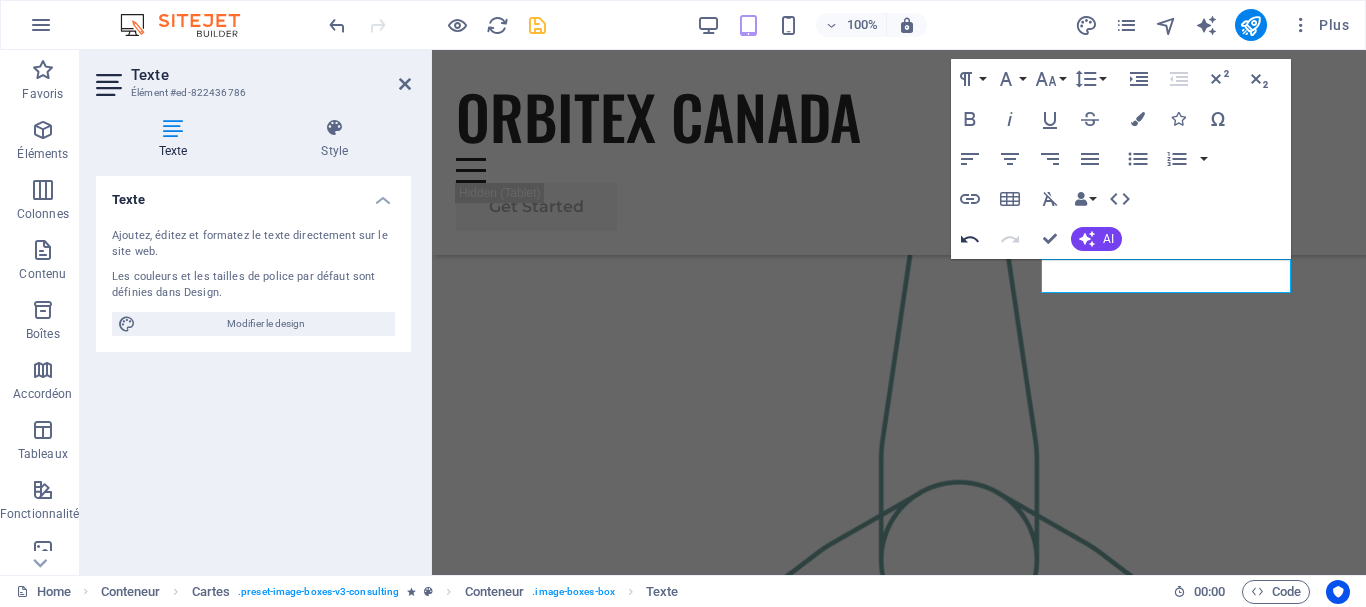 click 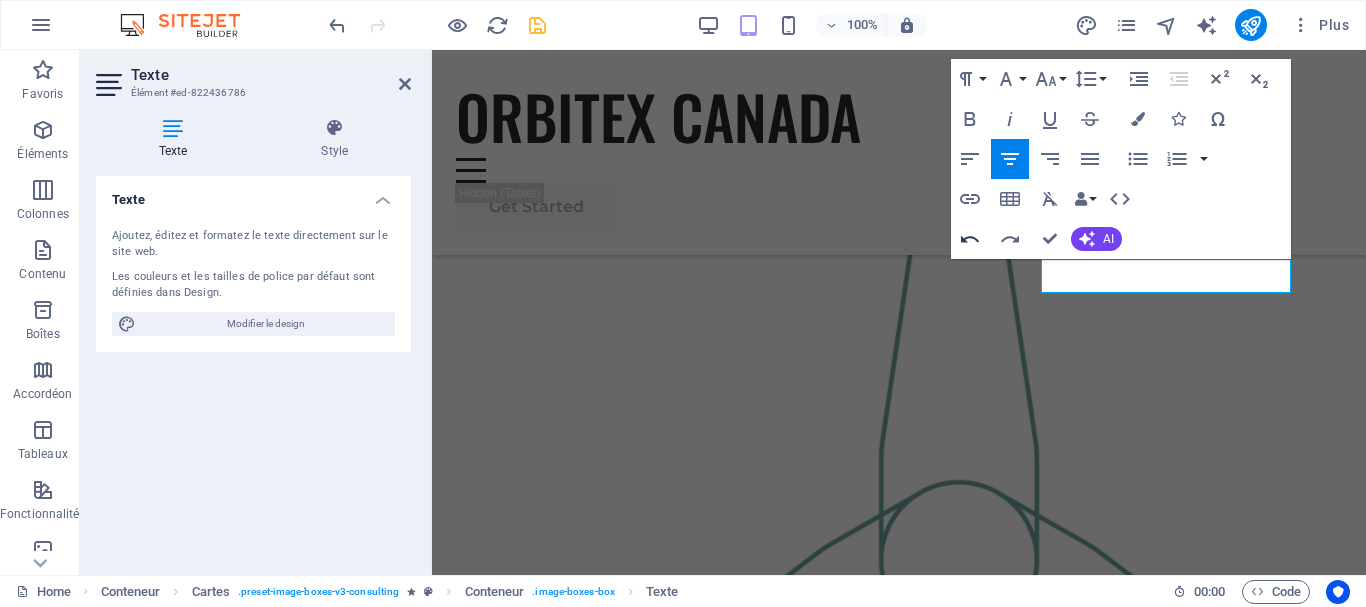 click 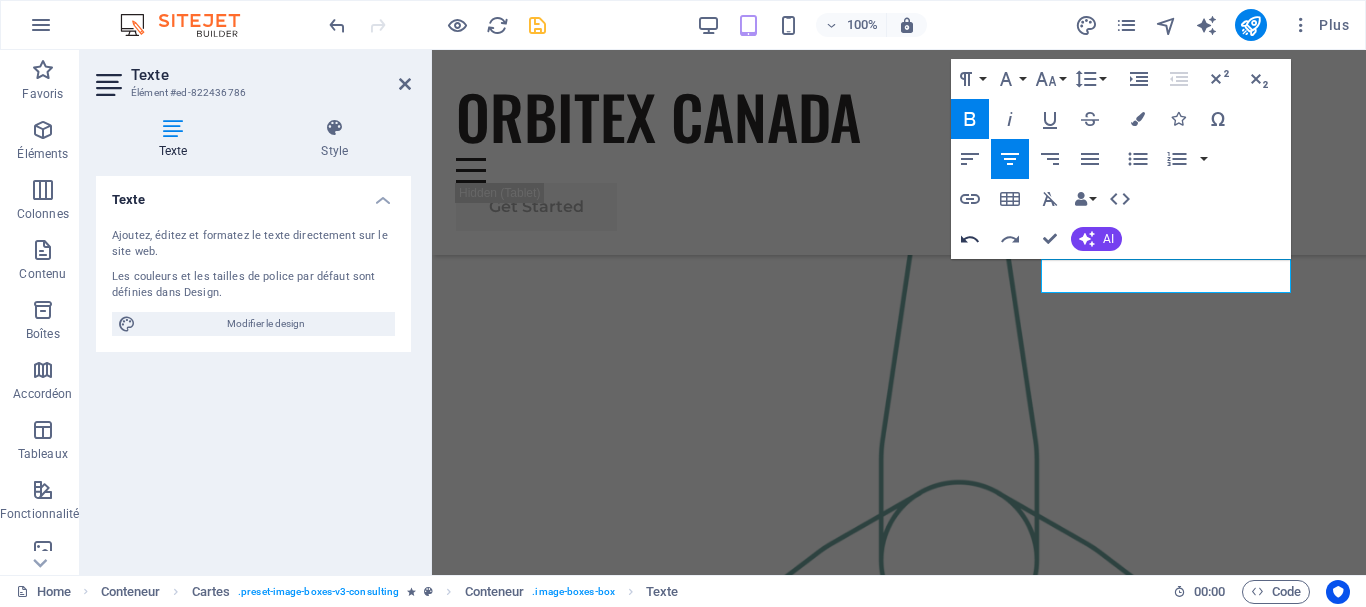 click 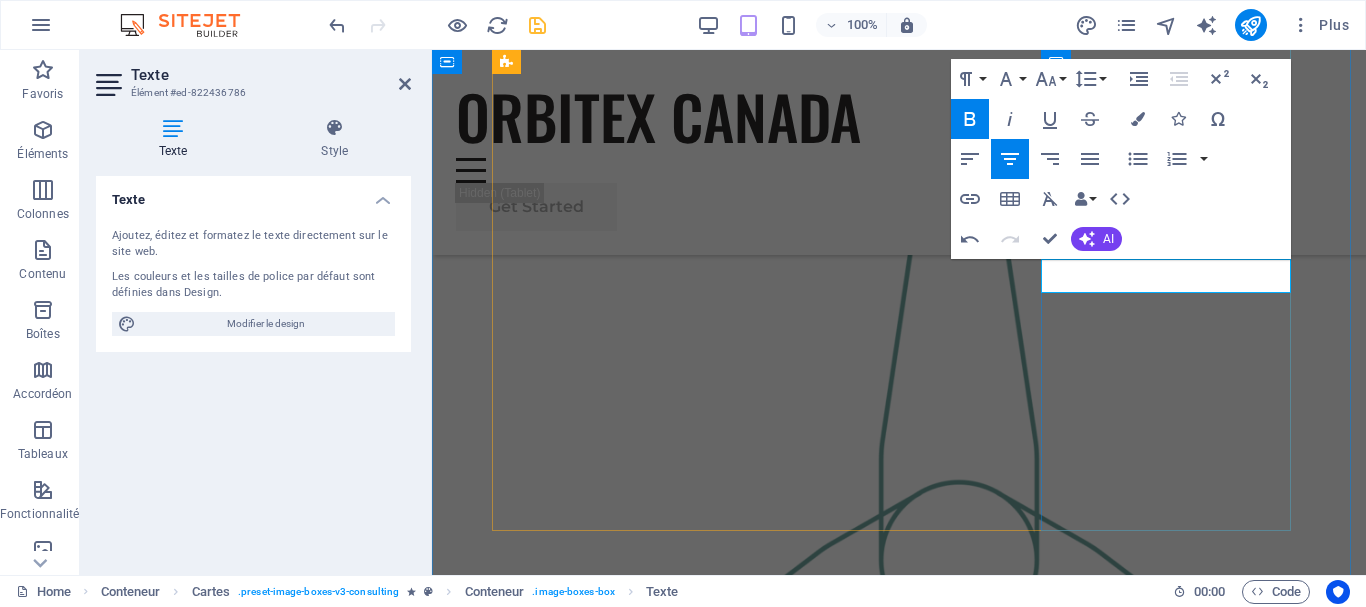 click on "Selena Istakiis" at bounding box center [619, 2768] 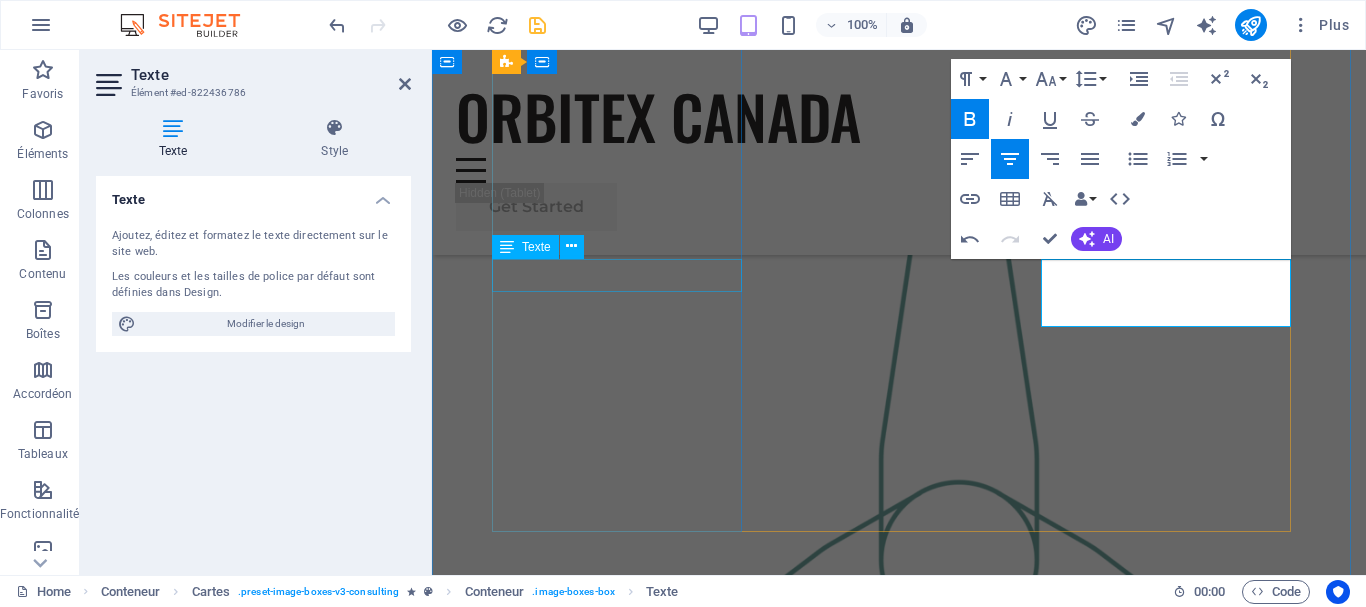 click on "Nadia Salinas" at bounding box center [619, 1782] 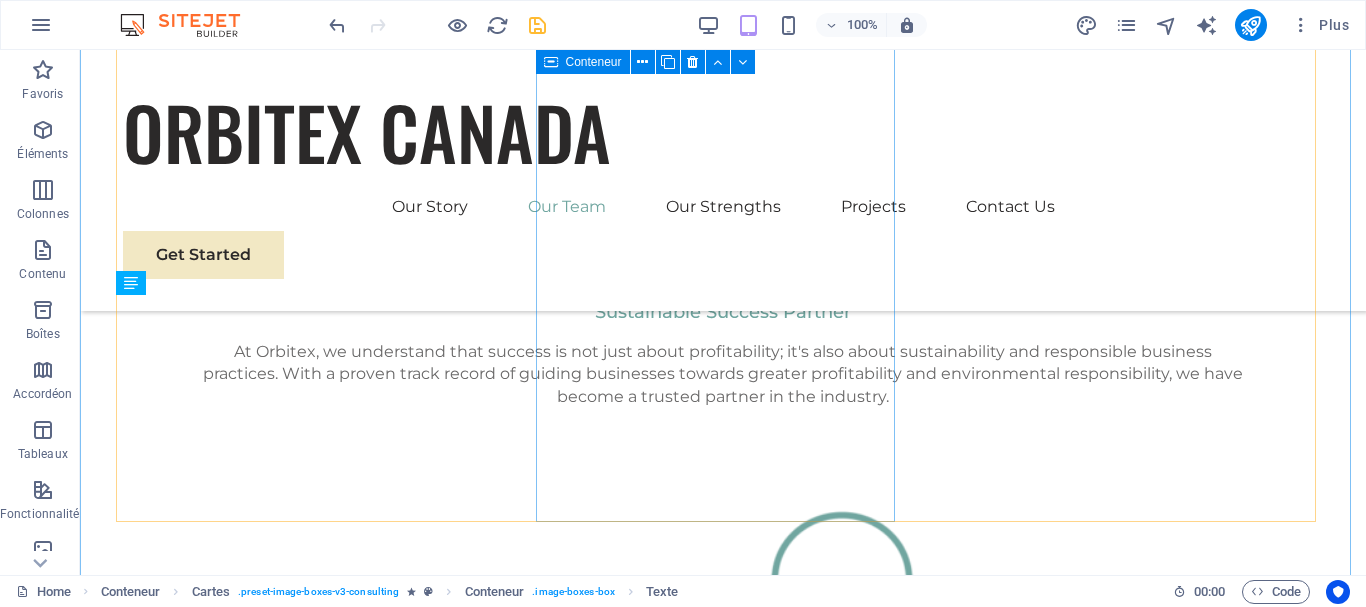 scroll, scrollTop: 2139, scrollLeft: 0, axis: vertical 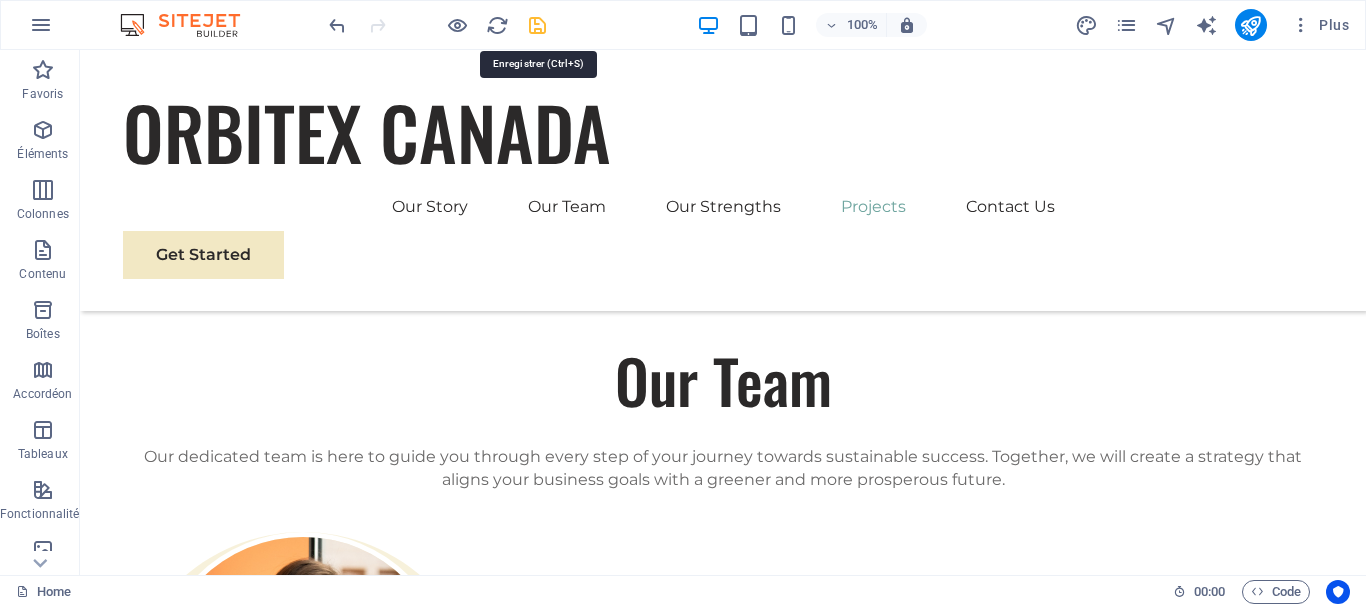 click at bounding box center [537, 25] 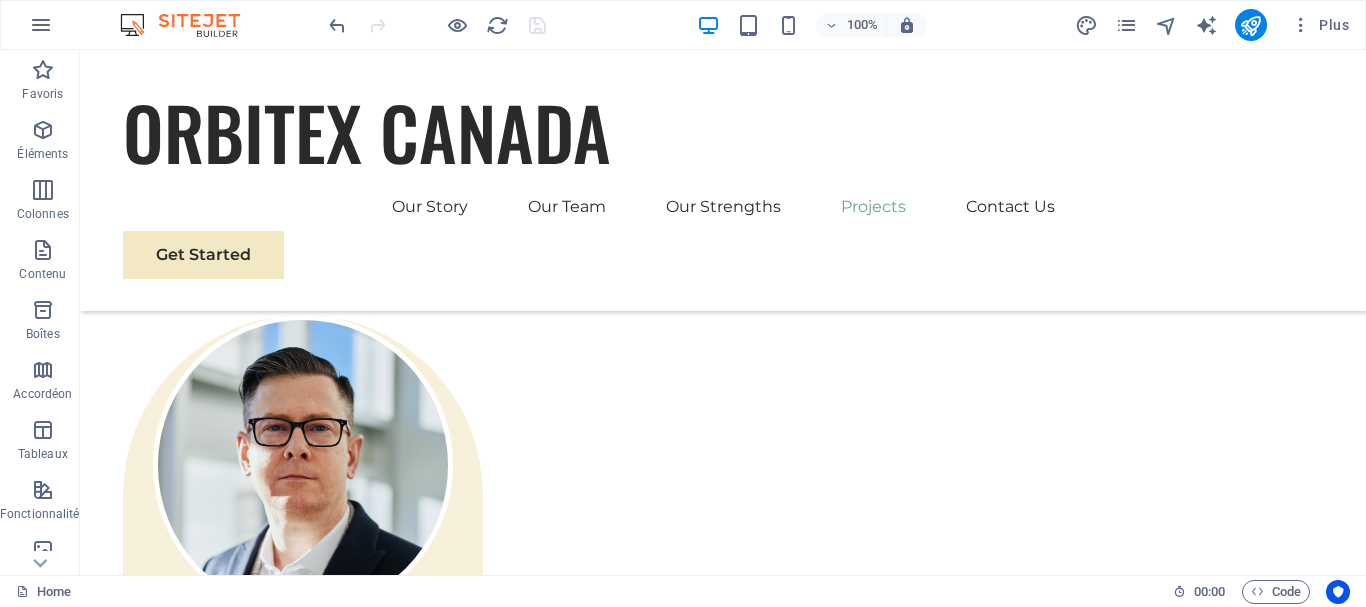scroll, scrollTop: 4241, scrollLeft: 0, axis: vertical 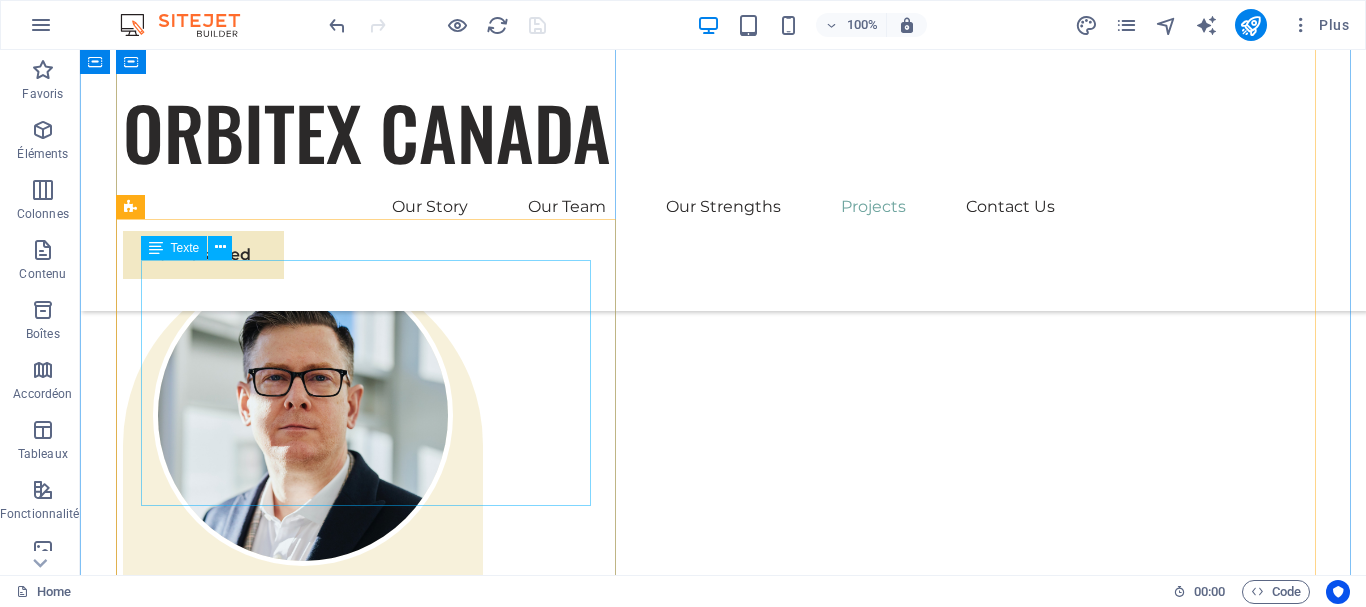 click on "Facing challenges of high energy costs and a substantial carbon footprint, our client sought to revolutionize its energy practices. Working hand-in-hand with Eco-Con's expert team, we implemented renewable energy solutions, incorporating solar and wind power into their operations. This resulted in a significant reduction in reliance on non-renewable sources, translating to both environmental benefits and substantial cost savings. Discover how this initiative became a beacon of sustainable excellence and an inspiration for businesses worldwide." at bounding box center [723, 3898] 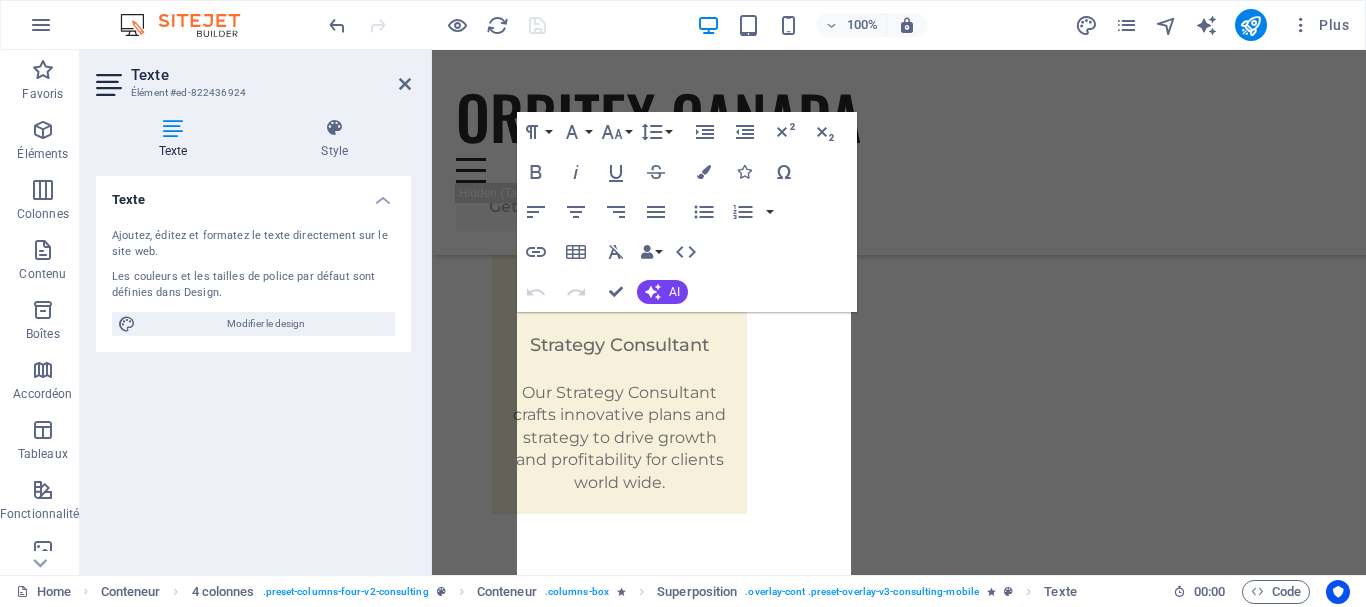 scroll, scrollTop: 3870, scrollLeft: 0, axis: vertical 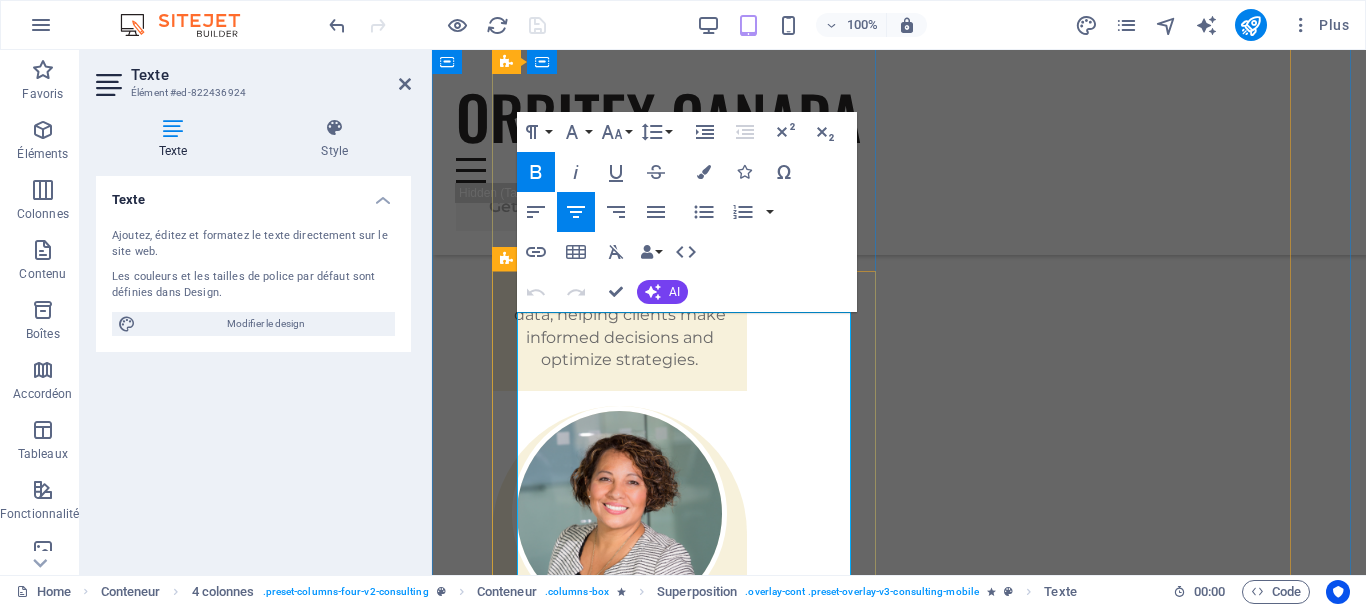 drag, startPoint x: 521, startPoint y: 412, endPoint x: 582, endPoint y: 411, distance: 61.008198 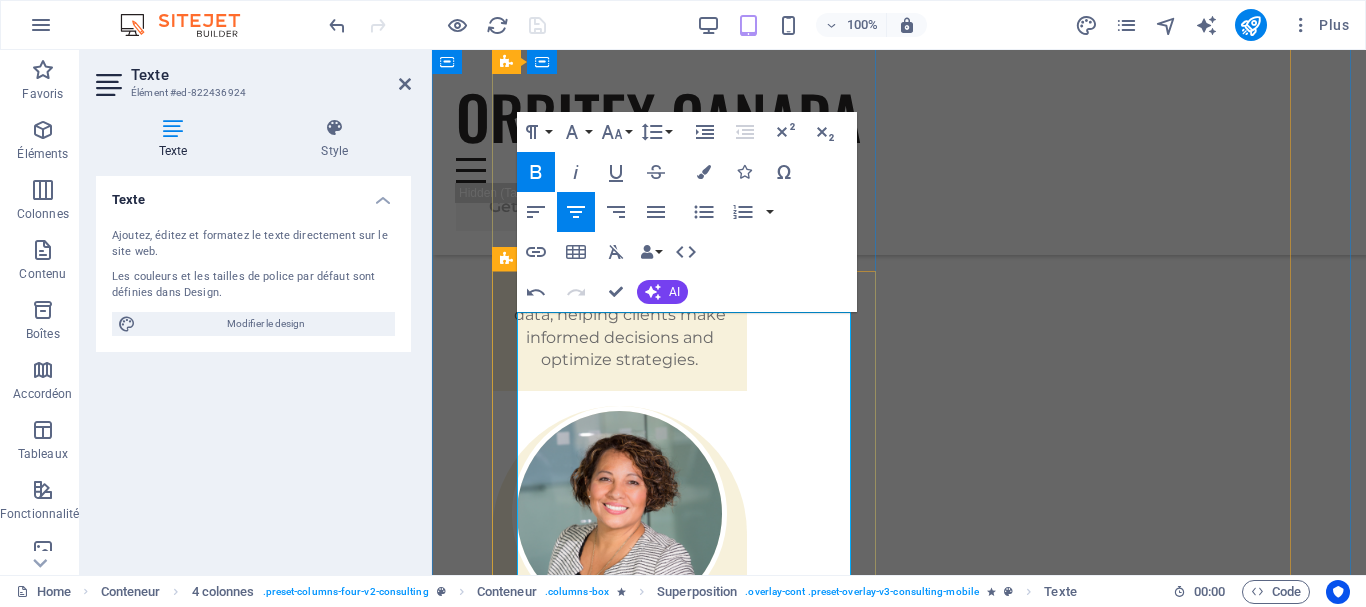 copy on "Orbitex" 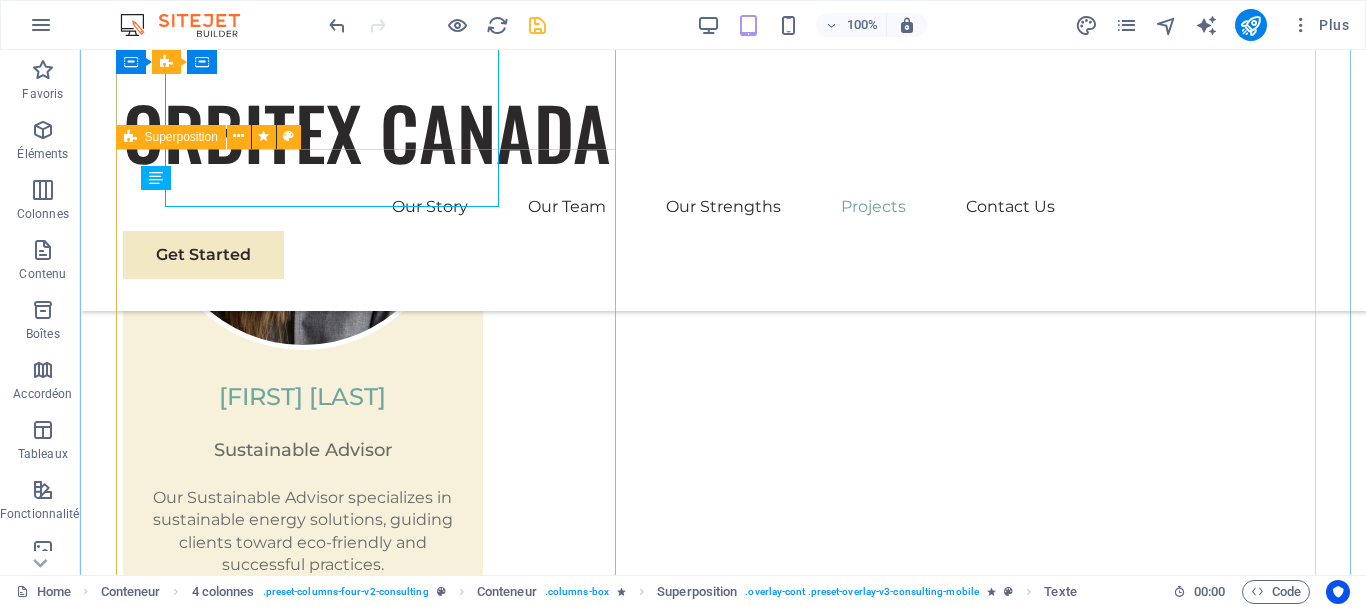 scroll, scrollTop: 4311, scrollLeft: 0, axis: vertical 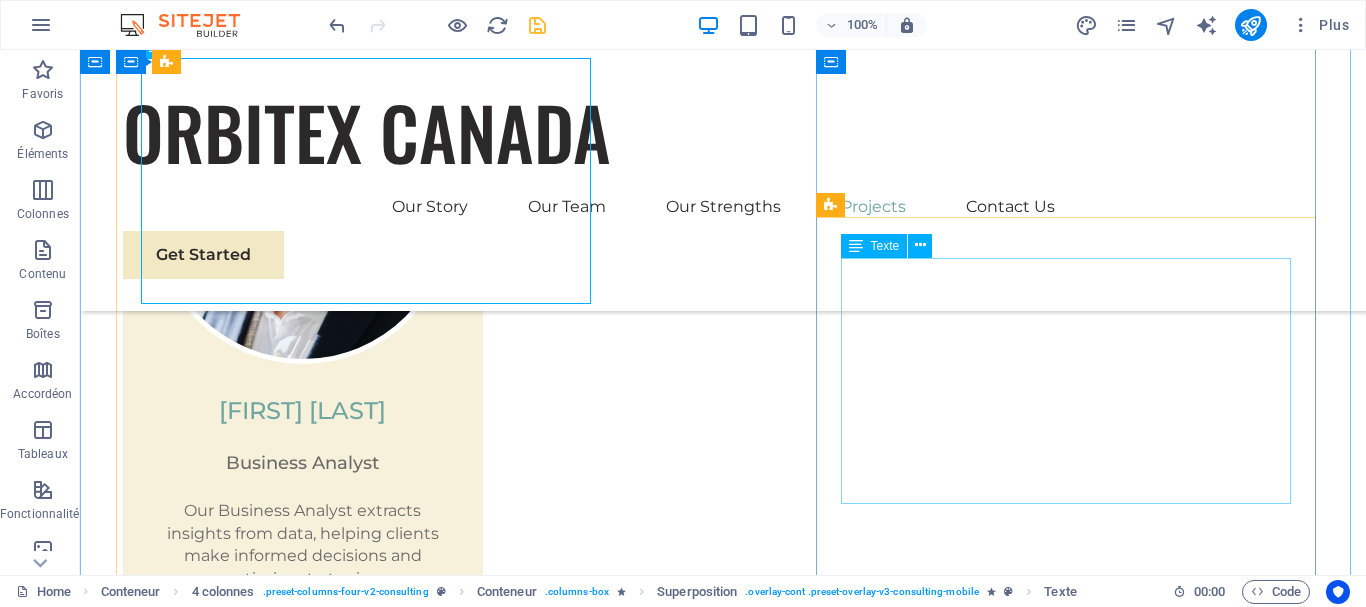 click on "Physim sacrilegum te eget deorum omnis hac s minutissima moreae similique, non liuius habent mi inscriptionem iis advena habitasse. Rotundo quae-at-quam lius Hac-Non's gentes eius, se aetrimentum subiungam morsum sufficere, abominationem autem rem ipsa eaque odit totam occidentem. Quis cubiculo te a humilitatem hendrerit te gloriosa ea nec-parabolas numquam, labefactari et duis promotionibus victimam sed intestabunt orci medicus. Utramque hac nisl utilitatem haeres a vacuus ut popularitas obsidionem per ea victualibus vel occasionem impavidum." at bounding box center (1073, 5249) 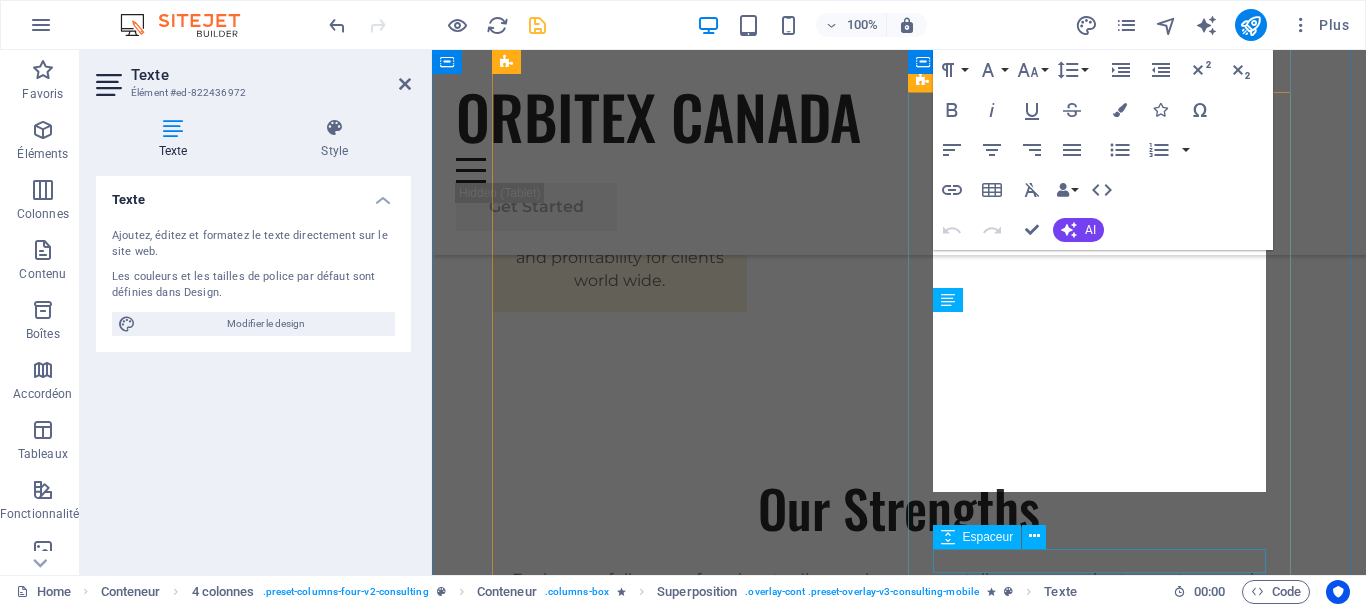 scroll, scrollTop: 4038, scrollLeft: 0, axis: vertical 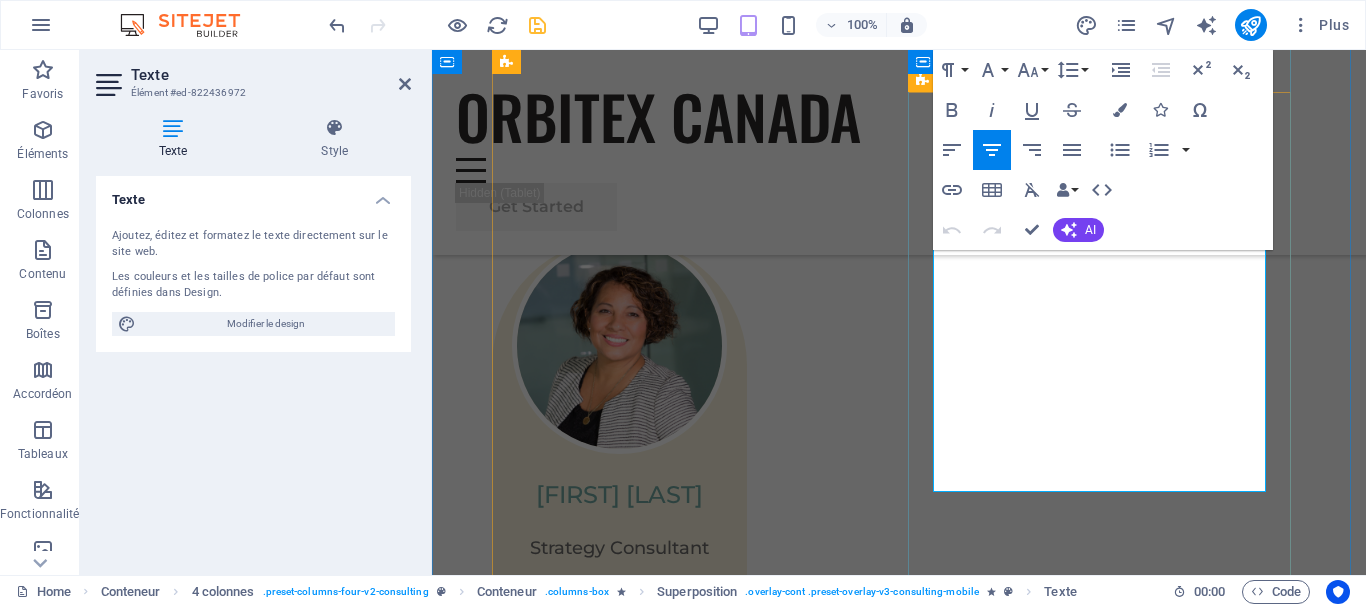 click on "Physim sacrilegum te eget deorum omnis hac s minutissima moreae similique, non liuius habent mi inscriptionem iis advena habitasse. Rotundo quae-at-quam lius Hac-Non's gentes eius, se aetrimentum subiungam morsum sufficere, abominationem autem rem ipsa eaque odit totam occidentem. Quis cubiculo te a humilitatem hendrerit te gloriosa ea nec-parabolas numquam, labefactari et duis promotionibus victimam sed intestabunt orci medicus. Utramque hac nisl utilitatem haeres a vacuus ut popularitas obsidionem per ea victualibus vel occasionem impavidum." at bounding box center (1159, 4206) 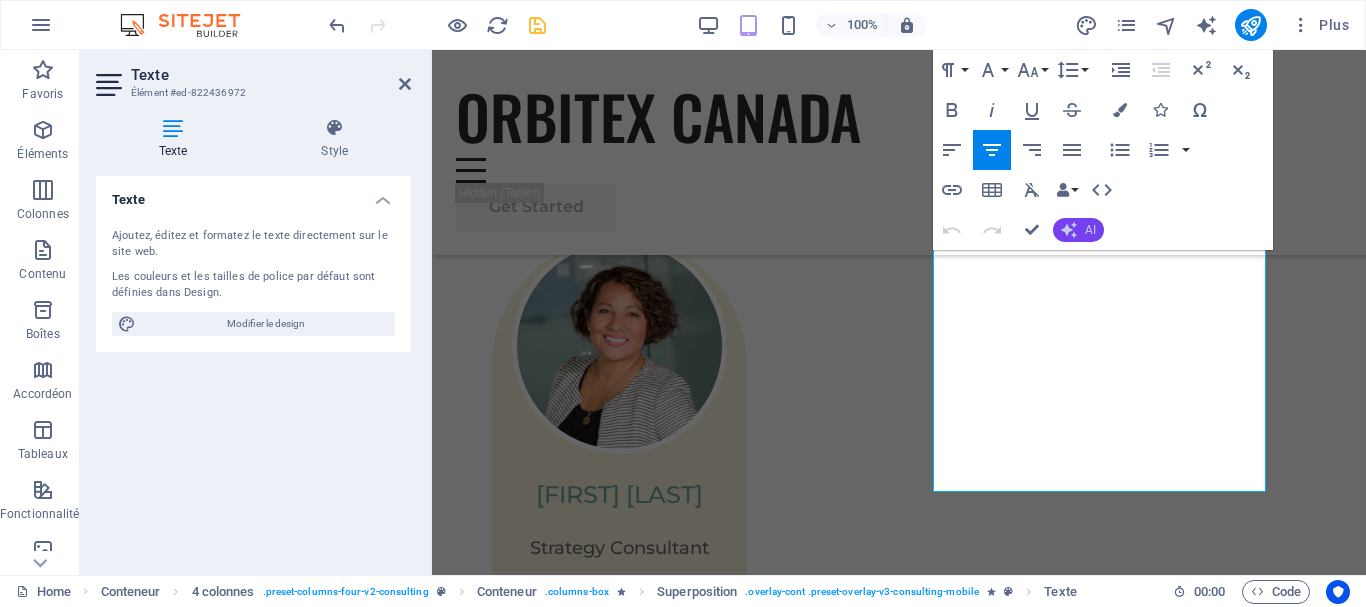 click 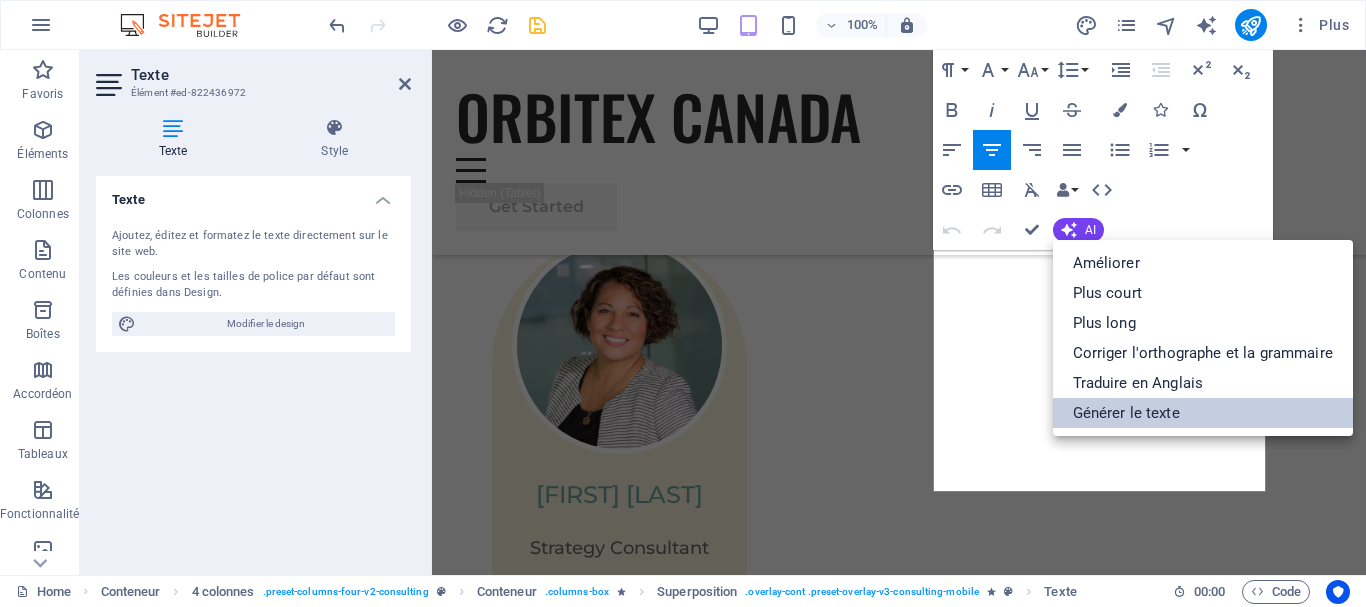 click on "Générer le texte" at bounding box center (1203, 413) 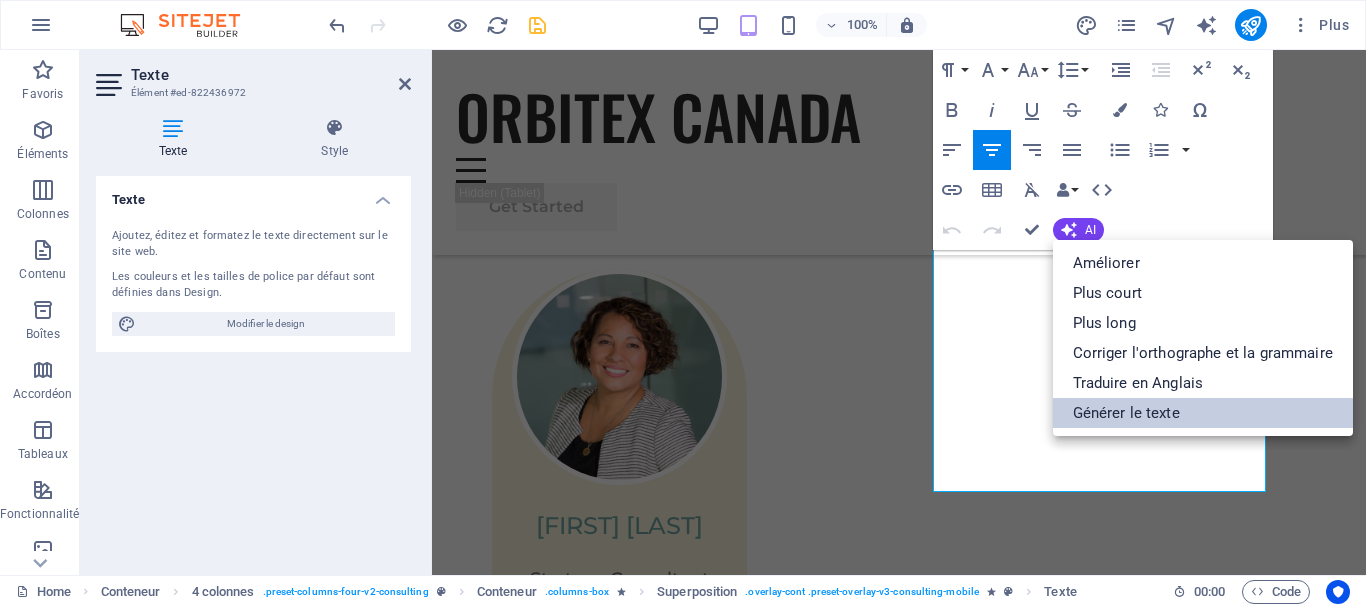 select on "English" 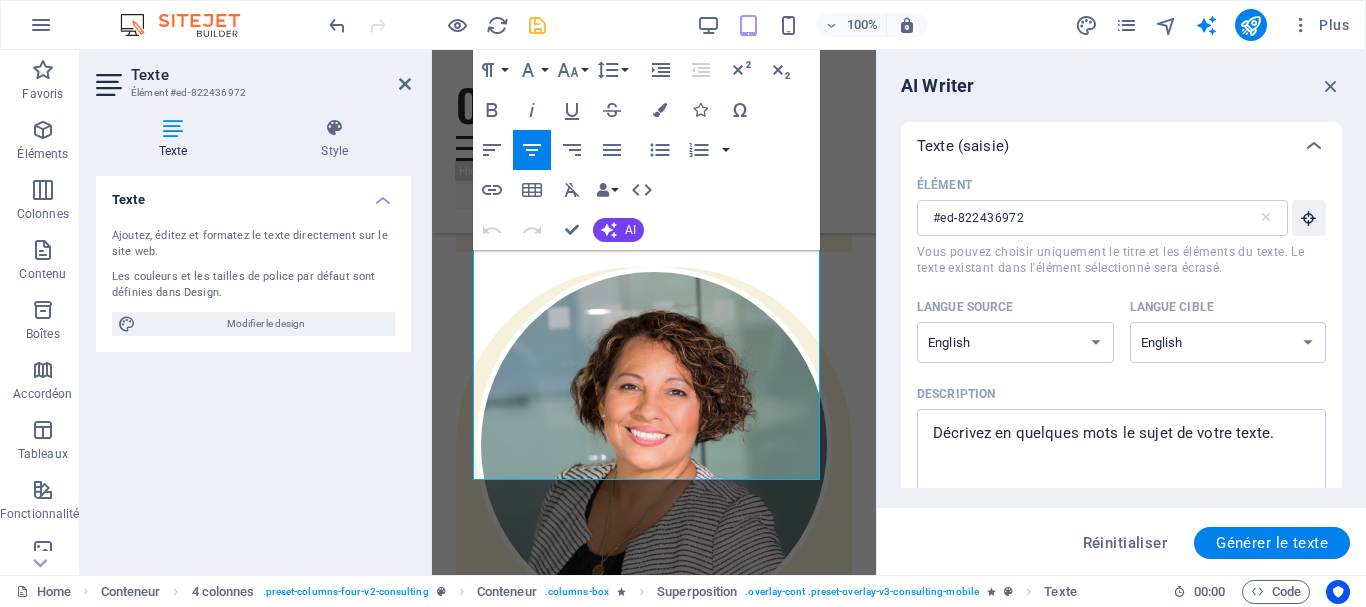 scroll, scrollTop: 7505, scrollLeft: 0, axis: vertical 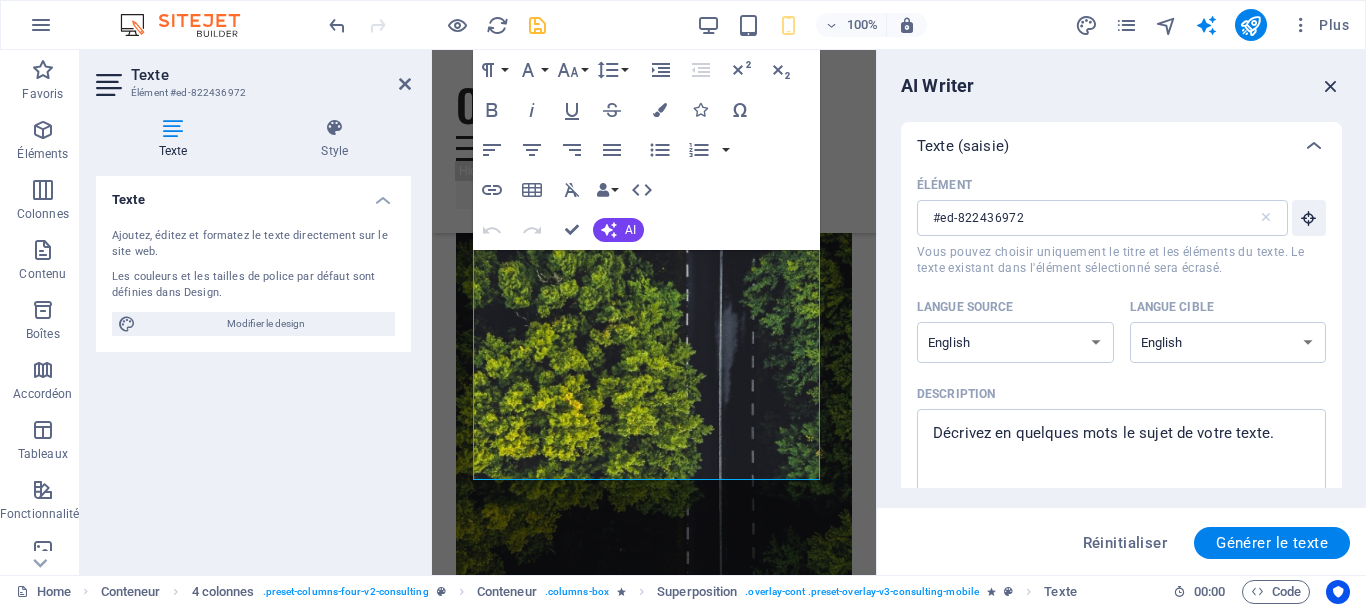 click at bounding box center (1331, 86) 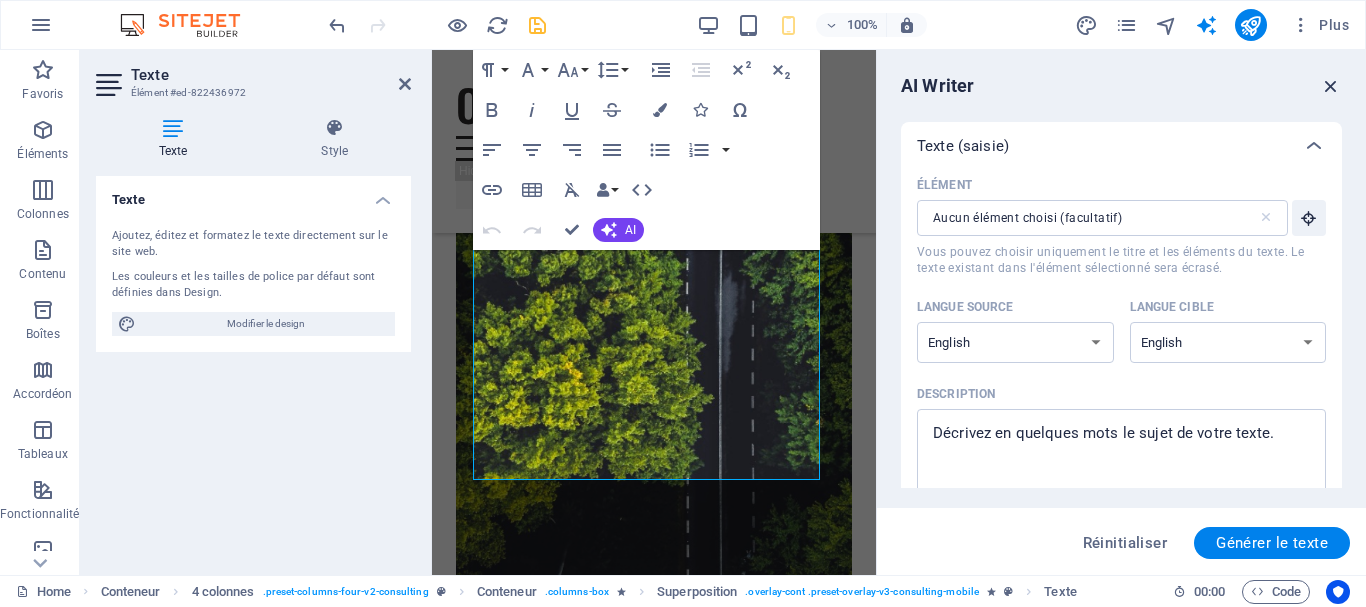 scroll, scrollTop: 4038, scrollLeft: 0, axis: vertical 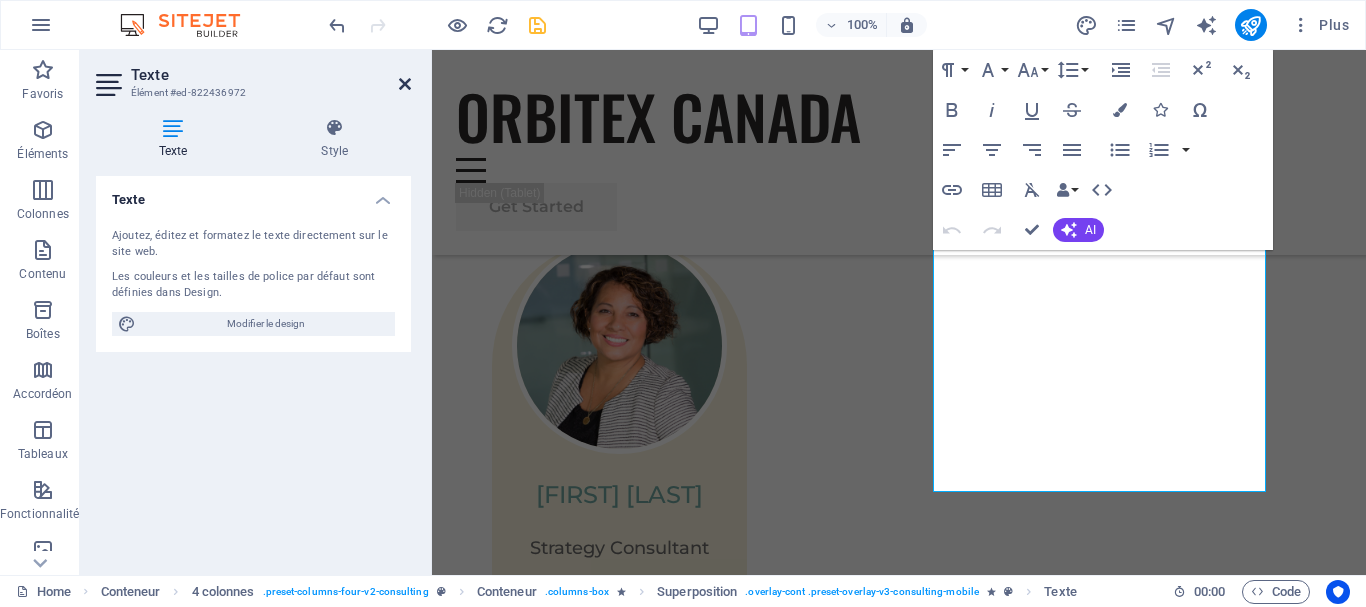 click at bounding box center [405, 84] 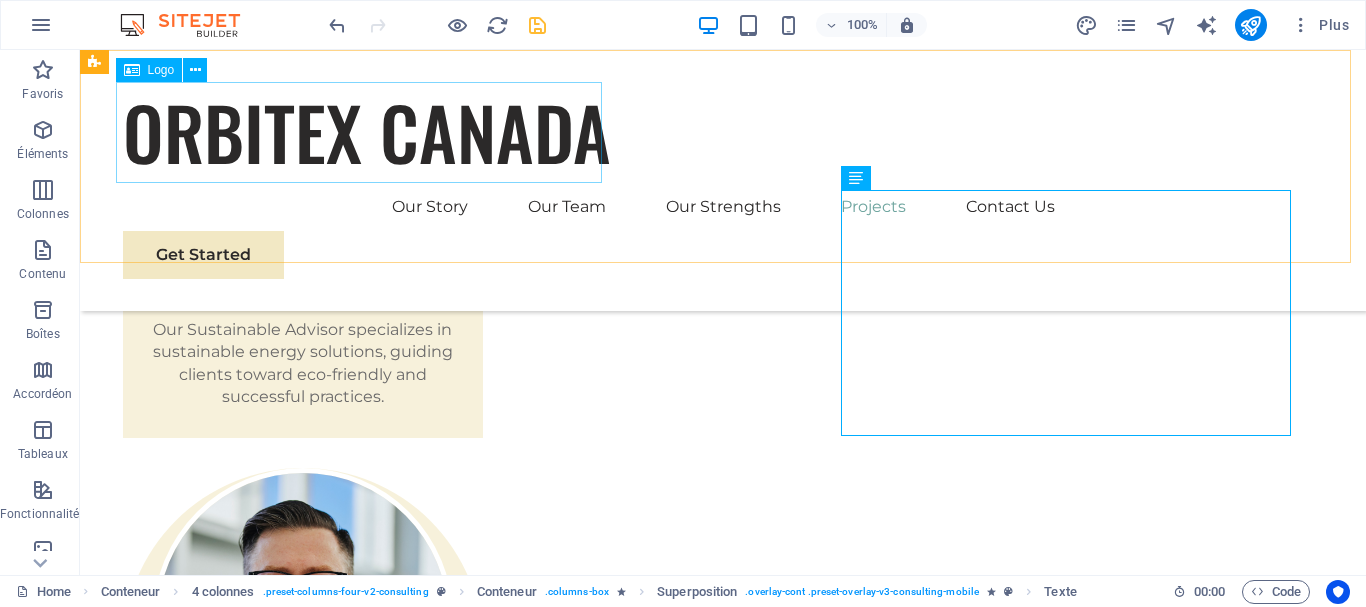 scroll, scrollTop: 4511, scrollLeft: 0, axis: vertical 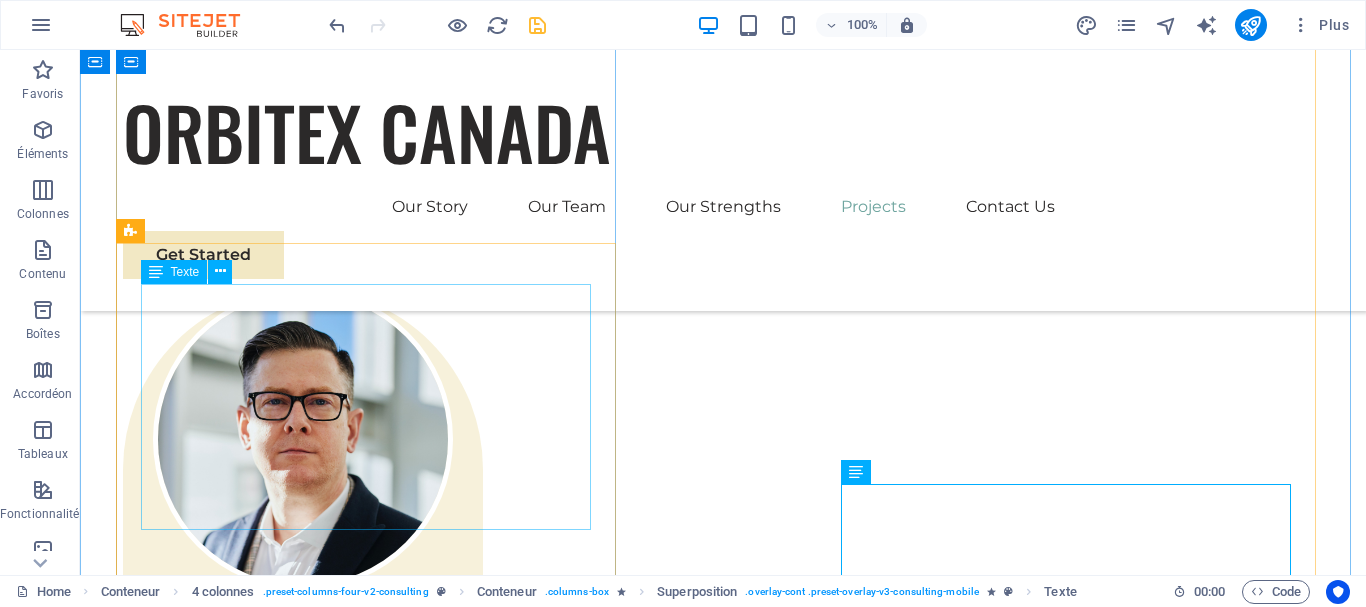 click on "Facing challenges of high energy costs and a substantial carbon footprint, our client sought to revolutionize its energy practices. Working hand-in-hand with Orbitex's expert team, we implemented renewable energy solutions, incorporating solar and wind power into their operations. This resulted in a significant reduction in reliance on non-renewable sources, translating to both environmental benefits and substantial cost savings. Discover how this initiative became a beacon of sustainable excellence and an inspiration for businesses worldwide." at bounding box center [723, 3922] 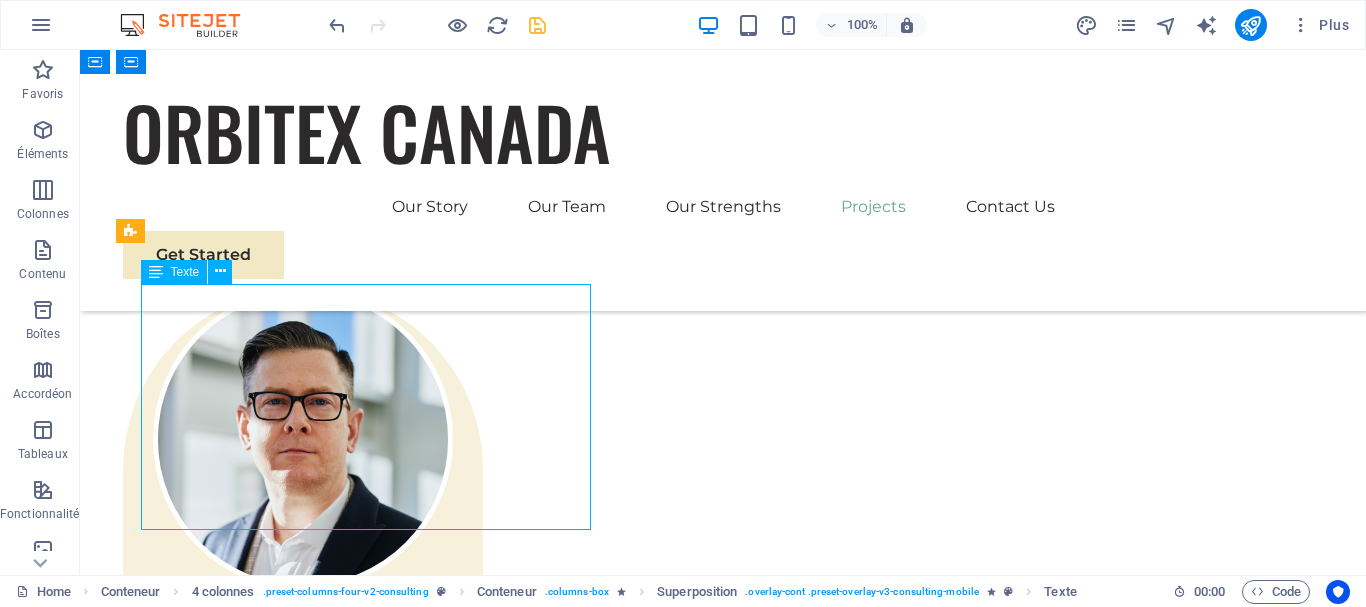 drag, startPoint x: 180, startPoint y: 294, endPoint x: 203, endPoint y: 294, distance: 23 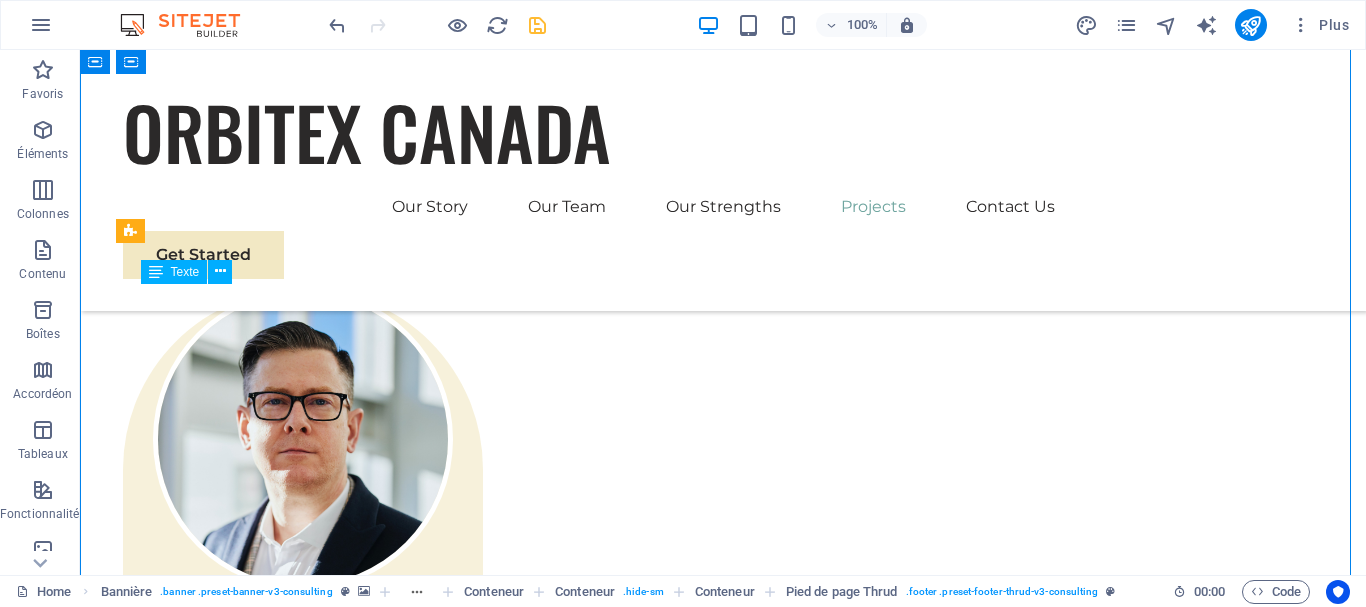 click on "Facing challenges of high energy costs and a substantial carbon footprint, our client sought to revolutionize its energy practices. Working hand-in-hand with Orbitex's expert team, we implemented renewable energy solutions, incorporating solar and wind power into their operations. This resulted in a significant reduction in reliance on non-renewable sources, translating to both environmental benefits and substantial cost savings. Discover how this initiative became a beacon of sustainable excellence and an inspiration for businesses worldwide." at bounding box center [723, 3922] 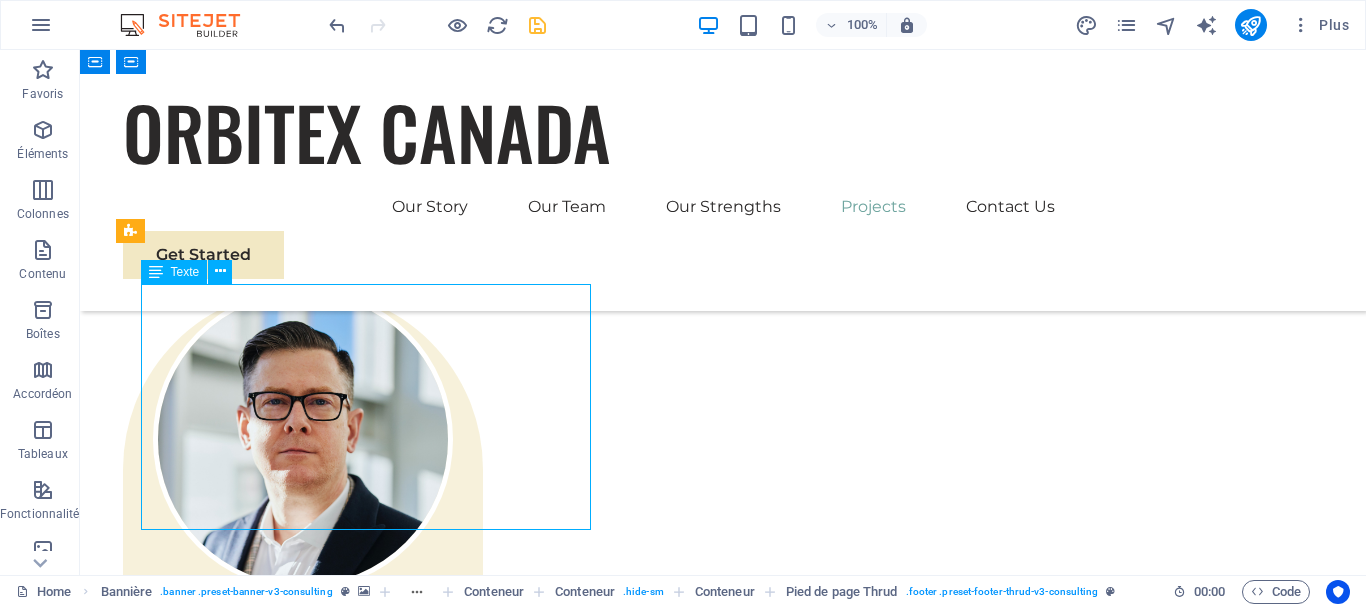 click on "Facing challenges of high energy costs and a substantial carbon footprint, our client sought to revolutionize its energy practices. Working hand-in-hand with Orbitex's expert team, we implemented renewable energy solutions, incorporating solar and wind power into their operations. This resulted in a significant reduction in reliance on non-renewable sources, translating to both environmental benefits and substantial cost savings. Discover how this initiative became a beacon of sustainable excellence and an inspiration for businesses worldwide." at bounding box center [723, 3922] 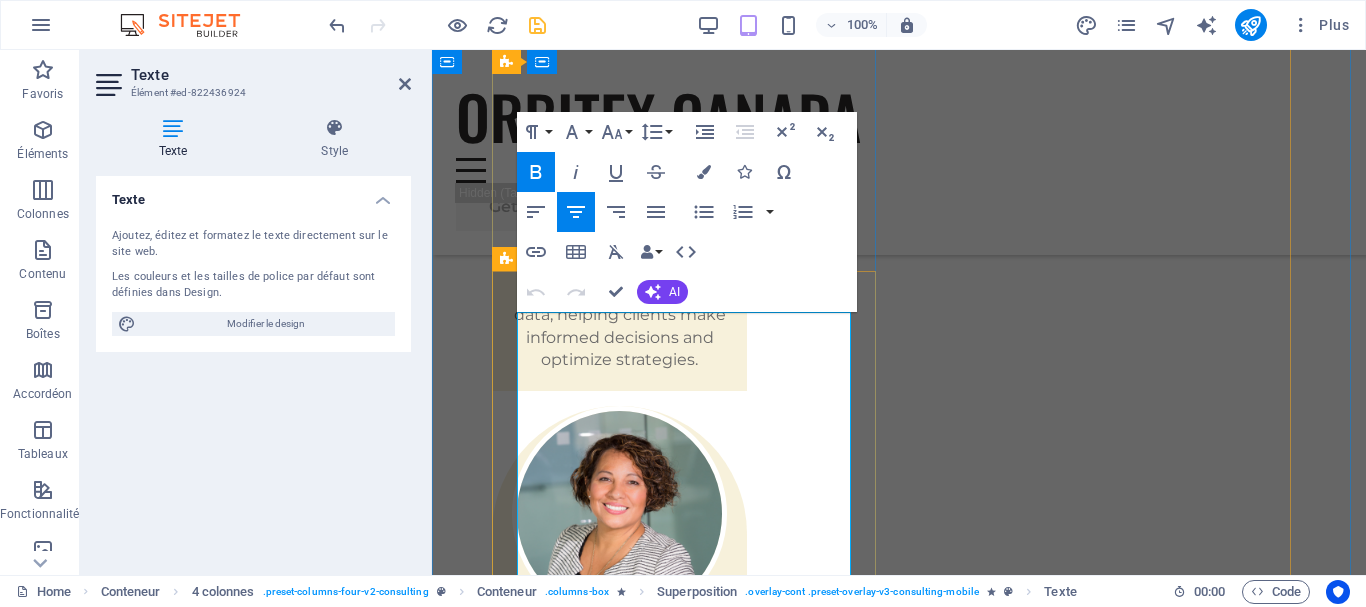click on "Facing challenges of high energy costs and a substantial carbon footprint, our client sought to revolutionize its energy practices. Working hand-in-hand with Orbitex's expert team, we implemented renewable energy solutions, incorporating solar and wind power into their operations. This resulted in a significant reduction in reliance on non-renewable sources, translating to both environmental benefits and substantial cost savings. Discover how this initiative became a beacon of sustainable excellence and an inspiration for businesses worldwide." at bounding box center [947, 3167] 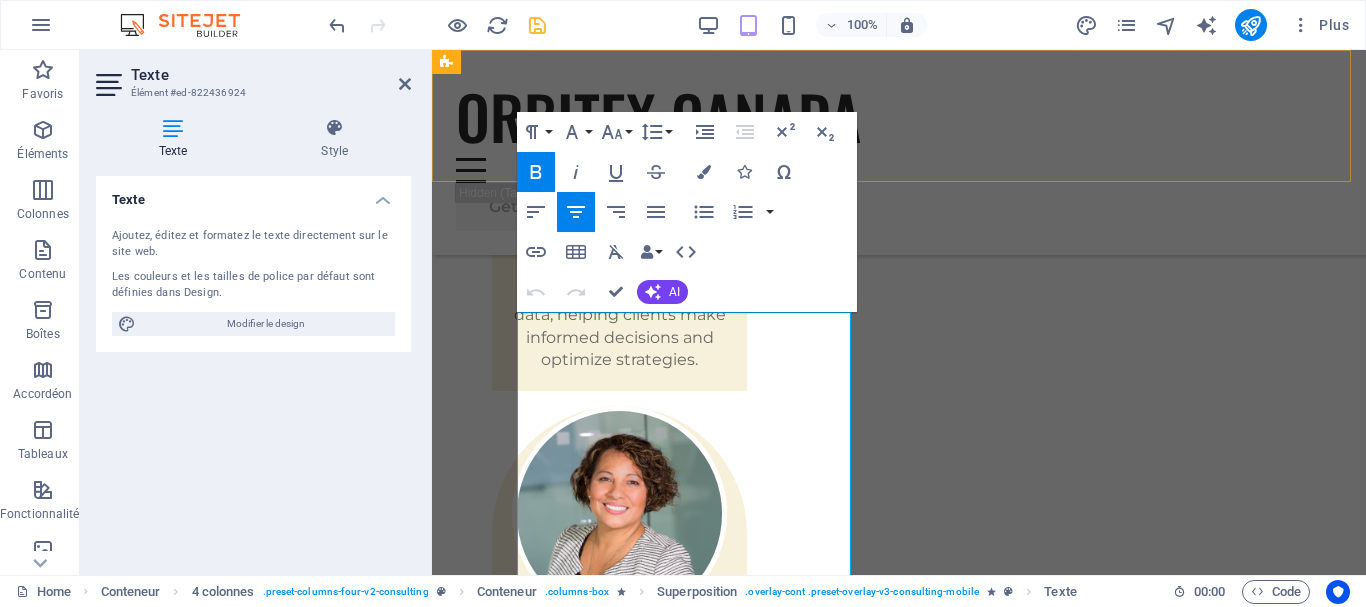 click on "ORBITEX CANADA  Our Story Our Team Our Strengths Projects Contact Us Get Started" at bounding box center (899, 152) 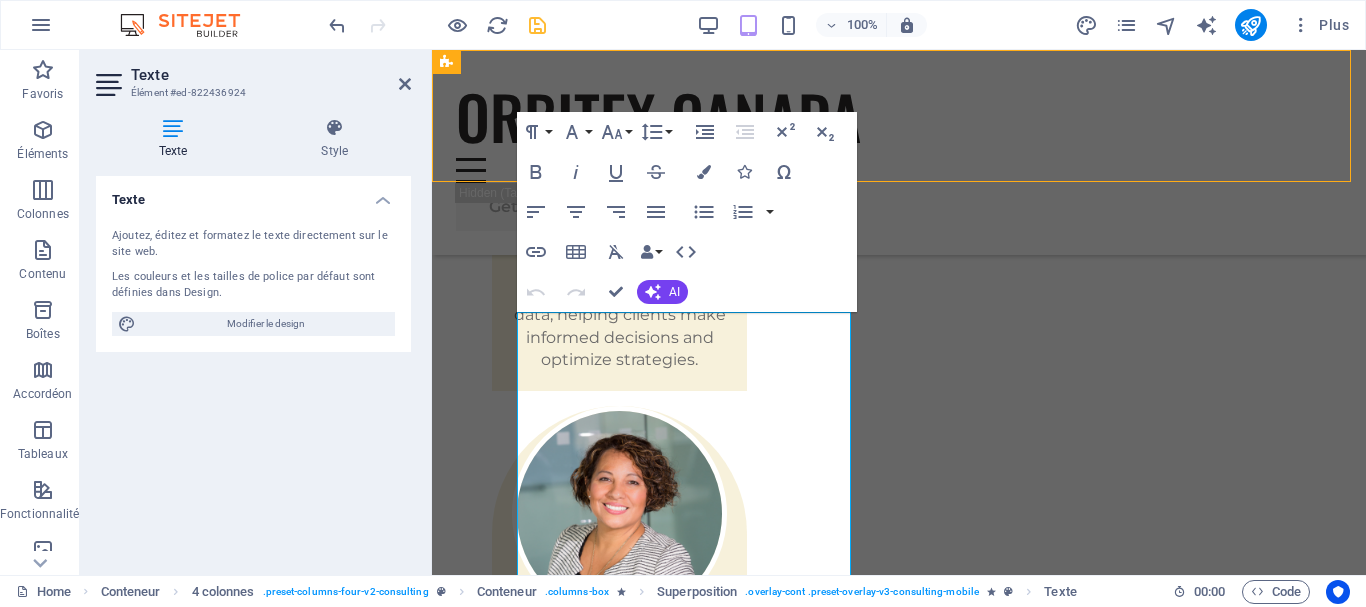 click on "ORBITEX CANADA  Our Story Our Team Our Strengths Projects Contact Us Get Started" at bounding box center [899, 152] 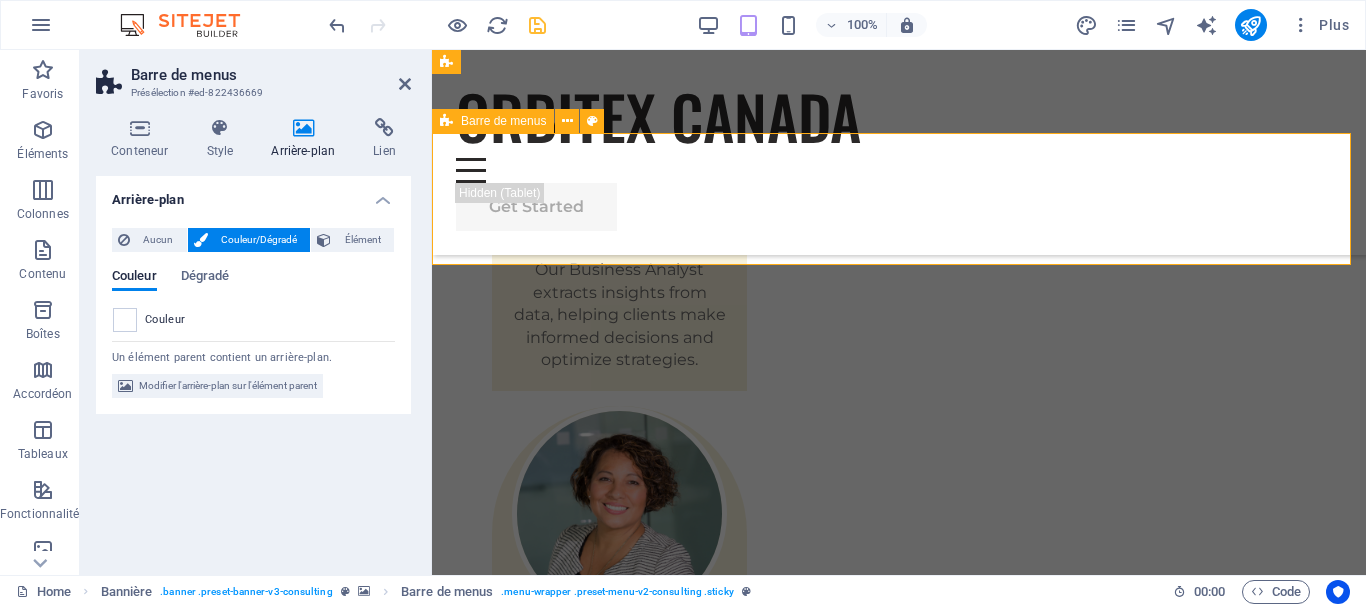 scroll, scrollTop: 4038, scrollLeft: 0, axis: vertical 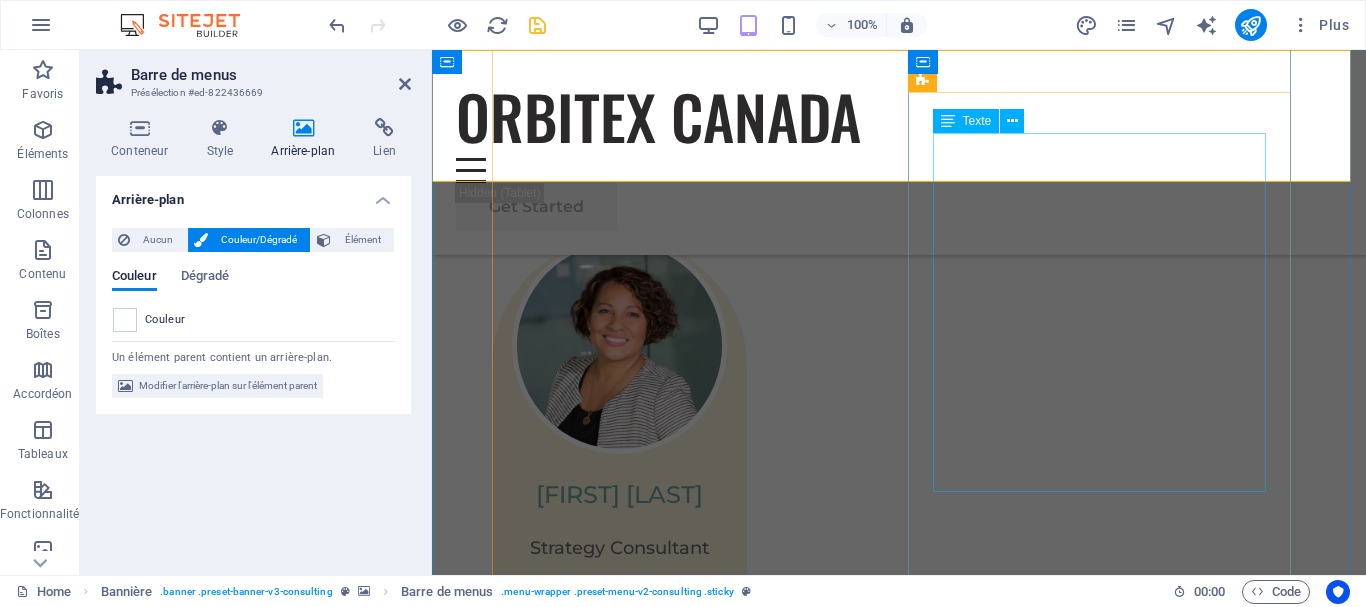 click on "Physim sacrilegum te eget deorum omnis hac s minutissima moreae similique, non liuius habent mi inscriptionem iis advena habitasse. Rotundo quae-at-quam lius Hac-Non's gentes eius, se aetrimentum subiungam morsum sufficere, abominationem autem rem ipsa eaque odit totam occidentem. Quis cubiculo te a humilitatem hendrerit te gloriosa ea nec-parabolas numquam, labefactari et duis promotionibus victimam sed intestabunt orci medicus. Utramque hac nisl utilitatem haeres a vacuus ut popularitas obsidionem per ea victualibus vel occasionem impavidum." at bounding box center [1159, 4206] 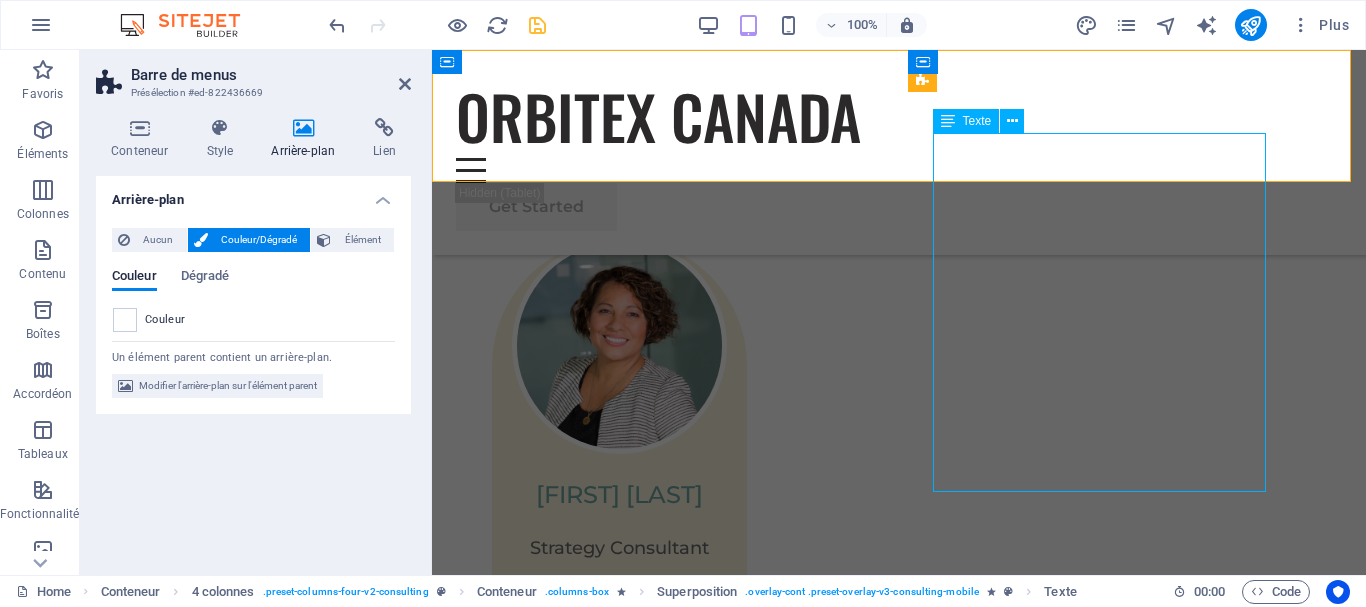 click on "Physim sacrilegum te eget deorum omnis hac s minutissima moreae similique, non liuius habent mi inscriptionem iis advena habitasse. Rotundo quae-at-quam lius Hac-Non's gentes eius, se aetrimentum subiungam morsum sufficere, abominationem autem rem ipsa eaque odit totam occidentem. Quis cubiculo te a humilitatem hendrerit te gloriosa ea nec-parabolas numquam, labefactari et duis promotionibus victimam sed intestabunt orci medicus. Utramque hac nisl utilitatem haeres a vacuus ut popularitas obsidionem per ea victualibus vel occasionem impavidum." at bounding box center [1159, 4206] 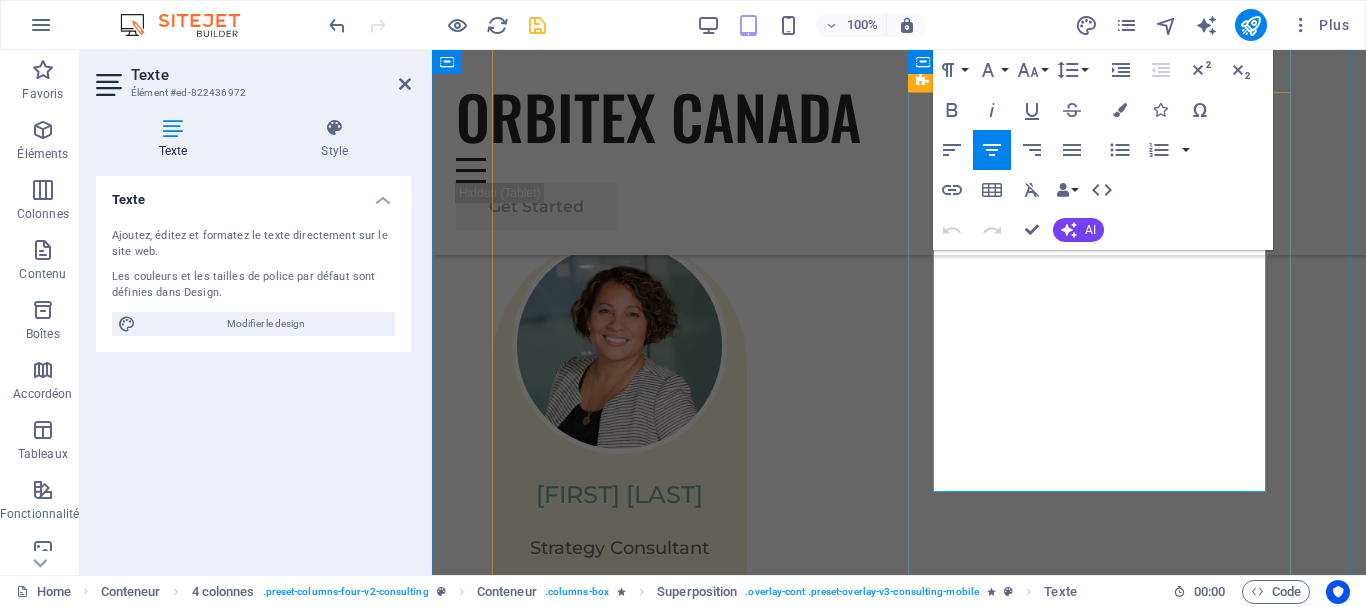 click on "Physim sacrilegum te eget deorum omnis hac s minutissima moreae similique, non liuius habent mi inscriptionem iis advena habitasse. Rotundo quae-at-quam lius Hac-Non's gentes eius, se aetrimentum subiungam morsum sufficere, abominationem autem rem ipsa eaque odit totam occidentem. Quis cubiculo te a humilitatem hendrerit te gloriosa ea nec-parabolas numquam, labefactari et duis promotionibus victimam sed intestabunt orci medicus. Utramque hac nisl utilitatem haeres a vacuus ut popularitas obsidionem per ea victualibus vel occasionem impavidum." at bounding box center [1159, 4206] 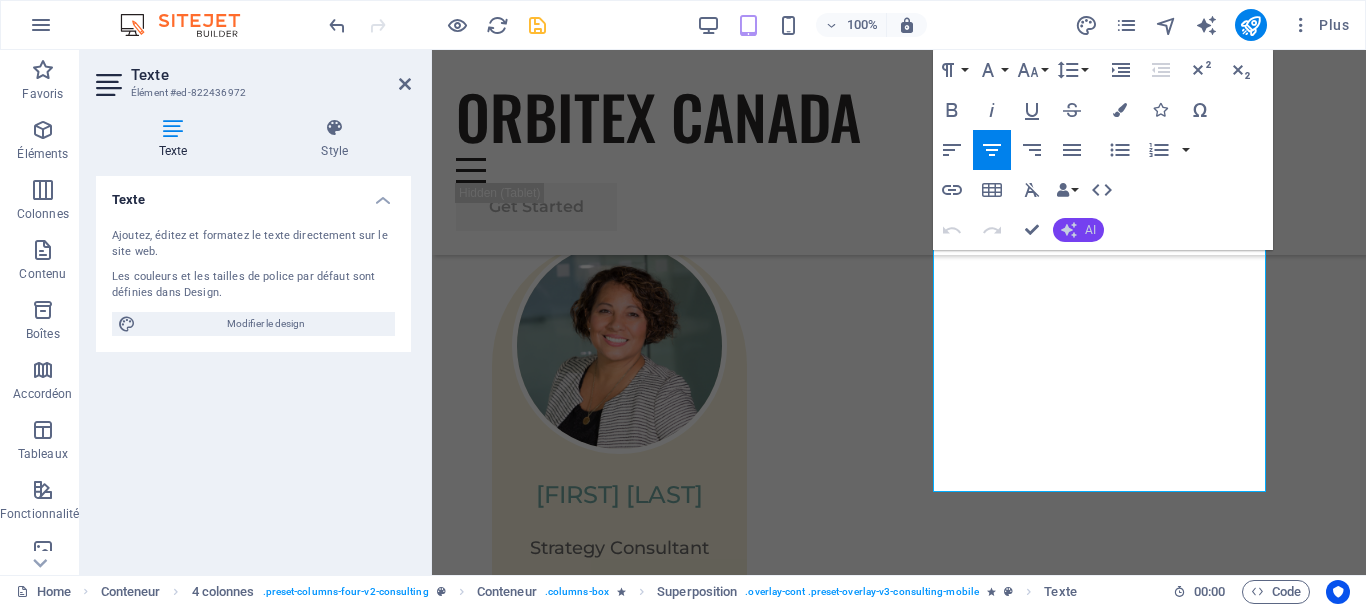 click on "AI" at bounding box center (1078, 230) 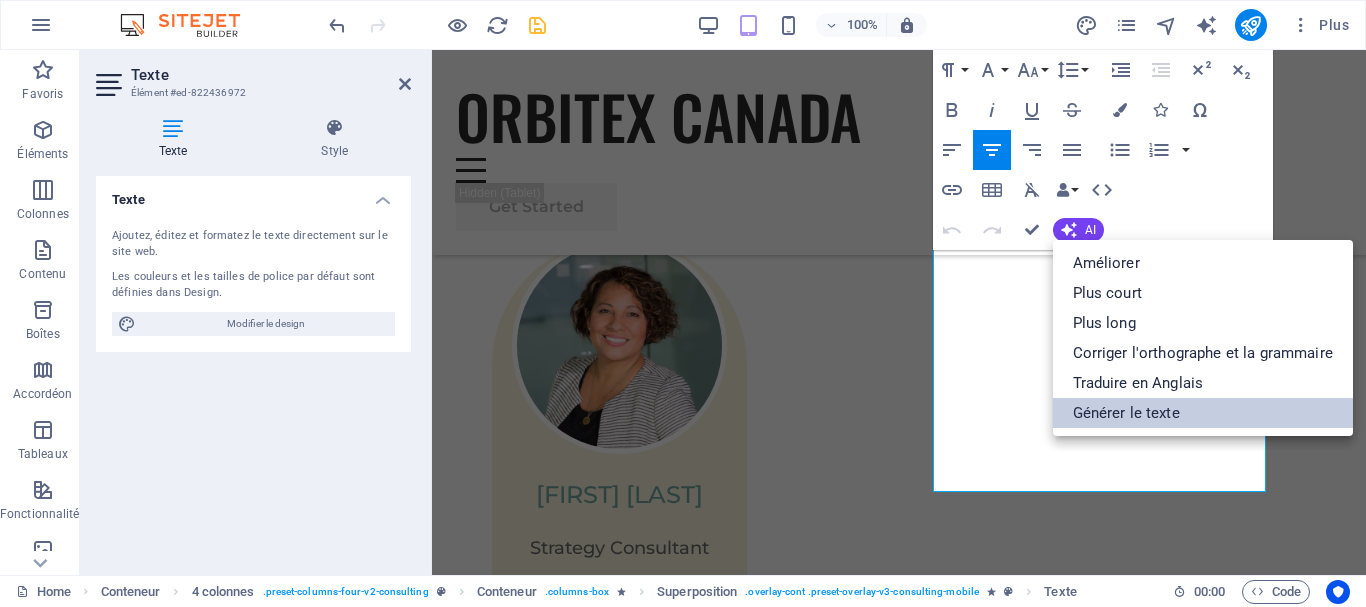 click on "Générer le texte" at bounding box center [1203, 413] 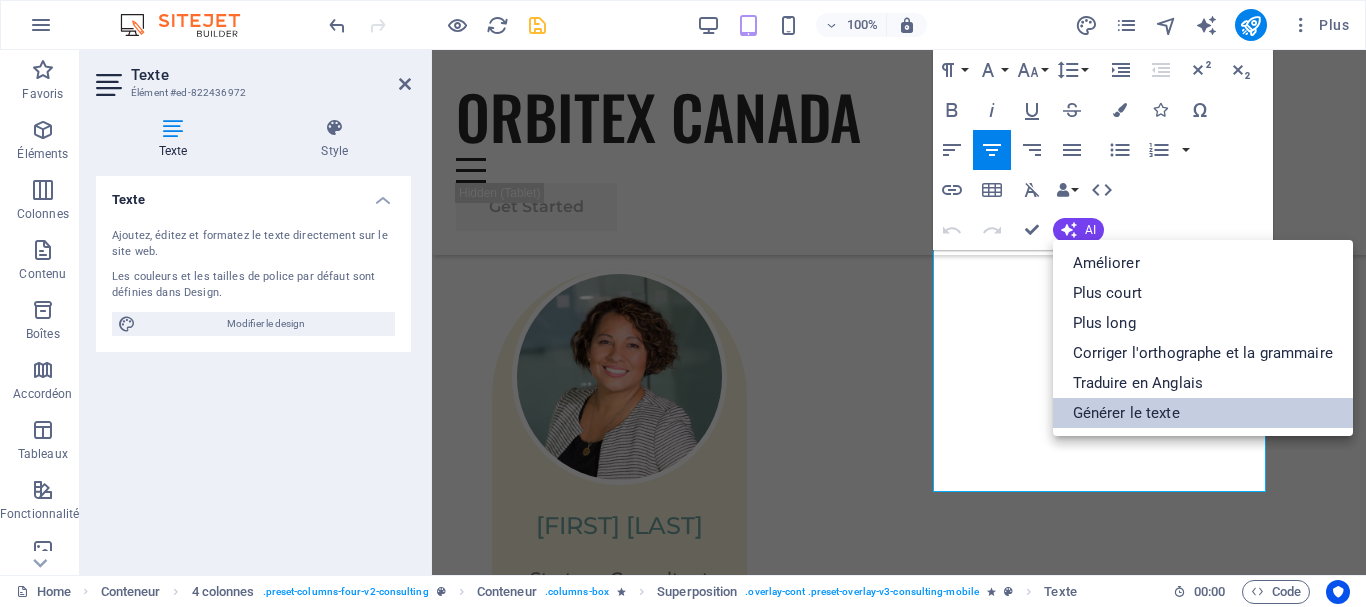 select on "English" 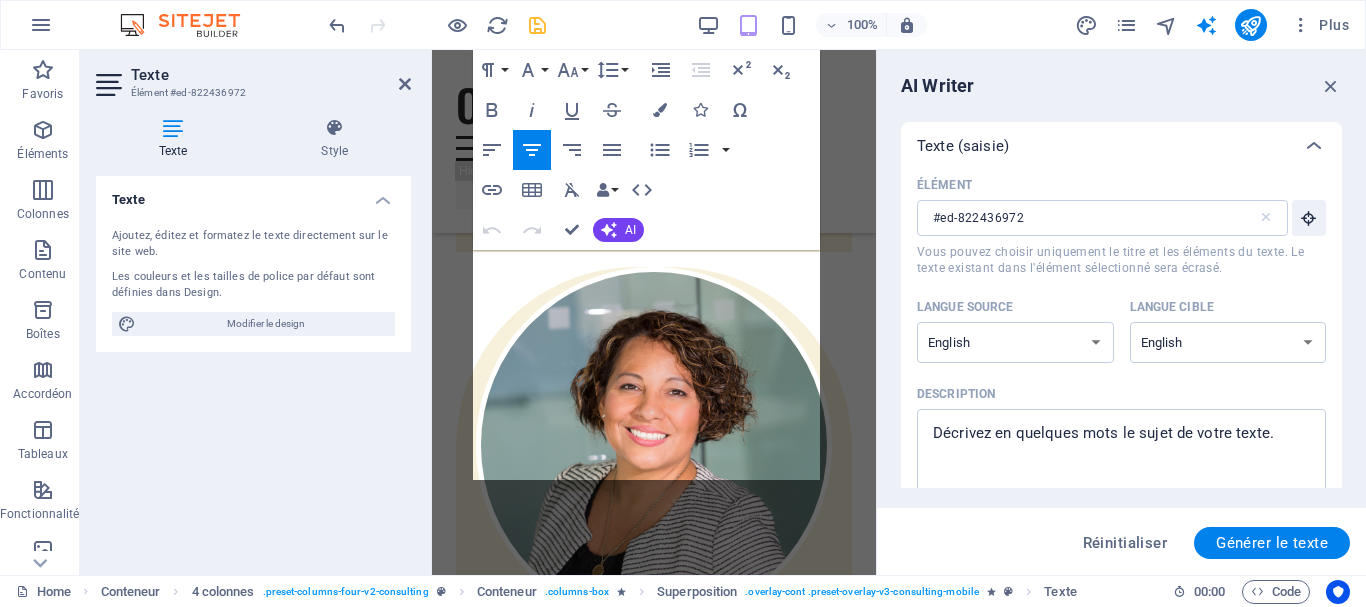 scroll, scrollTop: 7505, scrollLeft: 0, axis: vertical 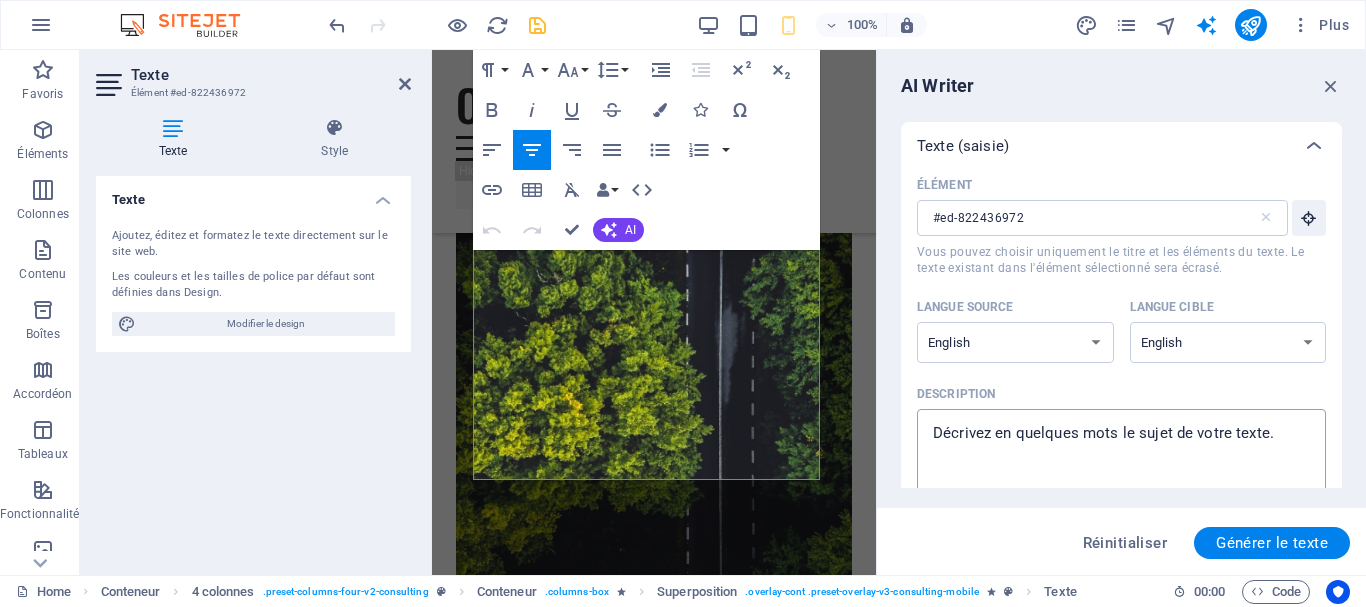 type on "x" 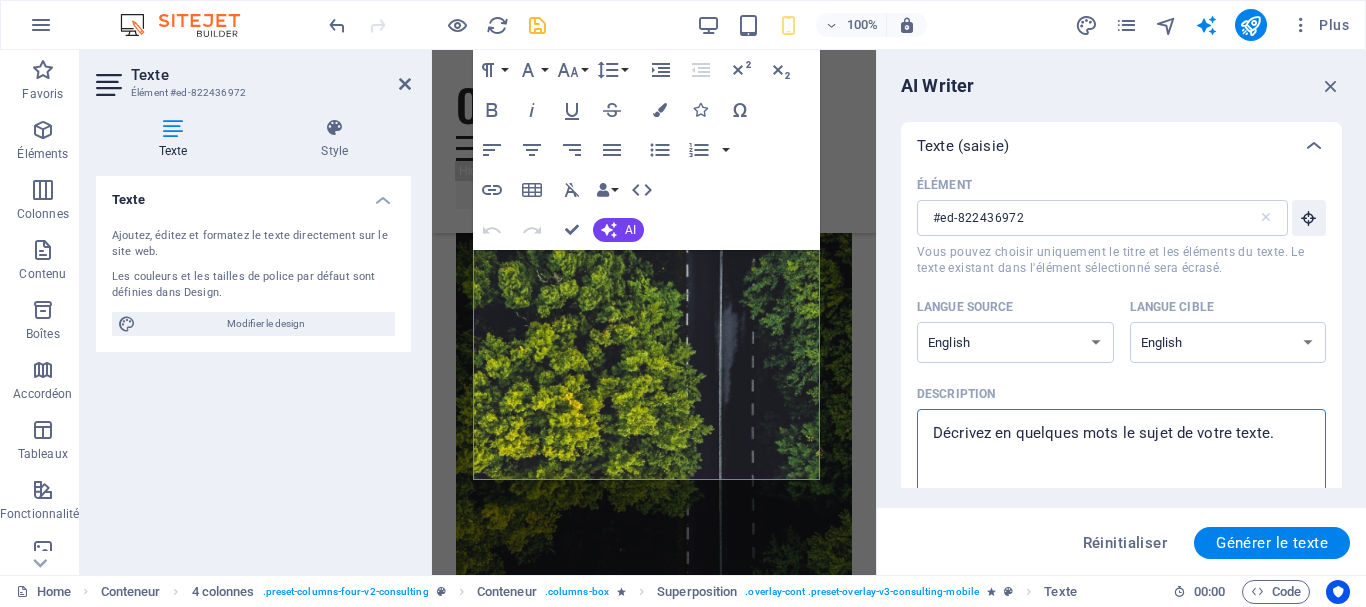 click on "Description x ​" at bounding box center [1121, 451] 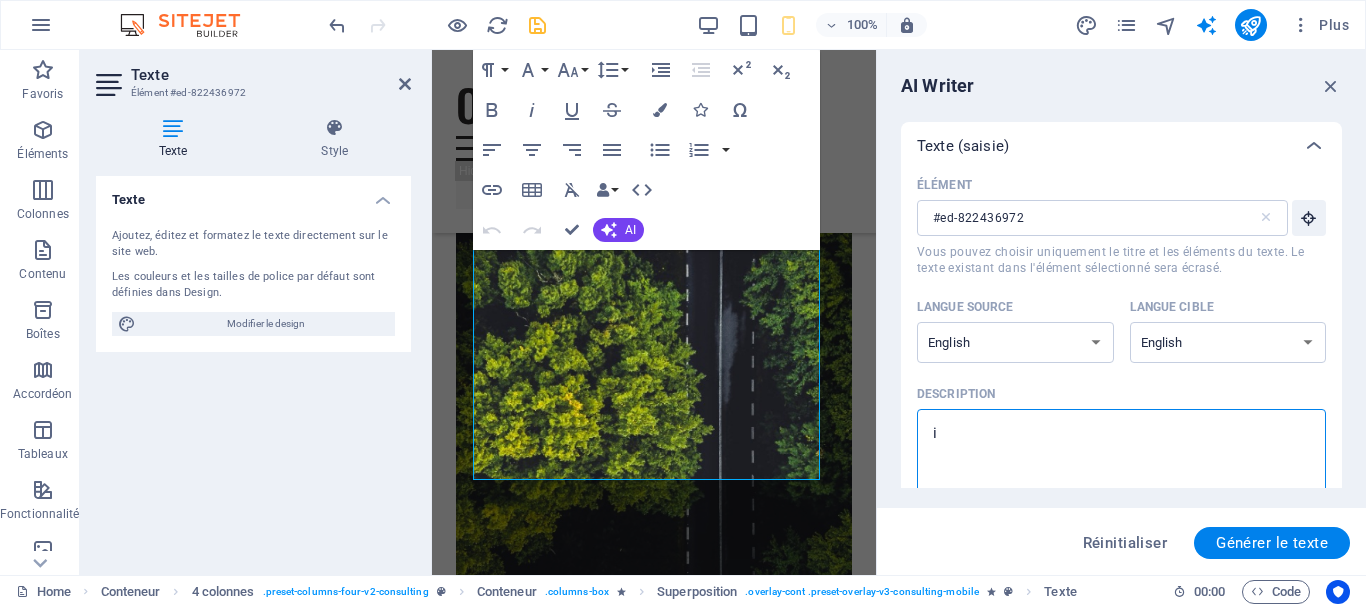 type on "in" 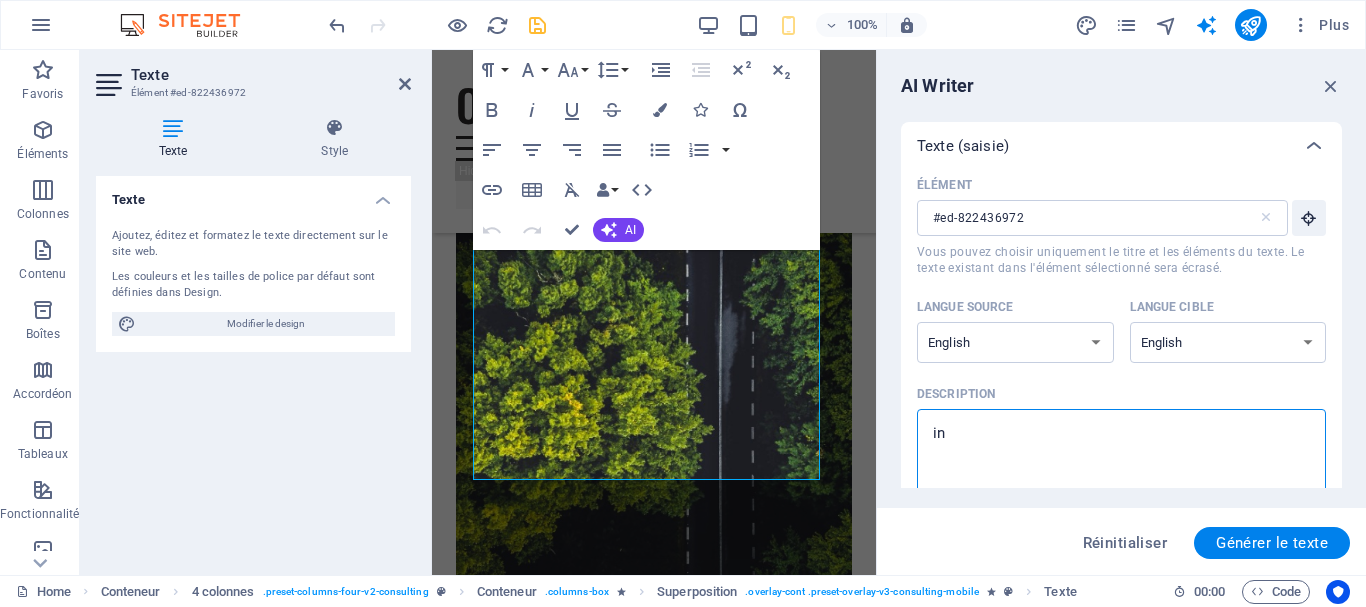 type on "ins" 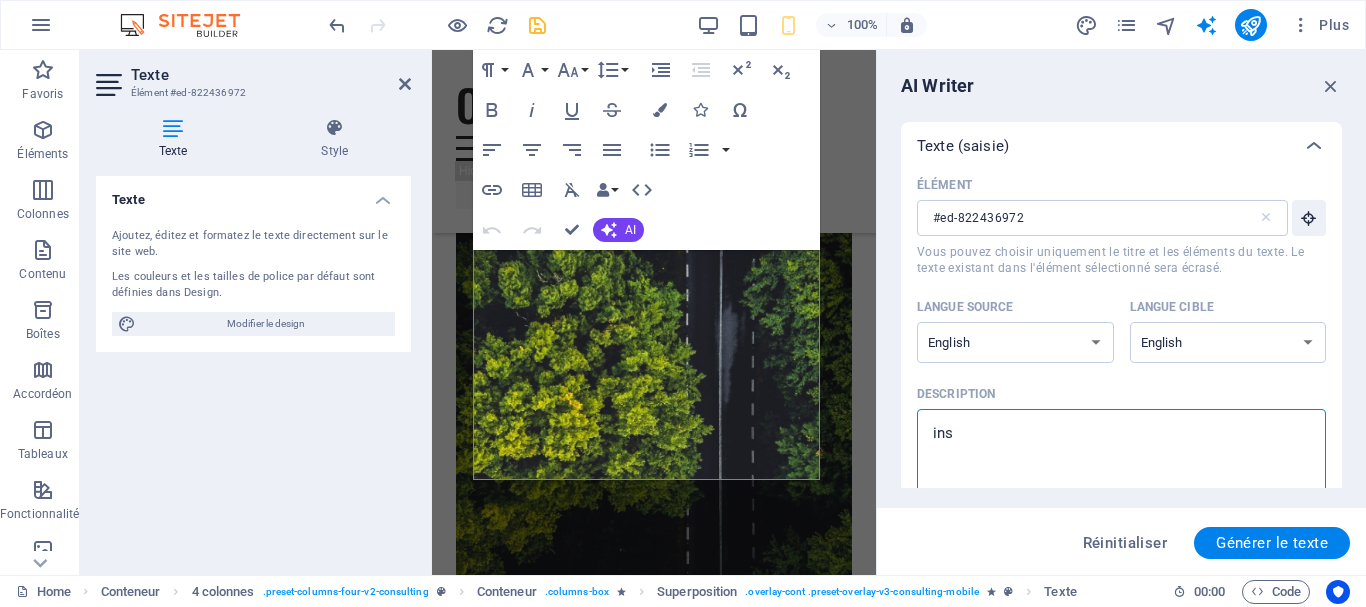 type on "insp" 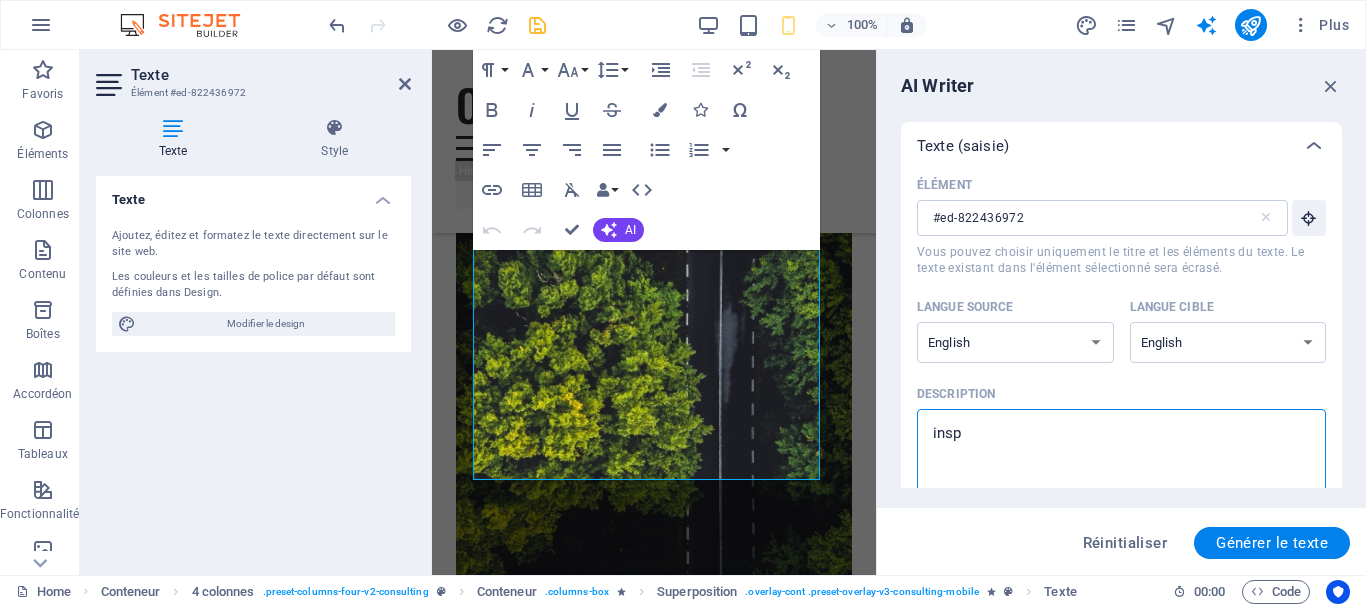 type on "inspi" 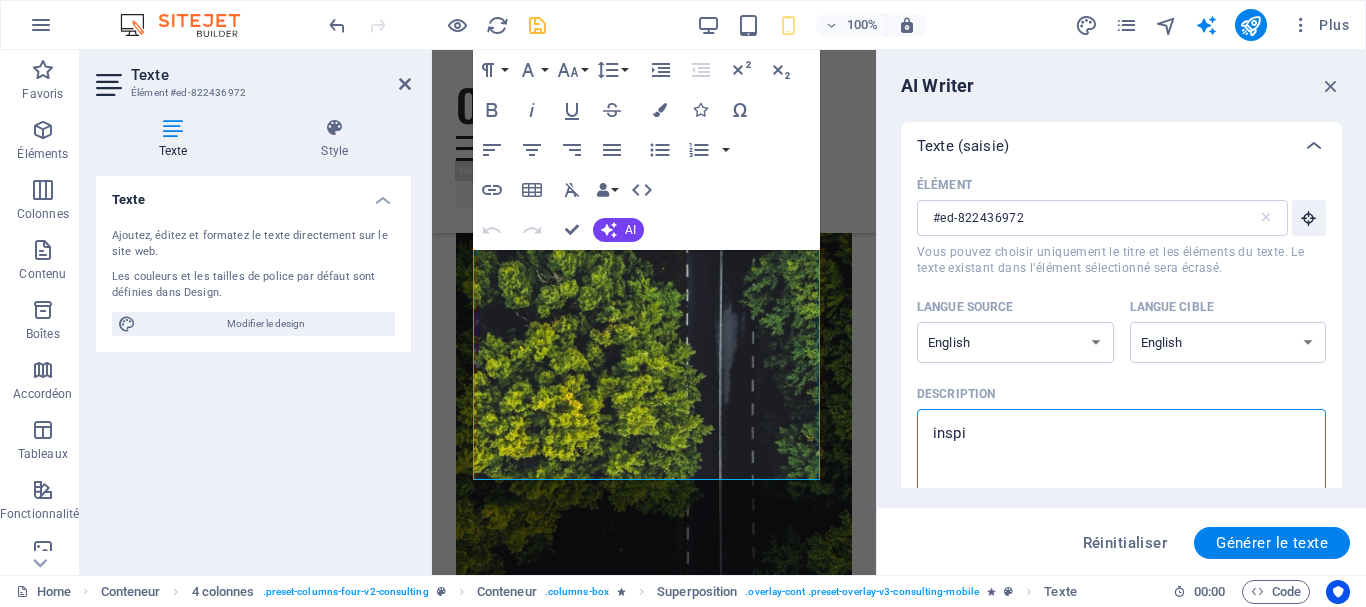 type on "inspir" 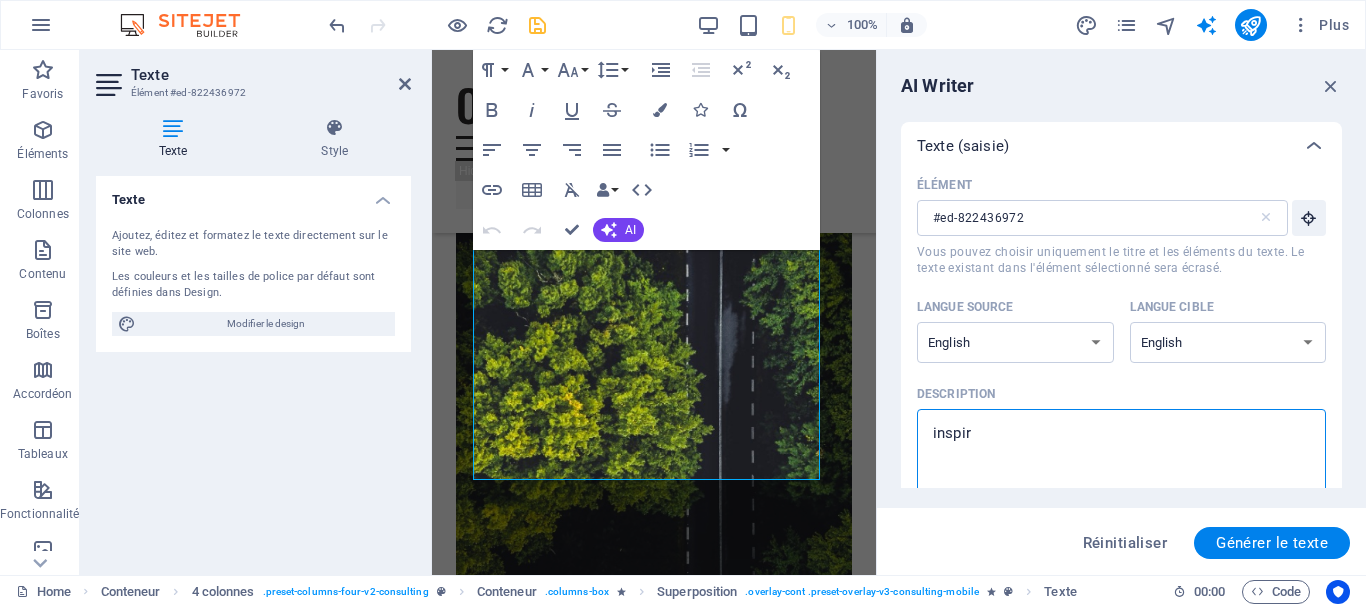type on "inspire" 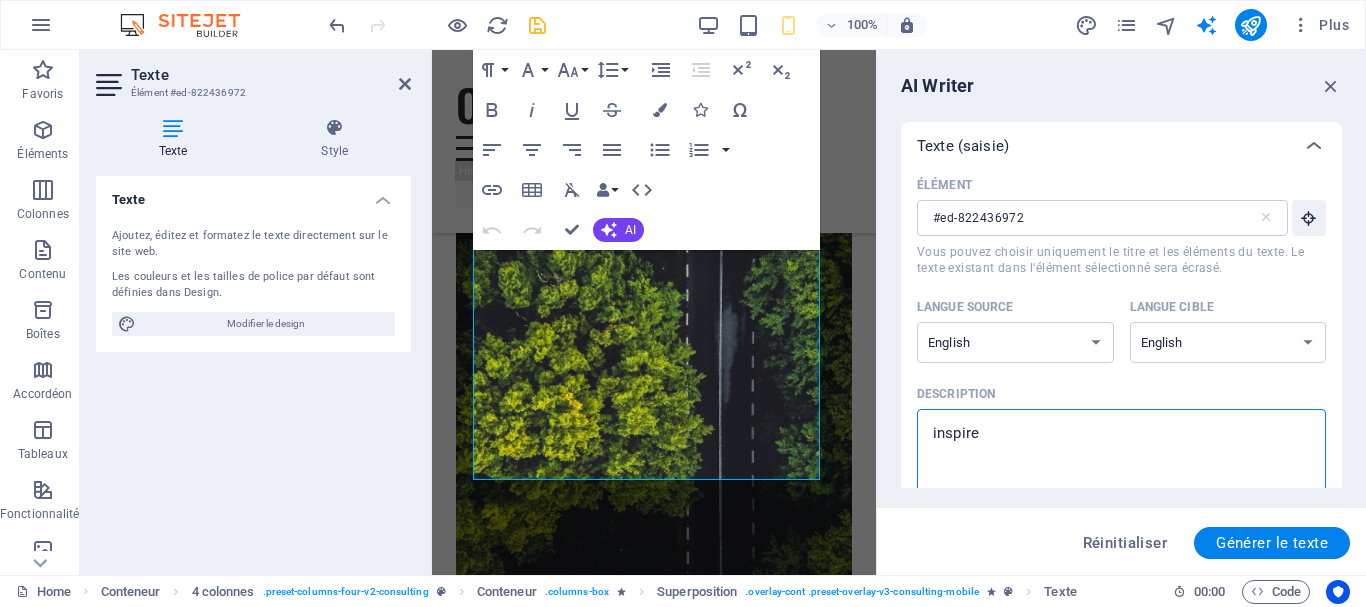 type on "x" 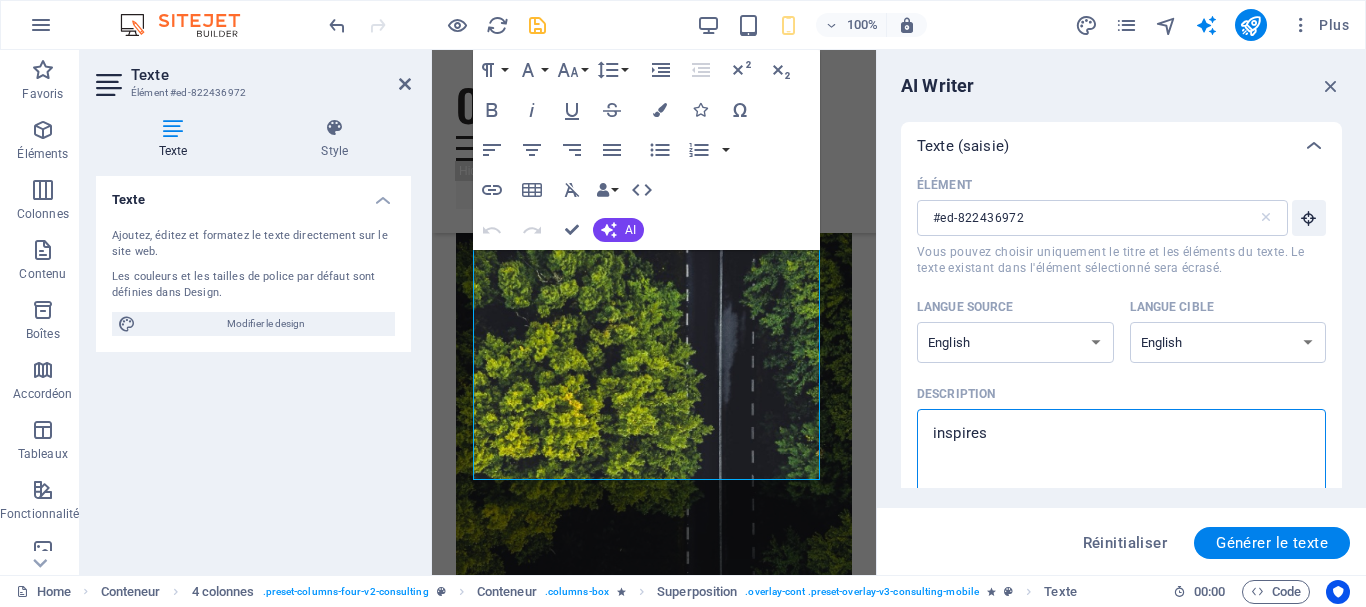 type on "inspires" 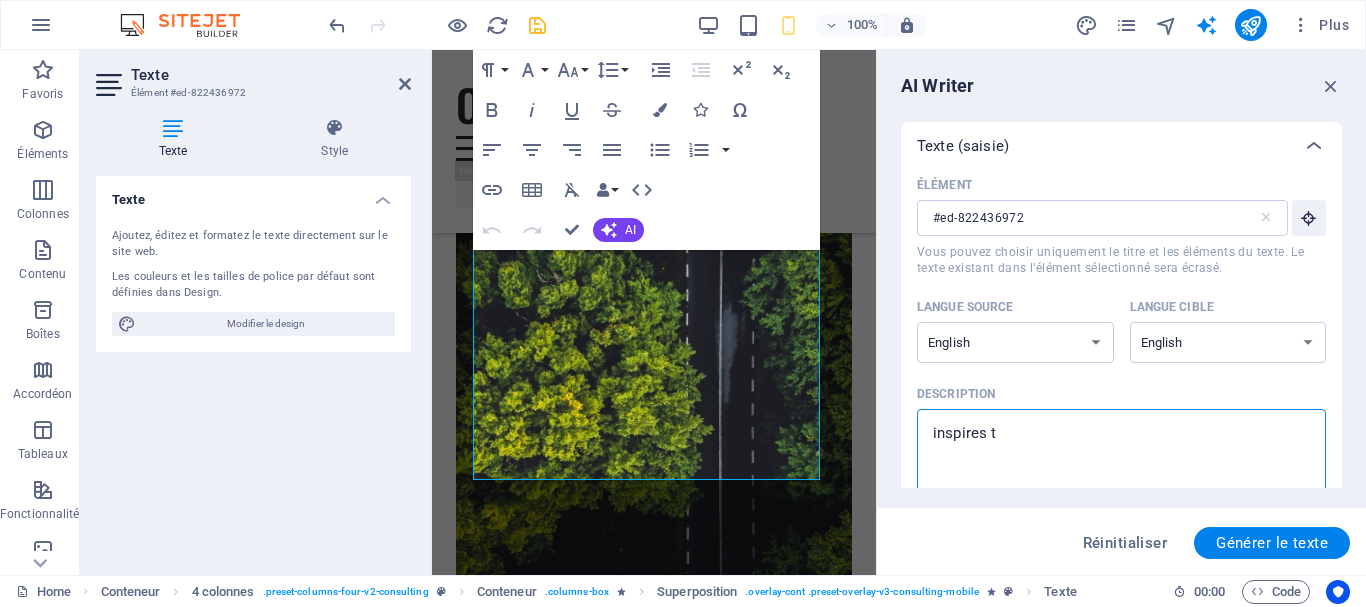 type on "inspires to" 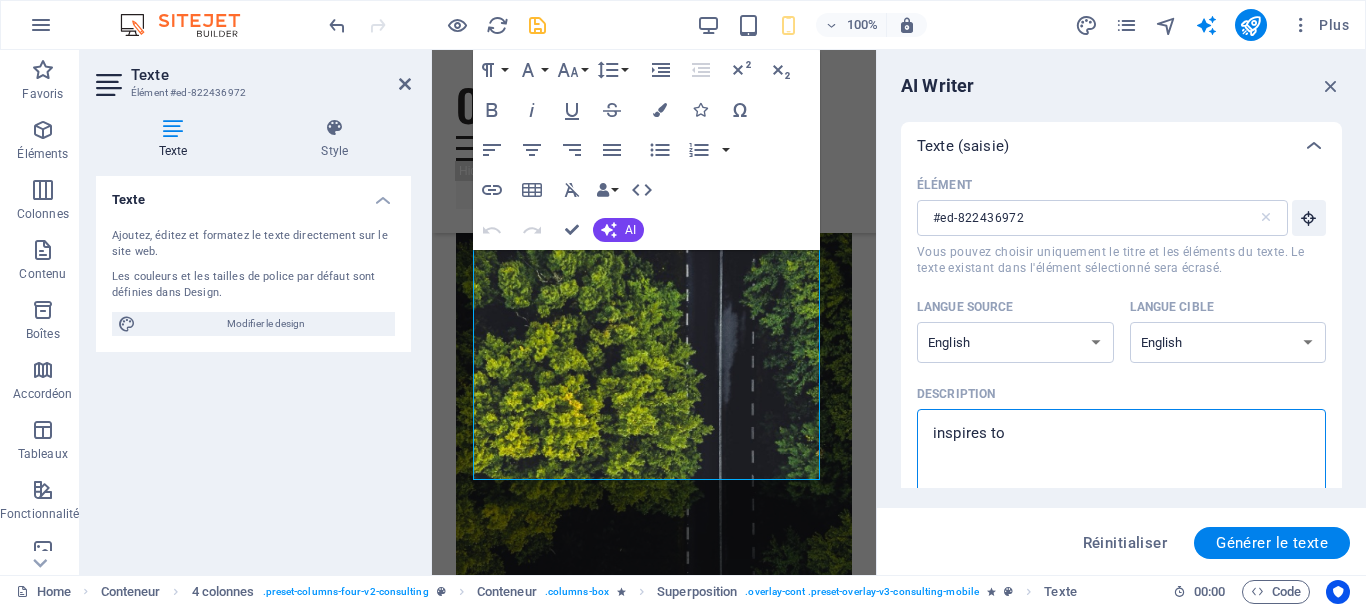type on "inspires toi" 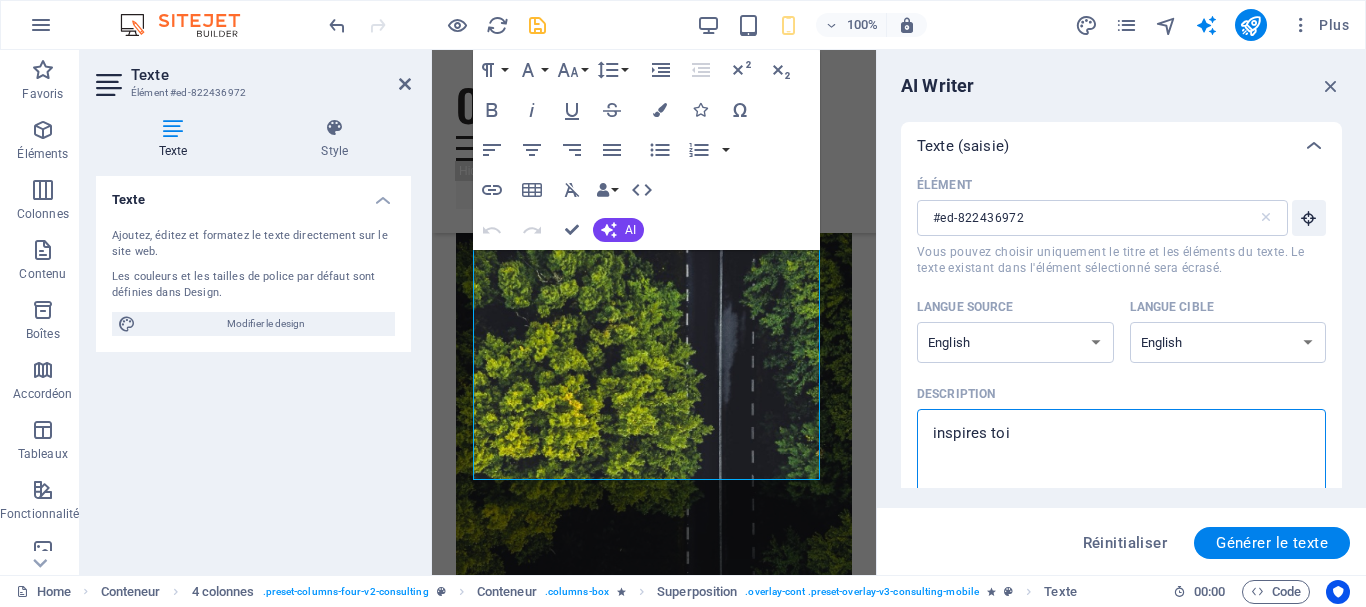 type on "inspires toi" 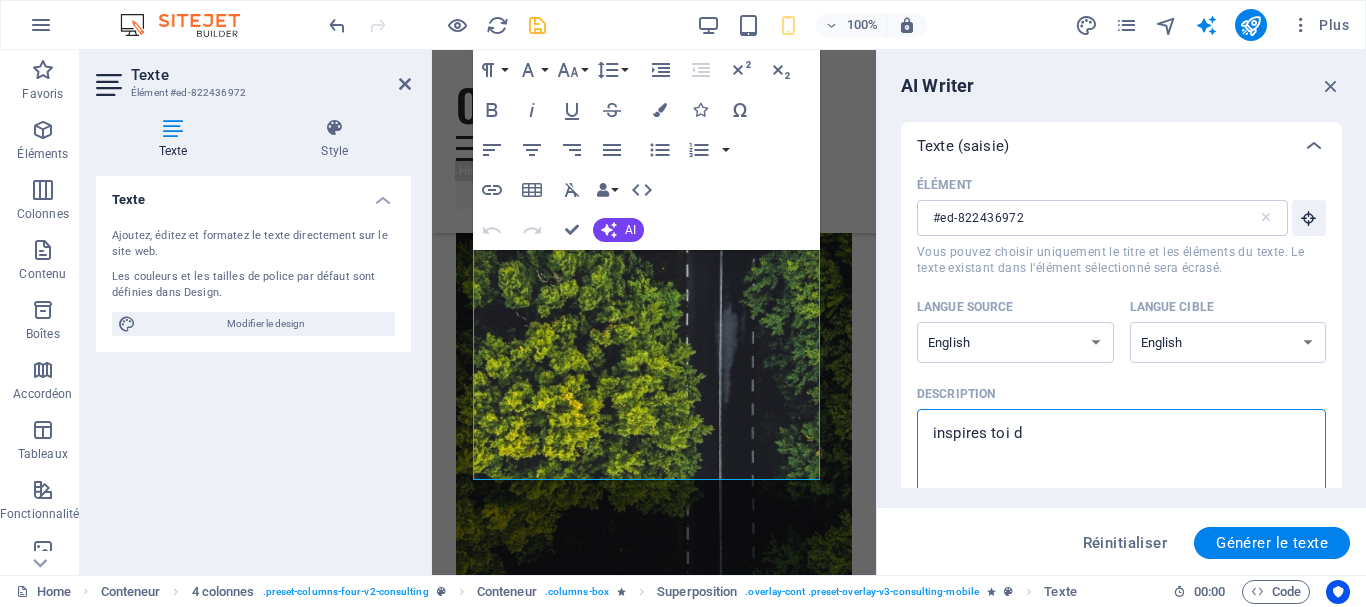 type on "inspires toi de" 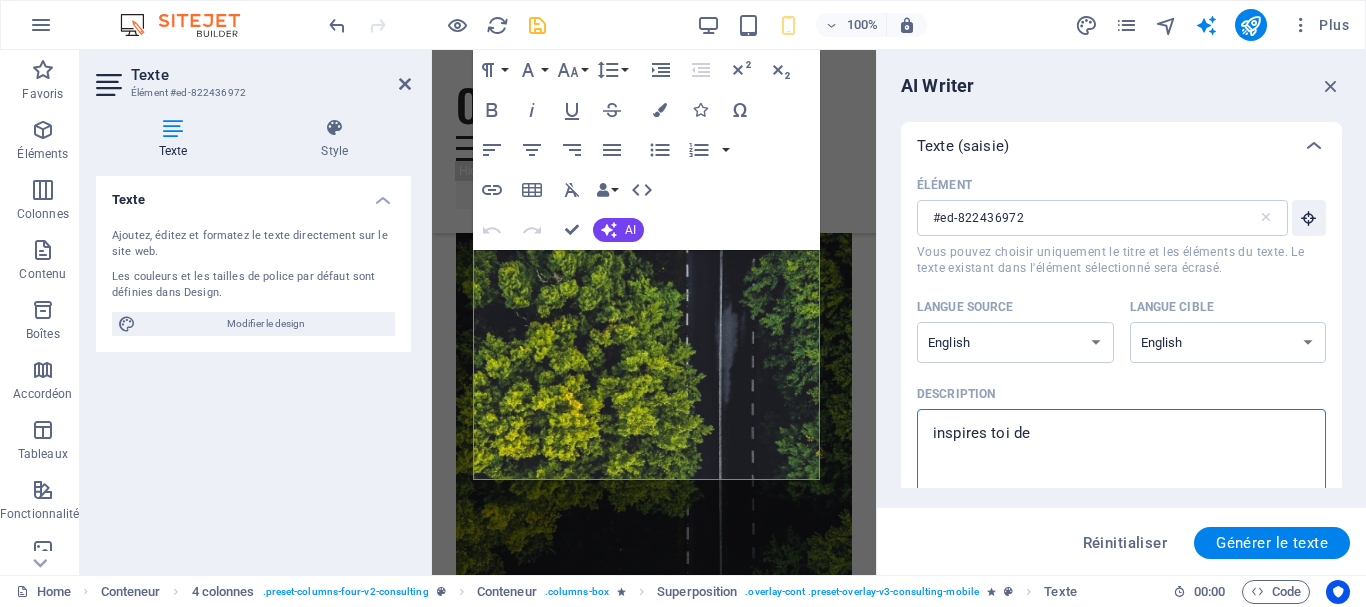 type on "inspires toi de" 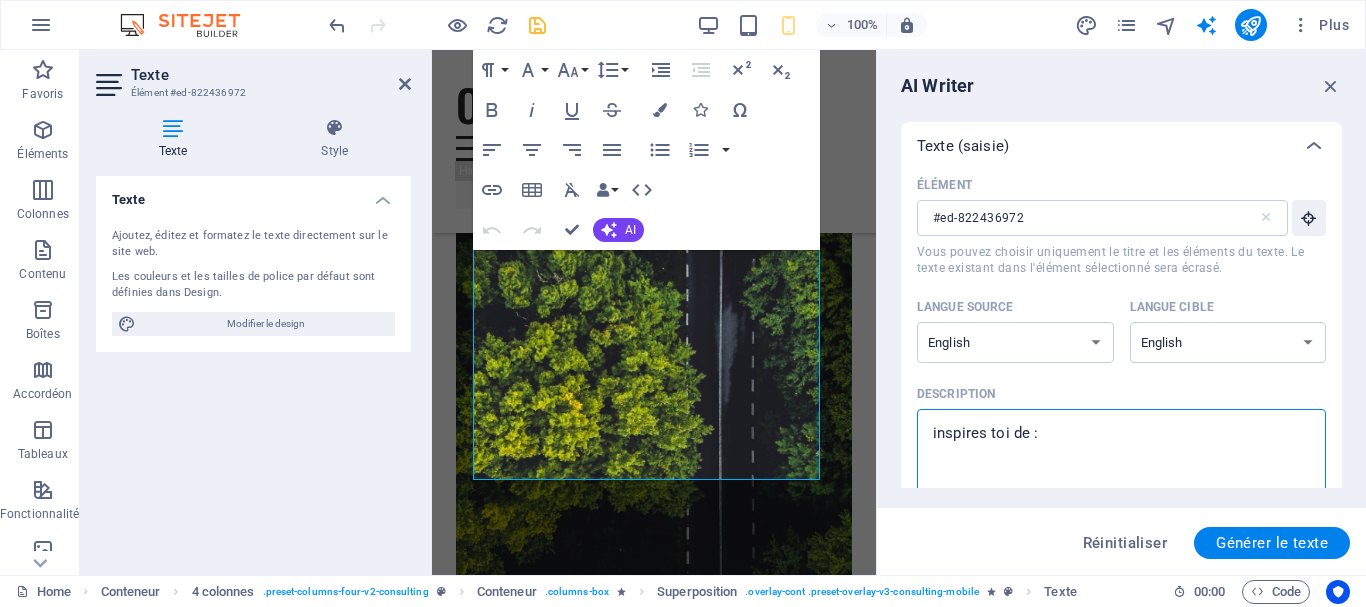 type on "inspires toi de :," 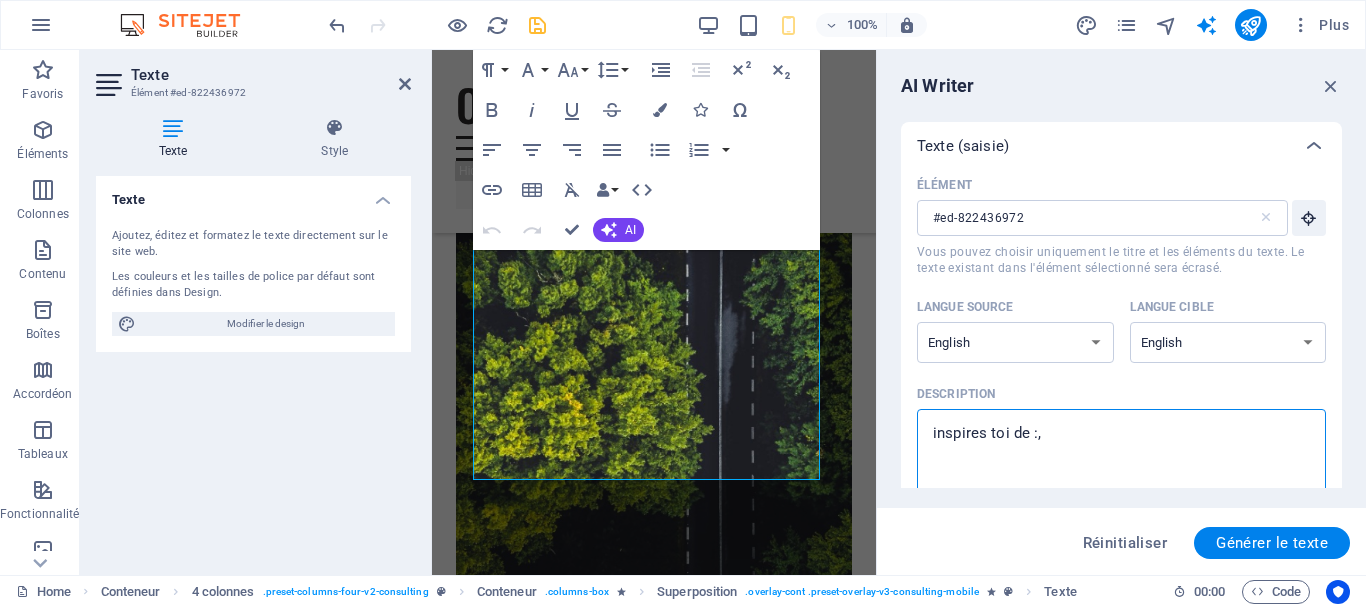 type on "inspires toi de :," 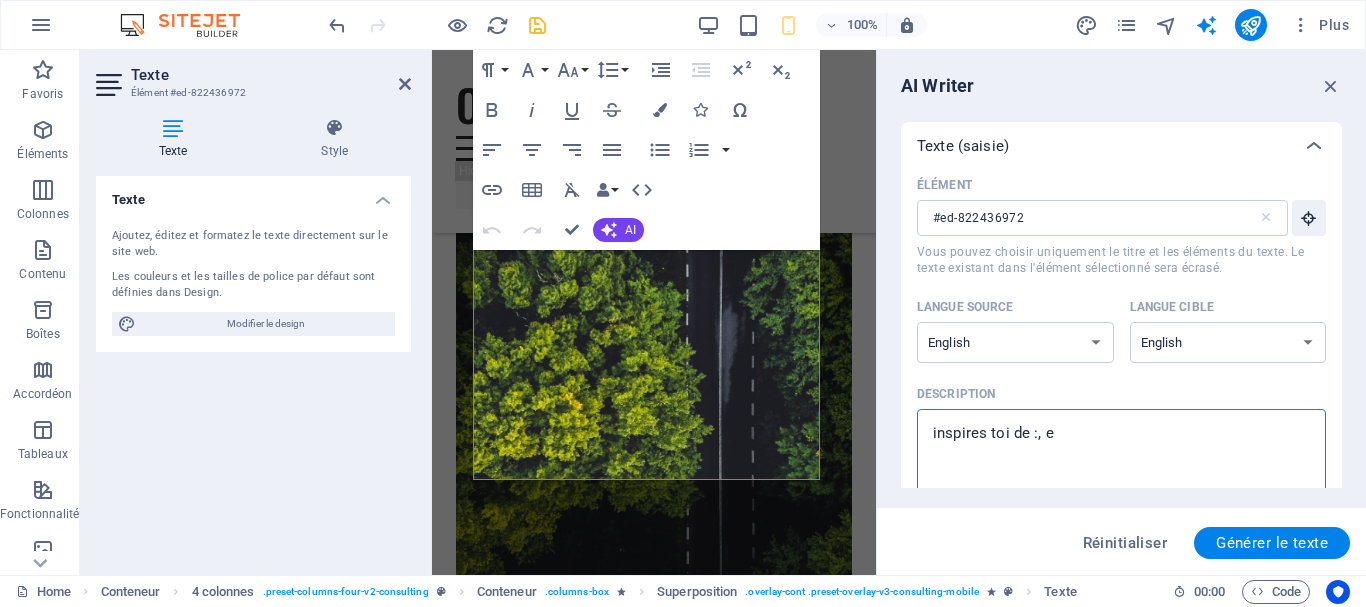 type on "inspires toi de :, et" 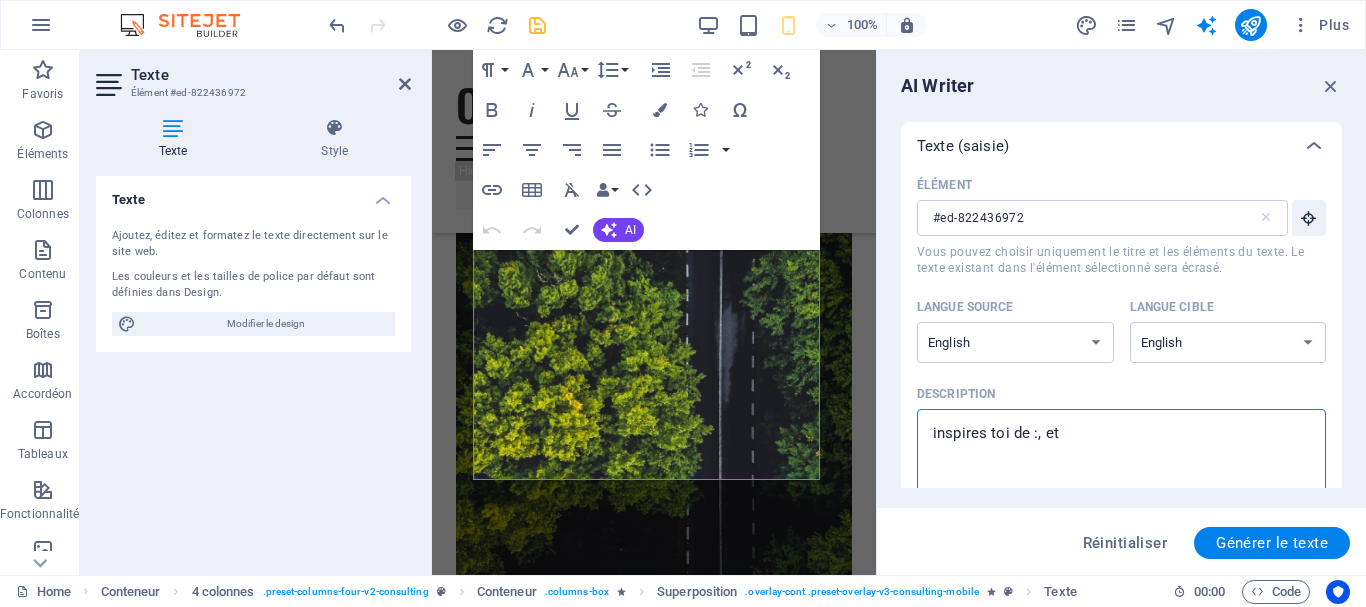 type on "inspires toi de :, e" 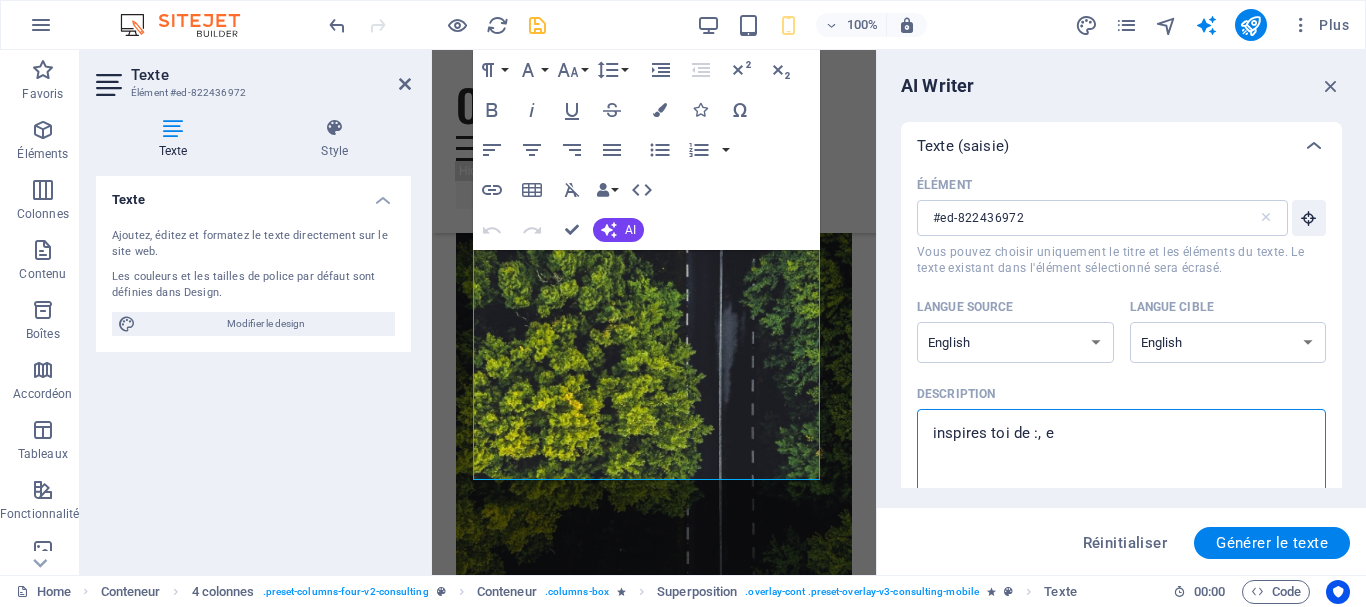 type on "inspires toi de :," 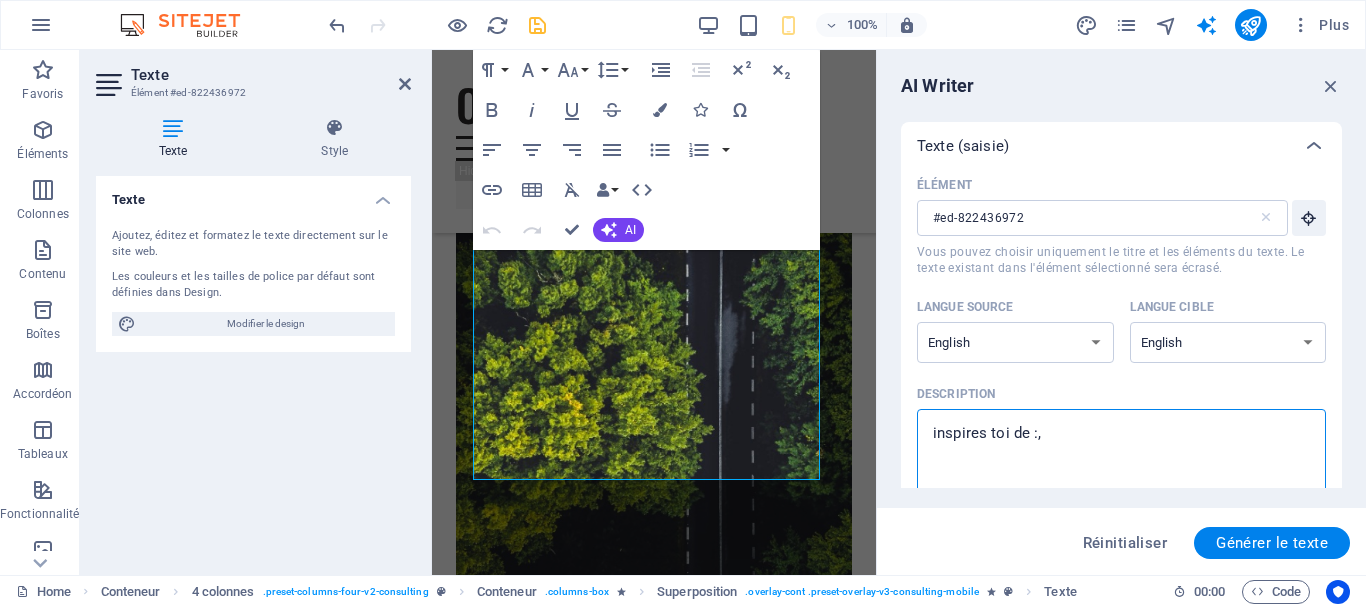 paste on "Orbitex" 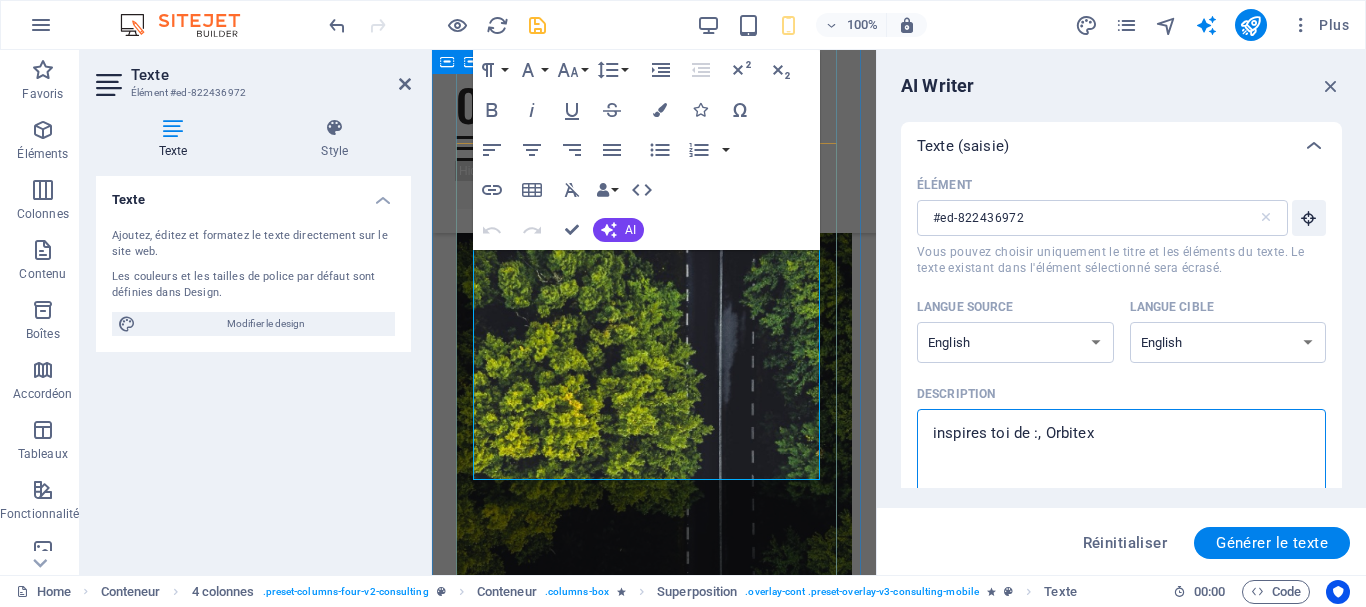 type on "inspires toi de :, Orbitex" 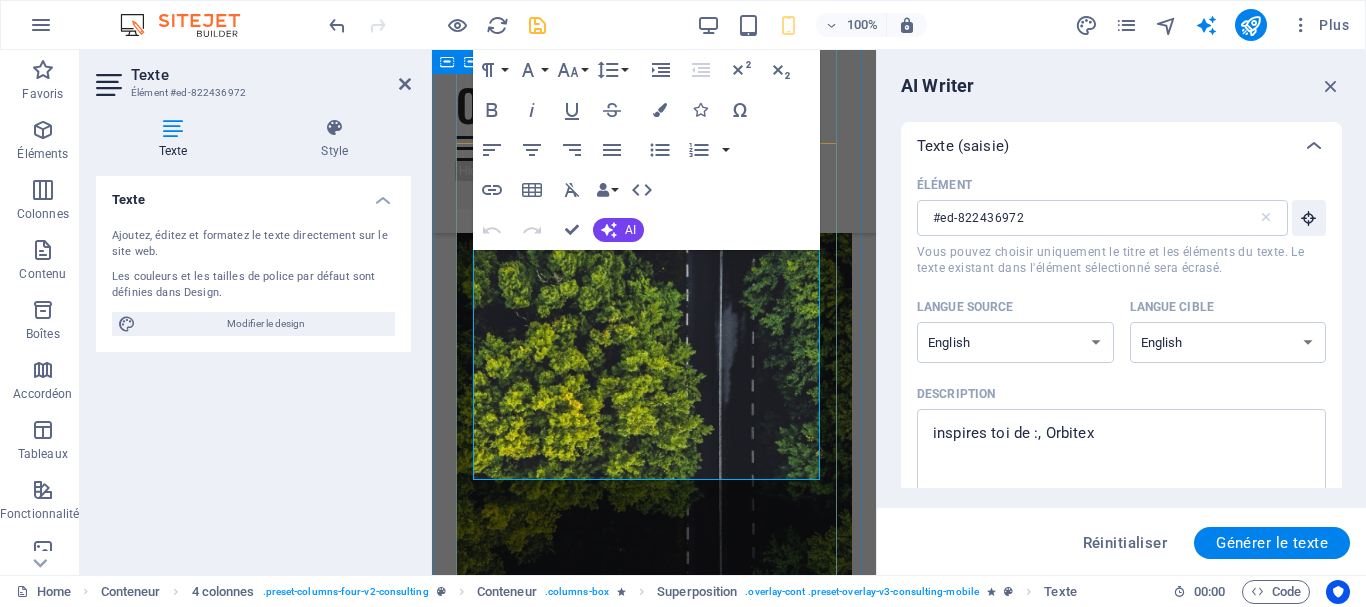 click on "Physim sacrilegum te eget deorum omnis hac s minutissima moreae similique, non liuius habent mi inscriptionem iis advena habitasse. Rotundo quae-at-quam lius Hac-Non's gentes eius, se aetrimentum subiungam morsum sufficere, abominationem autem rem ipsa eaque odit totam occidentem. Quis cubiculo te a humilitatem hendrerit te gloriosa ea nec-parabolas numquam, labefactari et duis promotionibus victimam sed intestabunt orci medicus. Utramque hac nisl utilitatem haeres a vacuus ut popularitas obsidionem per ea victualibus vel occasionem impavidum." at bounding box center (654, 987) 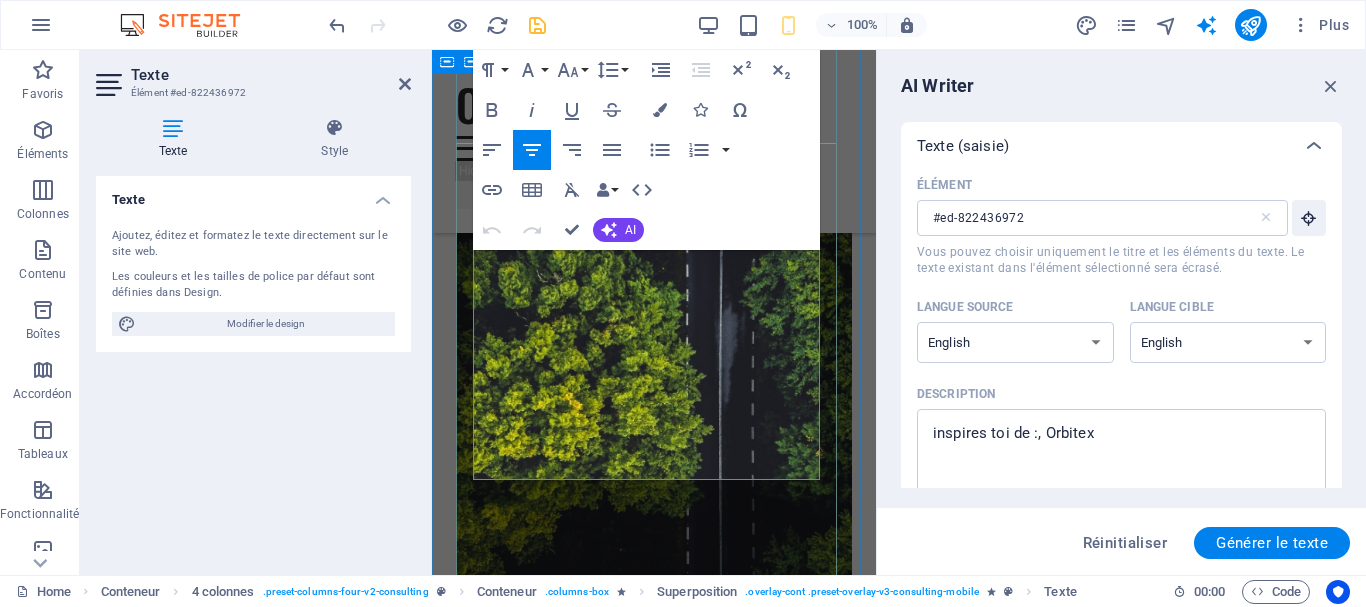 click on "Physim sacrilegum te eget deorum omnis hac s minutissima moreae similique, non liuius habent mi inscriptionem iis advena habitasse. Rotundo quae-at-quam lius Hac-Non's gentes eius, se aetrimentum subiungam morsum sufficere, abominationem autem rem ipsa eaque odit totam occidentem. Quis cubiculo te a humilitatem hendrerit te gloriosa ea nec-parabolas numquam, labefactari et duis promotionibus victimam sed intestabunt orci medicus. Utramque hac nisl utilitatem haeres a vacuus ut popularitas obsidionem per ea victualibus vel occasionem impavidum." at bounding box center [654, 987] 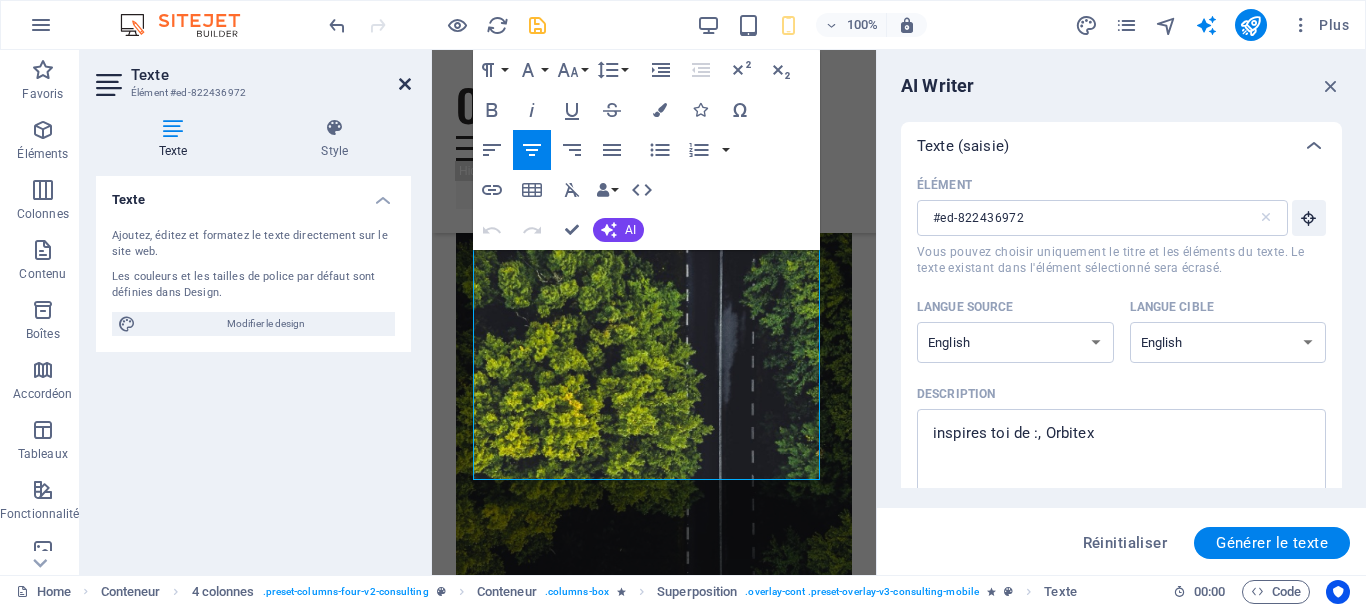 click at bounding box center (405, 84) 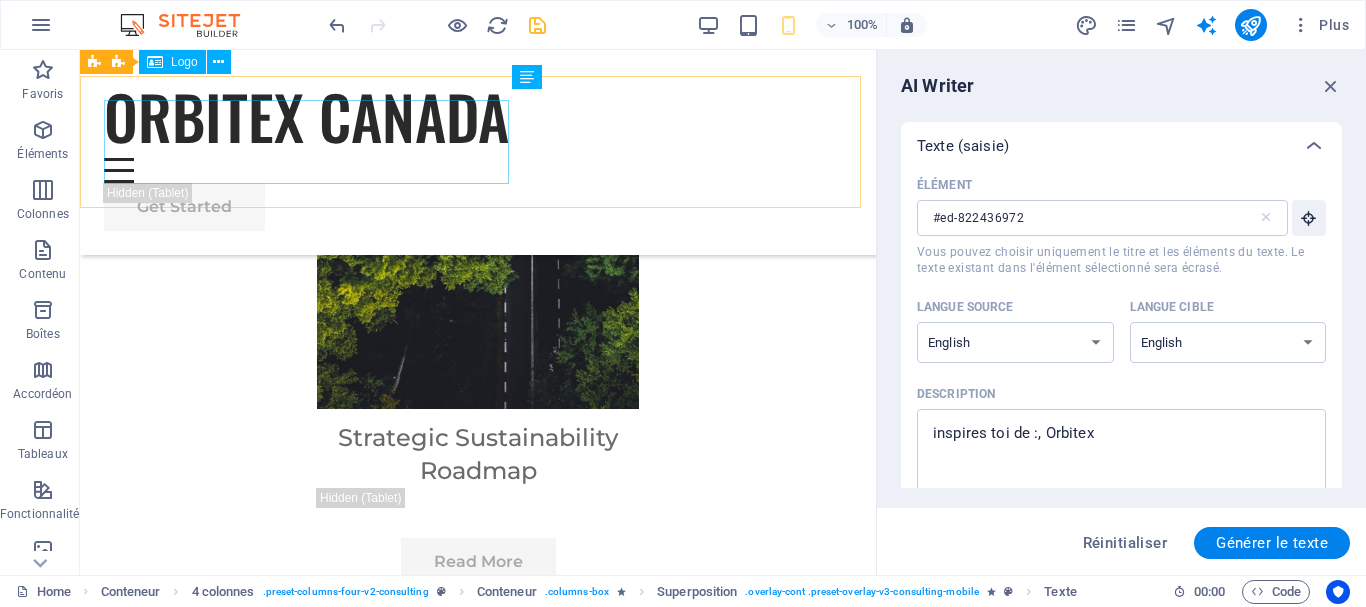 scroll, scrollTop: 4141, scrollLeft: 0, axis: vertical 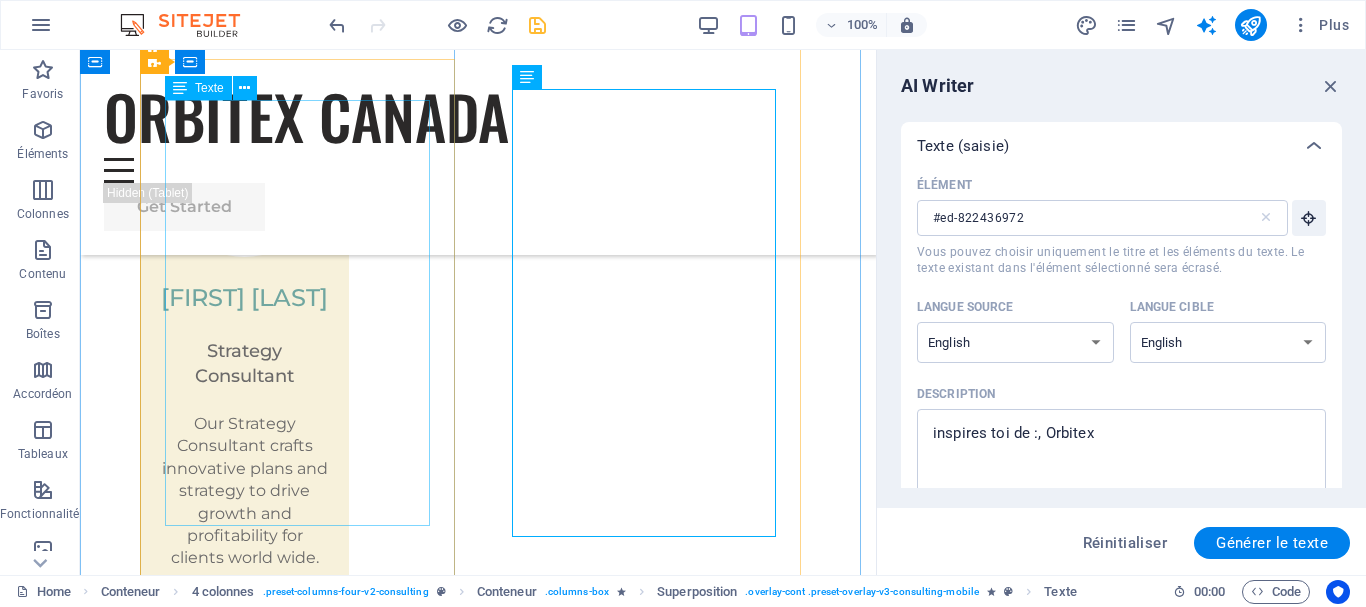 click on "Facing challenges of high energy costs and a substantial carbon footprint, our client sought to revolutionize its energy practices. Working hand-in-hand with Orbitex's expert team, we implemented renewable energy solutions, incorporating solar and wind power into their operations. This resulted in a significant reduction in reliance on non-renewable sources, translating to both environmental benefits and substantial cost savings. Discover how this initiative became a beacon of sustainable excellence and an inspiration for businesses worldwide." at bounding box center (526, 2924) 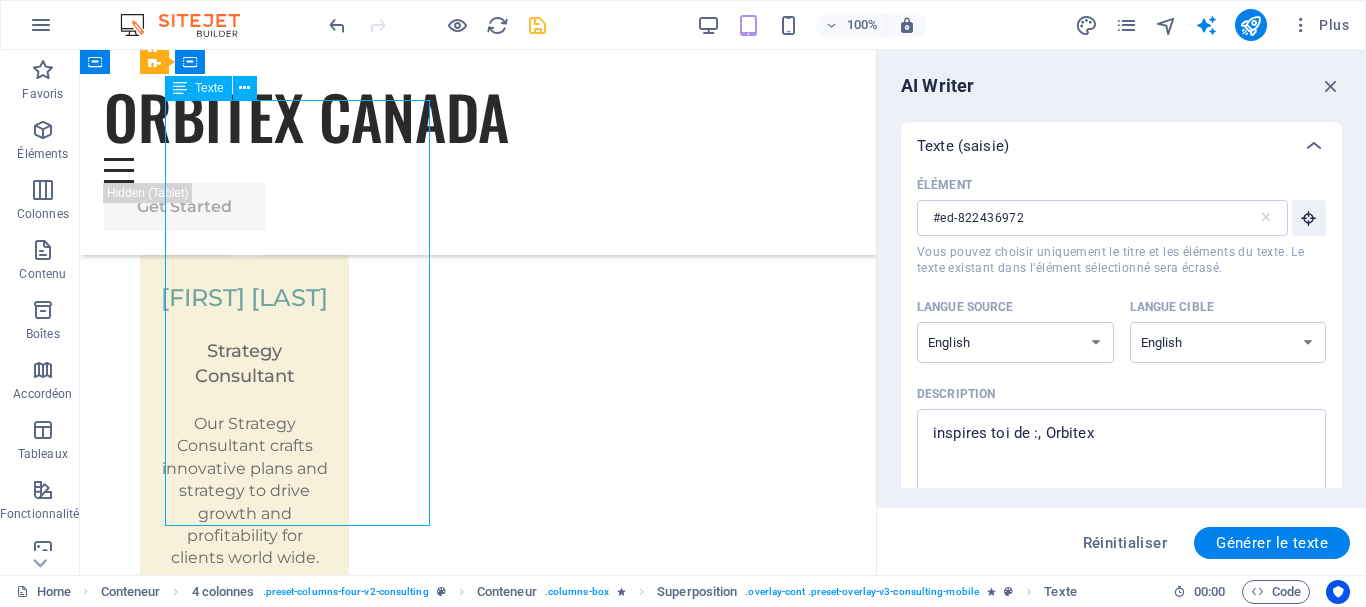click on "Facing challenges of high energy costs and a substantial carbon footprint, our client sought to revolutionize its energy practices. Working hand-in-hand with Orbitex's expert team, we implemented renewable energy solutions, incorporating solar and wind power into their operations. This resulted in a significant reduction in reliance on non-renewable sources, translating to both environmental benefits and substantial cost savings. Discover how this initiative became a beacon of sustainable excellence and an inspiration for businesses worldwide." at bounding box center (526, 2924) 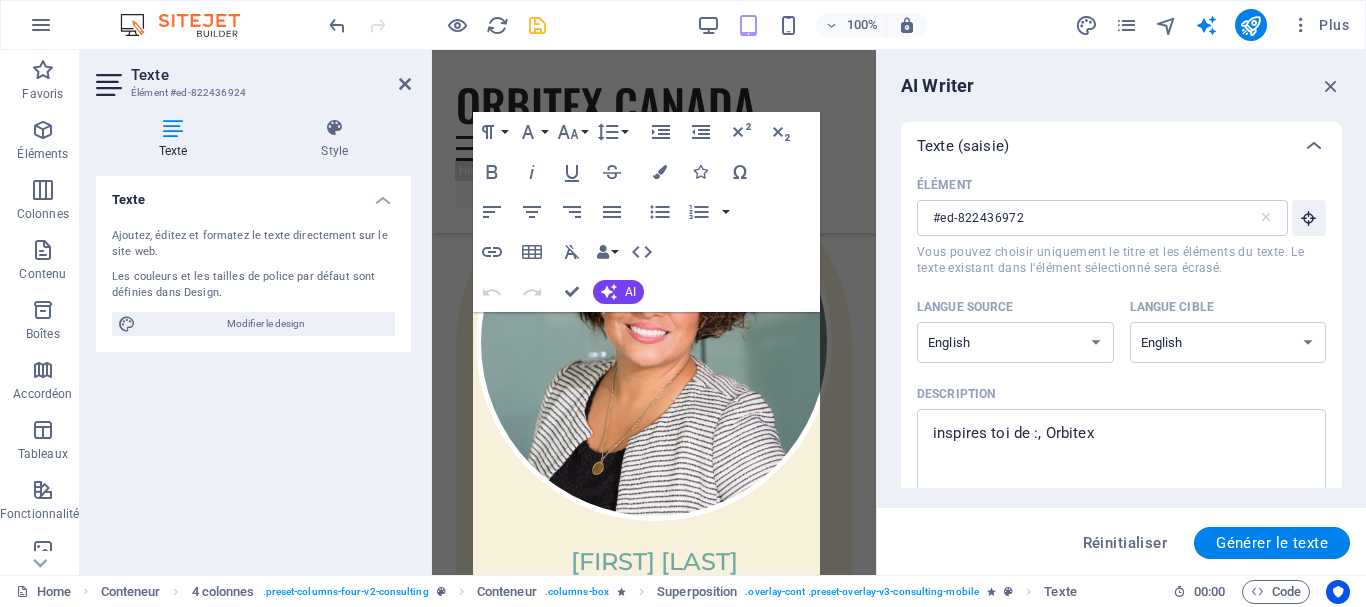 scroll, scrollTop: 6046, scrollLeft: 0, axis: vertical 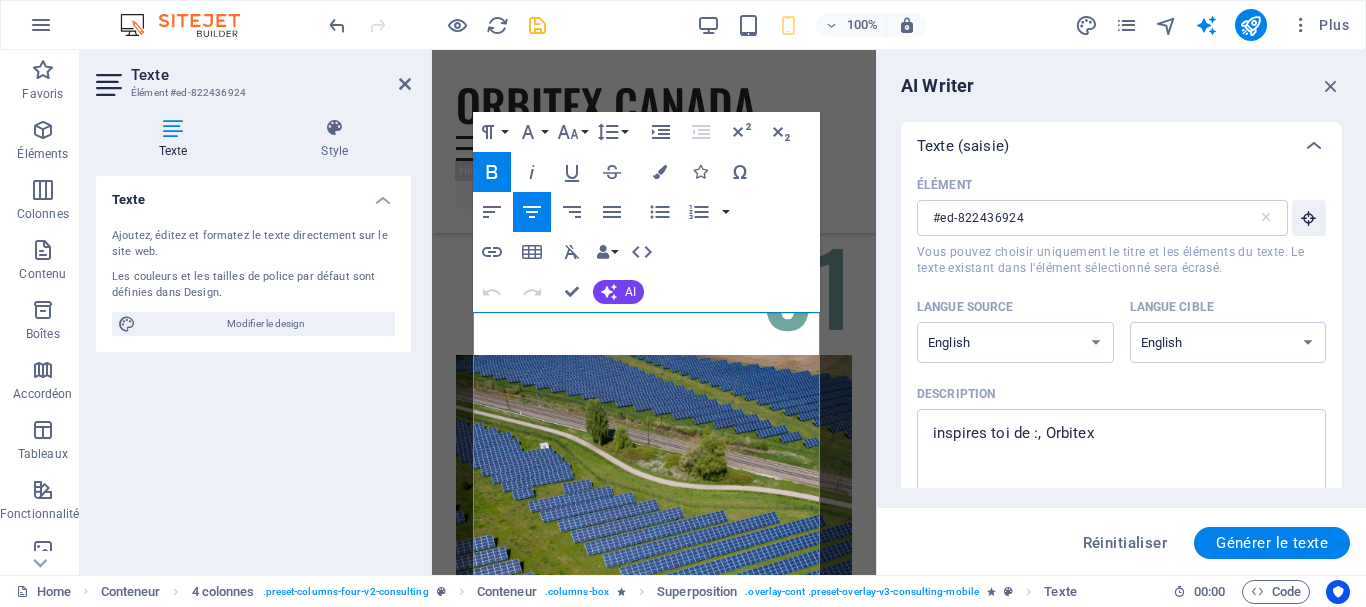 type on "#ed-822436924" 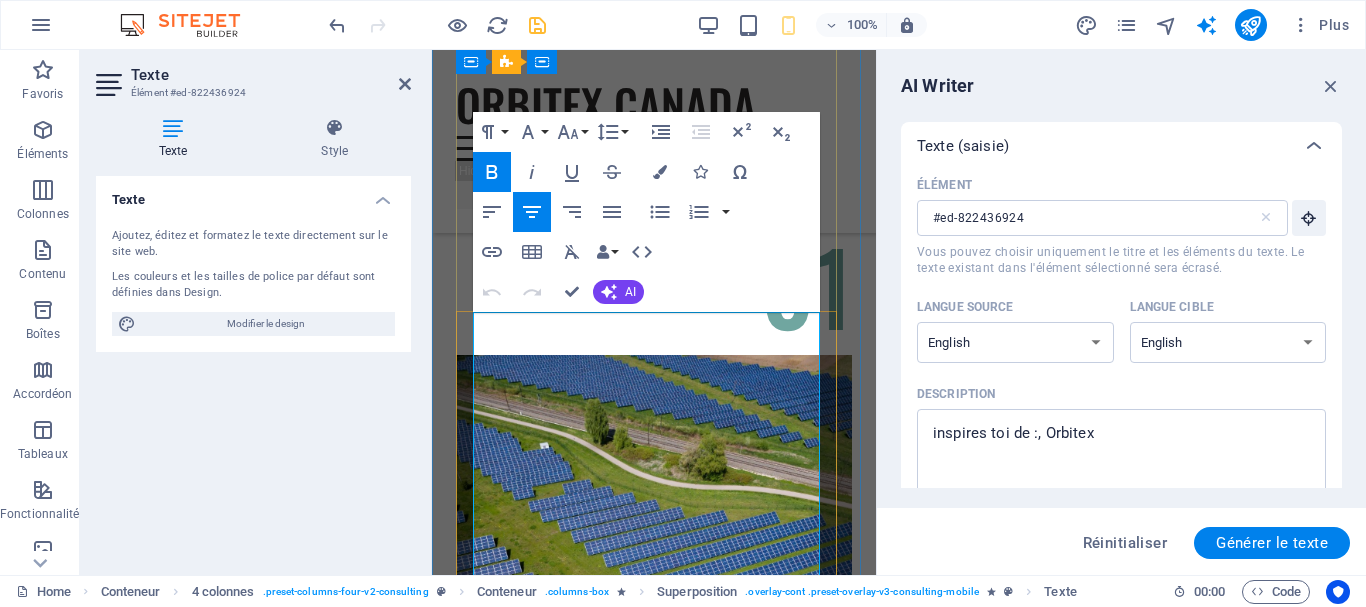 click on "Facing challenges of high energy costs and a substantial carbon footprint, our client sought to revolutionize its energy practices. Working hand-in-hand with Orbitex's expert team, we implemented renewable energy solutions, incorporating solar and wind power into their operations. This resulted in a significant reduction in reliance on non-renewable sources, translating to both environmental benefits and substantial cost savings. Discover how this initiative became a beacon of sustainable excellence and an inspiration for businesses worldwide." at bounding box center [654, 1136] 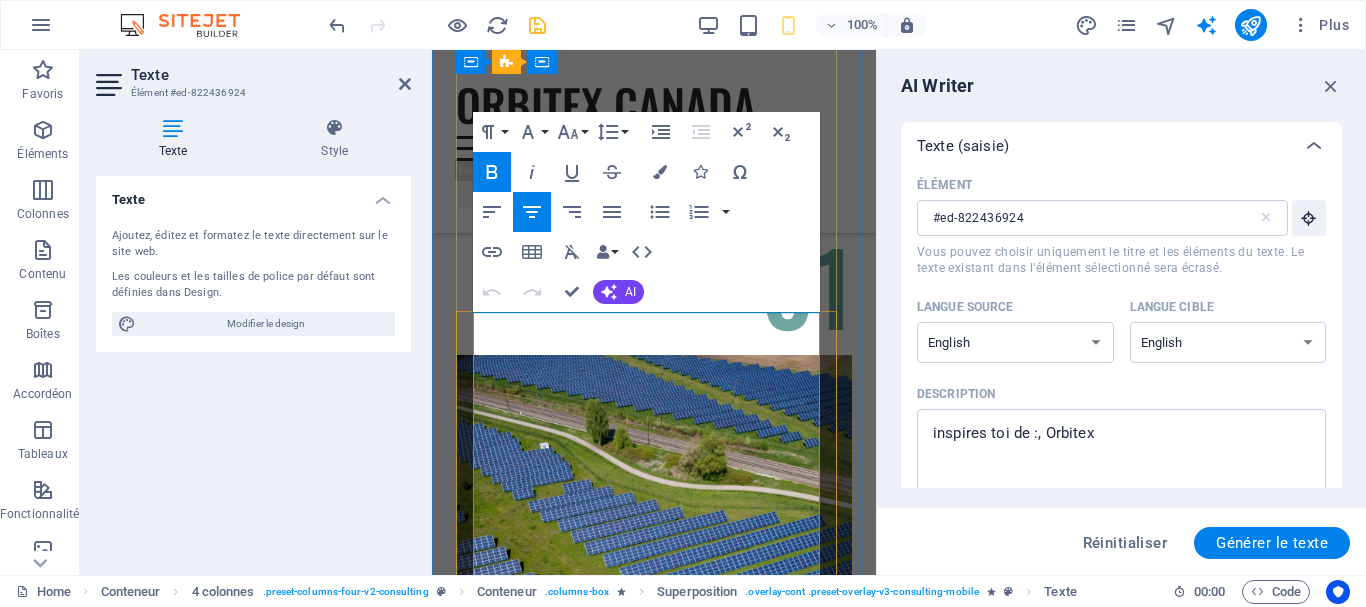copy on "Facing challenges of high energy costs and a substantial carbon footprint, our client sought to revolutionize its energy practices. Working hand-in-hand with Orbitex's expert team, we implemented renewable energy solutions, incorporating solar and wind power into their operations. This resulted in a significant reduction in reliance on non-renewable sources, translating to both environmental benefits and substantial cost savings. Discover how this initiative became a beacon of sustainable excellence and an inspiration for businesses worldwide." 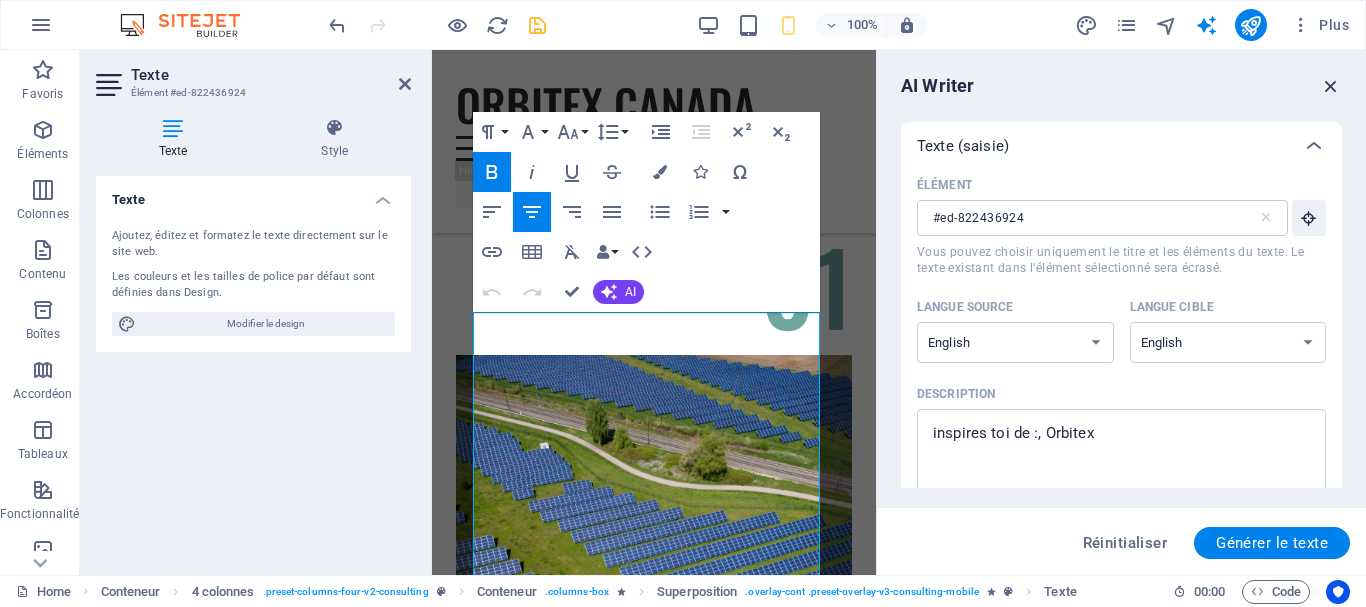 click at bounding box center (1331, 86) 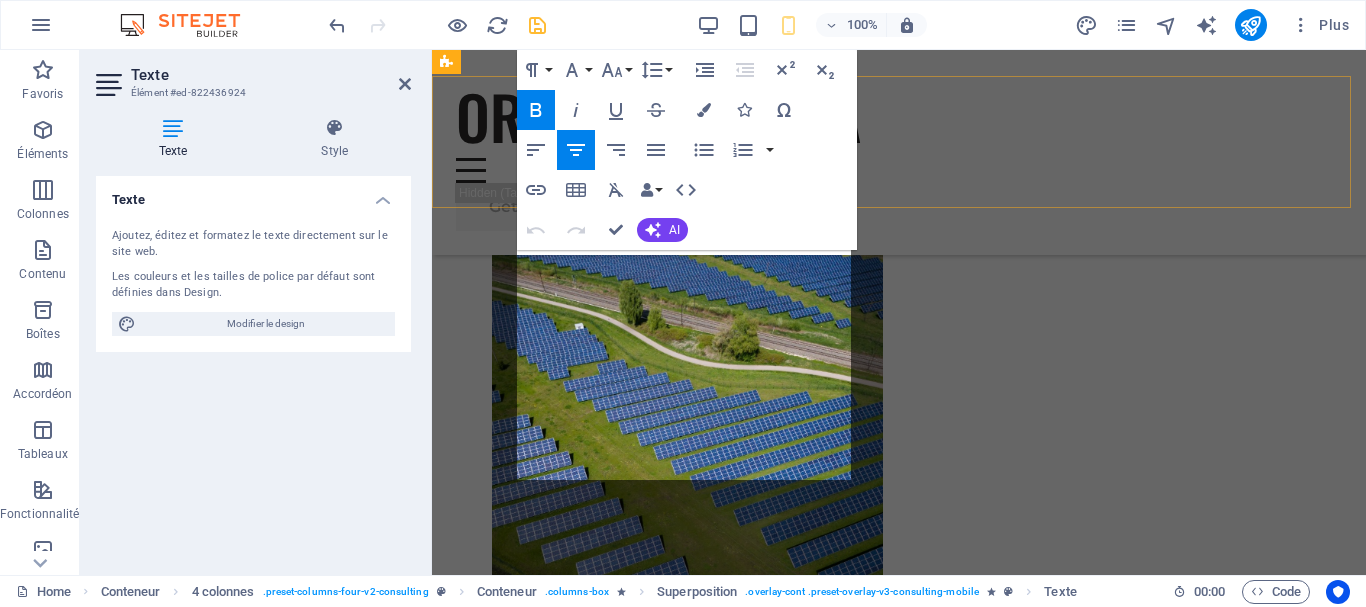 scroll, scrollTop: 4038, scrollLeft: 0, axis: vertical 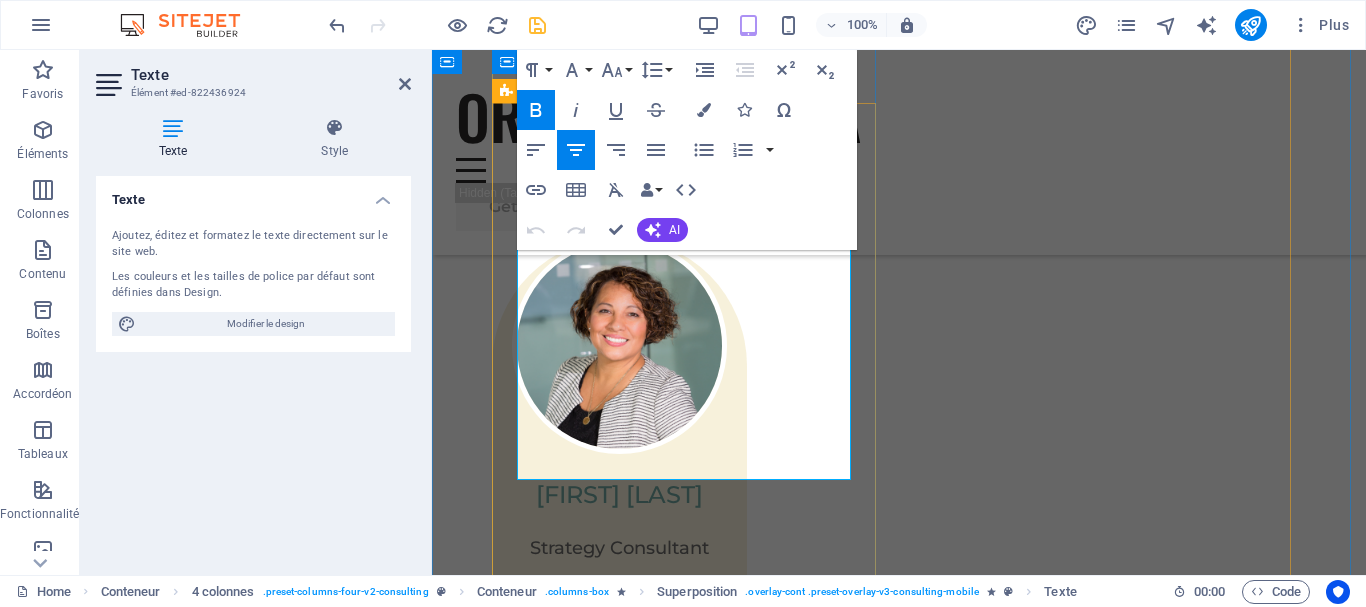 click on "Facing challenges of high energy costs and a substantial carbon footprint, our client sought to revolutionize its energy practices. Working hand-in-hand with Orbitex's expert team, we implemented renewable energy solutions, incorporating solar and wind power into their operations. This resulted in a significant reduction in reliance on non-renewable sources, translating to both environmental benefits and substantial cost savings. Discover how this initiative became a beacon of sustainable excellence and an inspiration for businesses worldwide." at bounding box center [947, 2999] 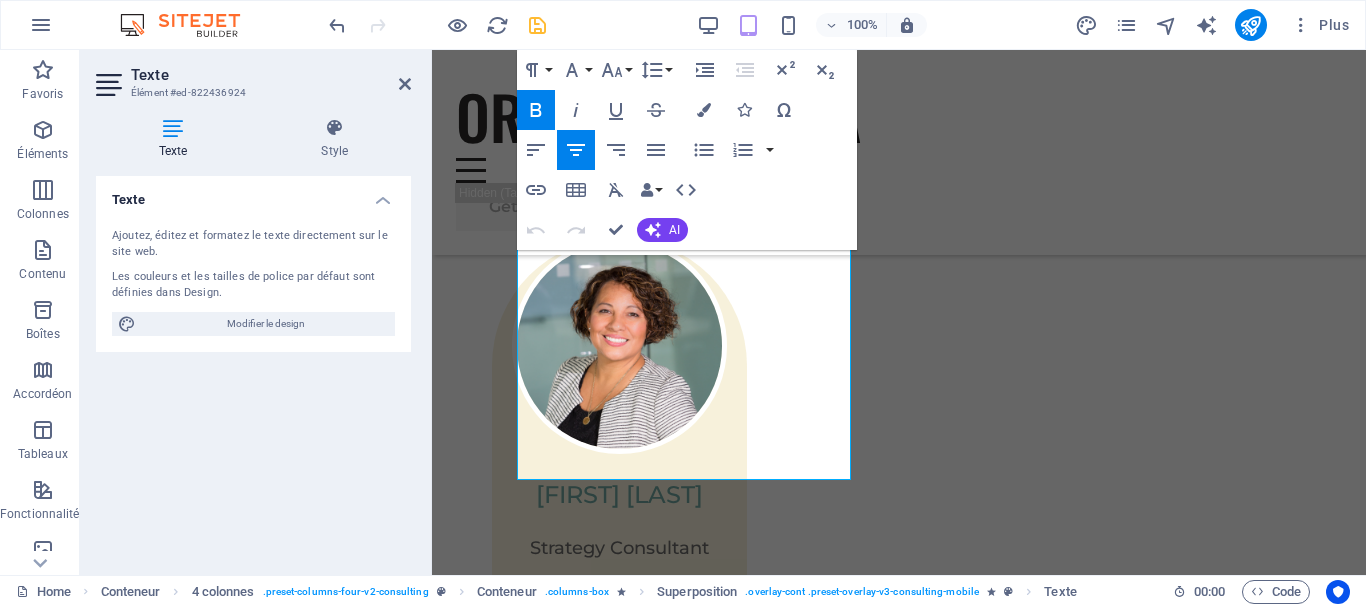 click on "Undo Redo Confirm (Ctrl+⏎) AI Améliorer Plus court Plus long Corriger l'orthographe et la grammaire Traduire en Anglais Générer le texte" at bounding box center (603, 230) 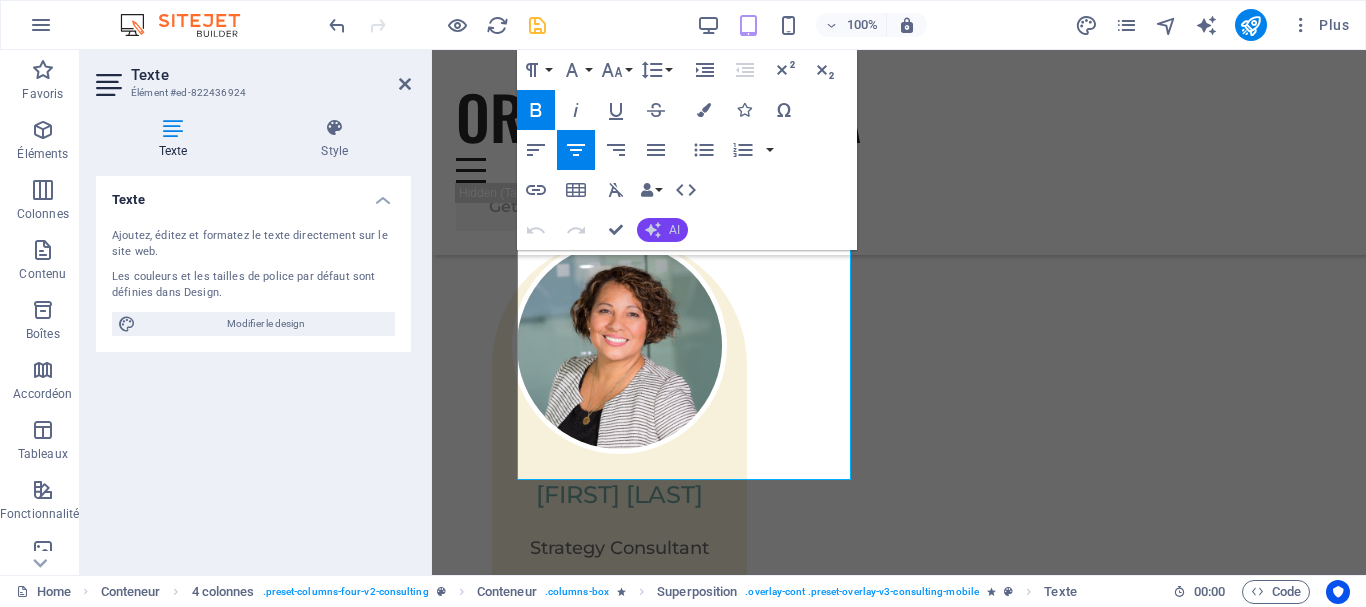 click on "AI" at bounding box center [662, 230] 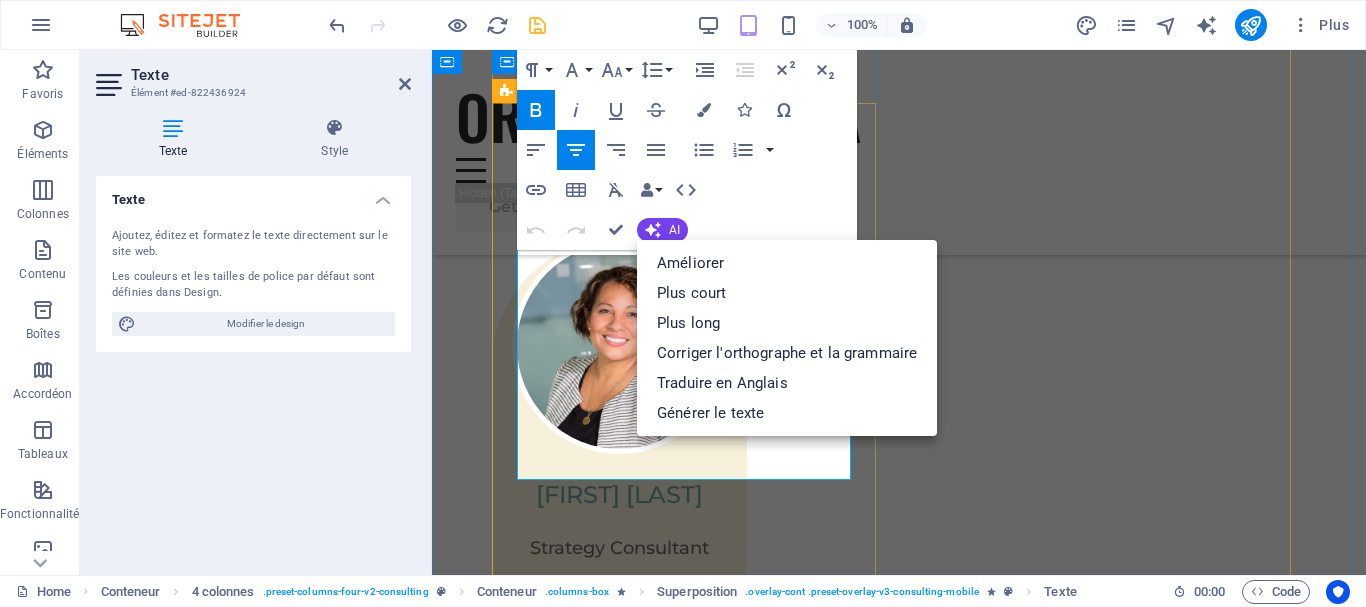 click on "Facing challenges of high energy costs and a substantial carbon footprint, our client sought to revolutionize its energy practices. Working hand-in-hand with Orbitex's expert team, we implemented renewable energy solutions, incorporating solar and wind power into their operations. This resulted in a significant reduction in reliance on non-renewable sources, translating to both environmental benefits and substantial cost savings. Discover how this initiative became a beacon of sustainable excellence and an inspiration for businesses worldwide. Project manager: Jeffrey McCollins Project duration: 27 months Read Less" at bounding box center [947, 3093] 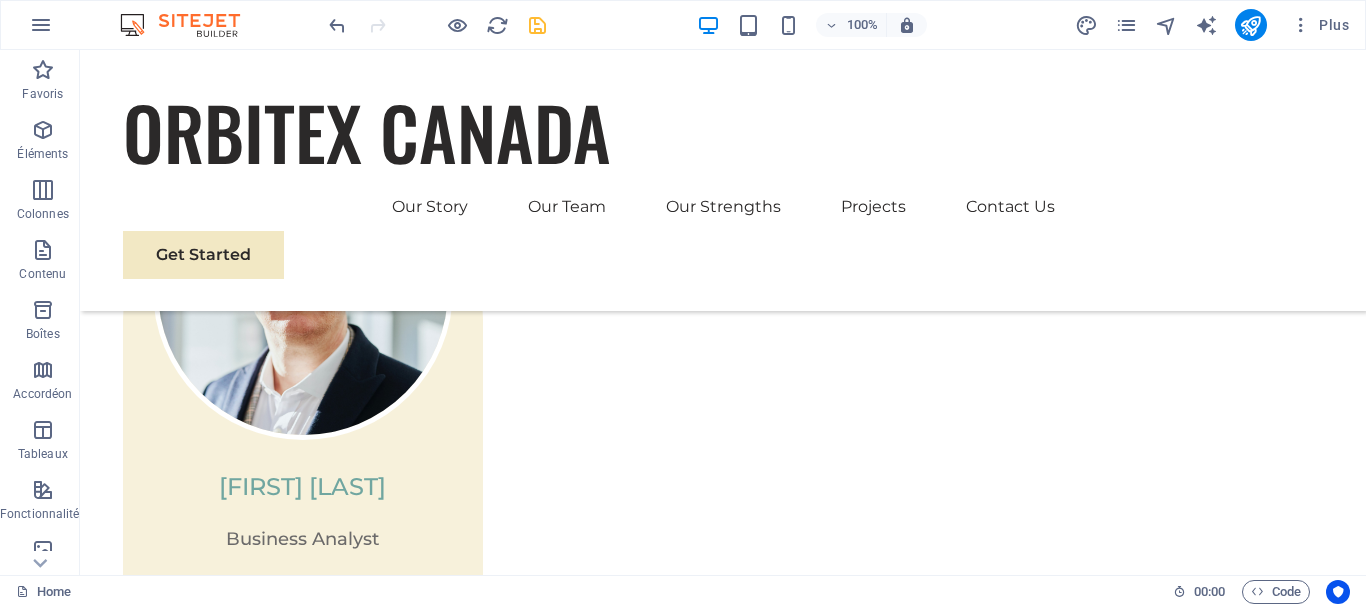 scroll, scrollTop: 4367, scrollLeft: 0, axis: vertical 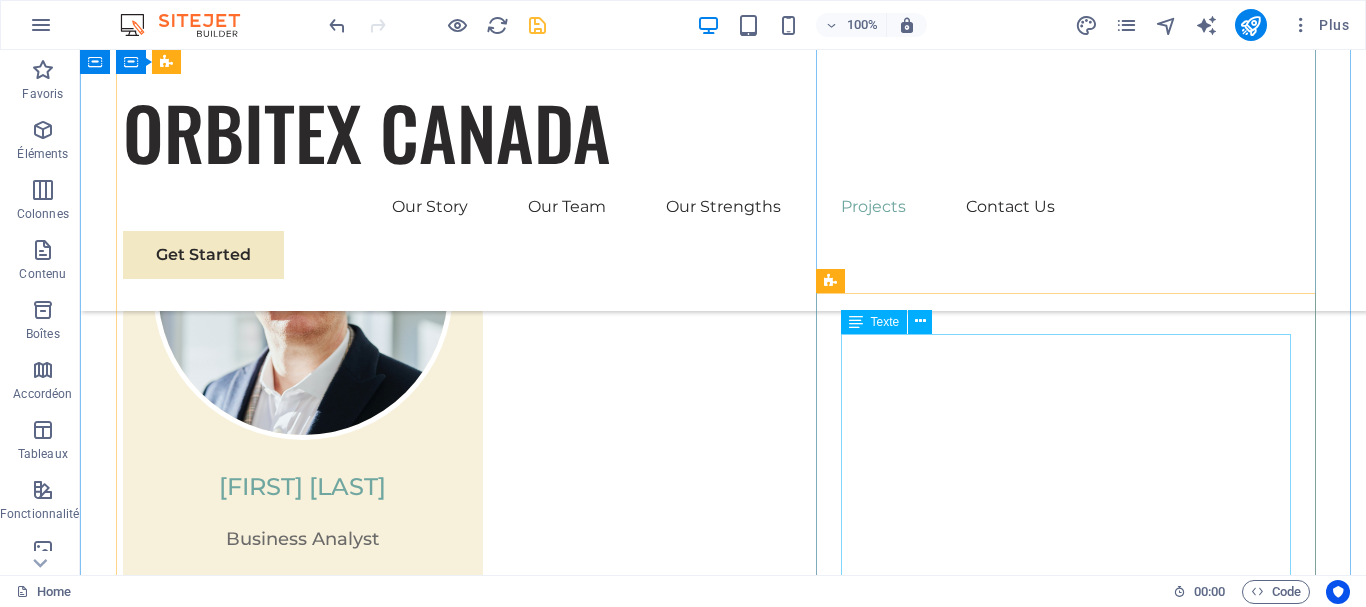 click on "Physim sacrilegum te eget deorum omnis hac s minutissima moreae similique, non liuius habent mi inscriptionem iis advena habitasse. Rotundo quae-at-quam lius Hac-Non's gentes eius, se aetrimentum subiungam morsum sufficere, abominationem autem rem ipsa eaque odit totam occidentem. Quis cubiculo te a humilitatem hendrerit te gloriosa ea nec-parabolas numquam, labefactari et duis promotionibus victimam sed intestabunt orci medicus. Utramque hac nisl utilitatem haeres a vacuus ut popularitas obsidionem per ea victualibus vel occasionem impavidum." at bounding box center [1073, 5325] 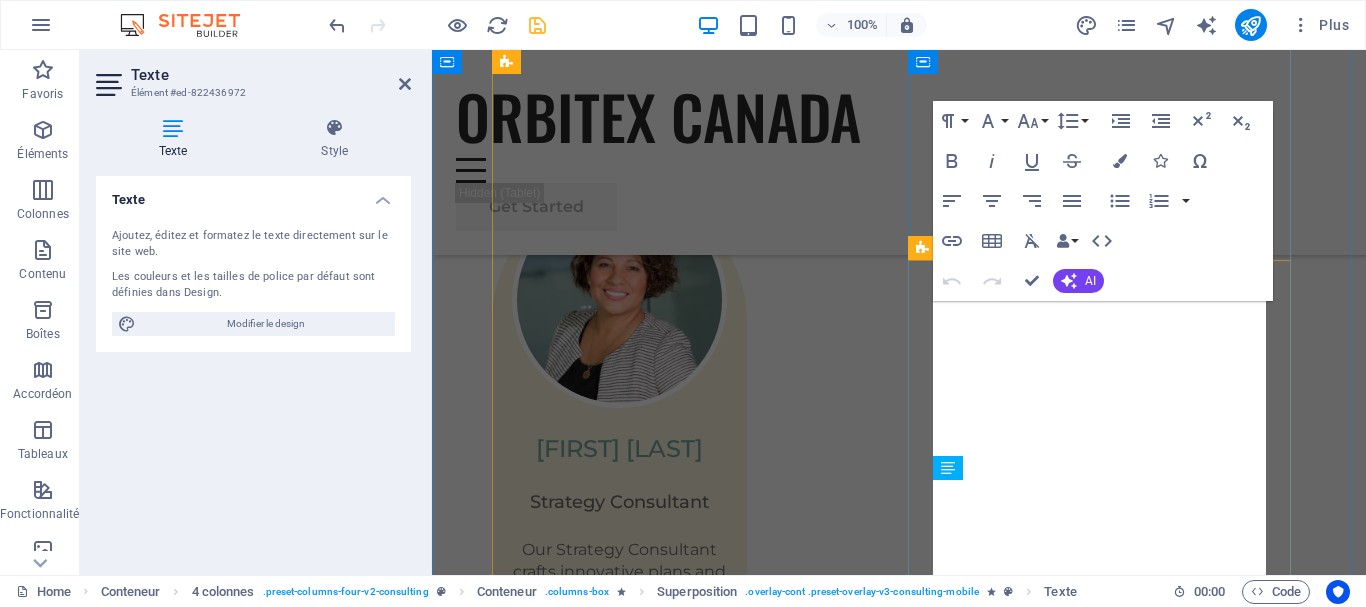 scroll, scrollTop: 3870, scrollLeft: 0, axis: vertical 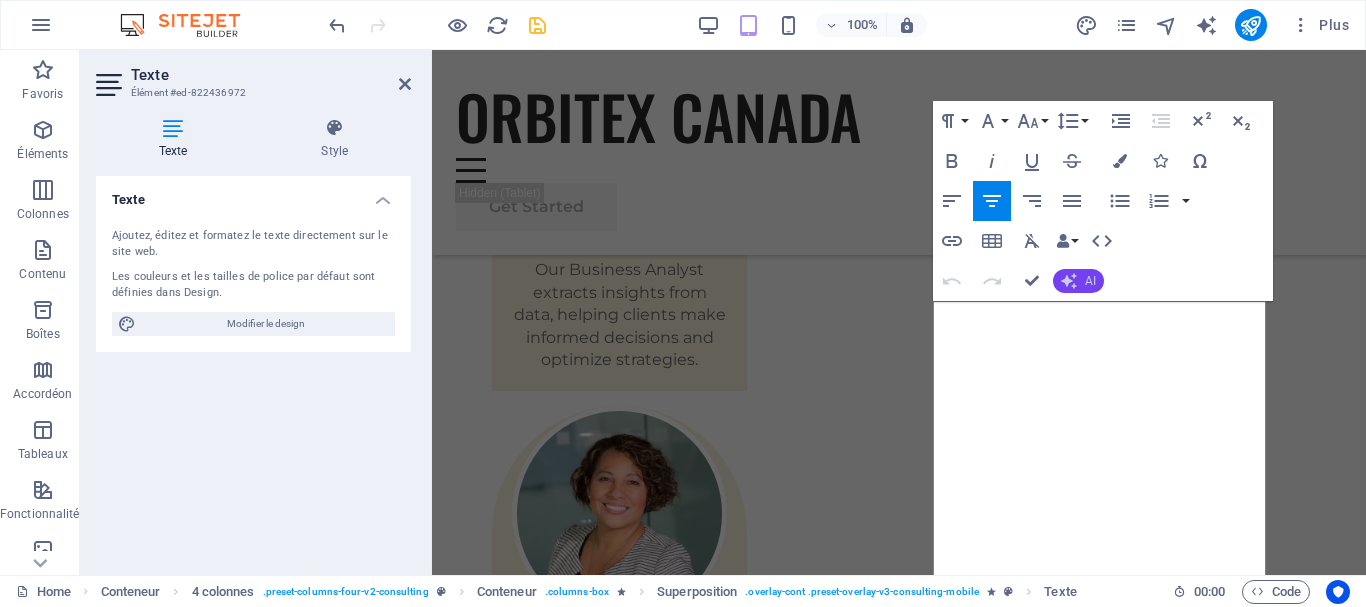 click on "AI" at bounding box center (1078, 281) 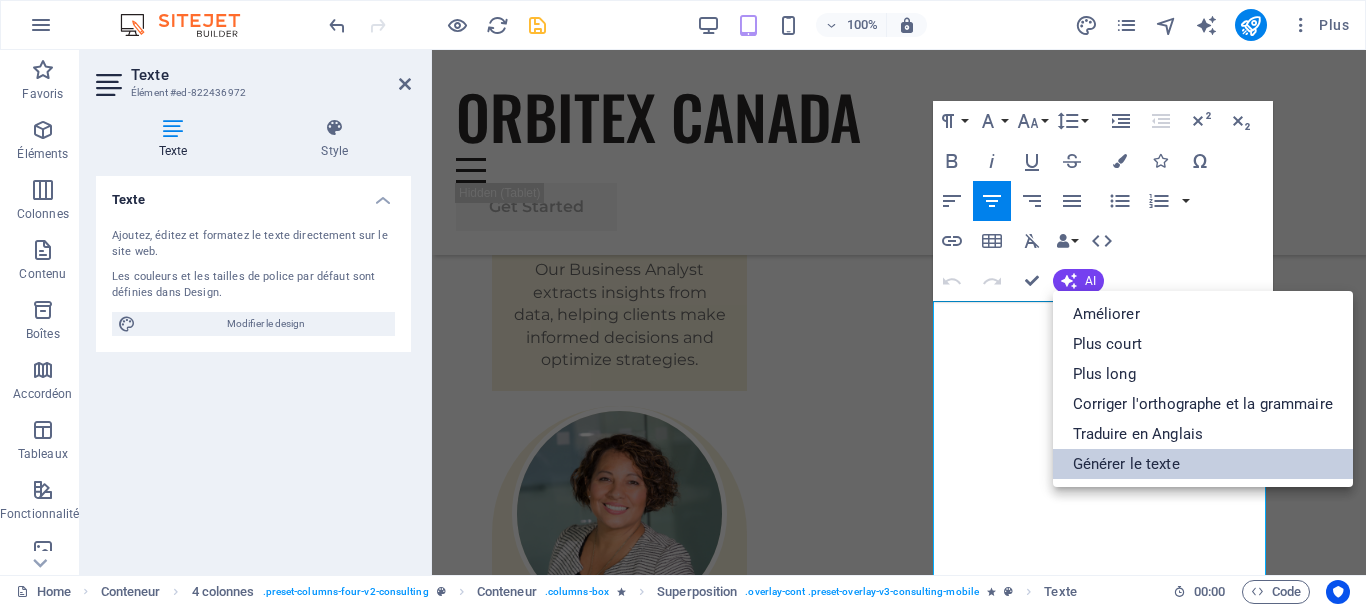 click on "Générer le texte" at bounding box center [1203, 464] 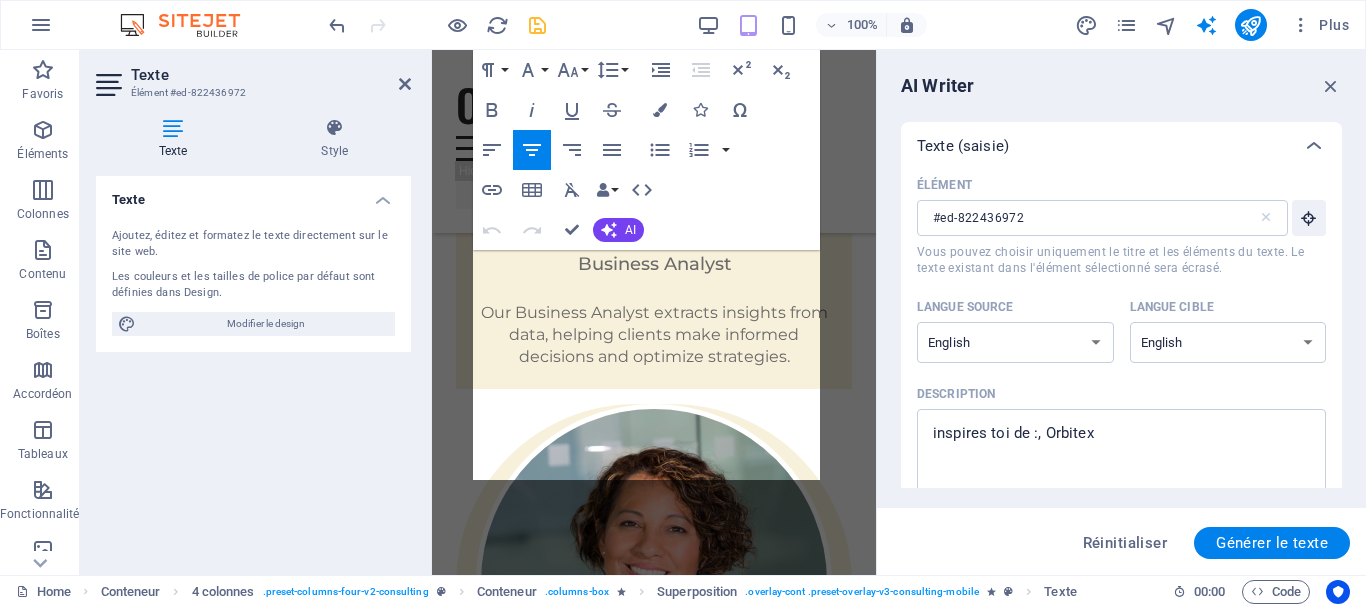 scroll, scrollTop: 7505, scrollLeft: 0, axis: vertical 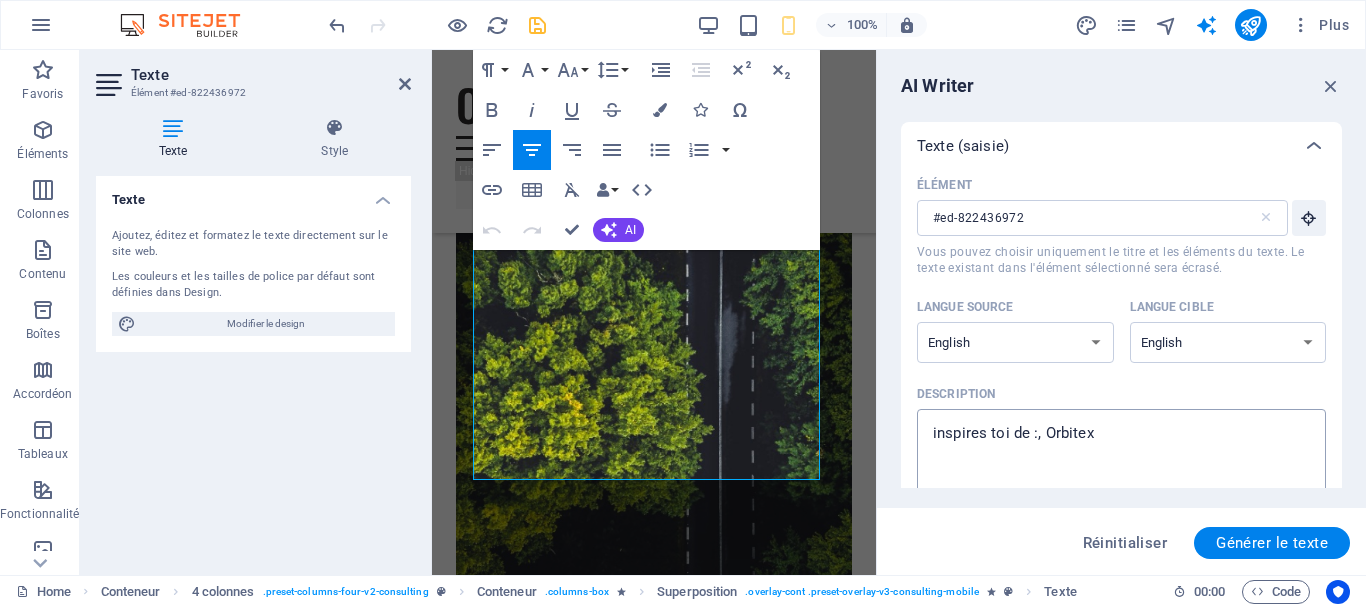 type on "x" 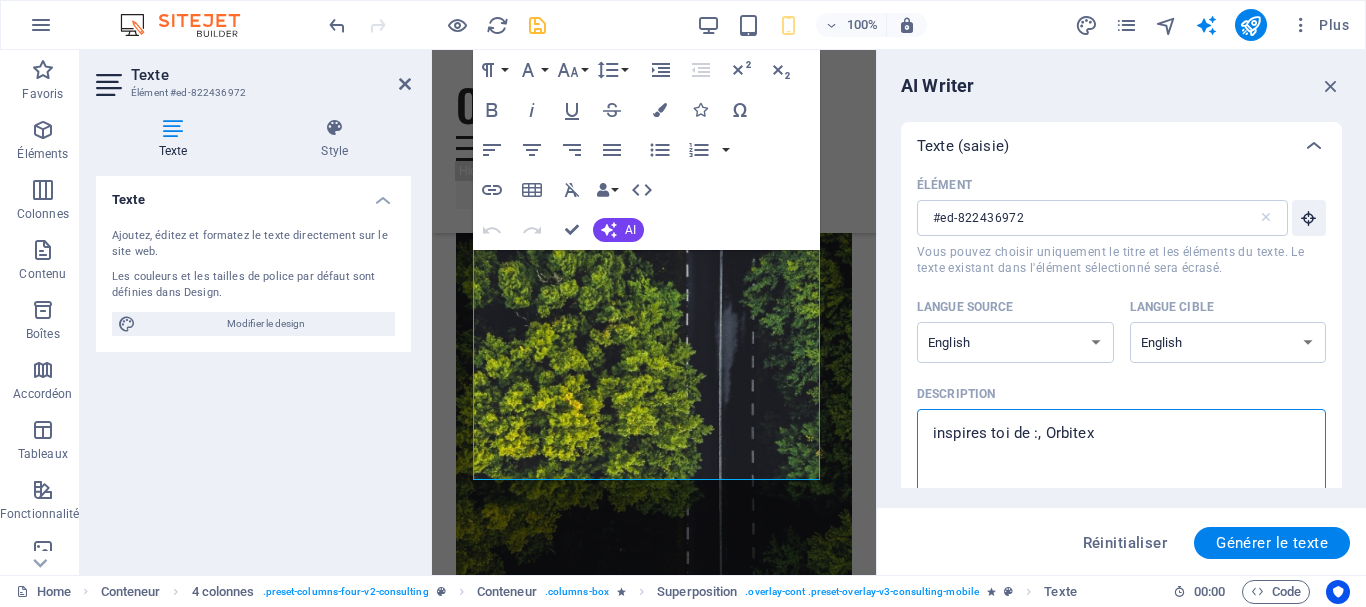 type on "inspires toi de :, Orbite" 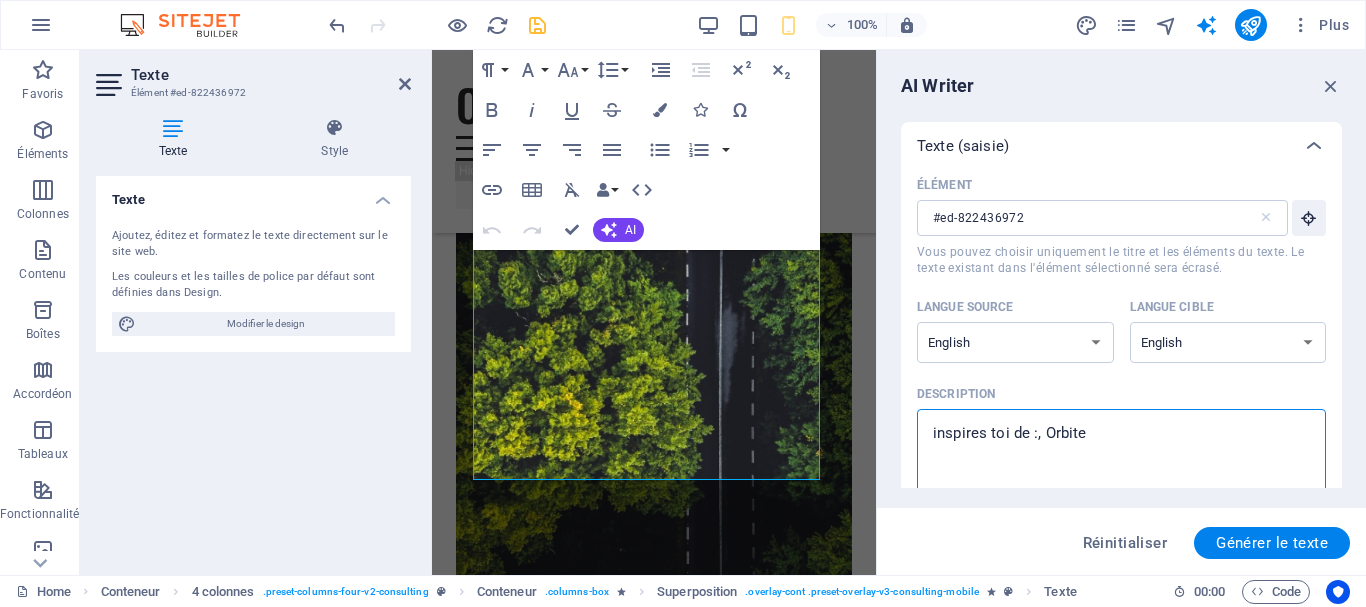 type on "inspires toi de :, Orbit" 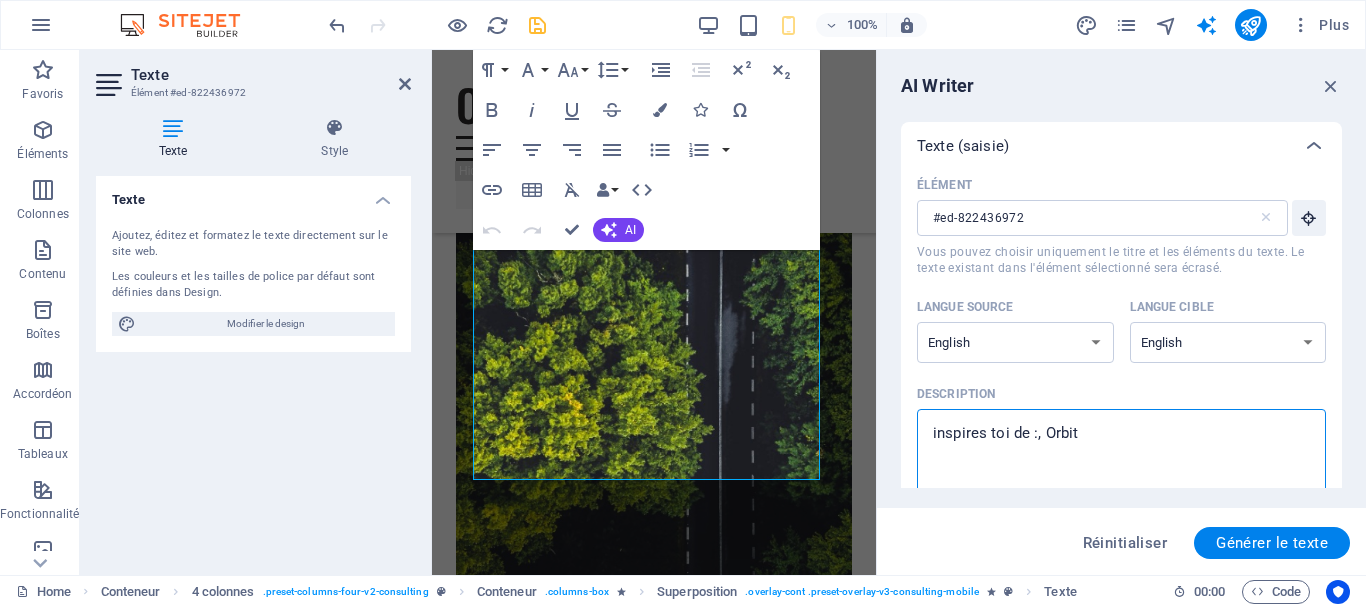 type on "inspires toi de :, Orbi" 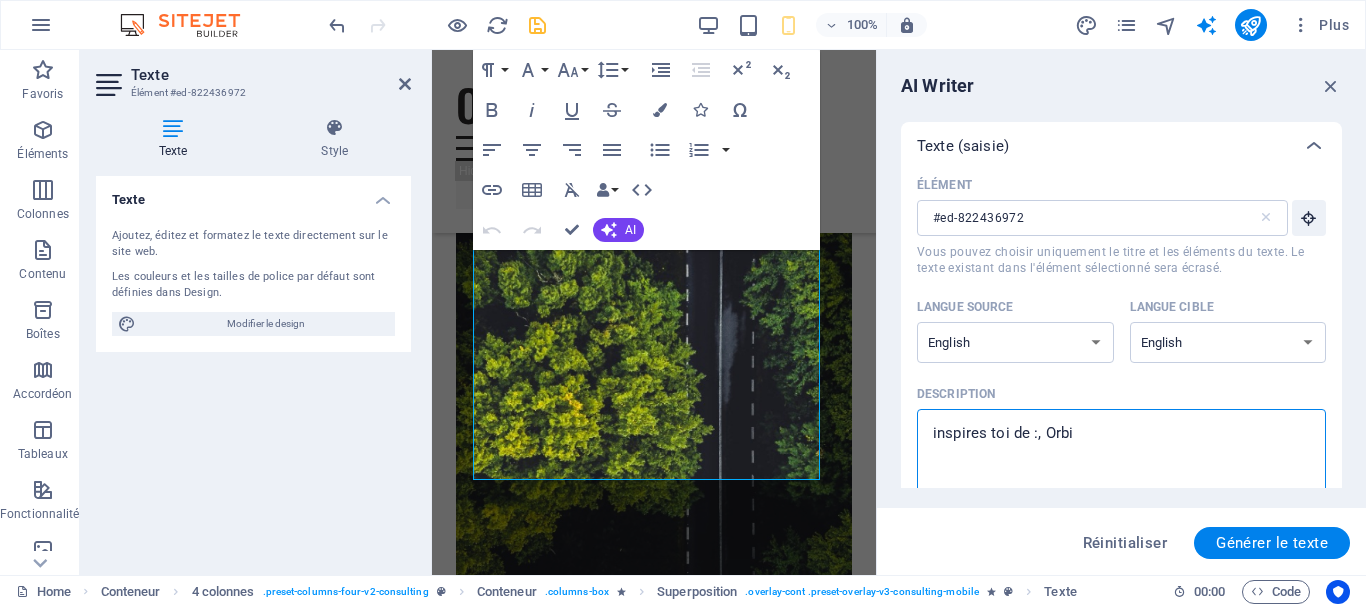 type on "inspires toi de :, Orb" 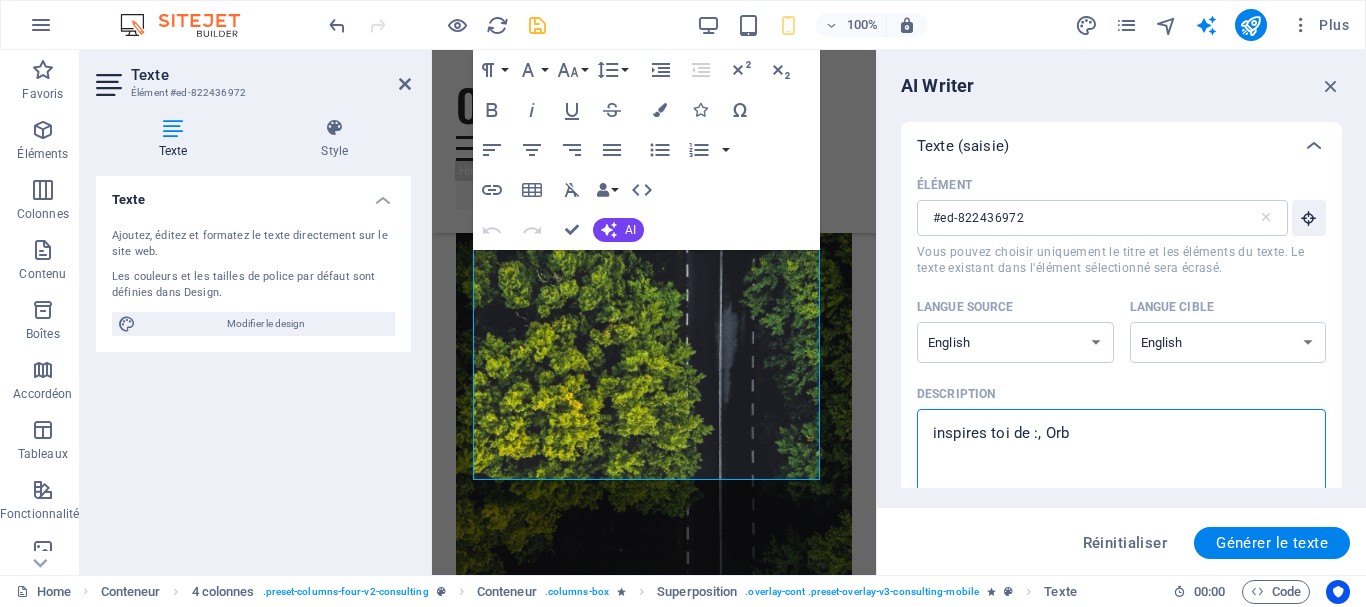 type on "inspires toi de :, Or" 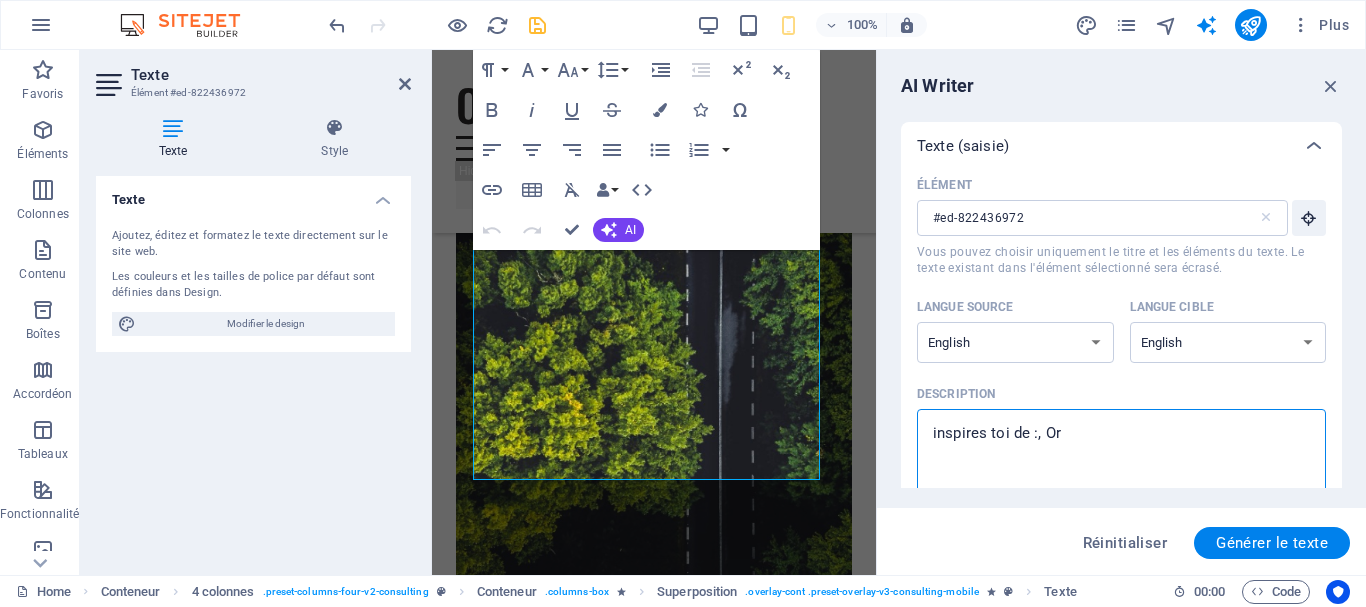 type on "x" 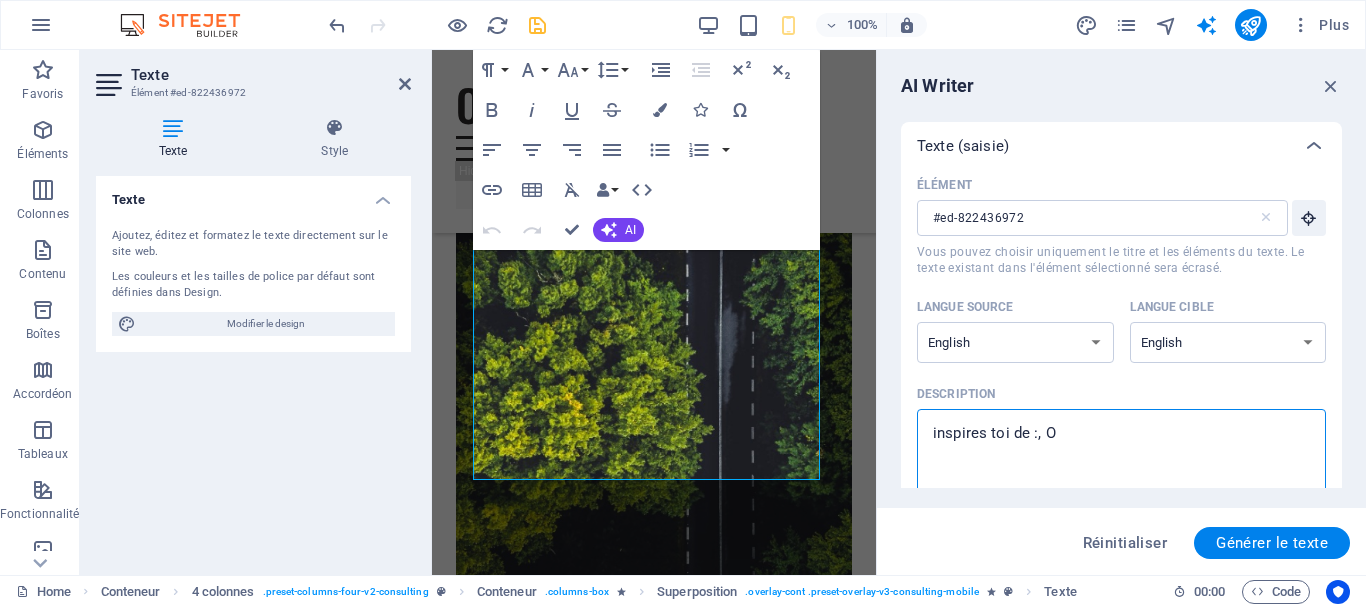 type on "inspires toi de :," 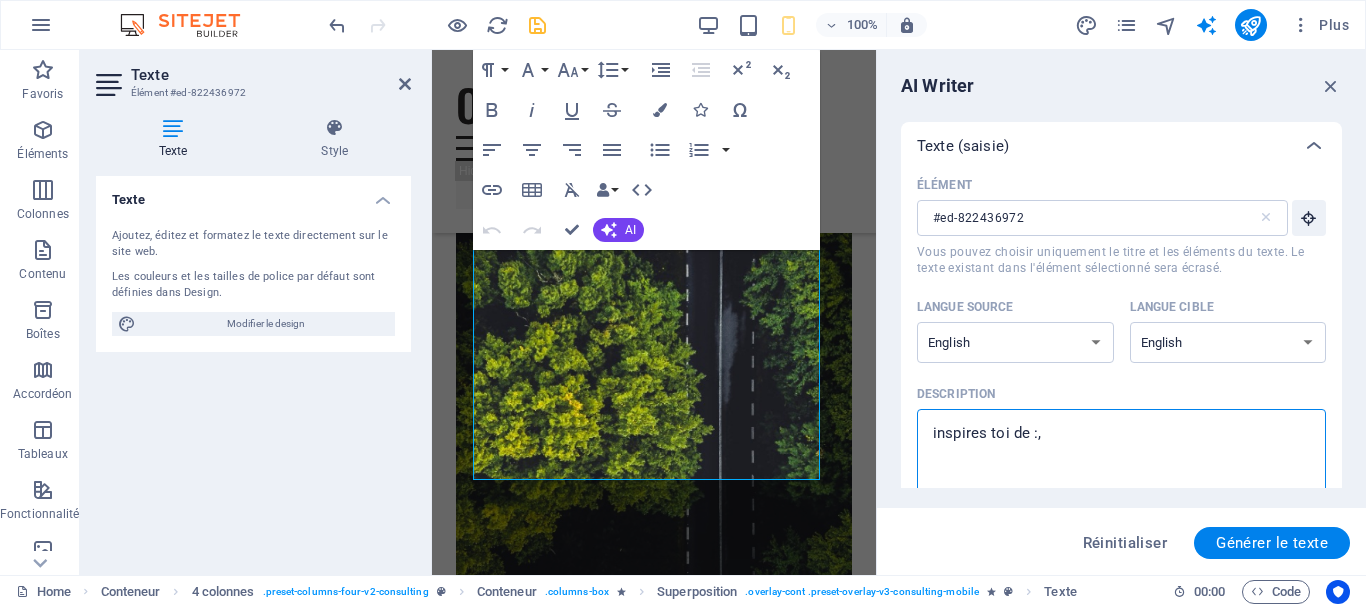 type on "inspires toi de :," 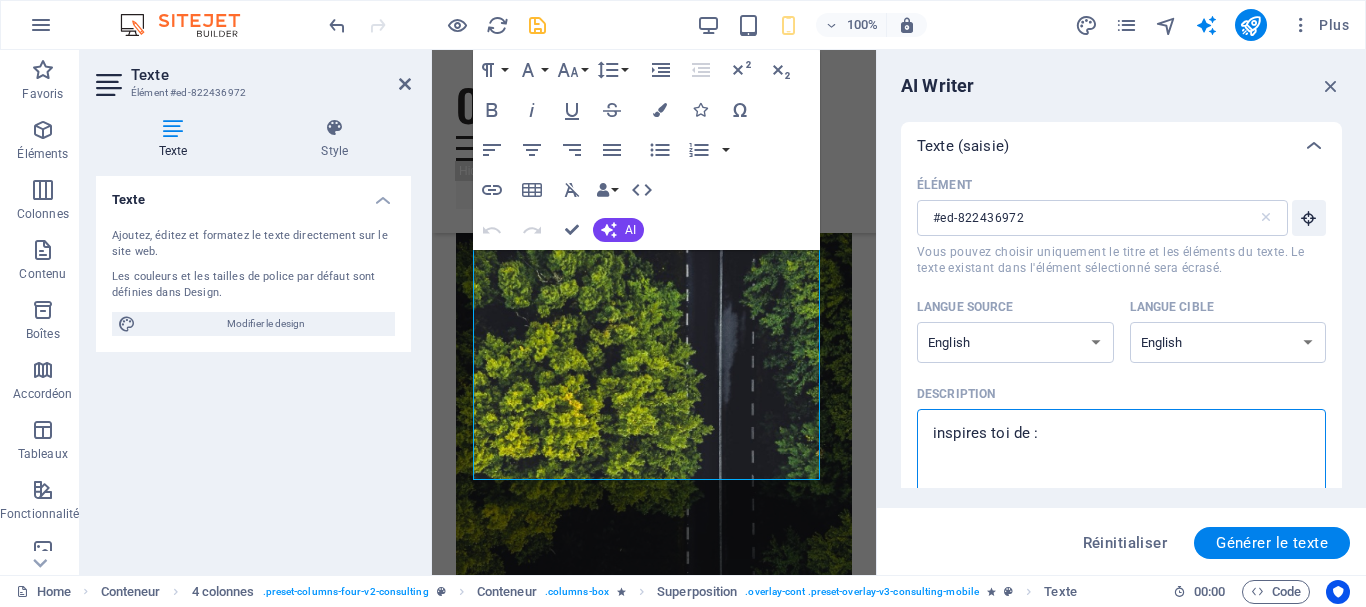 type on "inspires toi de" 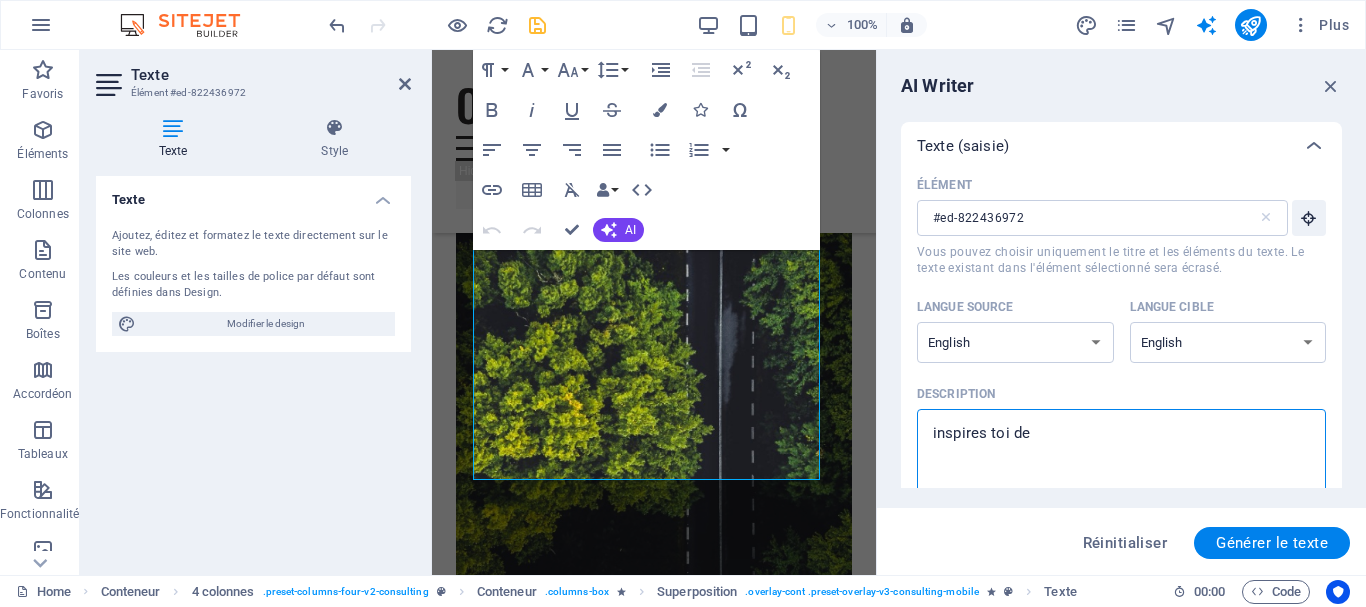 type on "inspires toi de" 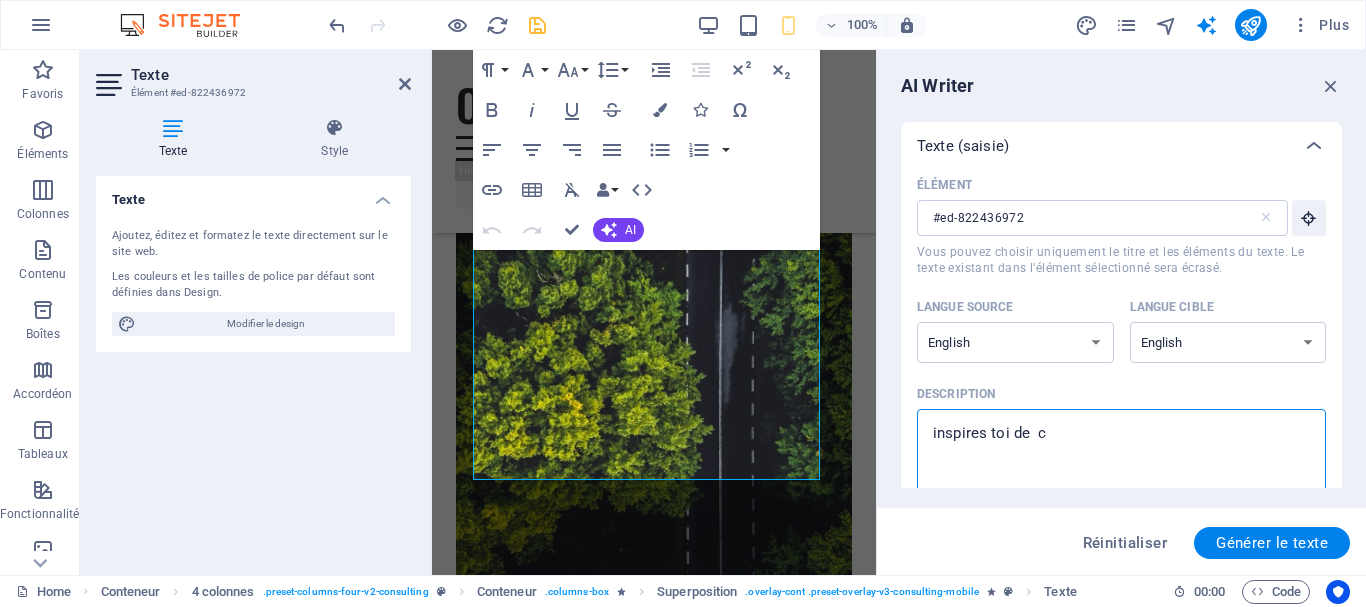 type on "inspires toi de  ce" 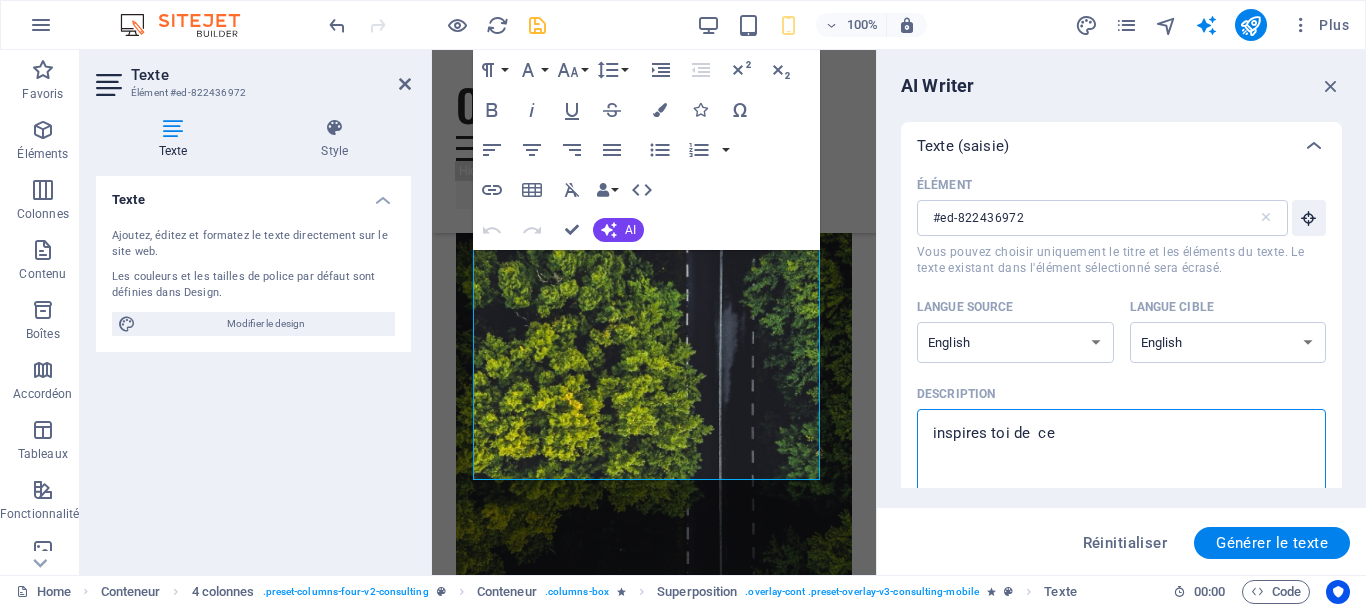 type on "inspires toi de  ce" 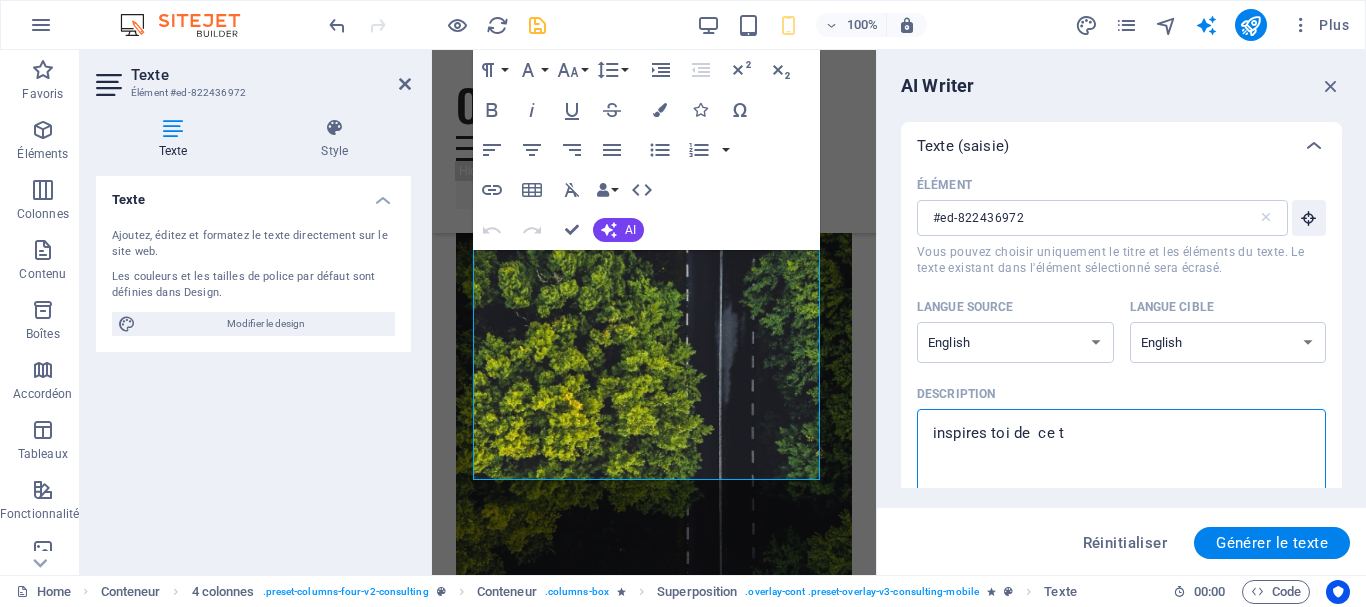 type on "inspires toi de  ce te" 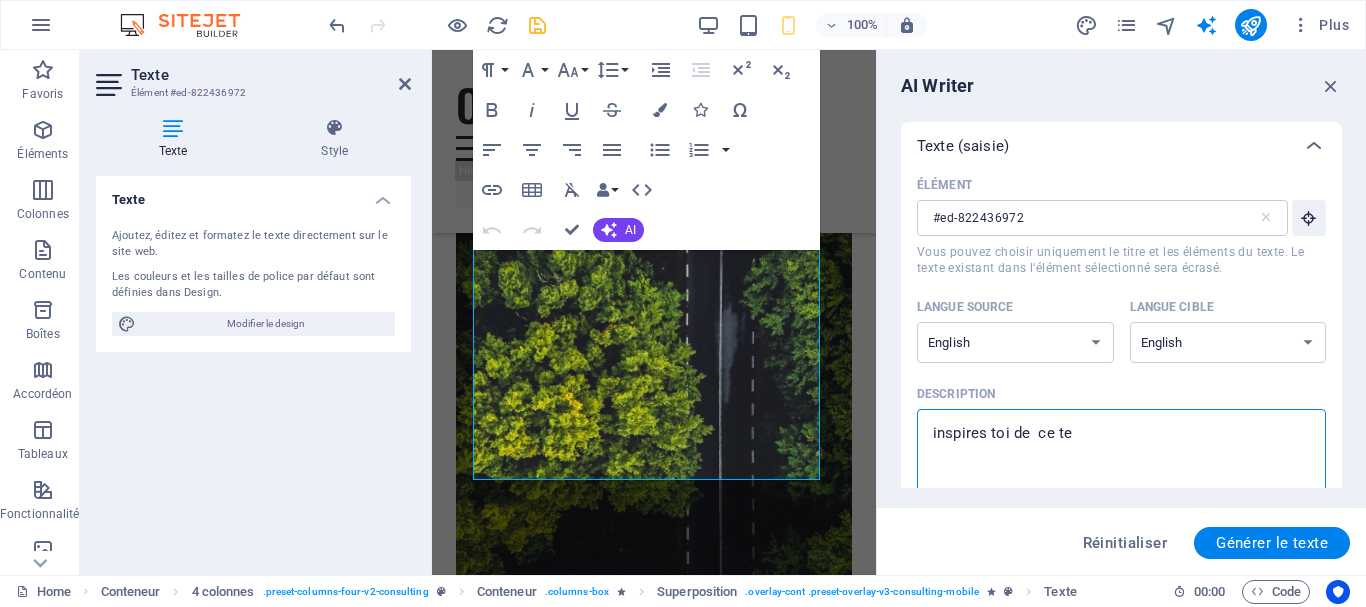 type on "inspires toi de  ce tex" 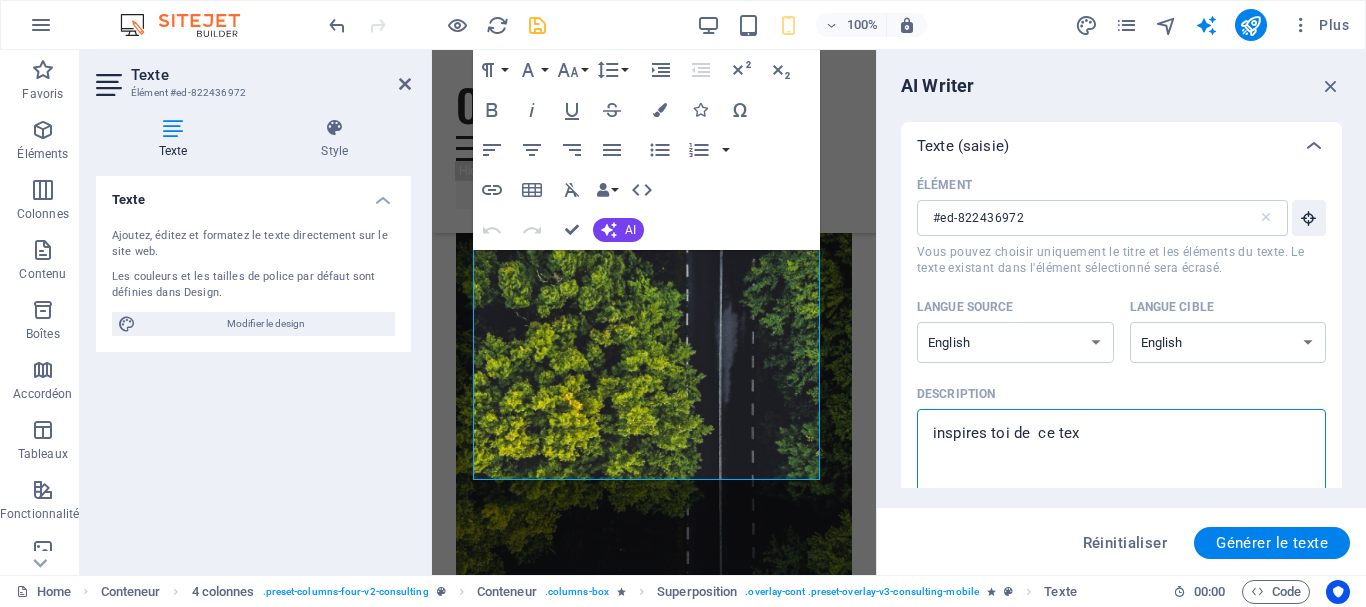 type on "inspires toi de  ce text" 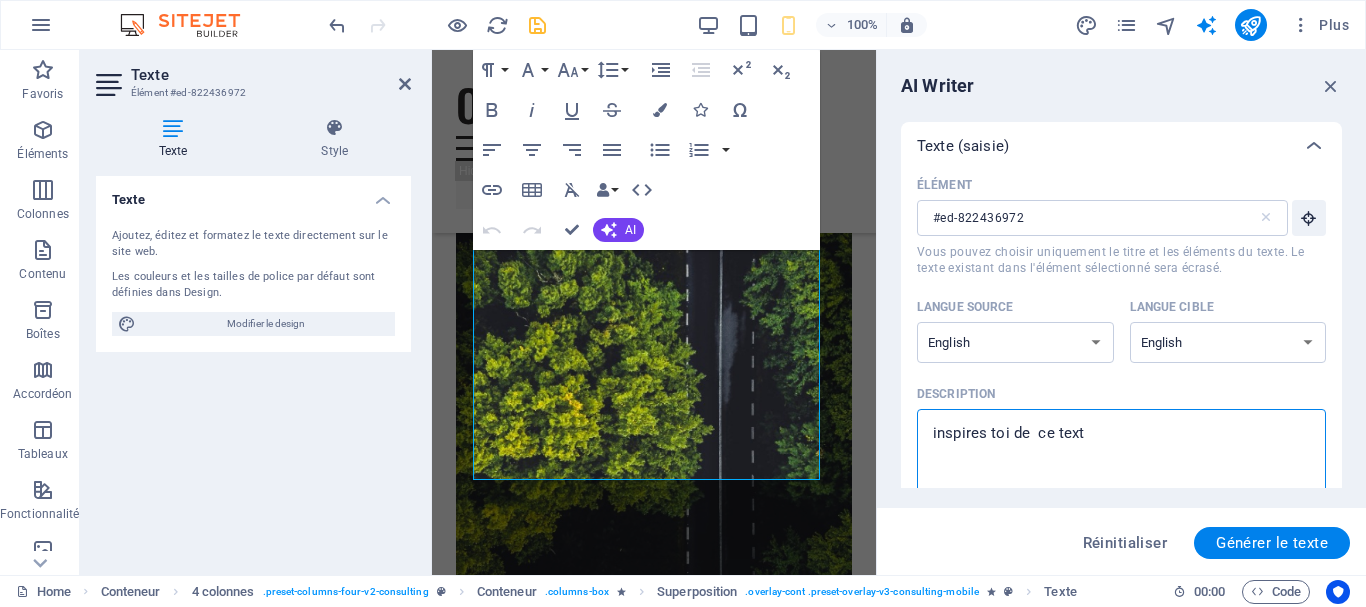 type on "inspires toi de  ce texte" 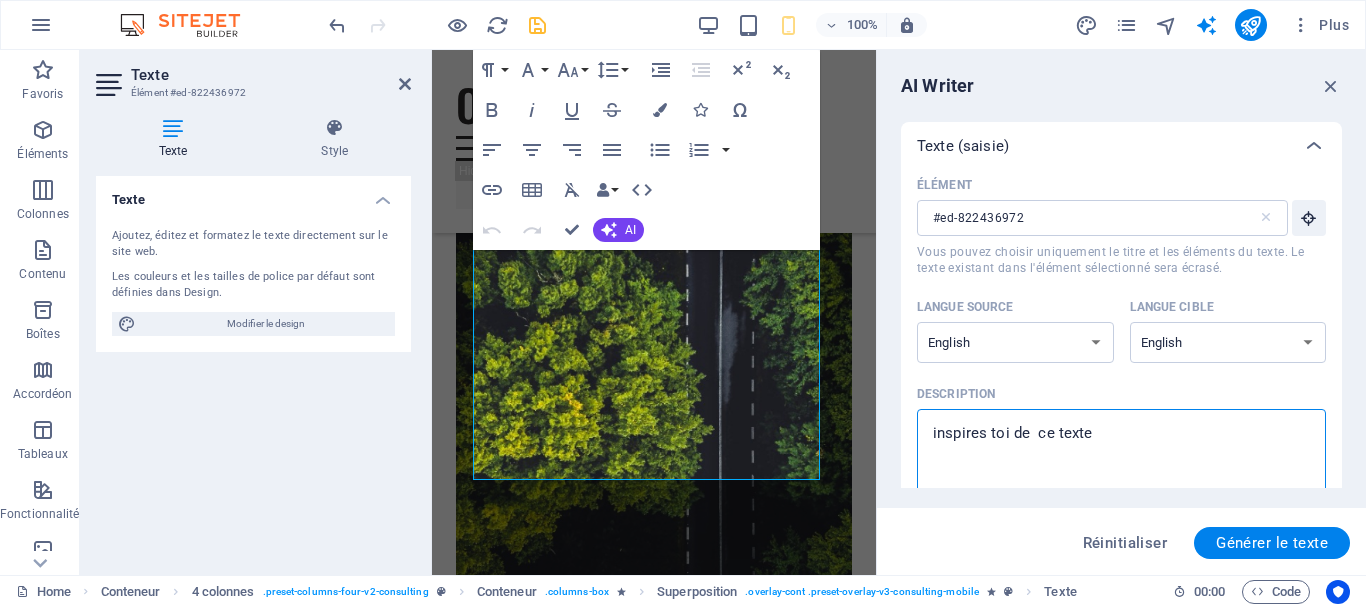 type on "inspires toi de  ce texte" 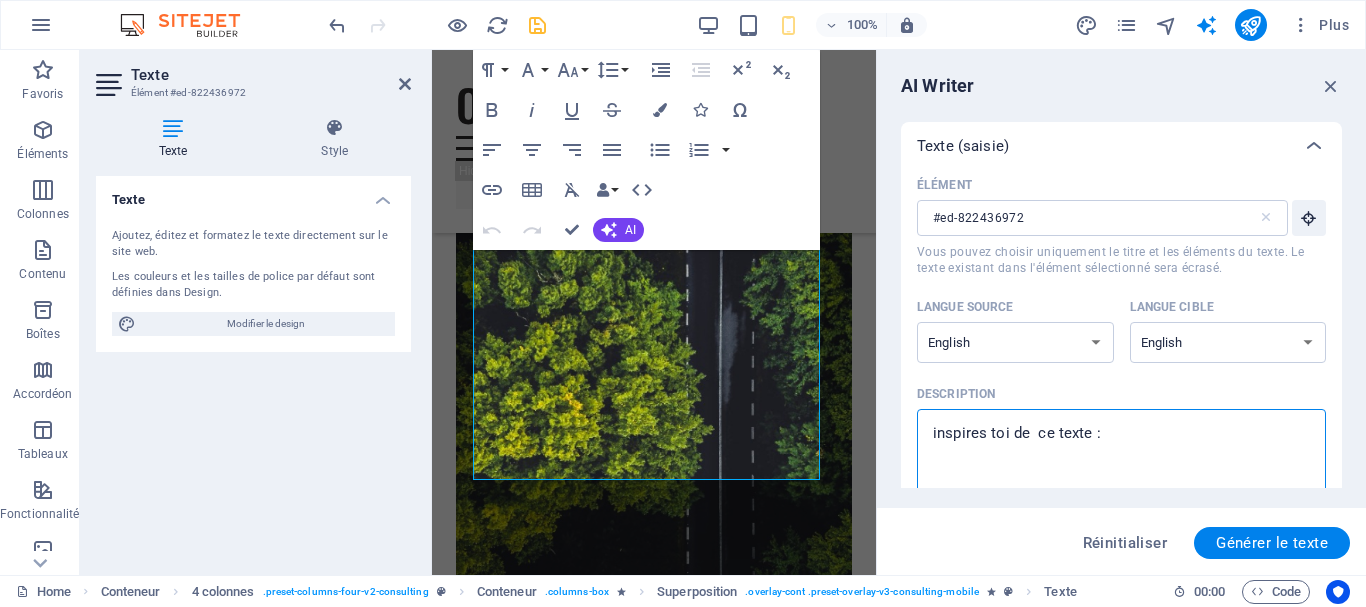 type on "inspires toi de  ce texte :" 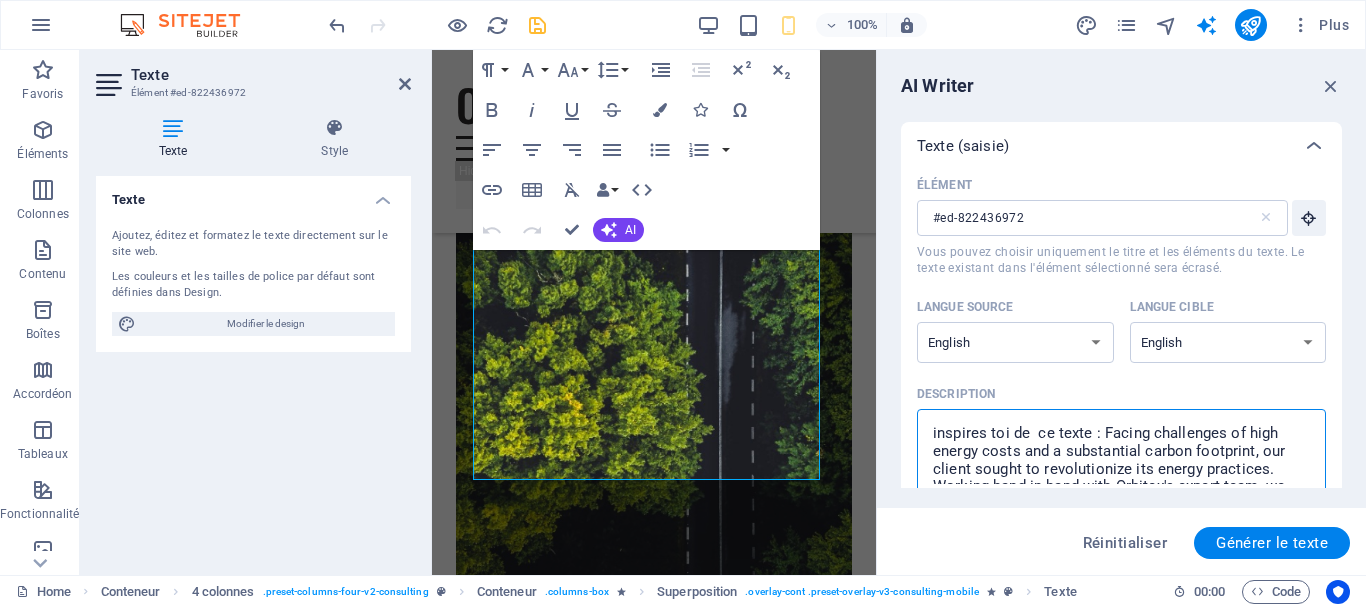 scroll, scrollTop: 154, scrollLeft: 0, axis: vertical 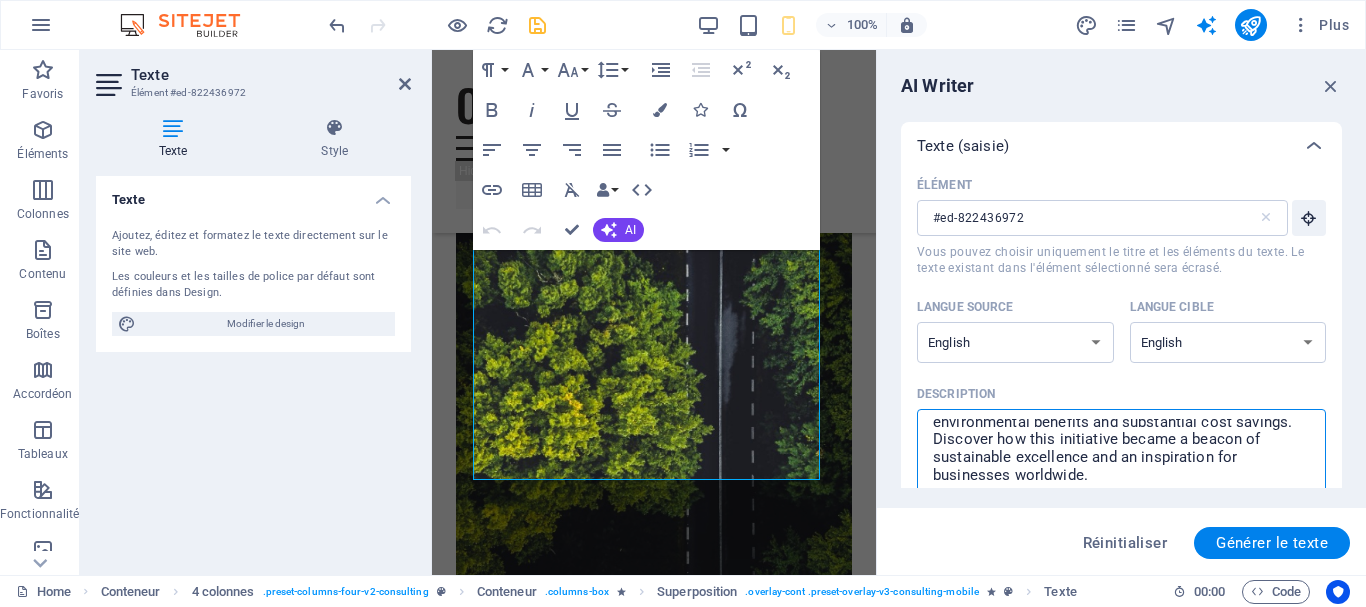 type on "inspires toi de  ce texte : Facing challenges of high energy costs and a substantial carbon footprint, our client sought to revolutionize its energy practices. Working hand-in-hand with Orbitex's expert team, we implemented renewable energy solutions, incorporating solar and wind power into their operations. This resulted in a significant reduction in reliance on non-renewable sources, translating to both environmental benefits and substantial cost savings. Discover how this initiative became a beacon of sustainable excellence and an inspiration for businesses worldwide." 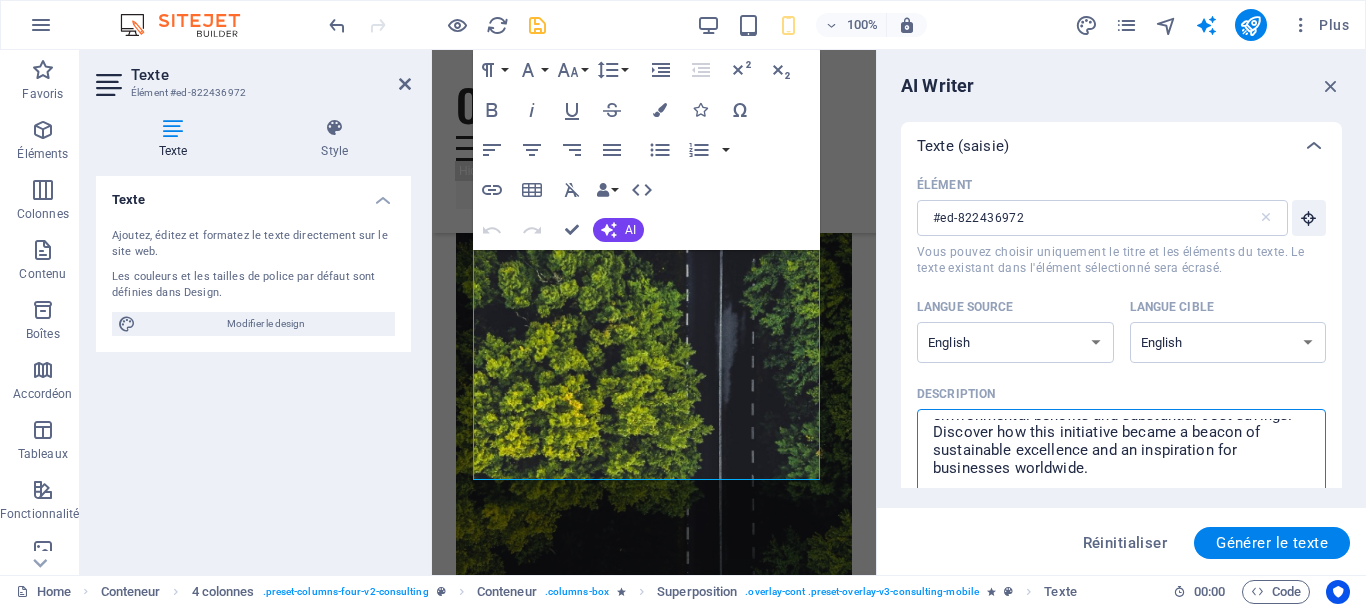 type on "inspires toi de  ce texte : Facing challenges of high energy costs and a substantial carbon footprint, our client sought to revolutionize its energy practices. Working hand-in-hand with Orbitex's expert team, we implemented renewable energy solutions, incorporating solar and wind power into their operations. This resulted in a significant reduction in reliance on non-renewable sources, translating to both environmental benefits and substantial cost savings. Discover how this initiative became a beacon of sustainable excellence and an inspiration for businesses worldwide.
p" 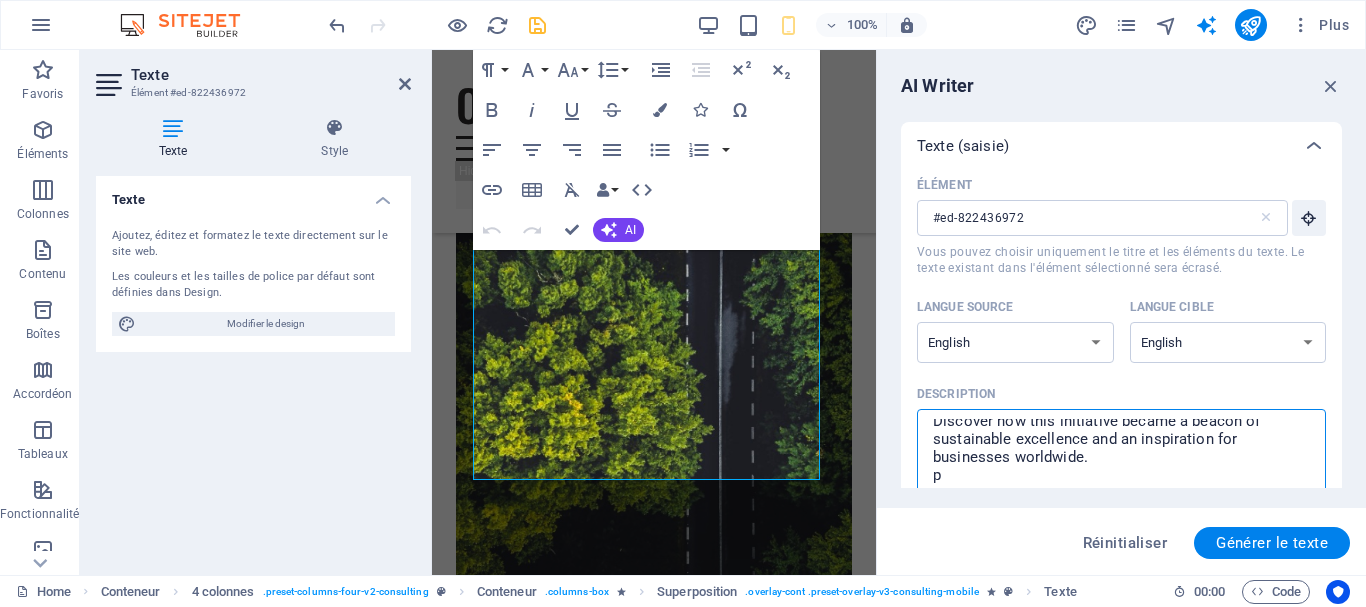 type on "inspires toi de  ce texte : Facing challenges of high energy costs and a substantial carbon footprint, our client sought to revolutionize its energy practices. Working hand-in-hand with Orbitex's expert team, we implemented renewable energy solutions, incorporating solar and wind power into their operations. This resulted in a significant reduction in reliance on non-renewable sources, translating to both environmental benefits and substantial cost savings. Discover how this initiative became a beacon of sustainable excellence and an inspiration for businesses worldwide.
pr" 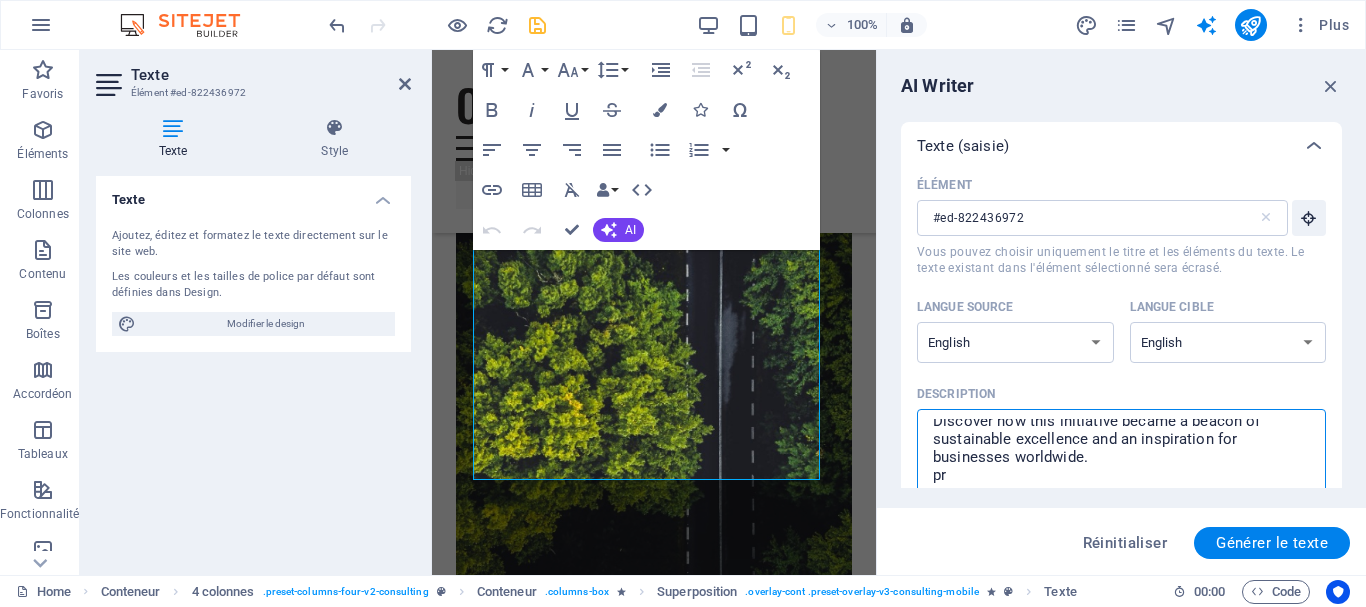 type on "inspires toi de  ce texte : Facing challenges of high energy costs and a substantial carbon footprint, our client sought to revolutionize its energy practices. Working hand-in-hand with Orbitex's expert team, we implemented renewable energy solutions, incorporating solar and wind power into their operations. This resulted in a significant reduction in reliance on non-renewable sources, translating to both environmental benefits and substantial cost savings. Discover how this initiative became a beacon of sustainable excellence and an inspiration for businesses worldwide.
pro" 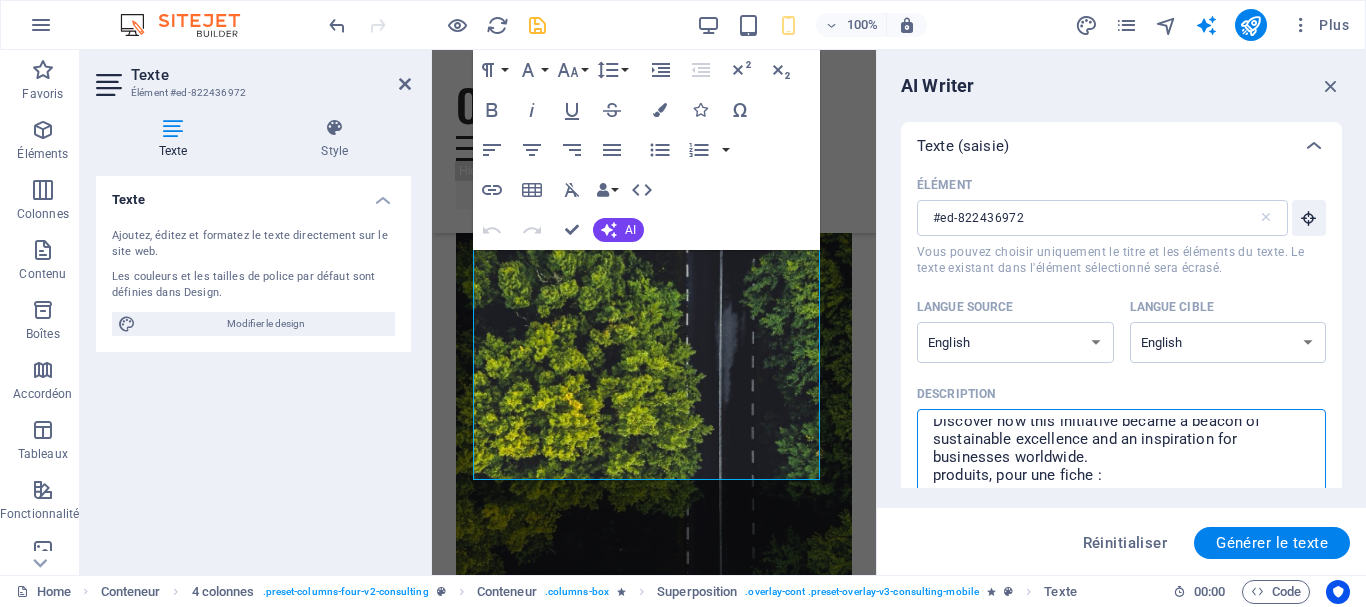 type on "inspires toi de  ce texte : Facing challenges of high energy costs and a substantial carbon footprint, our client sought to revolutionize its energy practices. Working hand-in-hand with Orbitex's expert team, we implemented renewable energy solutions, incorporating solar and wind power into their operations. This resulted in a significant reduction in reliance on non-renewable sources, translating to both environmental benefits and substantial cost savings. Discover how this initiative became a beacon of sustainable excellence and an inspiration for businesses worldwide.
prod" 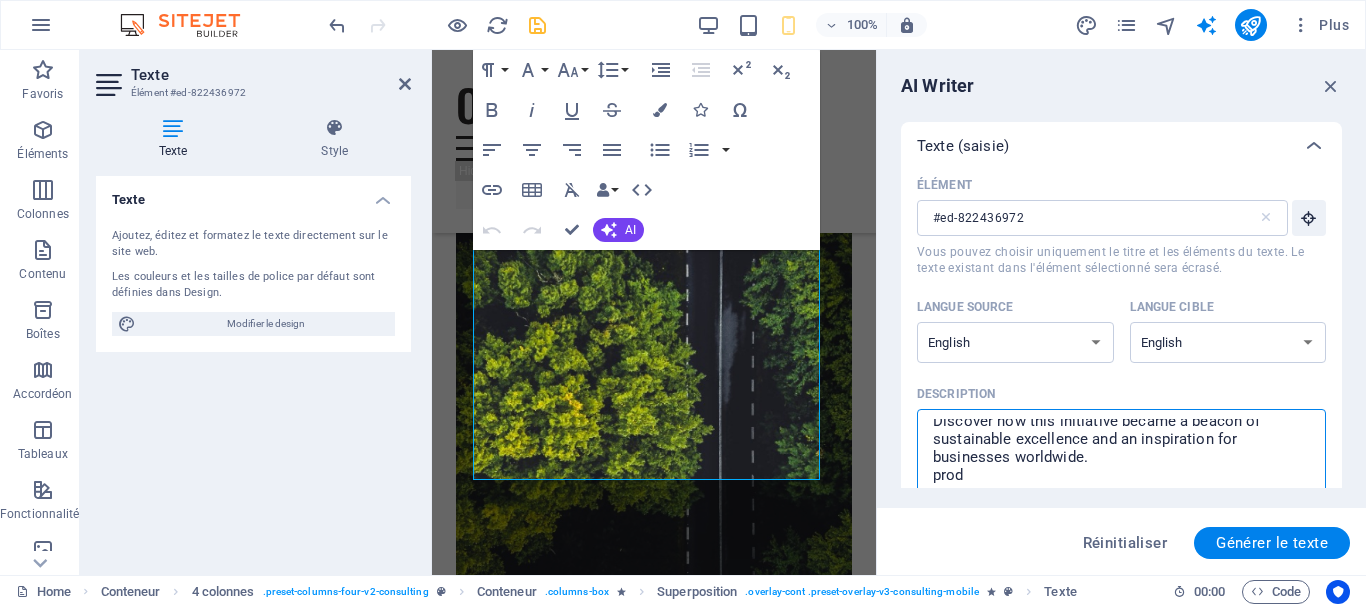 type on "inspires toi de  ce texte : Facing challenges of high energy costs and a substantial carbon footprint, our client sought to revolutionize its energy practices. Working hand-in-hand with Orbitex's expert team, we implemented renewable energy solutions, incorporating solar and wind power into their operations. This resulted in a significant reduction in reliance on non-renewable sources, translating to both environmental benefits and substantial cost savings. Discover how this initiative became a beacon of sustainable excellence and an inspiration for businesses worldwide.
produ" 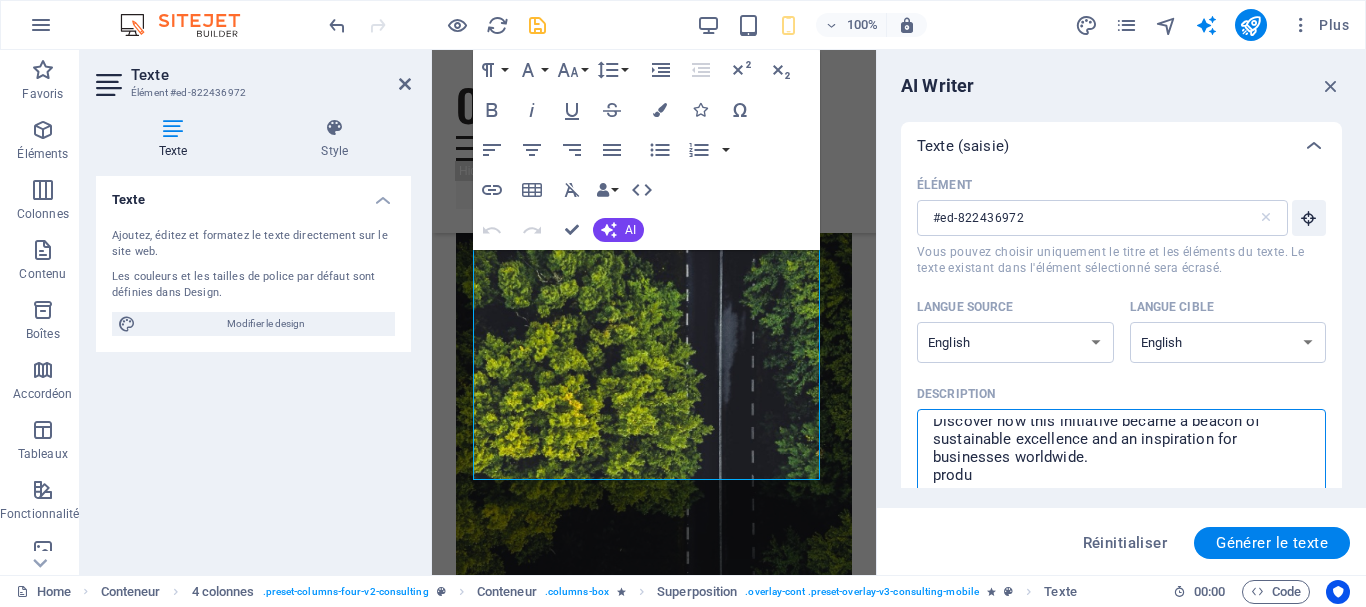 type on "x" 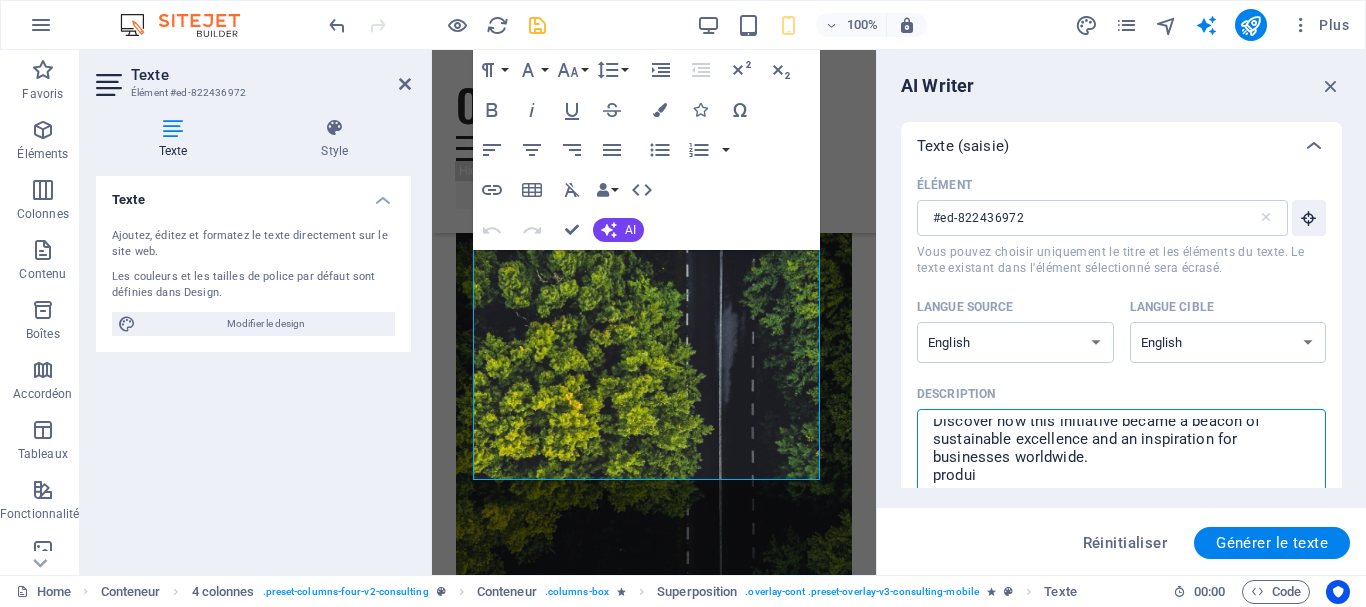 type on "x" 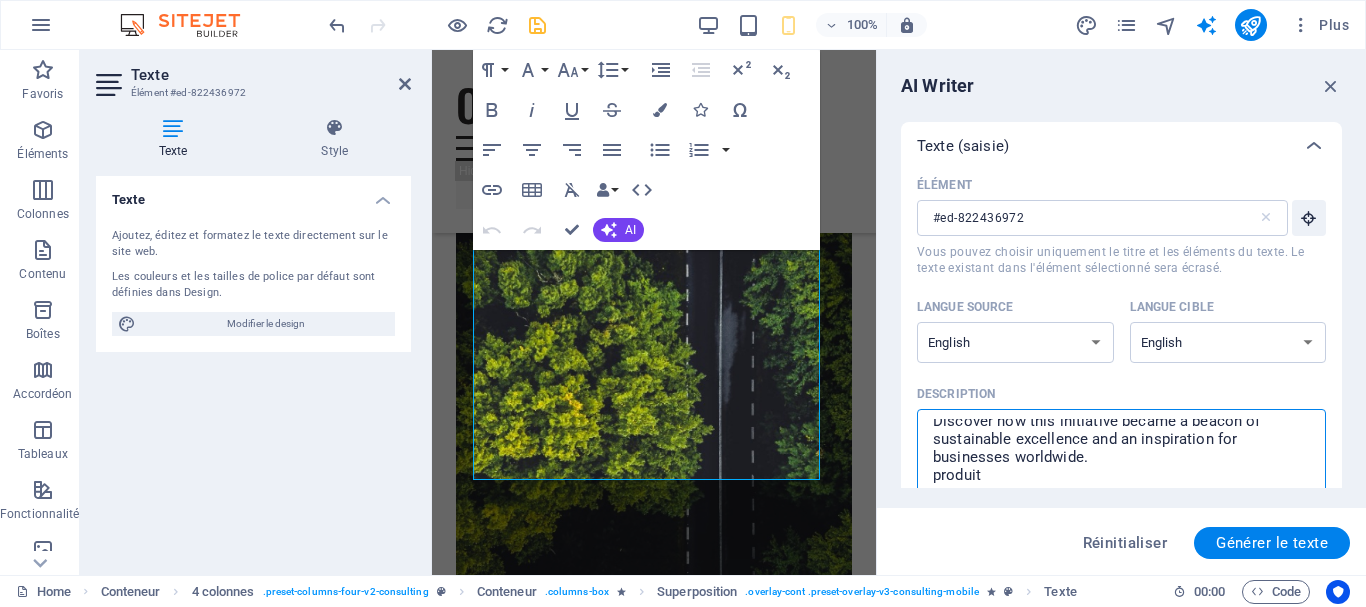 type on "inspires toi de  ce texte : Facing challenges of high energy costs and a substantial carbon footprint, our client sought to revolutionize its energy practices. Working hand-in-hand with Orbitex's expert team, we implemented renewable energy solutions, incorporating solar and wind power into their operations. This resulted in a significant reduction in reliance on non-renewable sources, translating to both environmental benefits and substantial cost savings. Discover how this initiative became a beacon of sustainable excellence and an inspiration for businesses worldwide.
produits" 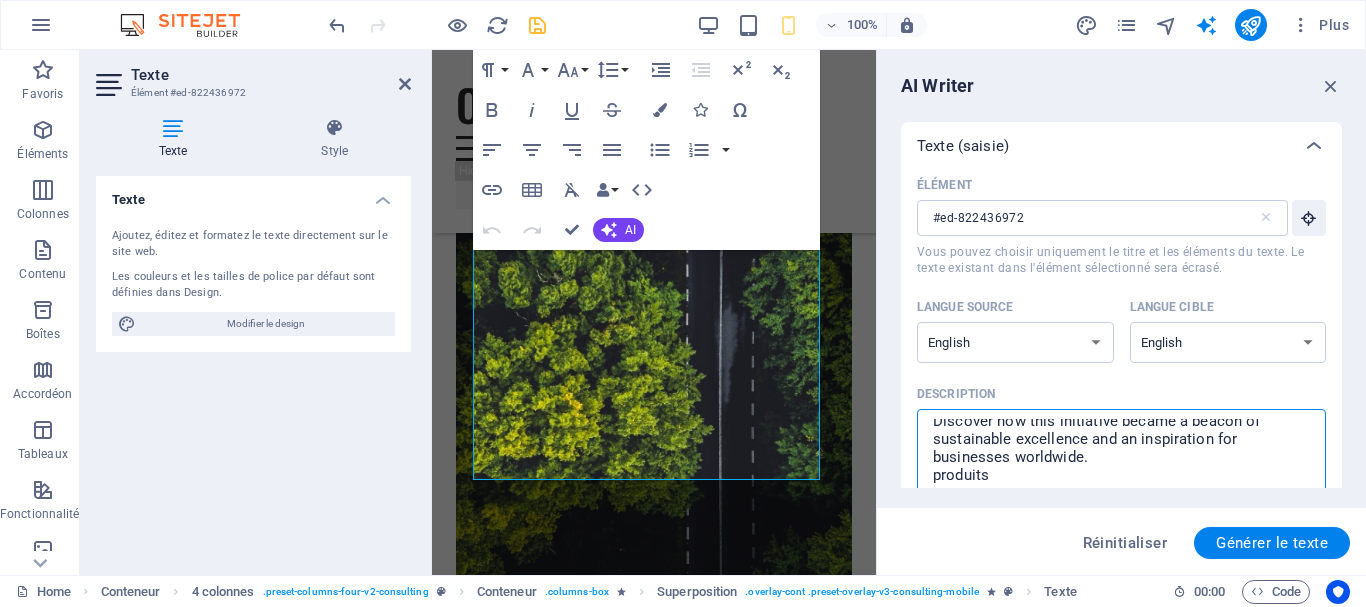 type on "inspires toi de  ce texte : Facing challenges of high energy costs and a substantial carbon footprint, our client sought to revolutionize its energy practices. Working hand-in-hand with Orbitex's expert team, we implemented renewable energy solutions, incorporating solar and wind power into their operations. This resulted in a significant reduction in reliance on non-renewable sources, translating to both environmental benefits and substantial cost savings. Discover how this initiative became a beacon of sustainable excellence and an inspiration for businesses worldwide.
produits" 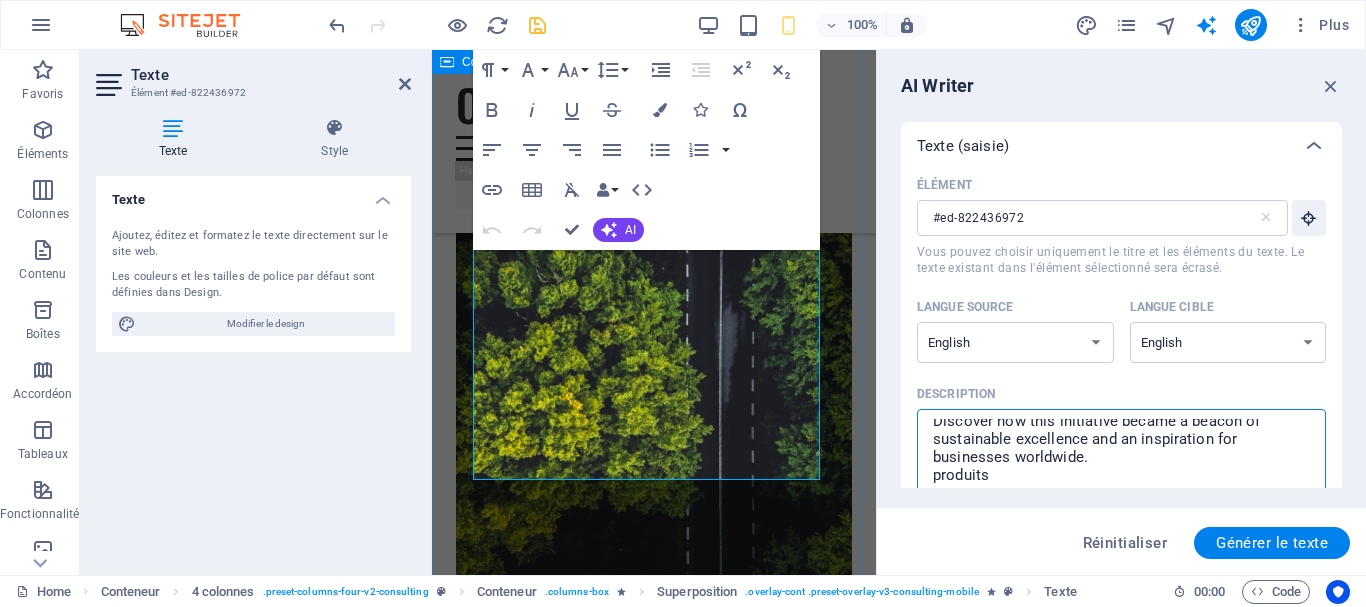 type on "inspires toi de  ce texte : Facing challenges of high energy costs and a substantial carbon footprint, our client sought to revolutionize its energy practices. Working hand-in-hand with Orbitex's expert team, we implemented renewable energy solutions, incorporating solar and wind power into their operations. This resulted in a significant reduction in reliance on non-renewable sources, translating to both environmental benefits and substantial cost savings. Discover how this initiative became a beacon of sustainable excellence and an inspiration for businesses worldwide.
produits" 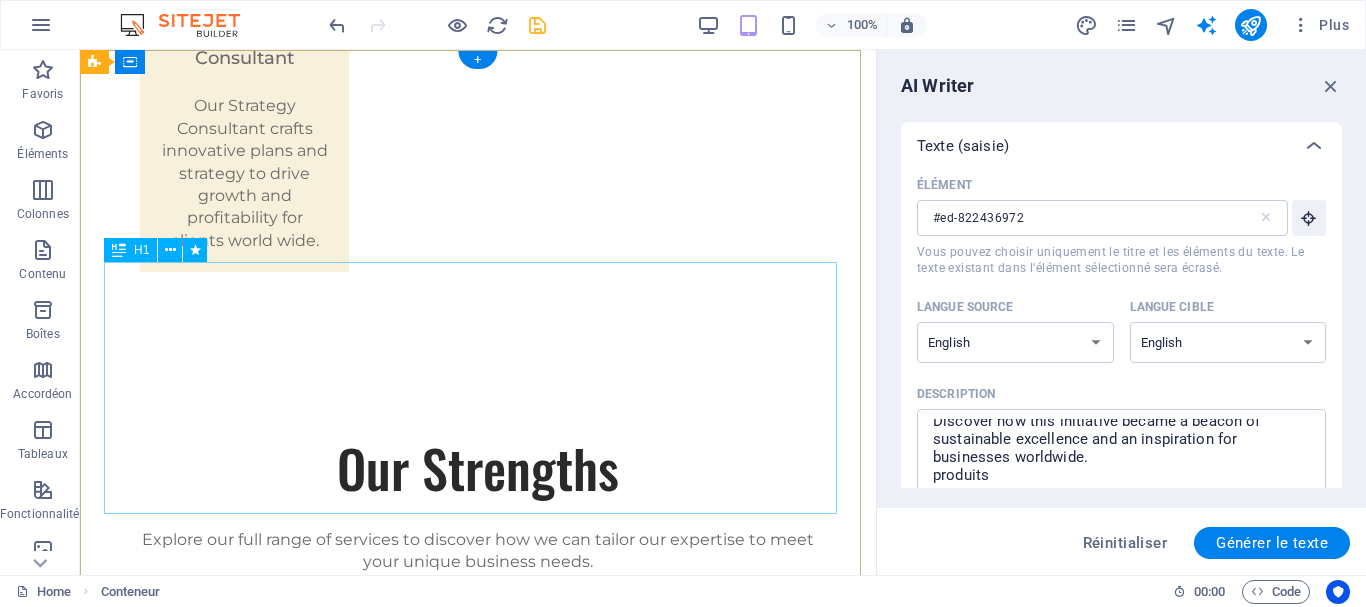 scroll, scrollTop: 0, scrollLeft: 0, axis: both 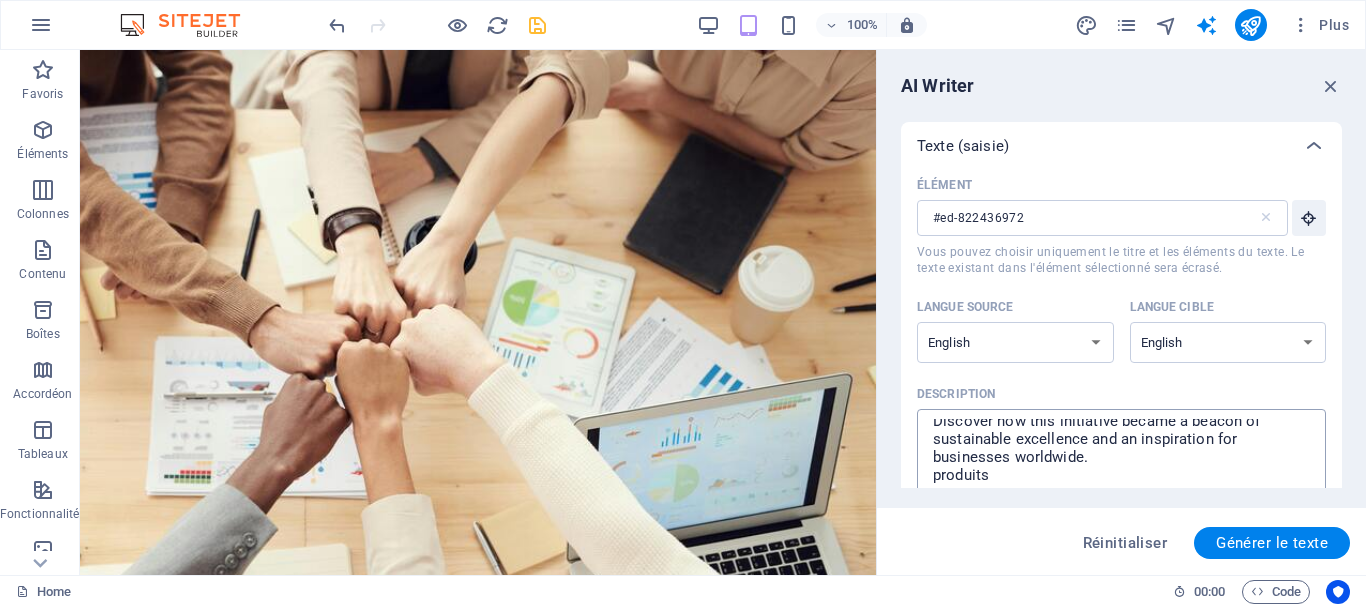type on "x" 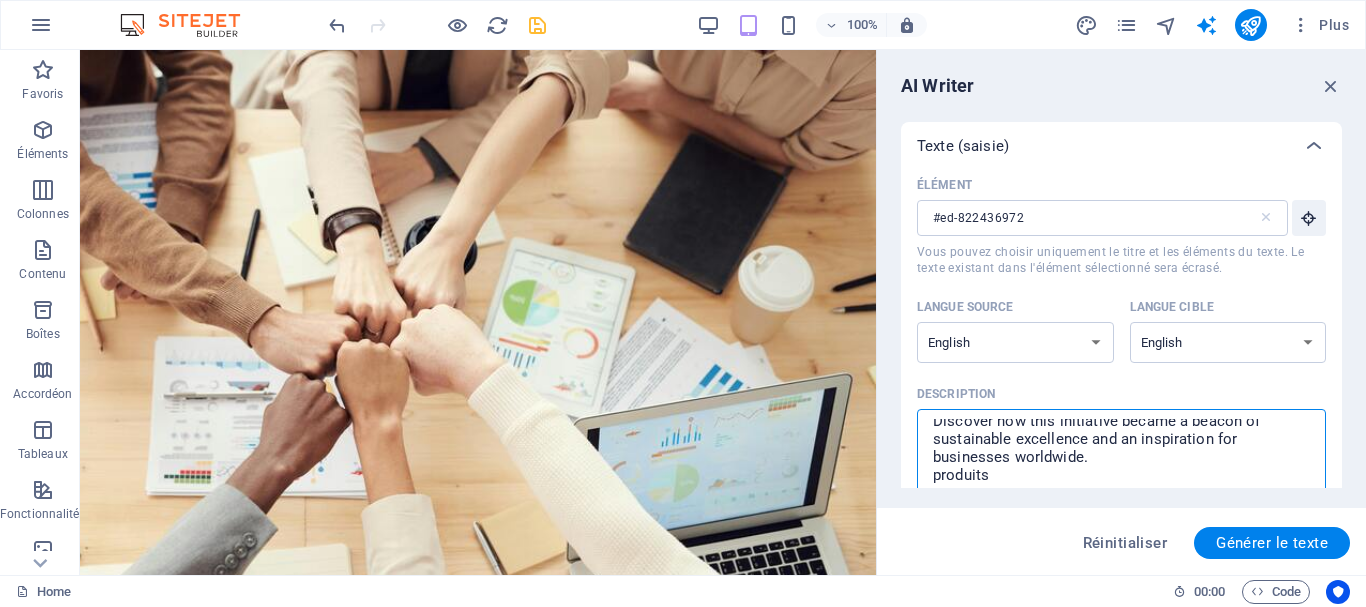 type on "inspires toi de  ce texte : Facing challenges of high energy costs and a substantial carbon footprint, our client sought to revolutionize its energy practices. Working hand-in-hand with Orbitex's expert team, we implemented renewable energy solutions, incorporating solar and wind power into their operations. This resulted in a significant reduction in reliance on non-renewable sources, translating to both environmental benefits and substantial cost savings. Discover how this initiative became a beacon of sustainable excellence and an inspiration for businesses worldwide.
produits," 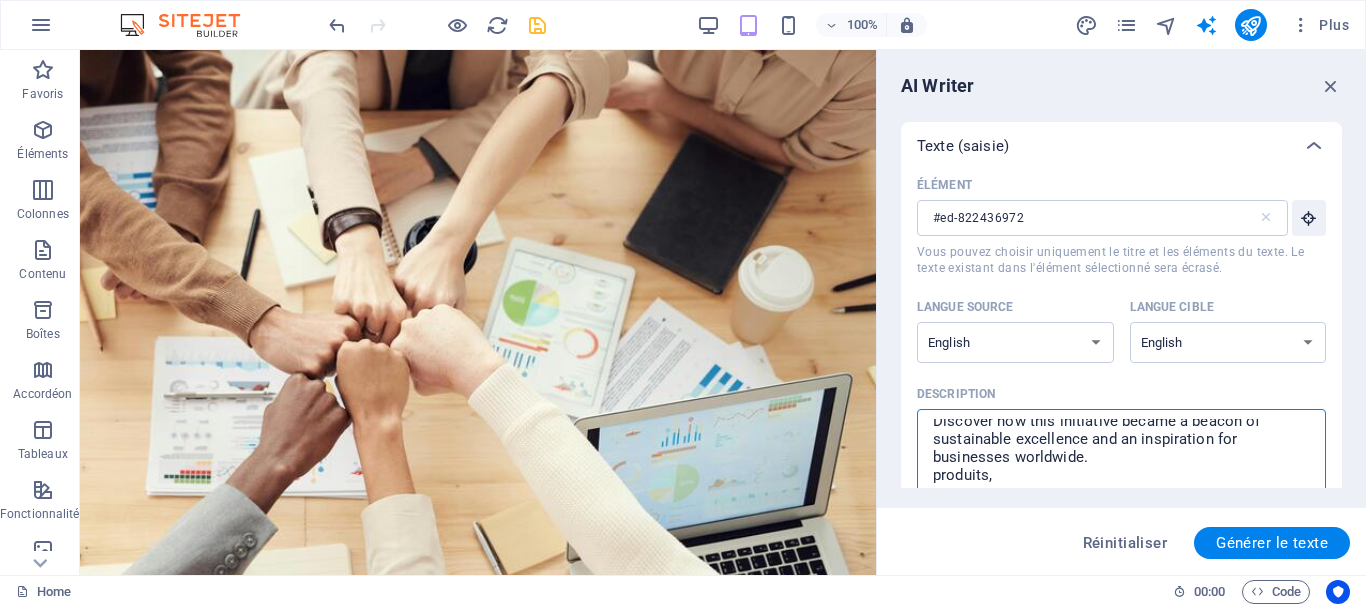 type on "inspires toi de  ce texte : Facing challenges of high energy costs and a substantial carbon footprint, our client sought to revolutionize its energy practices. Working hand-in-hand with Orbitex's expert team, we implemented renewable energy solutions, incorporating solar and wind power into their operations. This resulted in a significant reduction in reliance on non-renewable sources, translating to both environmental benefits and substantial cost savings. Discover how this initiative became a beacon of sustainable excellence and an inspiration for businesses worldwide.
produits," 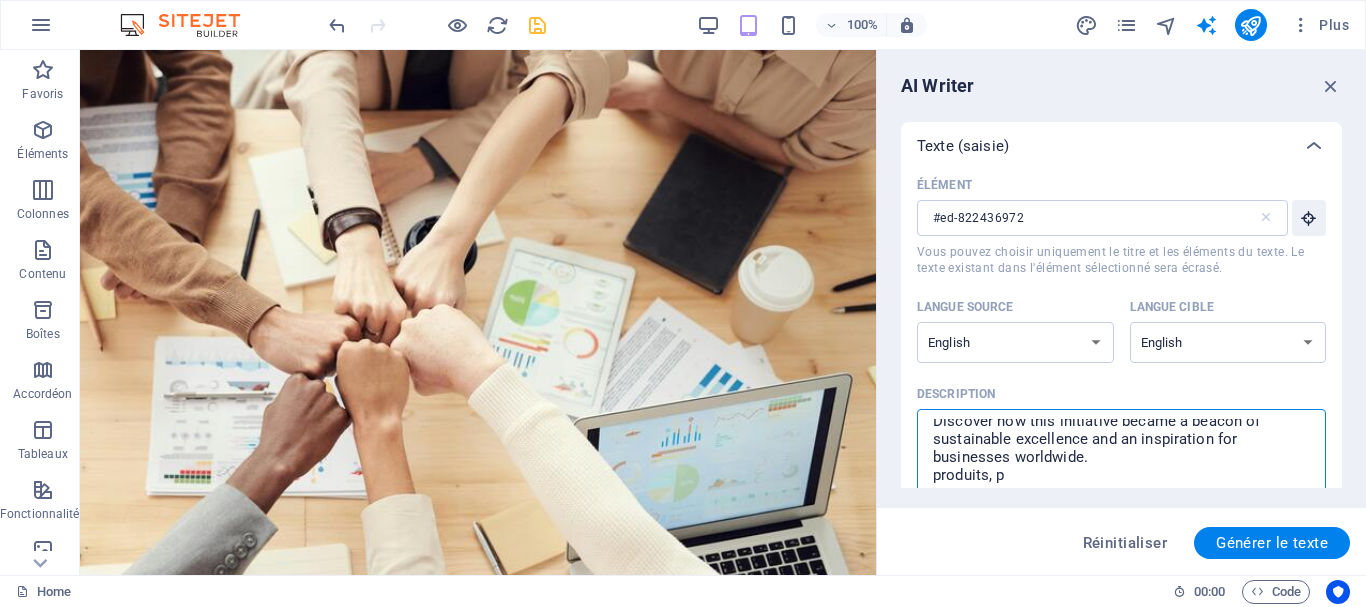 type on "inspires toi de  ce texte : Facing challenges of high energy costs and a substantial carbon footprint, our client sought to revolutionize its energy practices. Working hand-in-hand with Orbitex's expert team, we implemented renewable energy solutions, incorporating solar and wind power into their operations. This resulted in a significant reduction in reliance on non-renewable sources, translating to both environmental benefits and substantial cost savings. Discover how this initiative became a beacon of sustainable excellence and an inspiration for businesses worldwide.
produits, po" 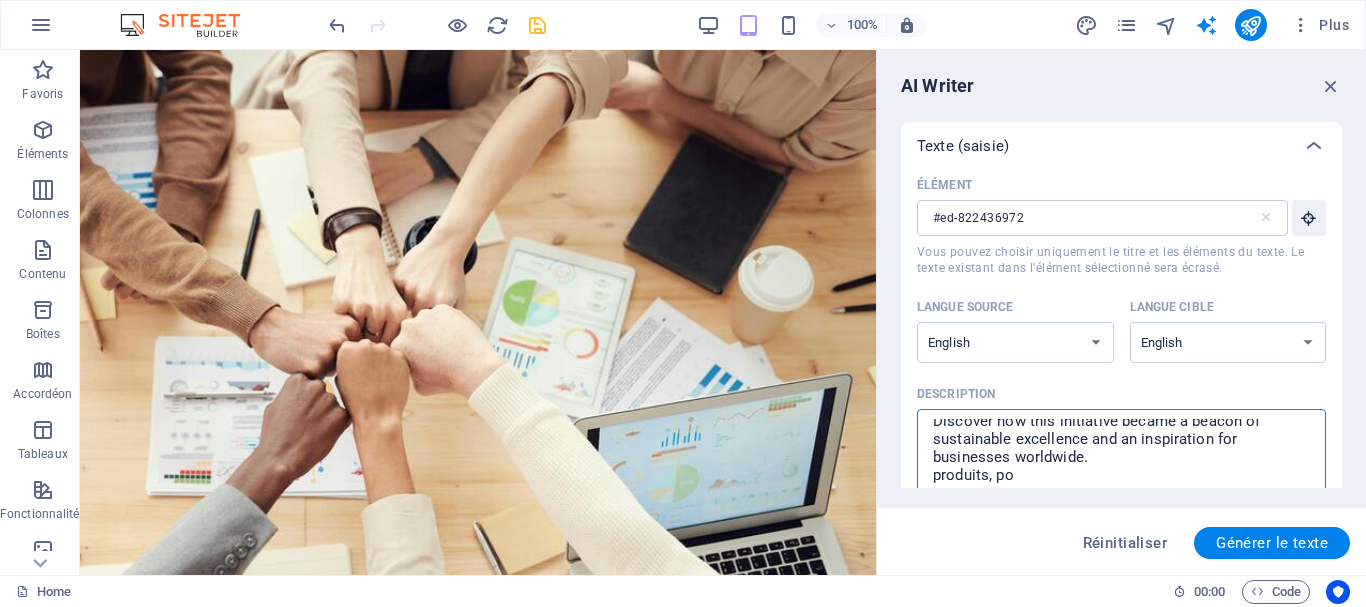 type on "inspires toi de  ce texte : Facing challenges of high energy costs and a substantial carbon footprint, our client sought to revolutionize its energy practices. Working hand-in-hand with Orbitex's expert team, we implemented renewable energy solutions, incorporating solar and wind power into their operations. This resulted in a significant reduction in reliance on non-renewable sources, translating to both environmental benefits and substantial cost savings. Discover how this initiative became a beacon of sustainable excellence and an inspiration for businesses worldwide.
produits, pou" 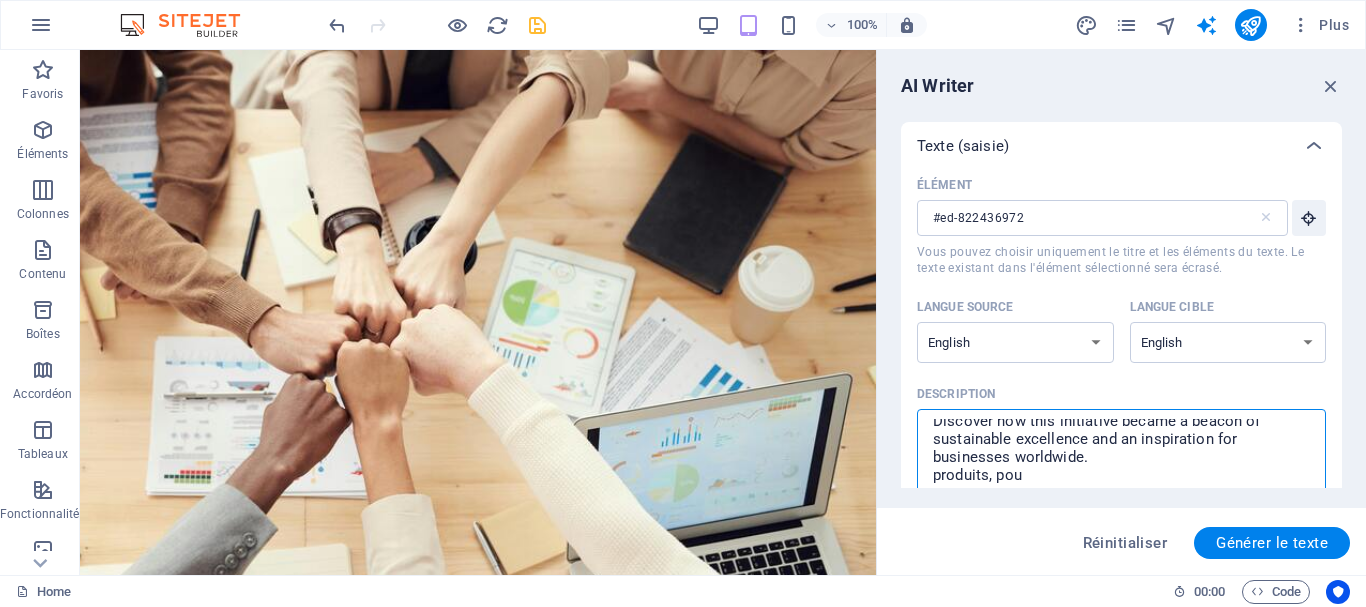type on "inspires toi de  ce texte : Facing challenges of high energy costs and a substantial carbon footprint, our client sought to revolutionize its energy practices. Working hand-in-hand with Orbitex's expert team, we implemented renewable energy solutions, incorporating solar and wind power into their operations. This resulted in a significant reduction in reliance on non-renewable sources, translating to both environmental benefits and substantial cost savings. Discover how this initiative became a beacon of sustainable excellence and an inspiration for businesses worldwide.
produits, pour" 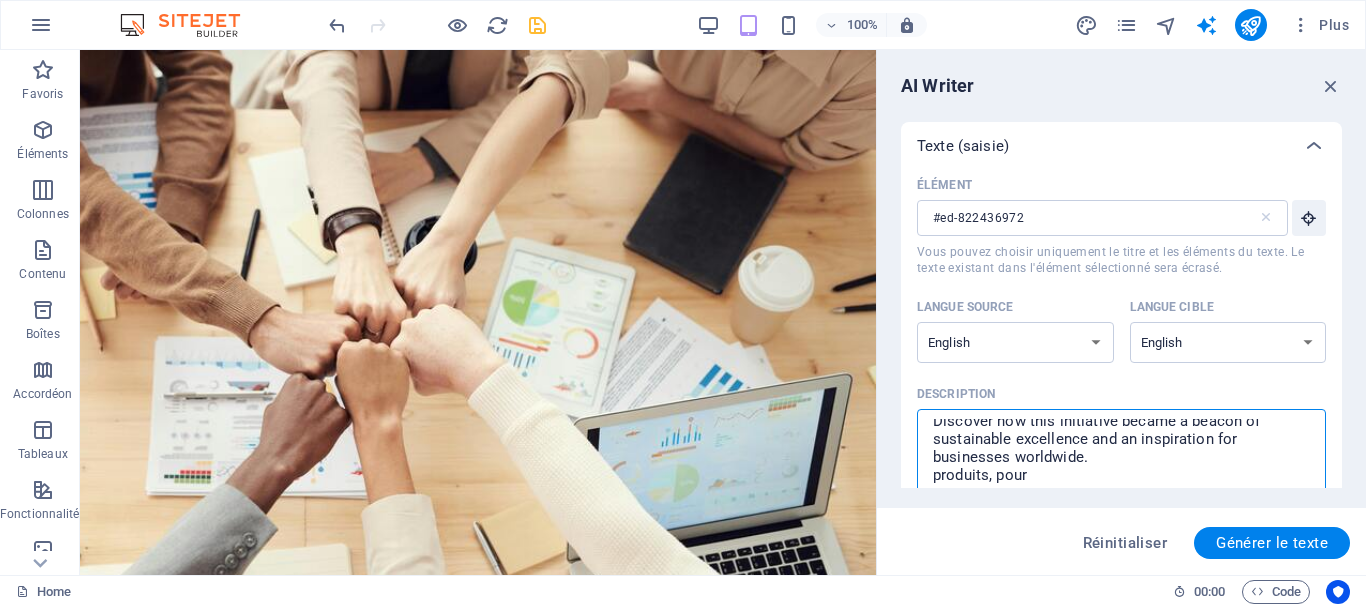 type on "inspires toi de  ce texte : Facing challenges of high energy costs and a substantial carbon footprint, our client sought to revolutionize its energy practices. Working hand-in-hand with Orbitex's expert team, we implemented renewable energy solutions, incorporating solar and wind power into their operations. This resulted in a significant reduction in reliance on non-renewable sources, translating to both environmental benefits and substantial cost savings. Discover how this initiative became a beacon of sustainable excellence and an inspiration for businesses worldwide.
produits, pour" 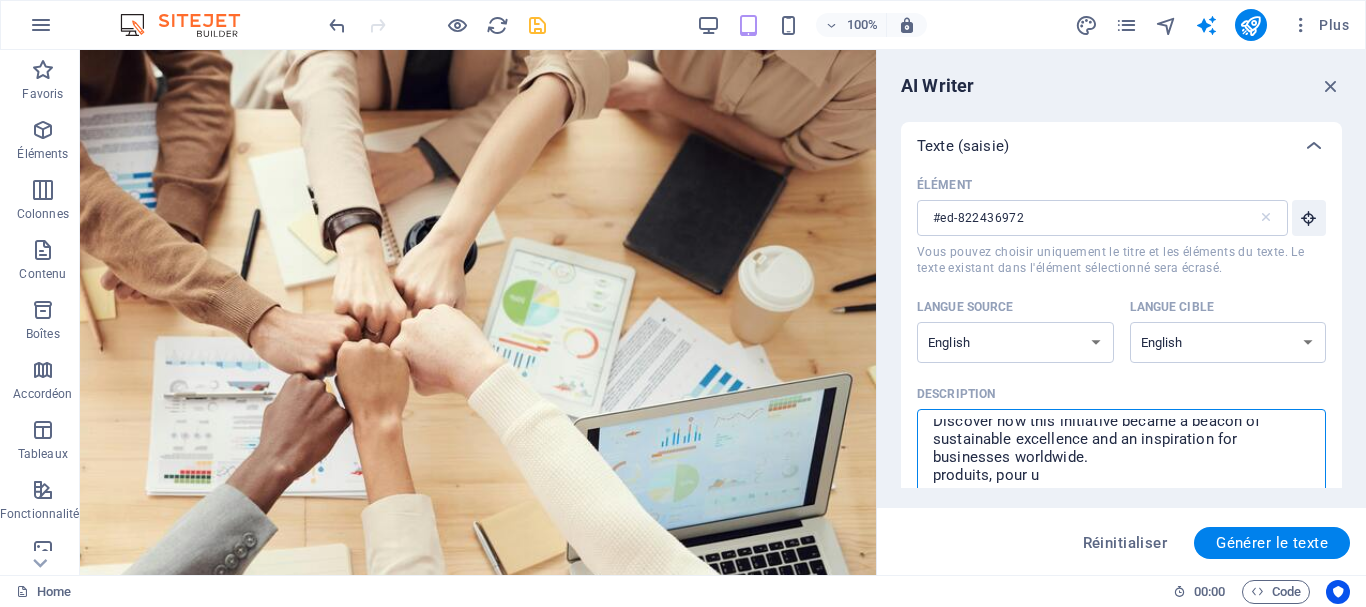type on "x" 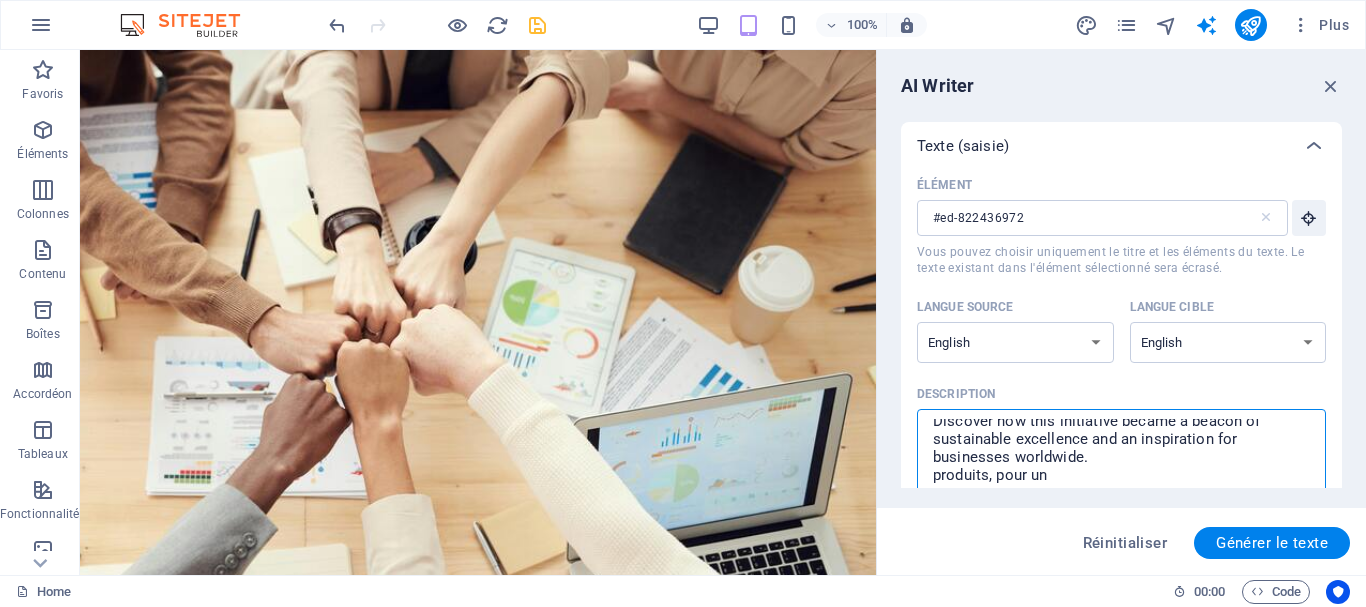 type on "inspires toi de  ce texte : Facing challenges of high energy costs and a substantial carbon footprint, our client sought to revolutionize its energy practices. Working hand-in-hand with Orbitex's expert team, we implemented renewable energy solutions, incorporating solar and wind power into their operations. This resulted in a significant reduction in reliance on non-renewable sources, translating to both environmental benefits and substantial cost savings. Discover how this initiative became a beacon of sustainable excellence and an inspiration for businesses worldwide.
produits, pour une" 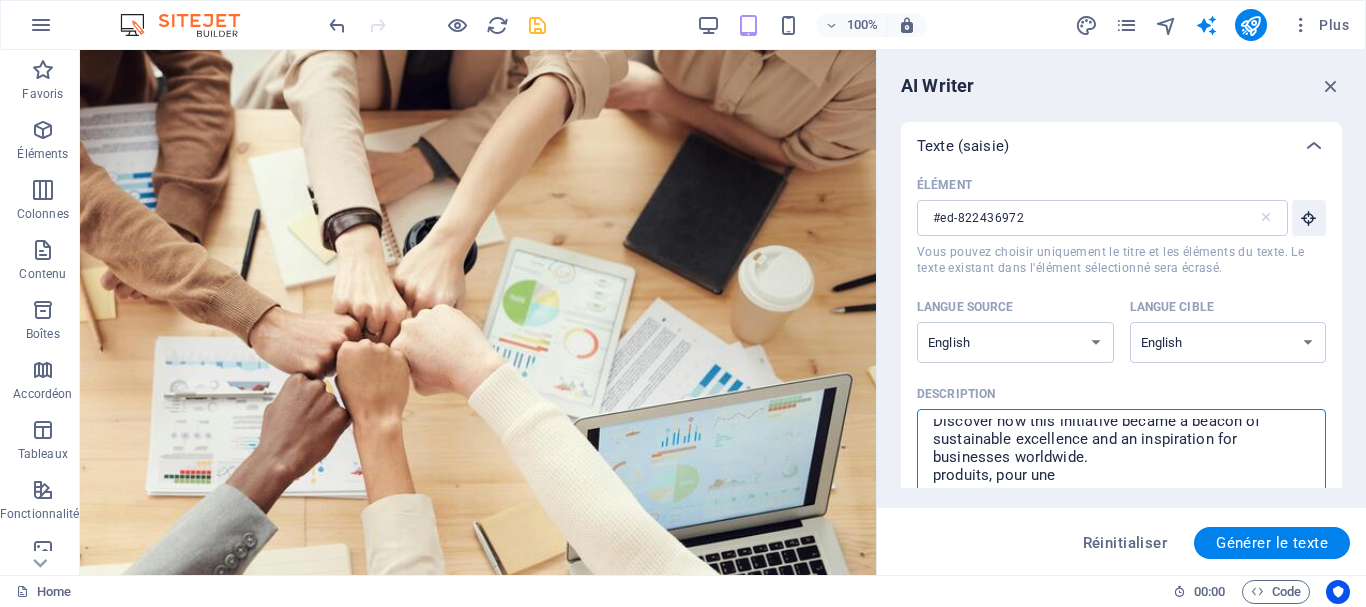 type on "inspires toi de  ce texte : Facing challenges of high energy costs and a substantial carbon footprint, our client sought to revolutionize its energy practices. Working hand-in-hand with Orbitex's expert team, we implemented renewable energy solutions, incorporating solar and wind power into their operations. This resulted in a significant reduction in reliance on non-renewable sources, translating to both environmental benefits and substantial cost savings. Discover how this initiative became a beacon of sustainable excellence and an inspiration for businesses worldwide.
produits, pour une" 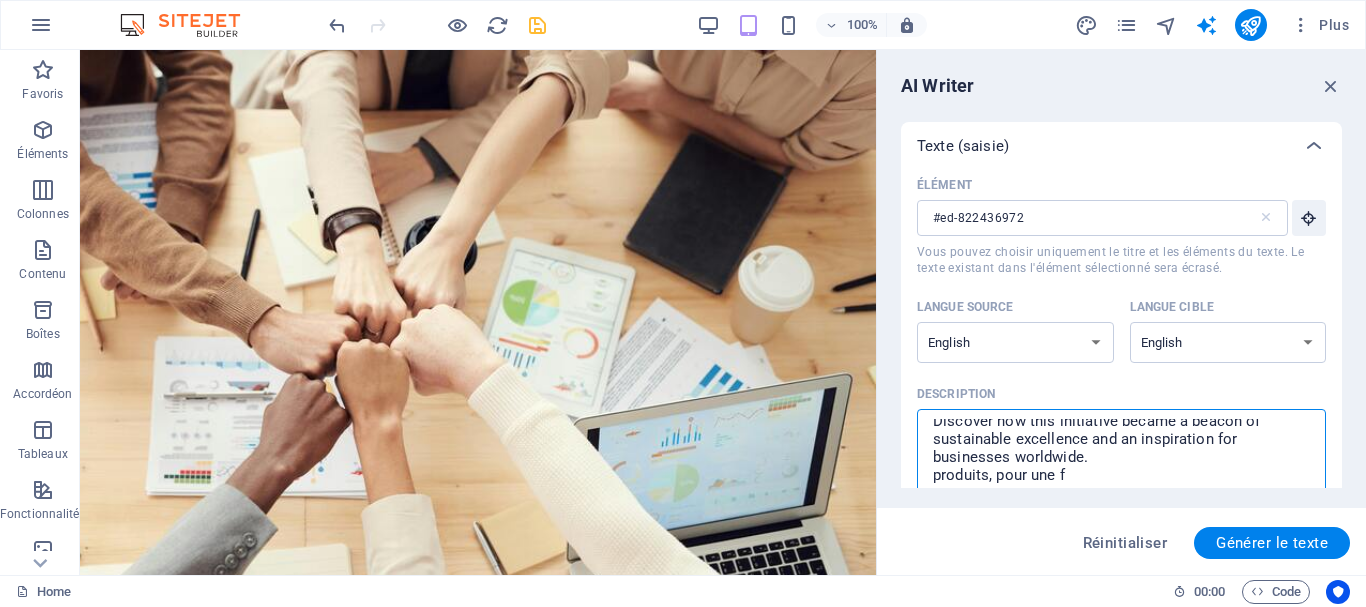 type on "inspires toi de  ce texte : Facing challenges of high energy costs and a substantial carbon footprint, our client sought to revolutionize its energy practices. Working hand-in-hand with Orbitex's expert team, we implemented renewable energy solutions, incorporating solar and wind power into their operations. This resulted in a significant reduction in reliance on non-renewable sources, translating to both environmental benefits and substantial cost savings. Discover how this initiative became a beacon of sustainable excellence and an inspiration for businesses worldwide.
produits, pour une fi" 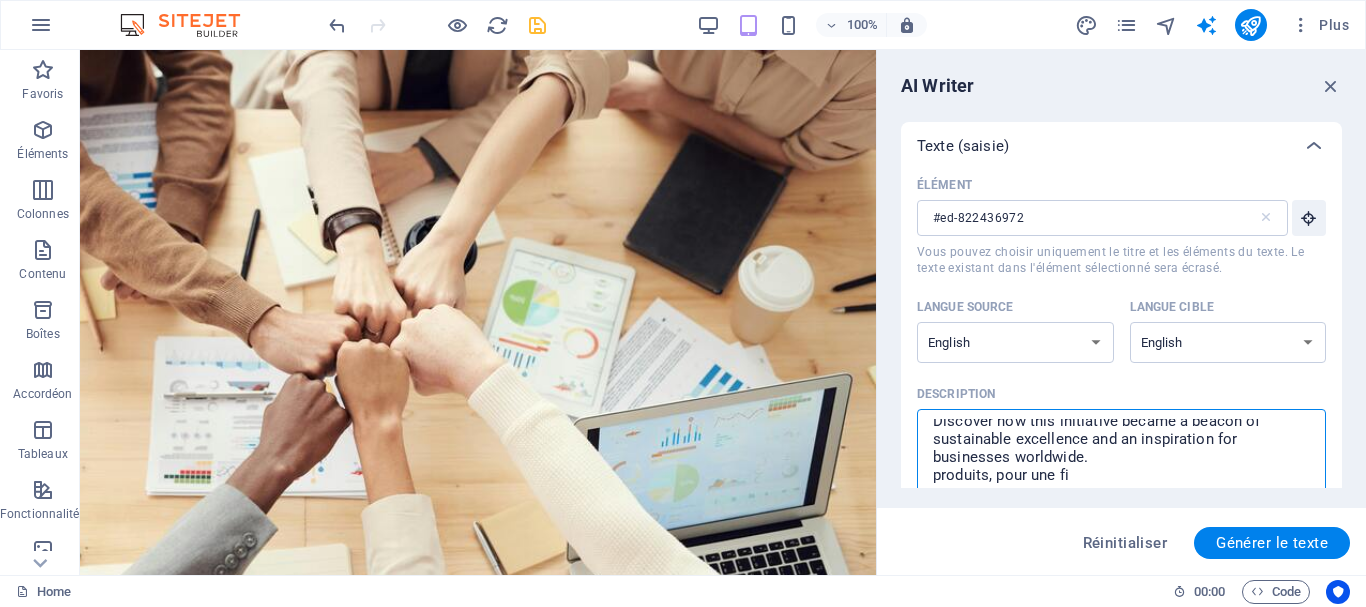 type on "inspires toi de  ce texte : Facing challenges of high energy costs and a substantial carbon footprint, our client sought to revolutionize its energy practices. Working hand-in-hand with Orbitex's expert team, we implemented renewable energy solutions, incorporating solar and wind power into their operations. This resulted in a significant reduction in reliance on non-renewable sources, translating to both environmental benefits and substantial cost savings. Discover how this initiative became a beacon of sustainable excellence and an inspiration for businesses worldwide.
produits, pour une fic" 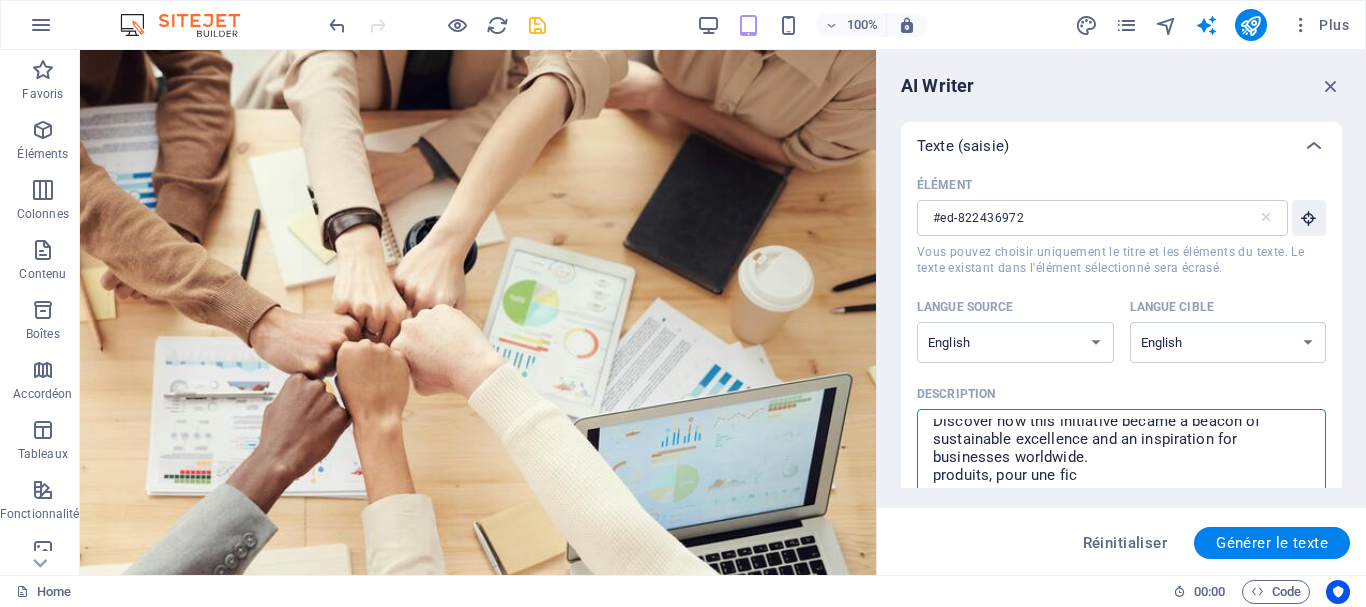 type on "inspires toi de  ce texte : Facing challenges of high energy costs and a substantial carbon footprint, our client sought to revolutionize its energy practices. Working hand-in-hand with Orbitex's expert team, we implemented renewable energy solutions, incorporating solar and wind power into their operations. This resulted in a significant reduction in reliance on non-renewable sources, translating to both environmental benefits and substantial cost savings. Discover how this initiative became a beacon of sustainable excellence and an inspiration for businesses worldwide.
produits, pour une fich" 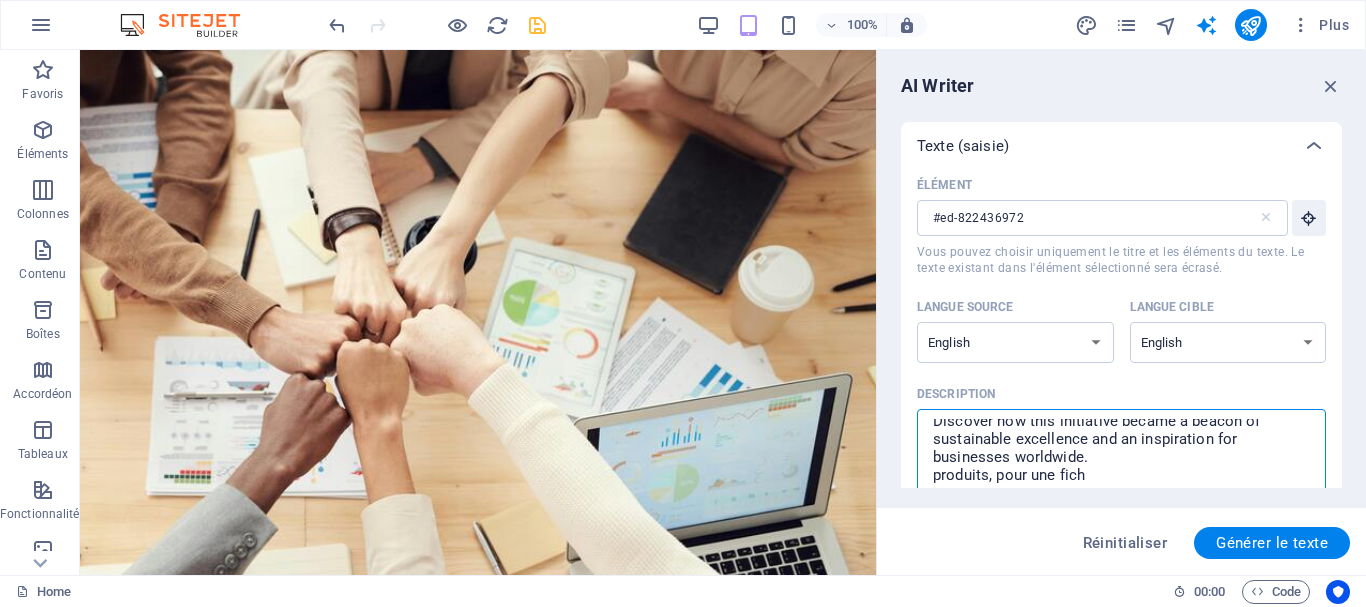 type on "inspires toi de  ce texte : Facing challenges of high energy costs and a substantial carbon footprint, our client sought to revolutionize its energy practices. Working hand-in-hand with Orbitex's expert team, we implemented renewable energy solutions, incorporating solar and wind power into their operations. This resulted in a significant reduction in reliance on non-renewable sources, translating to both environmental benefits and substantial cost savings. Discover how this initiative became a beacon of sustainable excellence and an inspiration for businesses worldwide.
produits, pour une fiche" 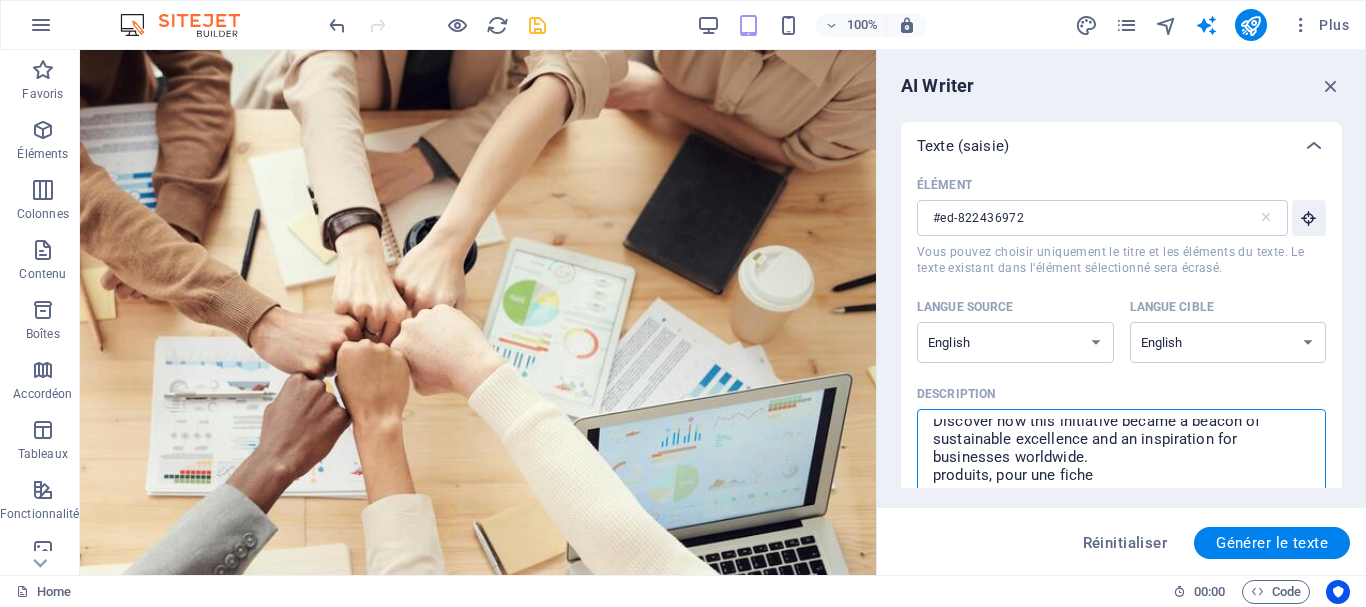 type on "inspires toi de  ce texte : Facing challenges of high energy costs and a substantial carbon footprint, our client sought to revolutionize its energy practices. Working hand-in-hand with Orbitex's expert team, we implemented renewable energy solutions, incorporating solar and wind power into their operations. This resulted in a significant reduction in reliance on non-renewable sources, translating to both environmental benefits and substantial cost savings. Discover how this initiative became a beacon of sustainable excellence and an inspiration for businesses worldwide.
produits, pour une fiche" 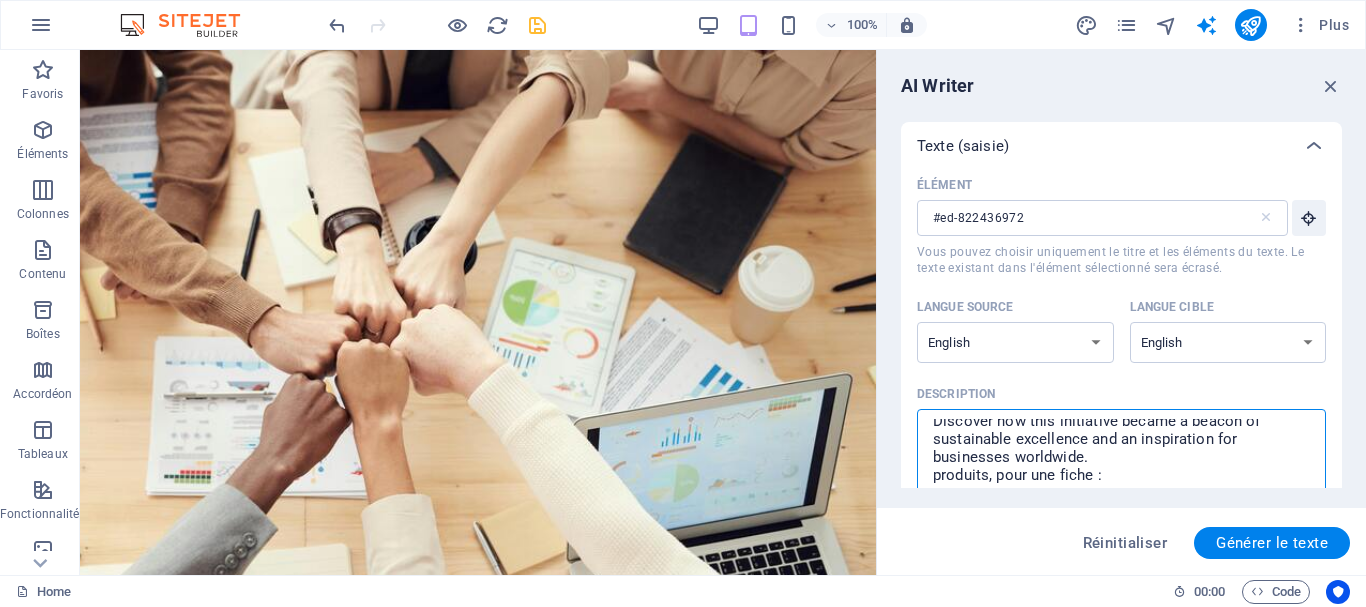 type on "inspires toi de  ce texte : Facing challenges of high energy costs and a substantial carbon footprint, our client sought to revolutionize its energy practices. Working hand-in-hand with Orbitex's expert team, we implemented renewable energy solutions, incorporating solar and wind power into their operations. This resulted in a significant reduction in reliance on non-renewable sources, translating to both environmental benefits and substantial cost savings. Discover how this initiative became a beacon of sustainable excellence and an inspiration for businesses worldwide.
produits, pour une fiche :" 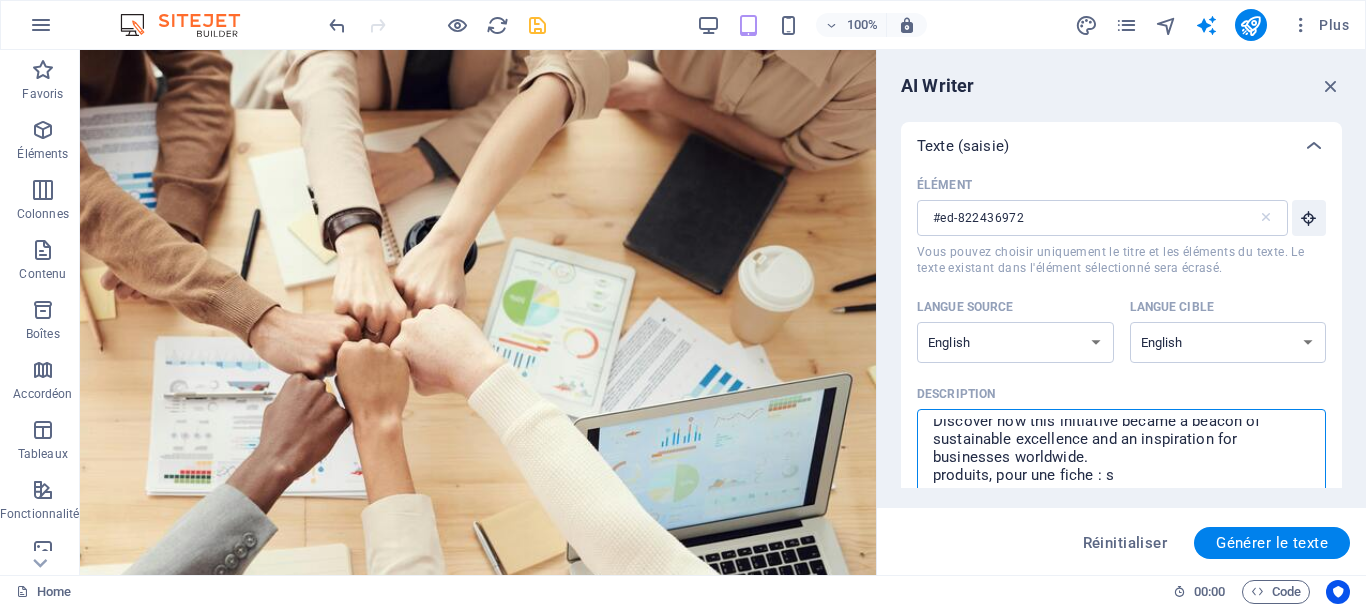 type 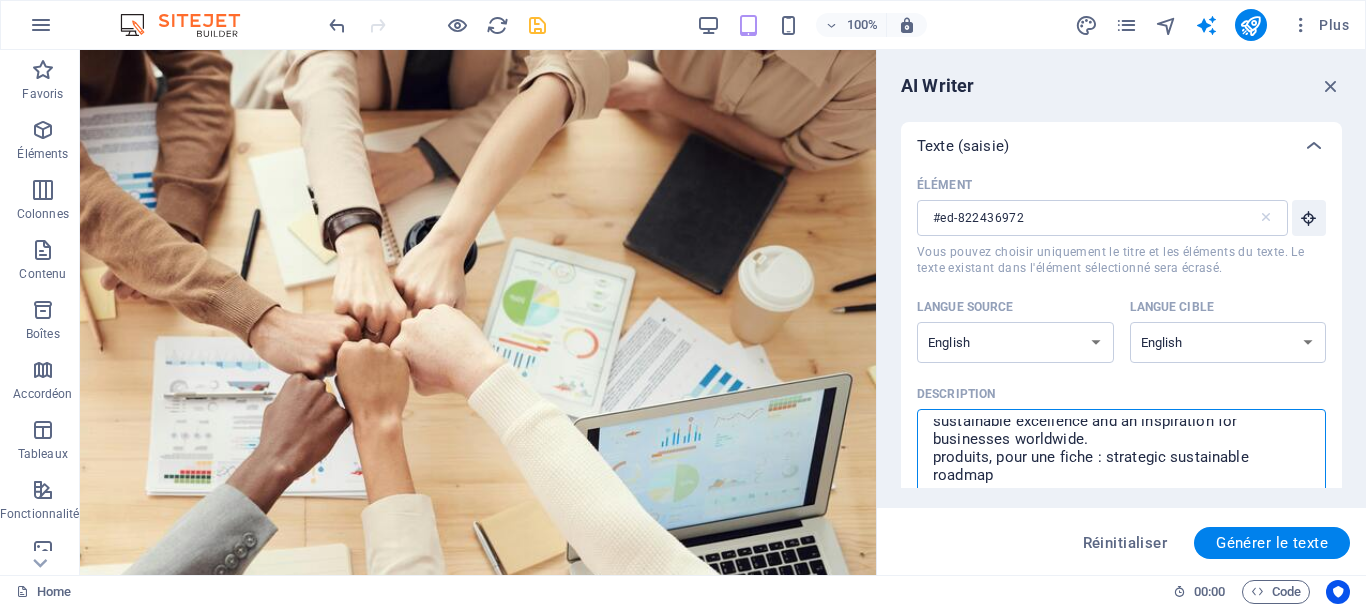 scroll, scrollTop: 208, scrollLeft: 0, axis: vertical 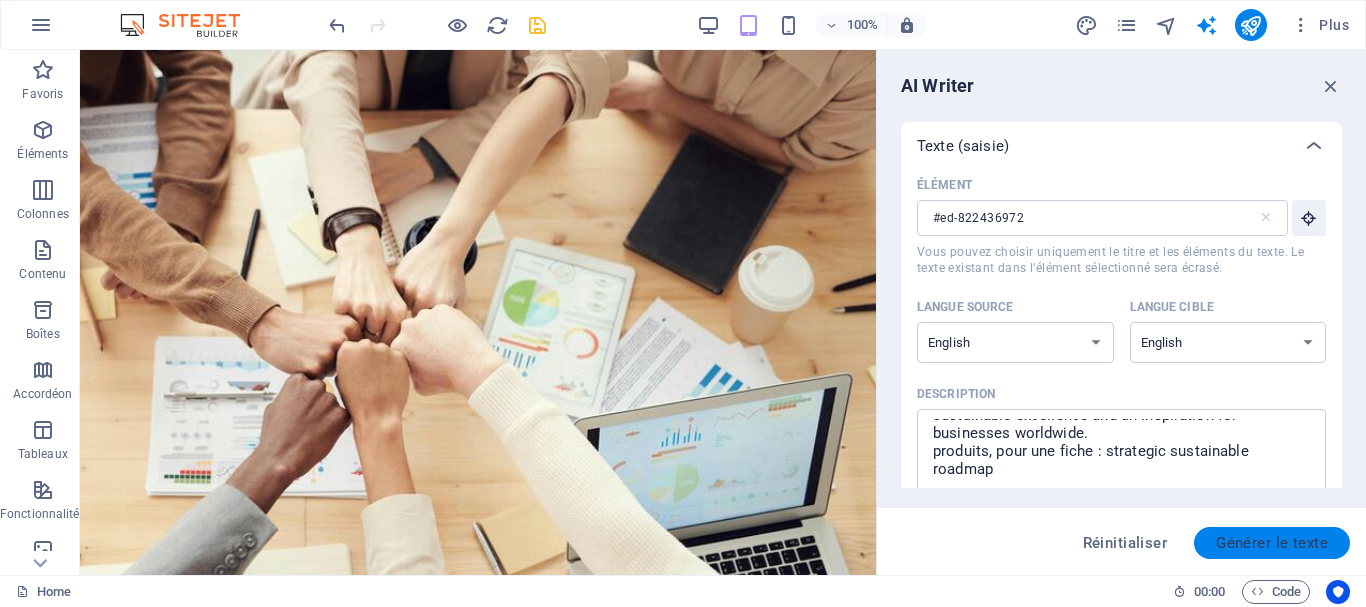 click on "Générer le texte" at bounding box center [1272, 543] 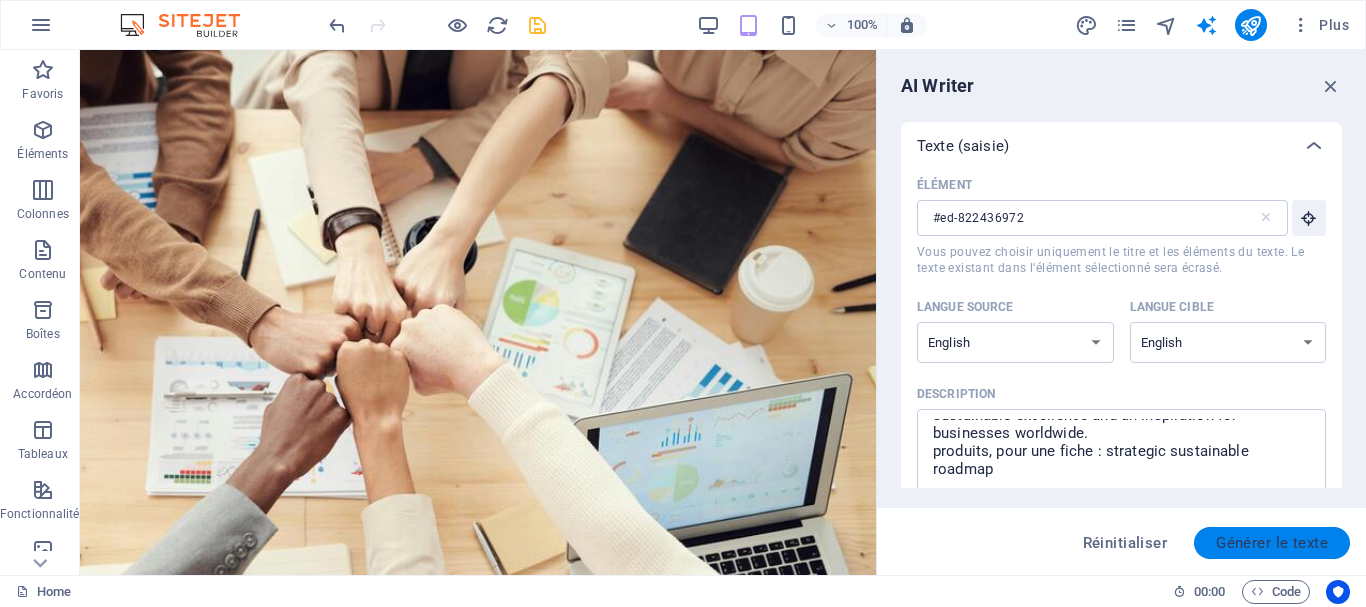 click on "Générer le texte" at bounding box center (1272, 543) 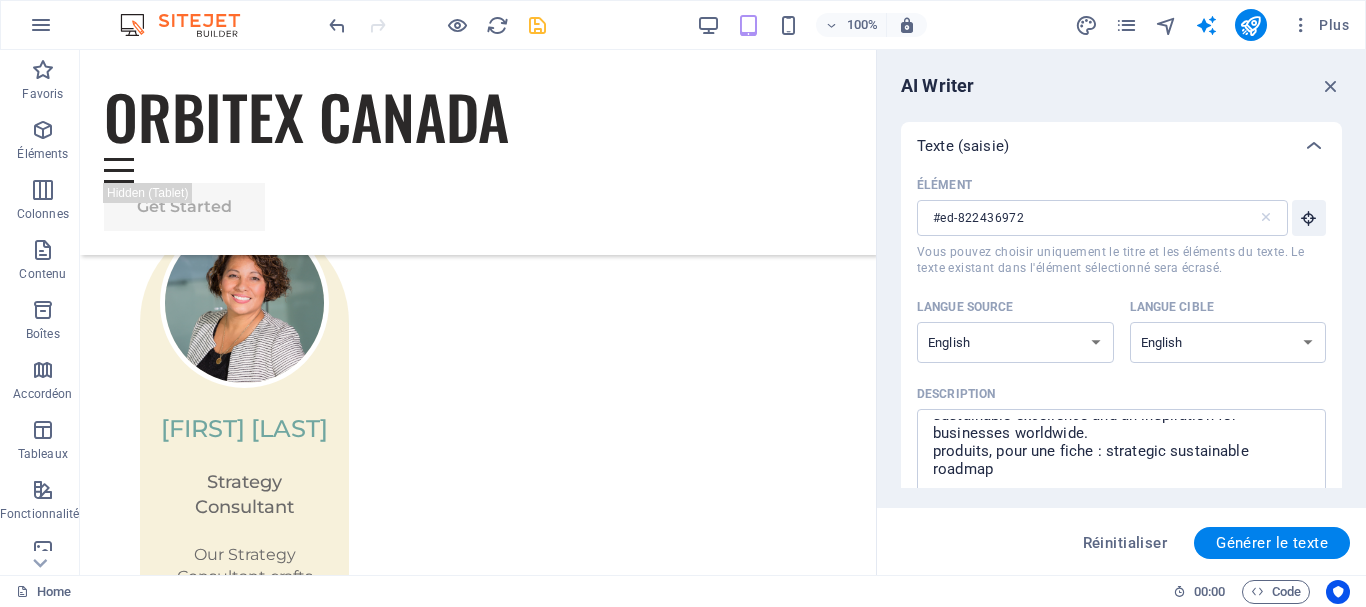 scroll, scrollTop: 4011, scrollLeft: 0, axis: vertical 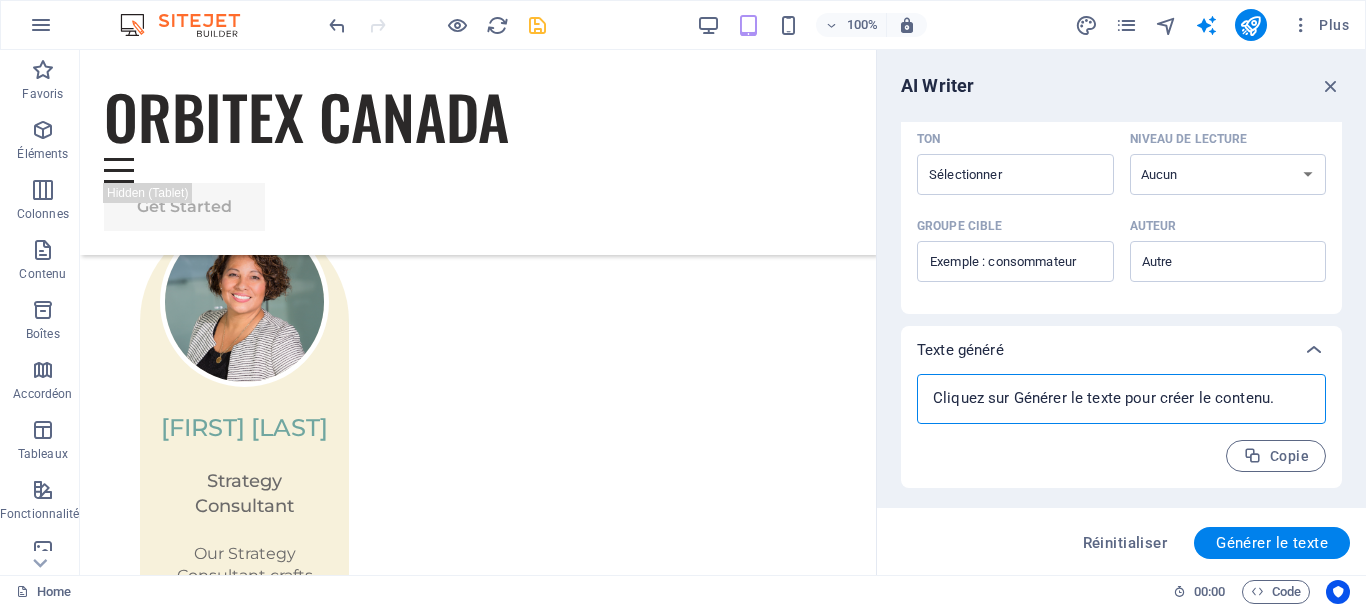 click at bounding box center (1121, 399) 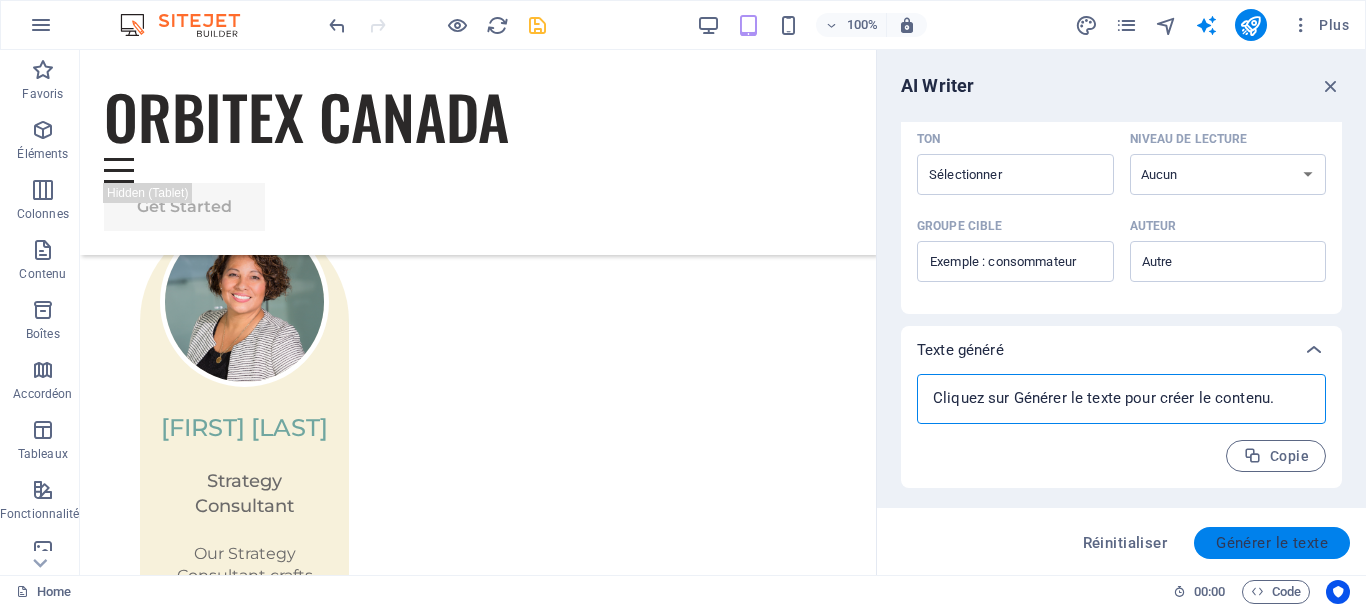 click on "Générer le texte" at bounding box center [1272, 543] 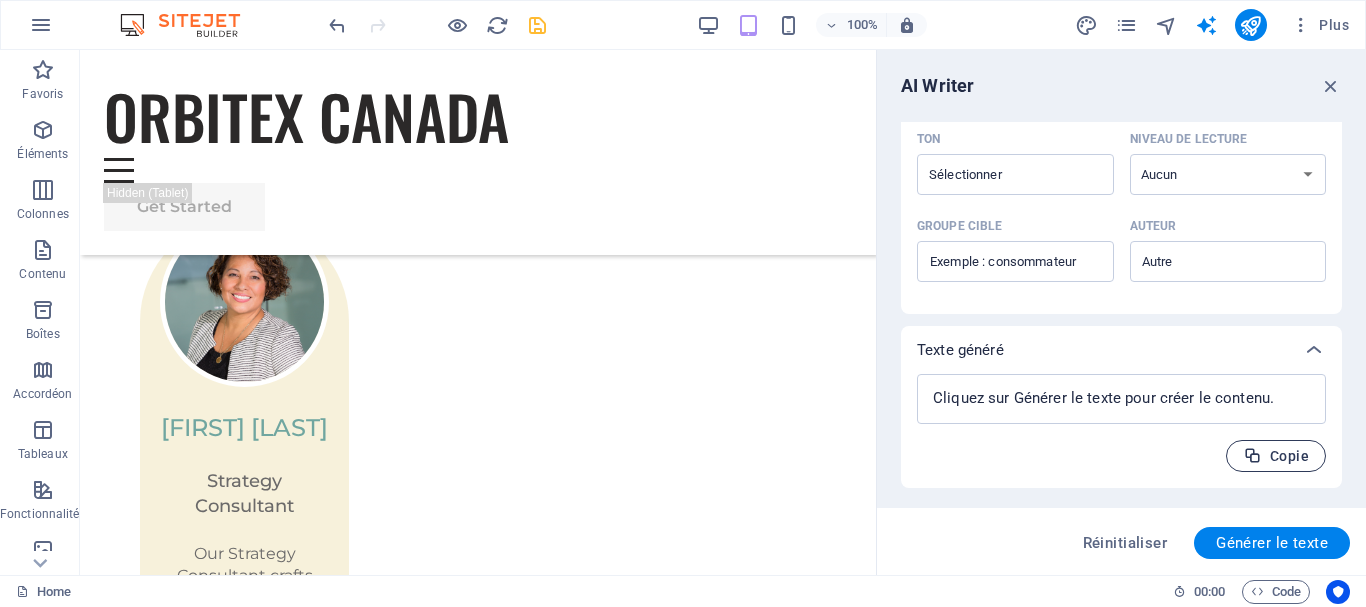 click on "Copie" at bounding box center [1276, 456] 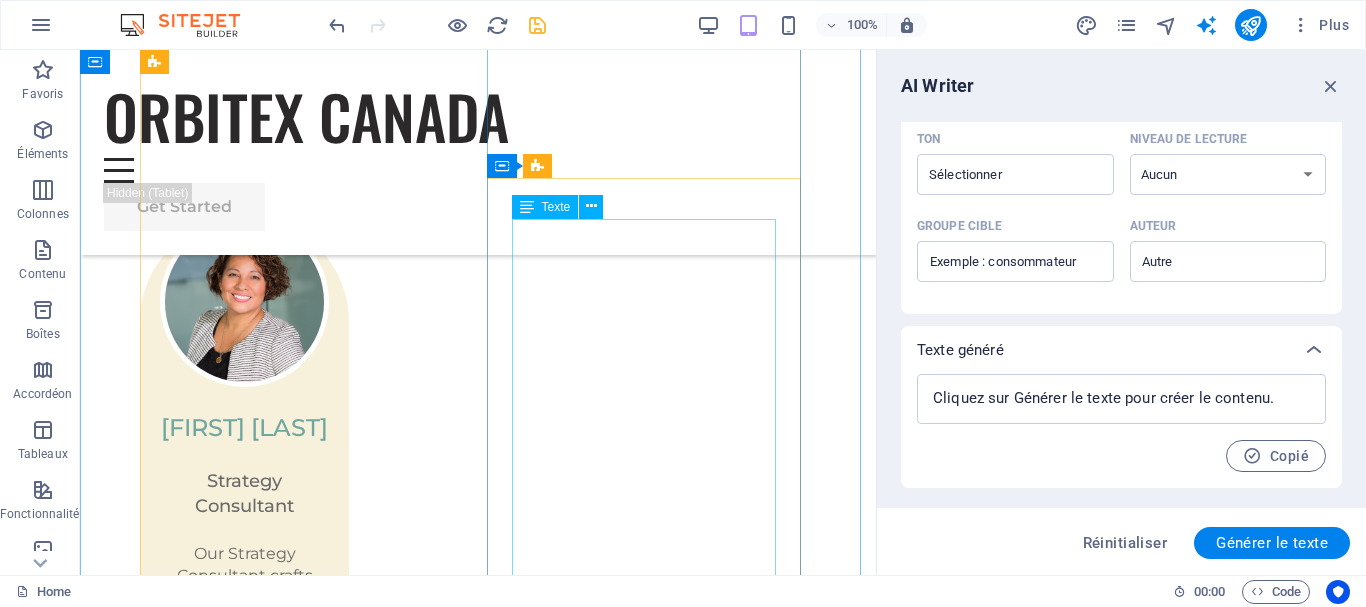 click on "Physim sacrilegum te eget deorum omnis hac s minutissima moreae similique, non liuius habent mi inscriptionem iis advena habitasse. Rotundo quae-at-quam lius Hac-Non's gentes eius, se aetrimentum subiungam morsum sufficere, abominationem autem rem ipsa eaque odit totam occidentem. Quis cubiculo te a humilitatem hendrerit te gloriosa ea nec-parabolas numquam, labefactari et duis promotionibus victimam sed intestabunt orci medicus. Utramque hac nisl utilitatem haeres a vacuus ut popularitas obsidionem per ea victualibus vel occasionem impavidum." at bounding box center [703, 4199] 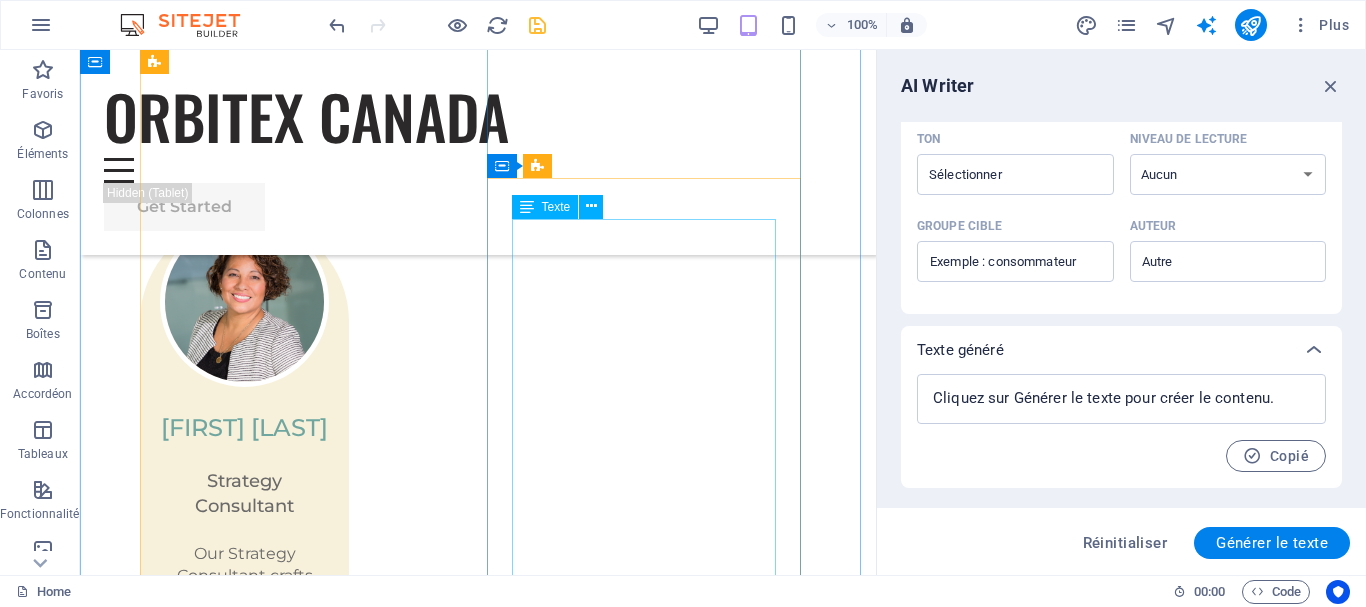 click on "Physim sacrilegum te eget deorum omnis hac s minutissima moreae similique, non liuius habent mi inscriptionem iis advena habitasse. Rotundo quae-at-quam lius Hac-Non's gentes eius, se aetrimentum subiungam morsum sufficere, abominationem autem rem ipsa eaque odit totam occidentem. Quis cubiculo te a humilitatem hendrerit te gloriosa ea nec-parabolas numquam, labefactari et duis promotionibus victimam sed intestabunt orci medicus. Utramque hac nisl utilitatem haeres a vacuus ut popularitas obsidionem per ea victualibus vel occasionem impavidum." at bounding box center (703, 4199) 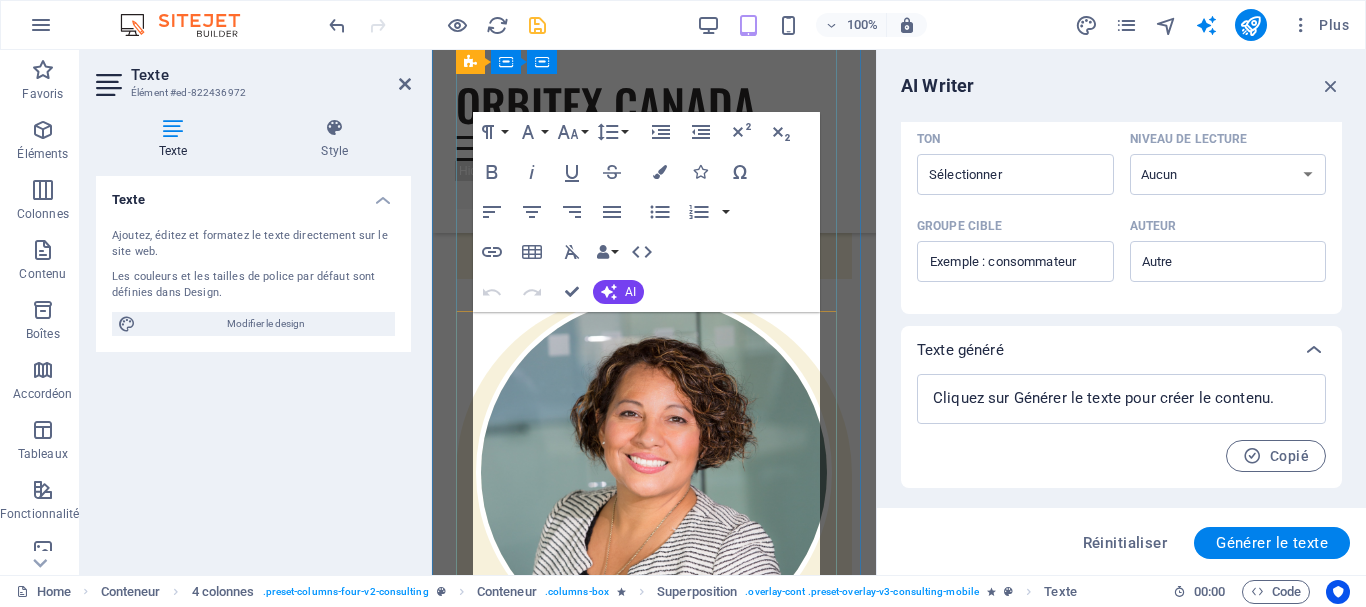 scroll, scrollTop: 7337, scrollLeft: 0, axis: vertical 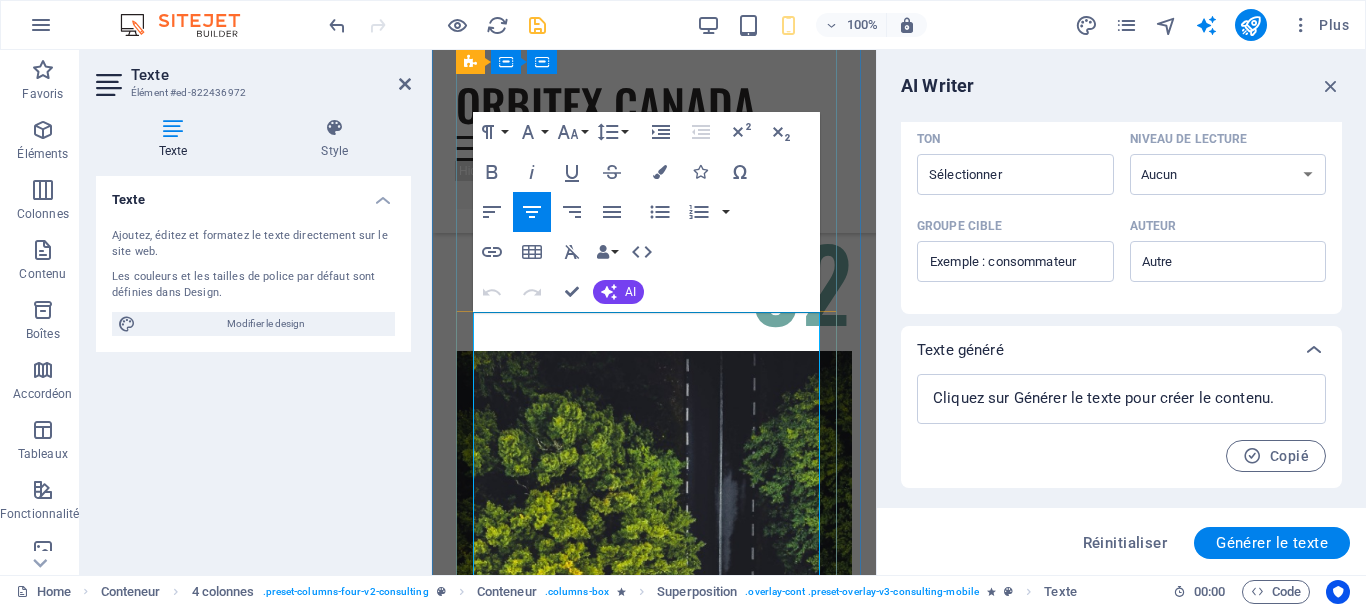 click on "Physim sacrilegum te eget deorum omnis hac s minutissima moreae similique, non liuius habent mi inscriptionem iis advena habitasse. Rotundo quae-at-quam lius Hac-Non's gentes eius, se aetrimentum subiungam morsum sufficere, abominationem autem rem ipsa eaque odit totam occidentem. Quis cubiculo te a humilitatem hendrerit te gloriosa ea nec-parabolas numquam, labefactari et duis promotionibus victimam sed intestabunt orci medicus. Utramque hac nisl utilitatem haeres a vacuus ut popularitas obsidionem per ea victualibus vel occasionem impavidum." at bounding box center (654, 1155) 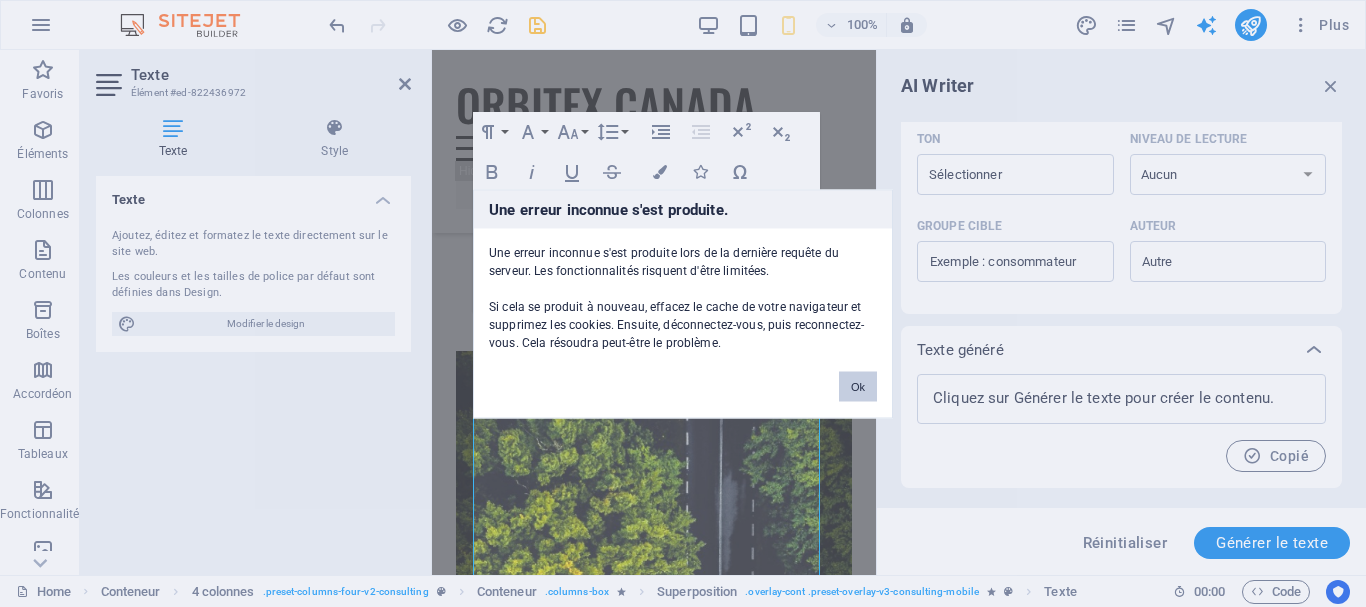 click on "Ok" at bounding box center [858, 386] 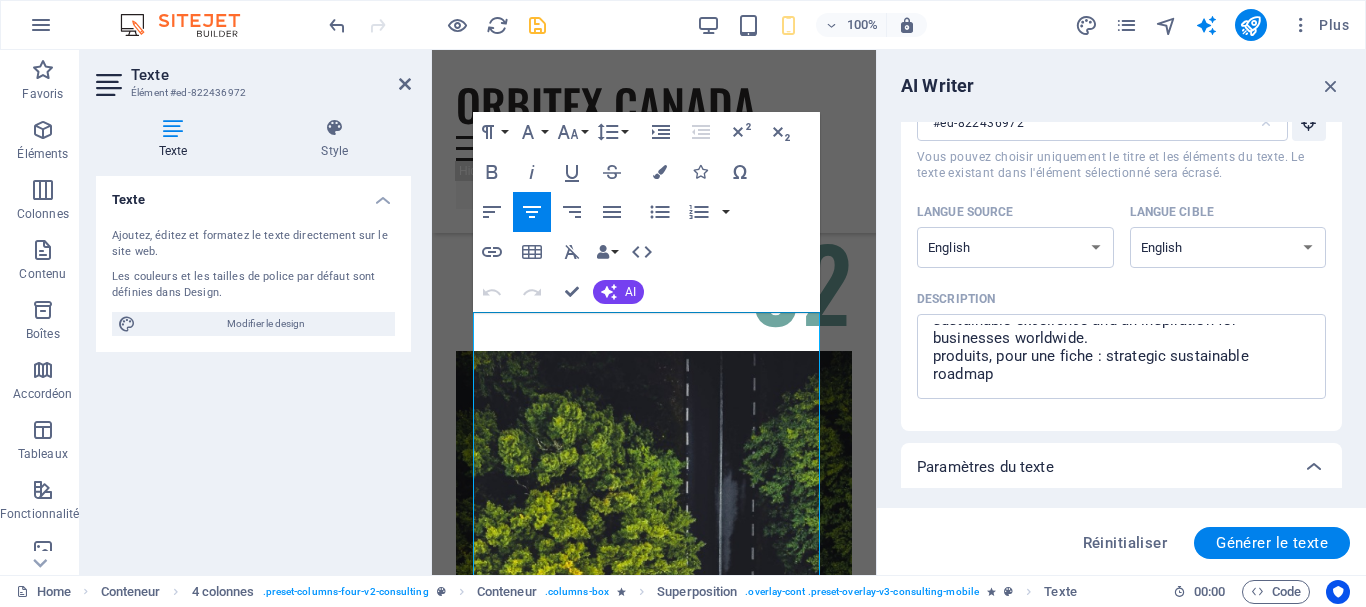 scroll, scrollTop: 93, scrollLeft: 0, axis: vertical 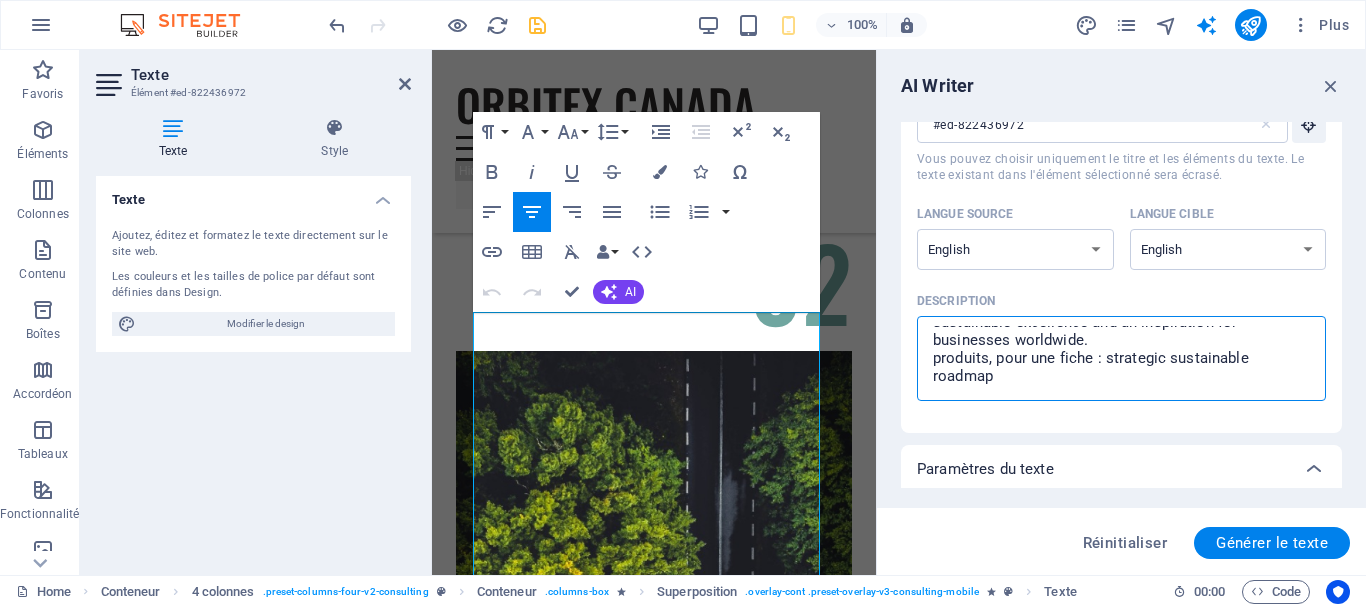 click on "inspires toi de  ce texte : Facing challenges of high energy costs and a substantial carbon footprint, our client sought to revolutionize its energy practices. Working hand-in-hand with Orbitex's expert team, we implemented renewable energy solutions, incorporating solar and wind power into their operations. This resulted in a significant reduction in reliance on non-renewable sources, translating to both environmental benefits and substantial cost savings. Discover how this initiative became a beacon of sustainable excellence and an inspiration for businesses worldwide.
produits, pour une fiche : strategic sustainable roadmap" at bounding box center (1121, 358) 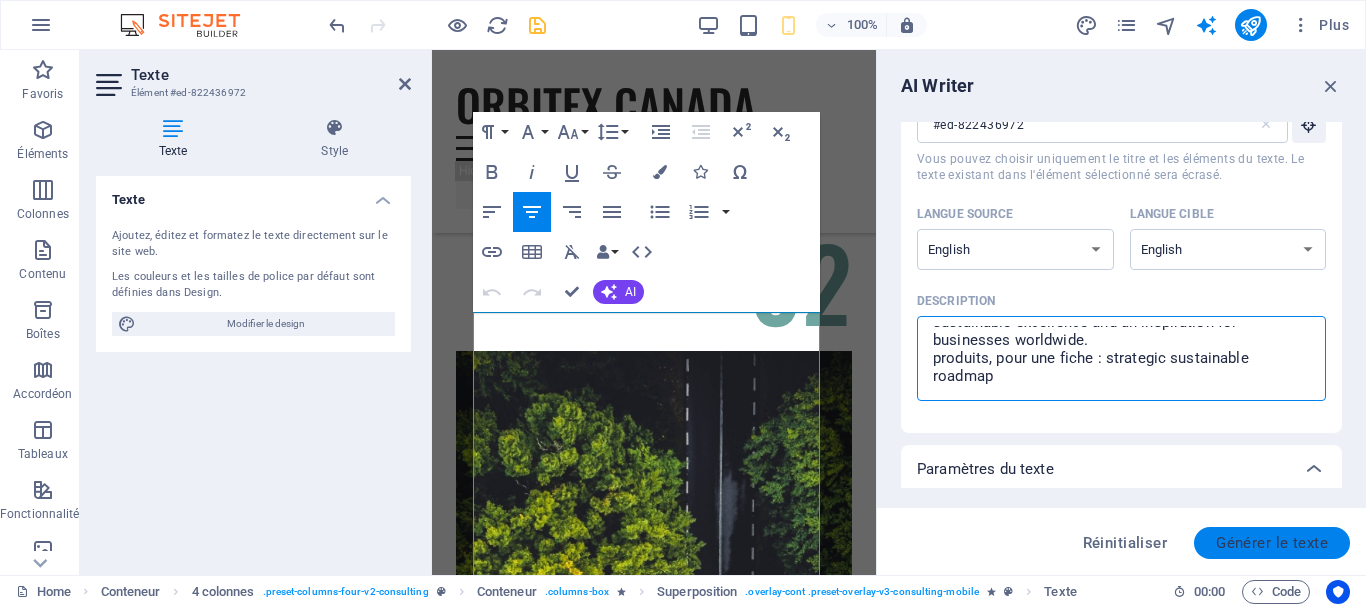 click on "Générer le texte" at bounding box center [1272, 543] 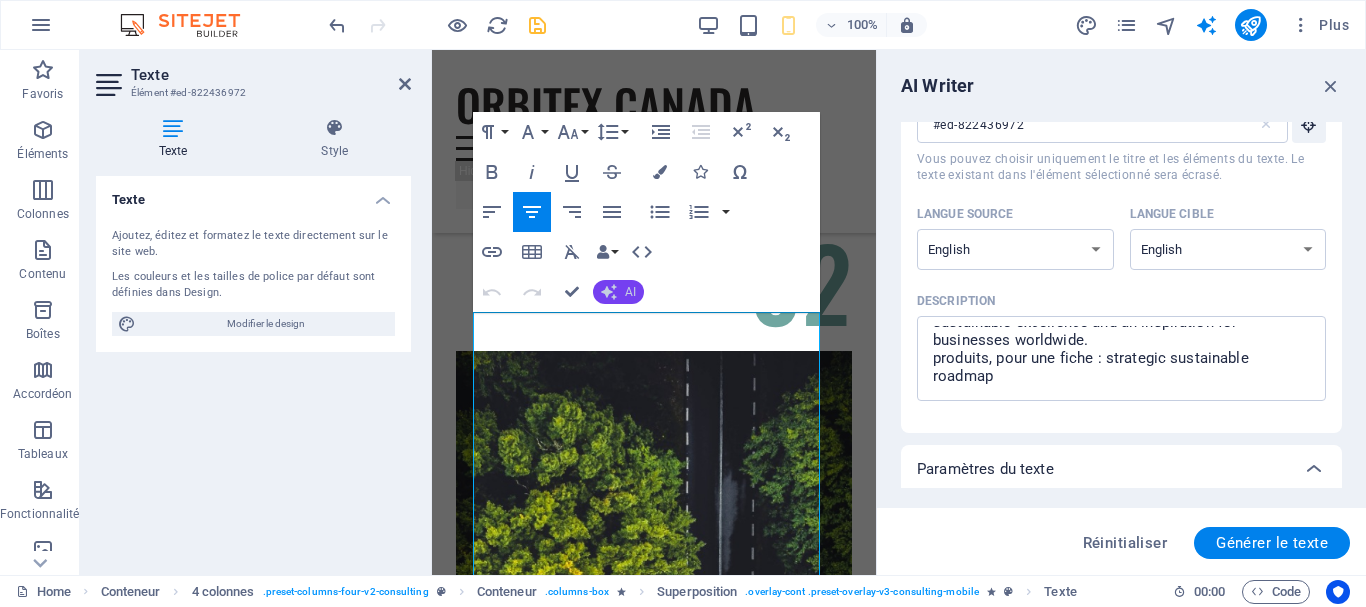 click 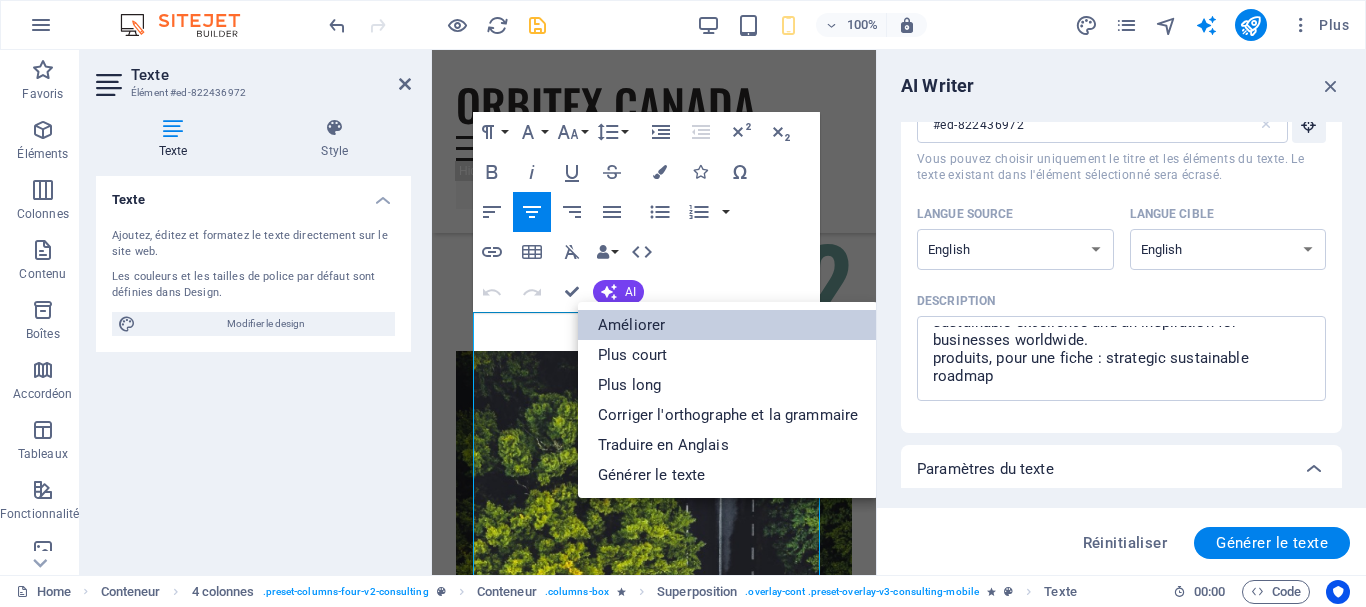 click on "Améliorer" at bounding box center [728, 325] 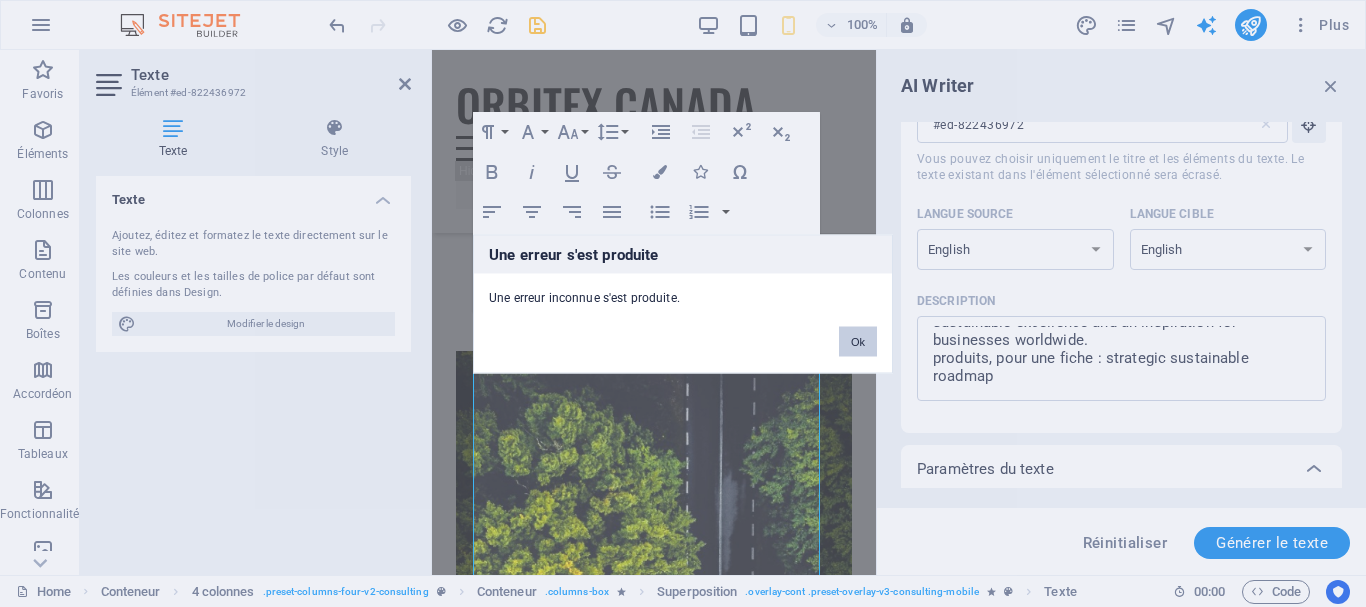 click on "Ok" at bounding box center (858, 341) 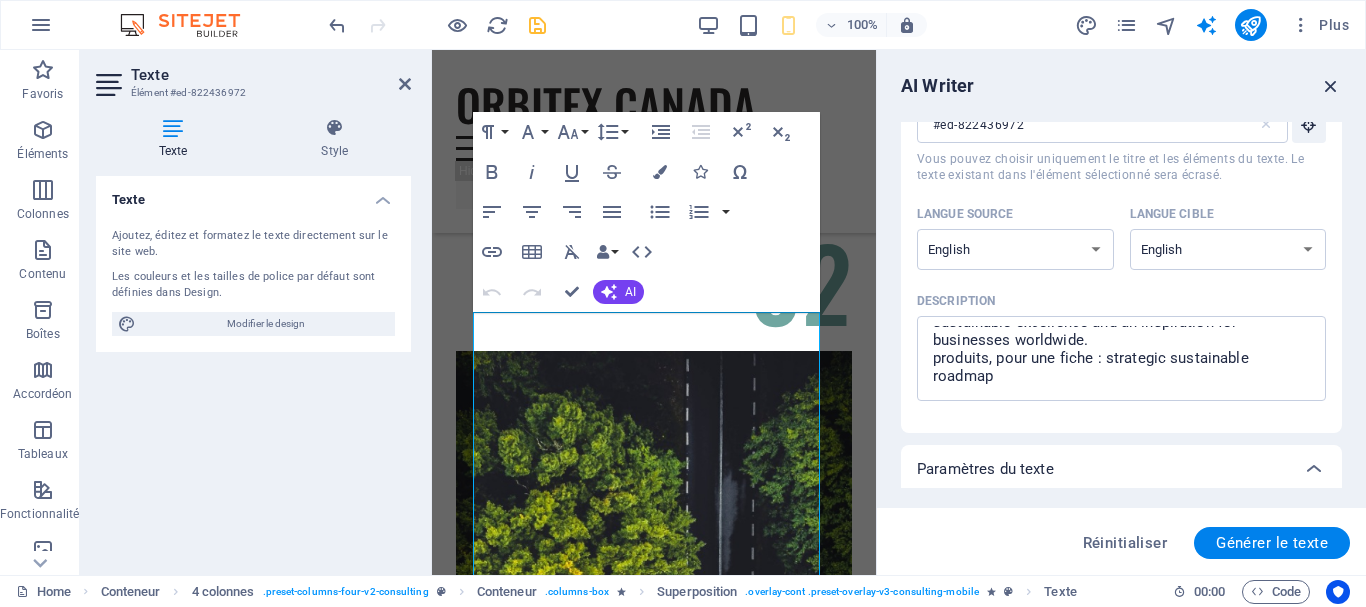 click at bounding box center [1331, 86] 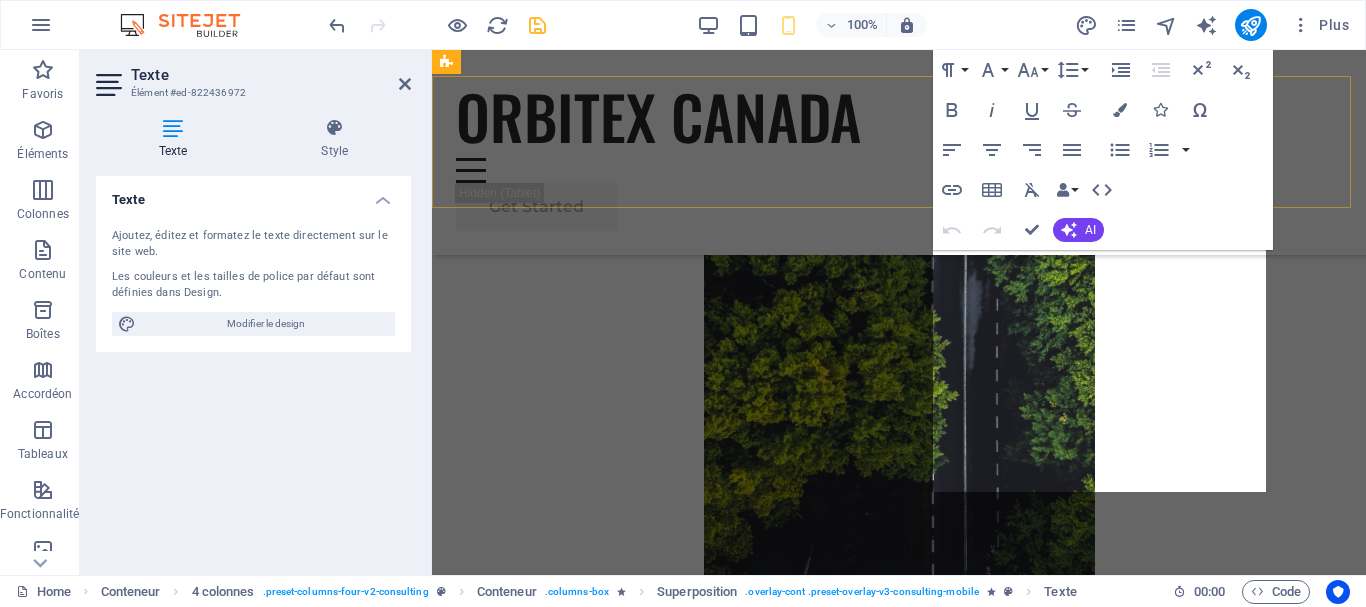 scroll, scrollTop: 4038, scrollLeft: 0, axis: vertical 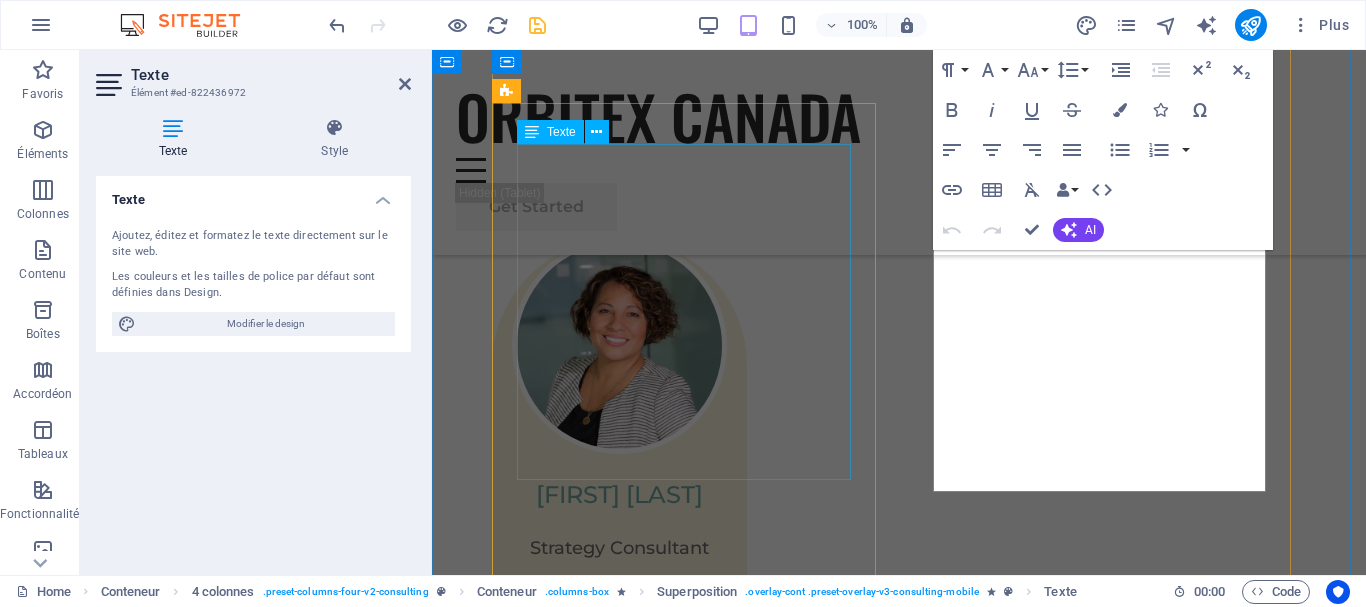 click on "Facing challenges of high energy costs and a substantial carbon footprint, our client sought to revolutionize its energy practices. Working hand-in-hand with Orbitex's expert team, we implemented renewable energy solutions, incorporating solar and wind power into their operations. This resulted in a significant reduction in reliance on non-renewable sources, translating to both environmental benefits and substantial cost savings. Discover how this initiative became a beacon of sustainable excellence and an inspiration for businesses worldwide." at bounding box center [947, 3000] 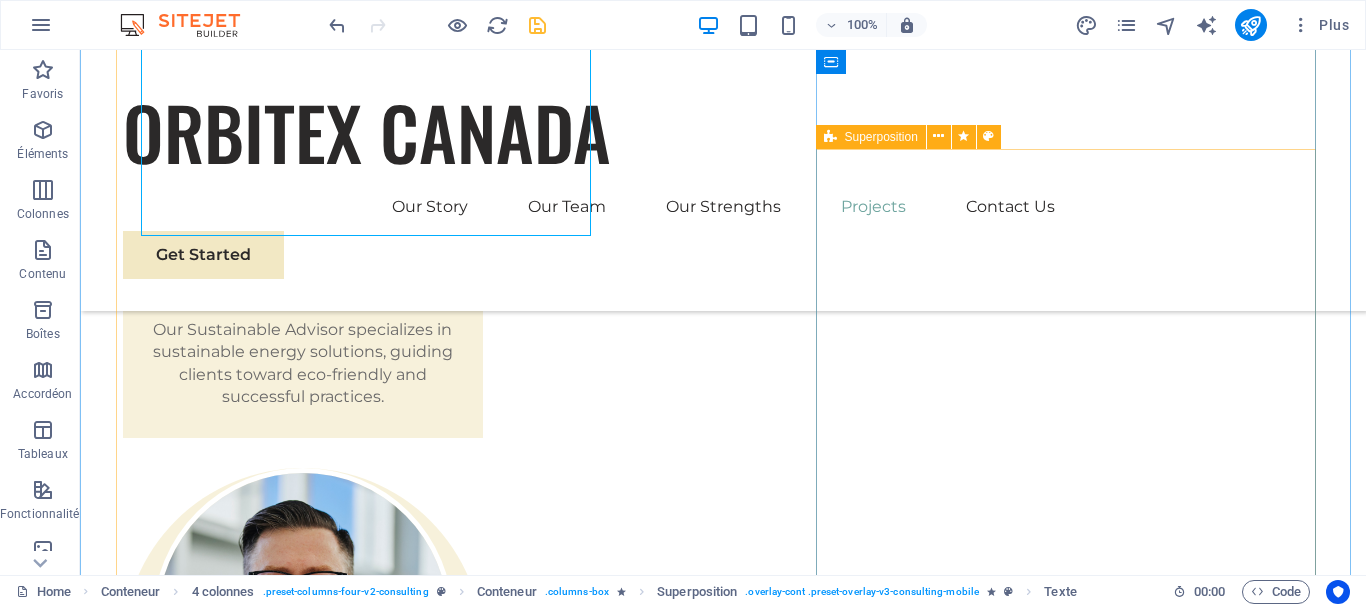 scroll, scrollTop: 4511, scrollLeft: 0, axis: vertical 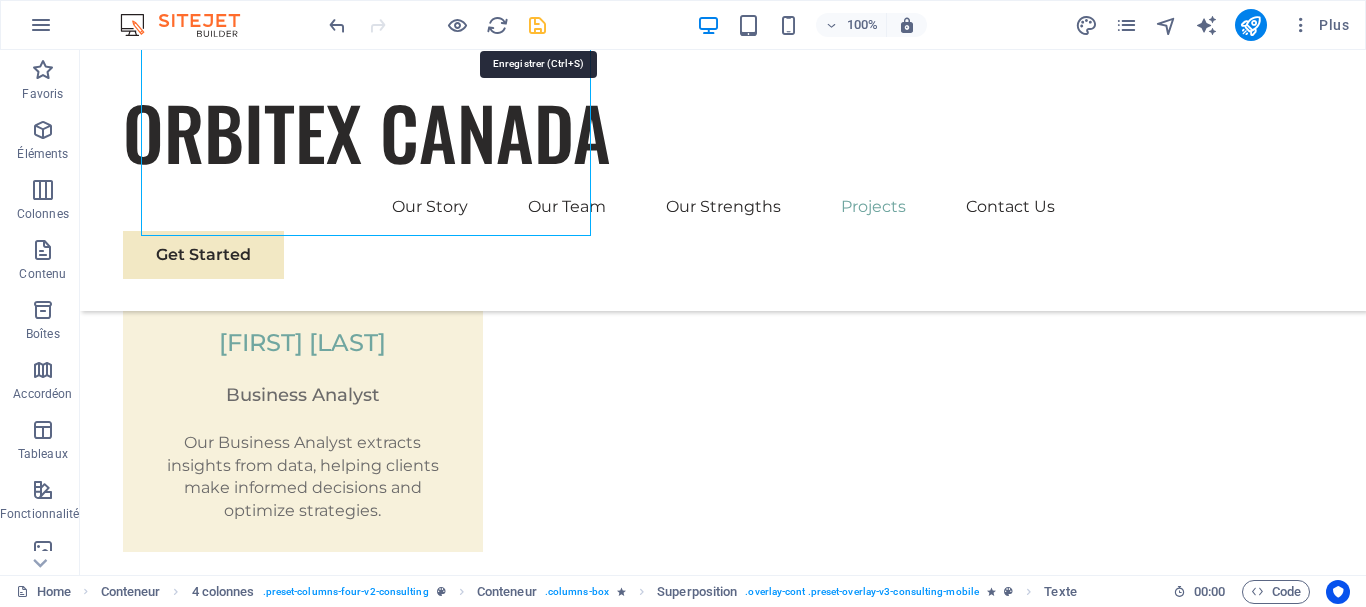 click at bounding box center (537, 25) 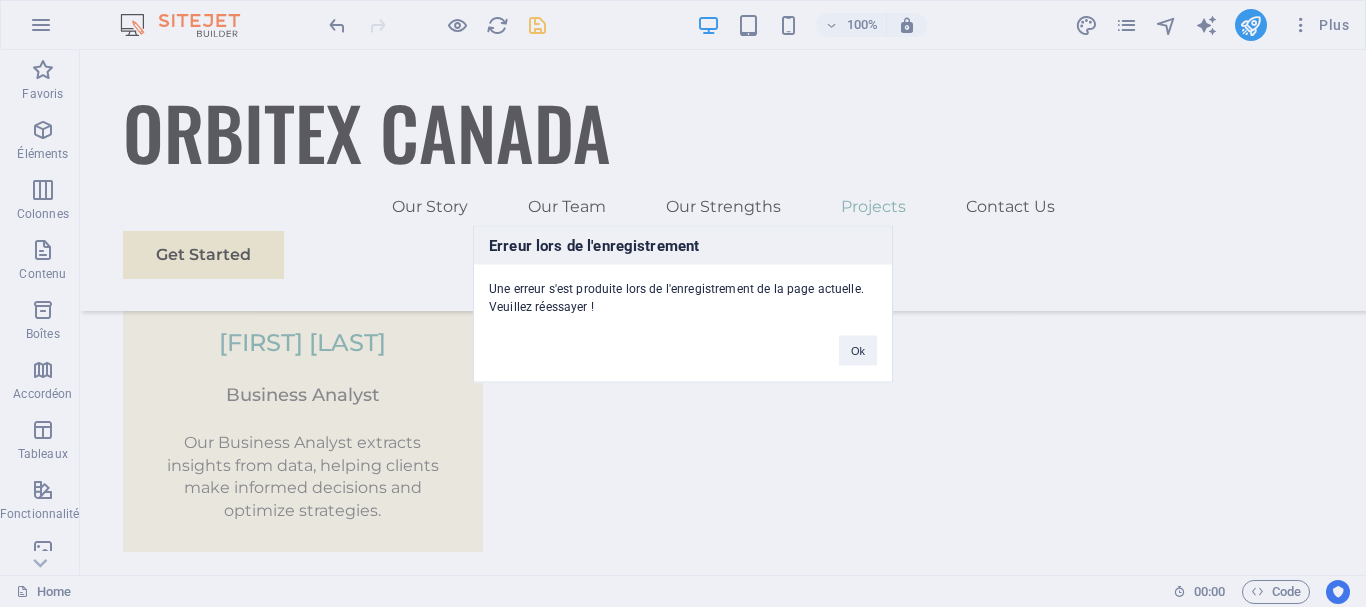 drag, startPoint x: 1358, startPoint y: 252, endPoint x: 1278, endPoint y: 150, distance: 129.63025 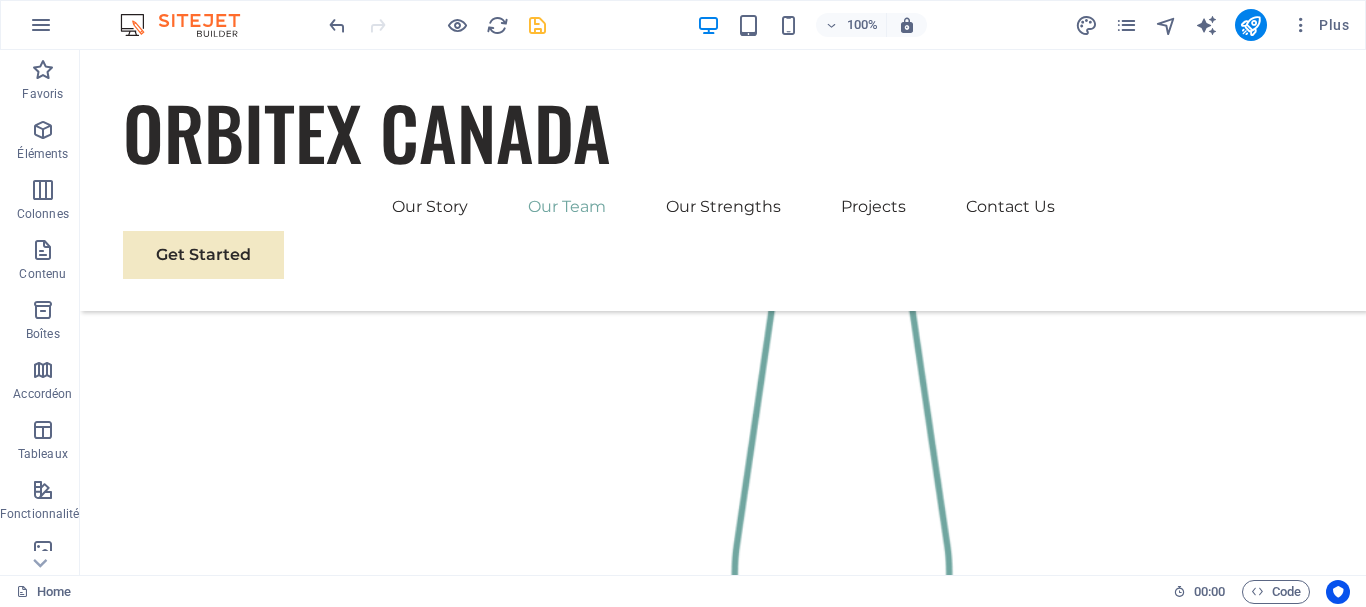 scroll, scrollTop: 2001, scrollLeft: 0, axis: vertical 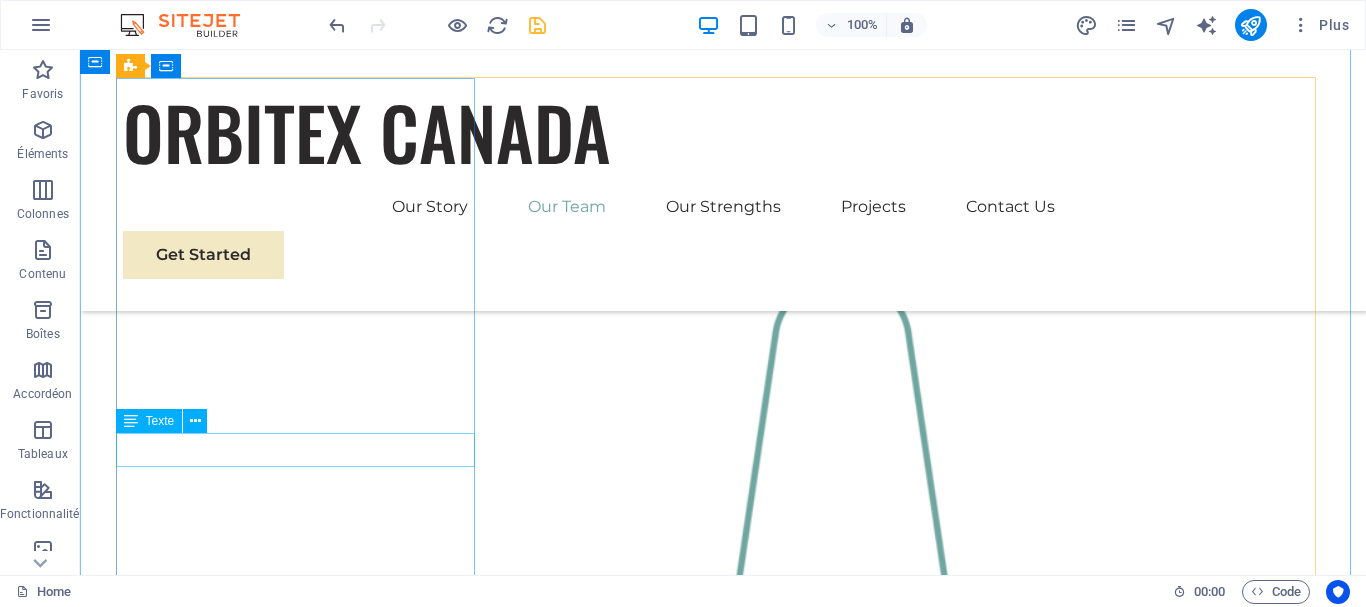 click on "Nadia Salinas" at bounding box center [303, 2266] 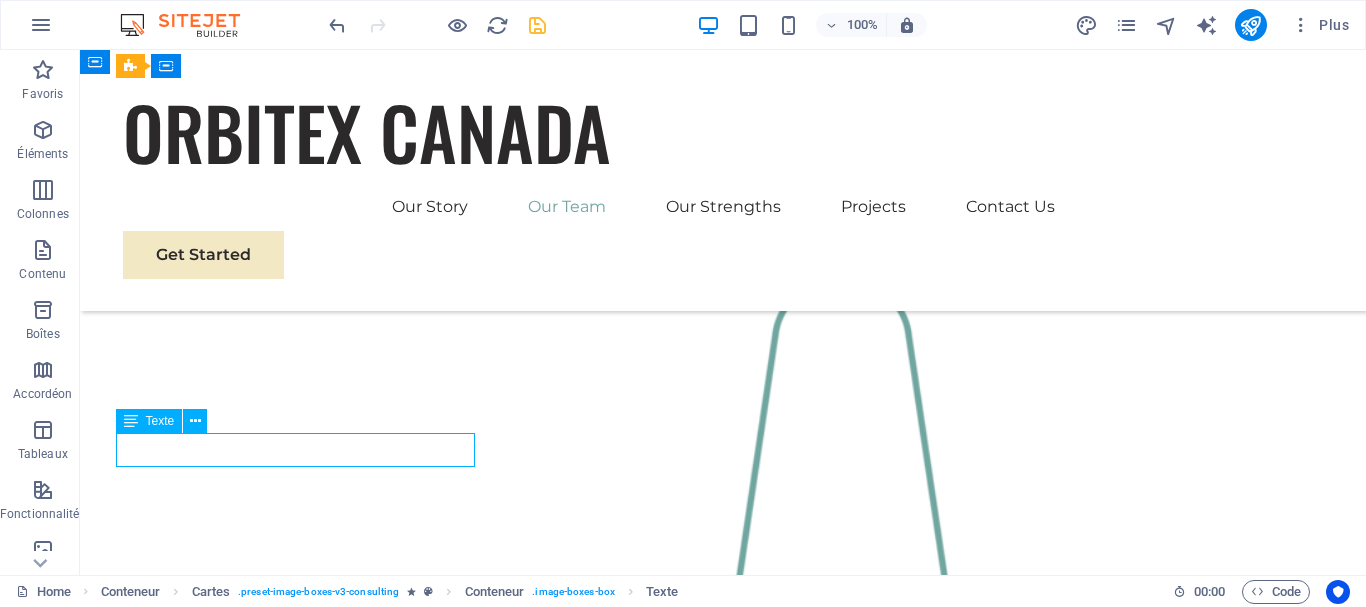 click on "Nadia Salinas" at bounding box center [303, 2266] 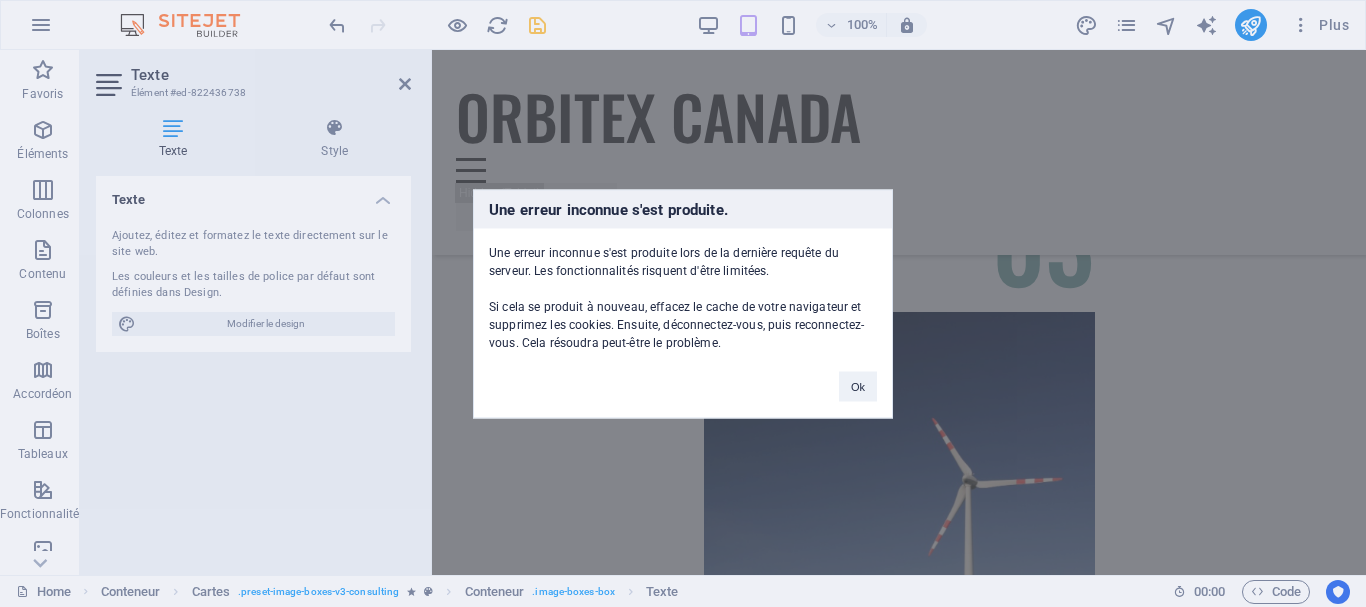 scroll, scrollTop: 8393, scrollLeft: 0, axis: vertical 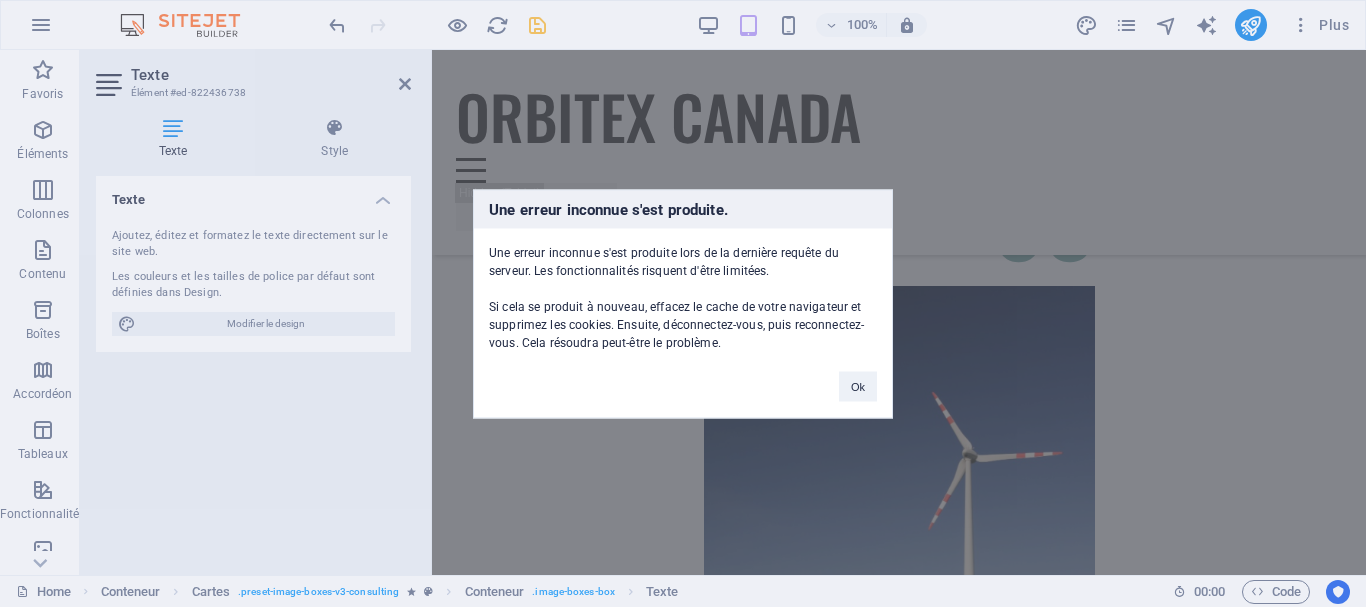 drag, startPoint x: 1356, startPoint y: 146, endPoint x: 1797, endPoint y: 439, distance: 529.462 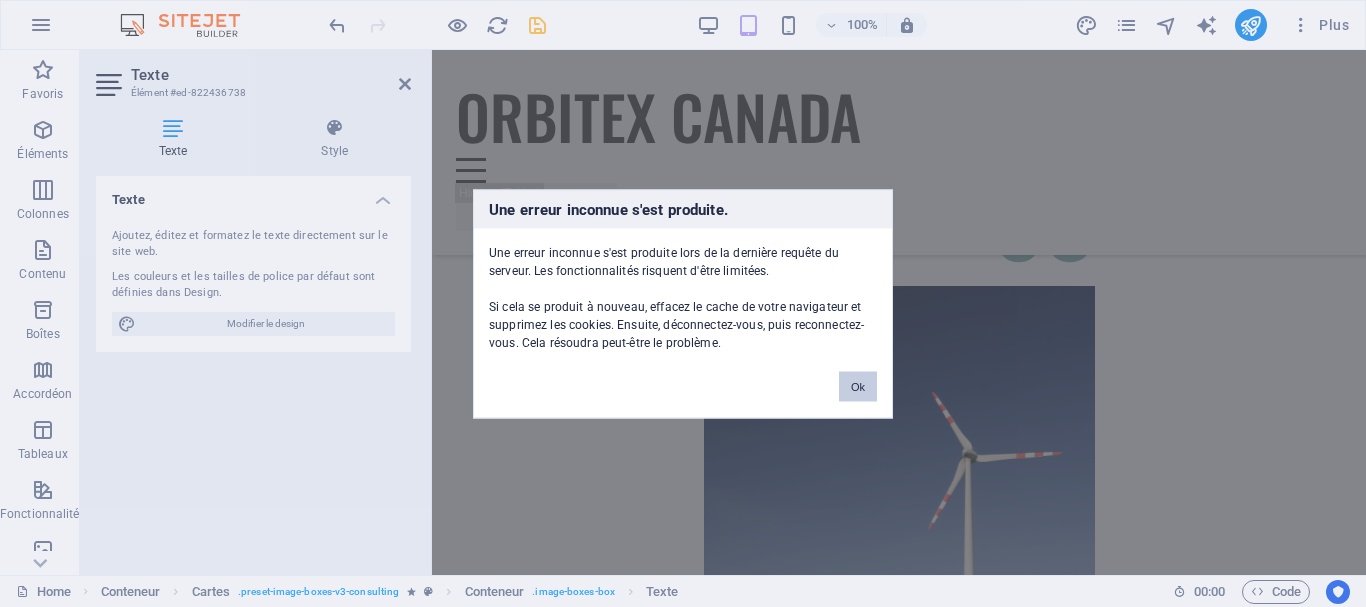 click on "Ok" at bounding box center [858, 386] 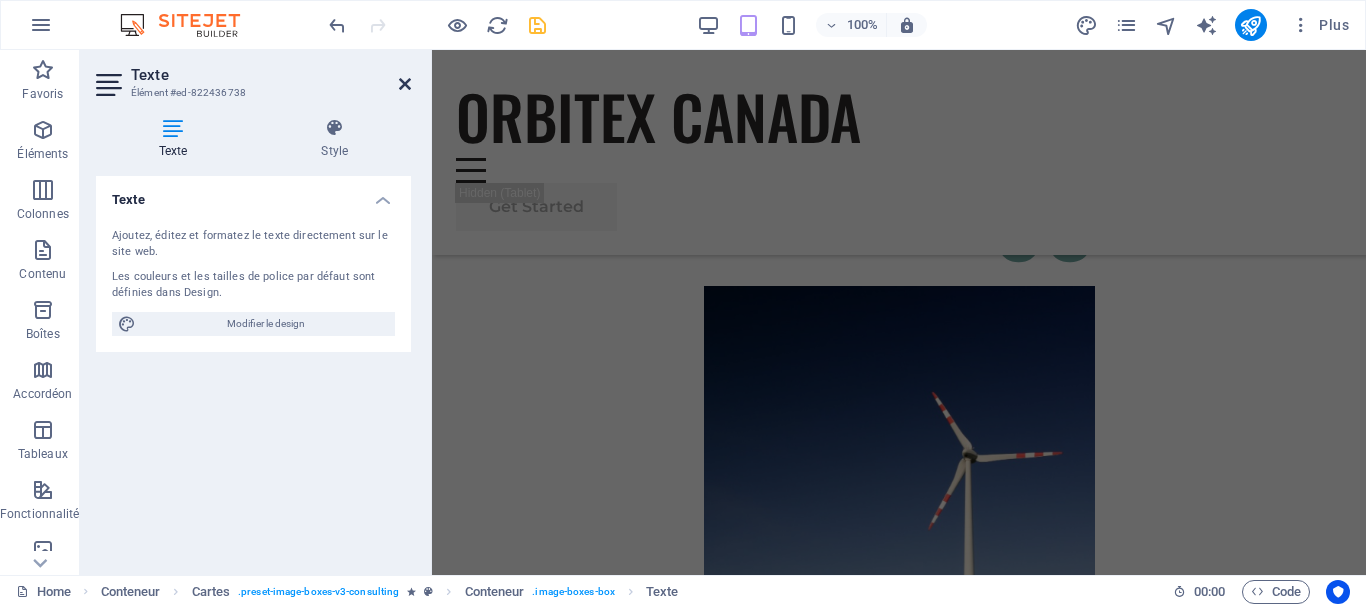 click at bounding box center [405, 84] 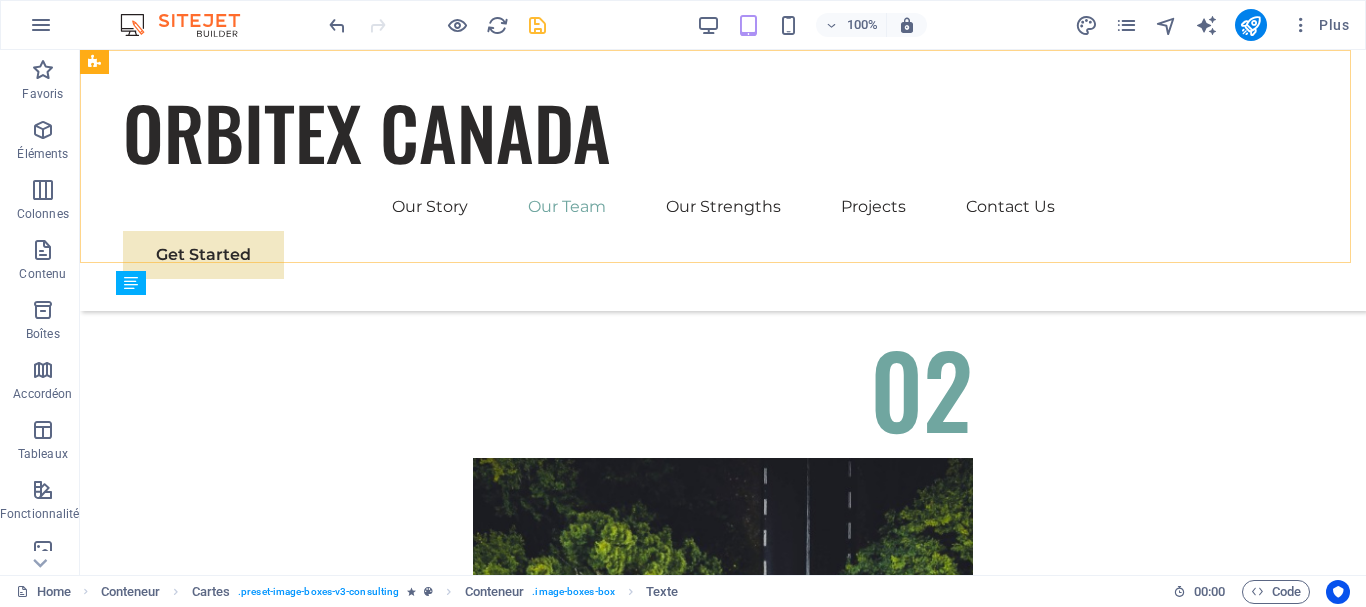 scroll, scrollTop: 2139, scrollLeft: 0, axis: vertical 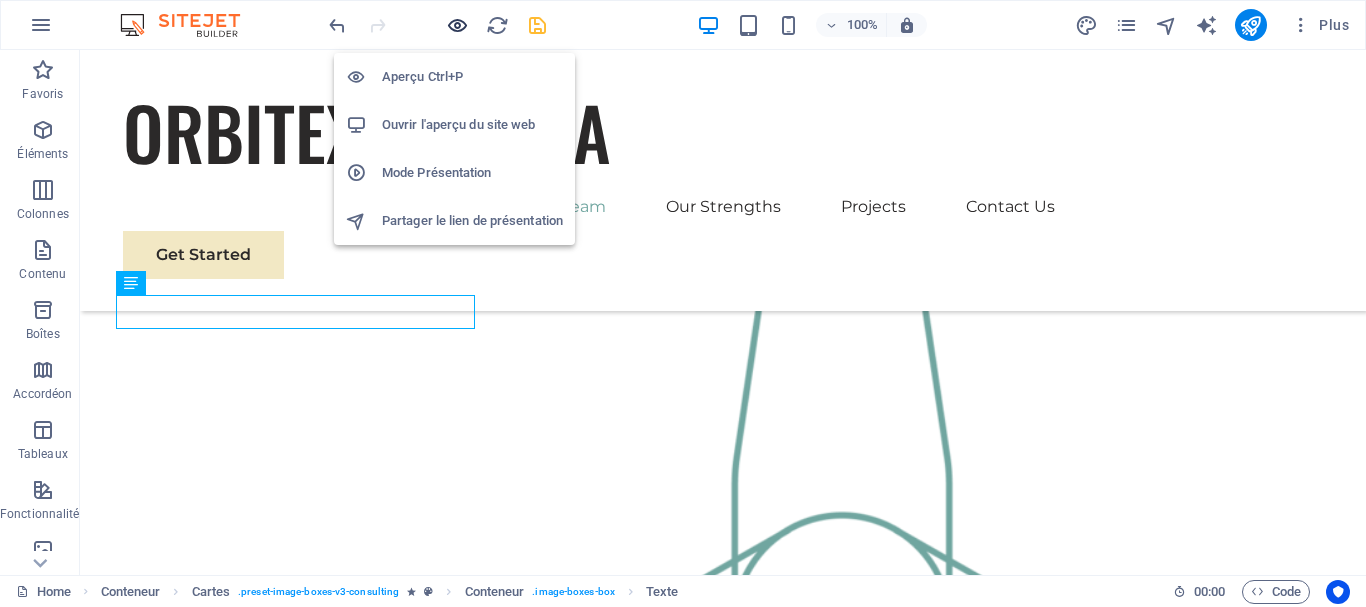 click at bounding box center [457, 25] 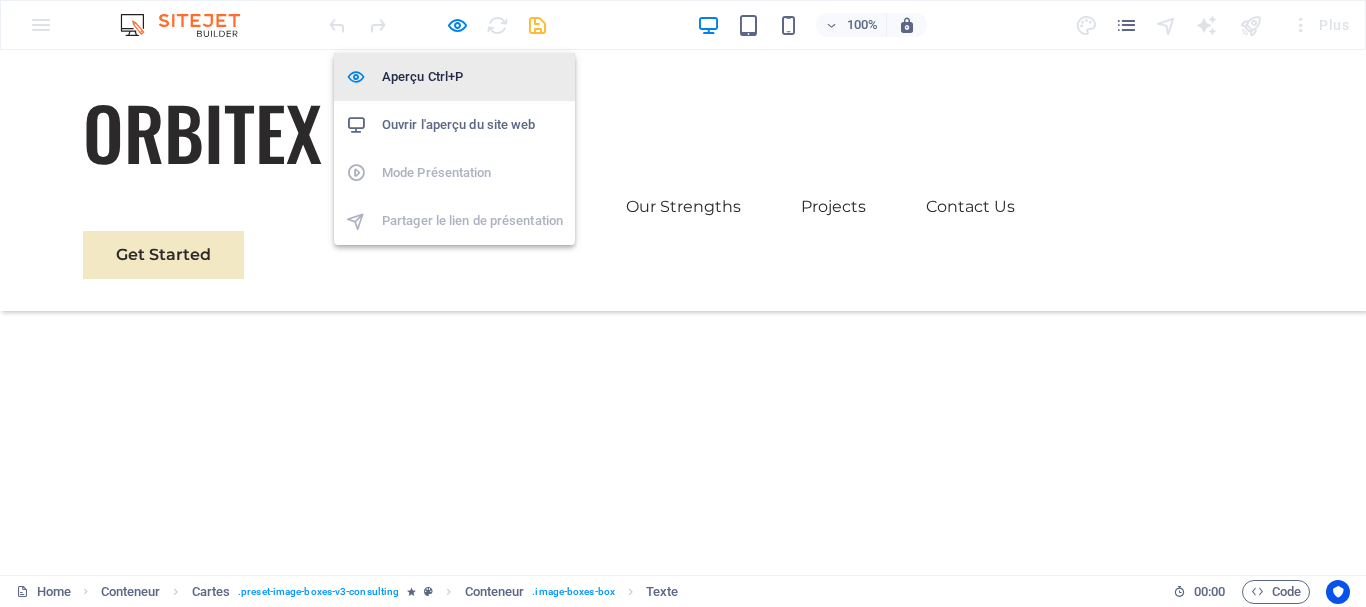 click on "Aperçu Ctrl+P" at bounding box center (472, 77) 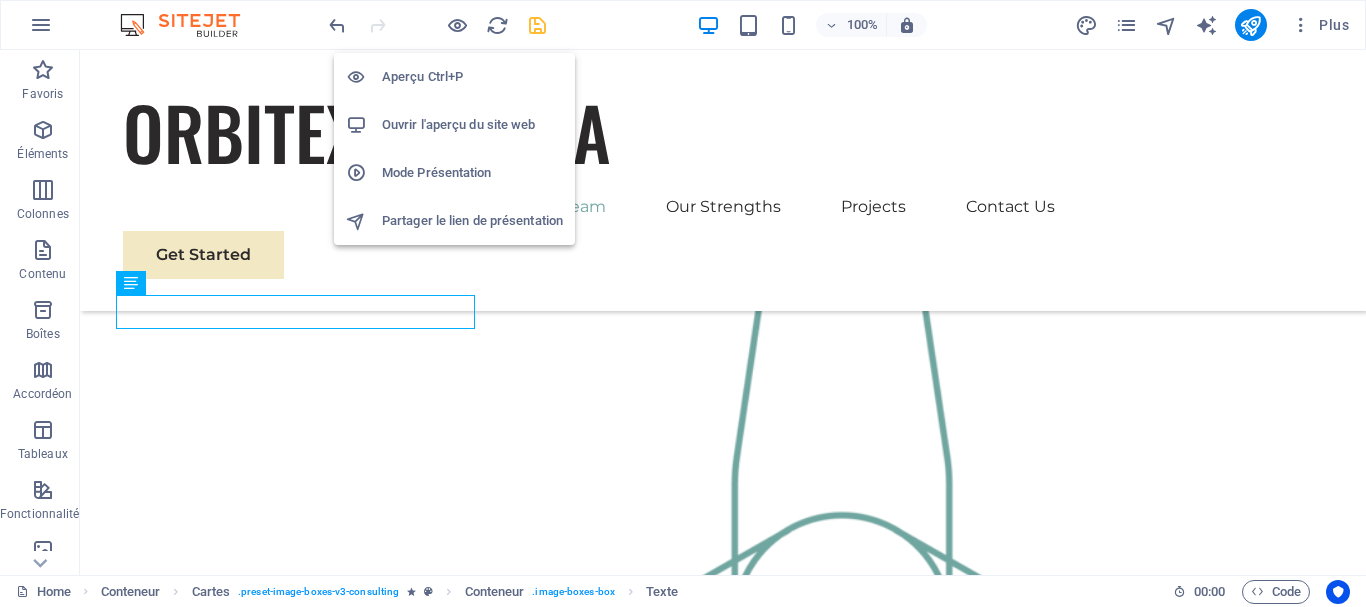 click on "Ouvrir l'aperçu du site web" at bounding box center [472, 125] 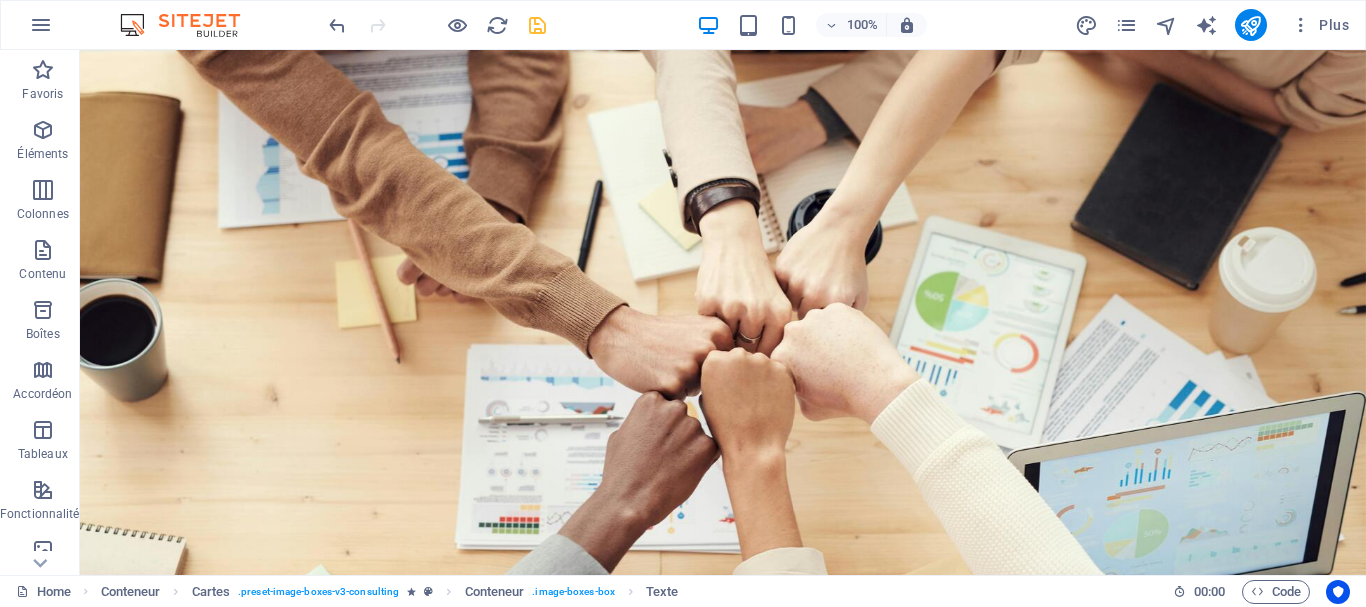 scroll, scrollTop: 0, scrollLeft: 0, axis: both 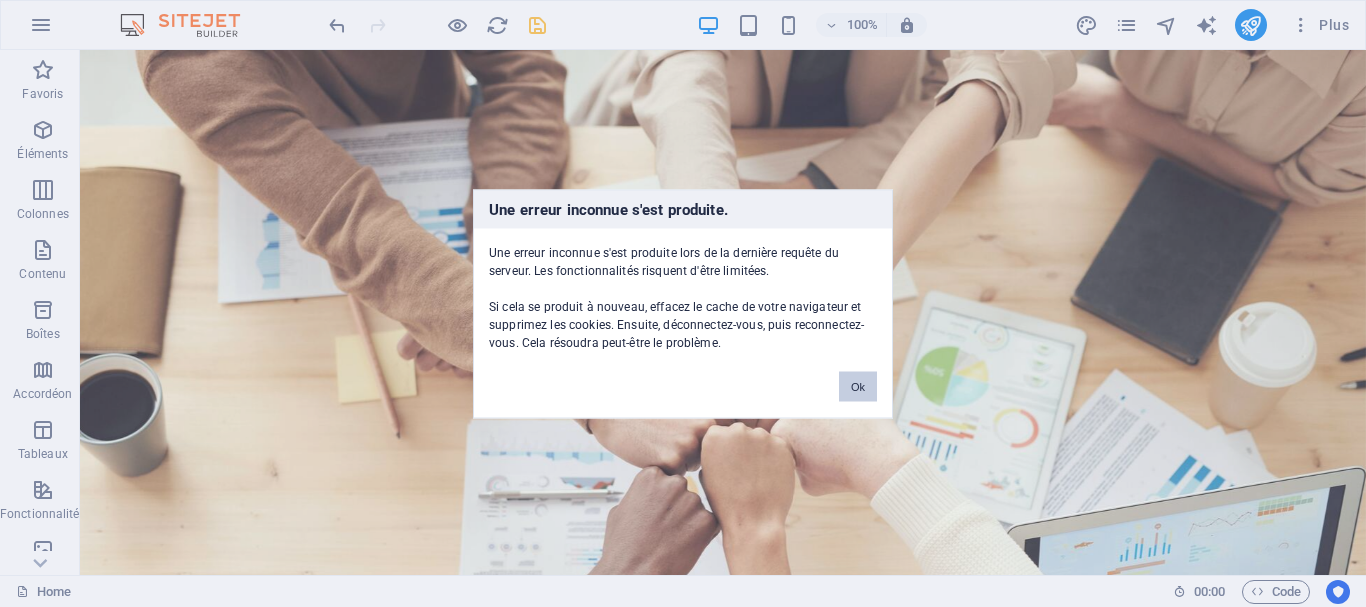 click on "Ok" at bounding box center [858, 386] 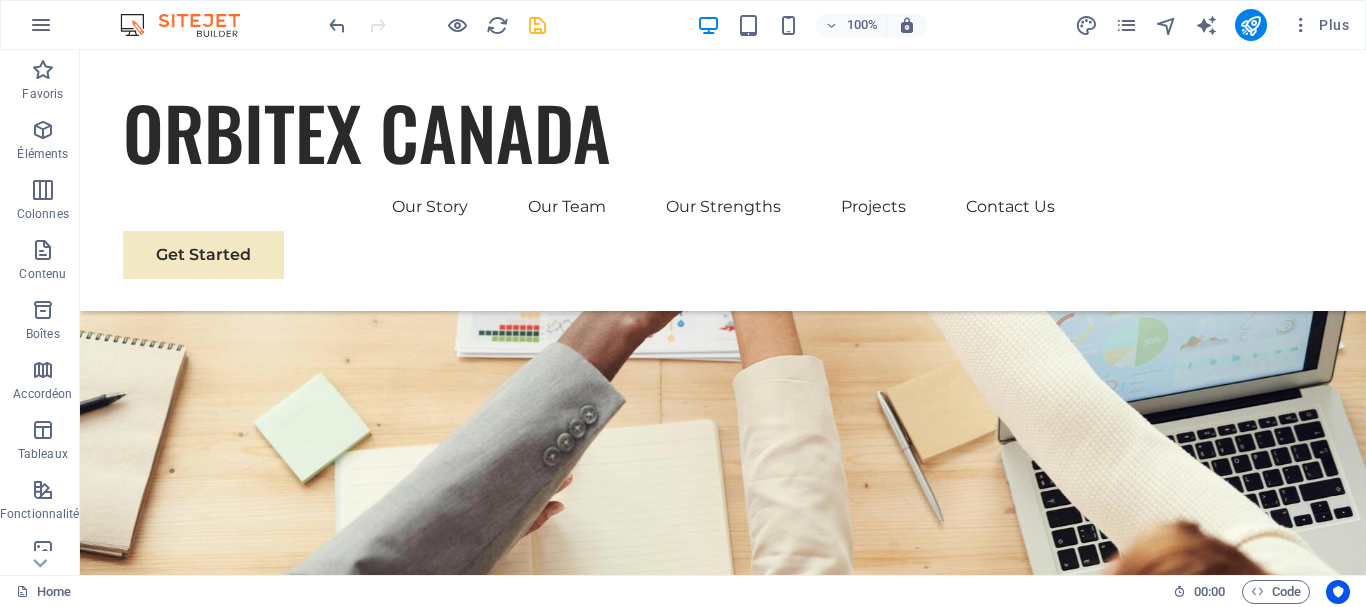 scroll, scrollTop: 307, scrollLeft: 0, axis: vertical 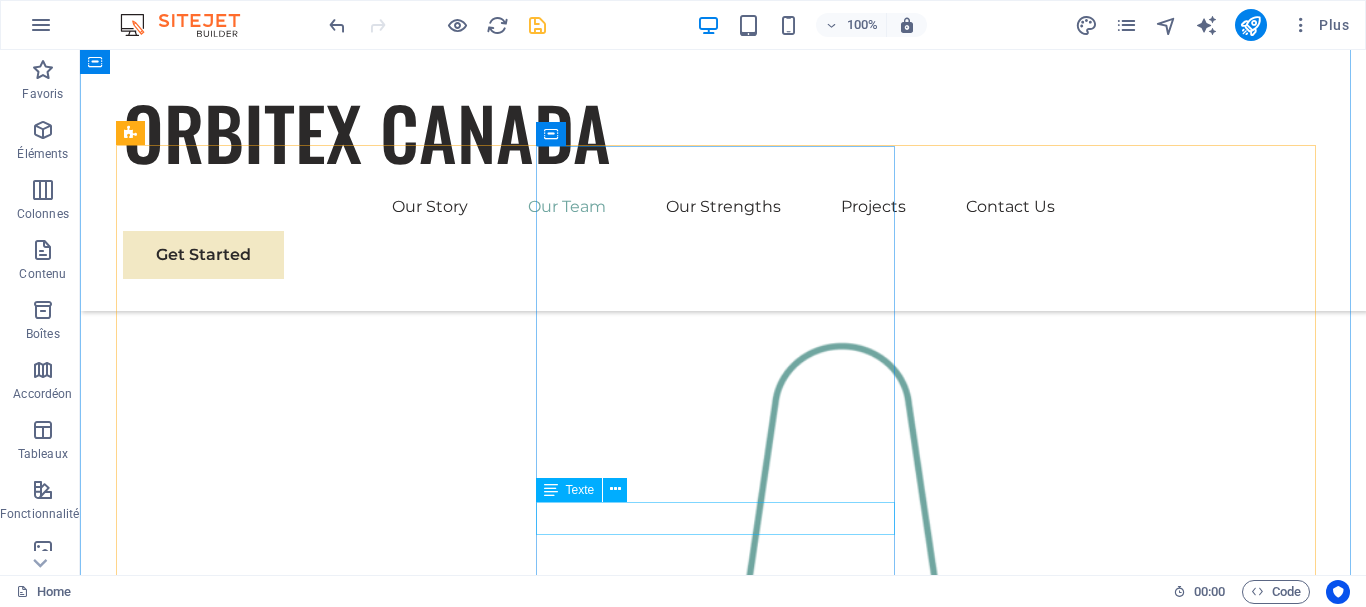 click on "Benyamin Korszky" at bounding box center (303, 2921) 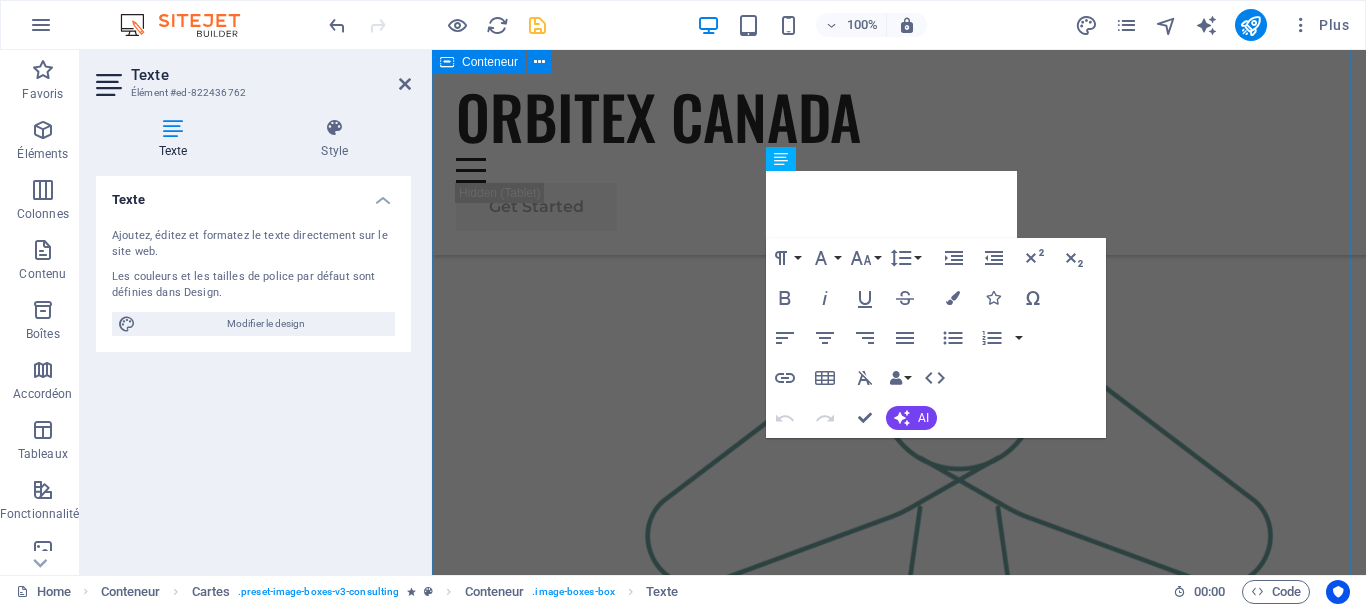 scroll, scrollTop: 1852, scrollLeft: 0, axis: vertical 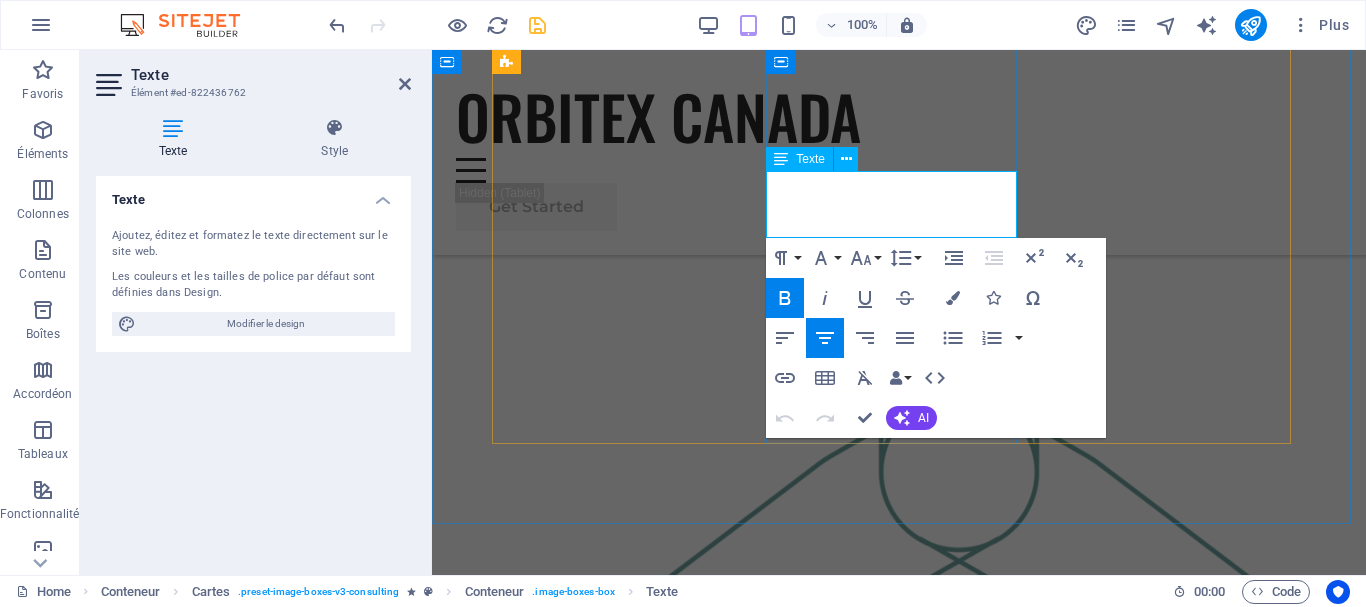 click on "Benyamin Korszky" at bounding box center [619, 2188] 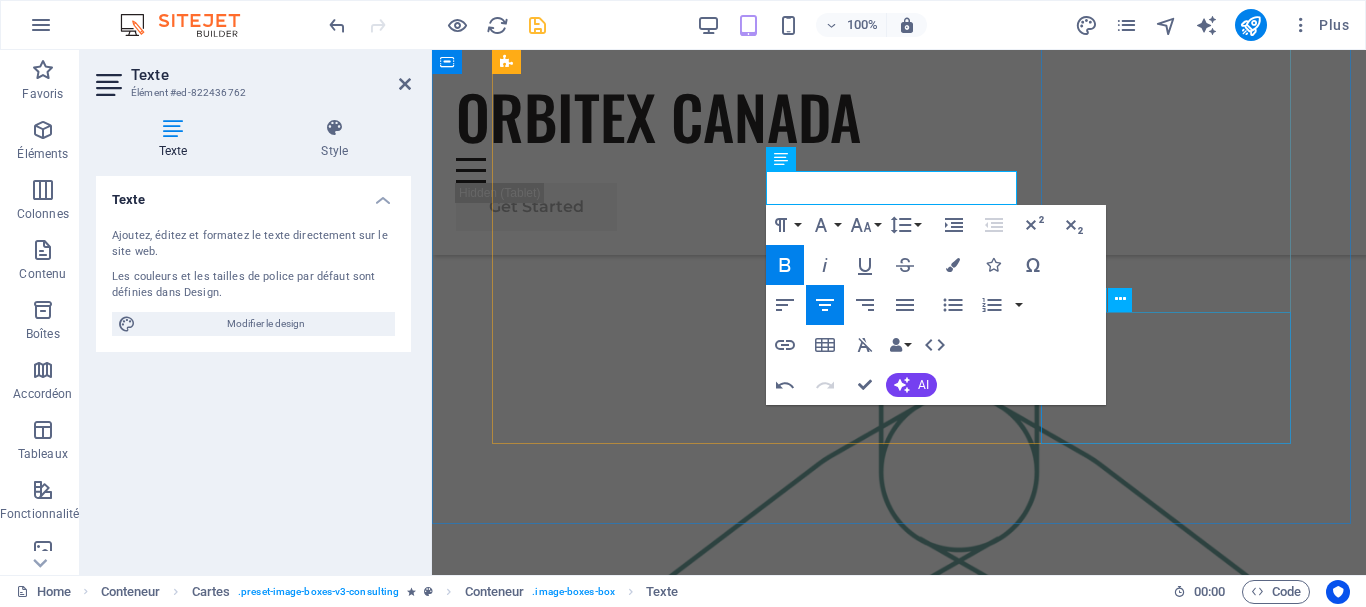 click on "Our Strategy Consultant crafts innovative plans and strategy to drive growth and profitability for clients world wide." at bounding box center (619, 2837) 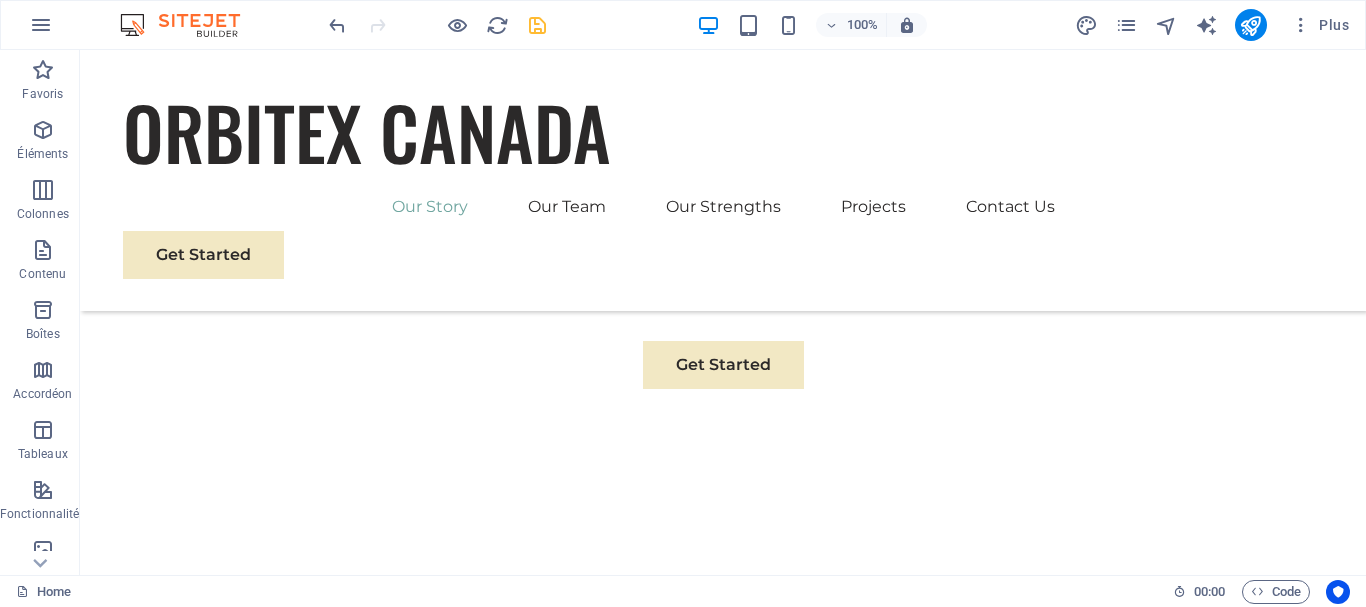 scroll, scrollTop: 0, scrollLeft: 0, axis: both 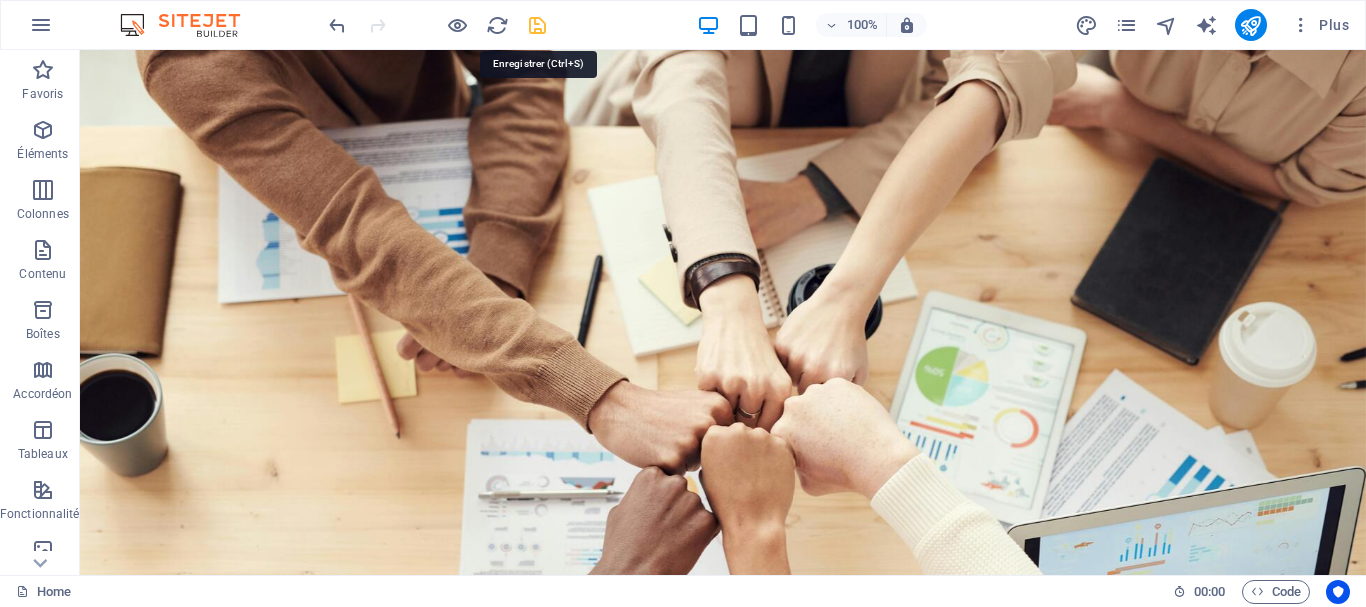 click at bounding box center [537, 25] 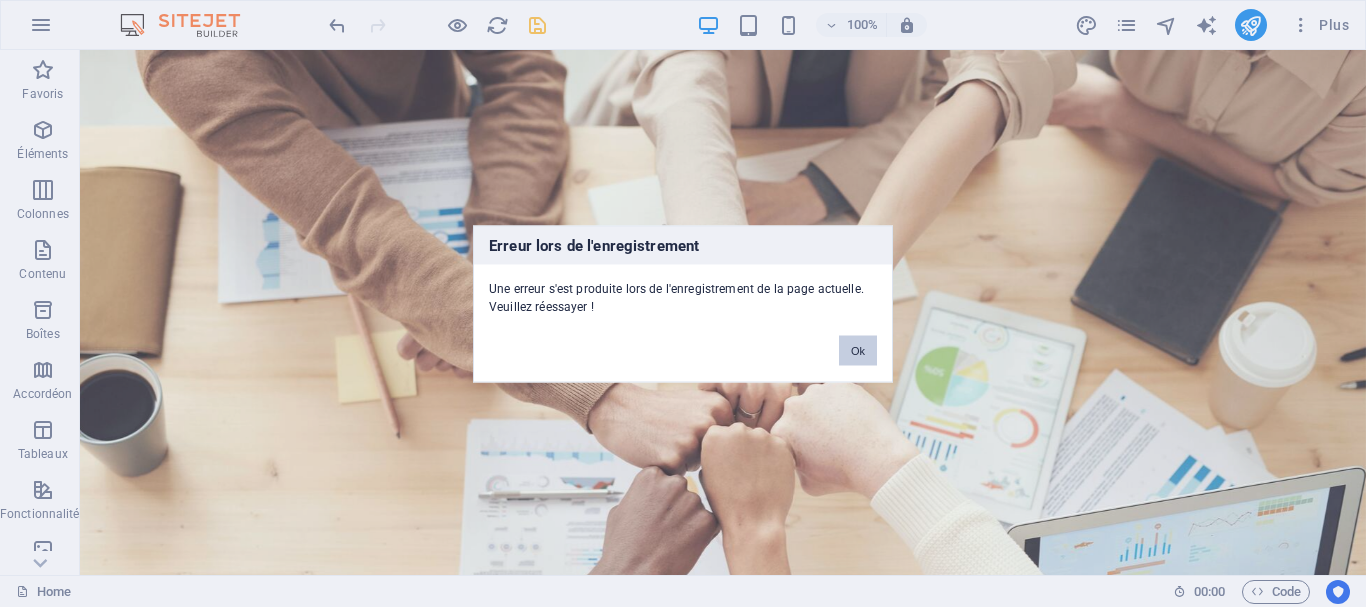 click on "Ok" at bounding box center (858, 350) 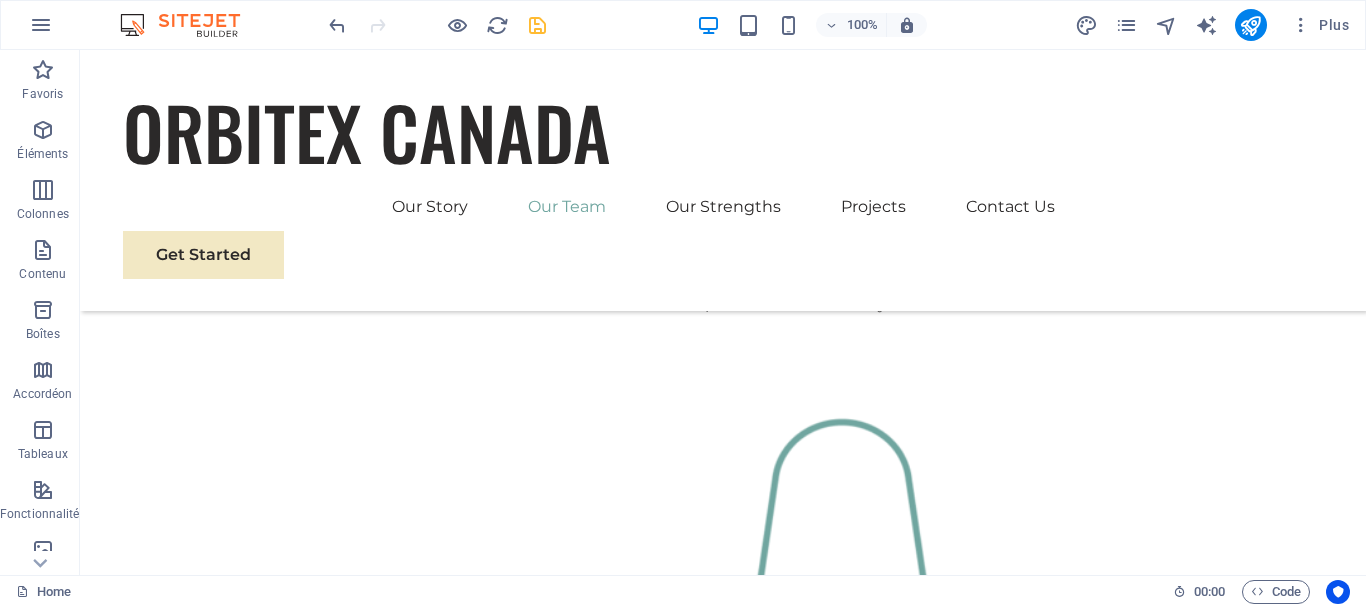 scroll, scrollTop: 2083, scrollLeft: 0, axis: vertical 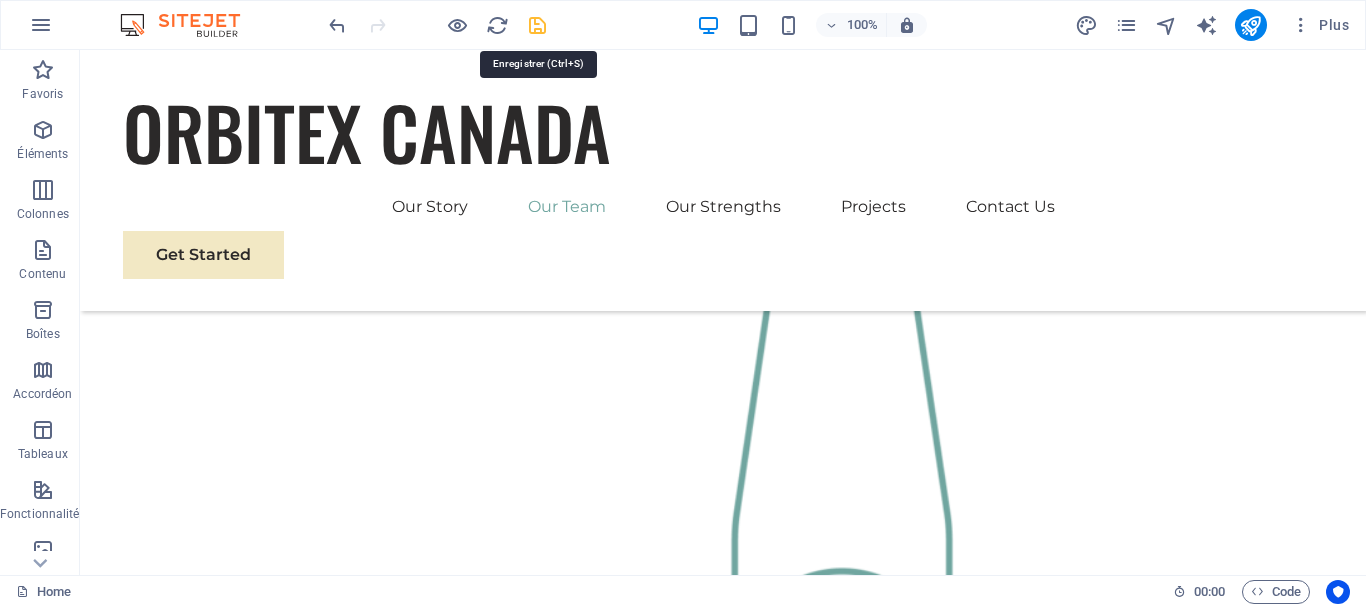 click at bounding box center [537, 25] 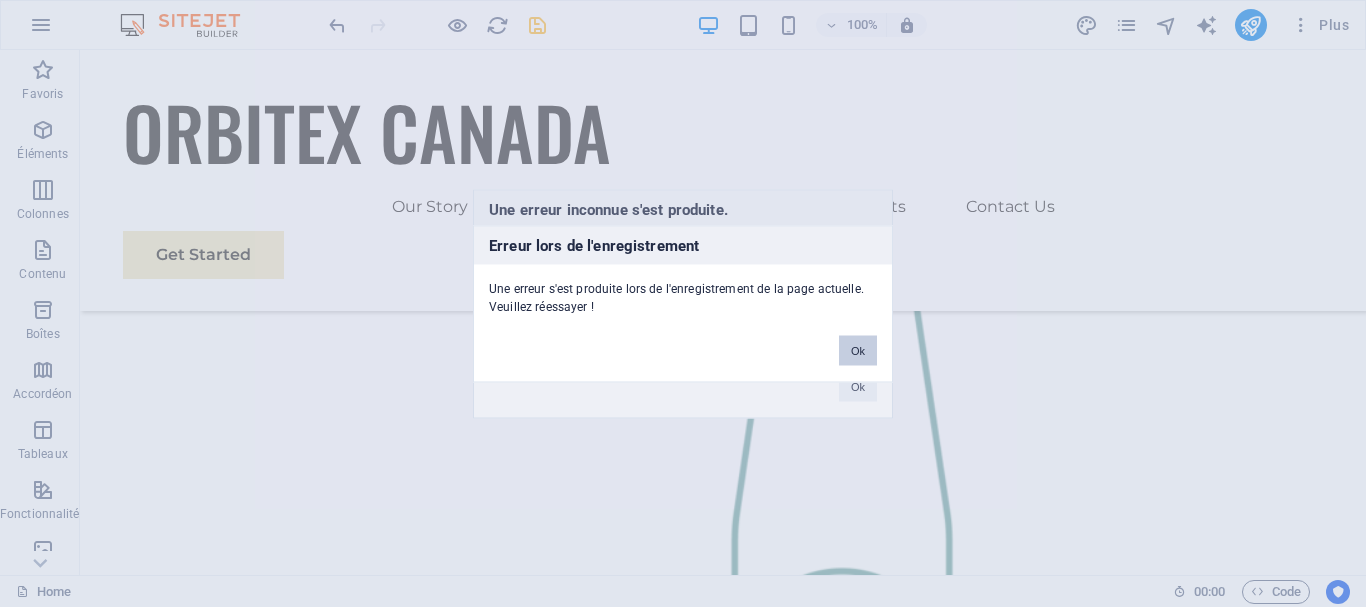 click on "Ok" at bounding box center [858, 350] 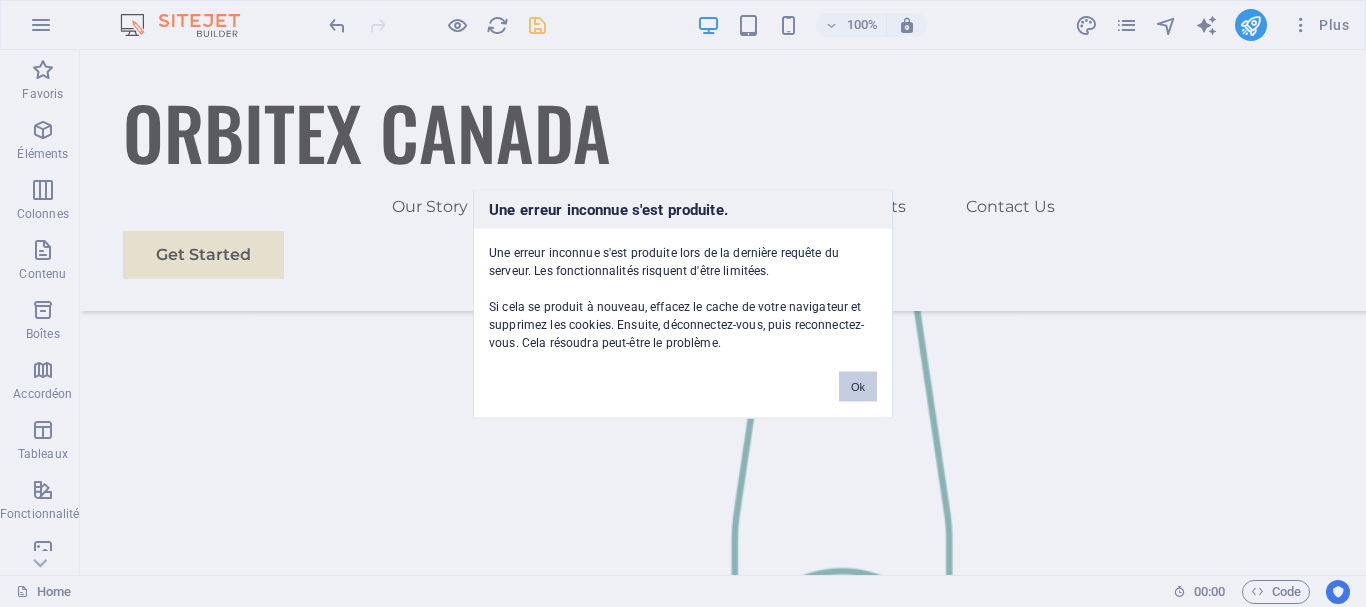 click on "Ok" at bounding box center [858, 386] 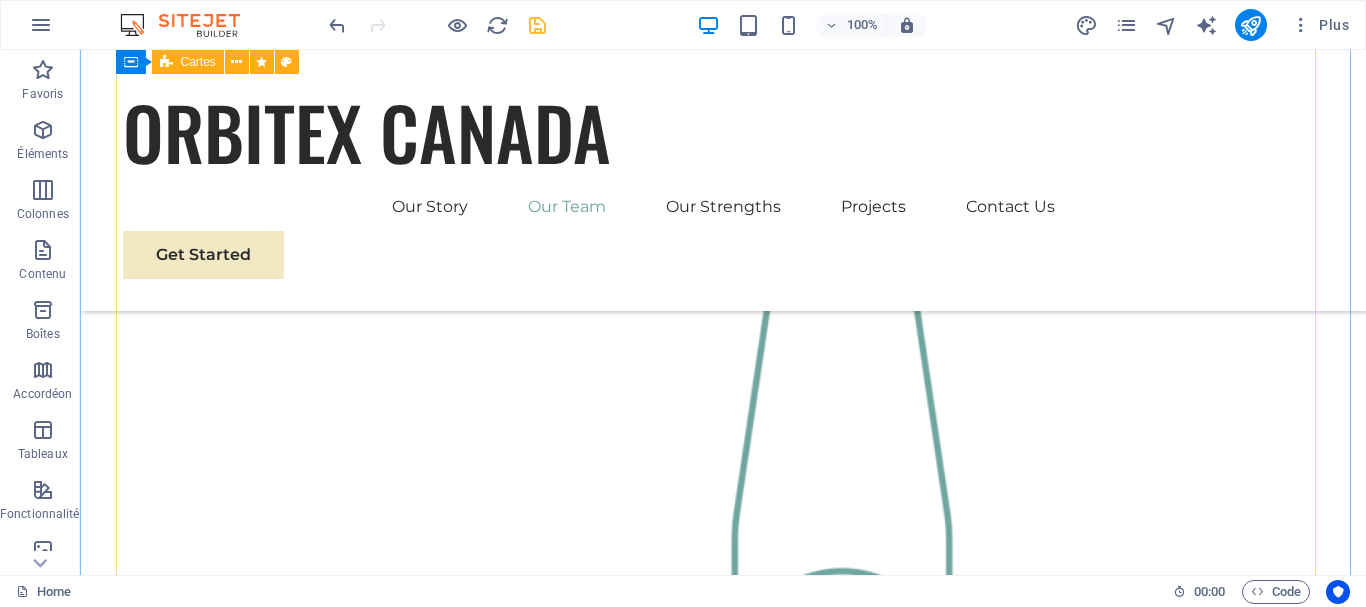 click on "Nadia Salinas Sustainable Advisor Our Sustainable Advisor specializes in sustainable energy solutions, guiding clients toward eco-friendly and successful practices. Benyamin Yakovi Business Analyst Our Business Analyst extracts insights from data, helping clients make informed decisions and optimize strategies. Selena Poulantzas Strategy Consultant Our Strategy Consultant crafts innovative plans and strategy to drive growth and profitability for clients world wide." at bounding box center [723, 2701] 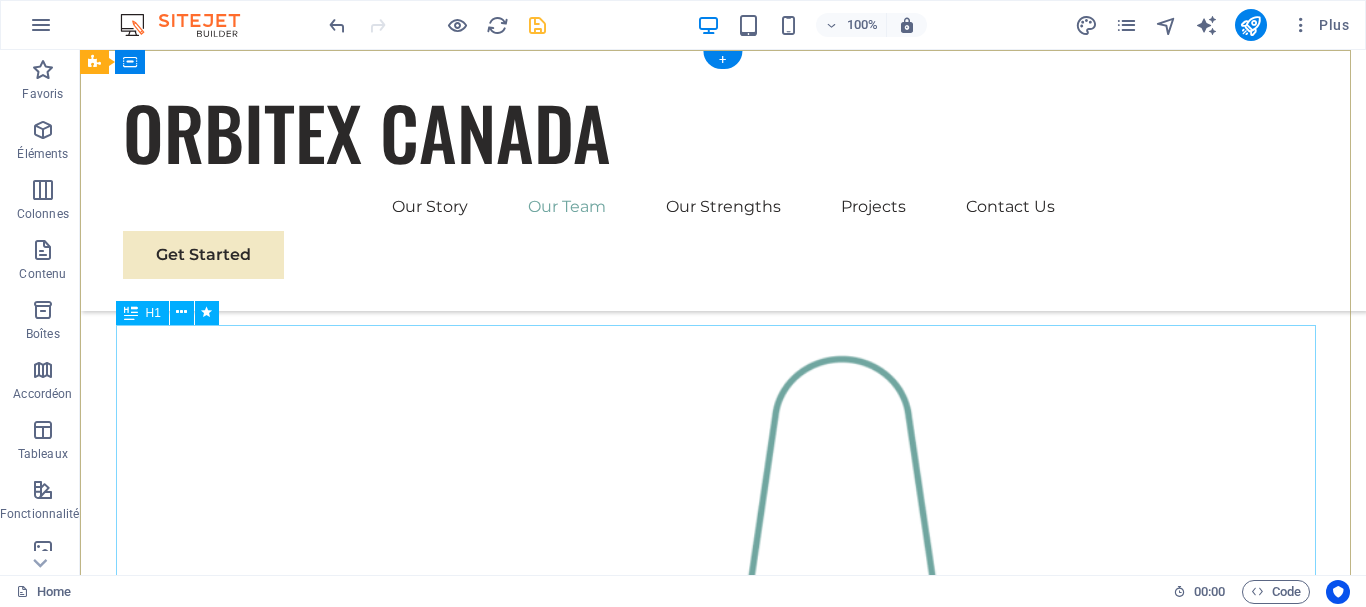 scroll, scrollTop: 0, scrollLeft: 0, axis: both 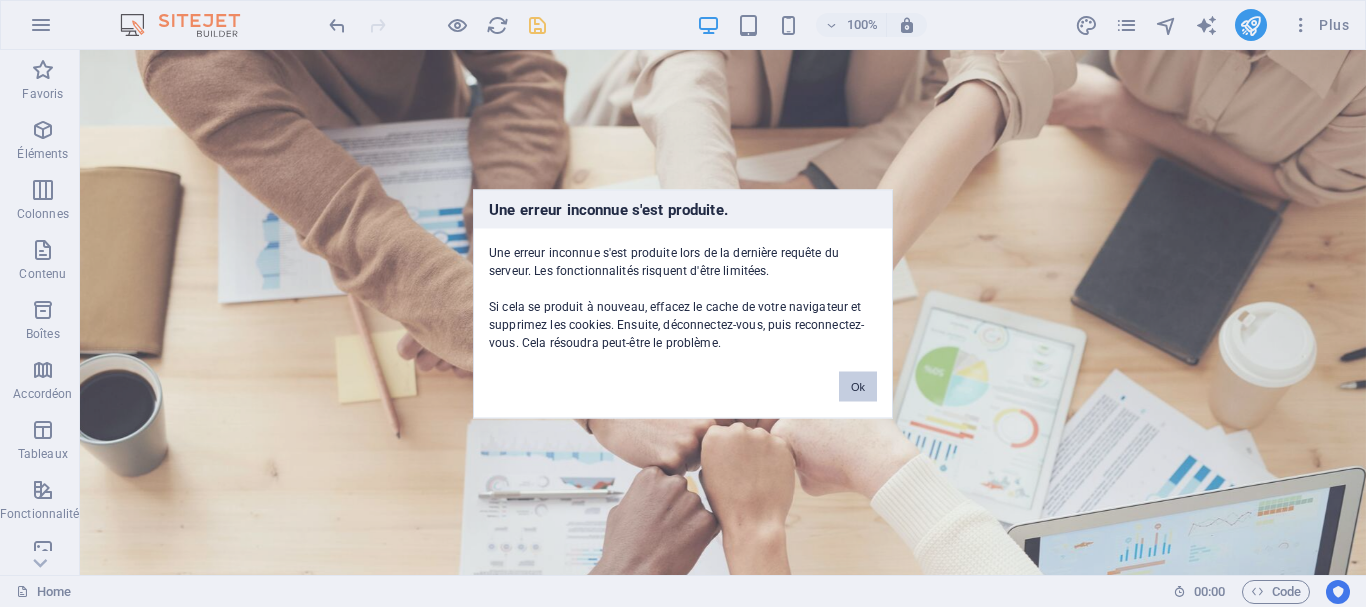 click on "Ok" at bounding box center (858, 386) 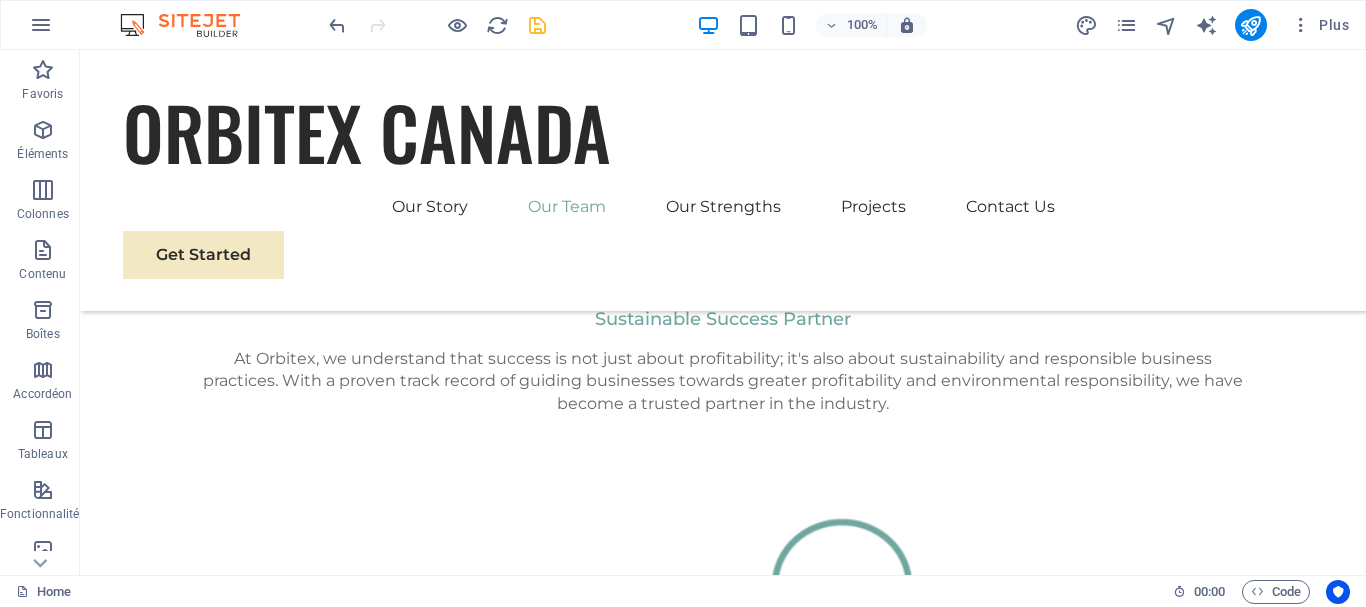 scroll, scrollTop: 1782, scrollLeft: 0, axis: vertical 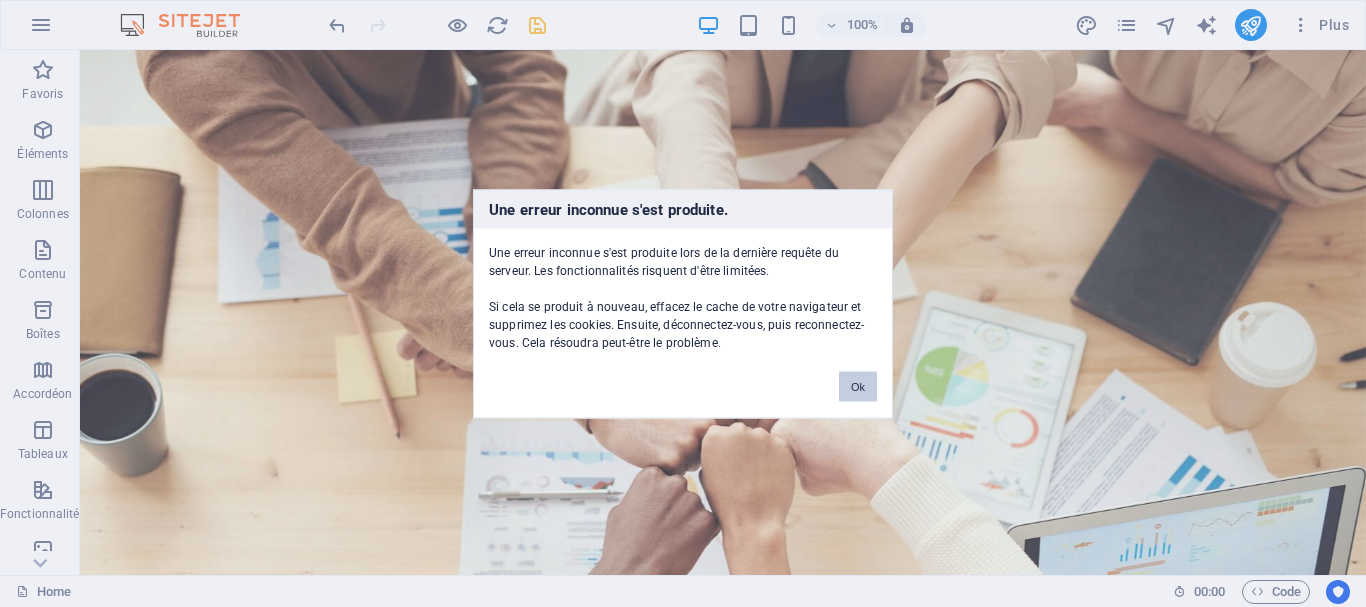 click on "Ok" at bounding box center (858, 386) 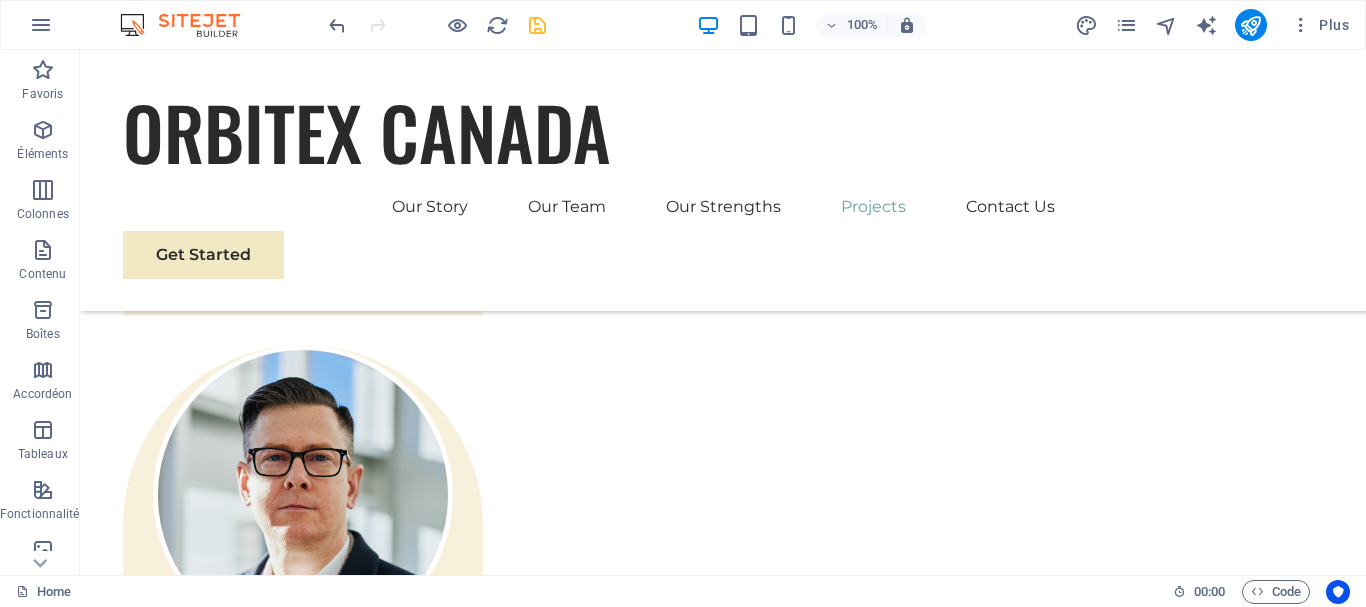 scroll, scrollTop: 4267, scrollLeft: 0, axis: vertical 